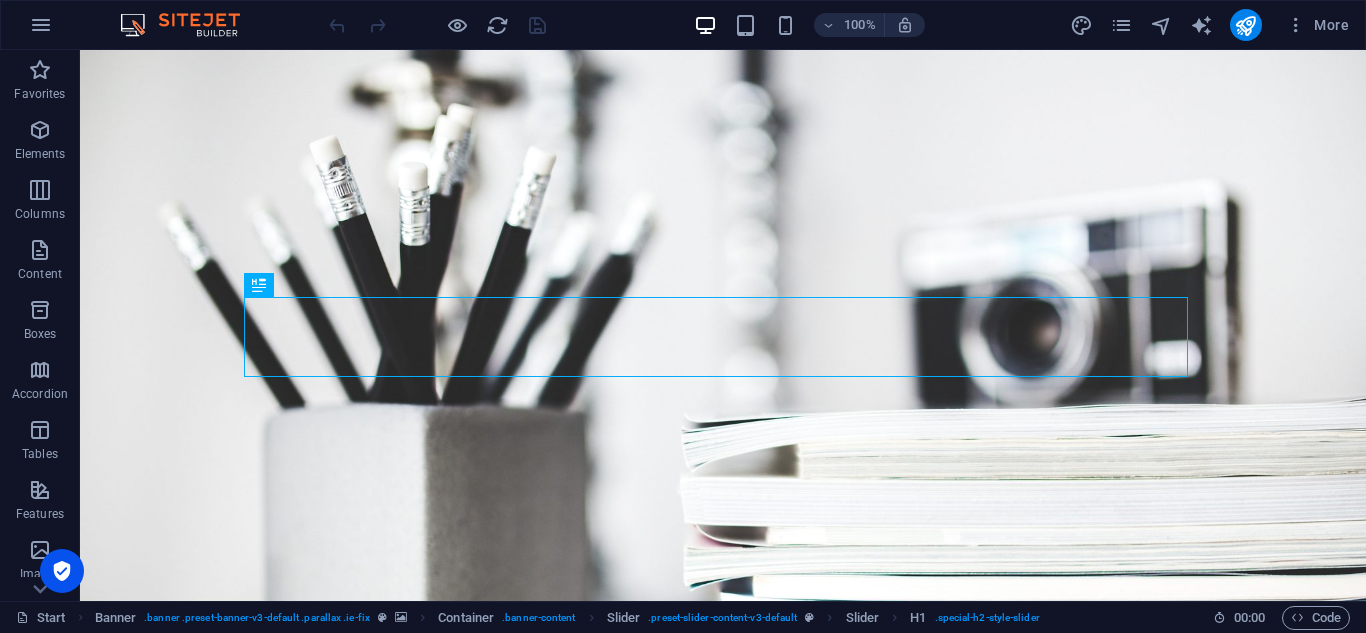 scroll, scrollTop: 0, scrollLeft: 0, axis: both 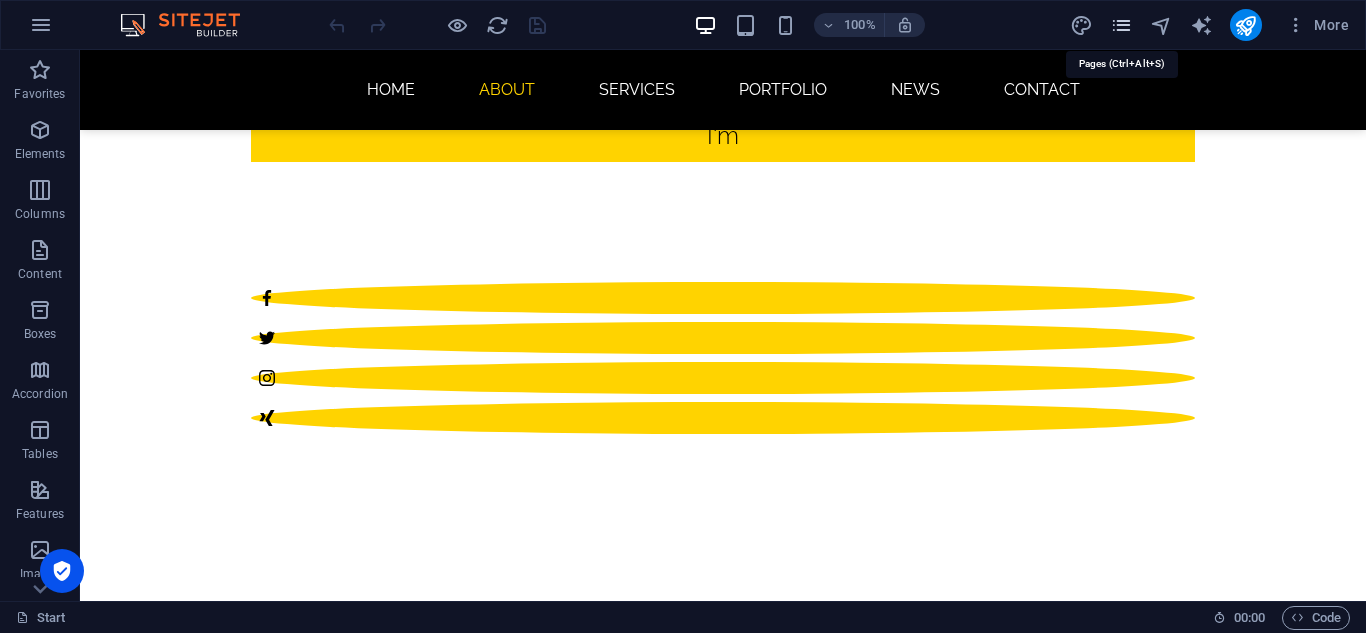 drag, startPoint x: 1116, startPoint y: 17, endPoint x: 1117, endPoint y: 28, distance: 11.045361 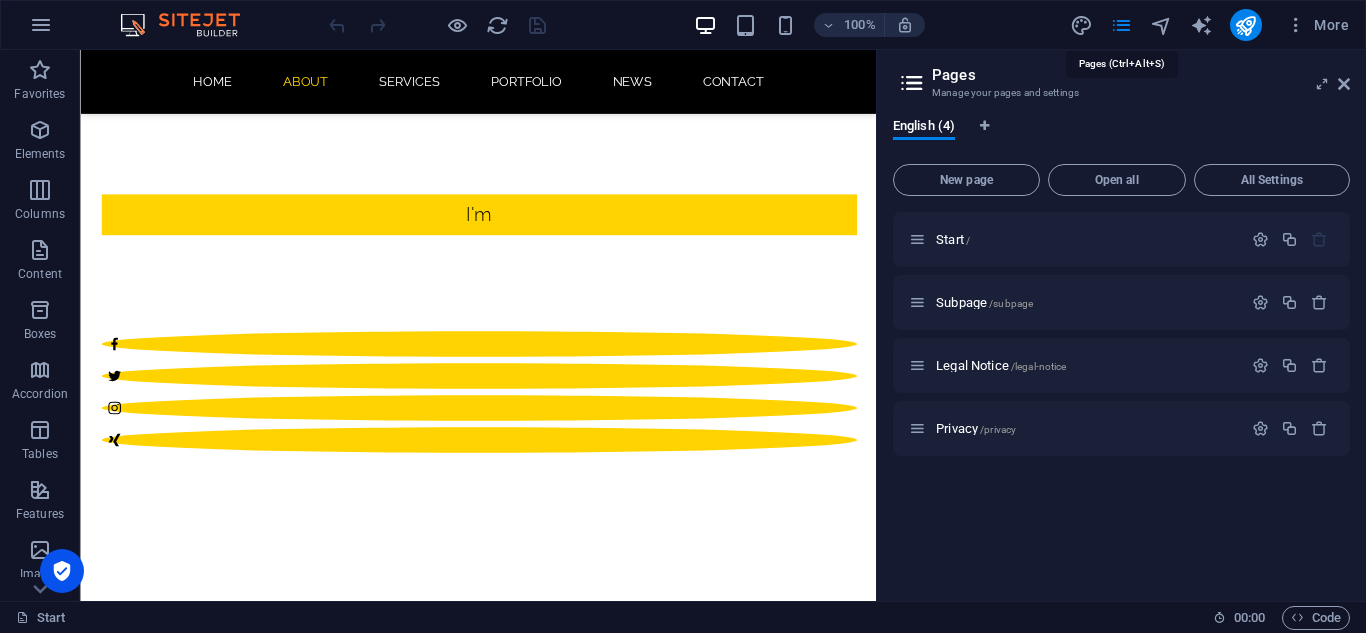 scroll, scrollTop: 732, scrollLeft: 0, axis: vertical 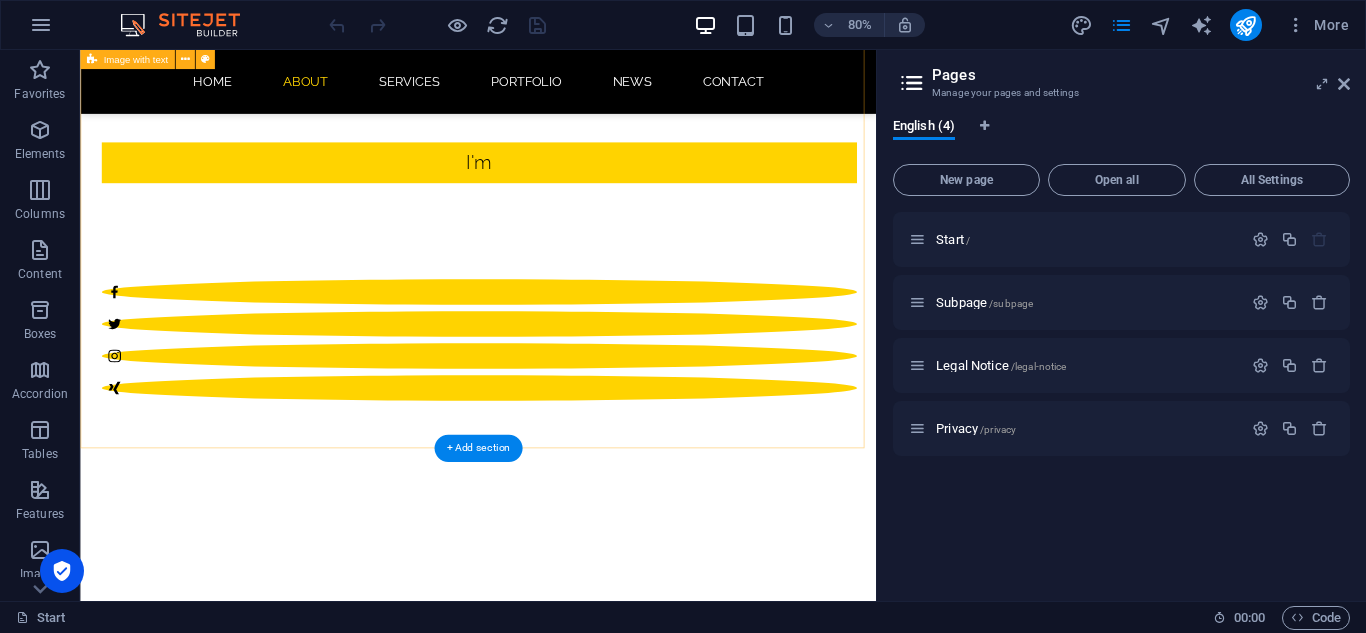 click on "About me Lorem ipsum dolor sit amet, consectetuer adipiscing elit. Aenean commodo ligula eget dolor. Lorem ipsum dolor sit amet, consectetuer adipiscing elit leget dolor. Sitejet 90%
Photoshop 70%
Illustrator 90%
HTML5 & CSS3 85%" at bounding box center (577, 1360) 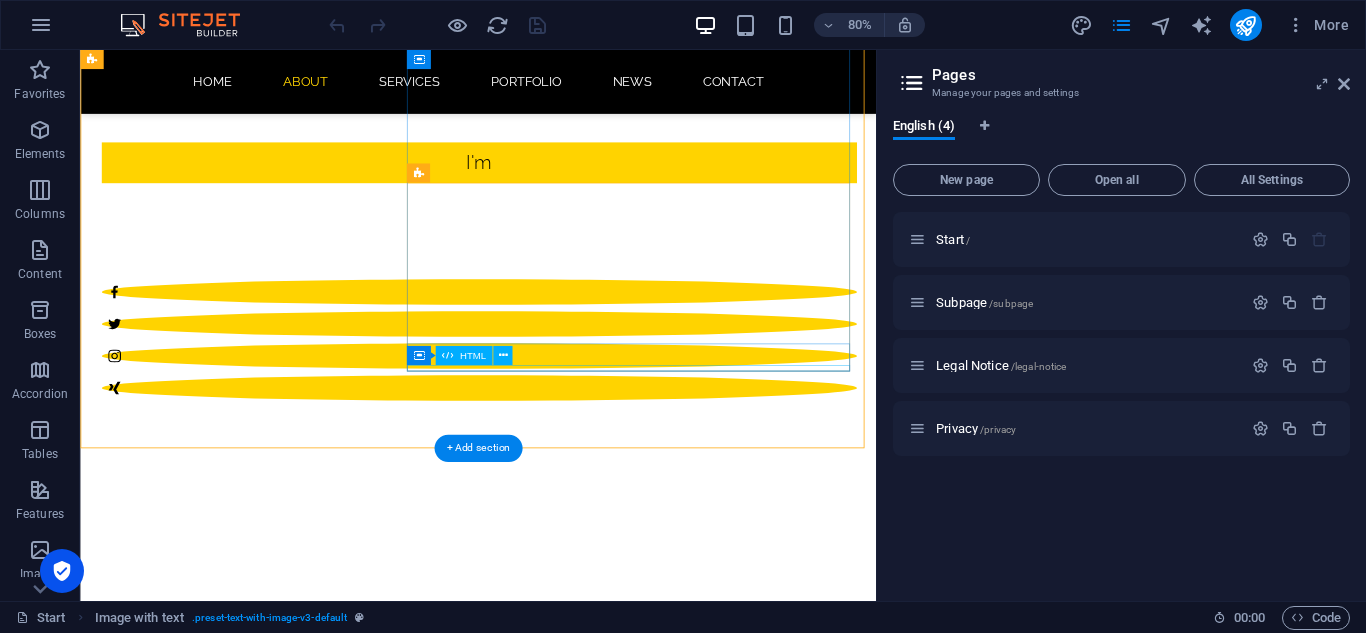 click at bounding box center (568, 1955) 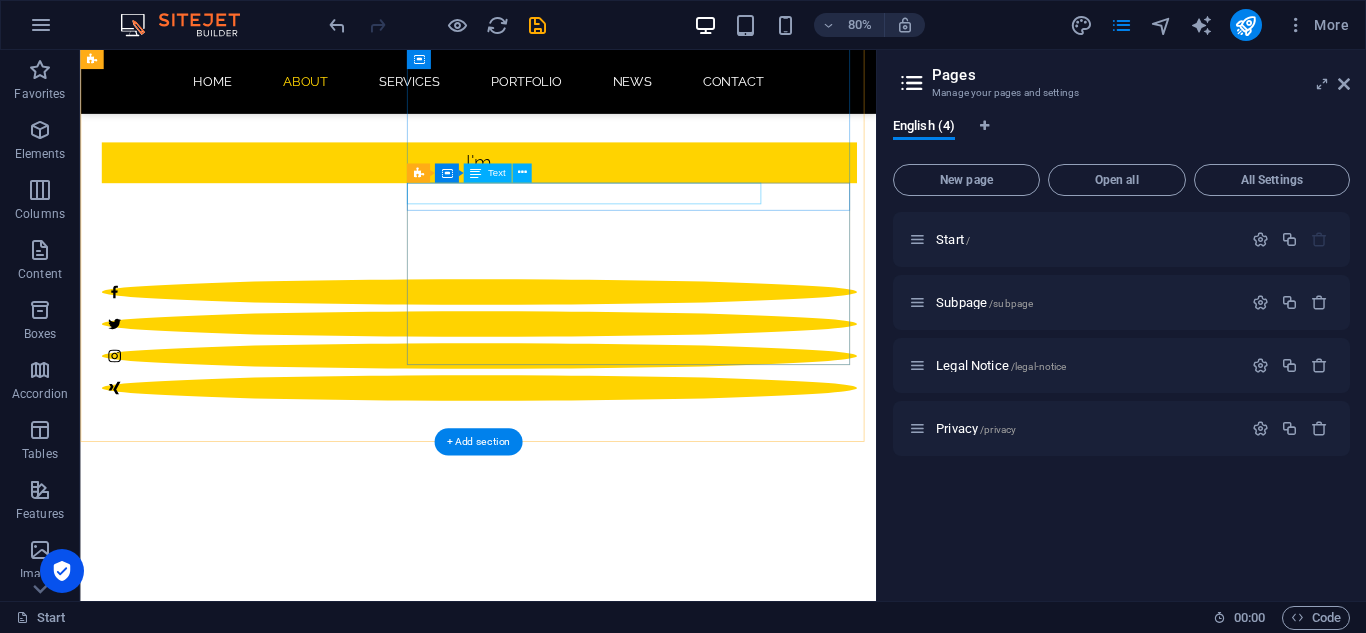click on "Sitejet" at bounding box center [568, 1627] 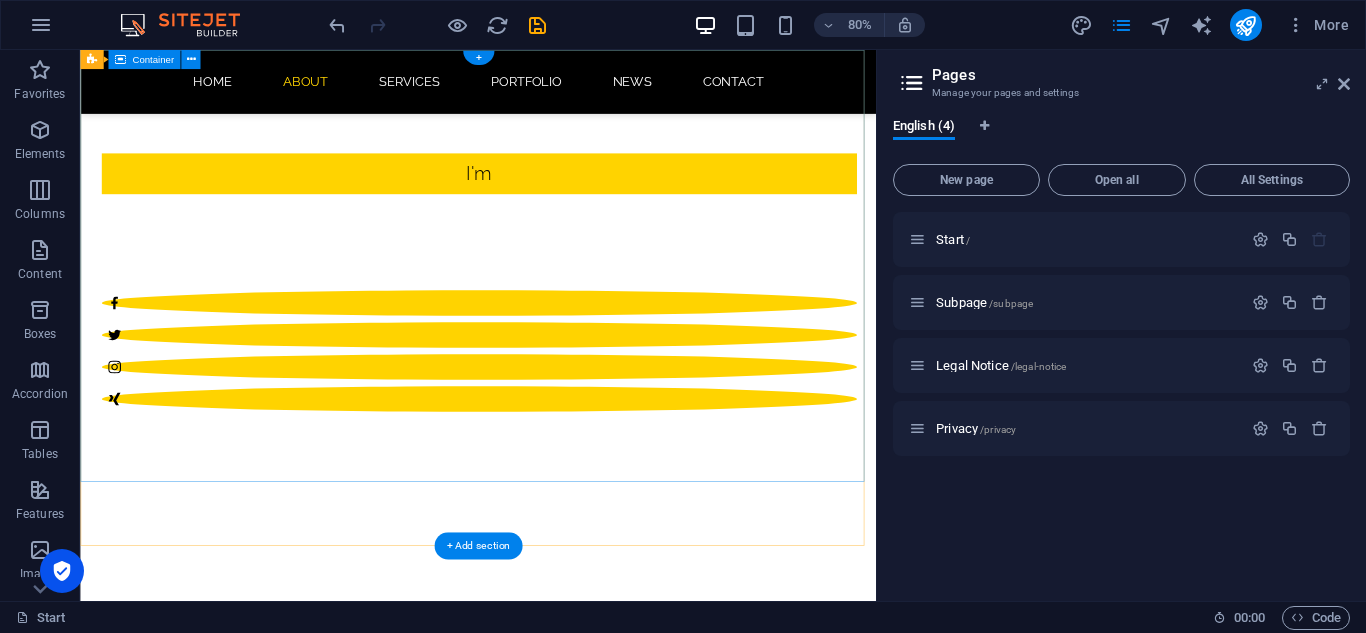 scroll, scrollTop: 0, scrollLeft: 0, axis: both 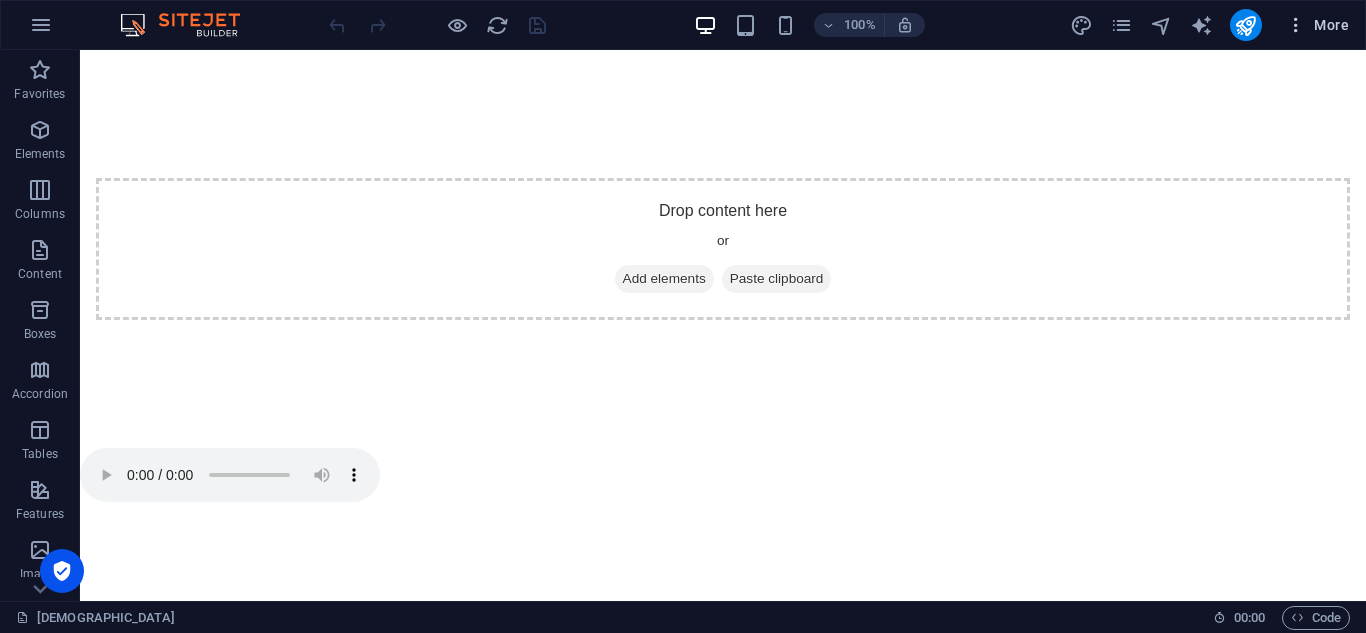 click at bounding box center (1296, 25) 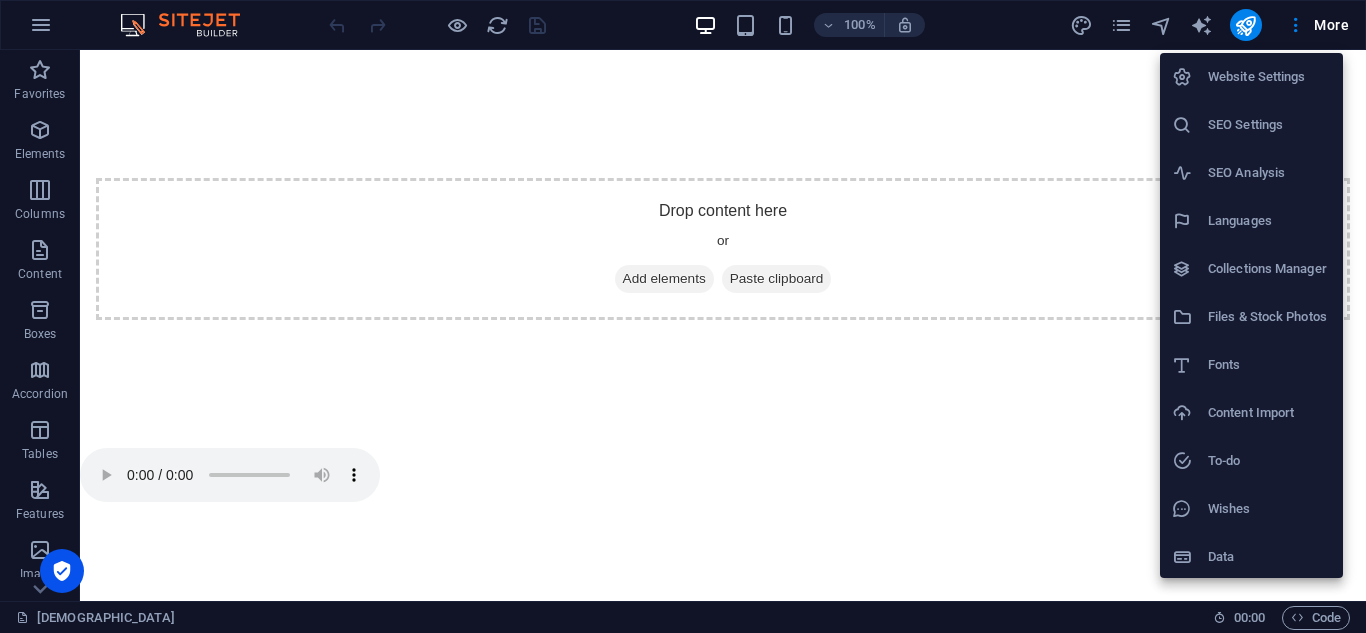 click at bounding box center [683, 316] 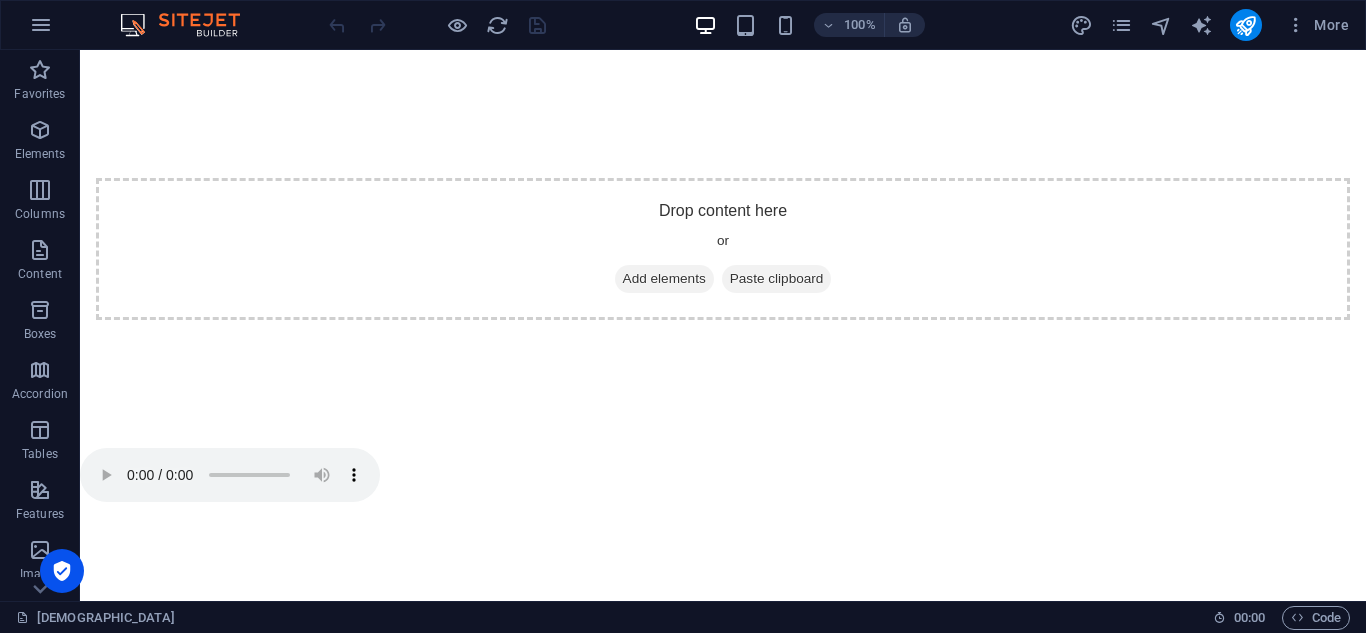 click at bounding box center [41, 25] 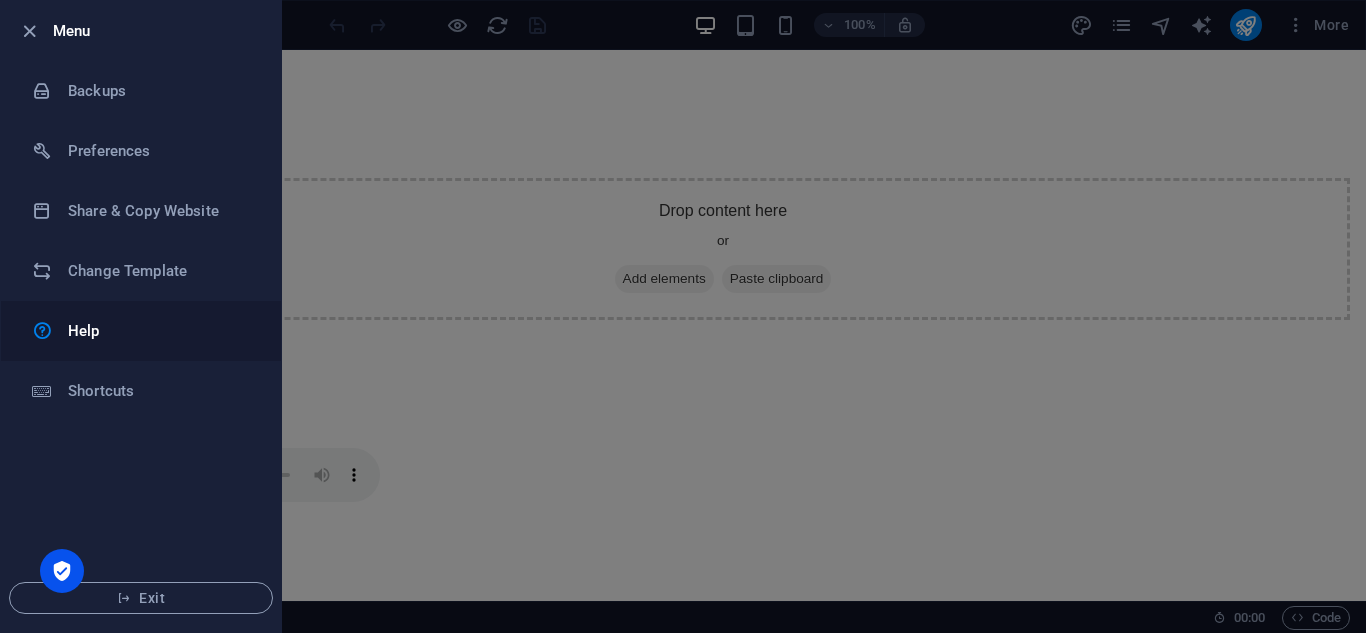 click on "Help" at bounding box center [160, 331] 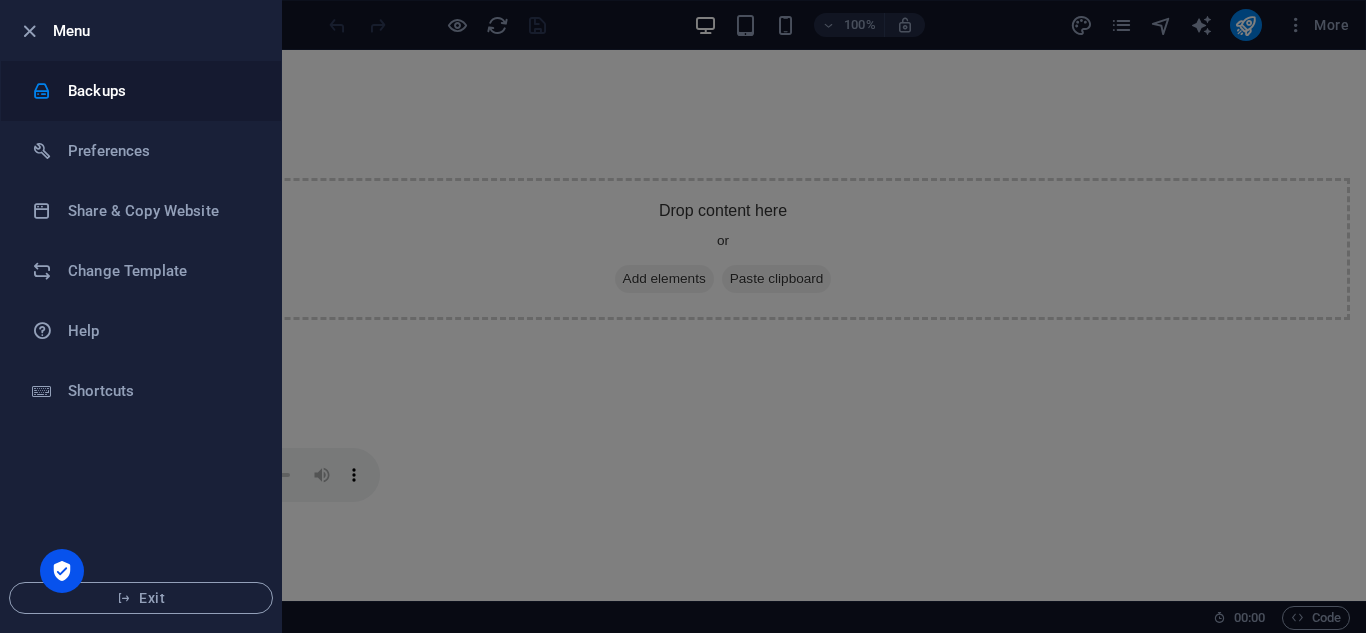 click on "Backups" at bounding box center [160, 91] 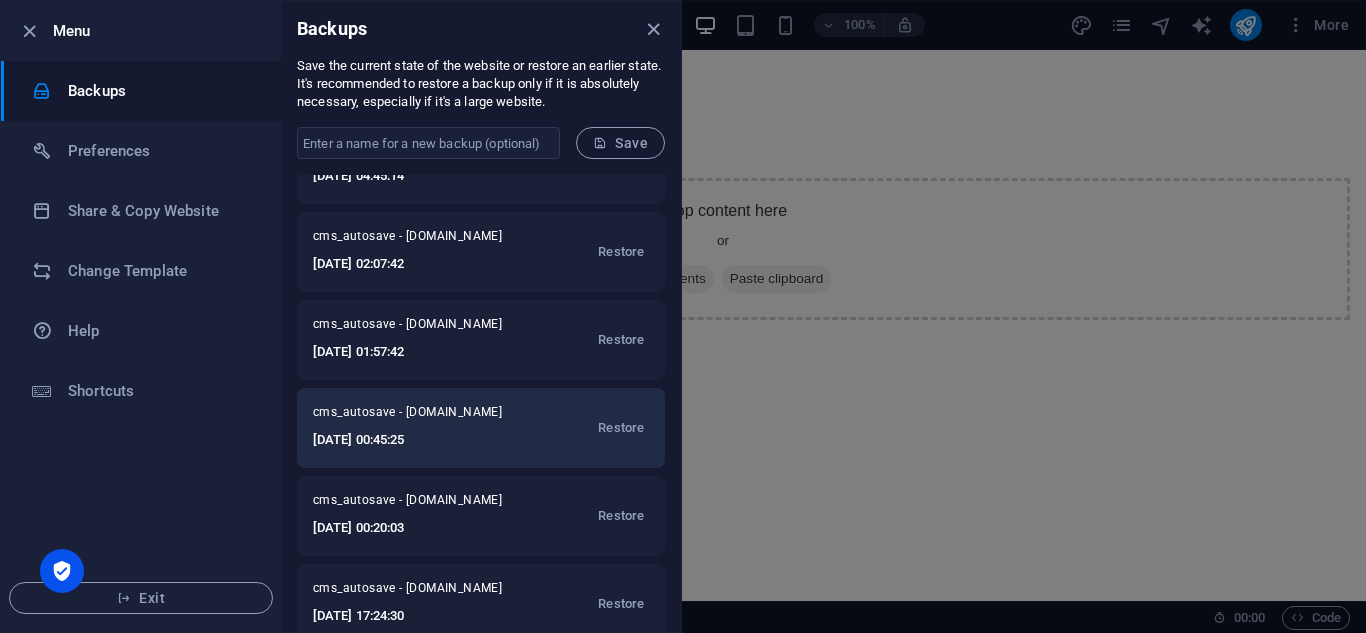 scroll, scrollTop: 0, scrollLeft: 0, axis: both 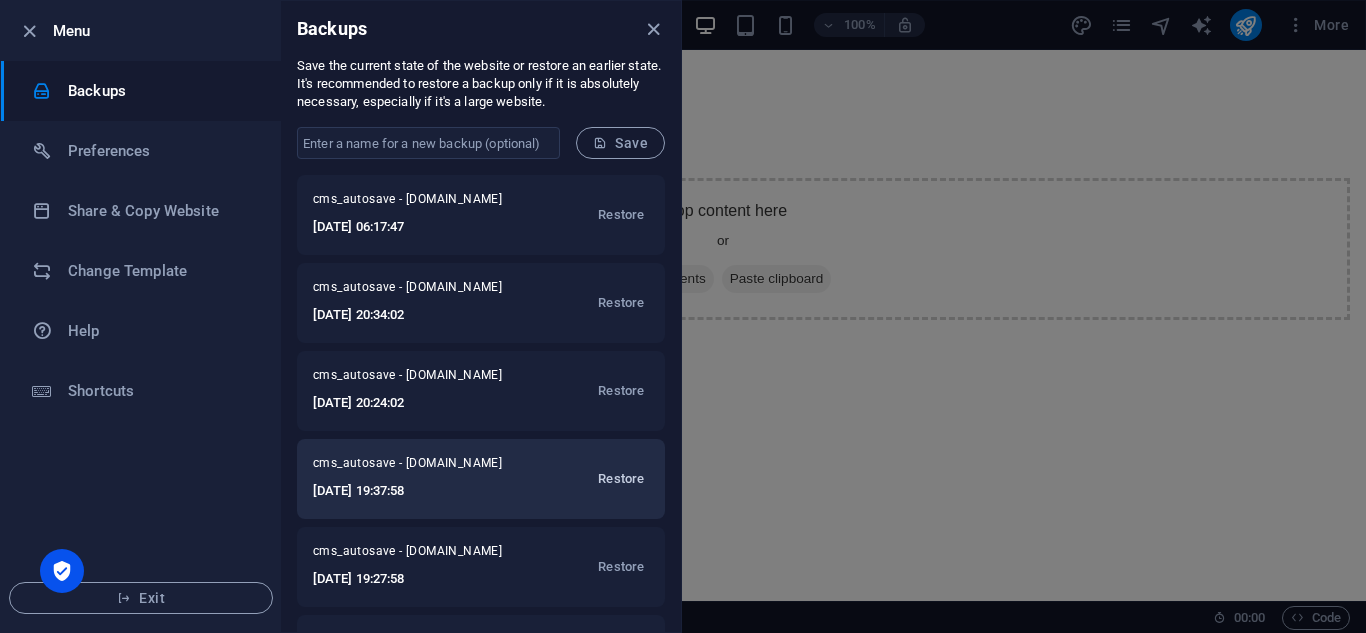 click on "Restore" at bounding box center (621, 479) 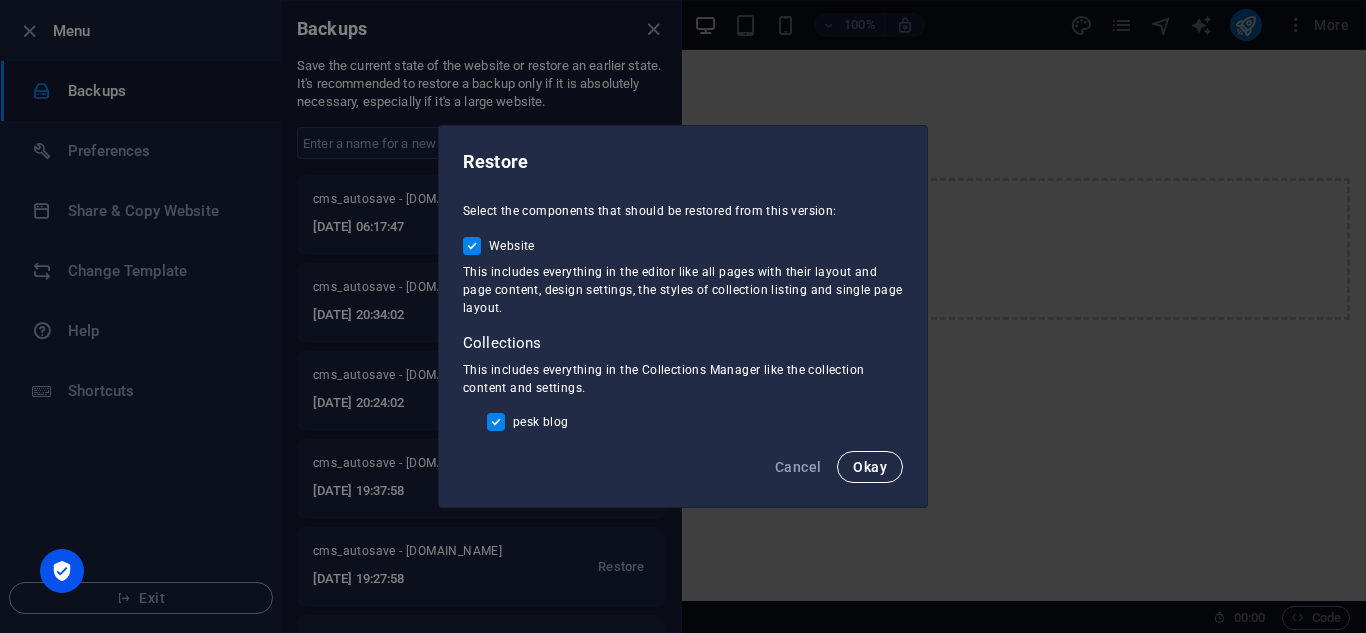 click on "Okay" at bounding box center (870, 467) 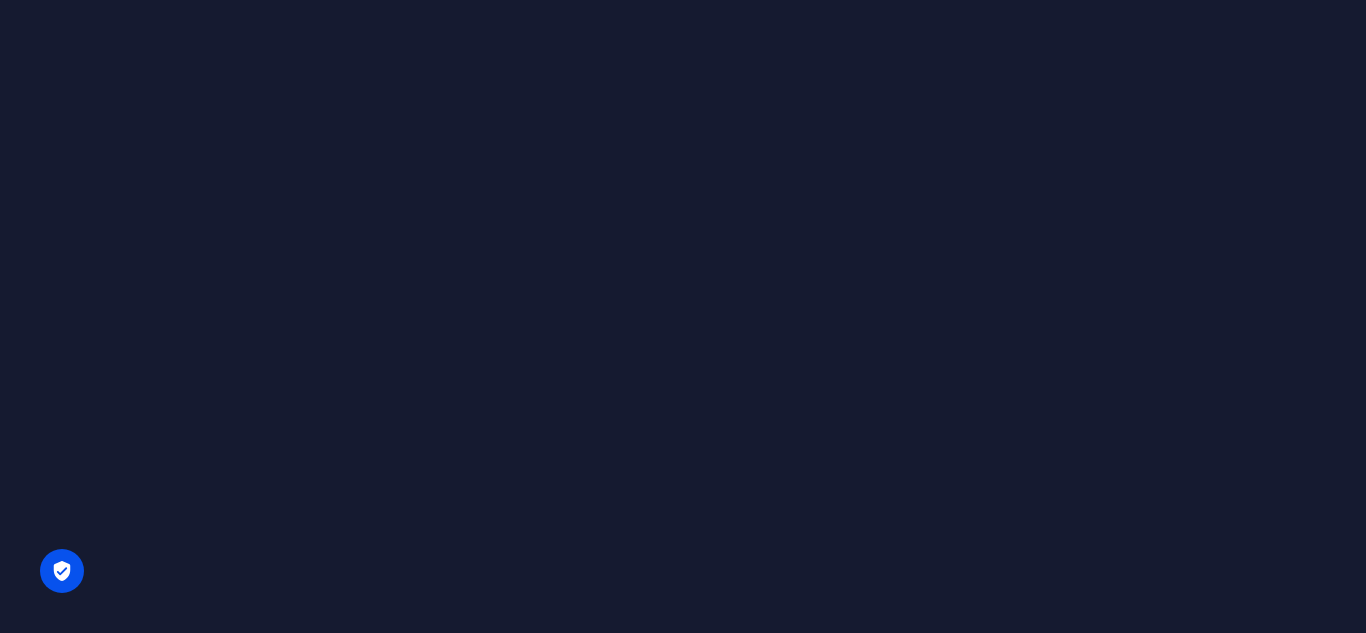 scroll, scrollTop: 0, scrollLeft: 0, axis: both 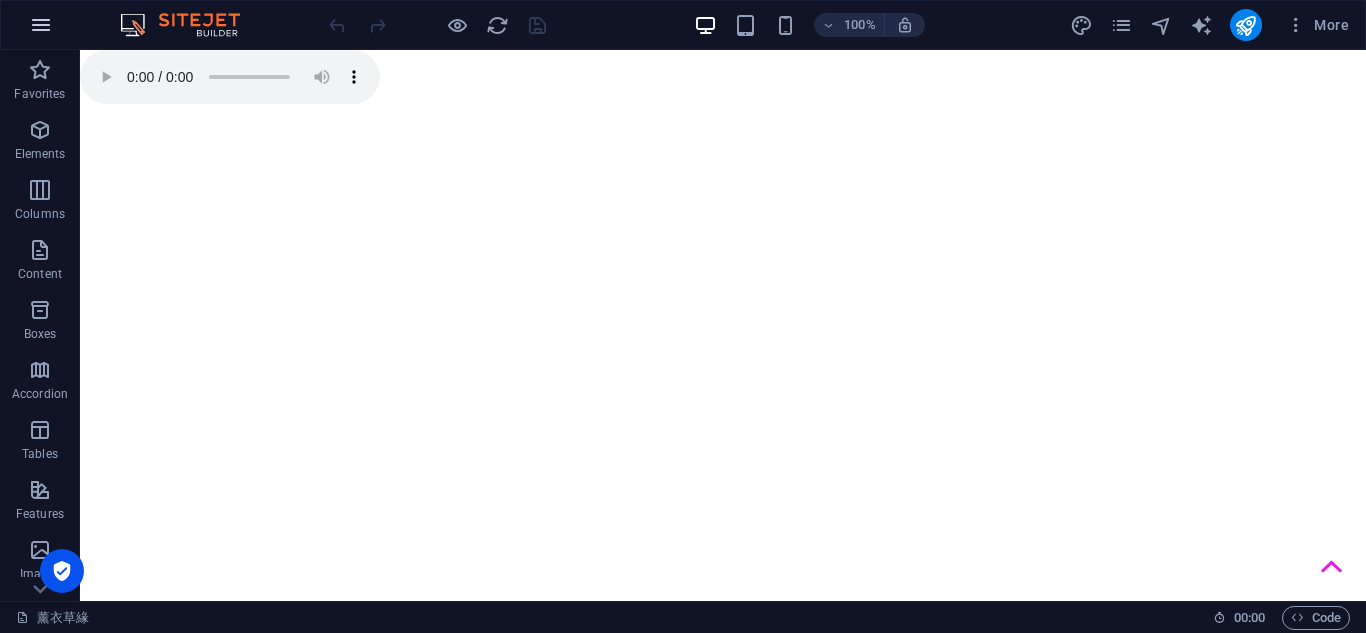 click at bounding box center [41, 25] 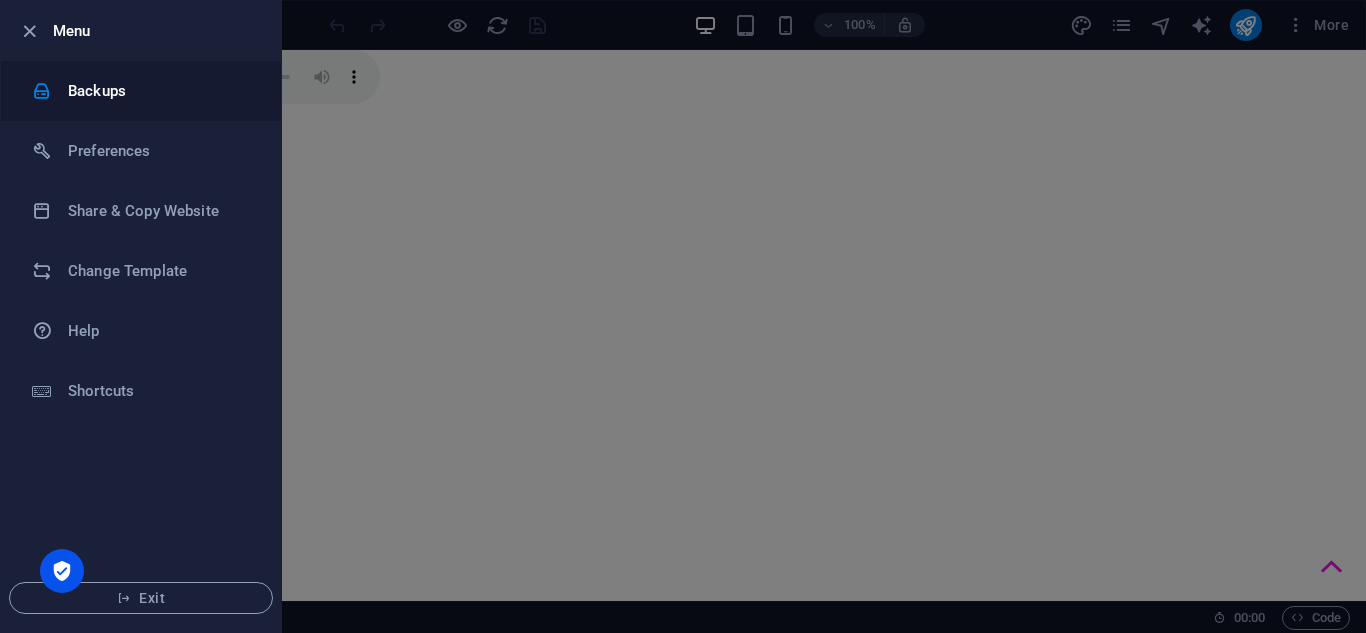 click on "Backups" at bounding box center (160, 91) 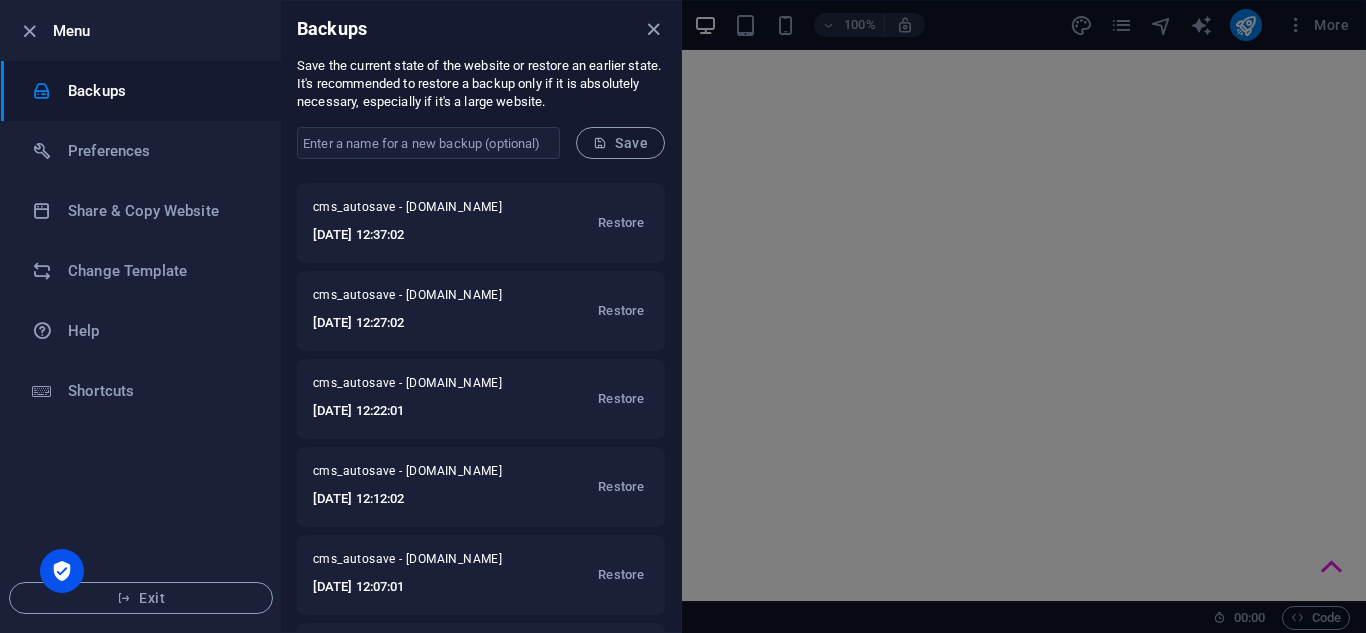scroll, scrollTop: 1667, scrollLeft: 0, axis: vertical 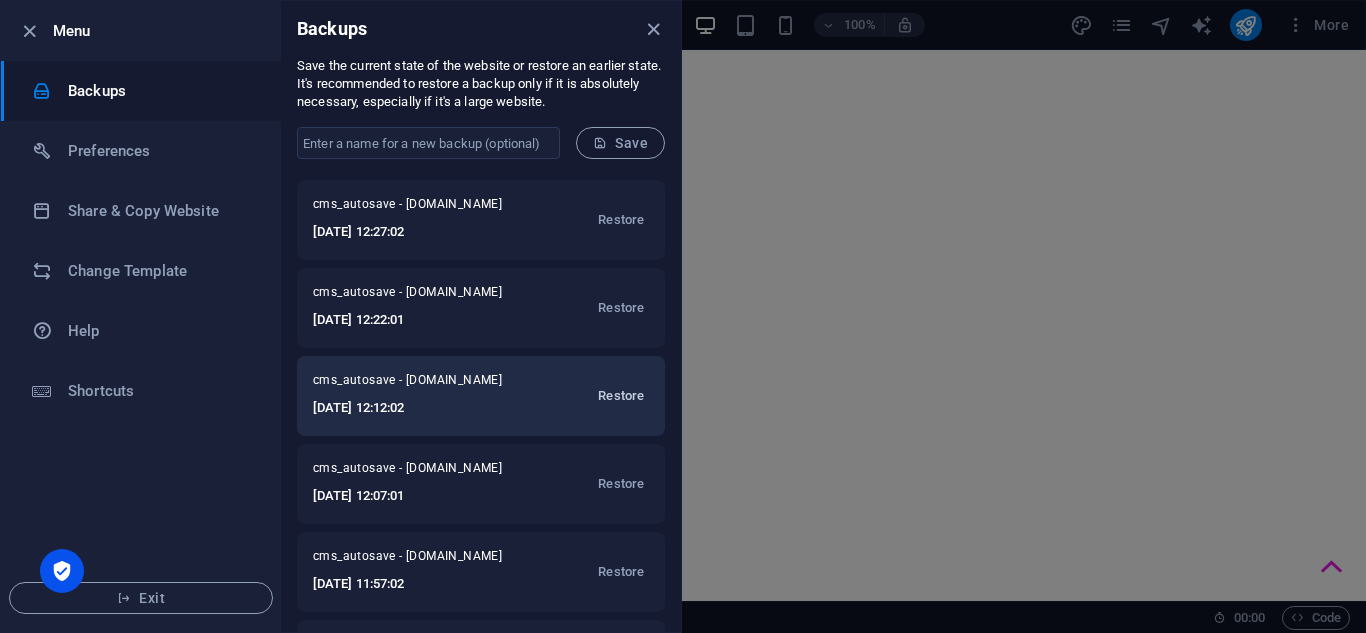 click on "Restore" at bounding box center (621, 396) 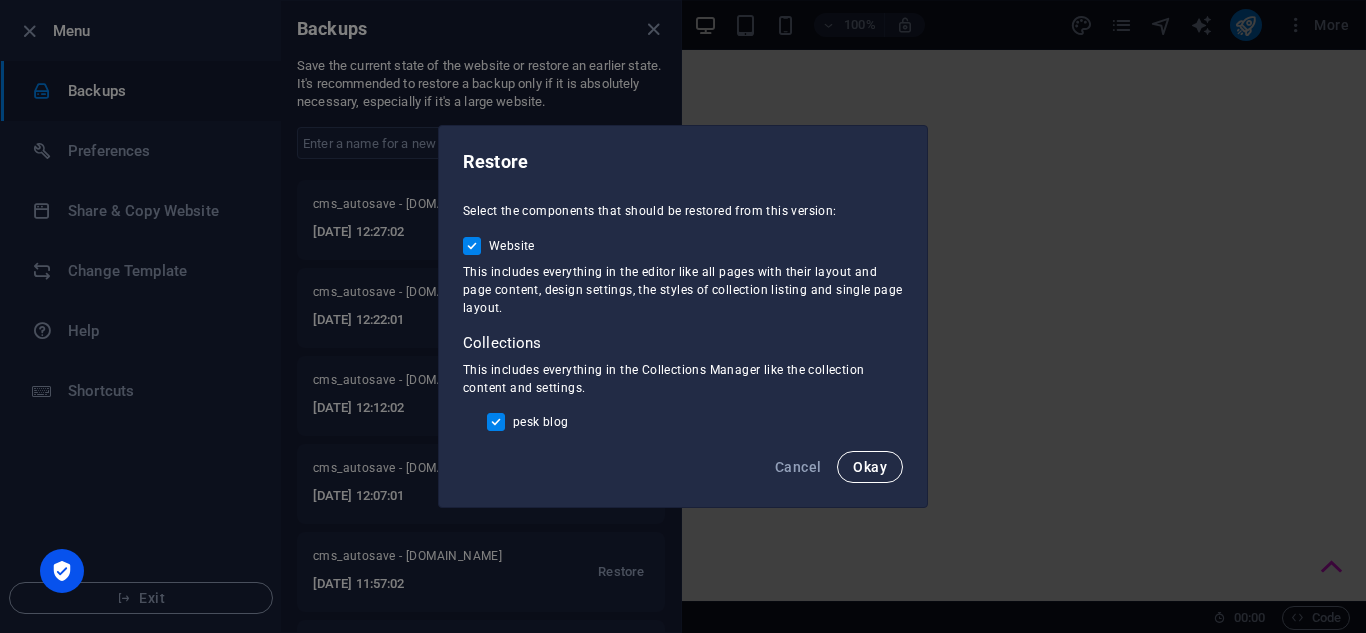 click on "Okay" at bounding box center [870, 467] 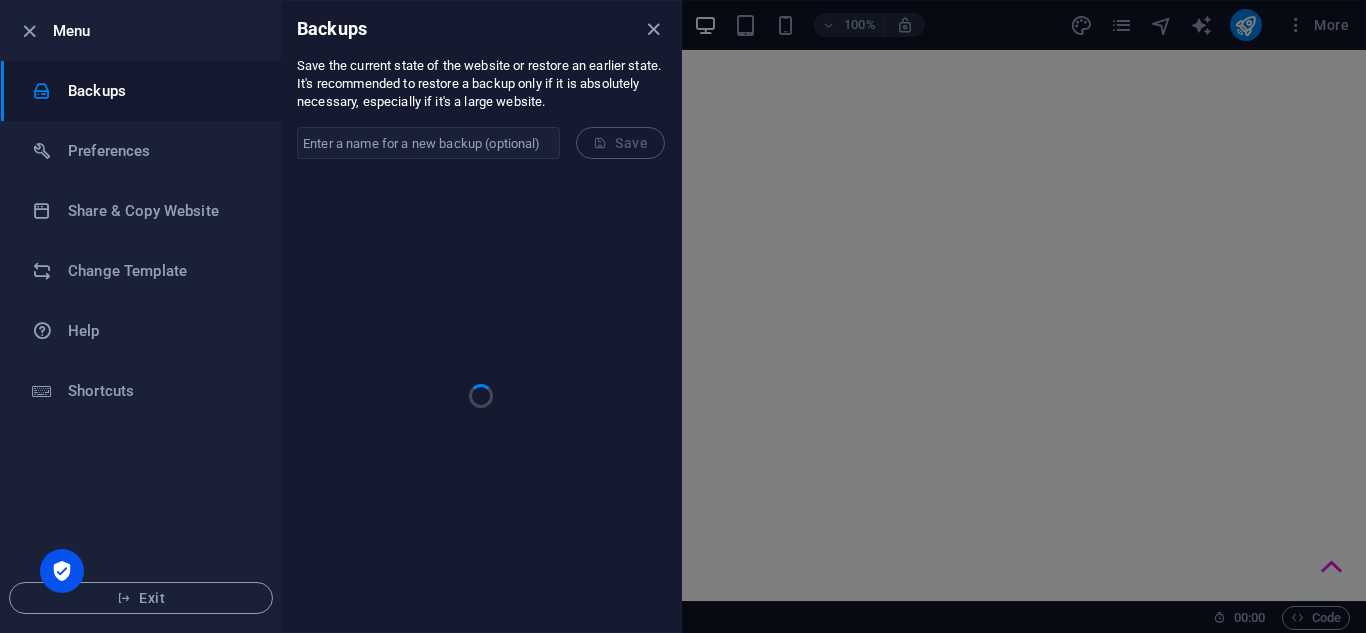 scroll, scrollTop: 0, scrollLeft: 0, axis: both 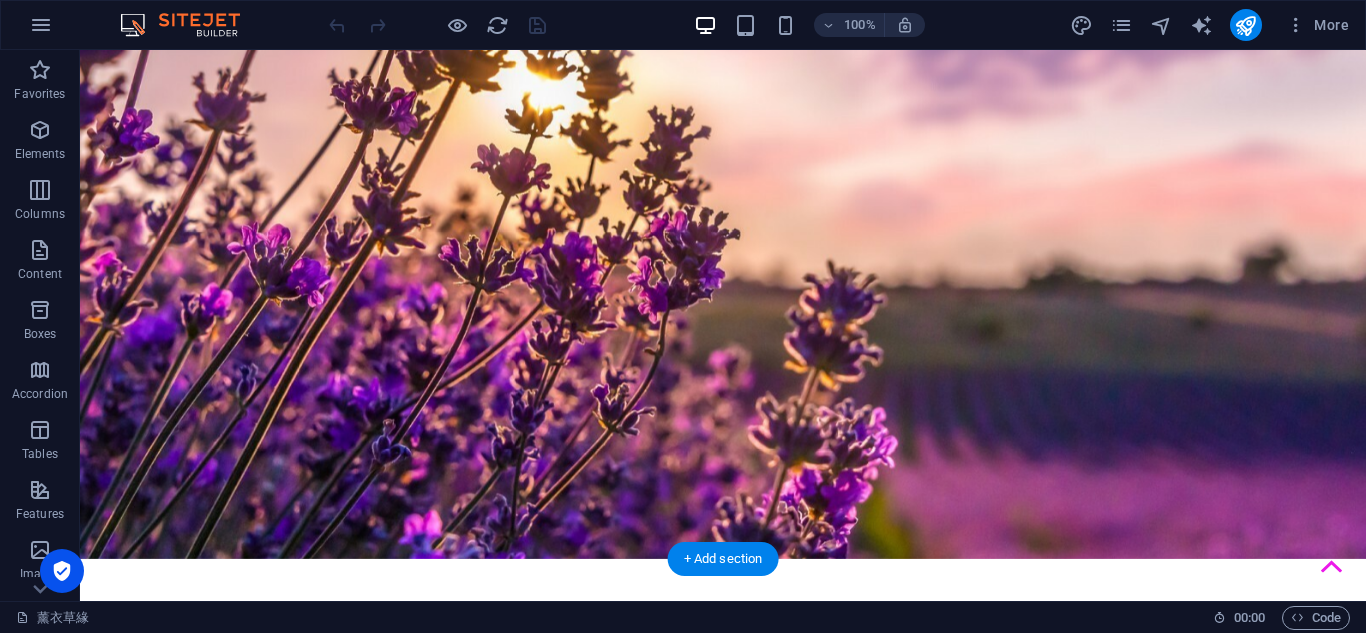 click at bounding box center [723, 286] 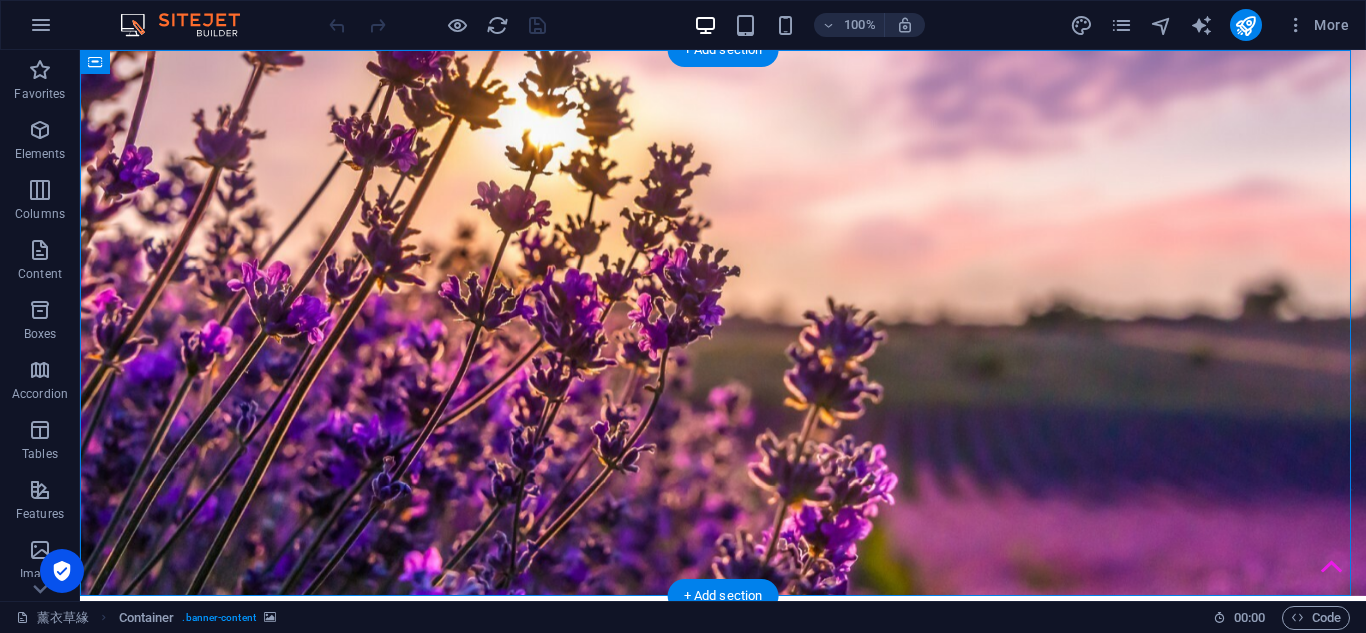 scroll, scrollTop: 37, scrollLeft: 0, axis: vertical 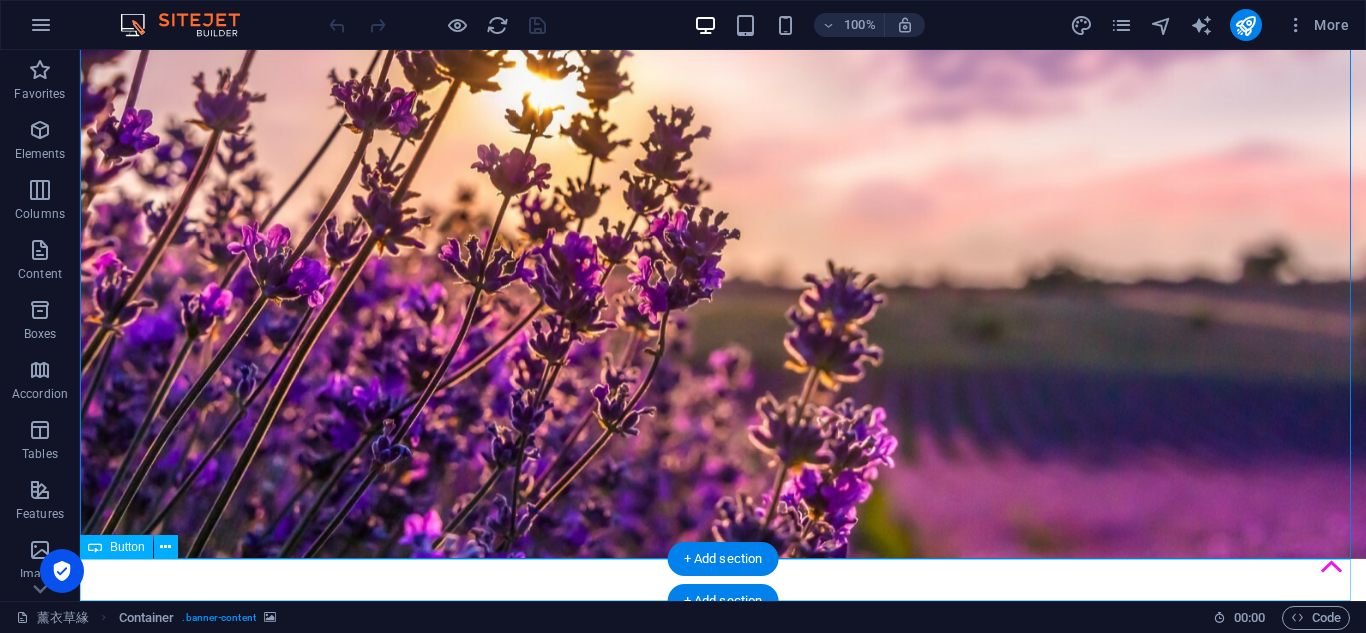 click on "点击进入" at bounding box center [723, 1144] 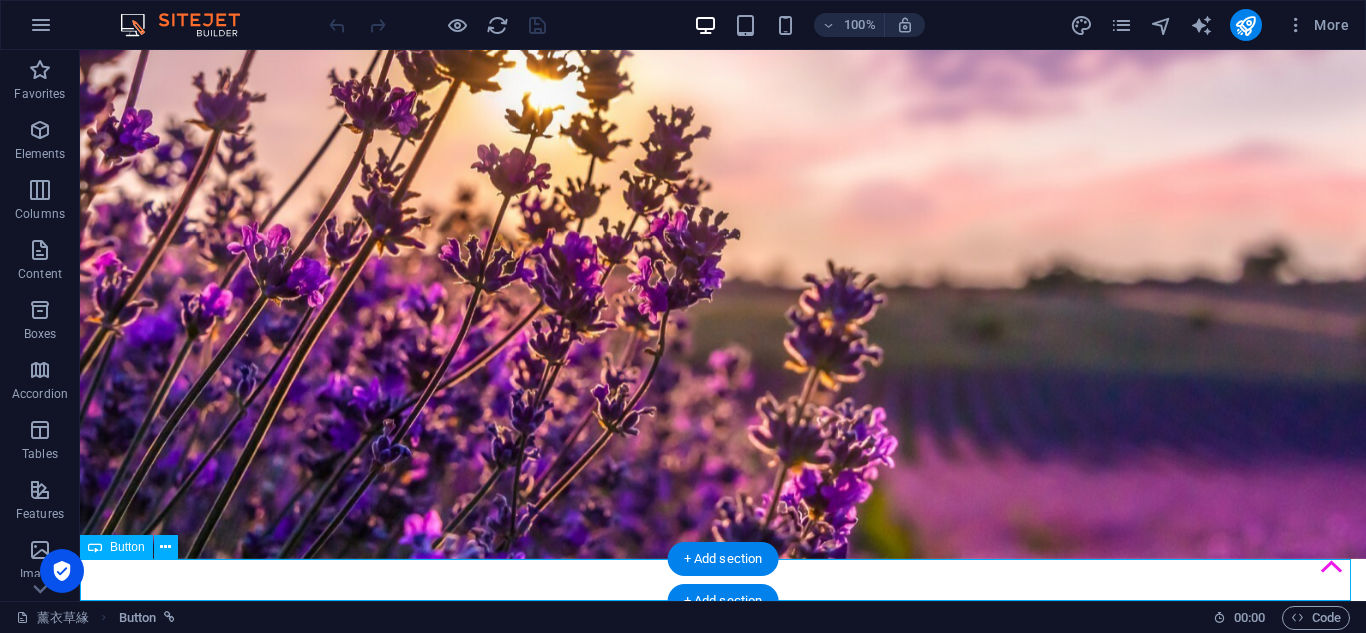 click on "点击进入" at bounding box center (723, 1144) 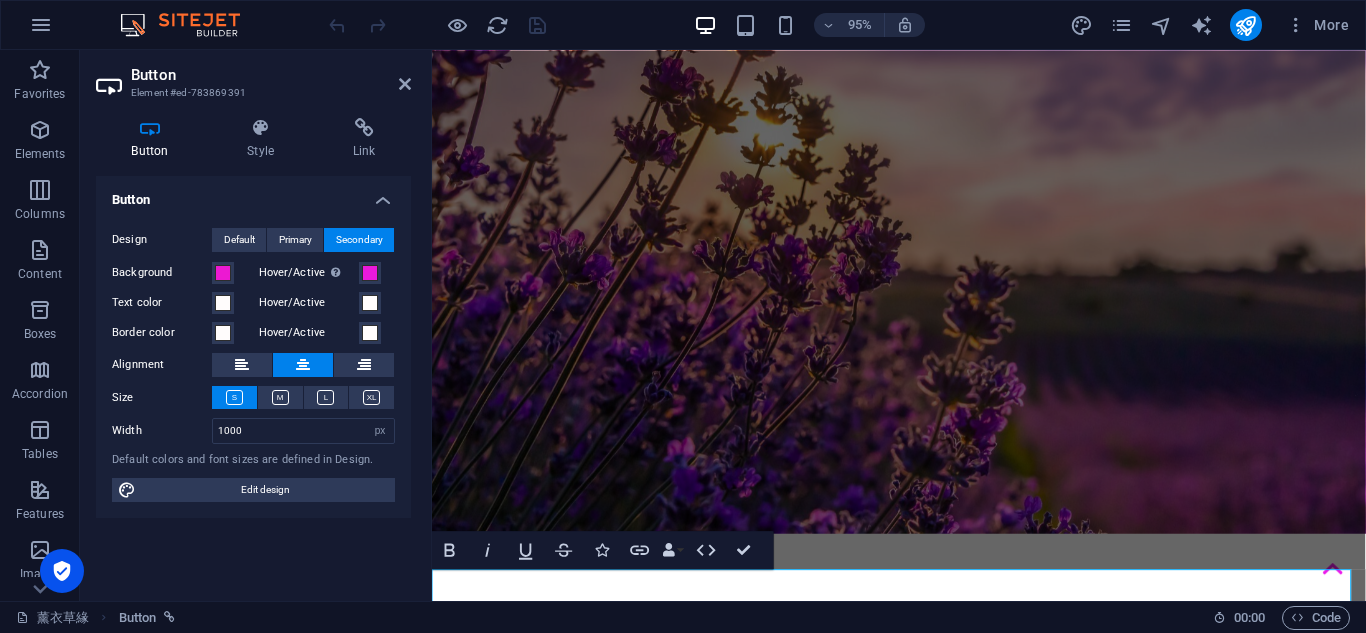 scroll, scrollTop: 0, scrollLeft: 0, axis: both 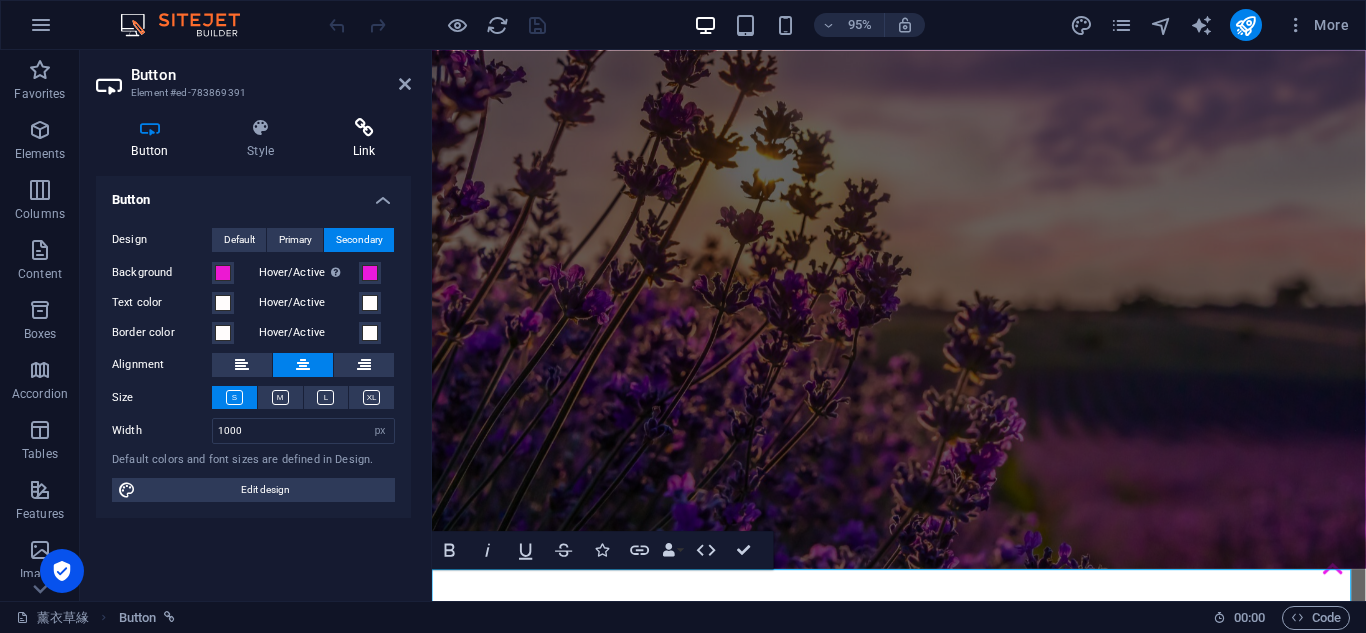 click on "Link" at bounding box center (364, 139) 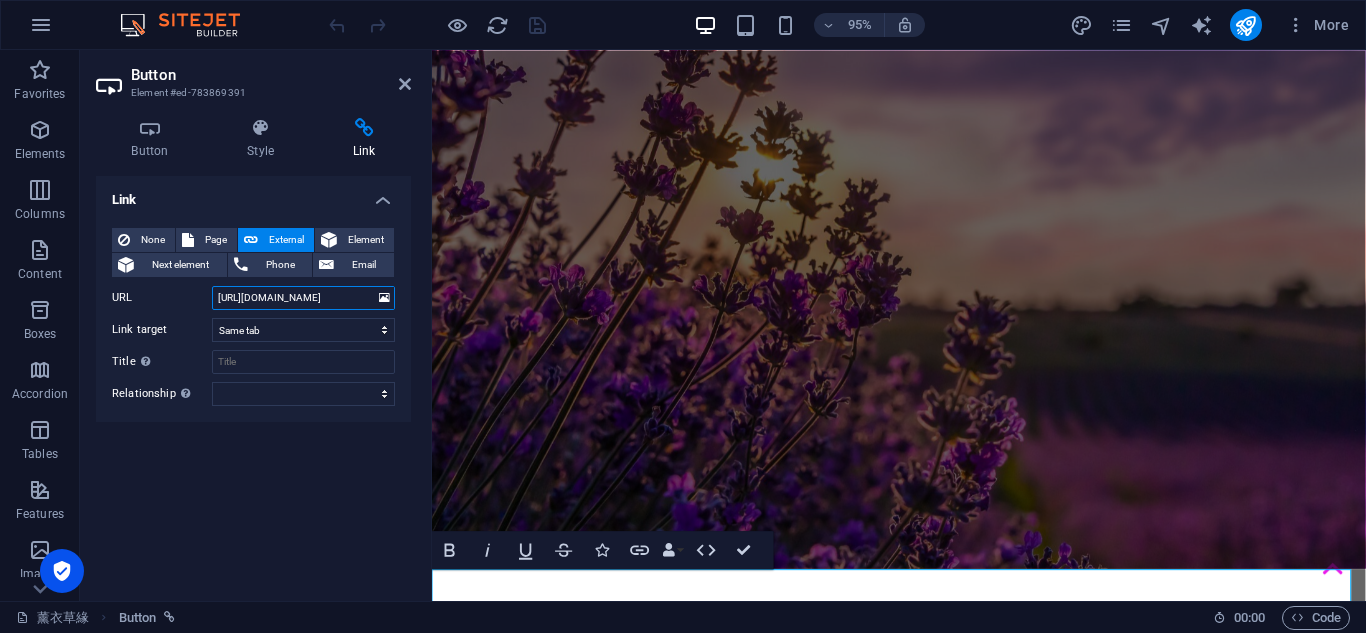 click on "[URL][DOMAIN_NAME]" at bounding box center (303, 298) 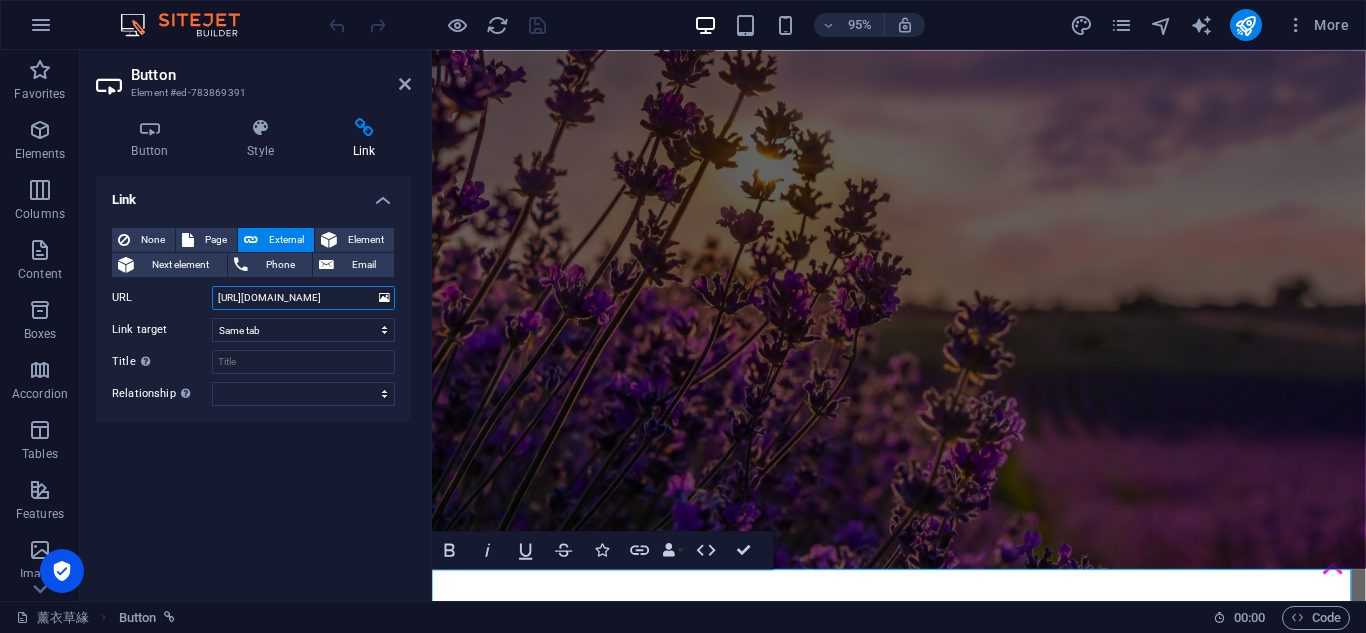 click on "[URL][DOMAIN_NAME]" at bounding box center [303, 298] 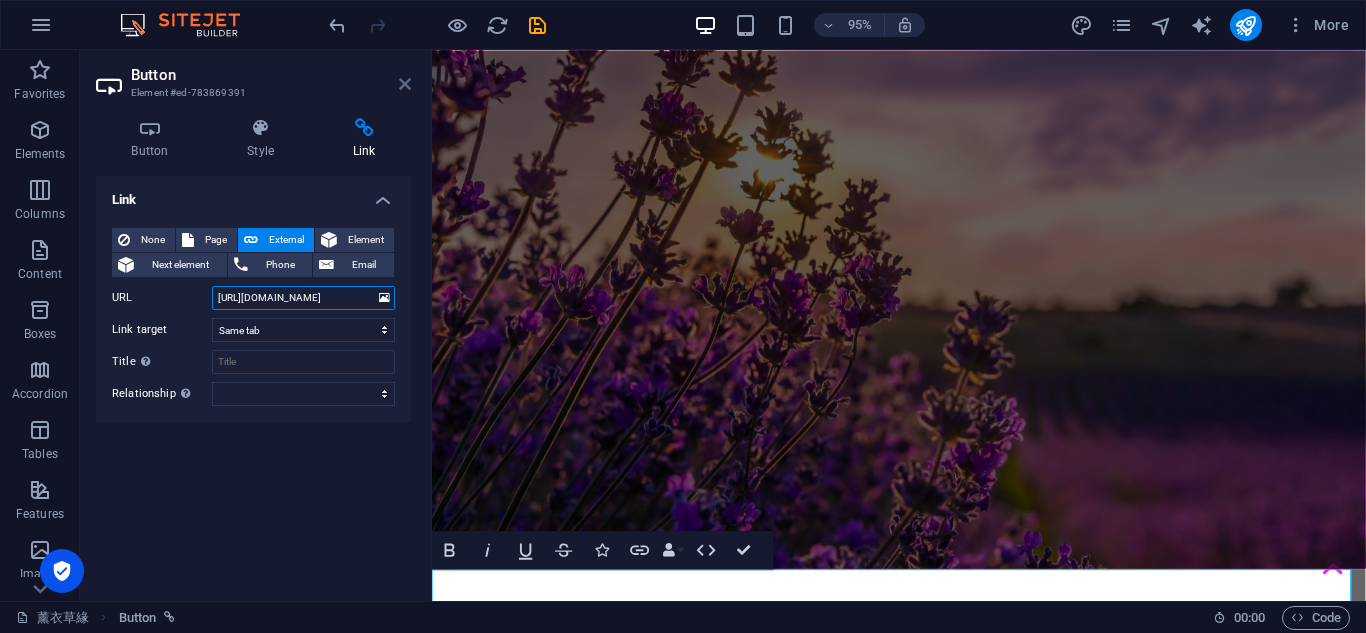 type on "[URL][DOMAIN_NAME]" 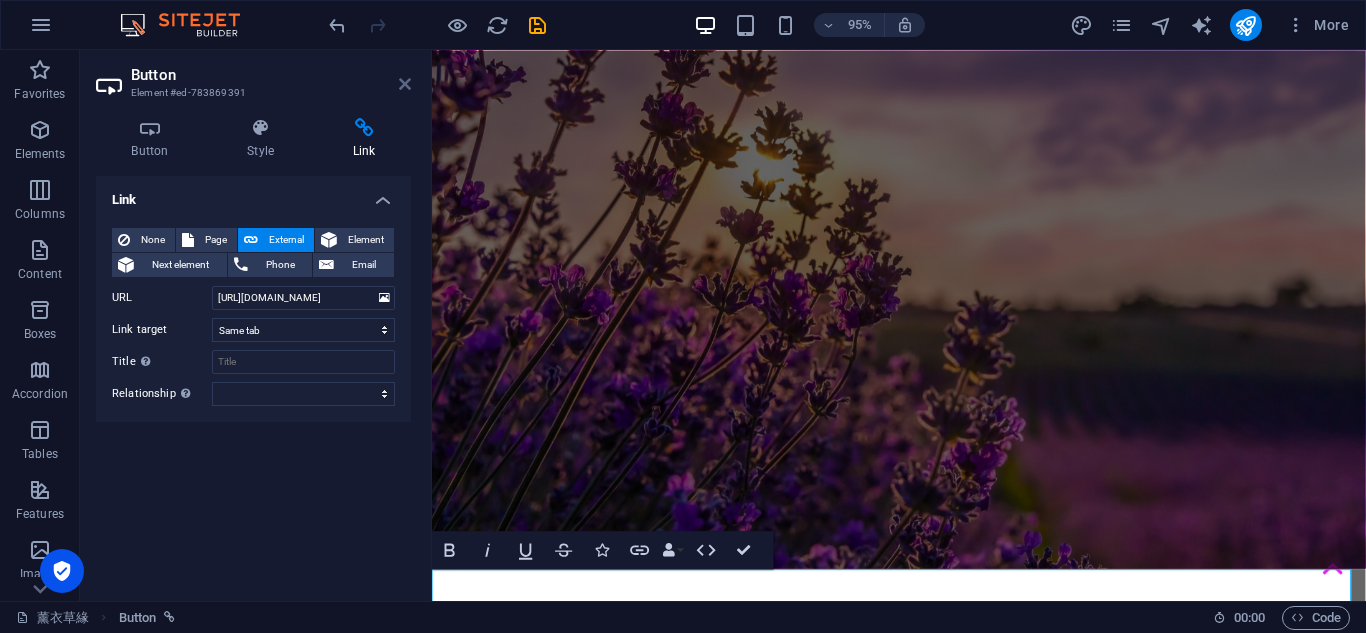 click at bounding box center (405, 84) 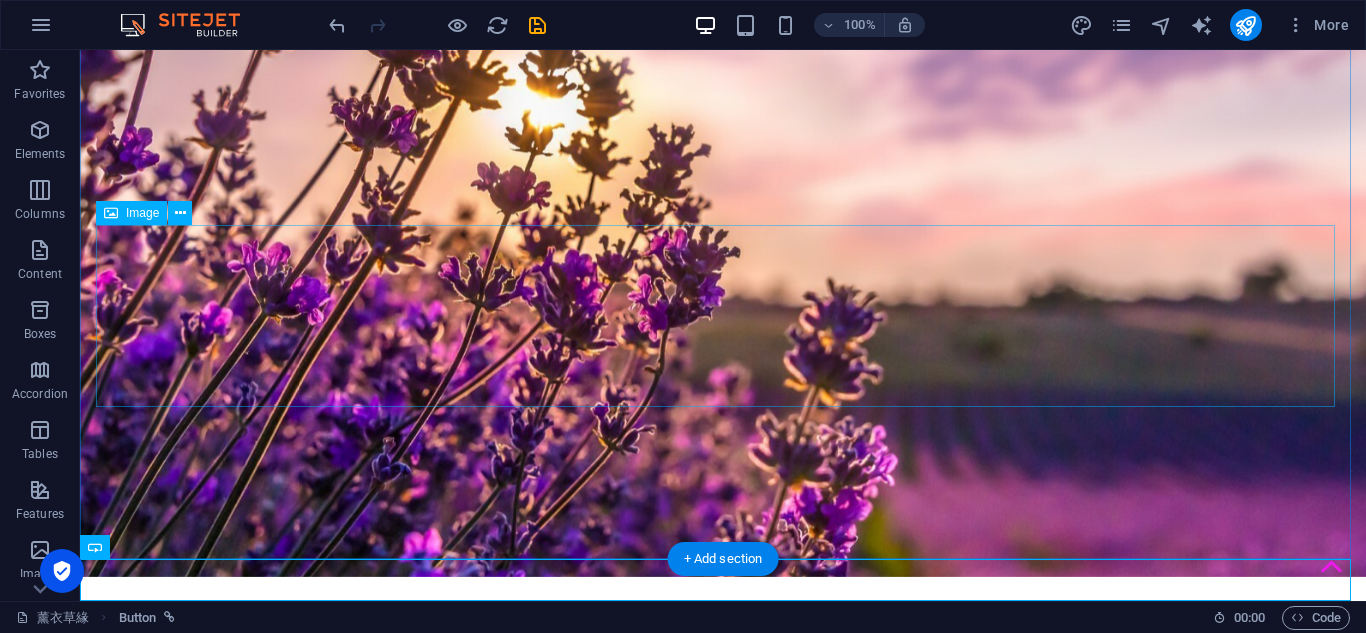 scroll, scrollTop: 37, scrollLeft: 0, axis: vertical 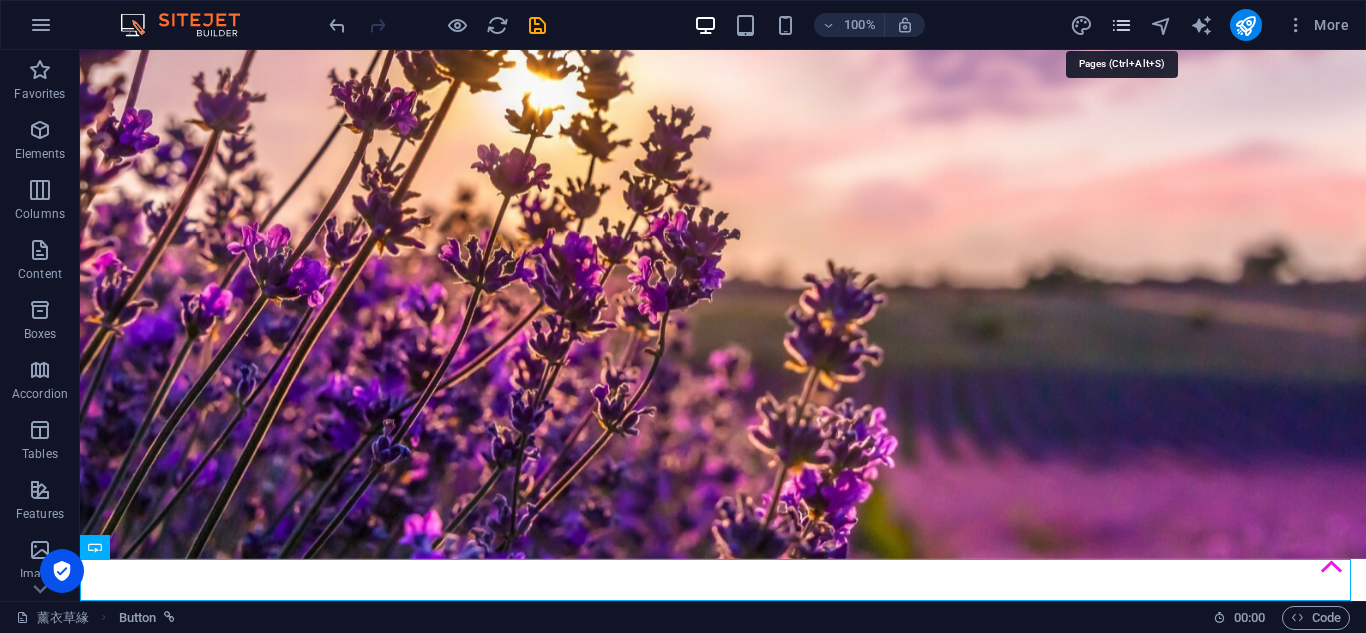 click at bounding box center [1121, 25] 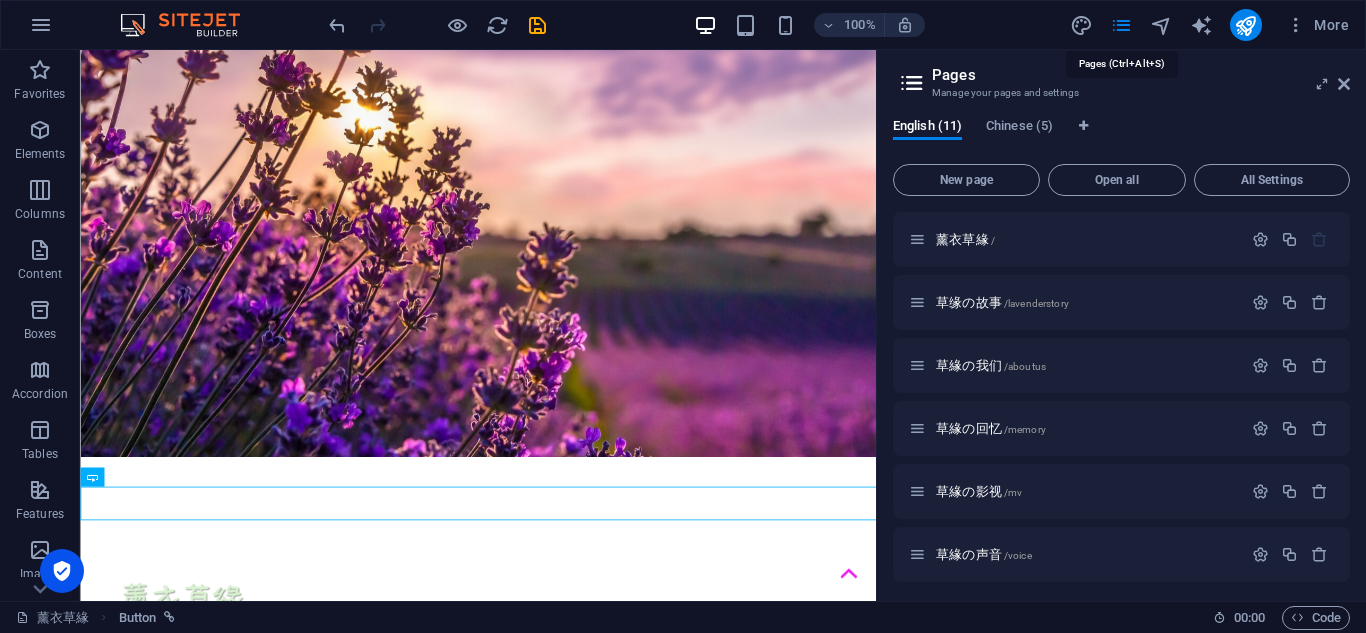 scroll, scrollTop: 0, scrollLeft: 0, axis: both 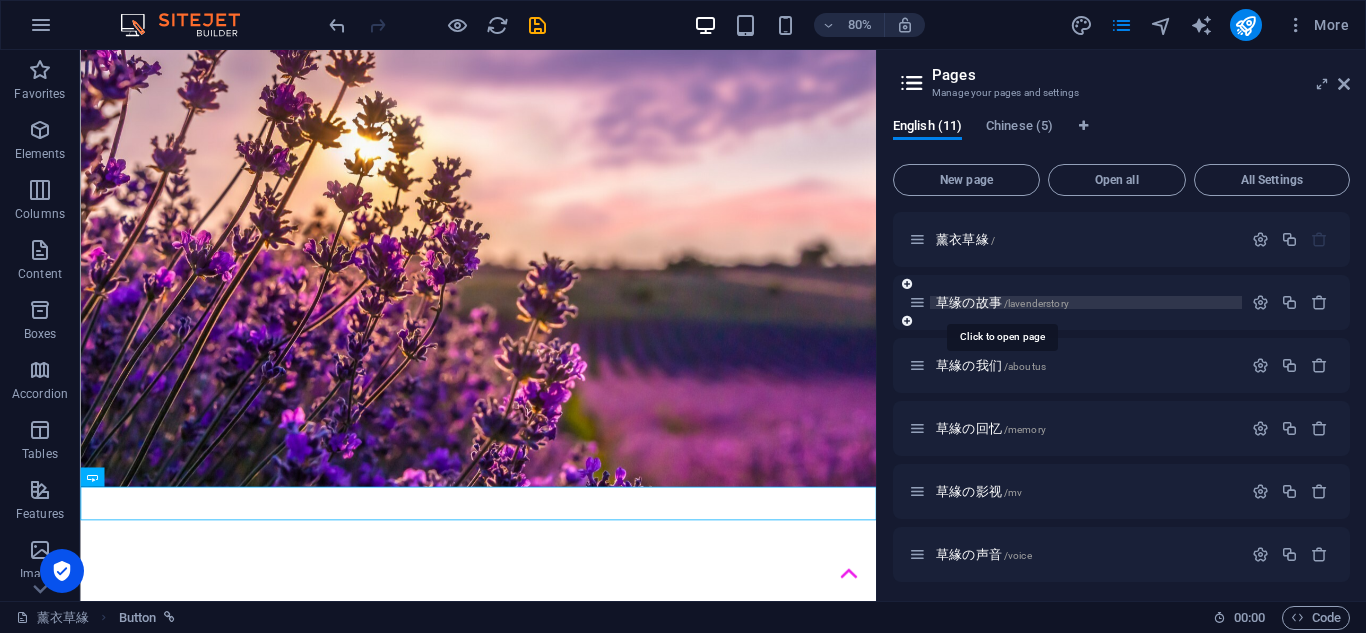 click on "草缘の故事 /lavenderstory" at bounding box center [1002, 302] 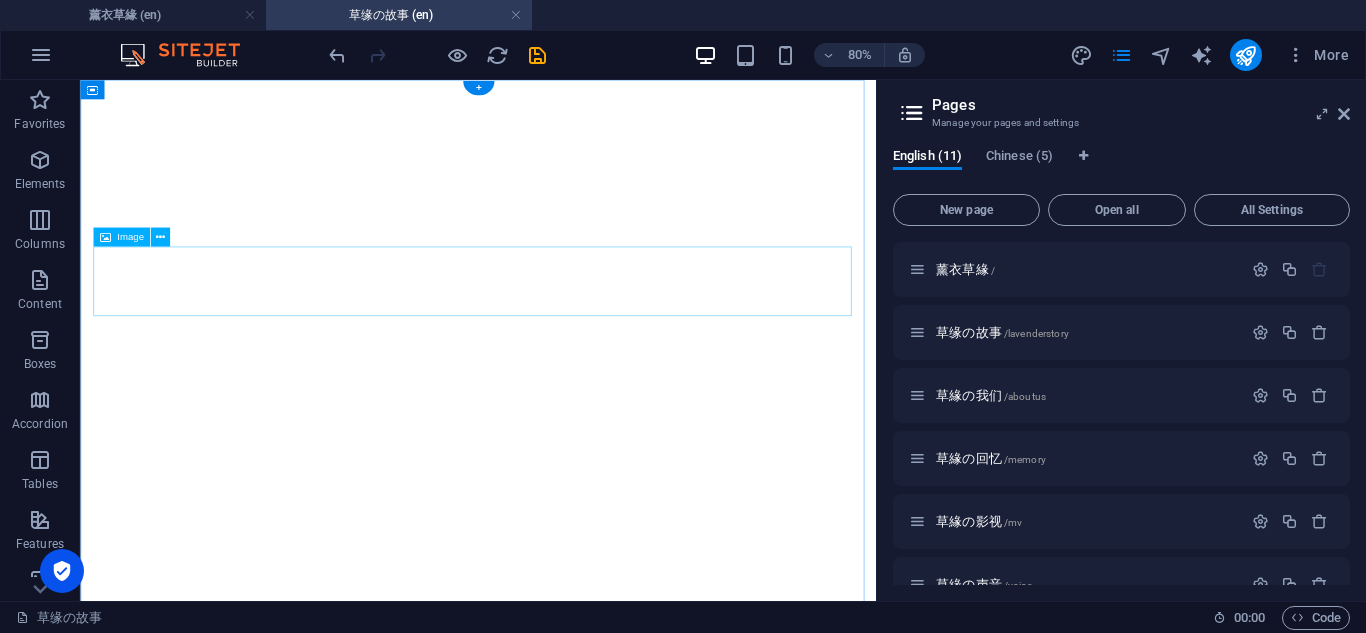 scroll, scrollTop: 0, scrollLeft: 0, axis: both 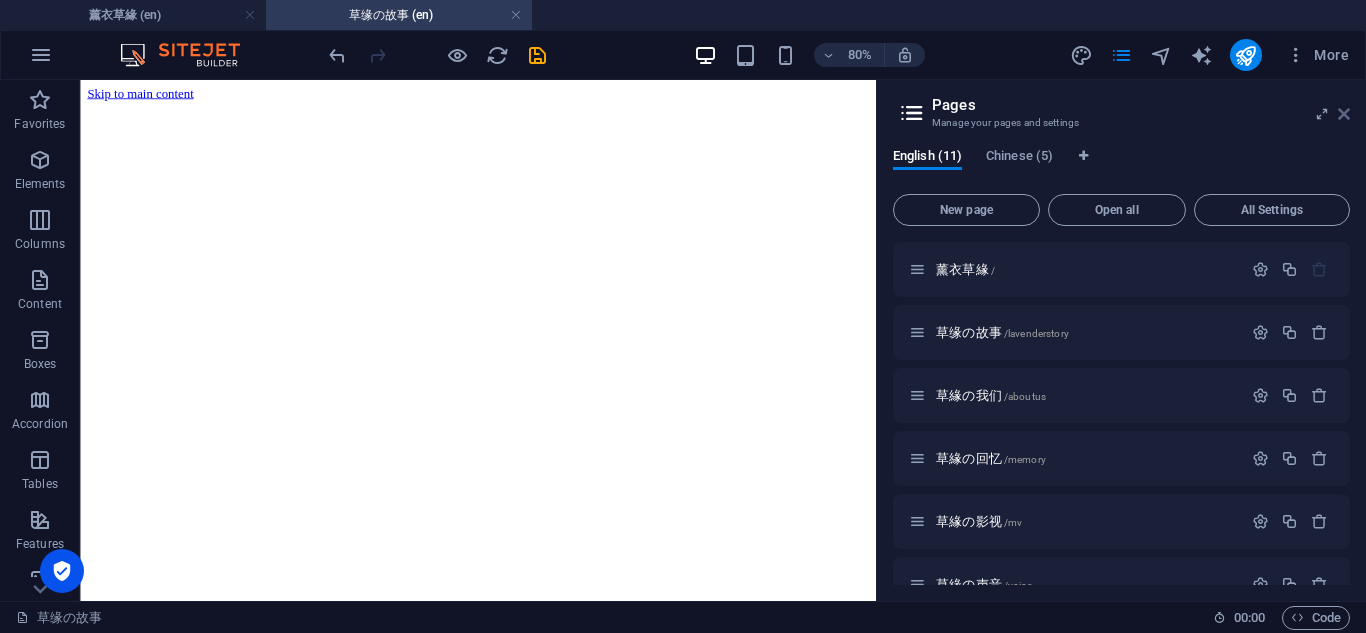 click on "Pages Manage your pages and settings" at bounding box center [1123, 106] 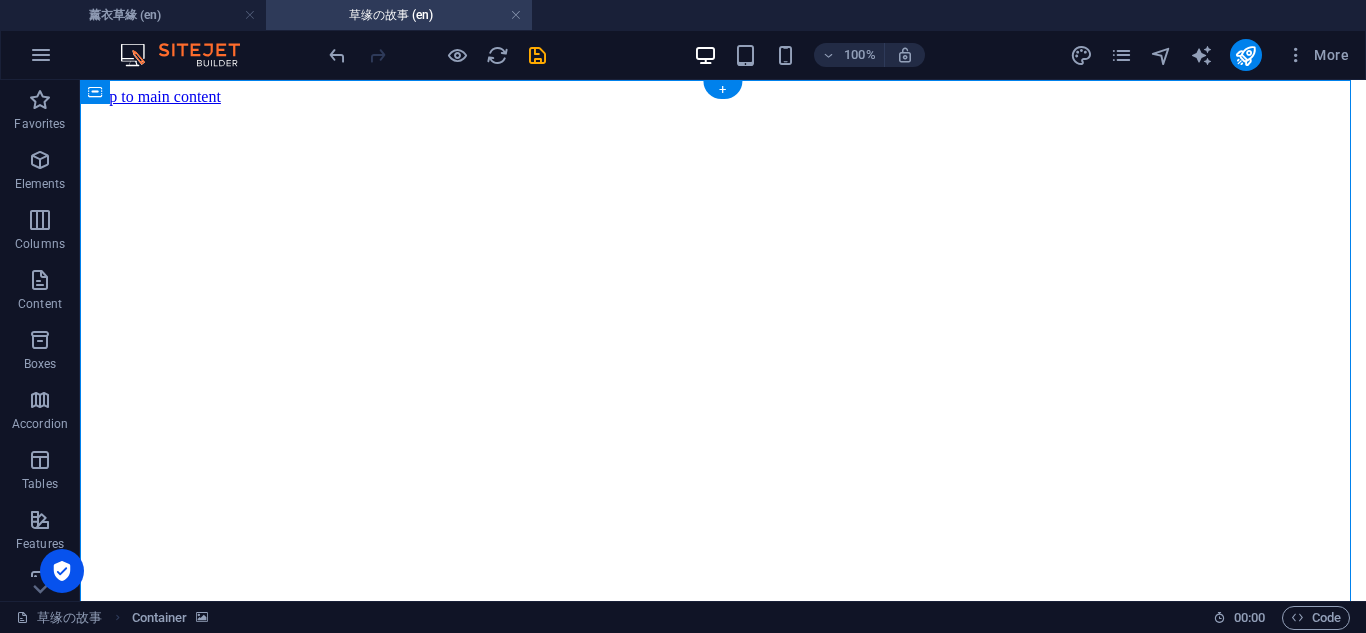 drag, startPoint x: 863, startPoint y: 338, endPoint x: 905, endPoint y: 285, distance: 67.62396 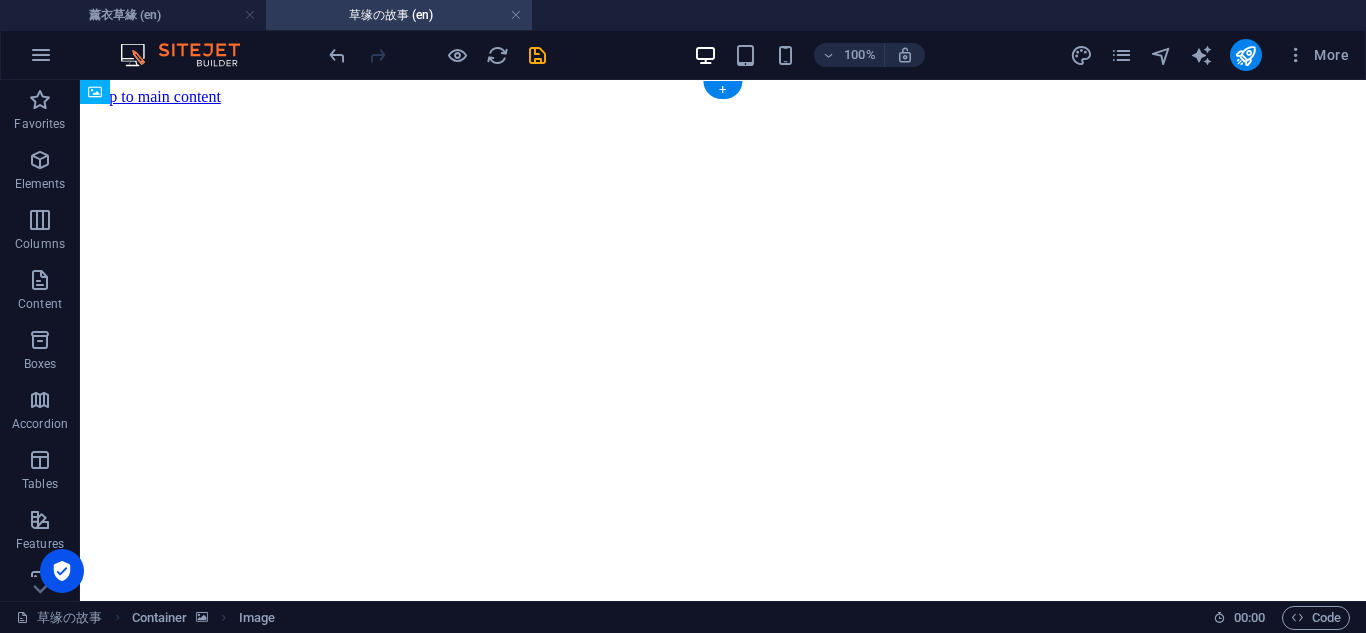 drag, startPoint x: 915, startPoint y: 336, endPoint x: 912, endPoint y: 305, distance: 31.144823 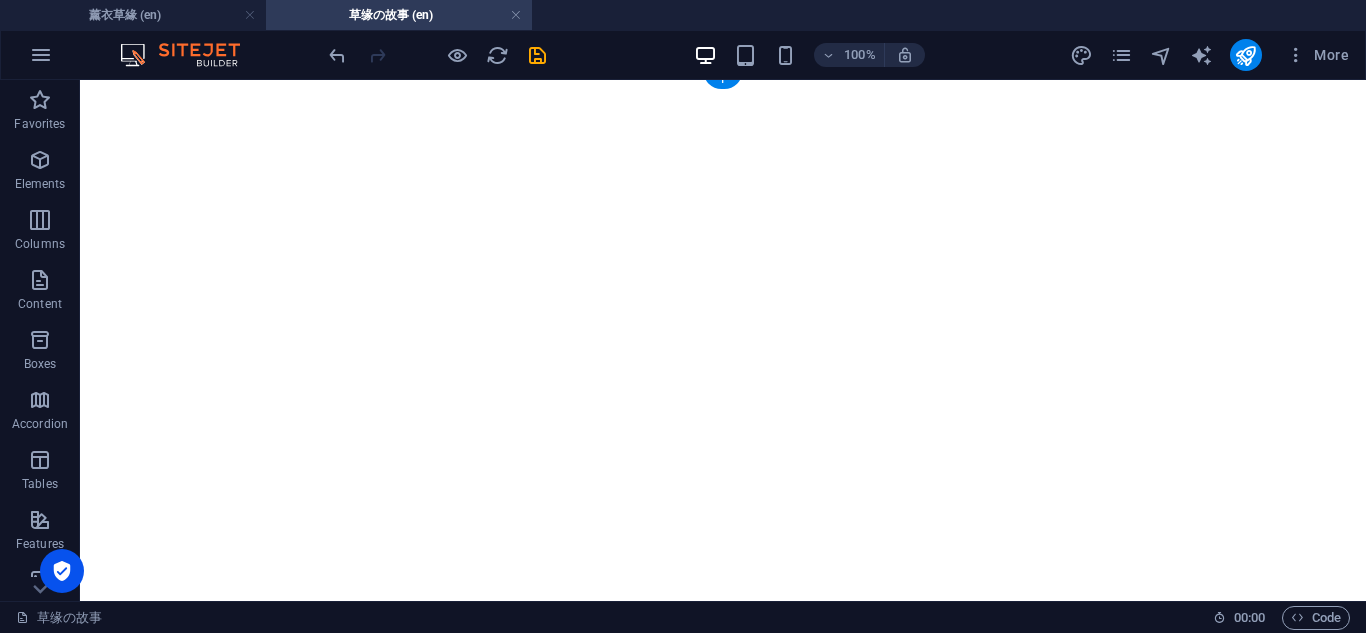 scroll, scrollTop: 333, scrollLeft: 0, axis: vertical 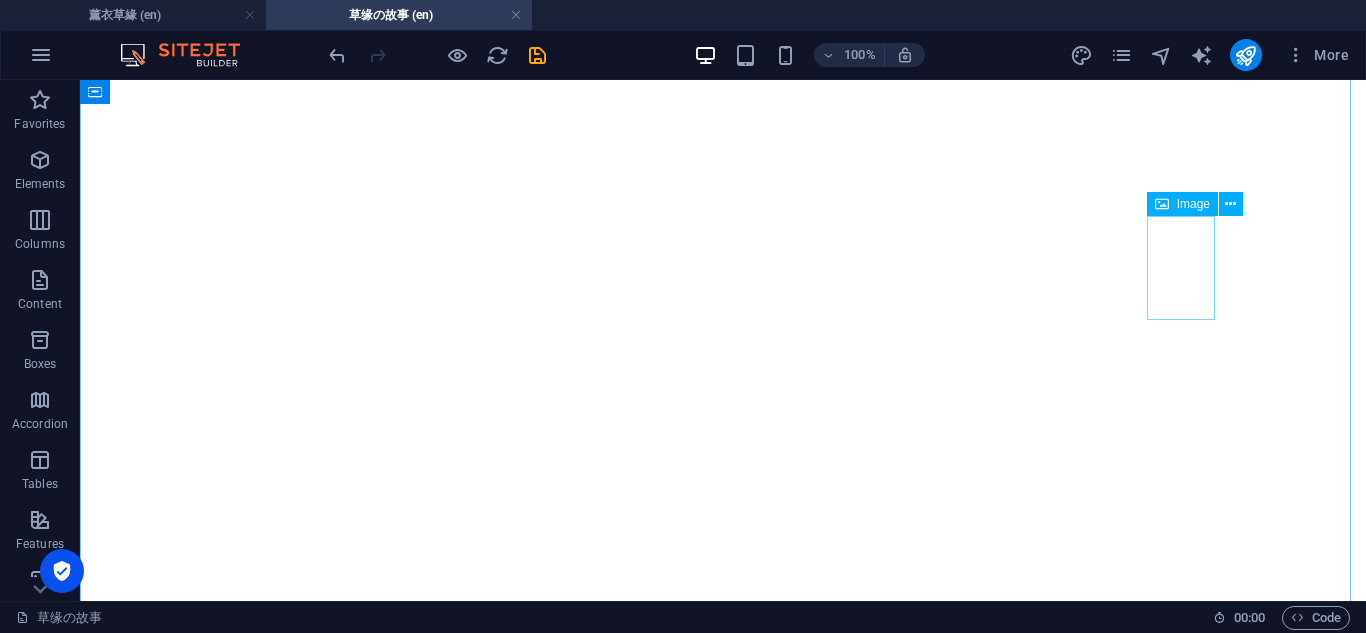 click at bounding box center (1168, 4395) 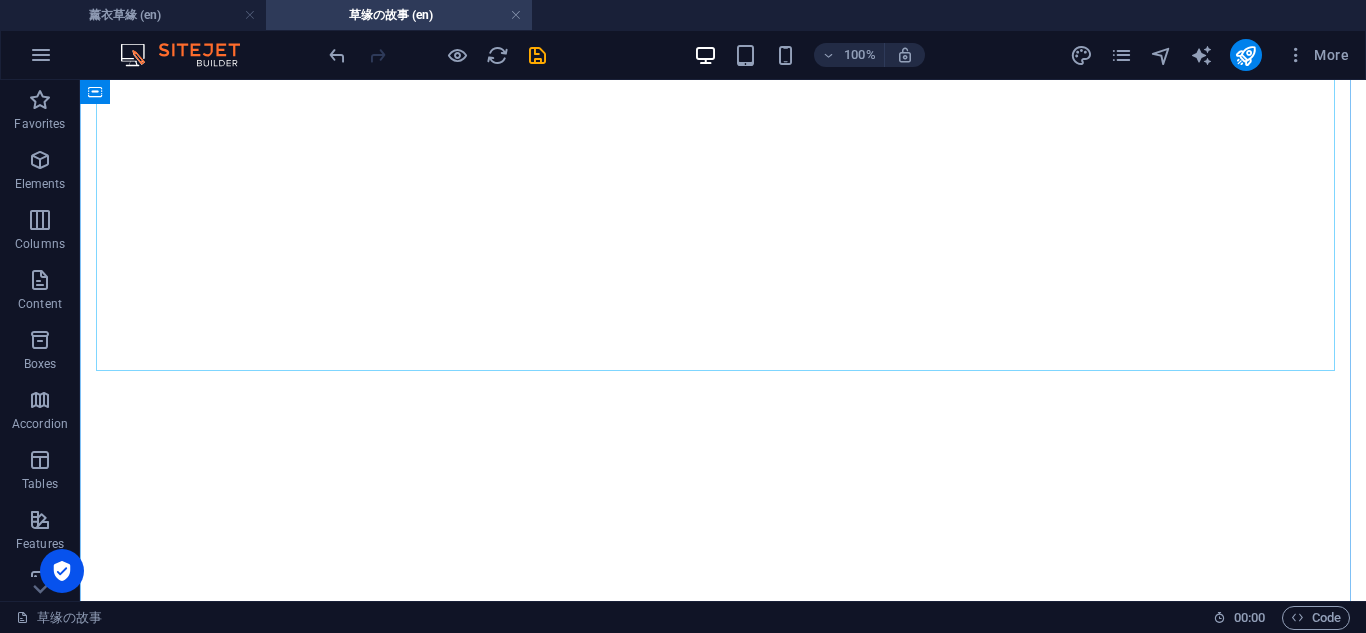 scroll, scrollTop: 667, scrollLeft: 0, axis: vertical 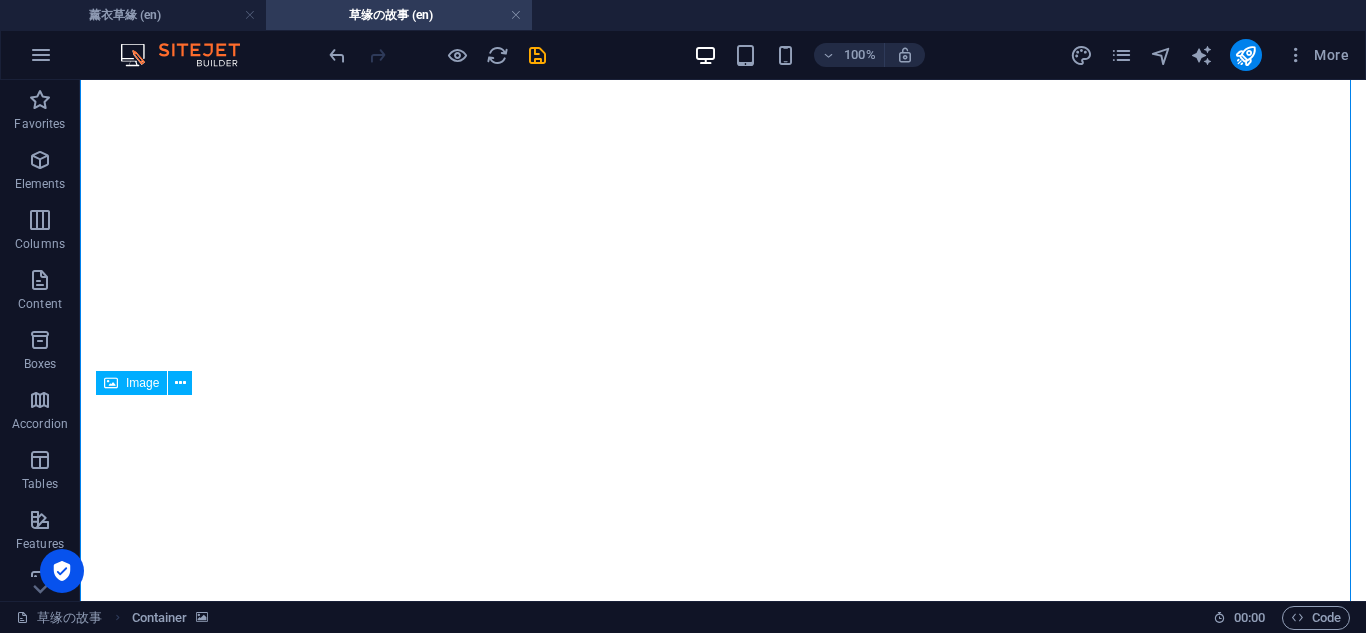 drag, startPoint x: 204, startPoint y: 528, endPoint x: 292, endPoint y: 464, distance: 108.81177 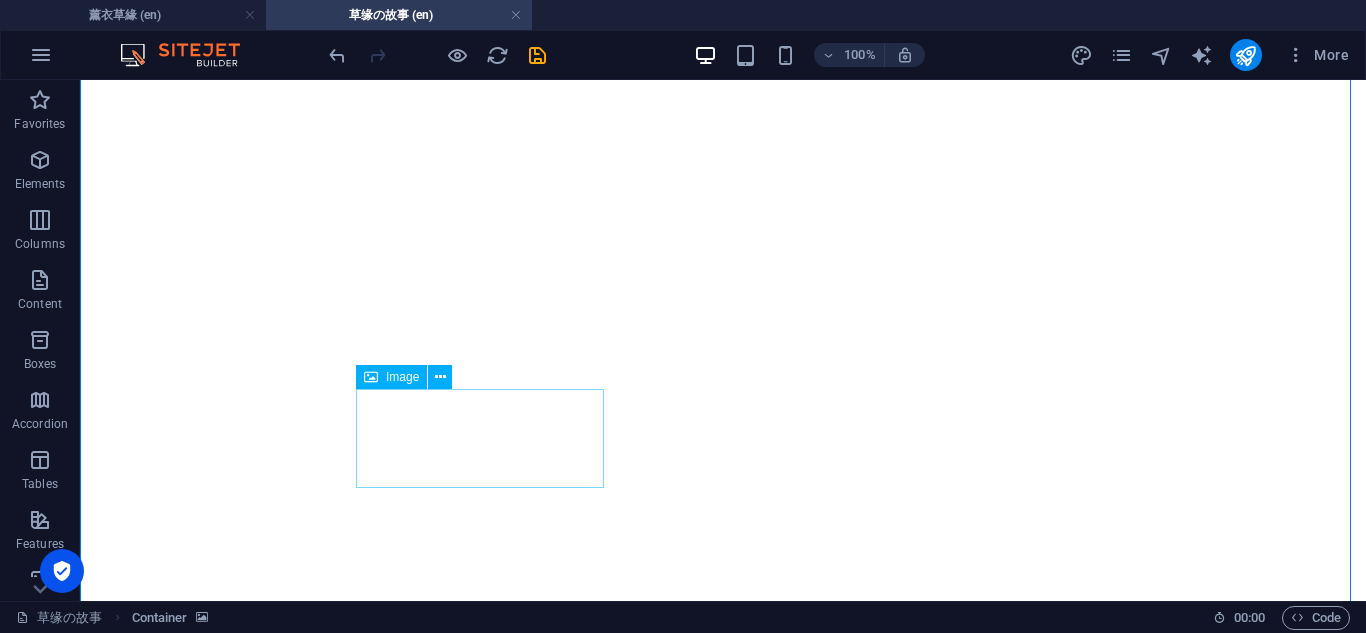 scroll, scrollTop: 1000, scrollLeft: 0, axis: vertical 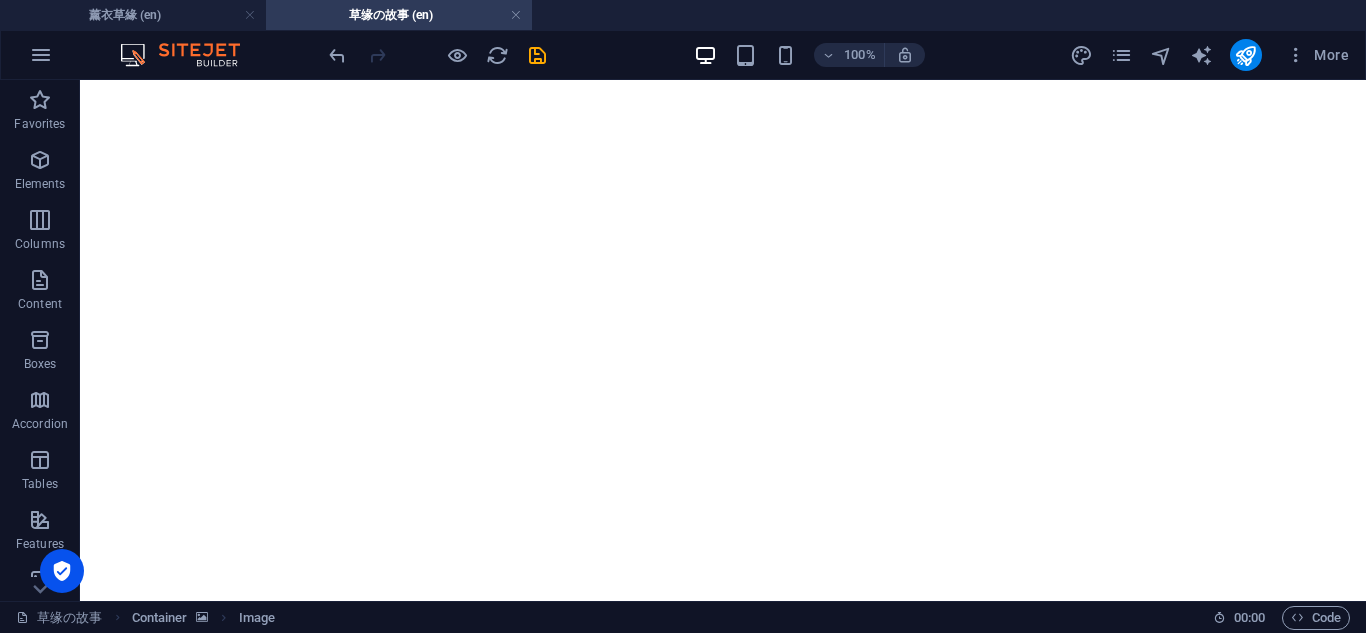 drag, startPoint x: 473, startPoint y: 149, endPoint x: 646, endPoint y: 376, distance: 285.40848 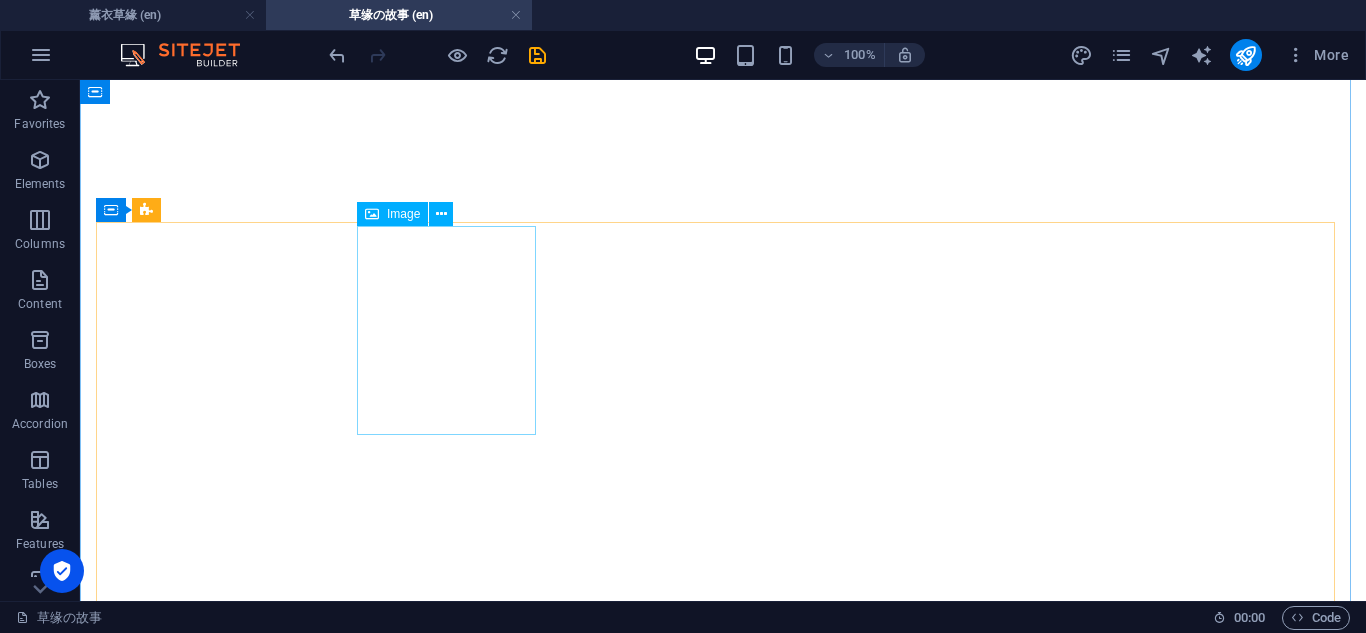 scroll, scrollTop: 1333, scrollLeft: 0, axis: vertical 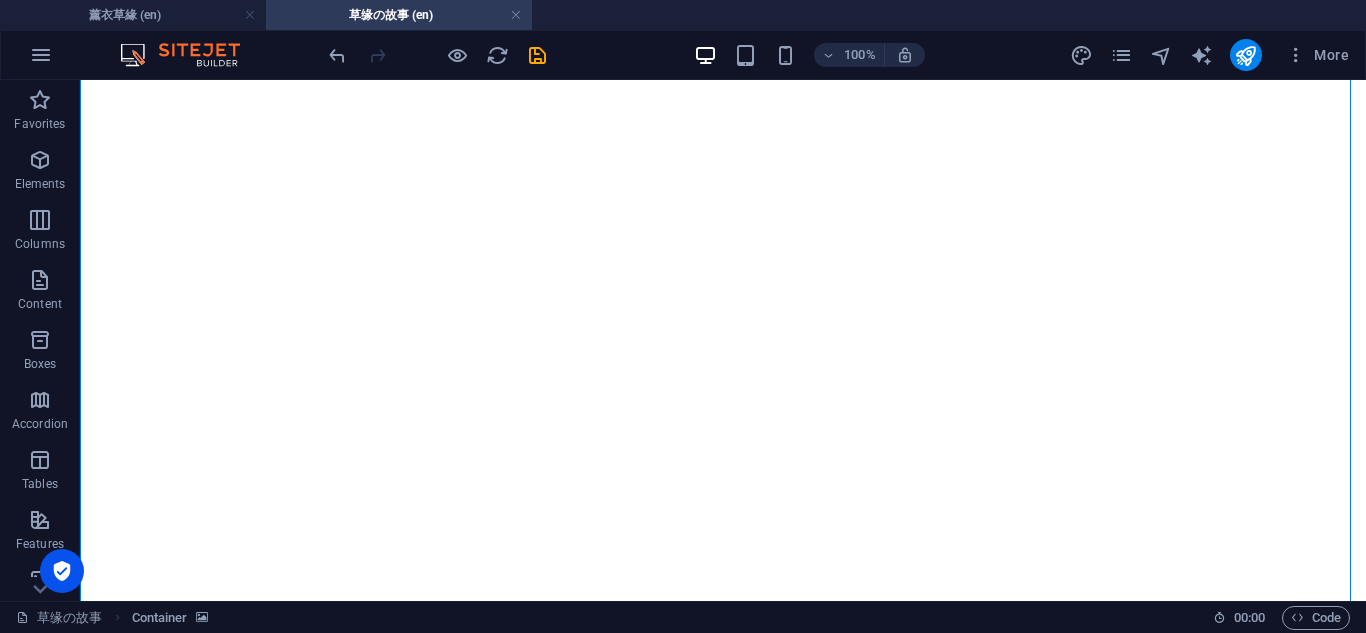 drag, startPoint x: 403, startPoint y: 543, endPoint x: 389, endPoint y: 453, distance: 91.08238 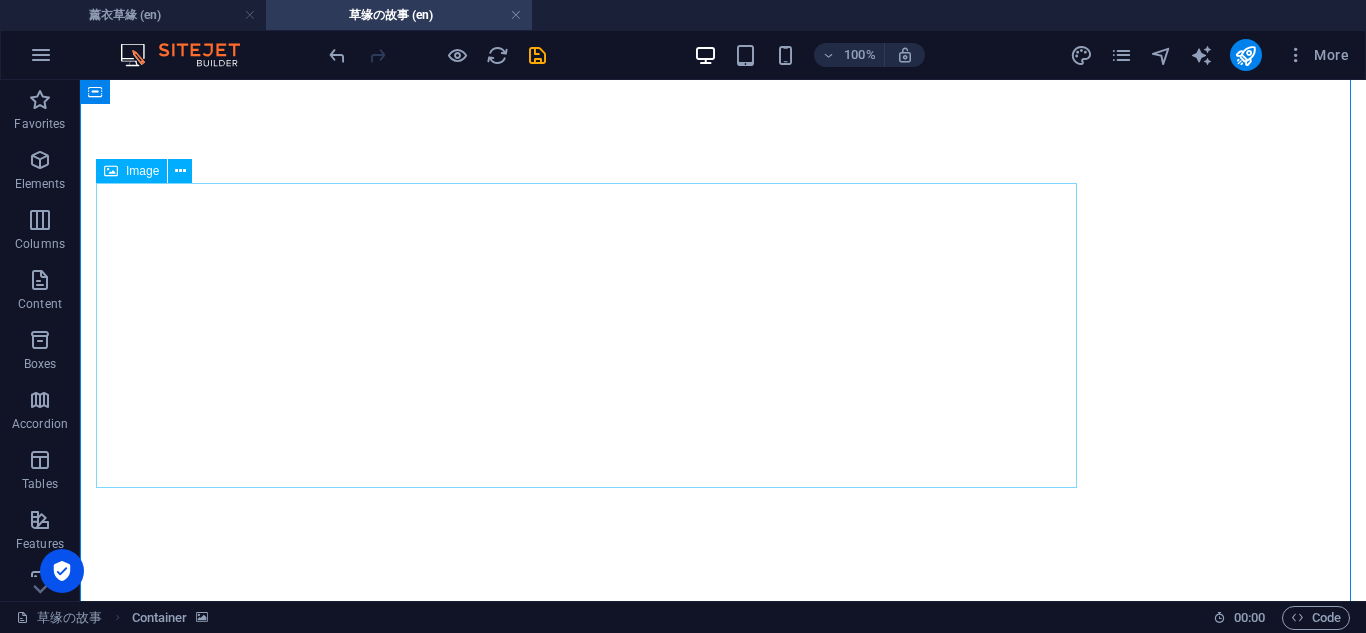 scroll, scrollTop: 1583, scrollLeft: 0, axis: vertical 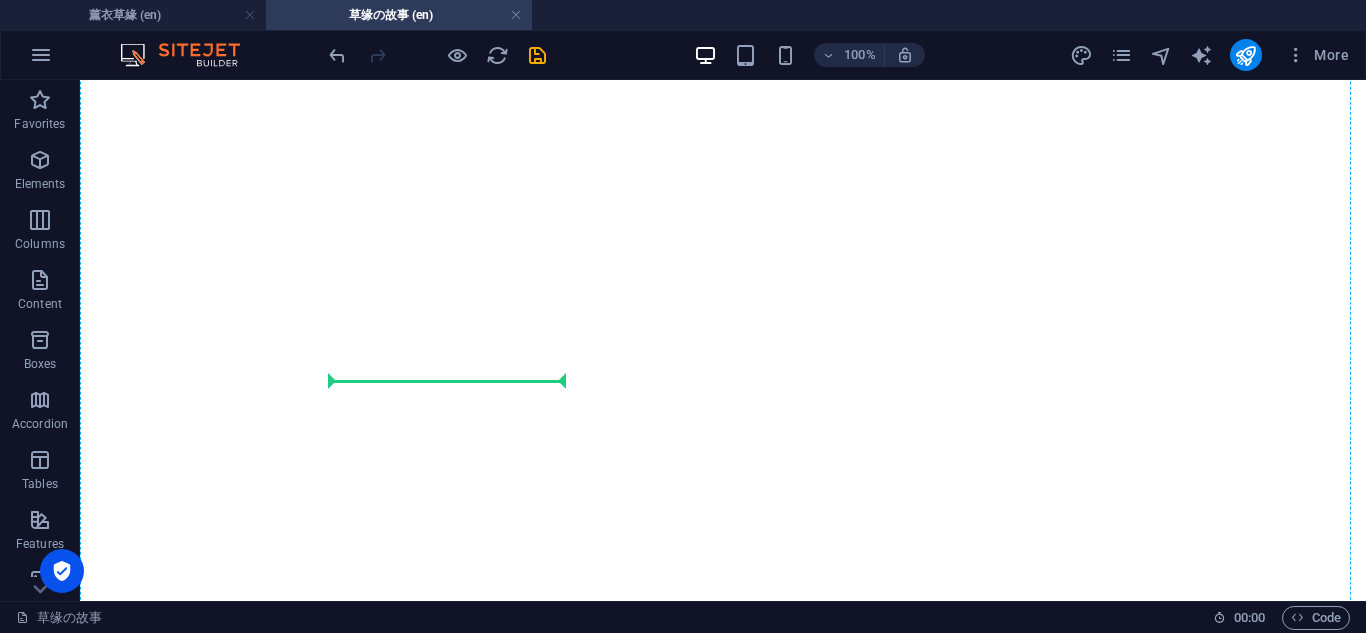 drag, startPoint x: 387, startPoint y: 351, endPoint x: 372, endPoint y: 361, distance: 18.027756 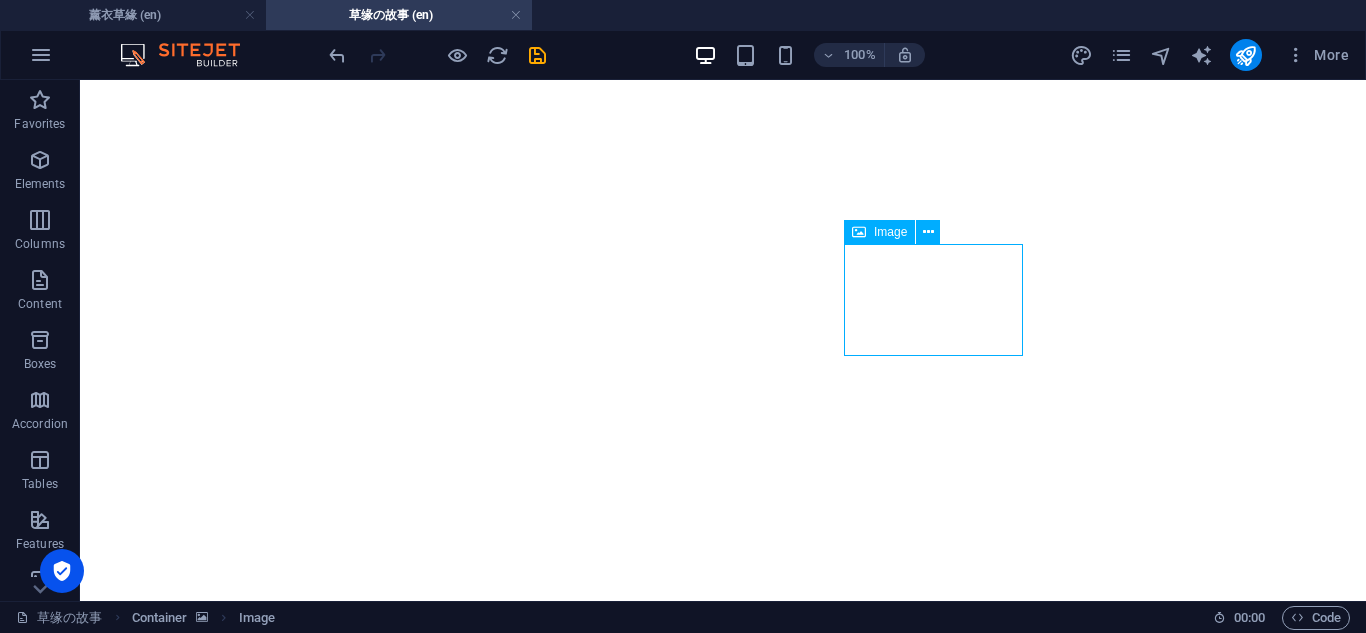 click at bounding box center (723, 4936) 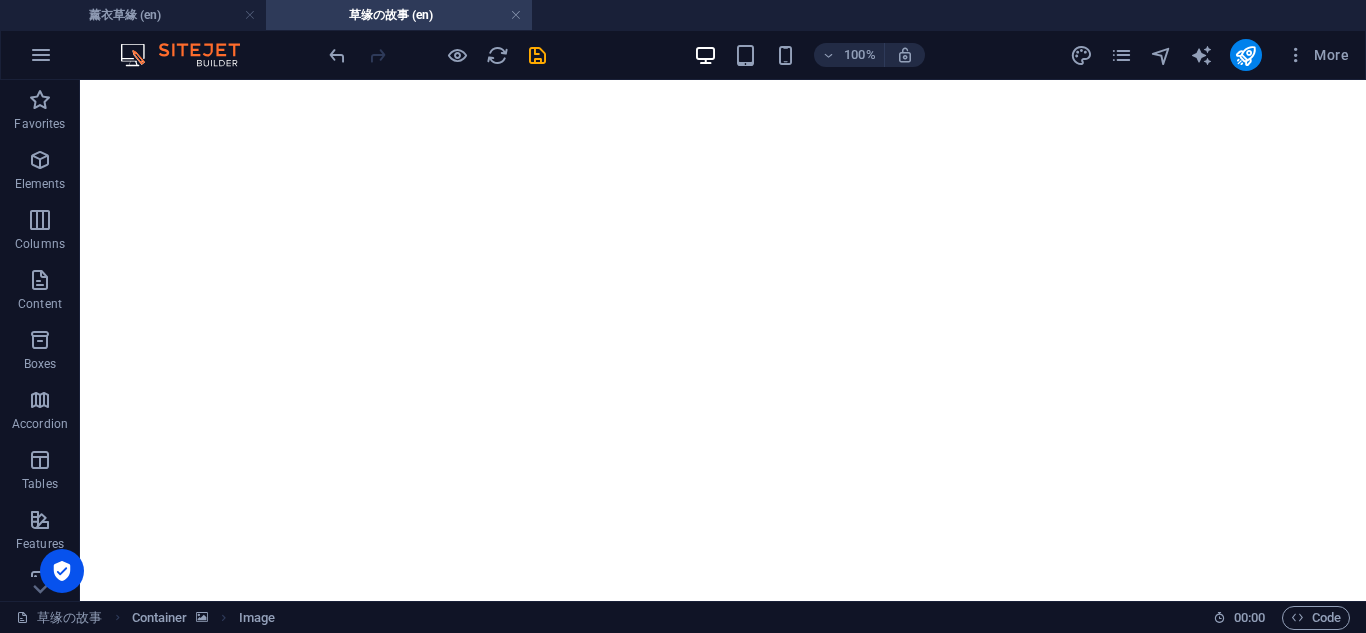drag, startPoint x: 933, startPoint y: 309, endPoint x: 353, endPoint y: 354, distance: 581.74304 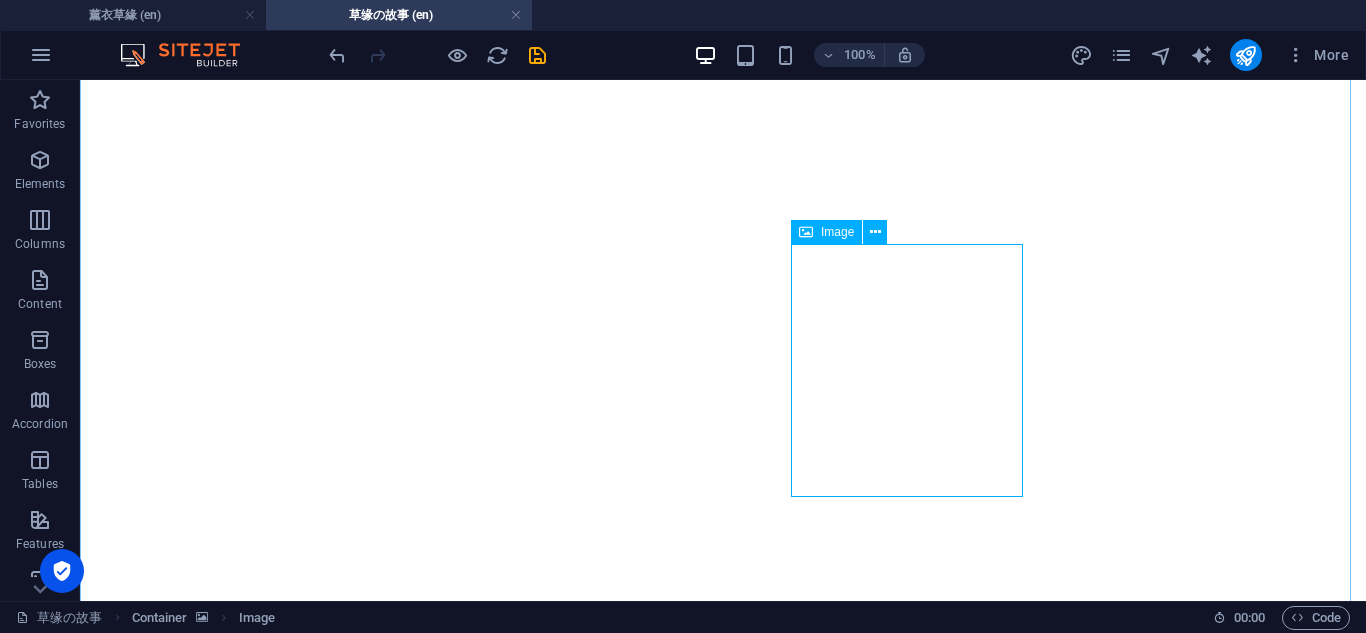 click at bounding box center [723, 4865] 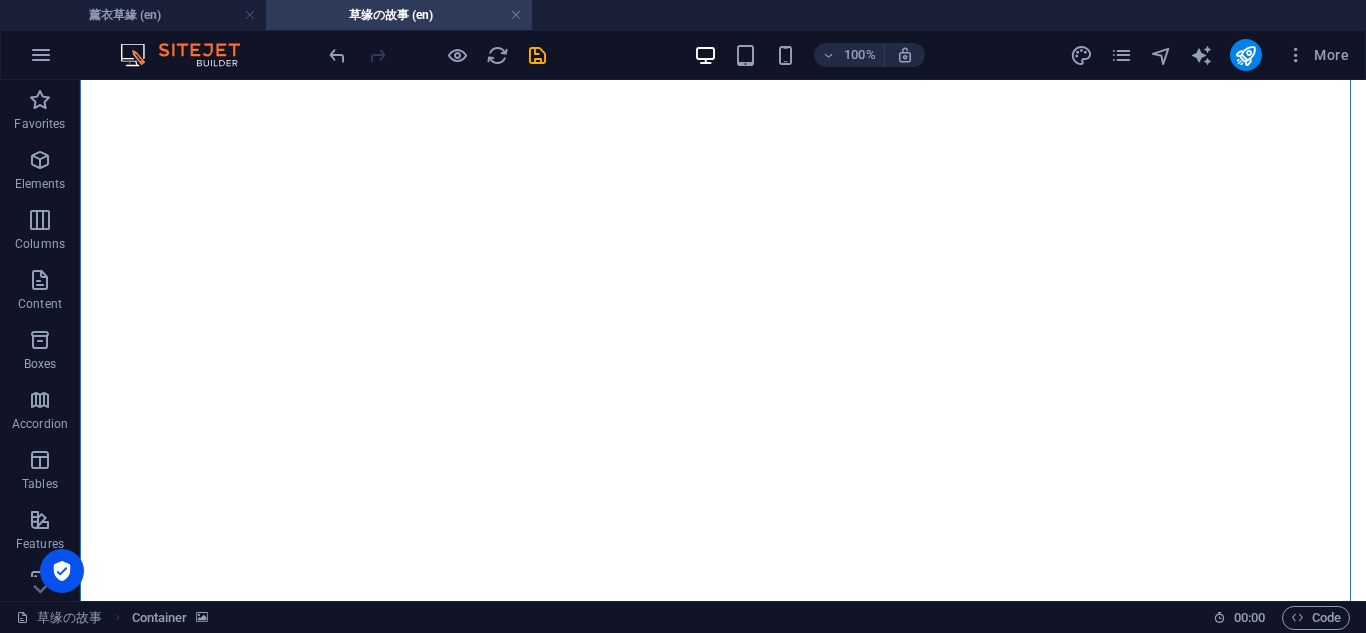 scroll, scrollTop: 881, scrollLeft: 0, axis: vertical 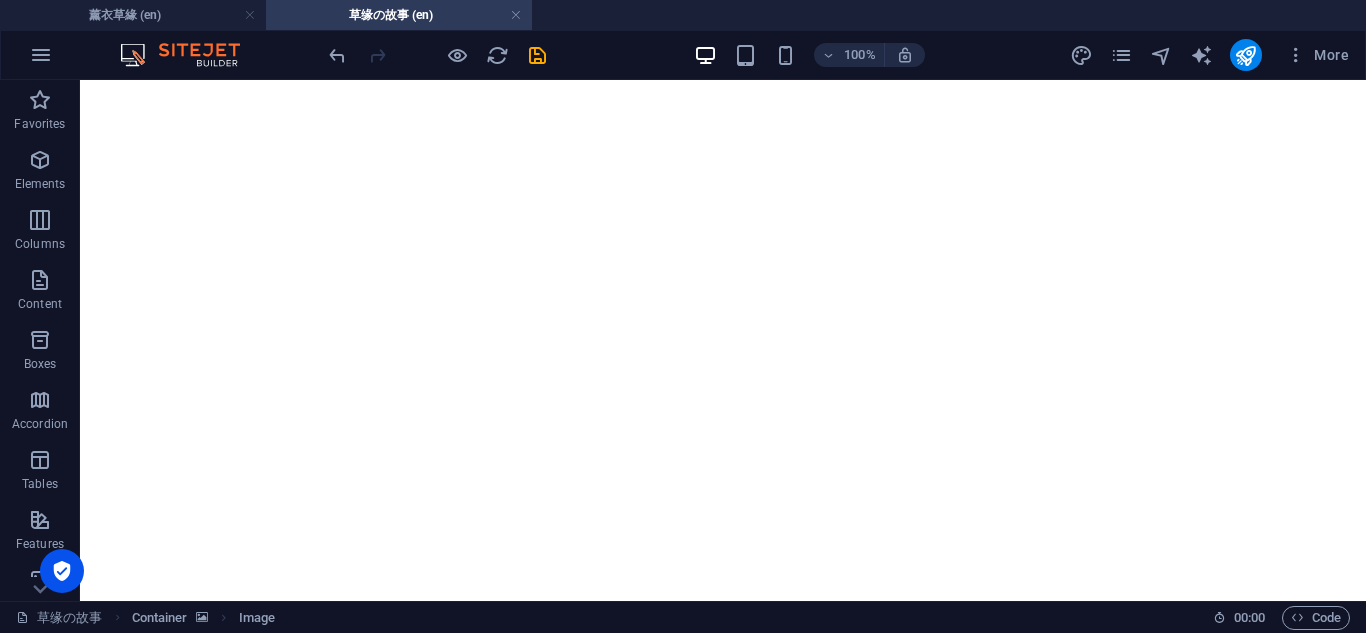 drag, startPoint x: 361, startPoint y: 464, endPoint x: 279, endPoint y: 454, distance: 82.607506 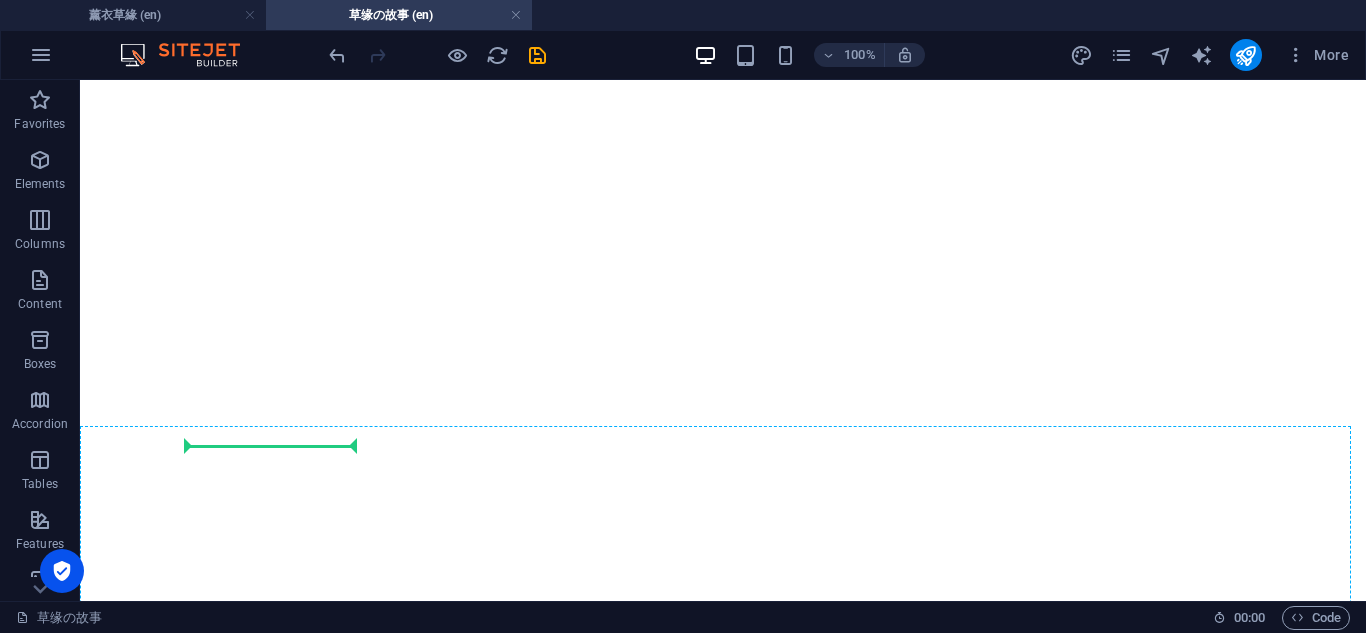 scroll, scrollTop: 1362, scrollLeft: 0, axis: vertical 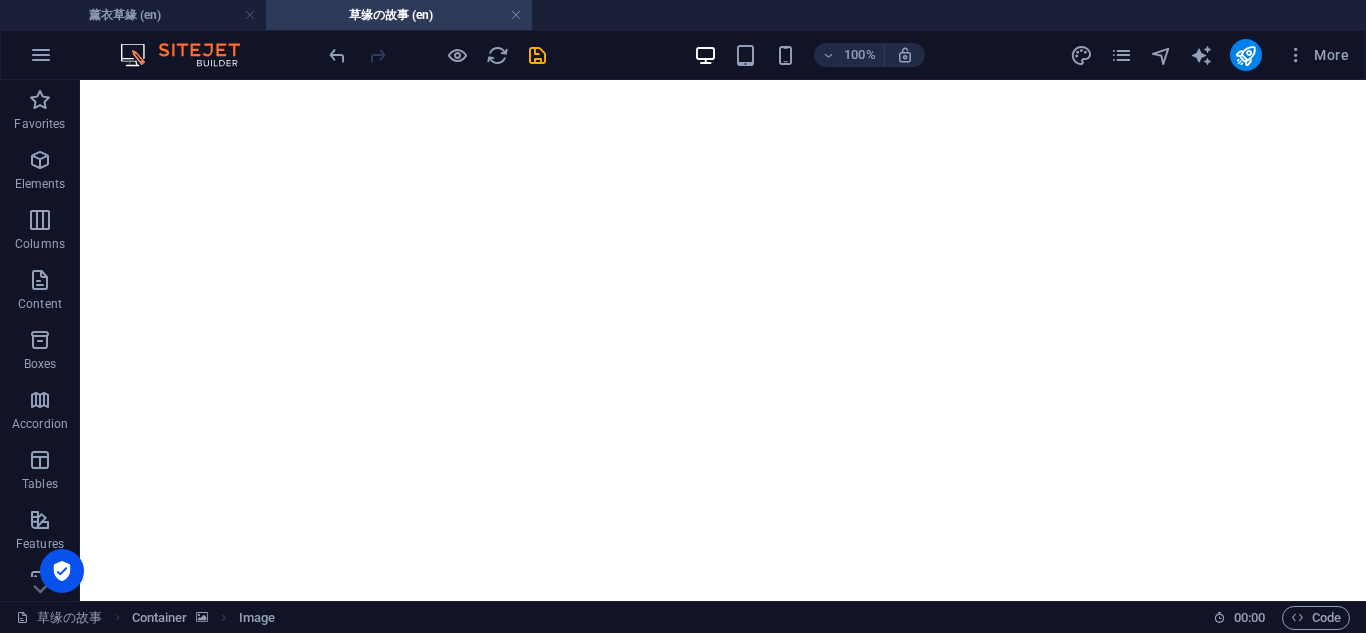 drag, startPoint x: 383, startPoint y: 328, endPoint x: 53, endPoint y: 331, distance: 330.01364 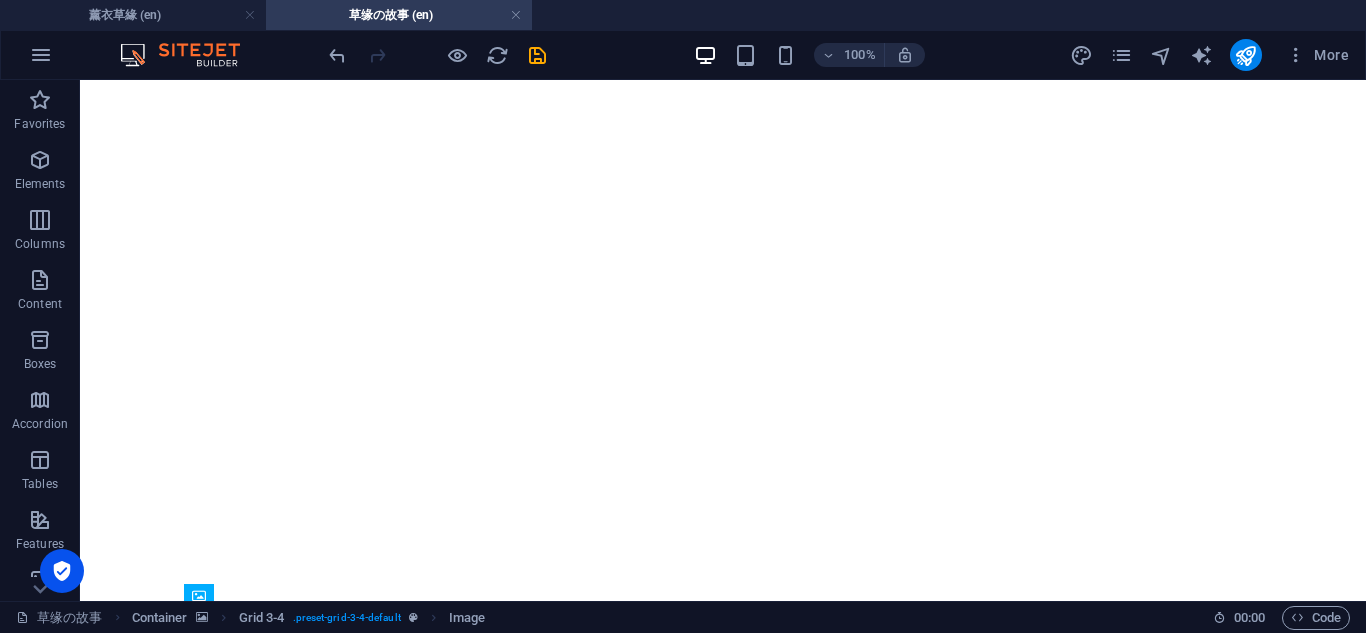 scroll, scrollTop: 911, scrollLeft: 0, axis: vertical 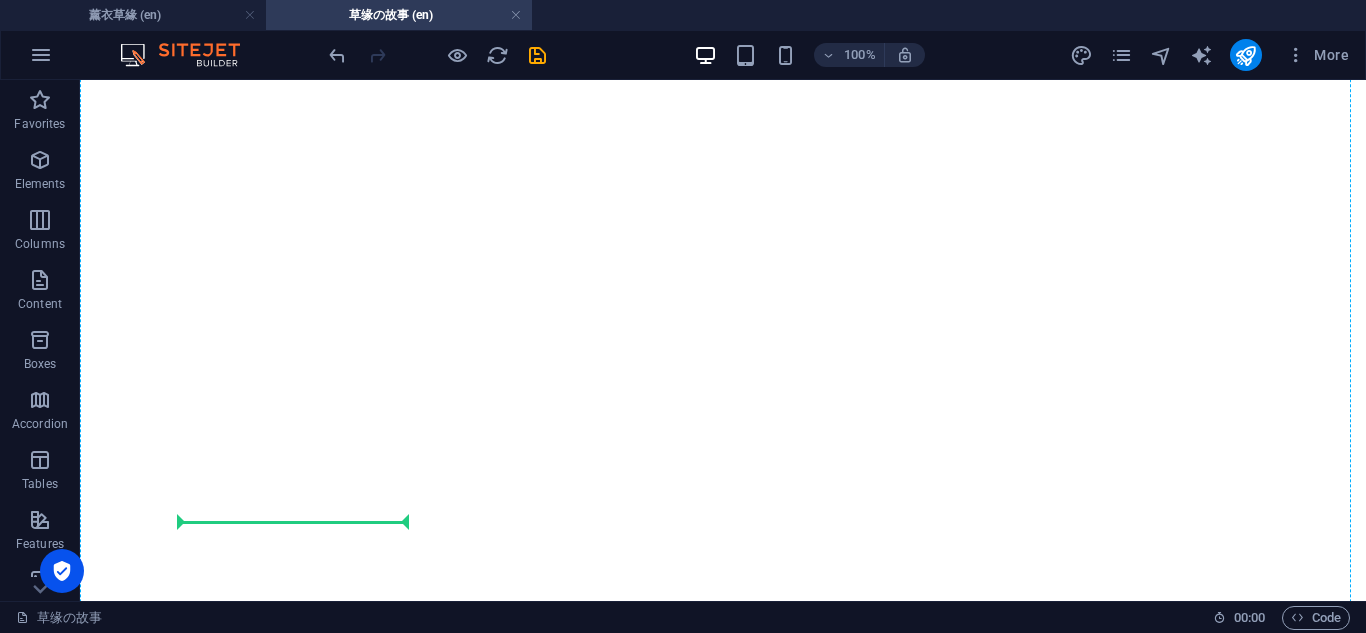 drag, startPoint x: 277, startPoint y: 539, endPoint x: 407, endPoint y: 482, distance: 141.94717 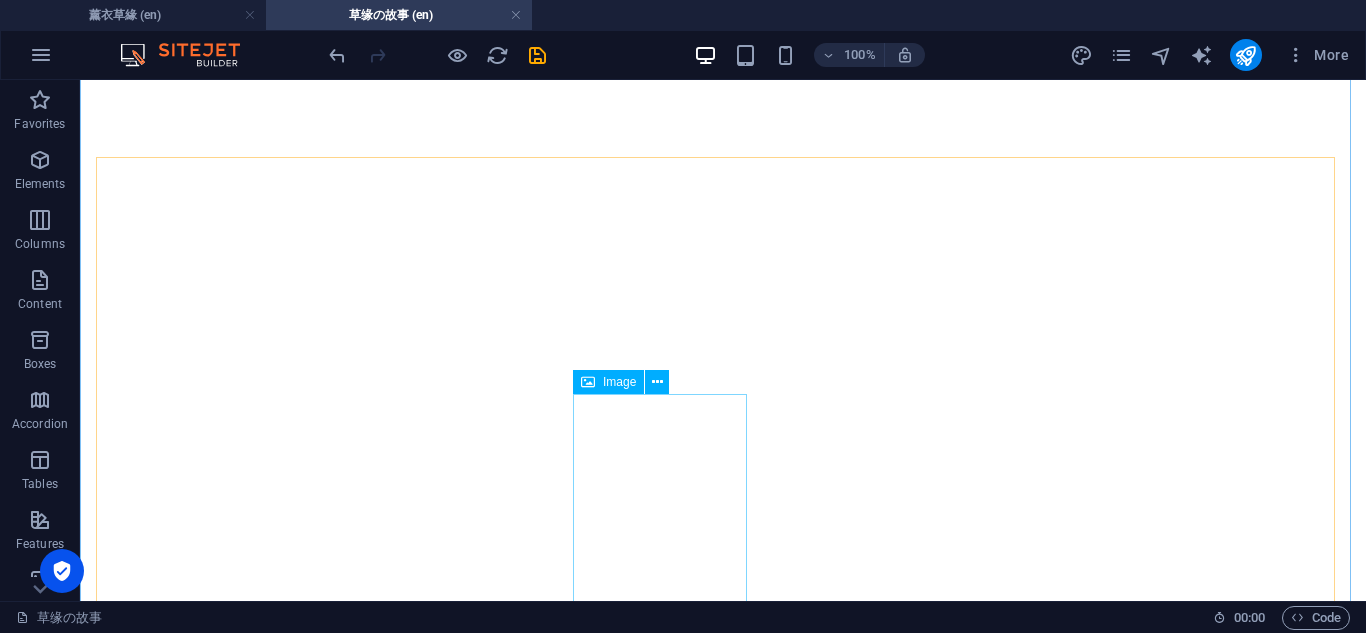 scroll, scrollTop: 1244, scrollLeft: 0, axis: vertical 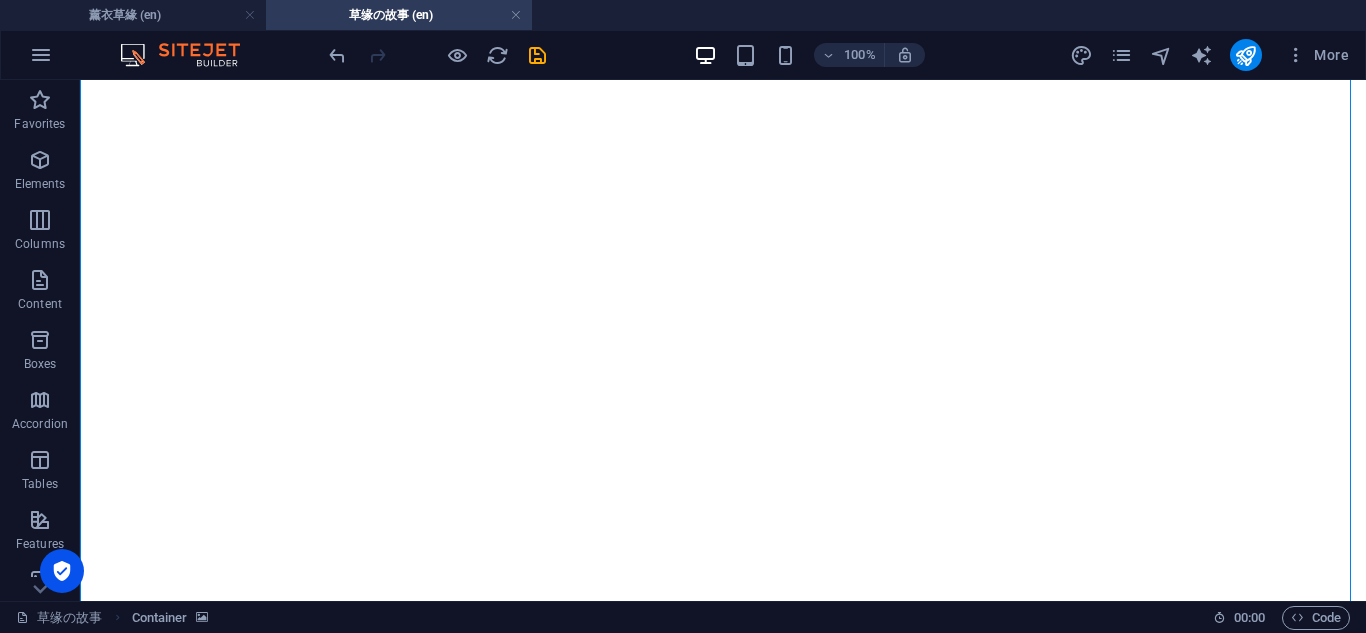drag, startPoint x: 643, startPoint y: 403, endPoint x: 635, endPoint y: 205, distance: 198.16154 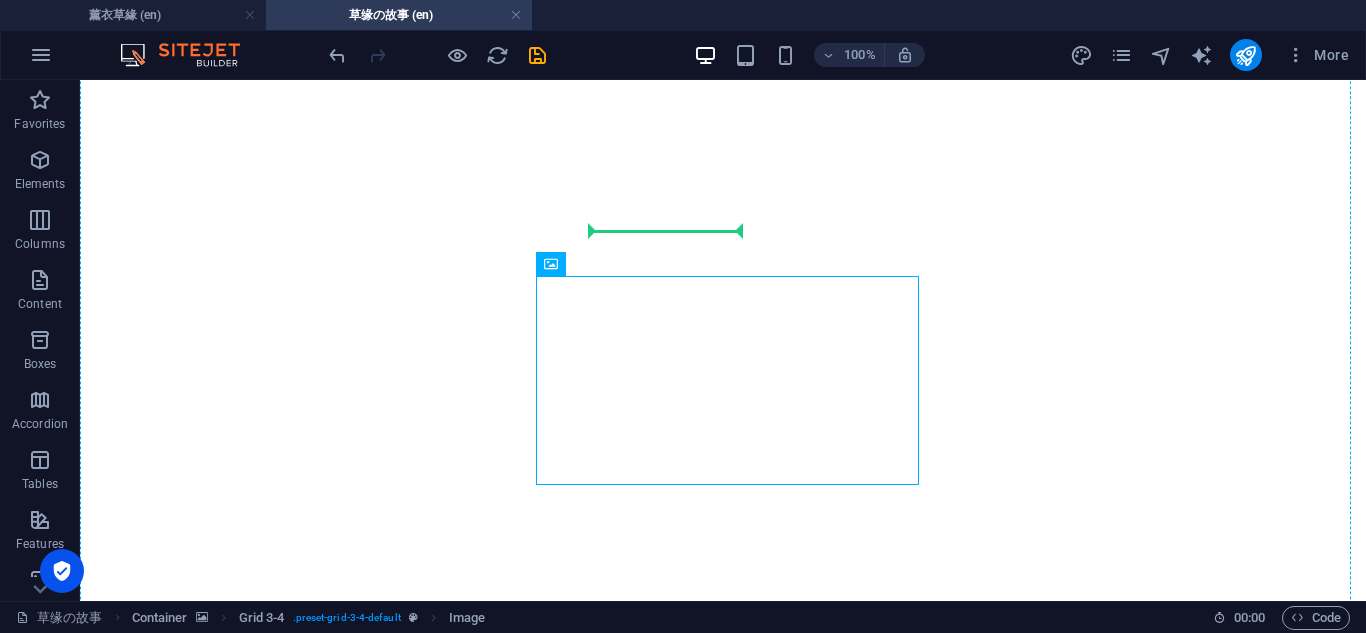 scroll, scrollTop: 1110, scrollLeft: 0, axis: vertical 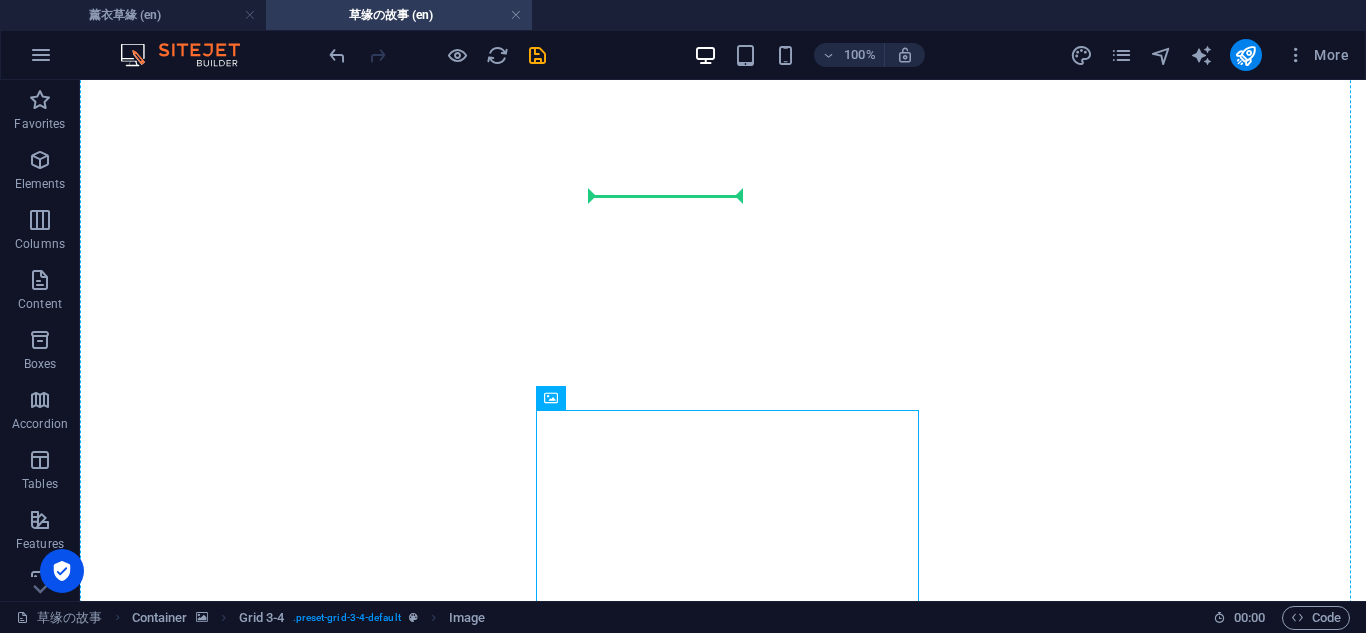 drag, startPoint x: 675, startPoint y: 360, endPoint x: 669, endPoint y: 253, distance: 107.16809 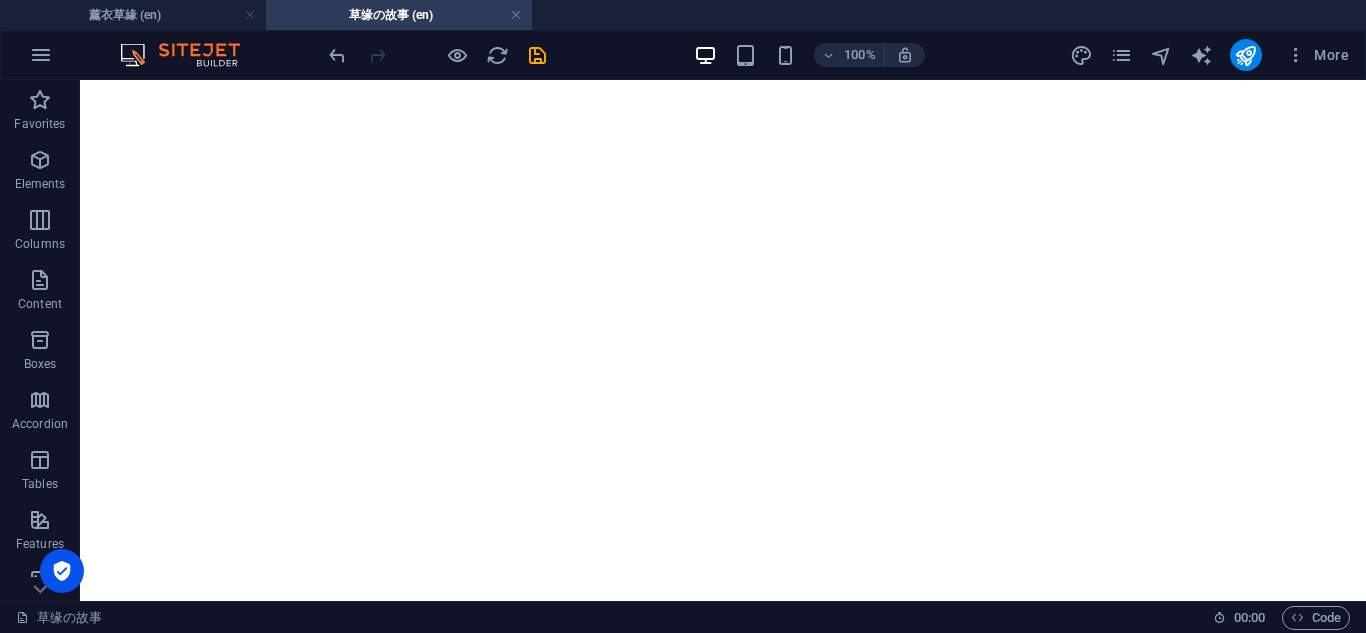 scroll, scrollTop: 1397, scrollLeft: 0, axis: vertical 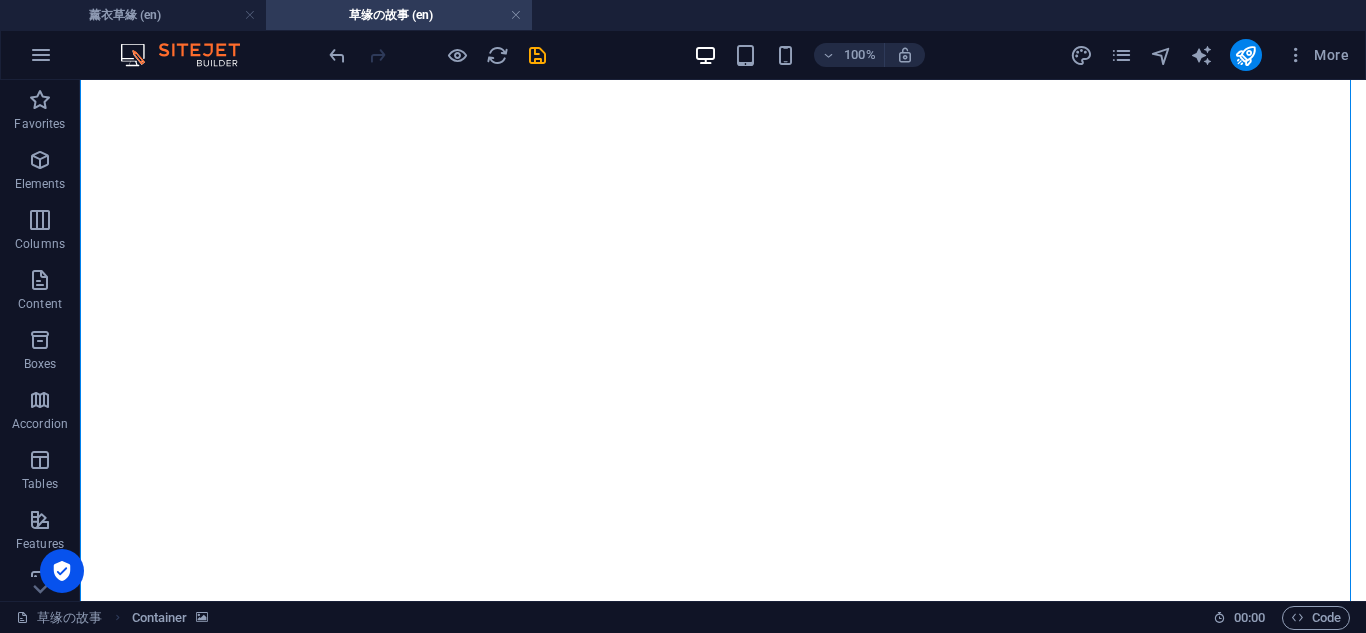drag, startPoint x: 1038, startPoint y: 288, endPoint x: 1047, endPoint y: 240, distance: 48.83646 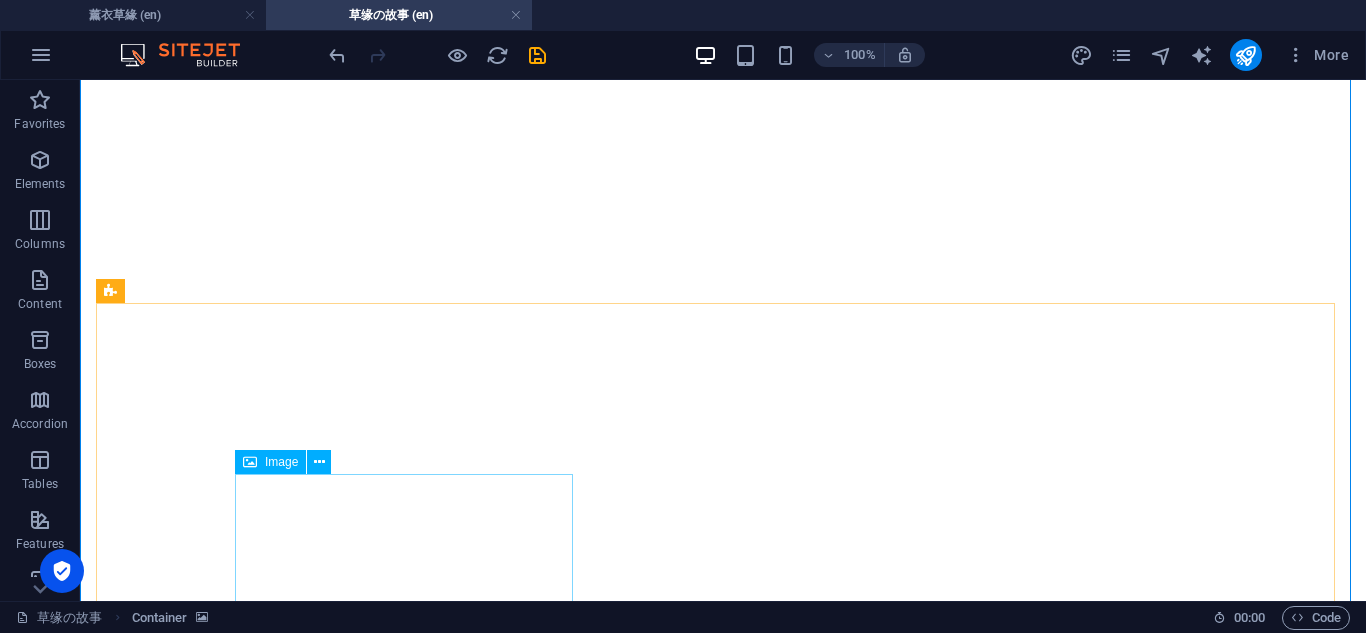scroll, scrollTop: 1431, scrollLeft: 0, axis: vertical 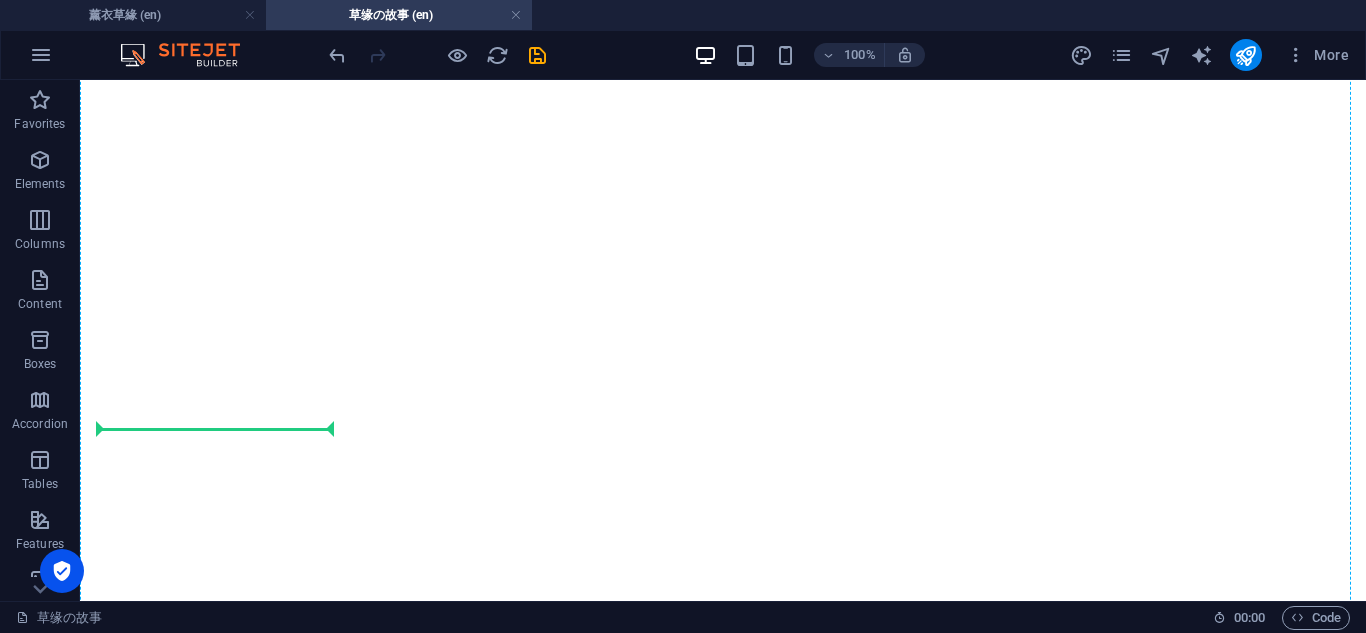 drag, startPoint x: 164, startPoint y: 357, endPoint x: 237, endPoint y: 480, distance: 143.03146 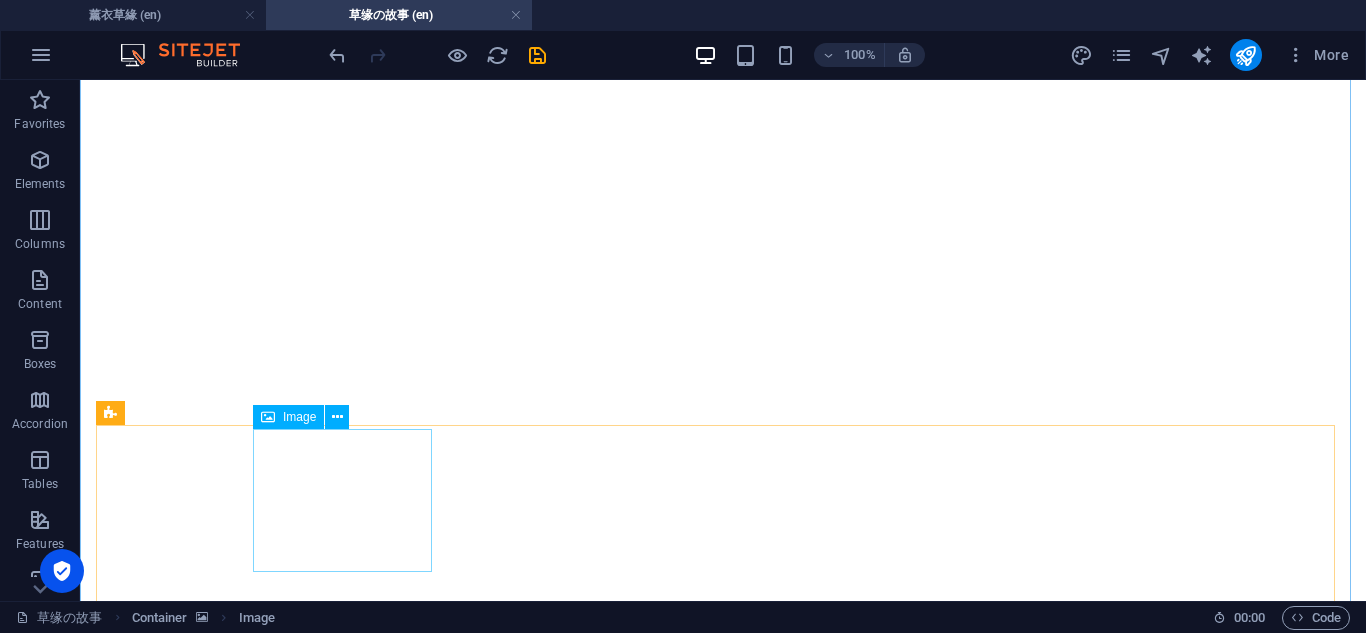 scroll, scrollTop: 1300, scrollLeft: 0, axis: vertical 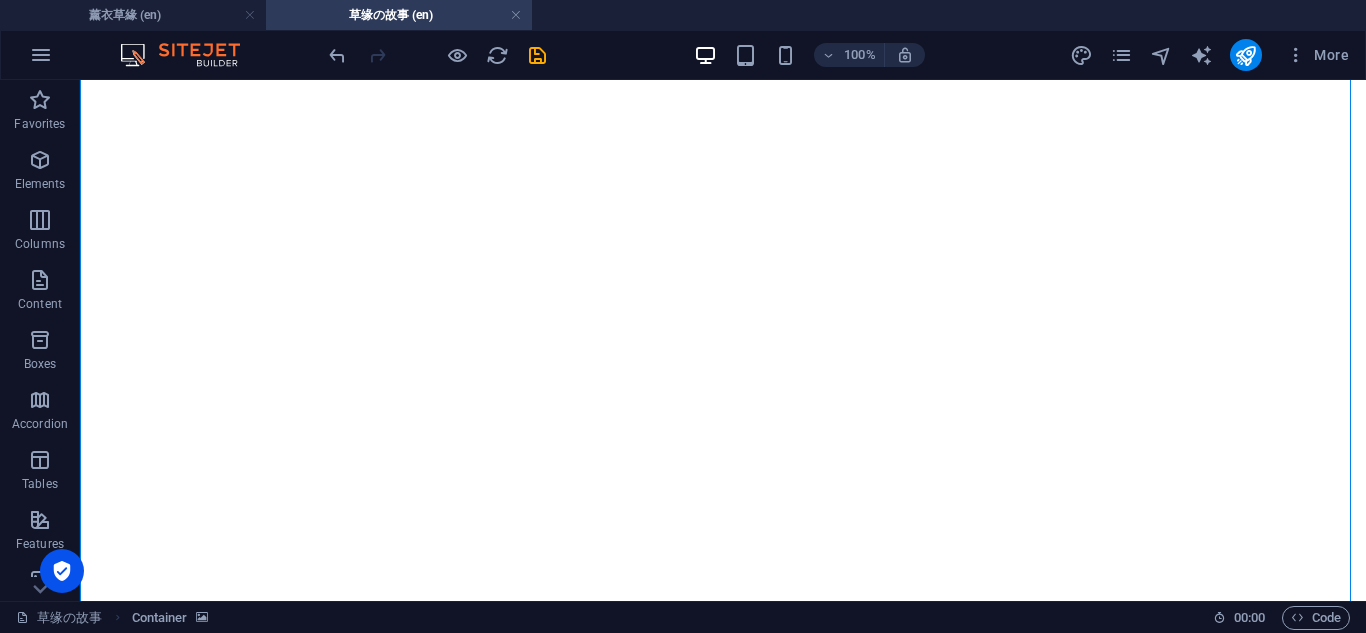 drag, startPoint x: 316, startPoint y: 486, endPoint x: 300, endPoint y: 463, distance: 28.01785 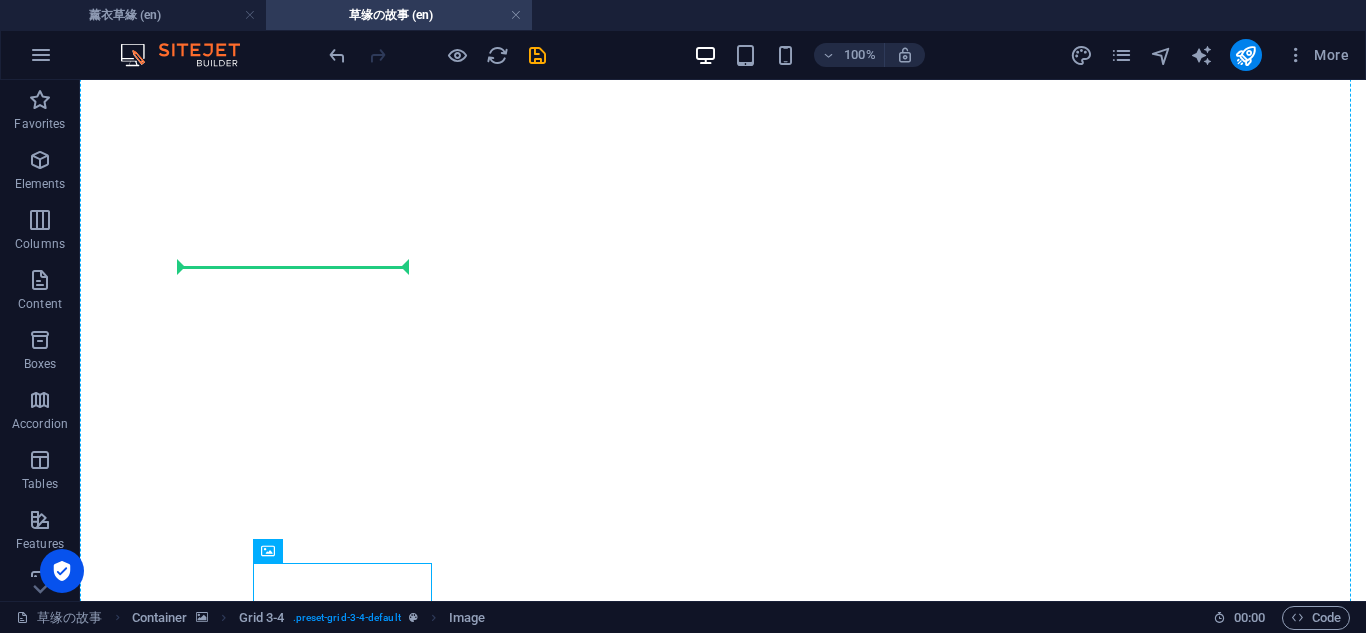 scroll, scrollTop: 905, scrollLeft: 0, axis: vertical 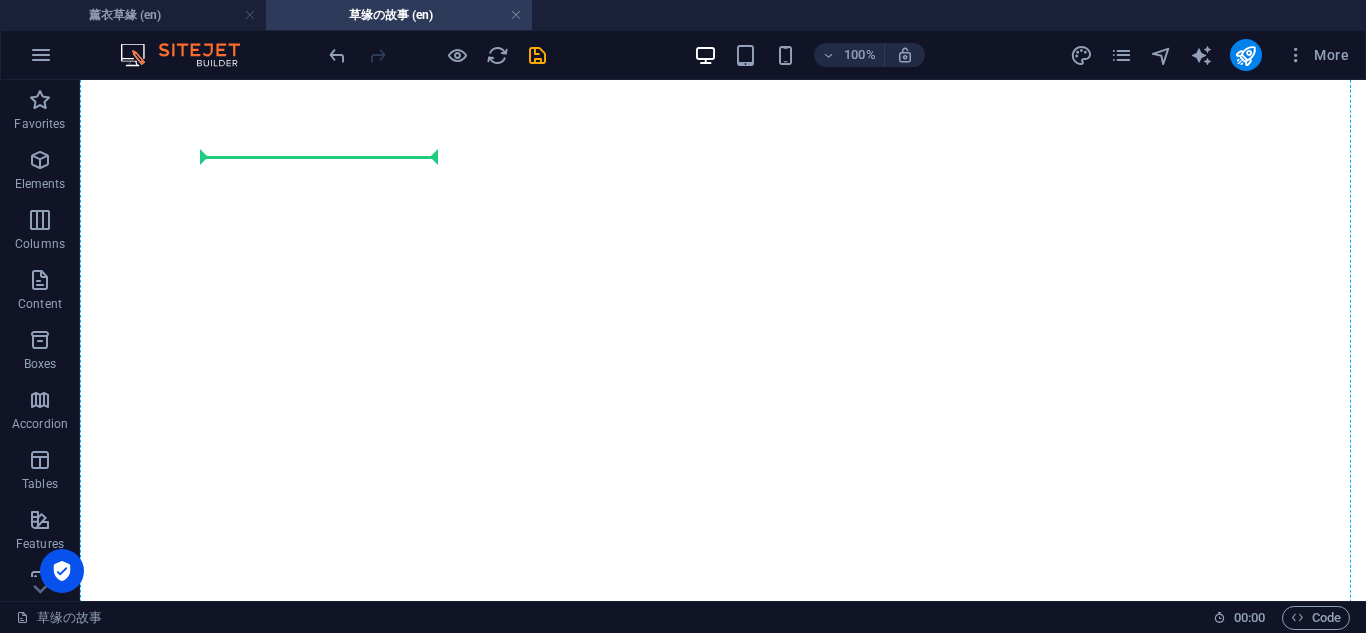 drag, startPoint x: 361, startPoint y: 439, endPoint x: 249, endPoint y: 212, distance: 253.12645 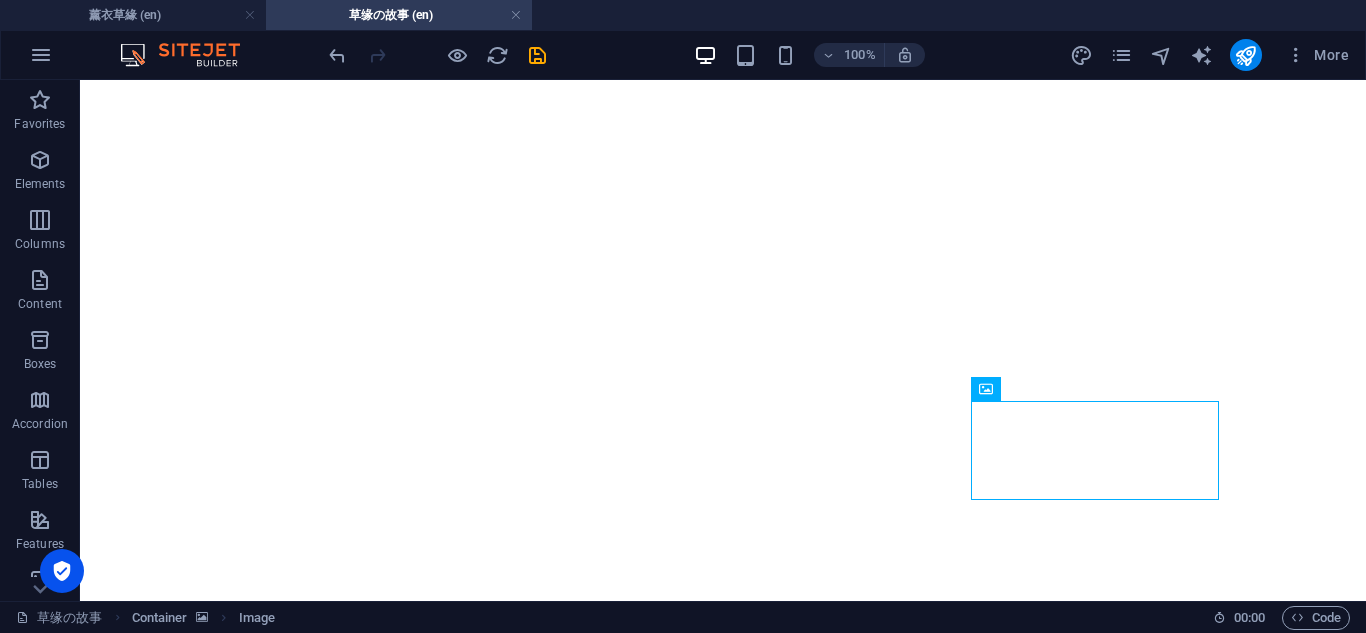 drag, startPoint x: 1080, startPoint y: 469, endPoint x: 376, endPoint y: 286, distance: 727.39606 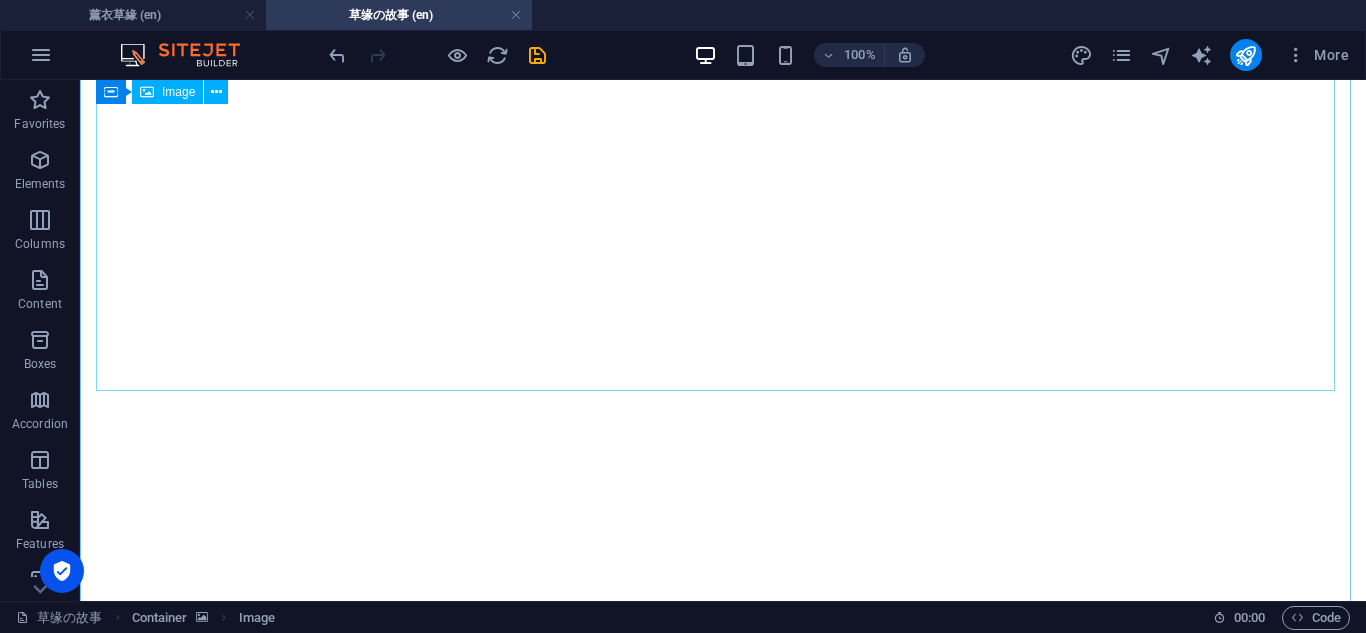 scroll, scrollTop: 0, scrollLeft: 0, axis: both 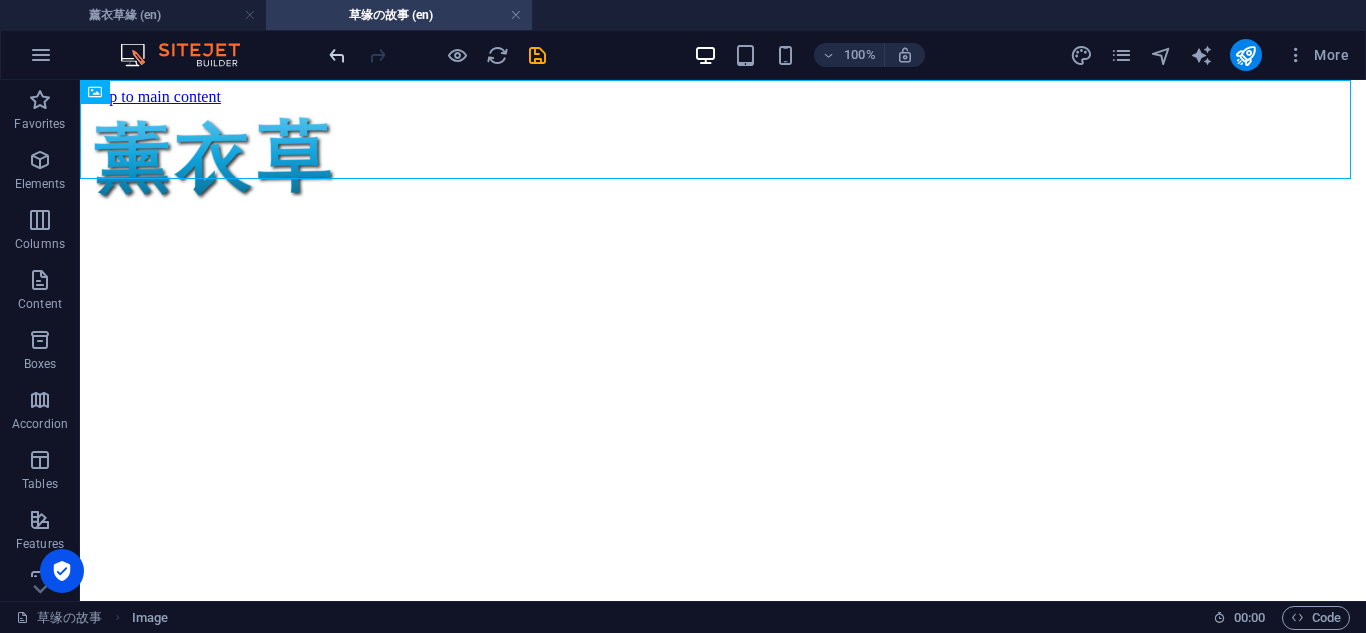 click at bounding box center [337, 55] 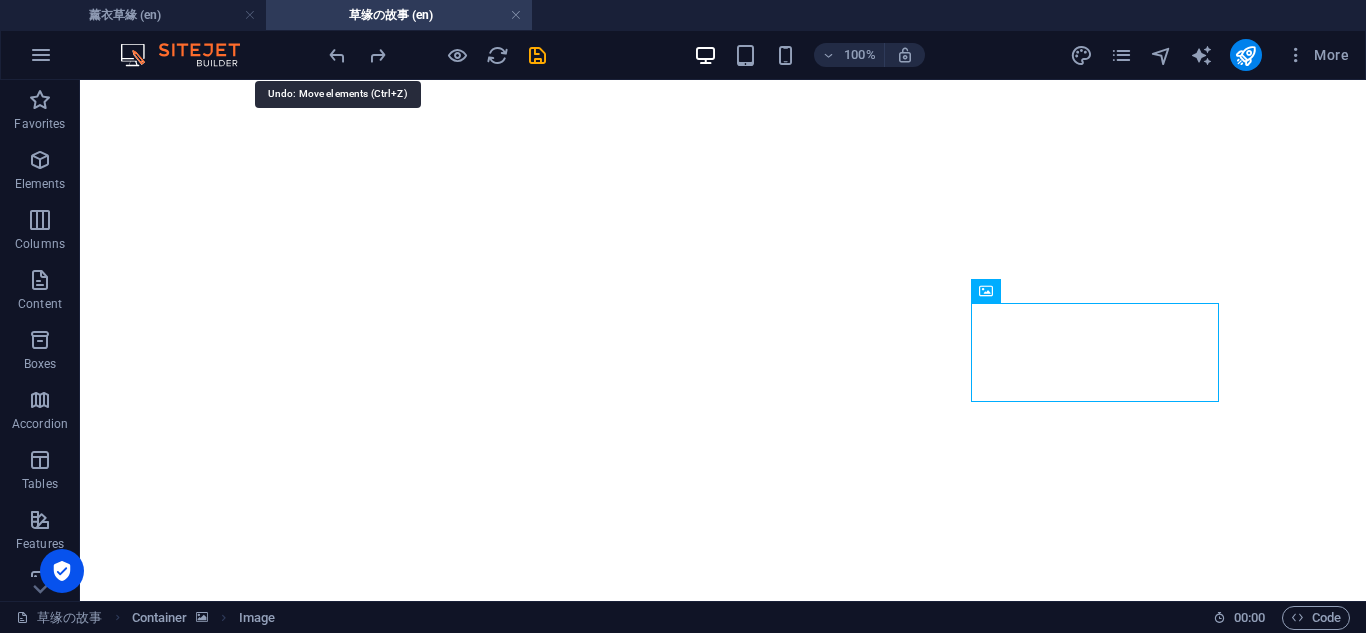 scroll, scrollTop: 1015, scrollLeft: 0, axis: vertical 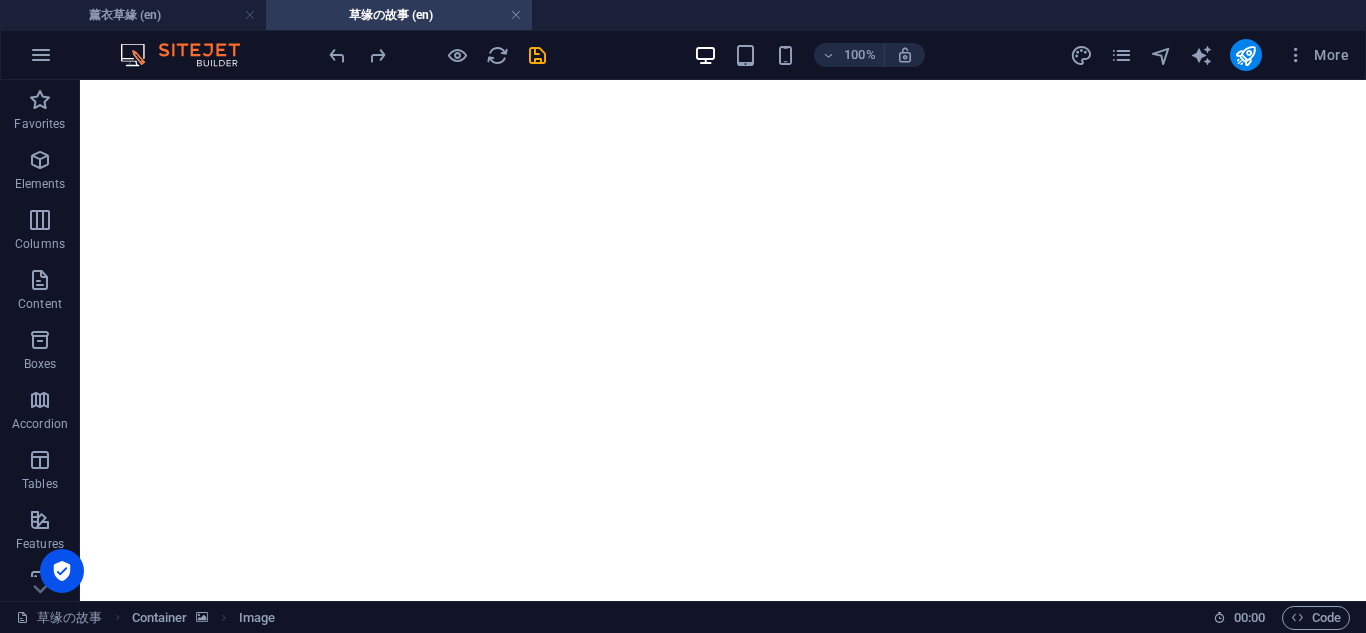 drag, startPoint x: 1040, startPoint y: 357, endPoint x: 508, endPoint y: 379, distance: 532.4547 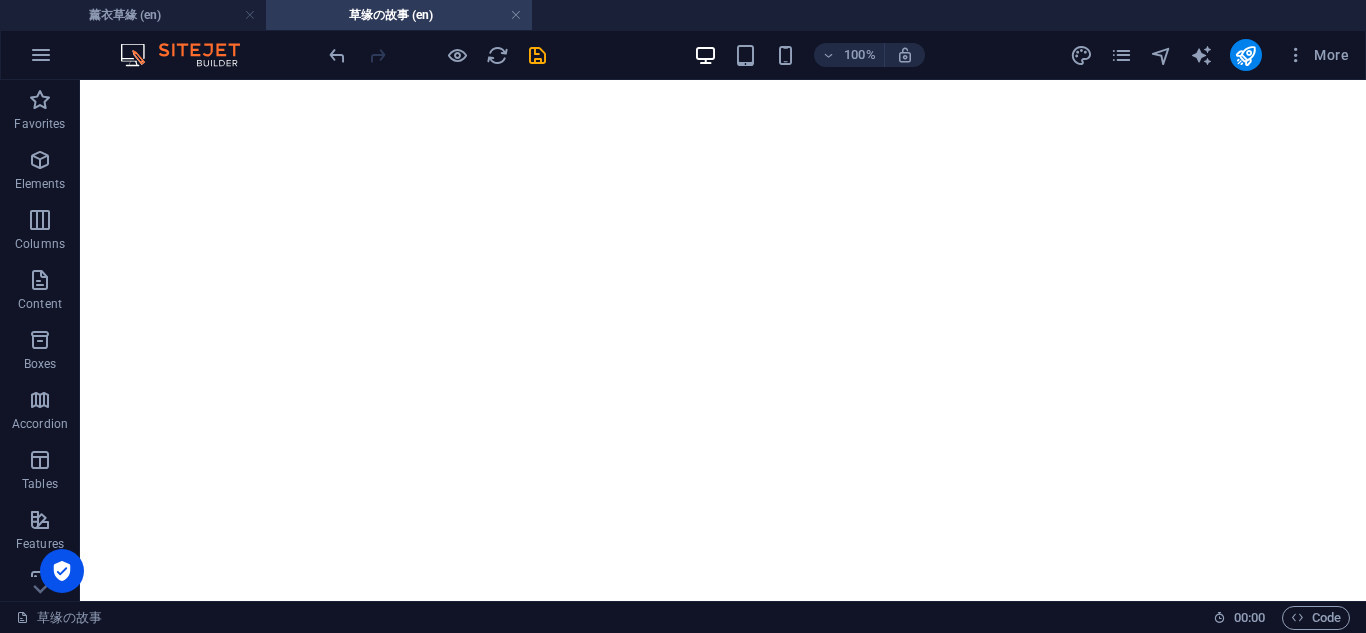 scroll, scrollTop: 868, scrollLeft: 0, axis: vertical 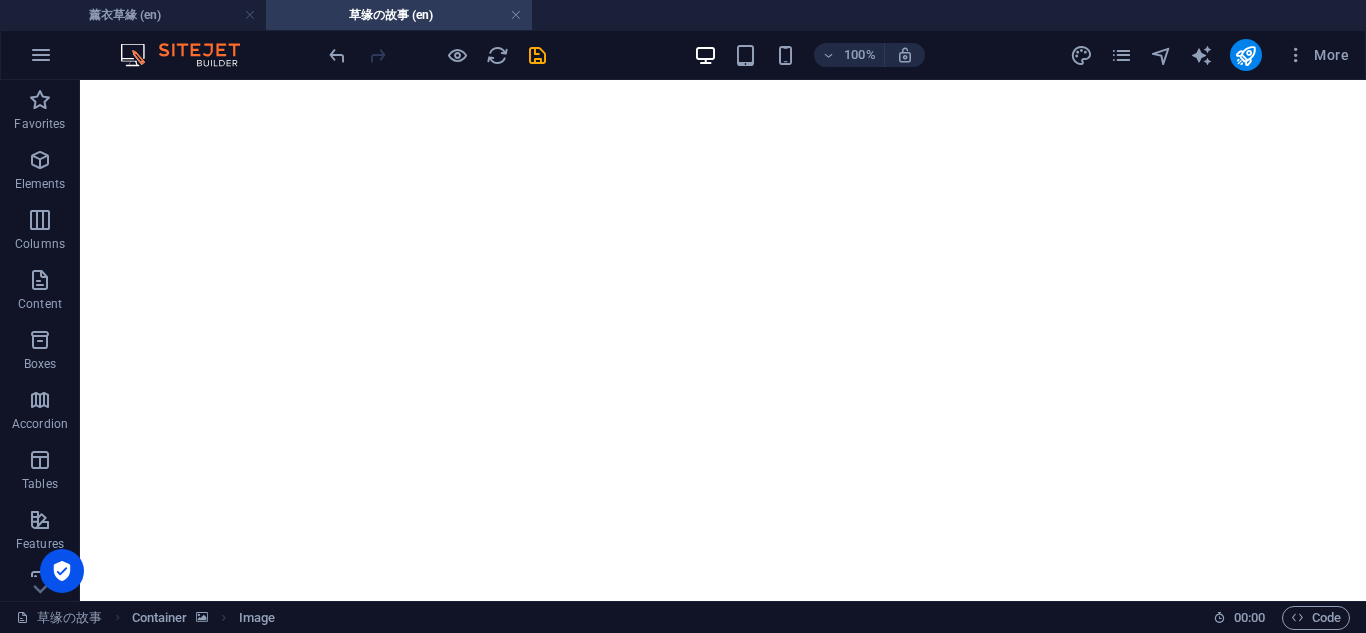 drag, startPoint x: 786, startPoint y: 266, endPoint x: 827, endPoint y: 466, distance: 204.15926 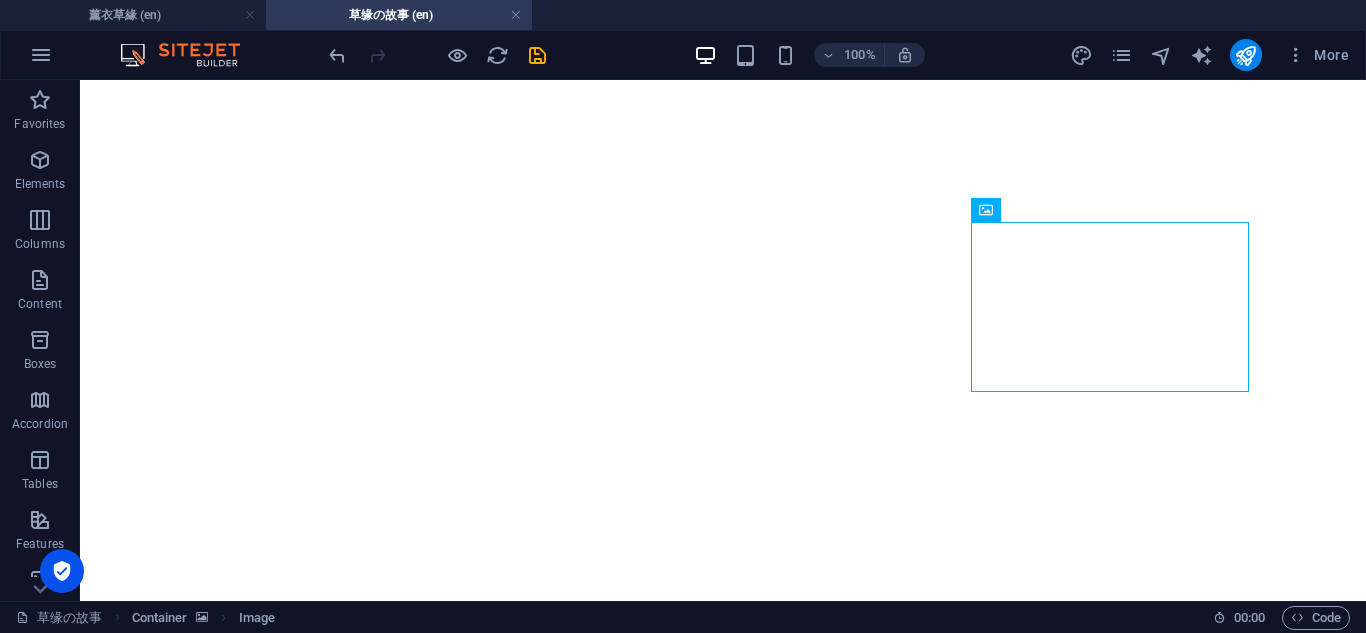 scroll, scrollTop: 1202, scrollLeft: 0, axis: vertical 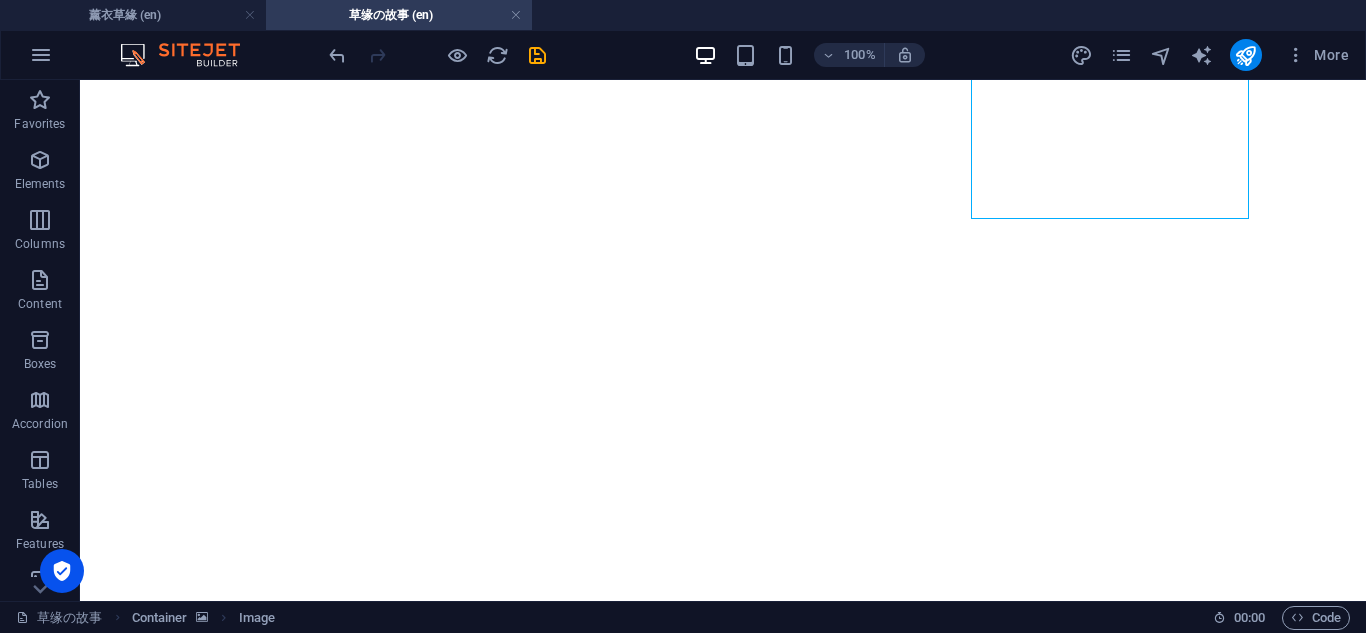 drag, startPoint x: 1091, startPoint y: 171, endPoint x: 1030, endPoint y: 279, distance: 124.036285 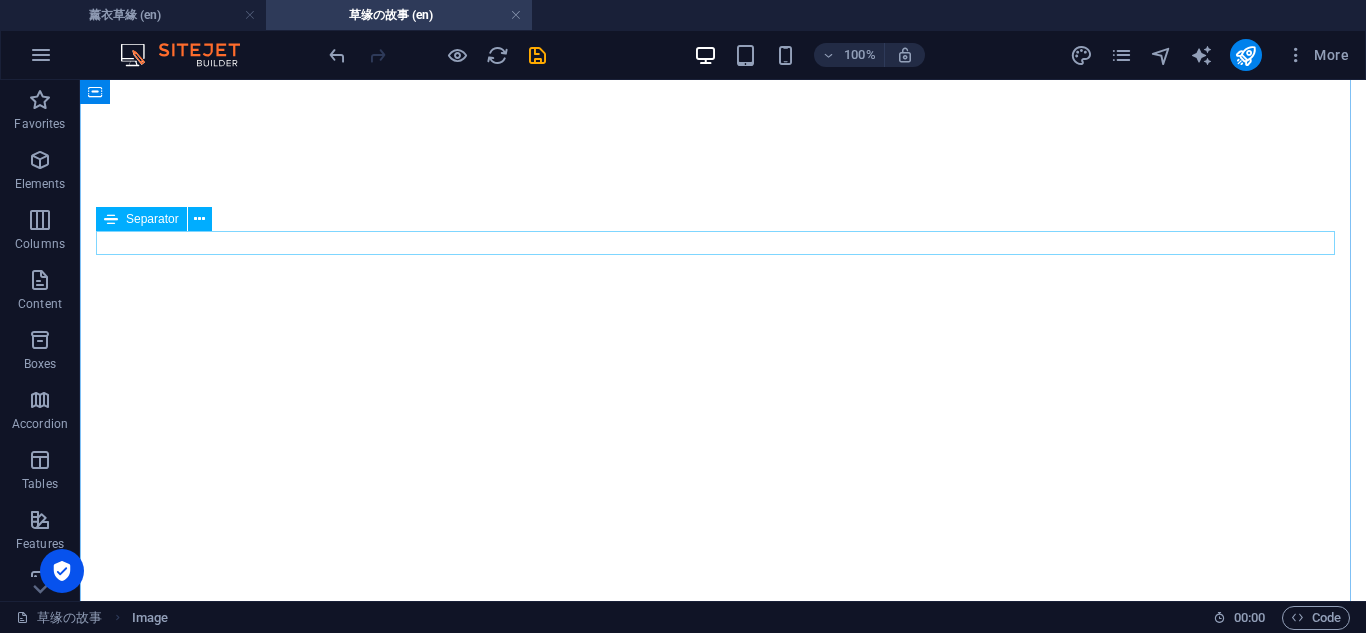 scroll, scrollTop: 0, scrollLeft: 0, axis: both 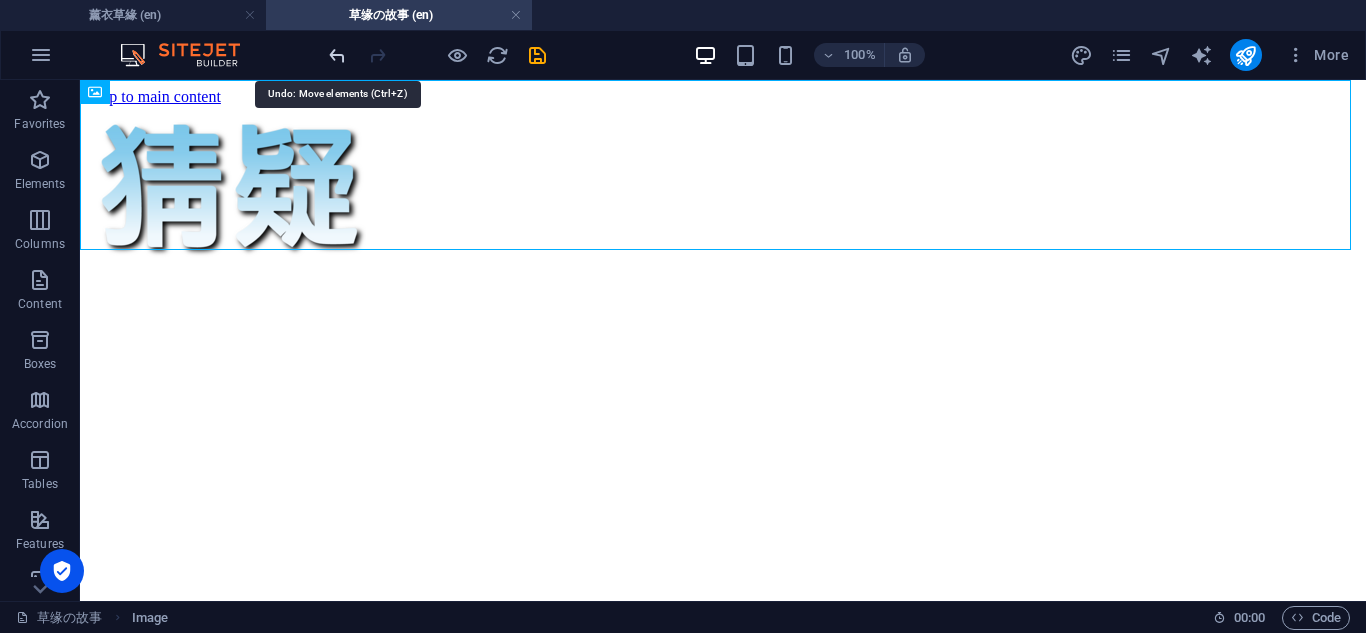 click at bounding box center (337, 55) 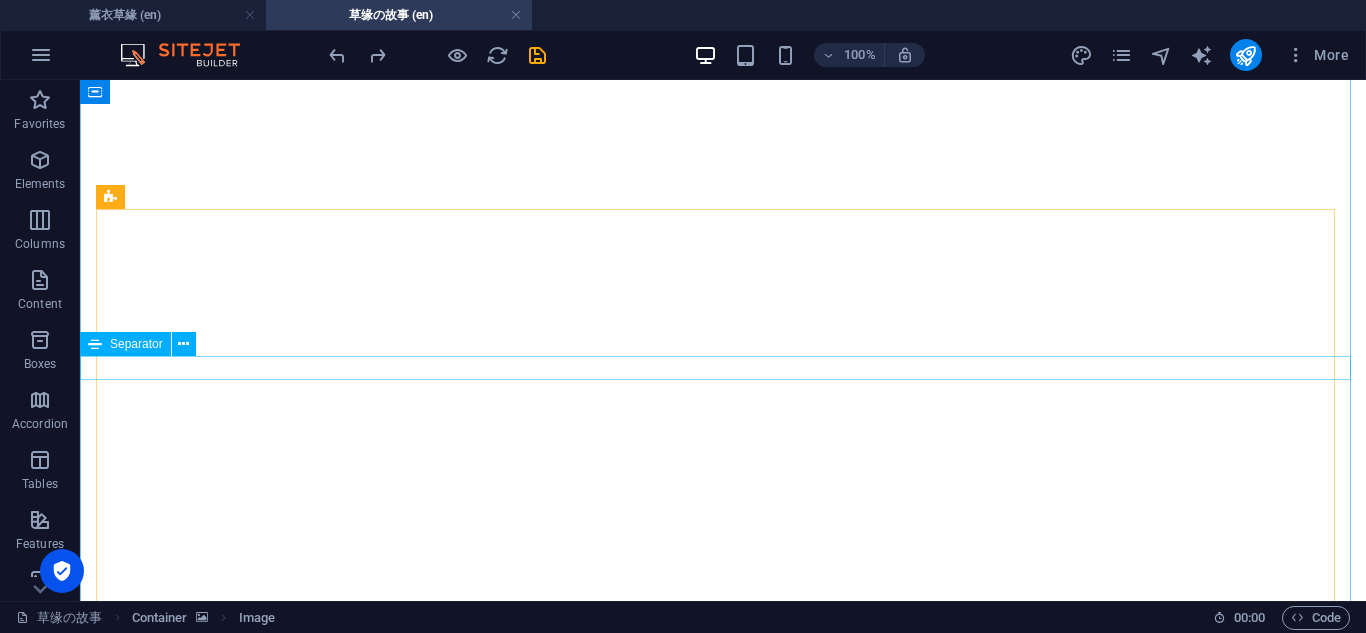 scroll, scrollTop: 1662, scrollLeft: 0, axis: vertical 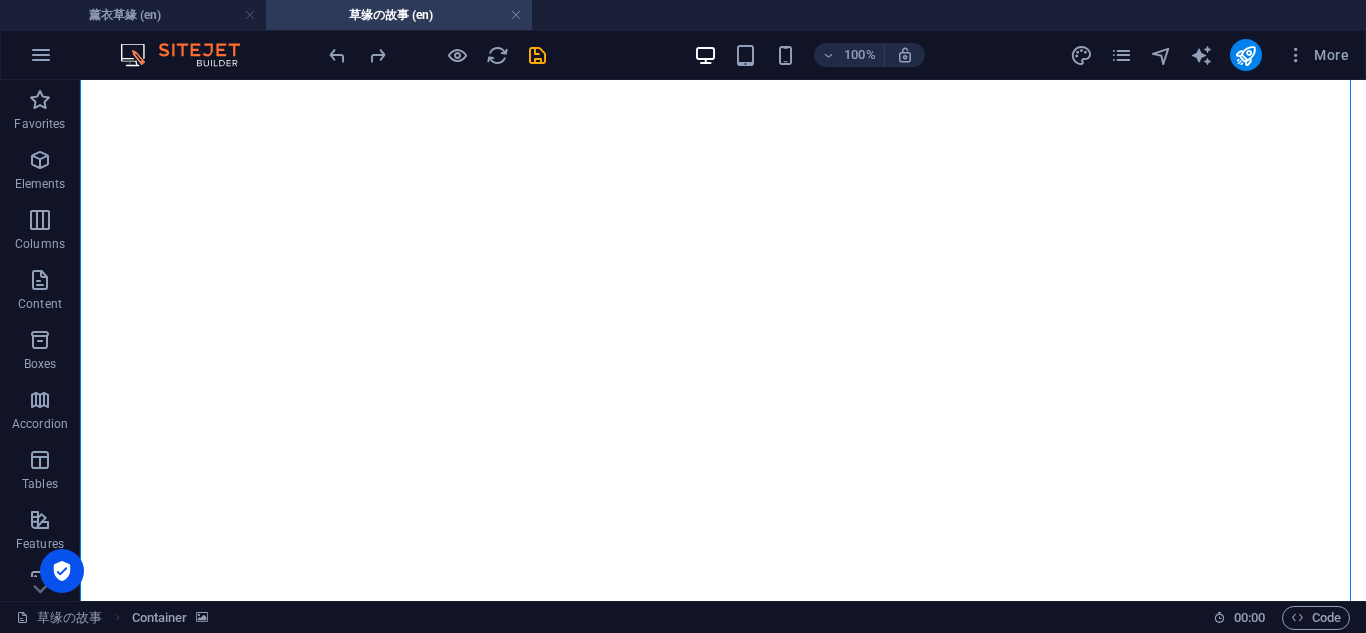 drag, startPoint x: 651, startPoint y: 297, endPoint x: 632, endPoint y: 225, distance: 74.46476 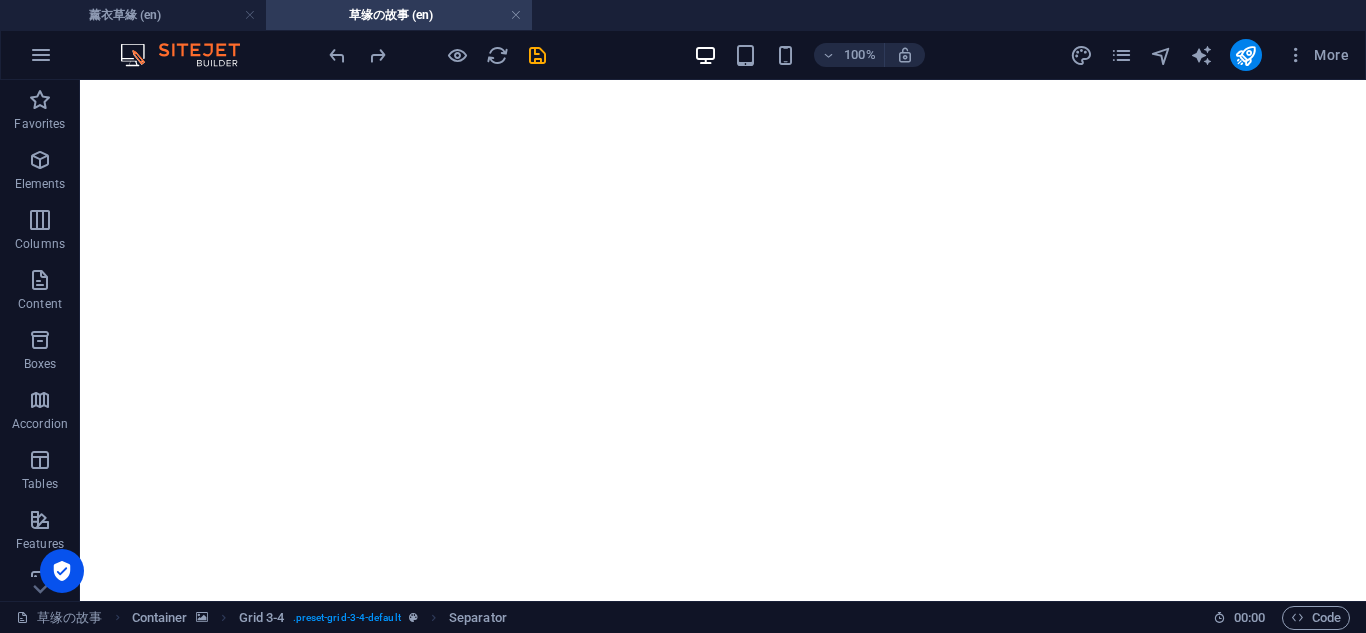 scroll, scrollTop: 1117, scrollLeft: 0, axis: vertical 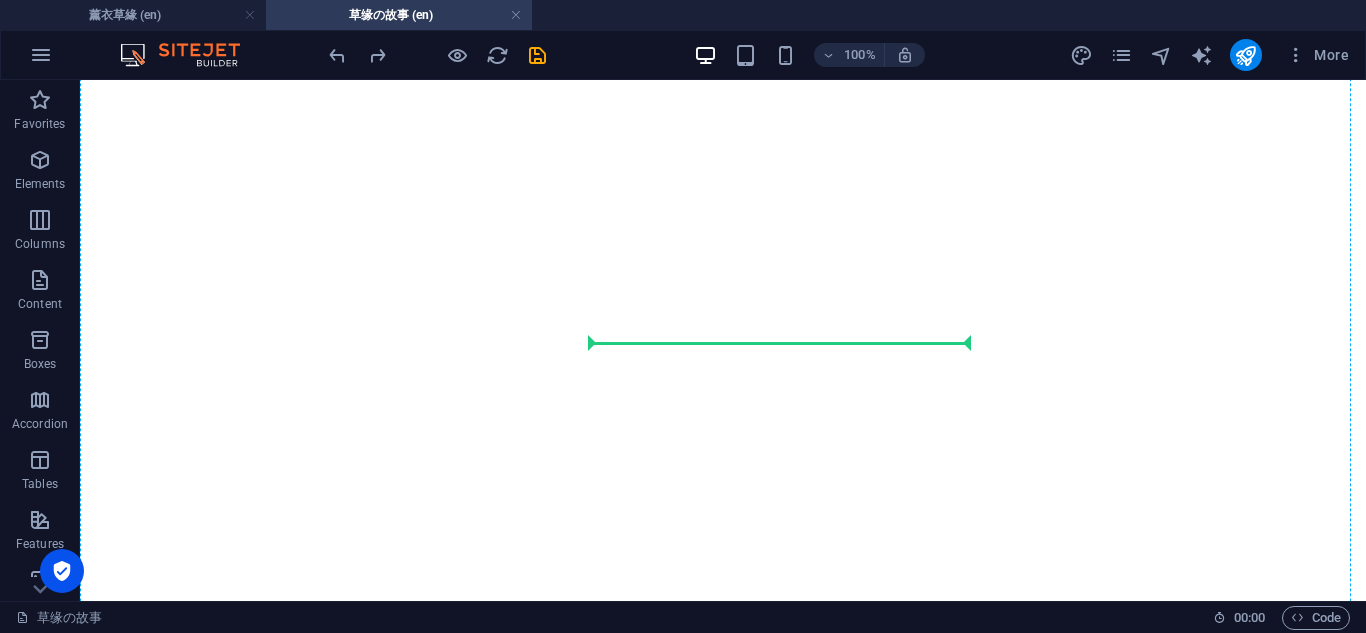 drag, startPoint x: 642, startPoint y: 263, endPoint x: 622, endPoint y: 260, distance: 20.22375 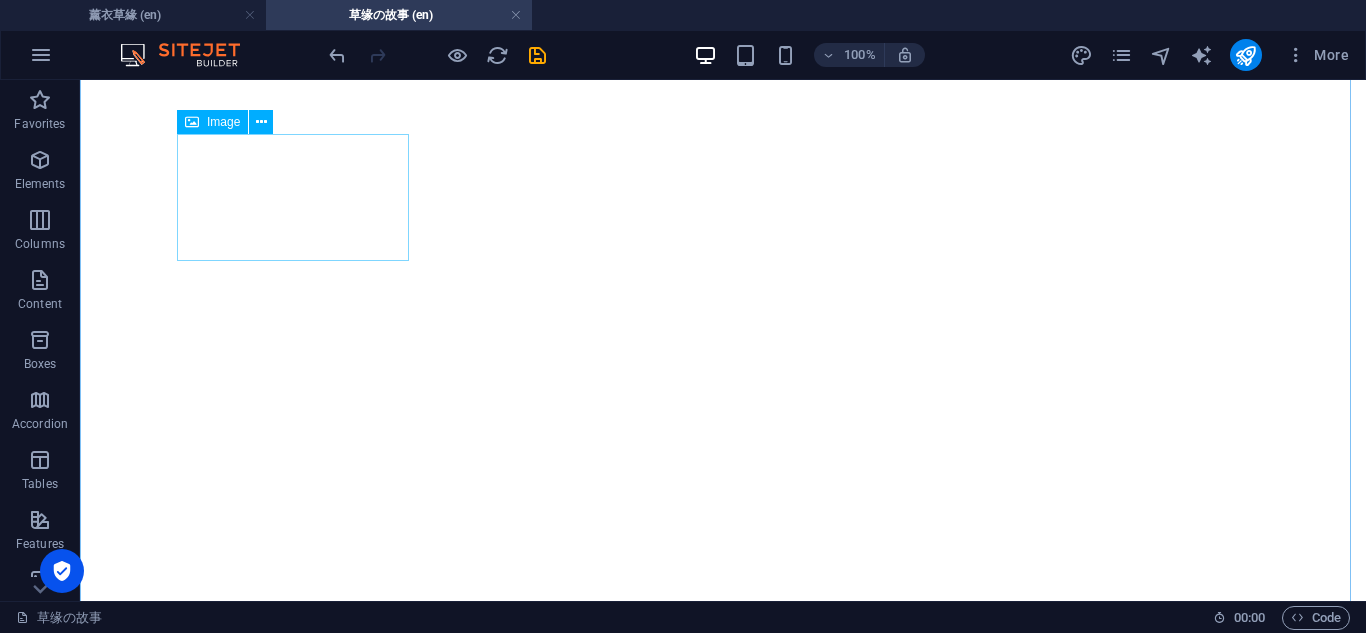scroll, scrollTop: 1117, scrollLeft: 0, axis: vertical 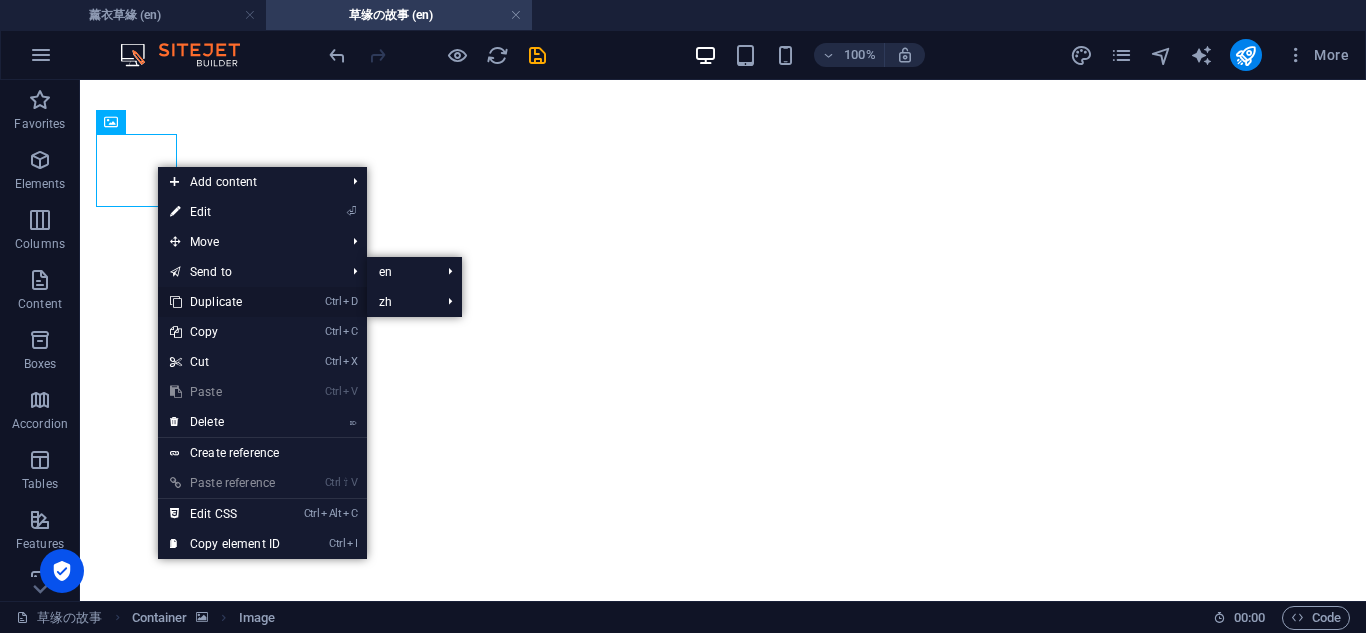 click on "Ctrl D  Duplicate" at bounding box center (225, 302) 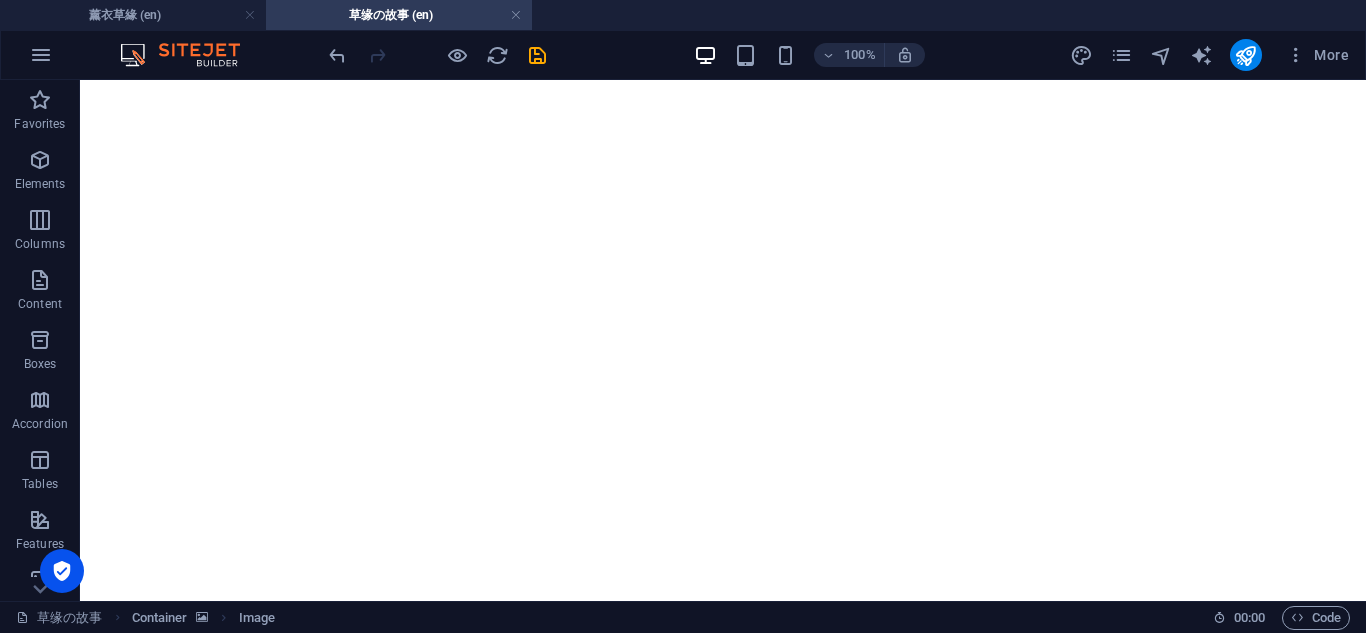 drag, startPoint x: 218, startPoint y: 178, endPoint x: 372, endPoint y: 385, distance: 258.00195 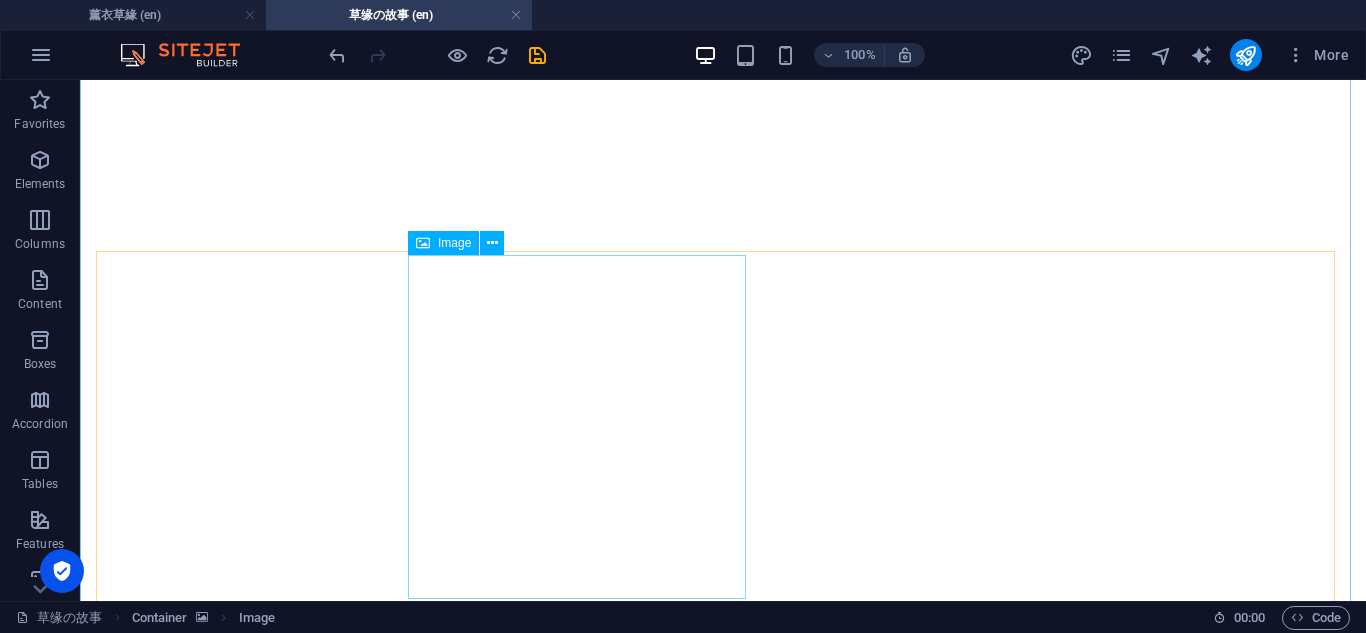 scroll, scrollTop: 1451, scrollLeft: 0, axis: vertical 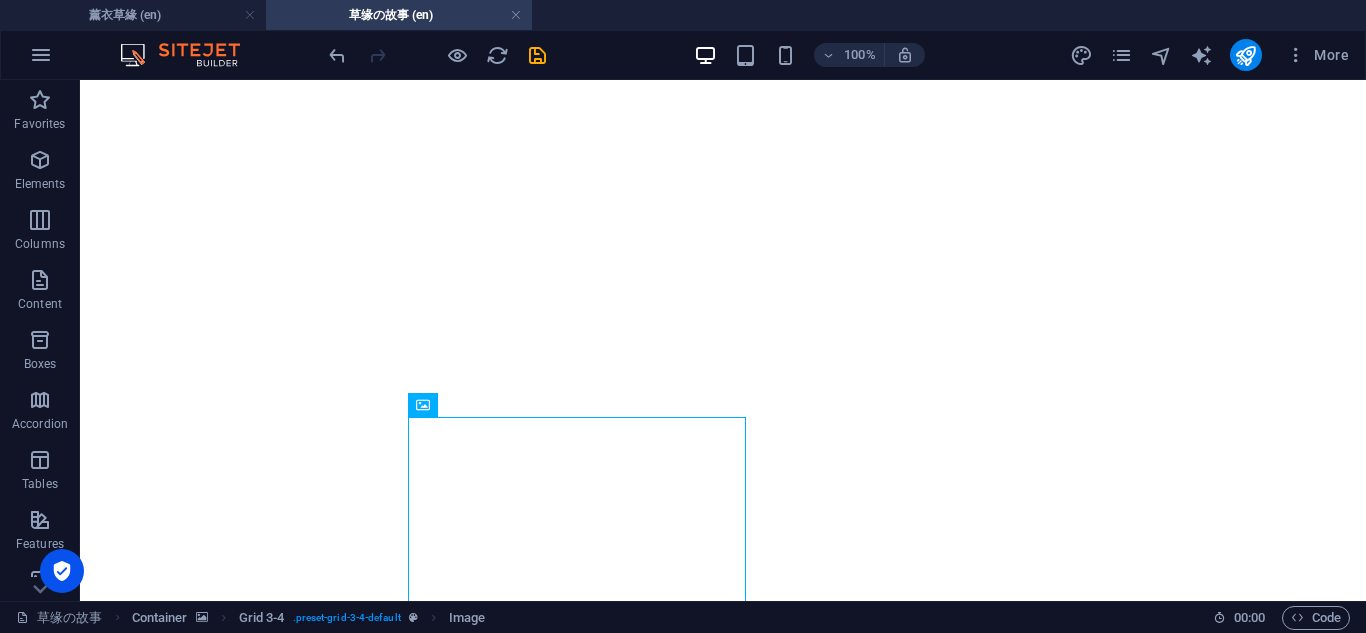 drag, startPoint x: 493, startPoint y: 481, endPoint x: 509, endPoint y: 457, distance: 28.84441 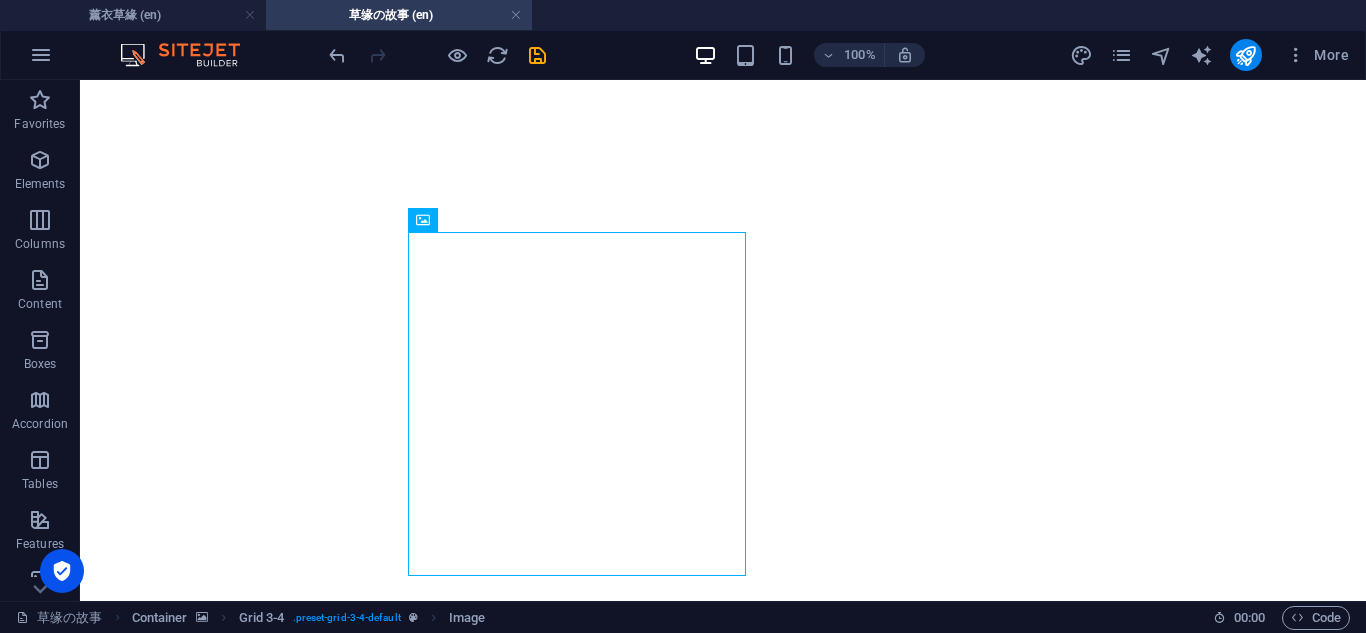 scroll, scrollTop: 1678, scrollLeft: 0, axis: vertical 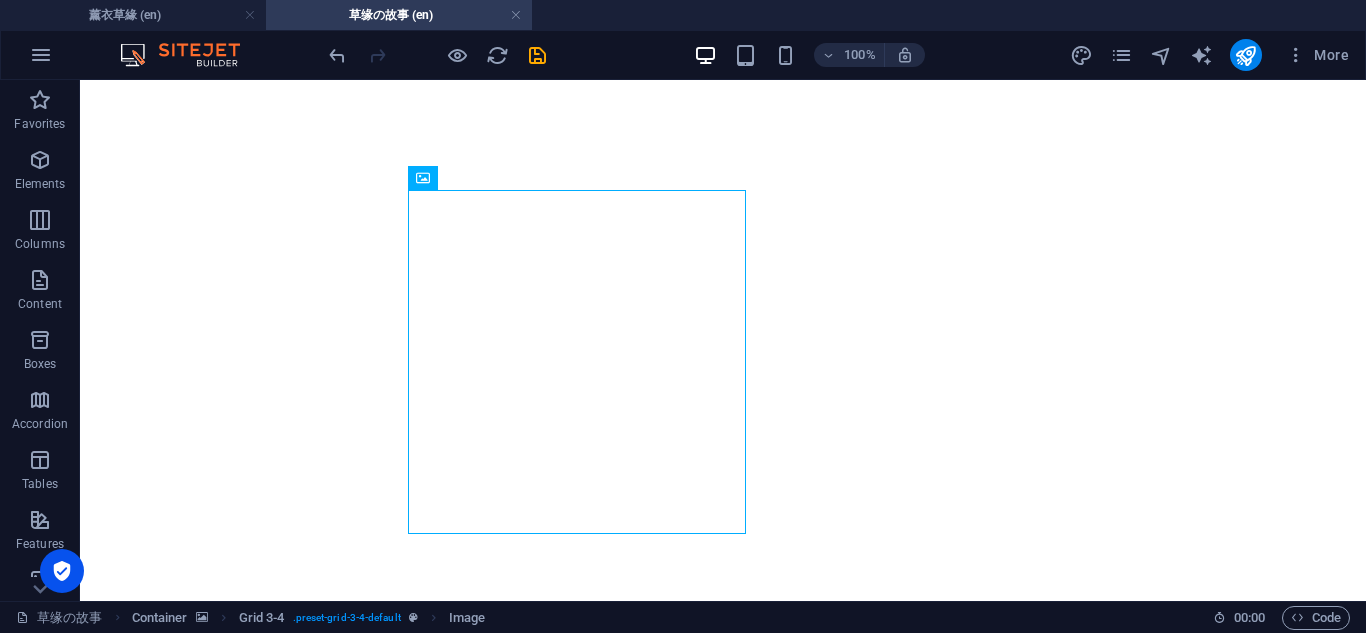 click at bounding box center [723, 5492] 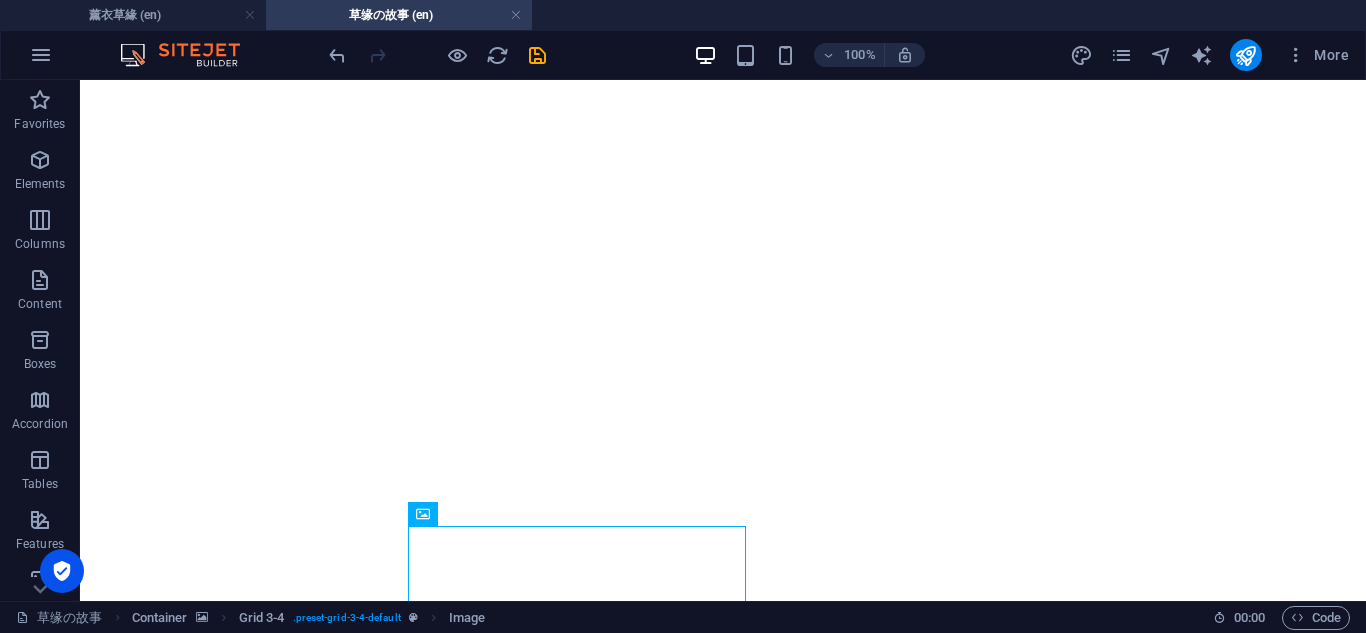 scroll, scrollTop: 1009, scrollLeft: 0, axis: vertical 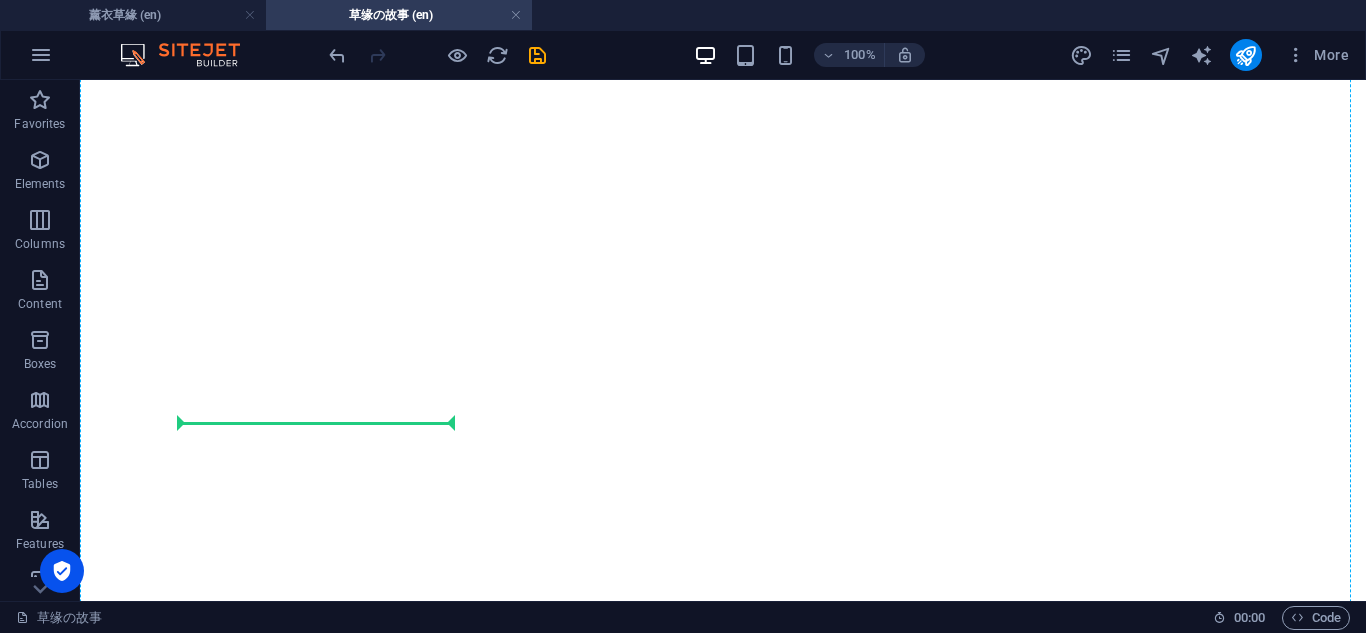 drag, startPoint x: 534, startPoint y: 425, endPoint x: 416, endPoint y: 531, distance: 158.61903 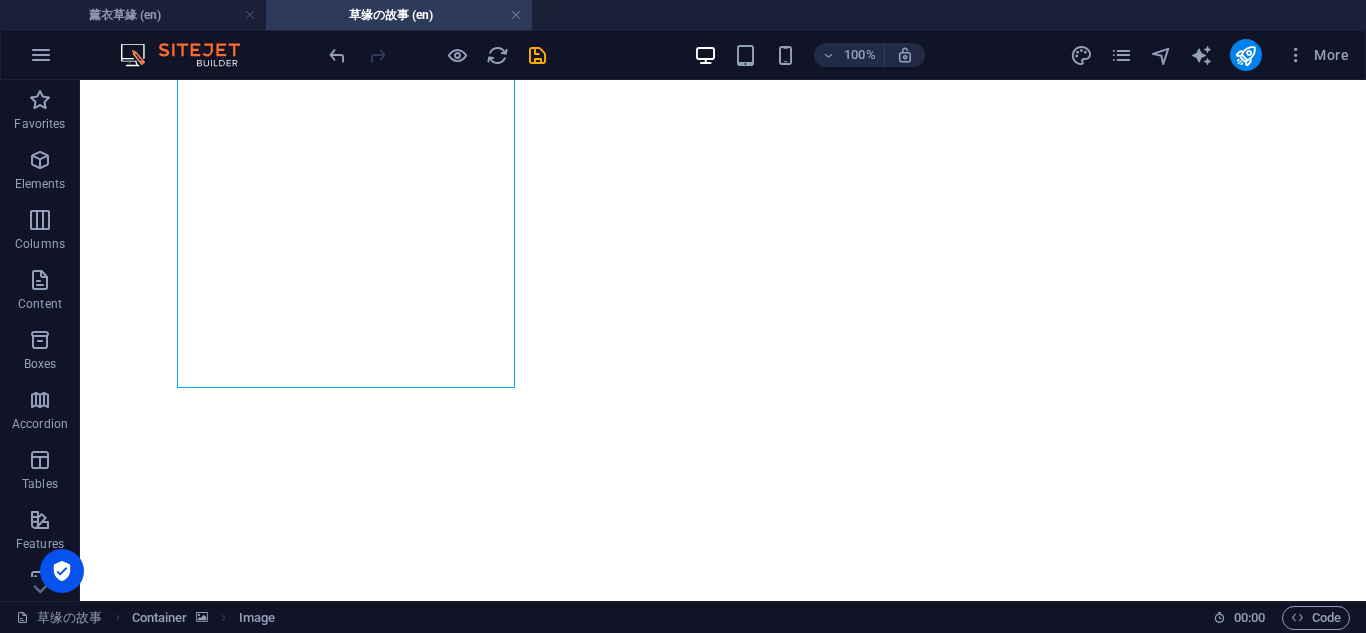 scroll, scrollTop: 1440, scrollLeft: 0, axis: vertical 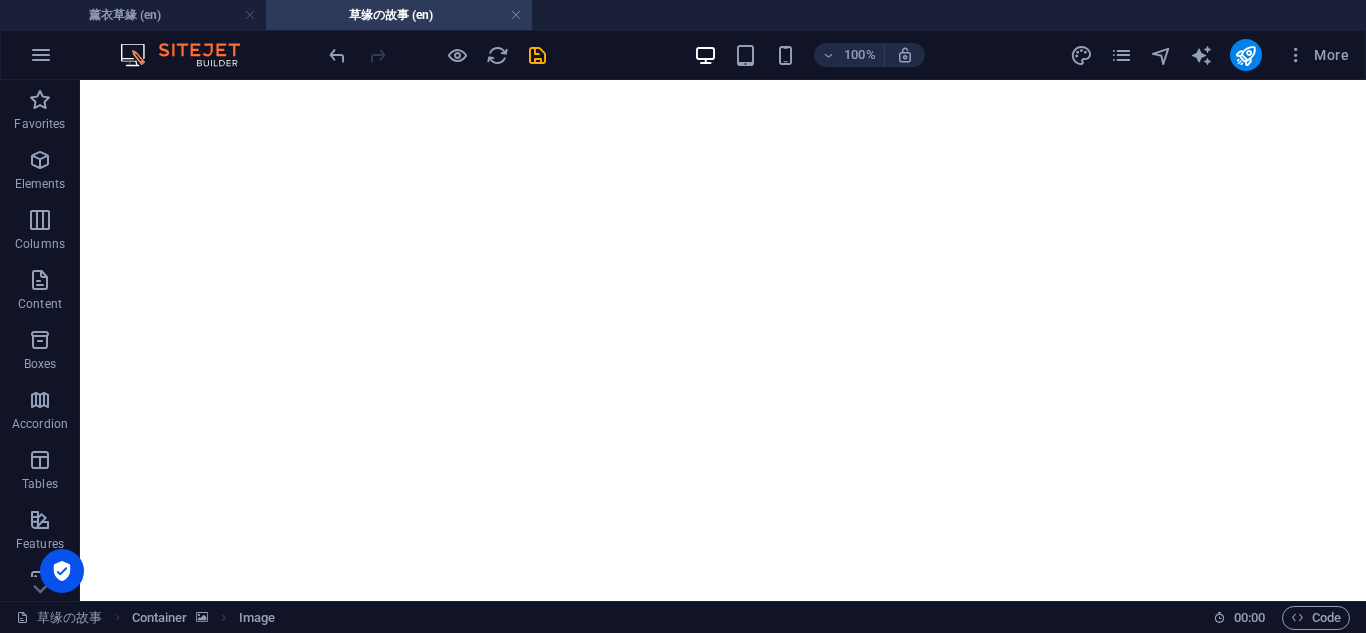 drag, startPoint x: 202, startPoint y: 525, endPoint x: 401, endPoint y: 241, distance: 346.7809 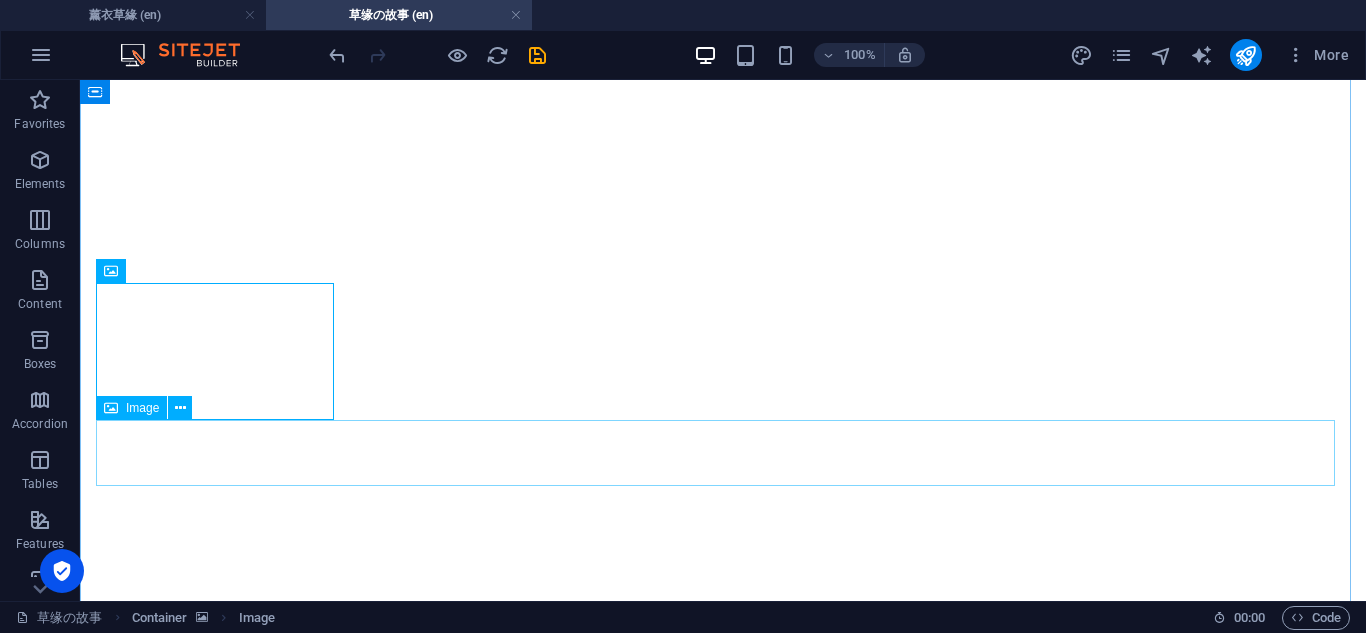 scroll, scrollTop: 1439, scrollLeft: 0, axis: vertical 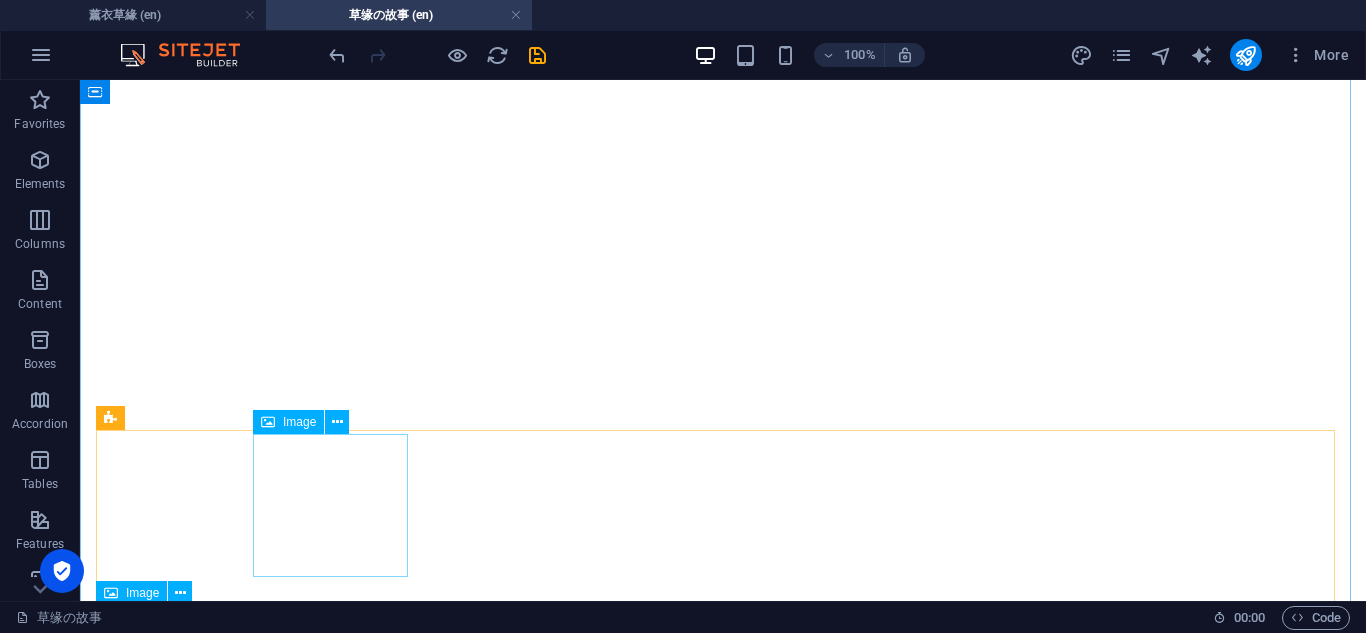 click at bounding box center (723, 5658) 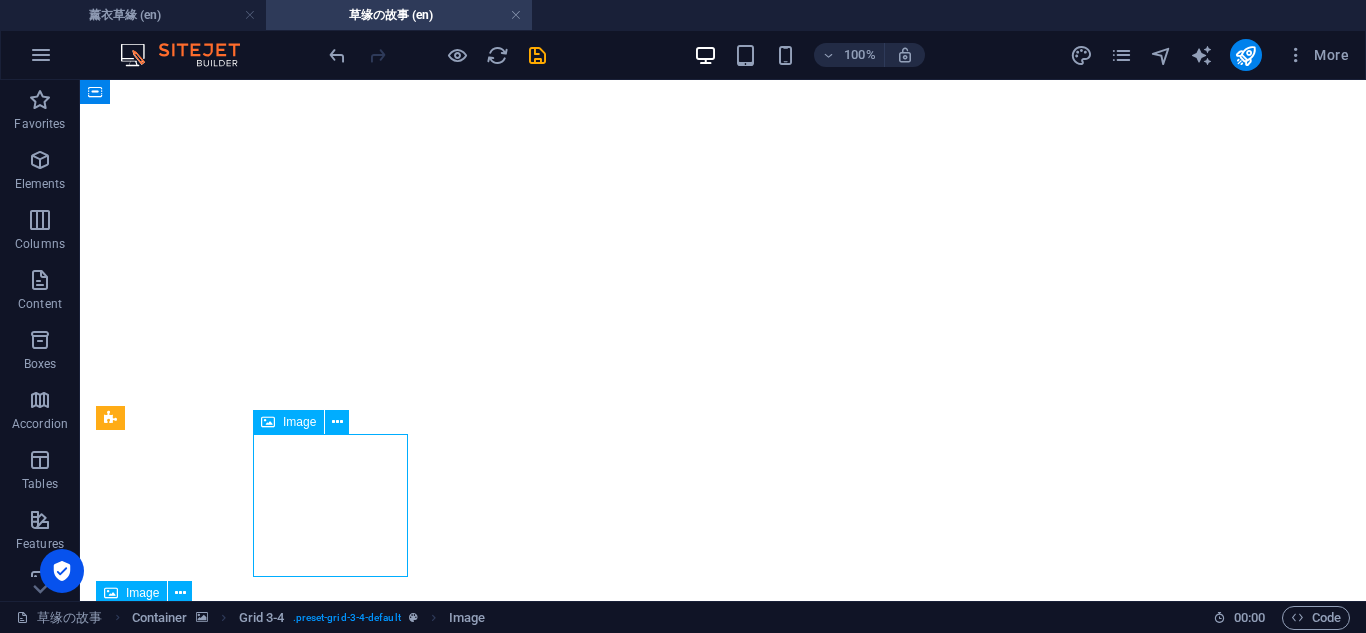 click at bounding box center (723, 5658) 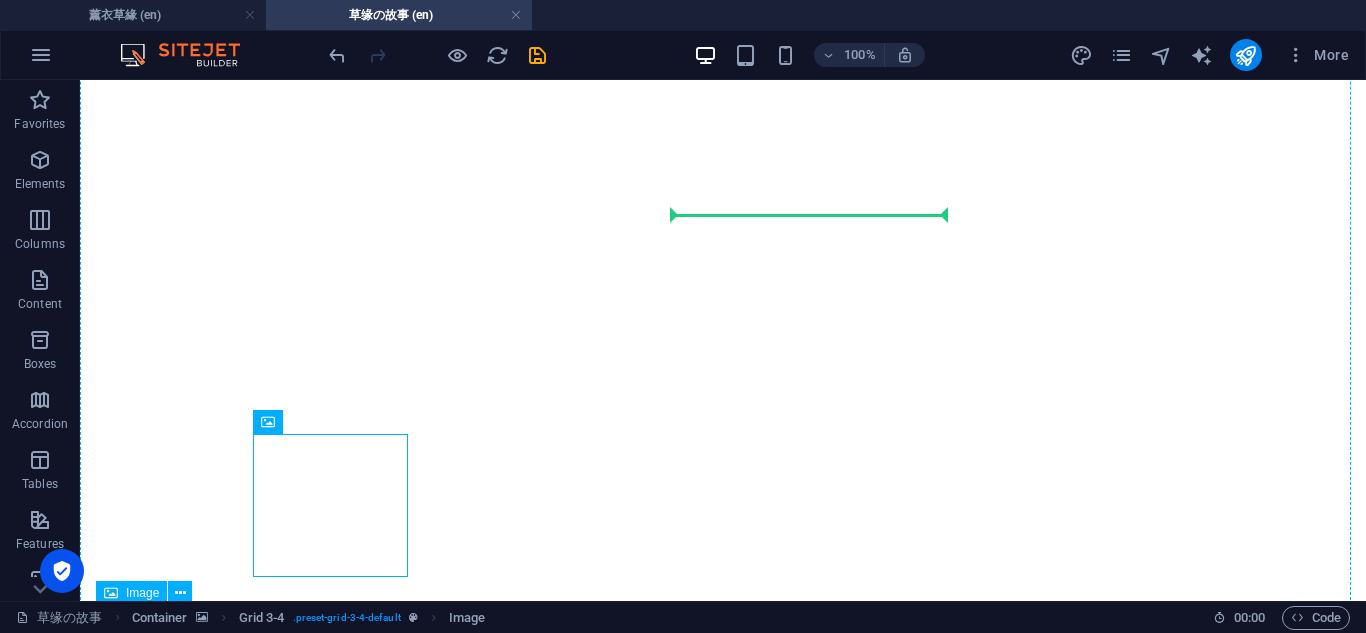 drag, startPoint x: 330, startPoint y: 486, endPoint x: 917, endPoint y: 157, distance: 672.91156 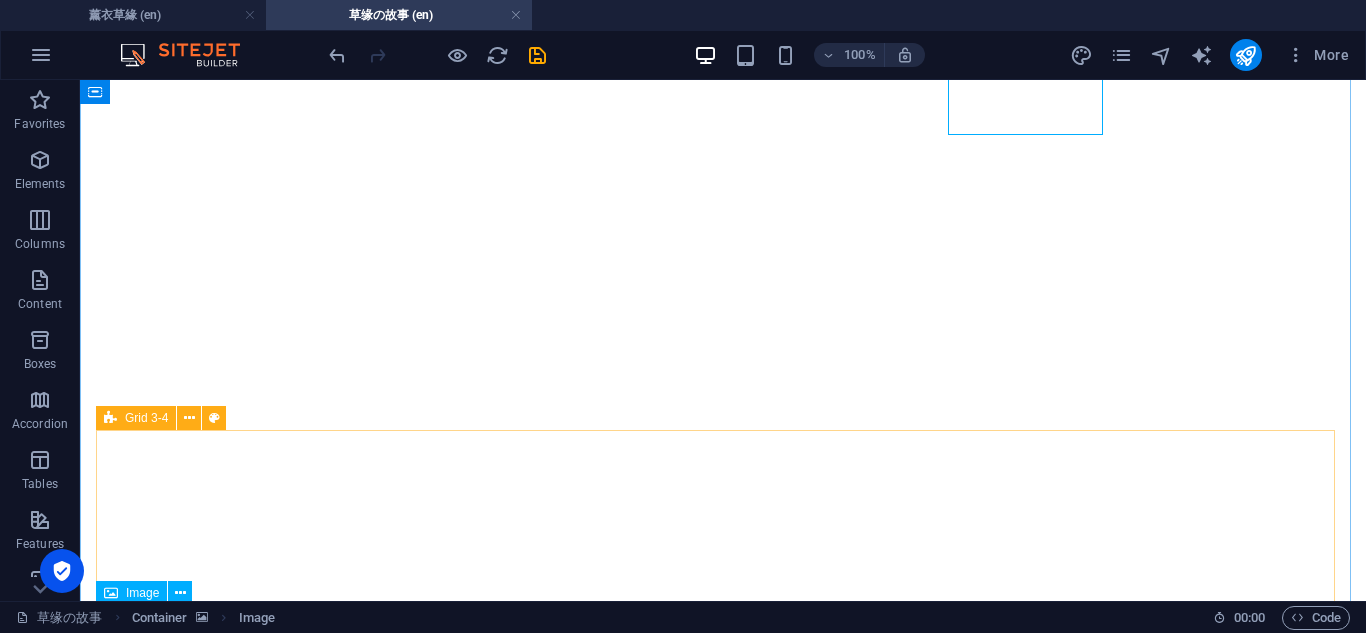 scroll, scrollTop: 1439, scrollLeft: 0, axis: vertical 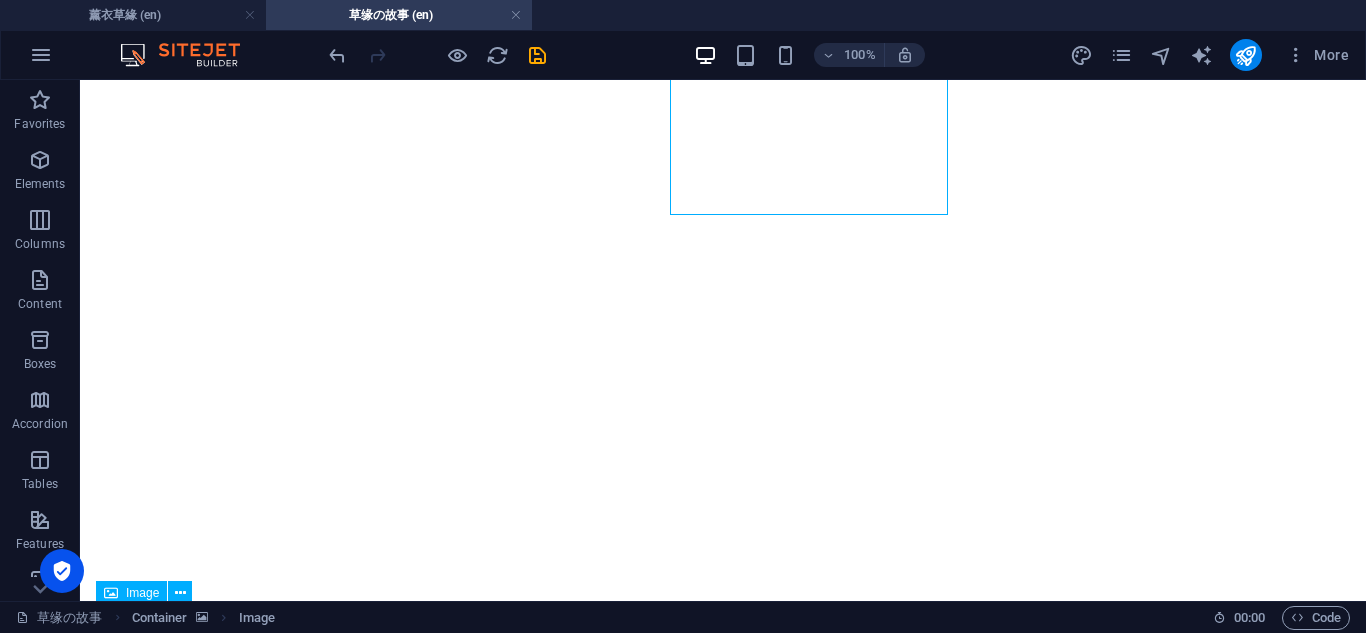 drag, startPoint x: 892, startPoint y: 162, endPoint x: 1049, endPoint y: 185, distance: 158.67577 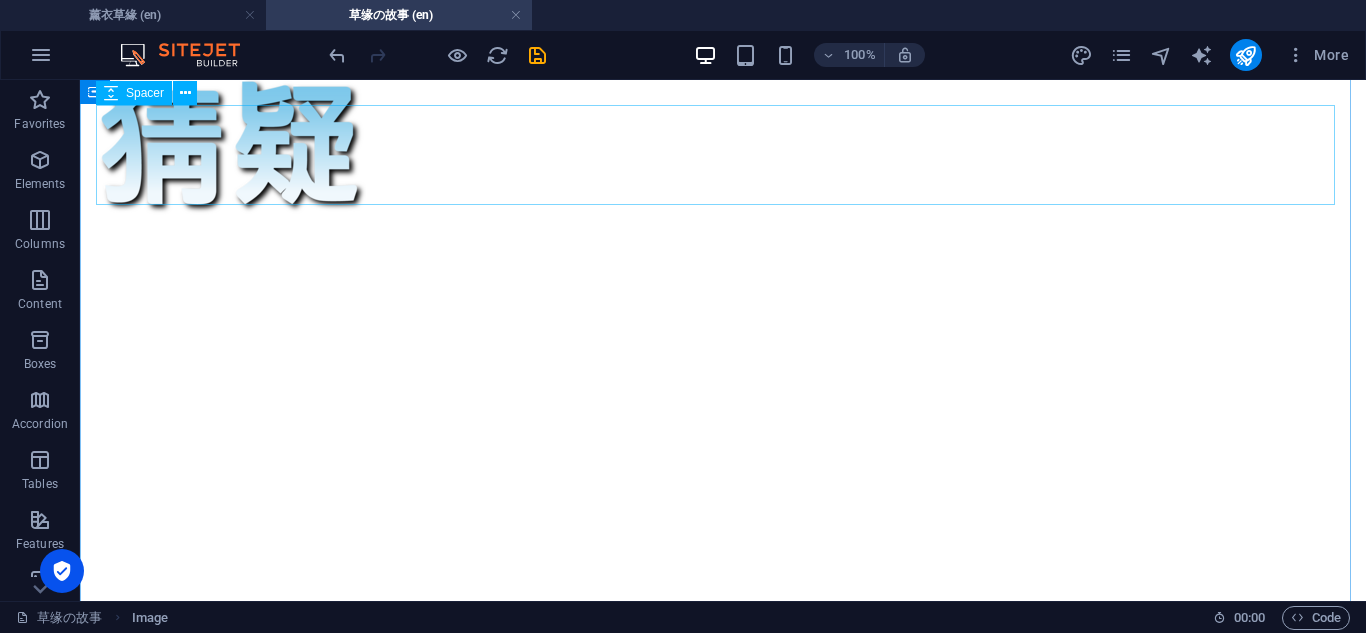 scroll, scrollTop: 0, scrollLeft: 0, axis: both 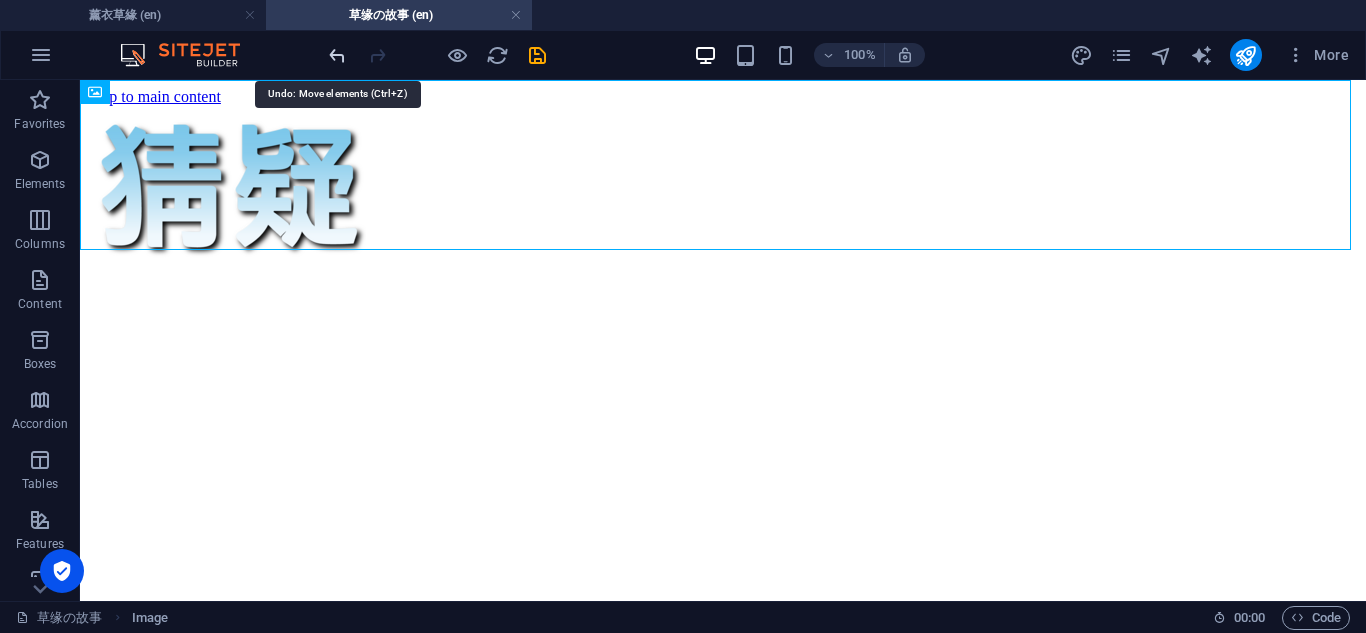 click at bounding box center [337, 55] 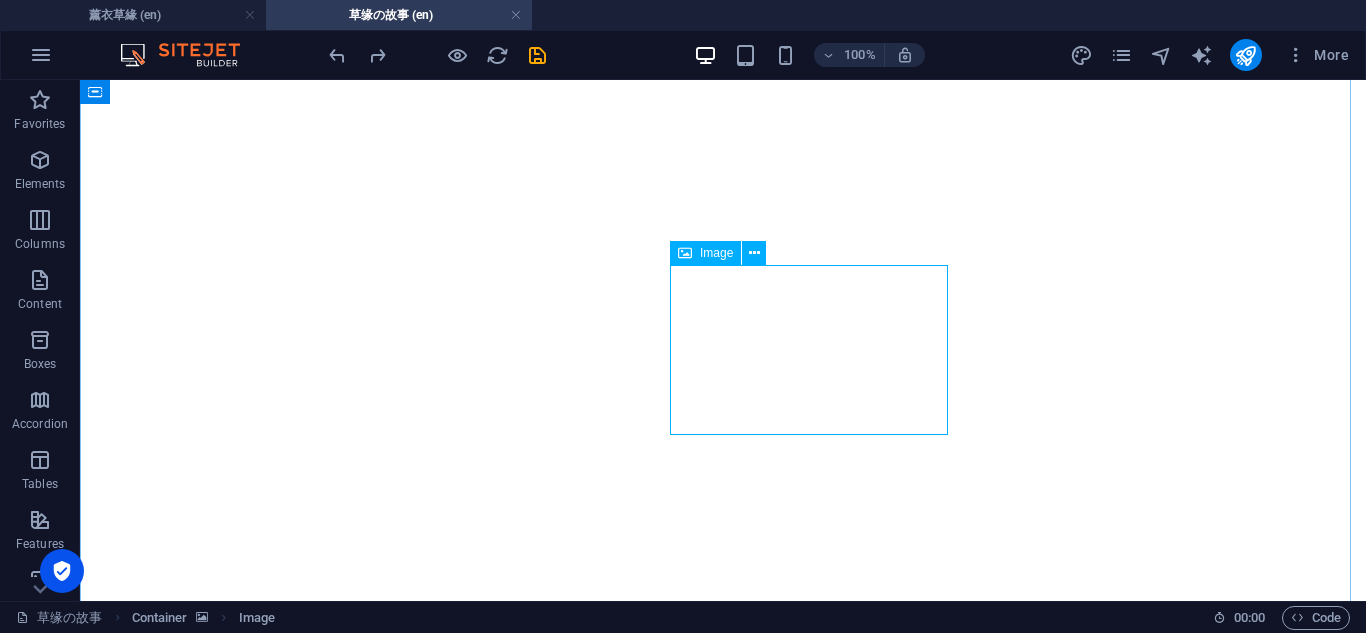 scroll, scrollTop: 1229, scrollLeft: 0, axis: vertical 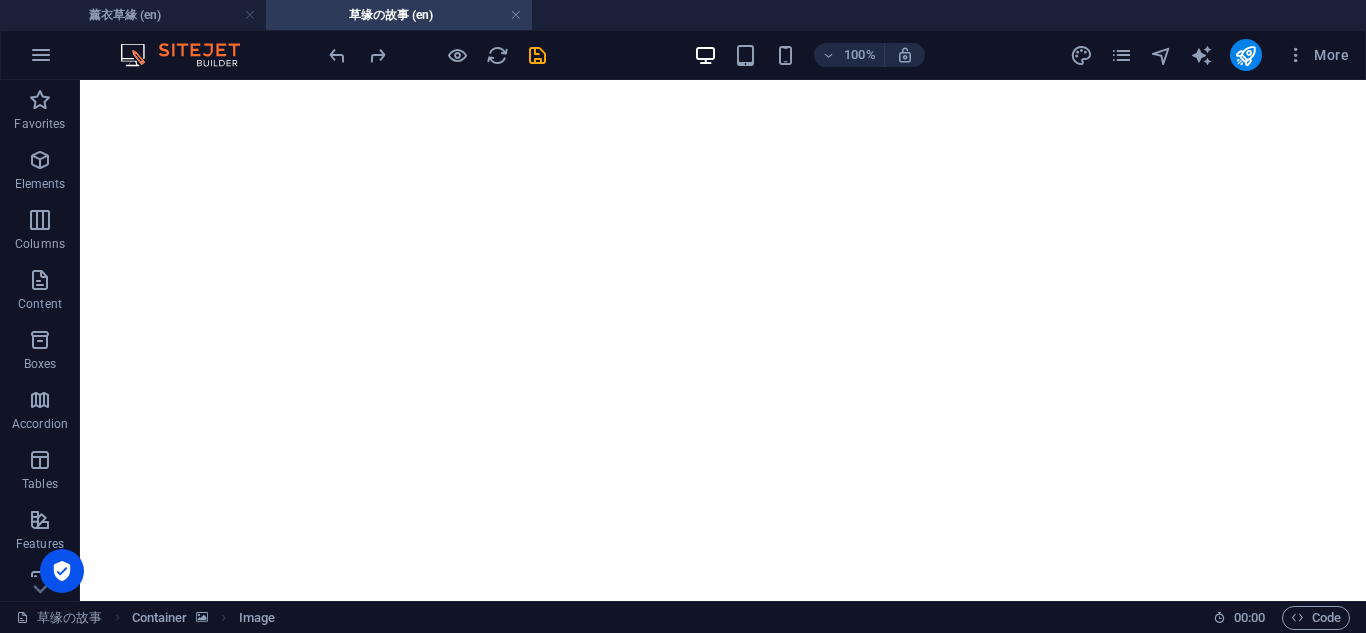 drag, startPoint x: 809, startPoint y: 362, endPoint x: 938, endPoint y: 397, distance: 133.66376 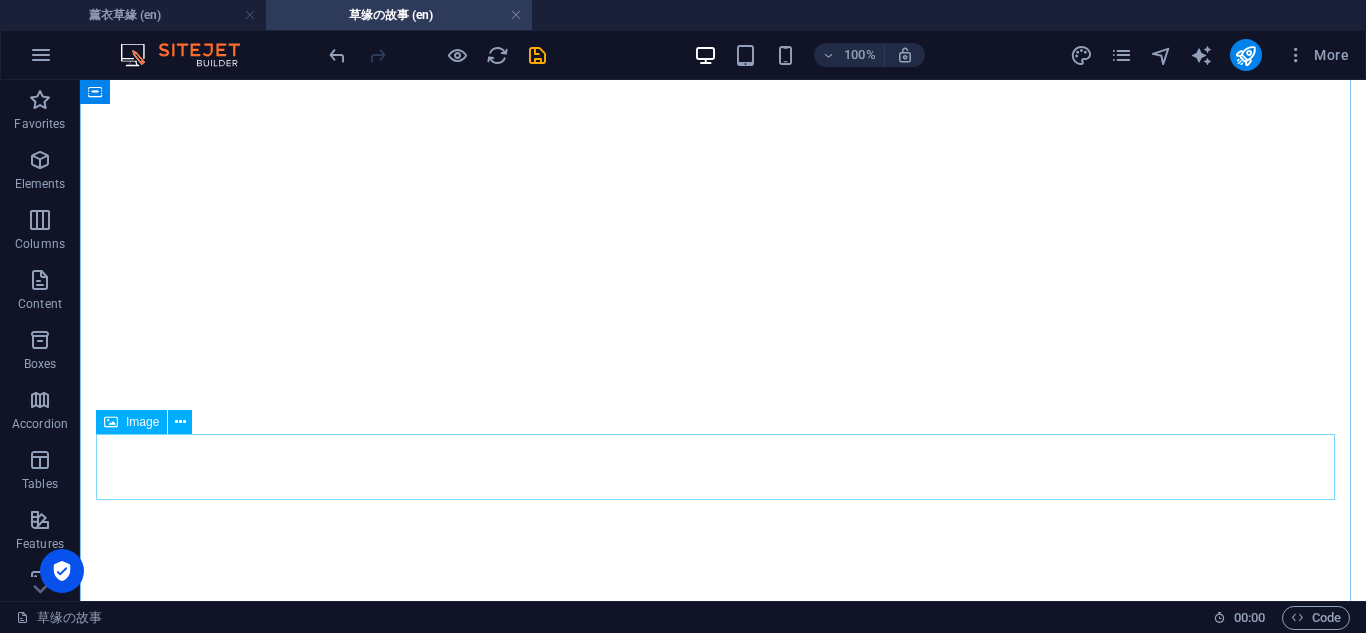 scroll, scrollTop: 1895, scrollLeft: 0, axis: vertical 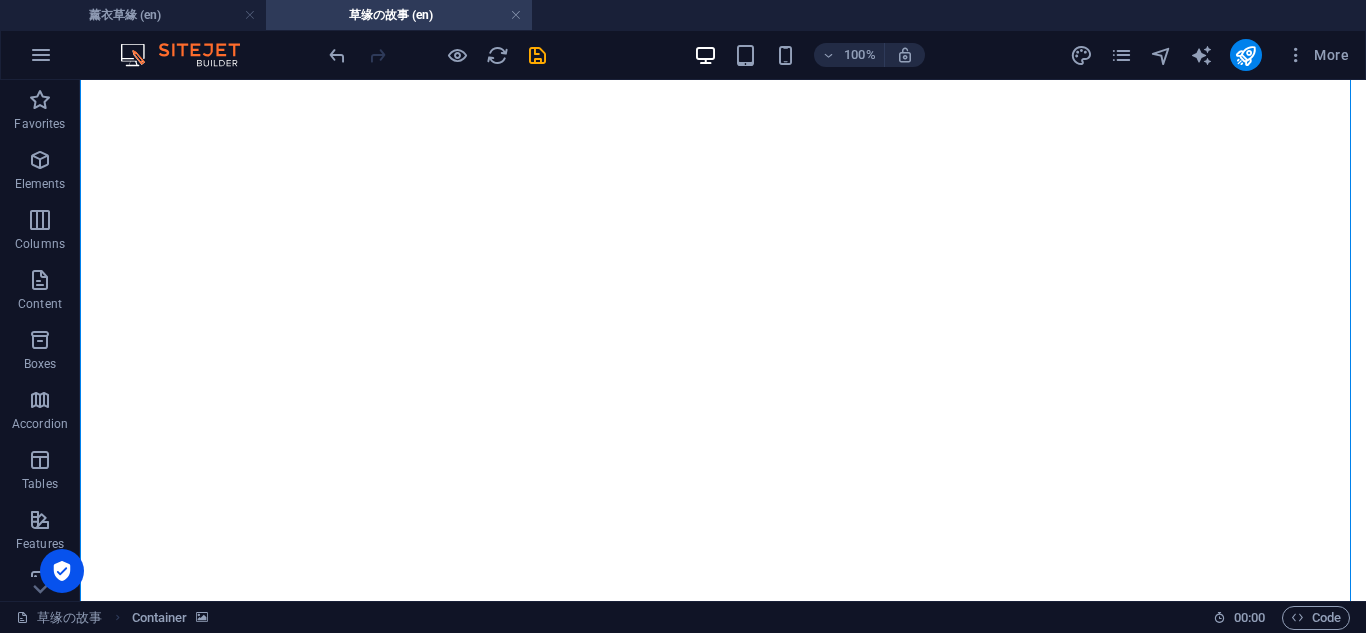 drag, startPoint x: 470, startPoint y: 542, endPoint x: 543, endPoint y: 323, distance: 230.84627 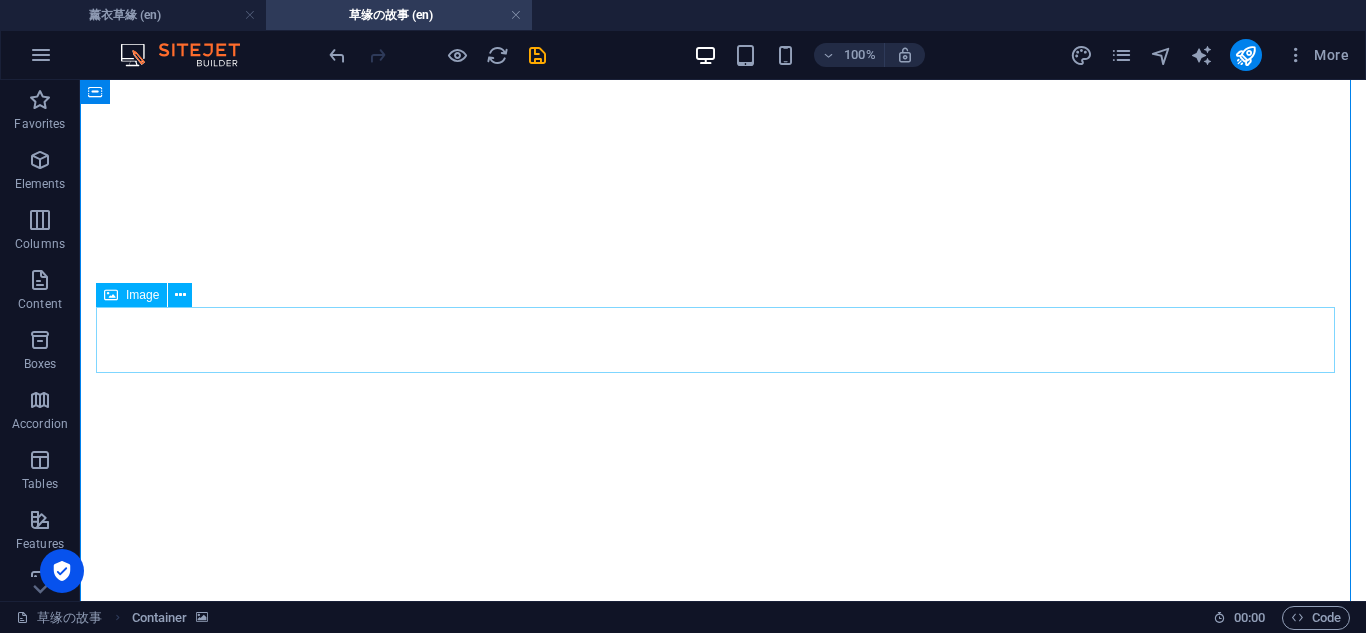 scroll, scrollTop: 2235, scrollLeft: 0, axis: vertical 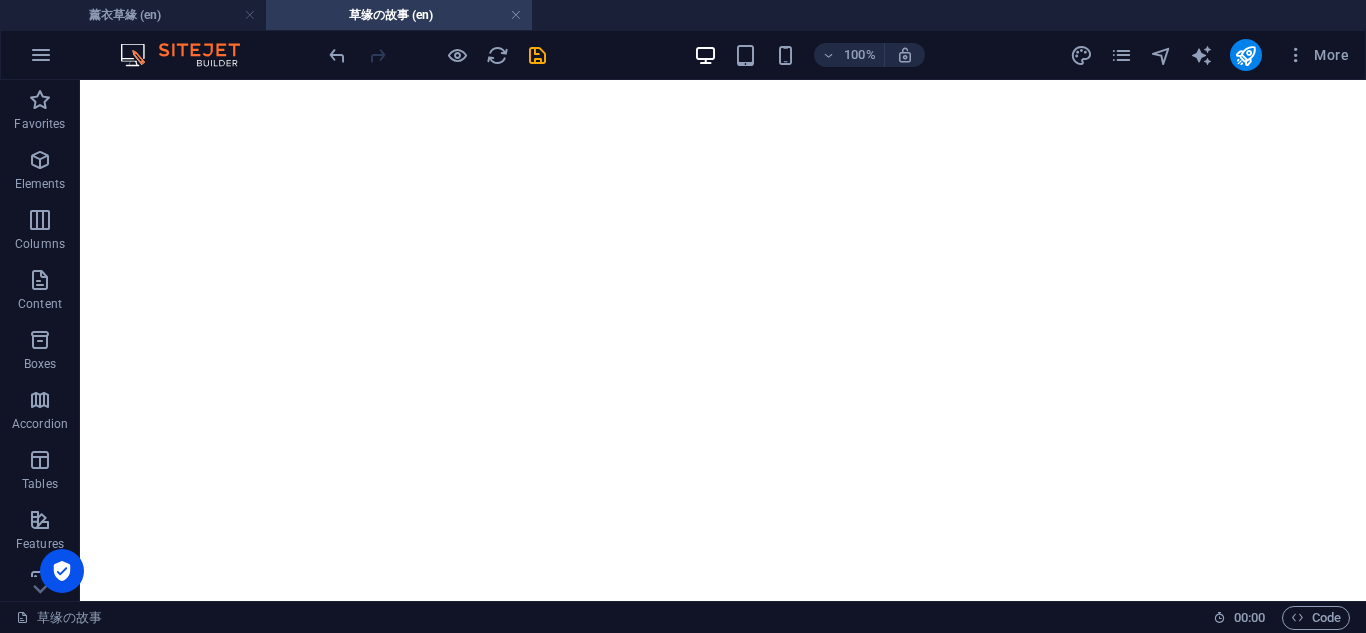 drag, startPoint x: 508, startPoint y: 388, endPoint x: 500, endPoint y: 362, distance: 27.202942 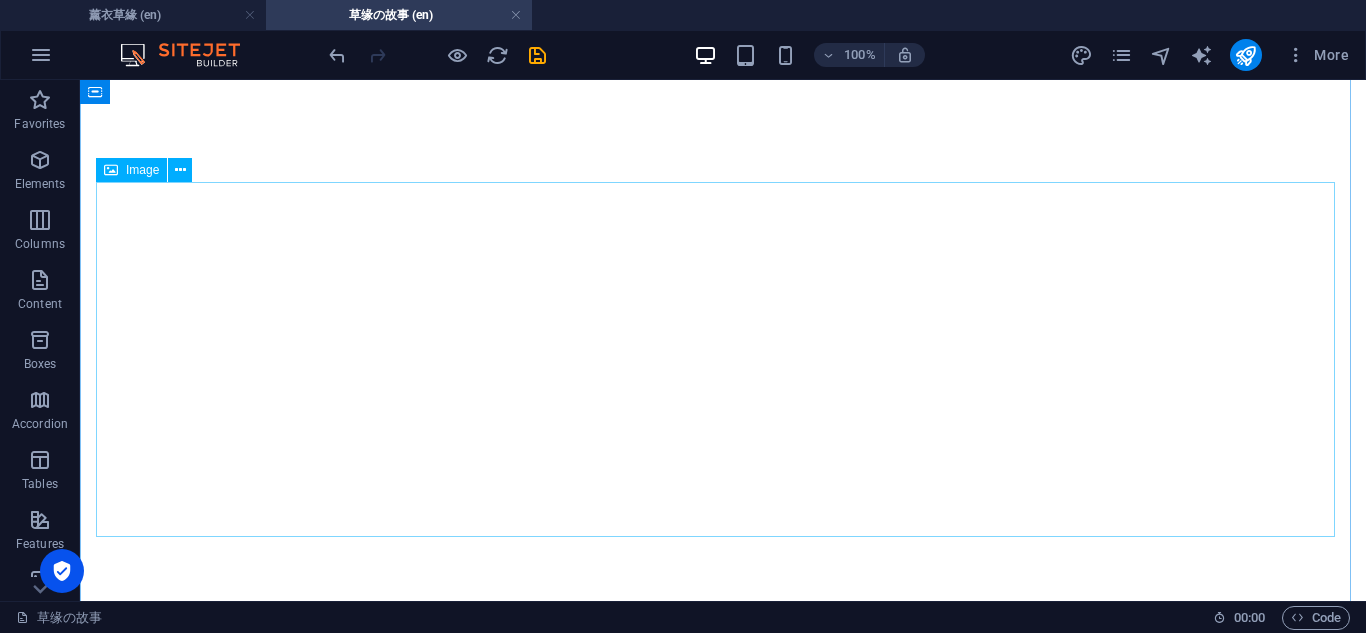 scroll, scrollTop: 3414, scrollLeft: 0, axis: vertical 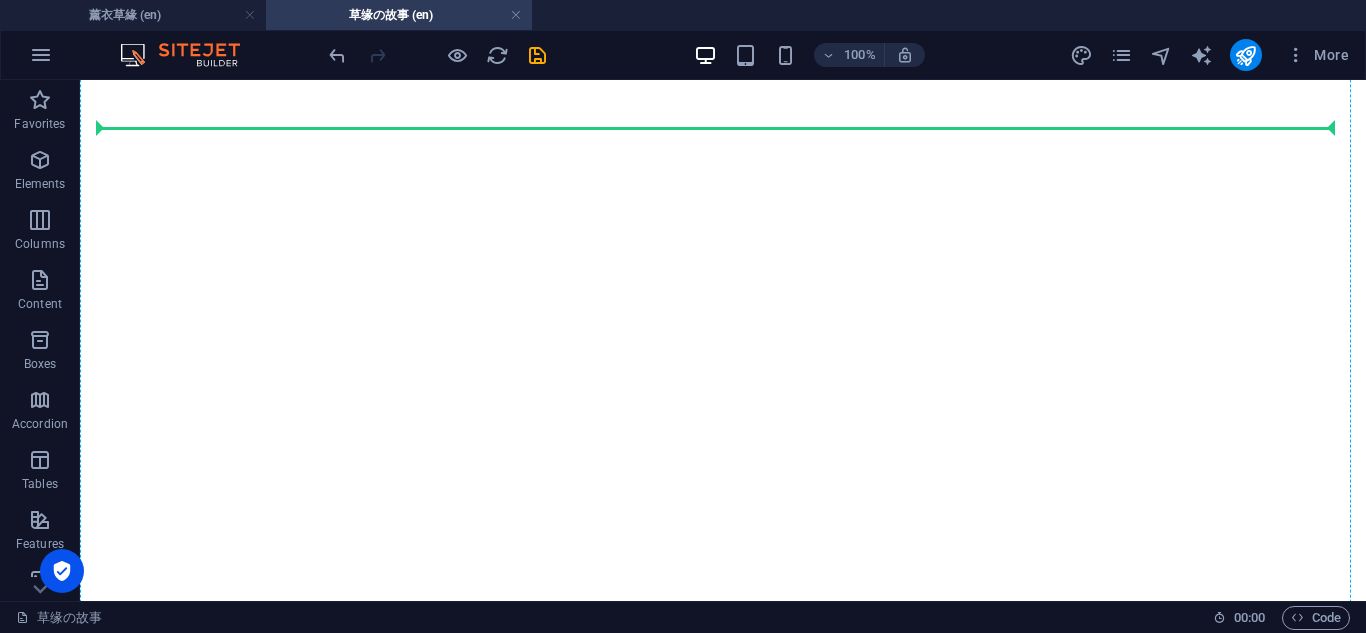 drag, startPoint x: 503, startPoint y: 400, endPoint x: 520, endPoint y: 292, distance: 109.32977 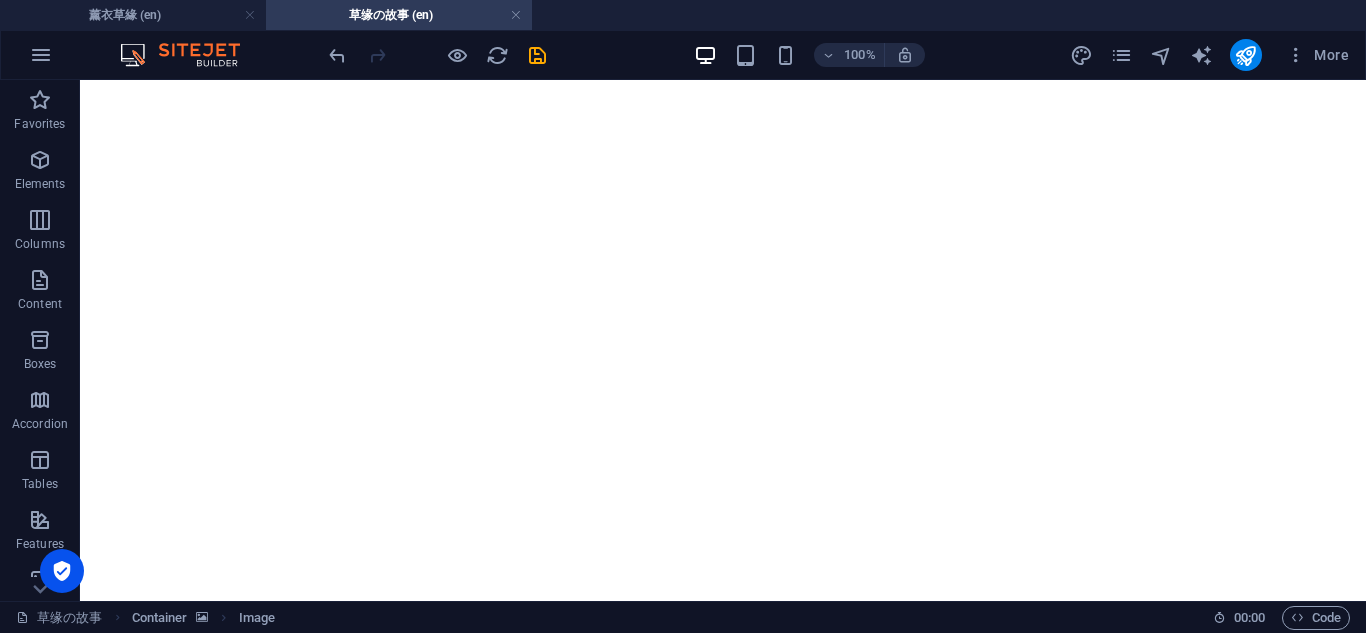 scroll, scrollTop: 2046, scrollLeft: 0, axis: vertical 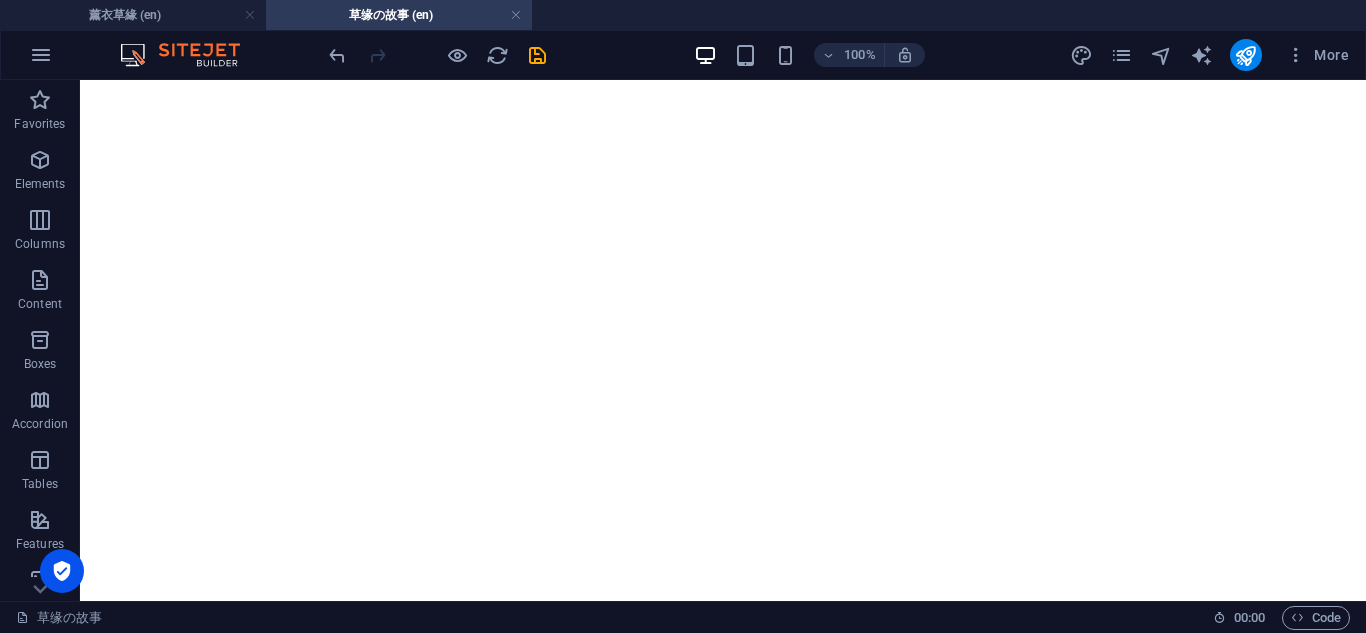 drag, startPoint x: 485, startPoint y: 308, endPoint x: 533, endPoint y: 140, distance: 174.72264 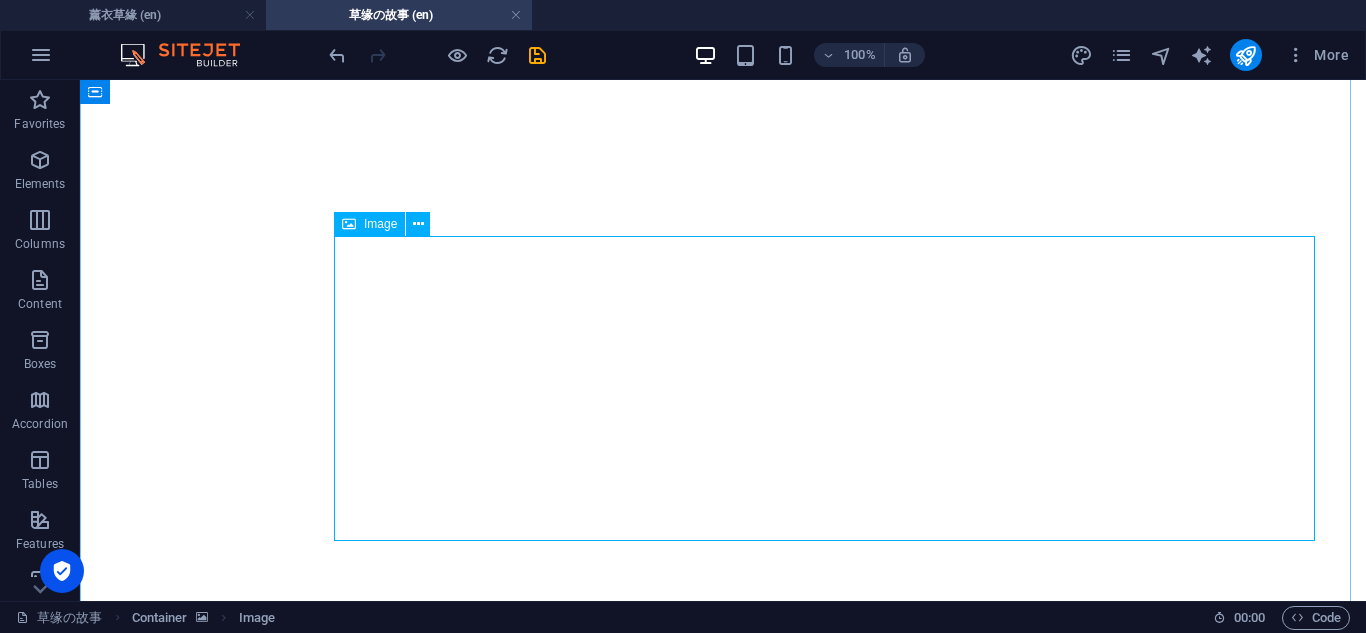 scroll, scrollTop: 2046, scrollLeft: 0, axis: vertical 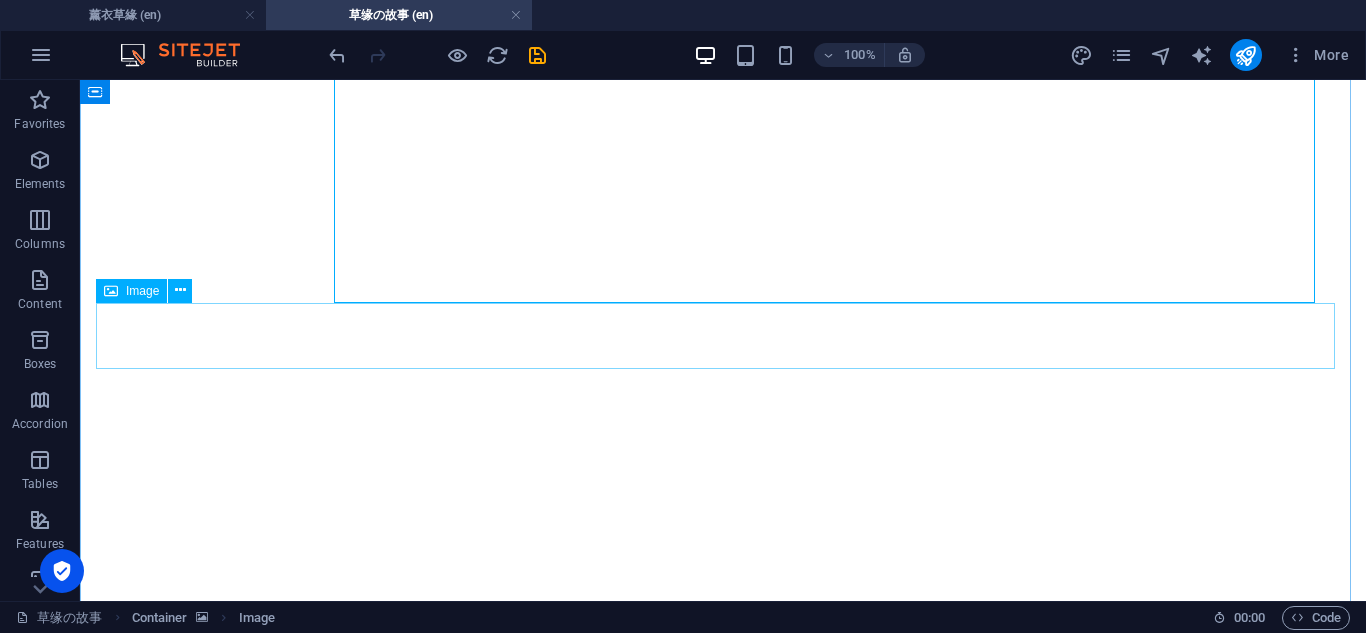 click at bounding box center [723, 5590] 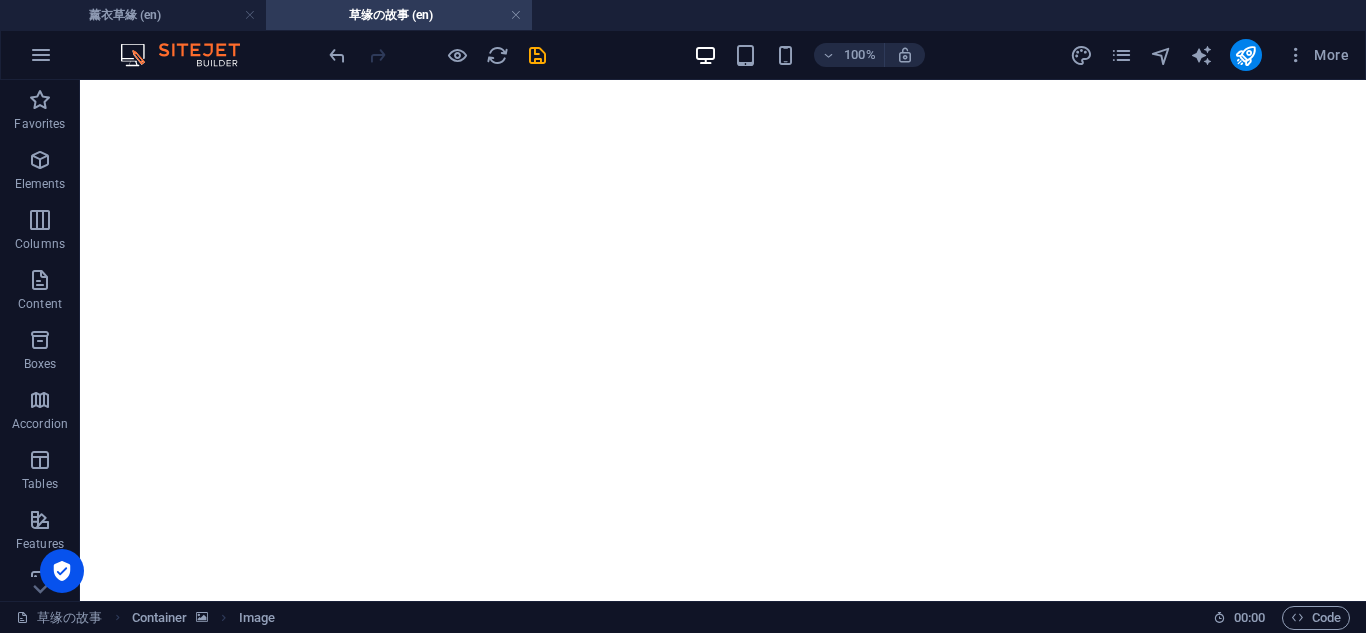 drag, startPoint x: 234, startPoint y: 339, endPoint x: 282, endPoint y: 470, distance: 139.51703 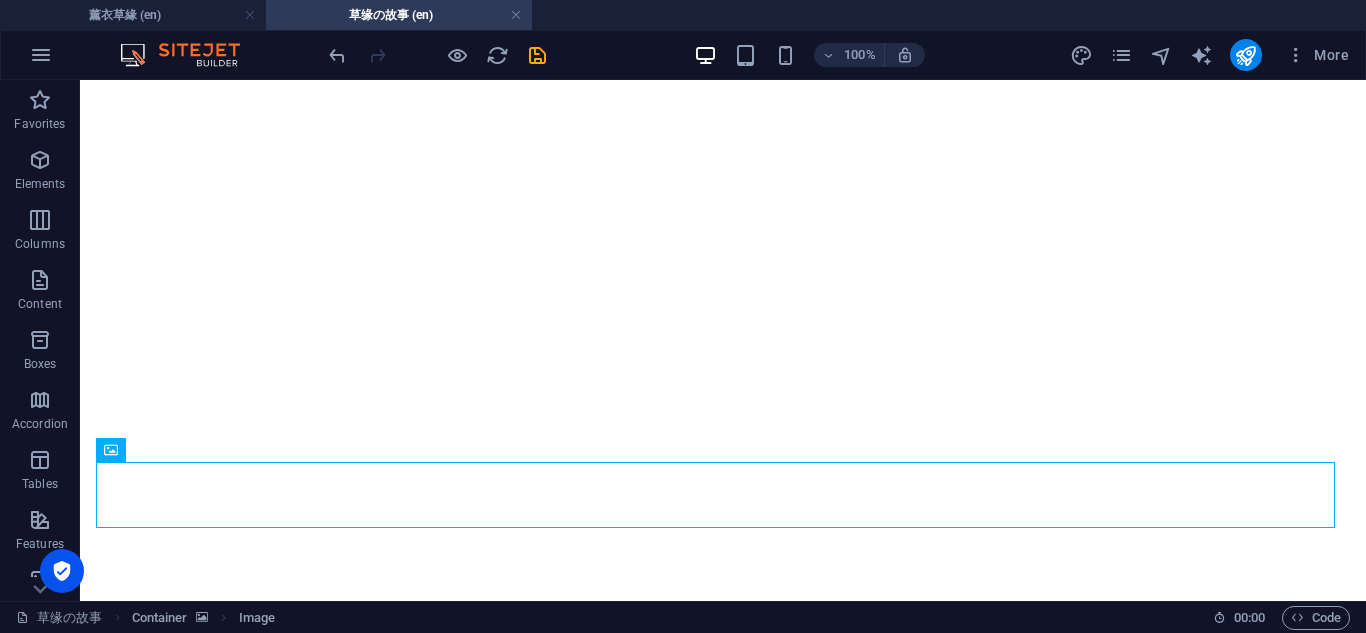 click at bounding box center (723, -1940) 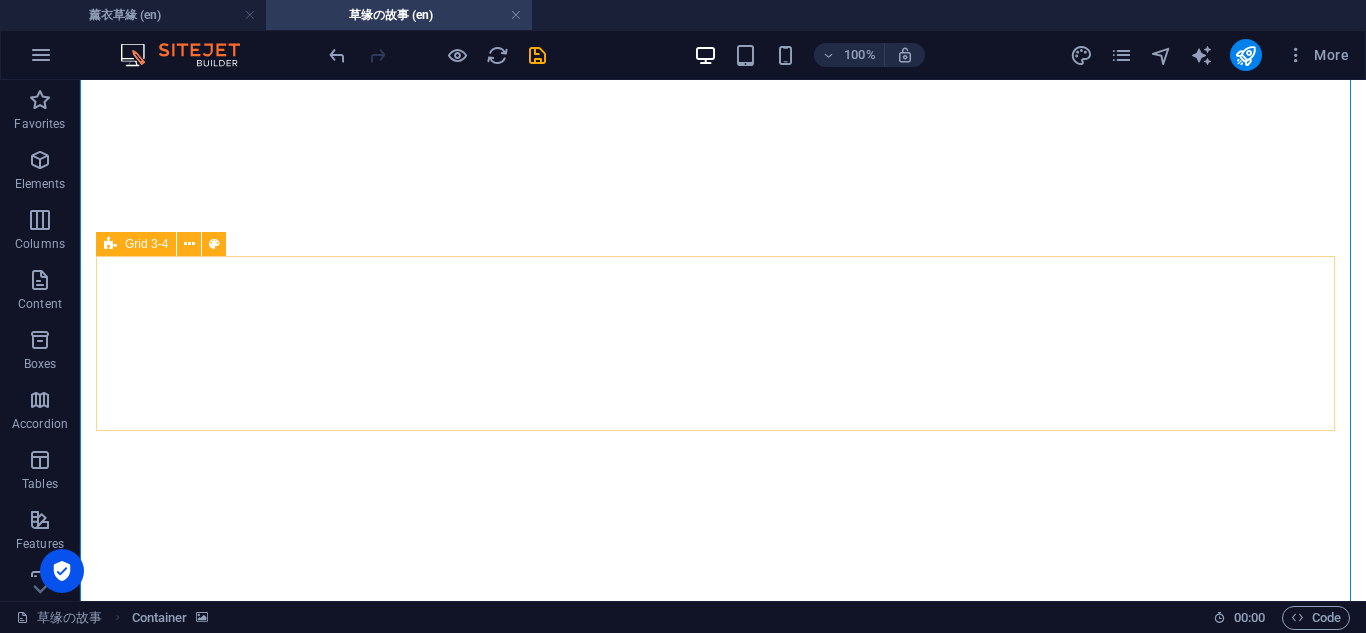 scroll, scrollTop: 1713, scrollLeft: 0, axis: vertical 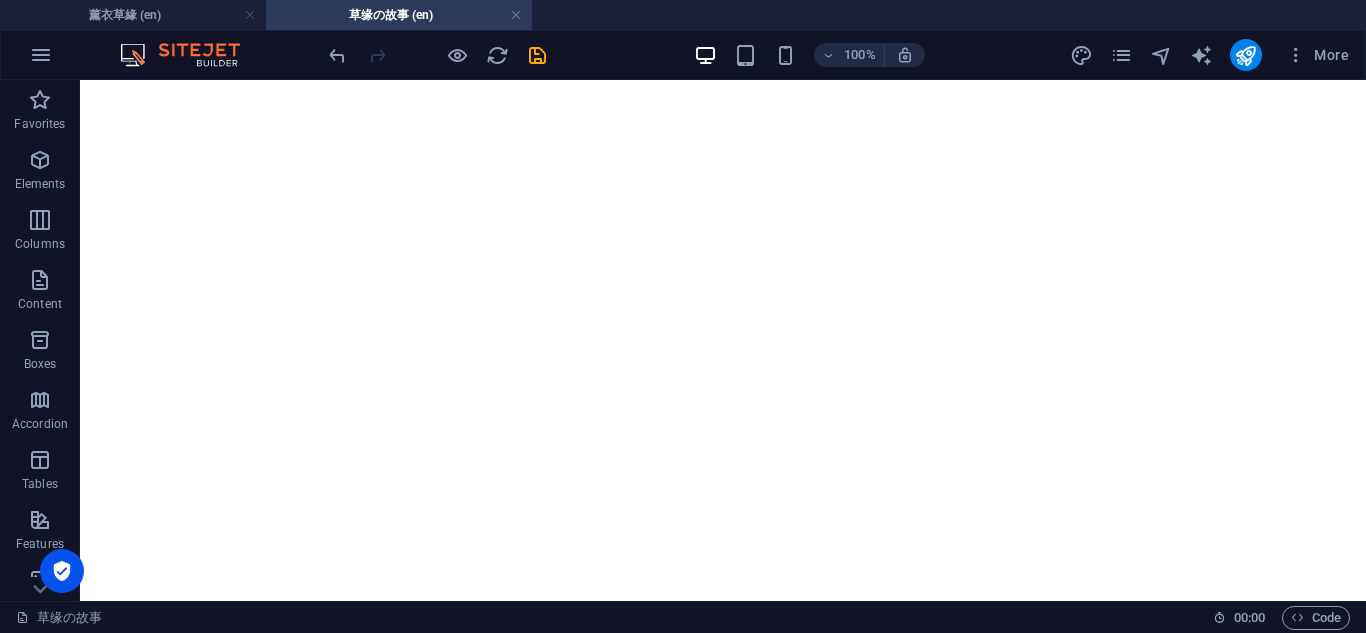 drag, startPoint x: 246, startPoint y: 421, endPoint x: 377, endPoint y: 448, distance: 133.75351 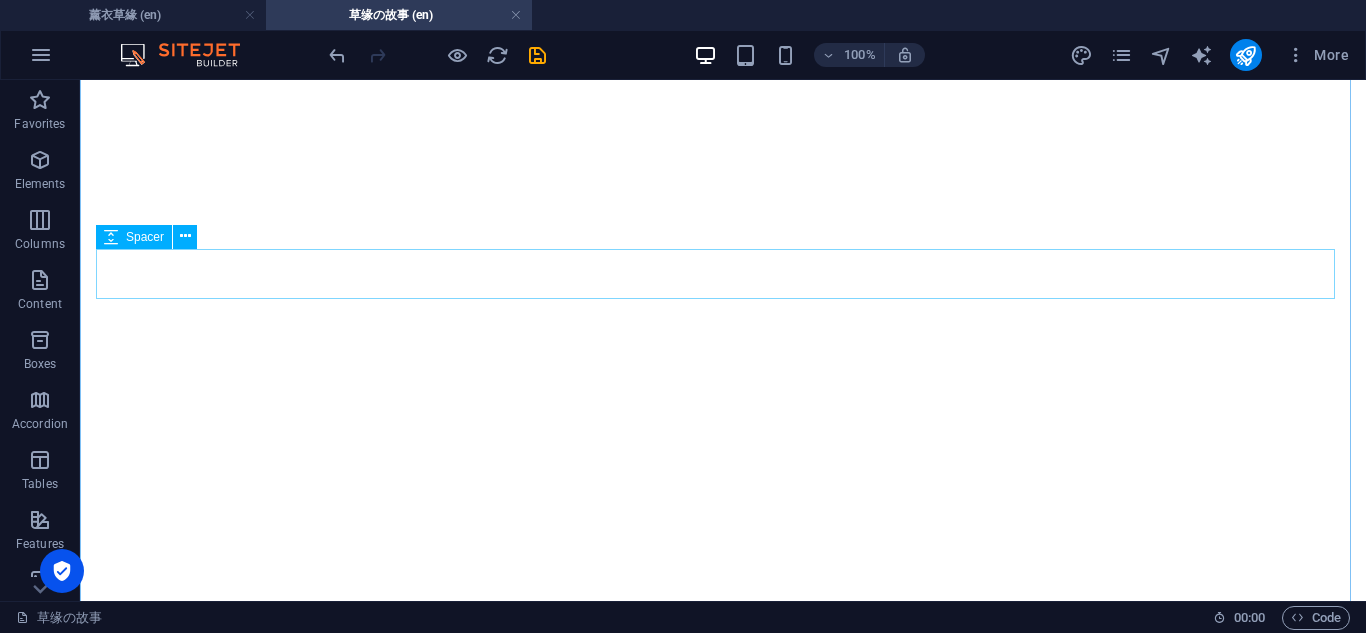 scroll, scrollTop: 2408, scrollLeft: 0, axis: vertical 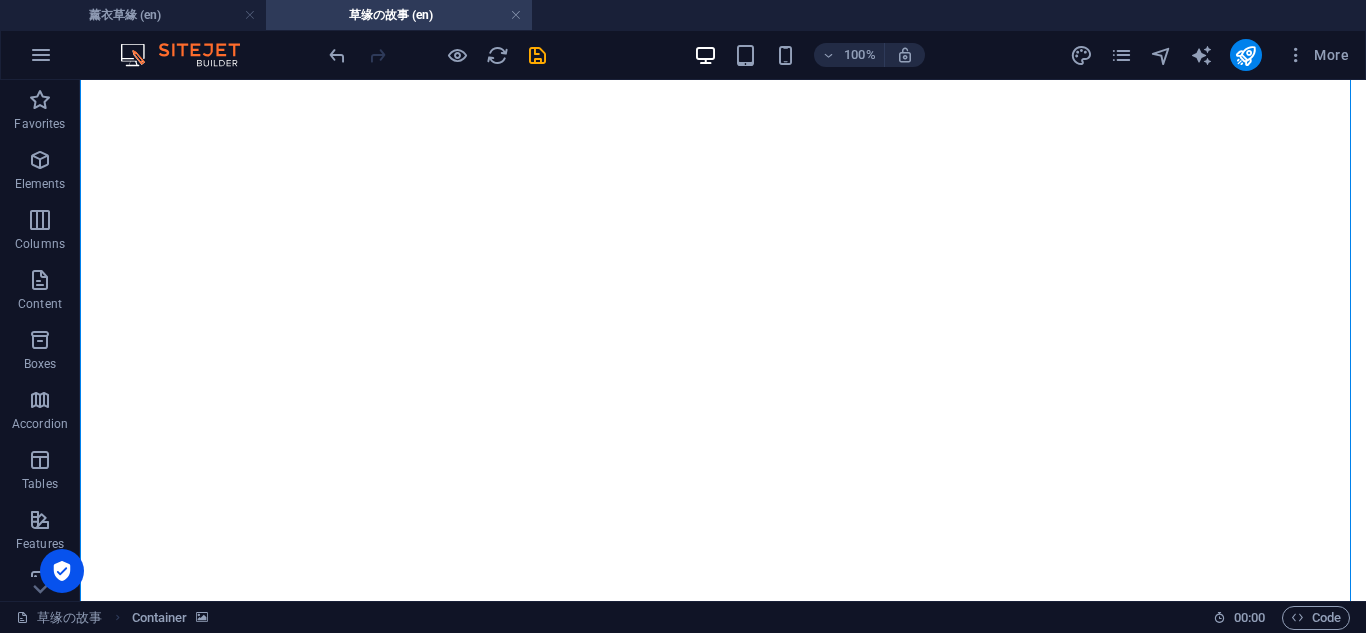 drag, startPoint x: 284, startPoint y: 102, endPoint x: 151, endPoint y: 310, distance: 246.88661 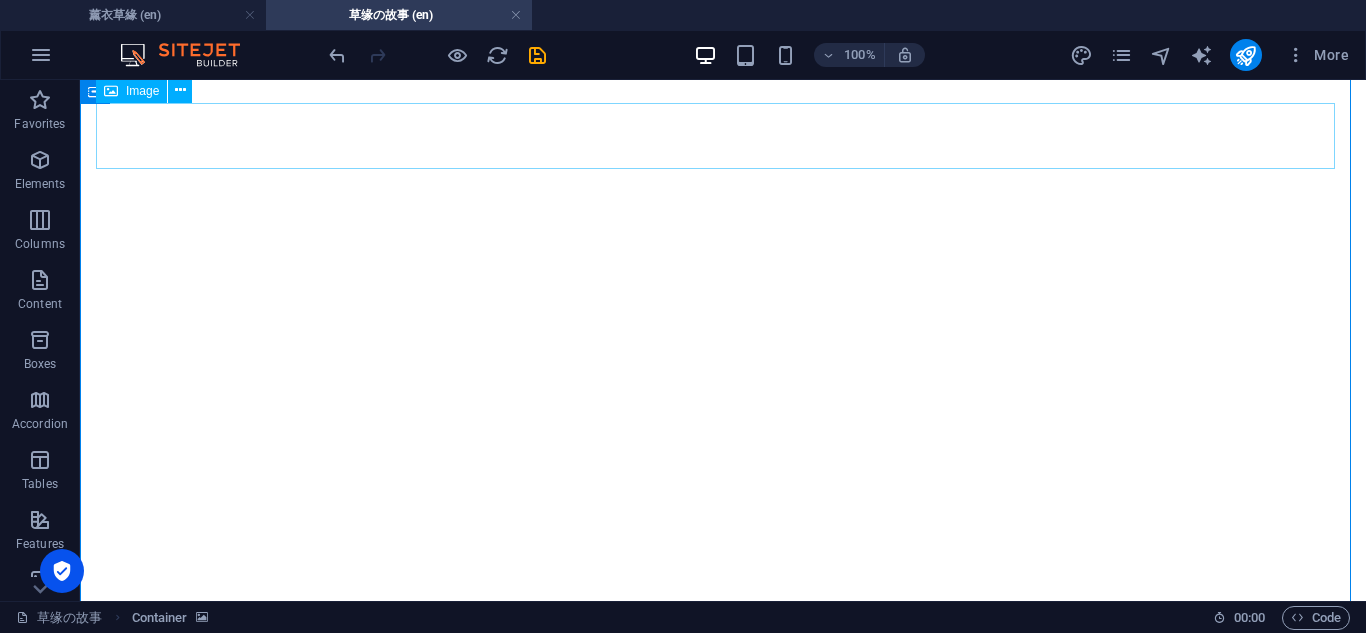 scroll, scrollTop: 2322, scrollLeft: 0, axis: vertical 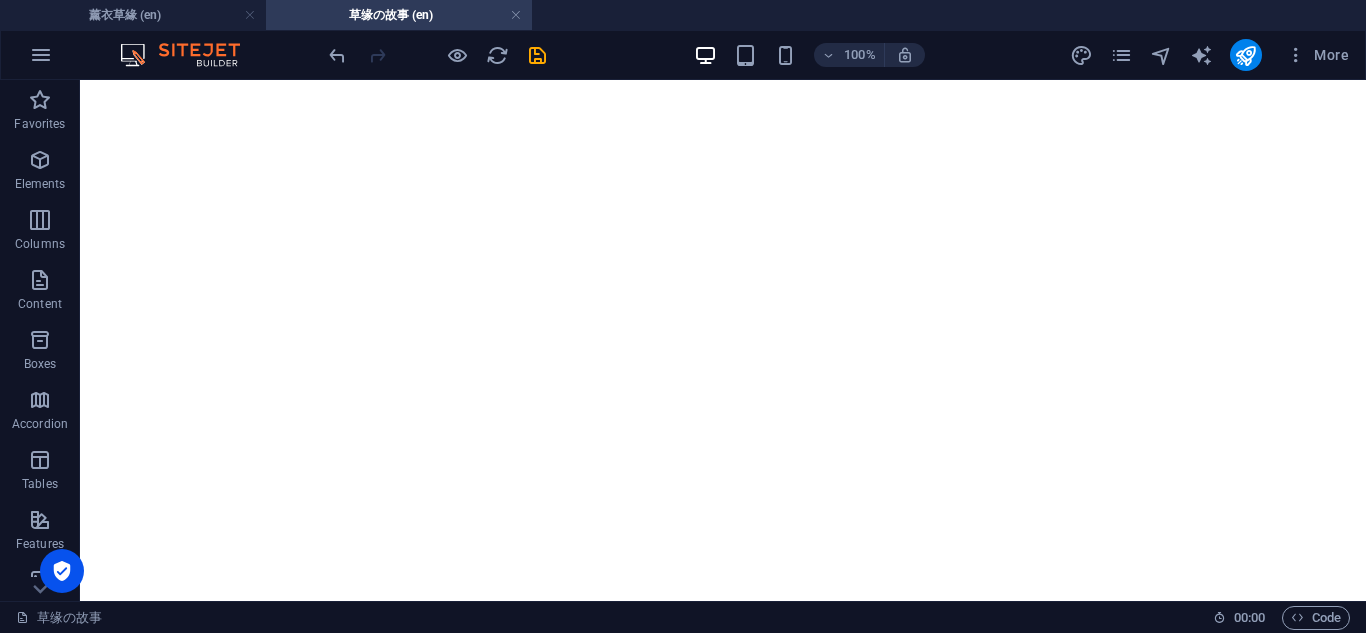 drag, startPoint x: 188, startPoint y: 141, endPoint x: 184, endPoint y: 325, distance: 184.04347 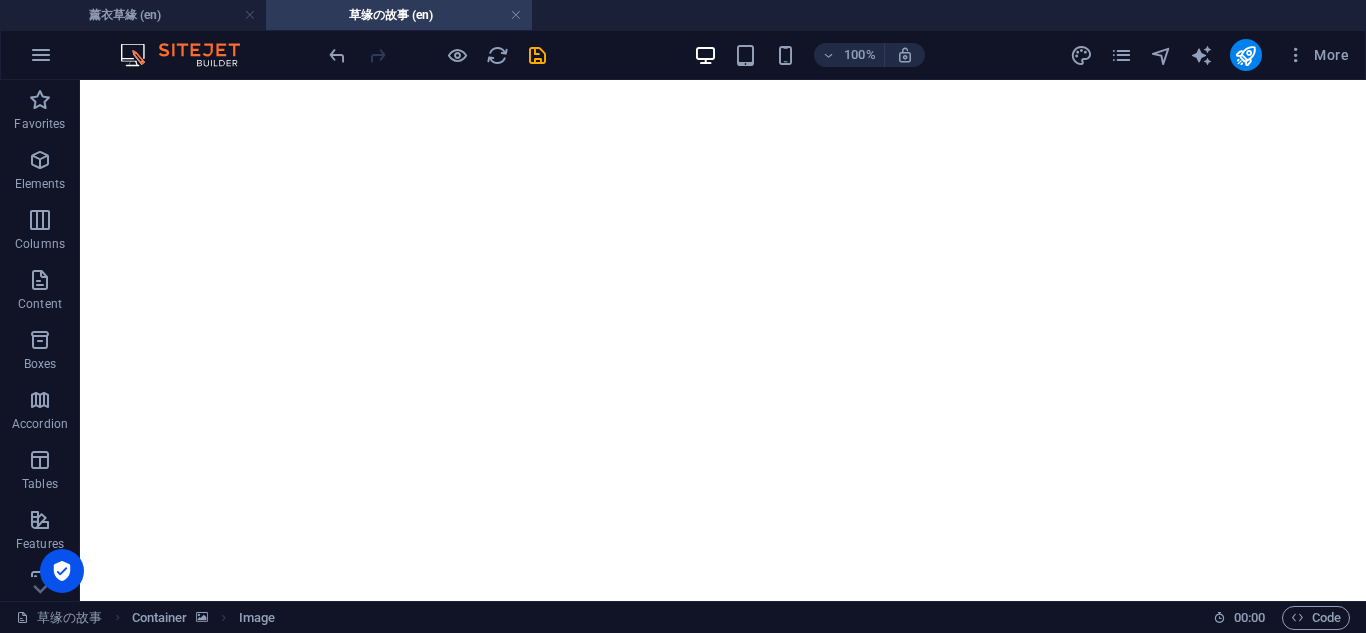 drag, startPoint x: 206, startPoint y: 315, endPoint x: 371, endPoint y: 442, distance: 208.21623 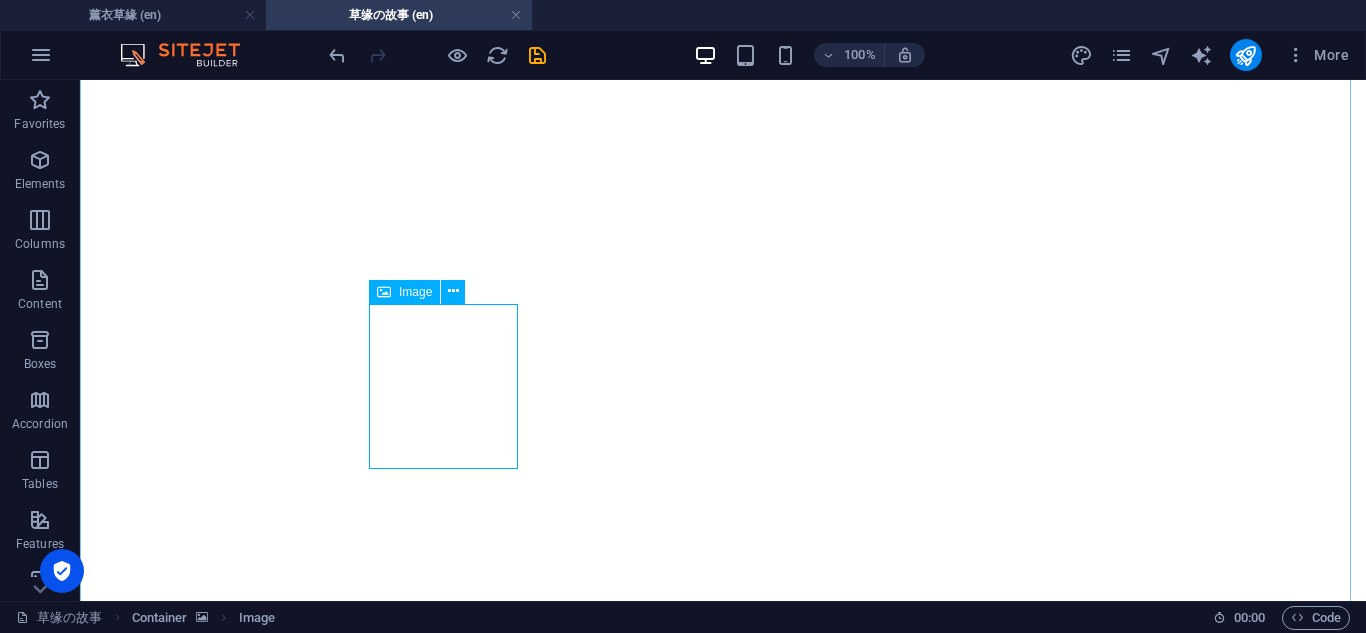 click at bounding box center (723, 5931) 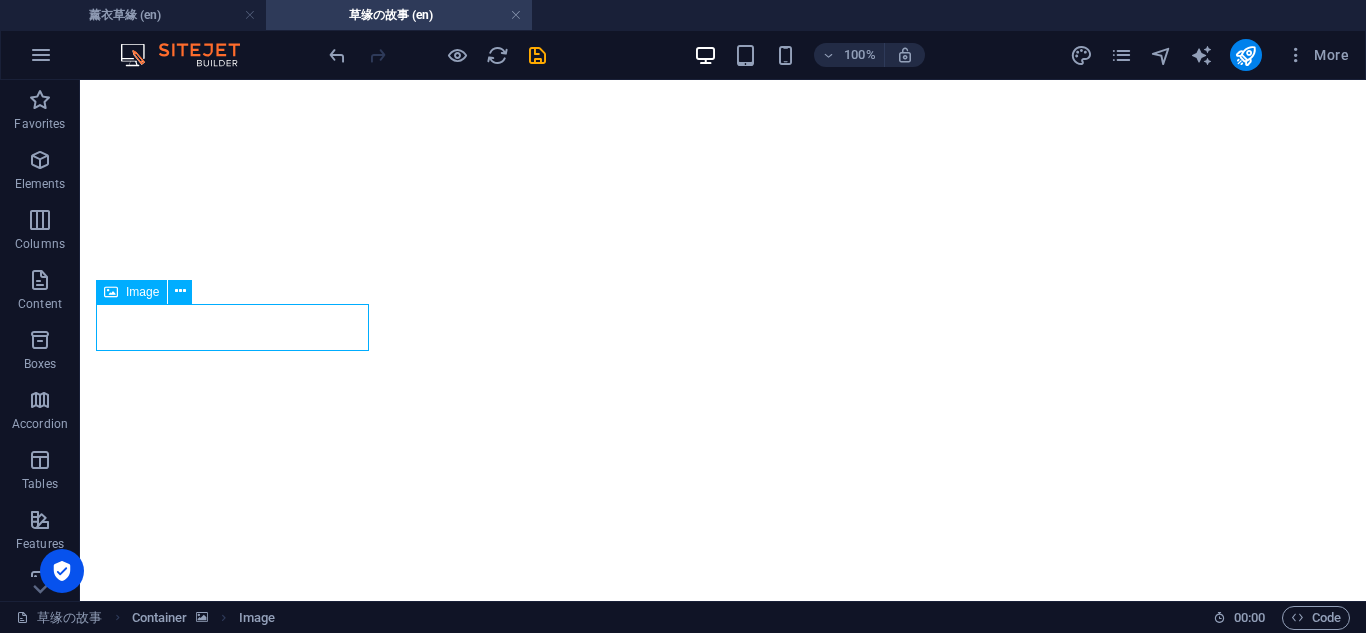 click at bounding box center (723, 5821) 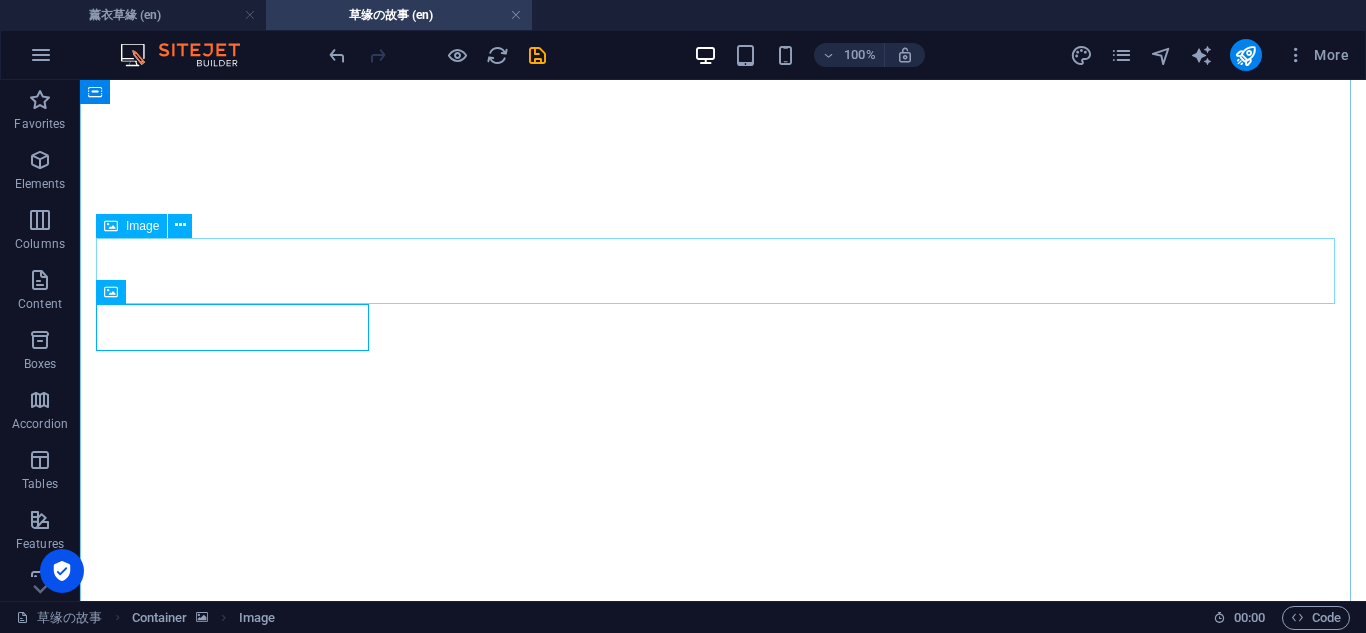click at bounding box center (723, 5761) 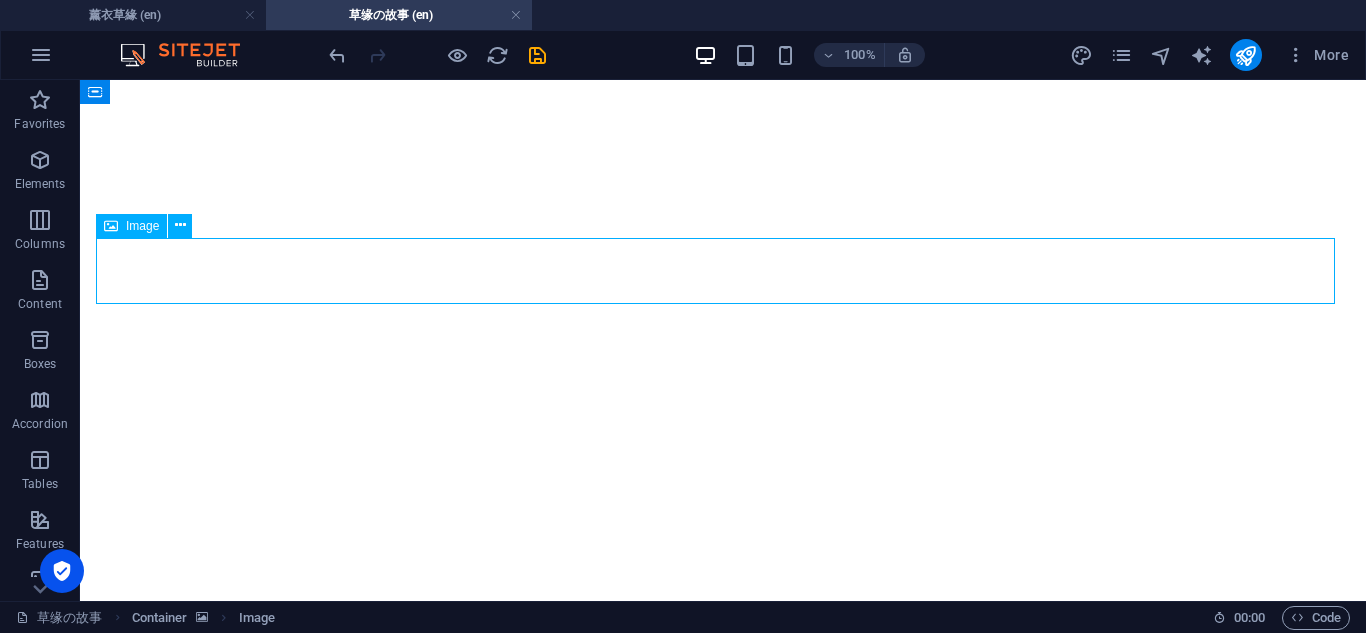 click at bounding box center (723, 5761) 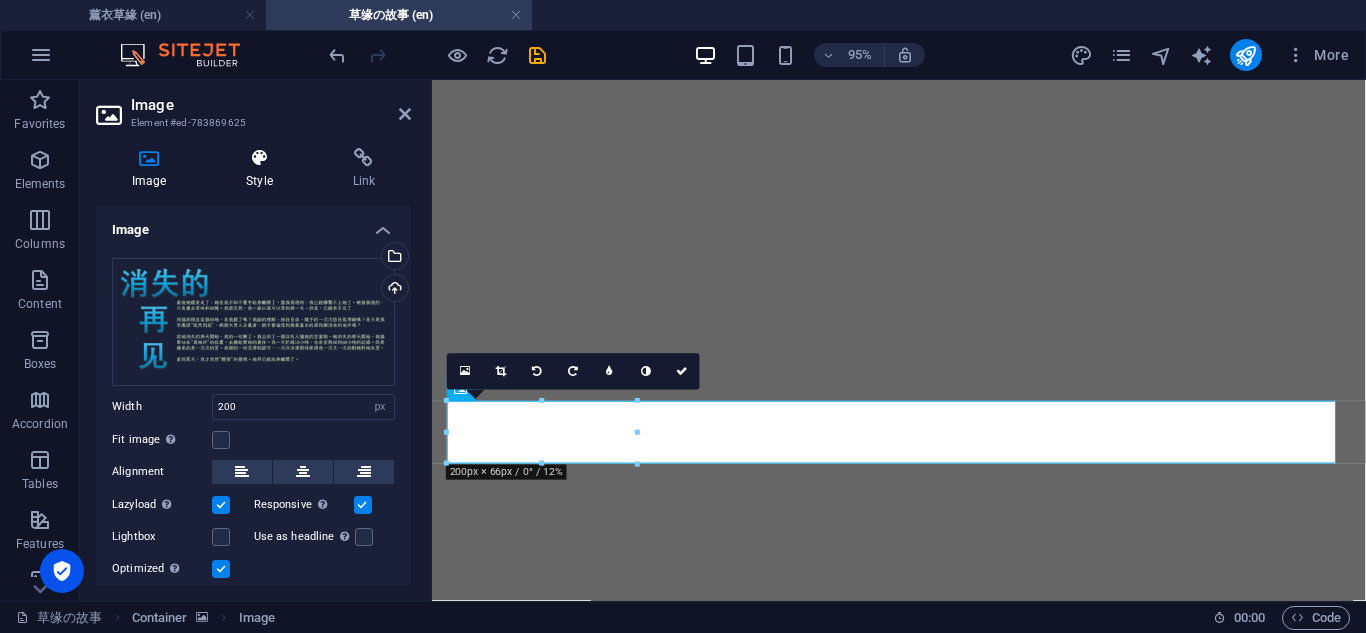 click on "Style" at bounding box center (263, 169) 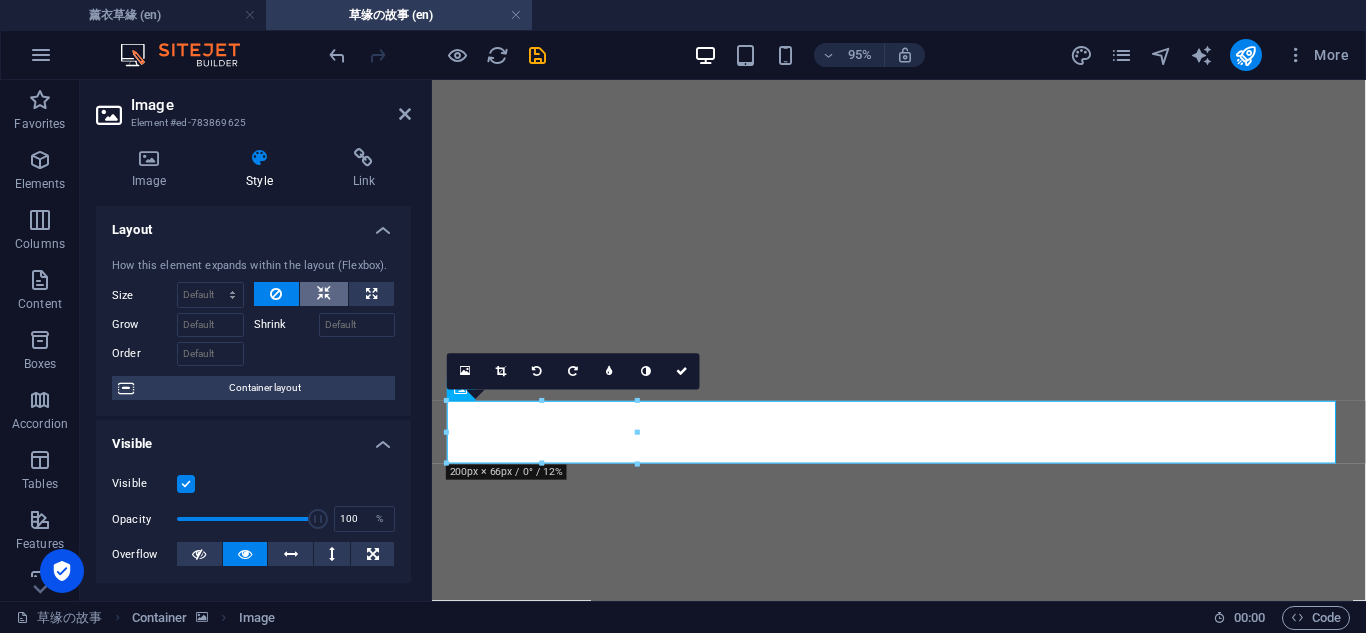 click at bounding box center (324, 294) 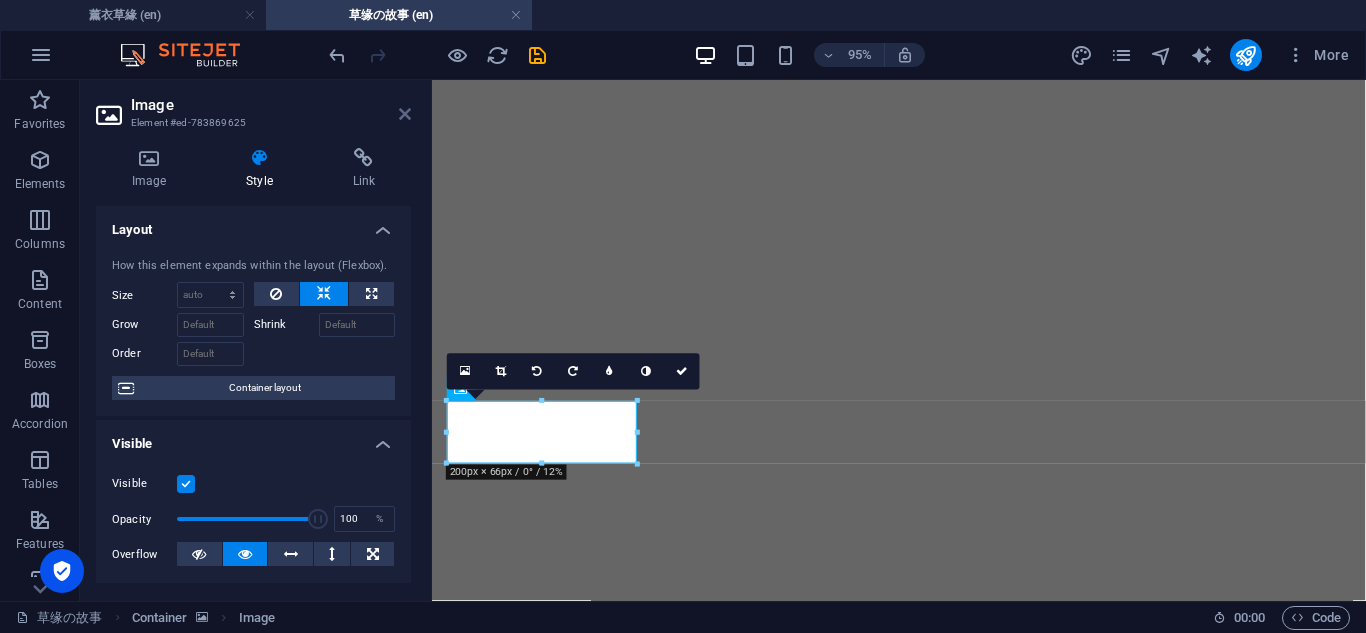 click at bounding box center [405, 114] 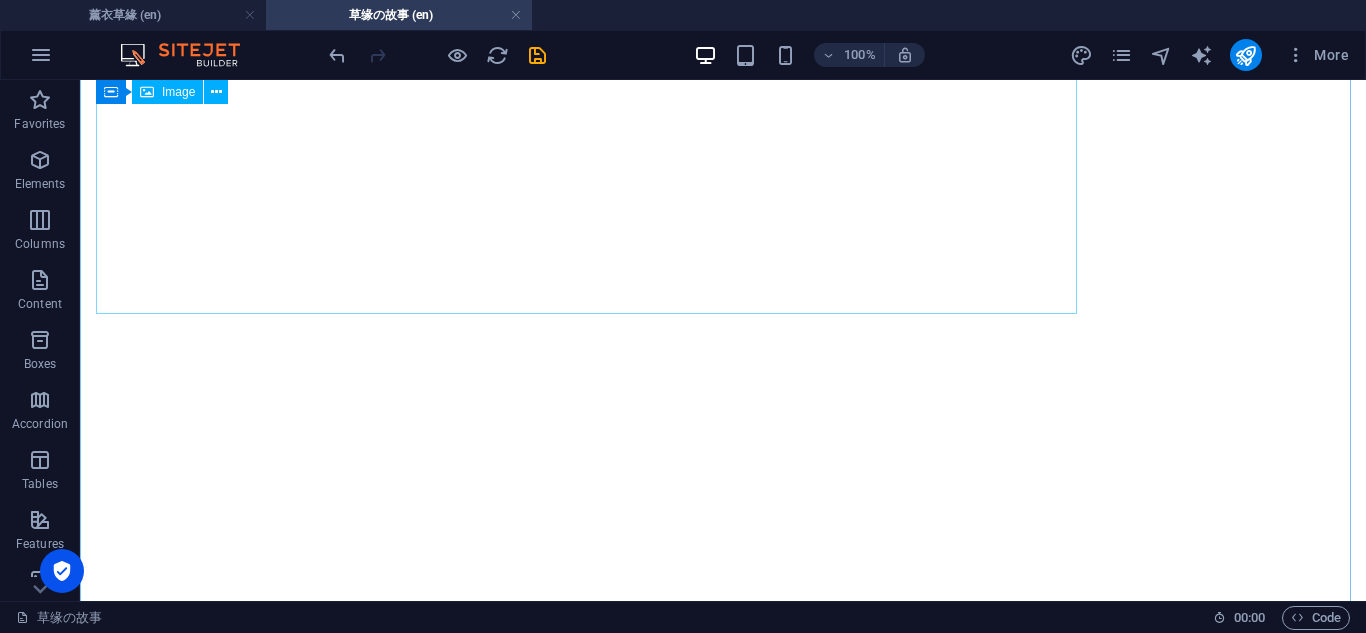 scroll, scrollTop: 2322, scrollLeft: 0, axis: vertical 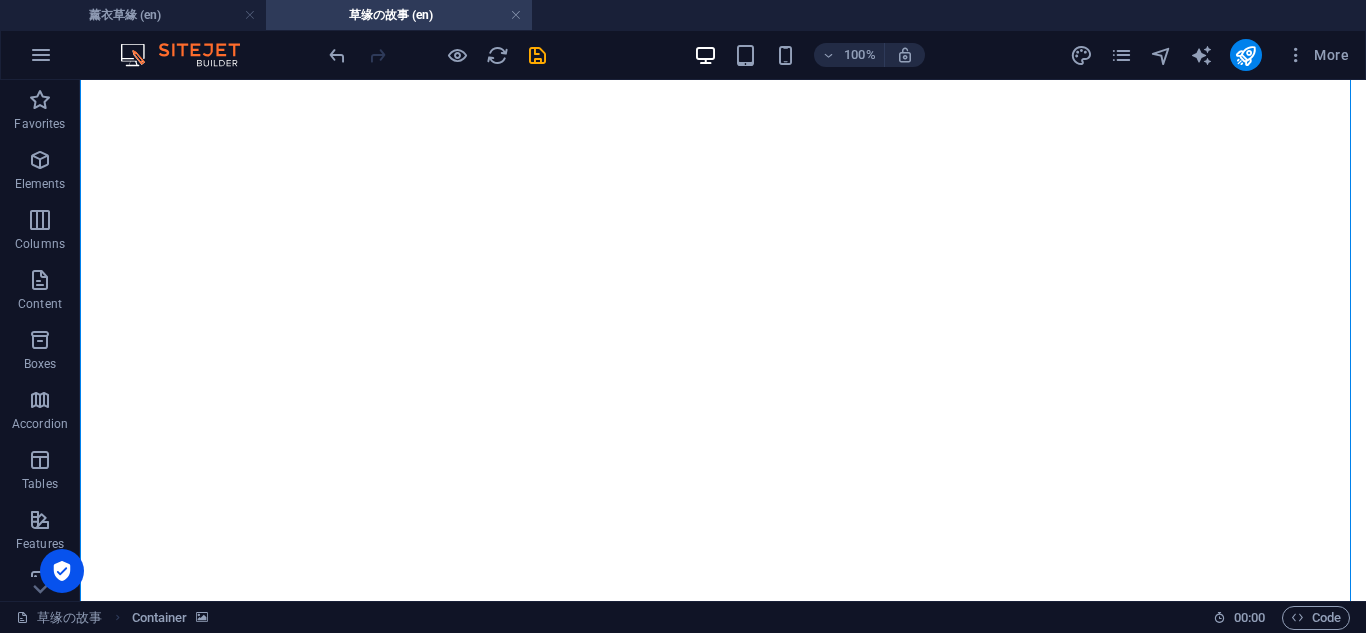 drag, startPoint x: 383, startPoint y: 125, endPoint x: 435, endPoint y: 295, distance: 177.77515 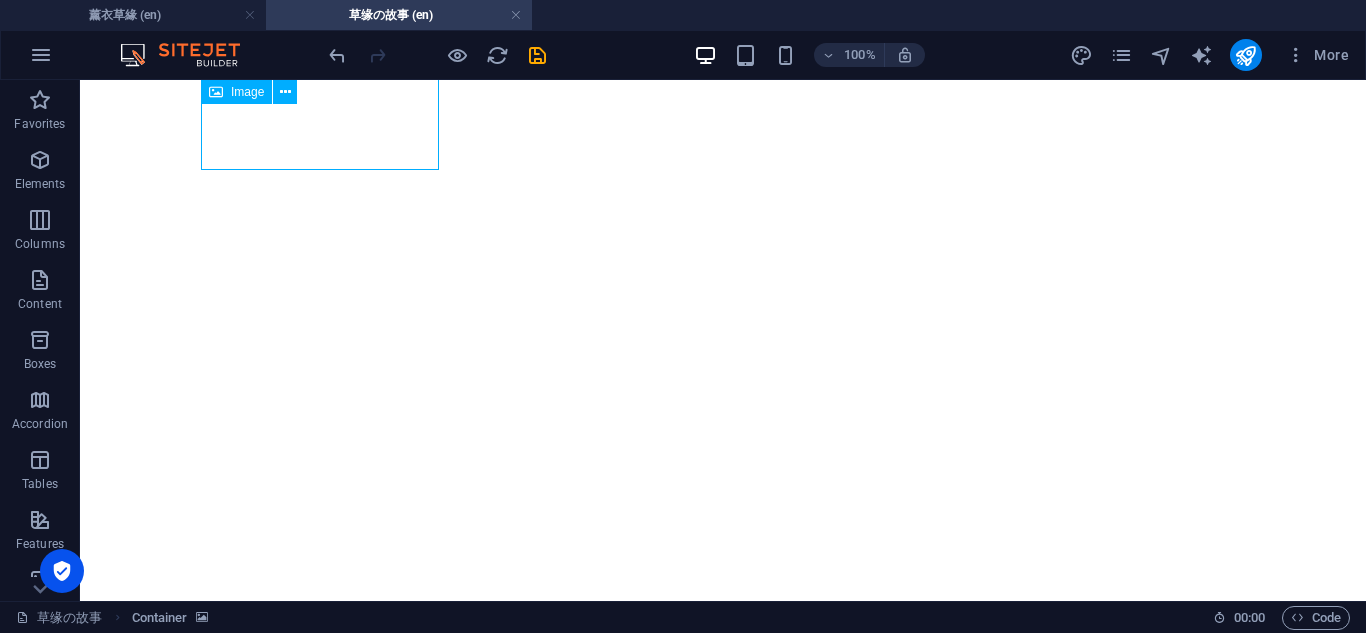 scroll, scrollTop: 2306, scrollLeft: 0, axis: vertical 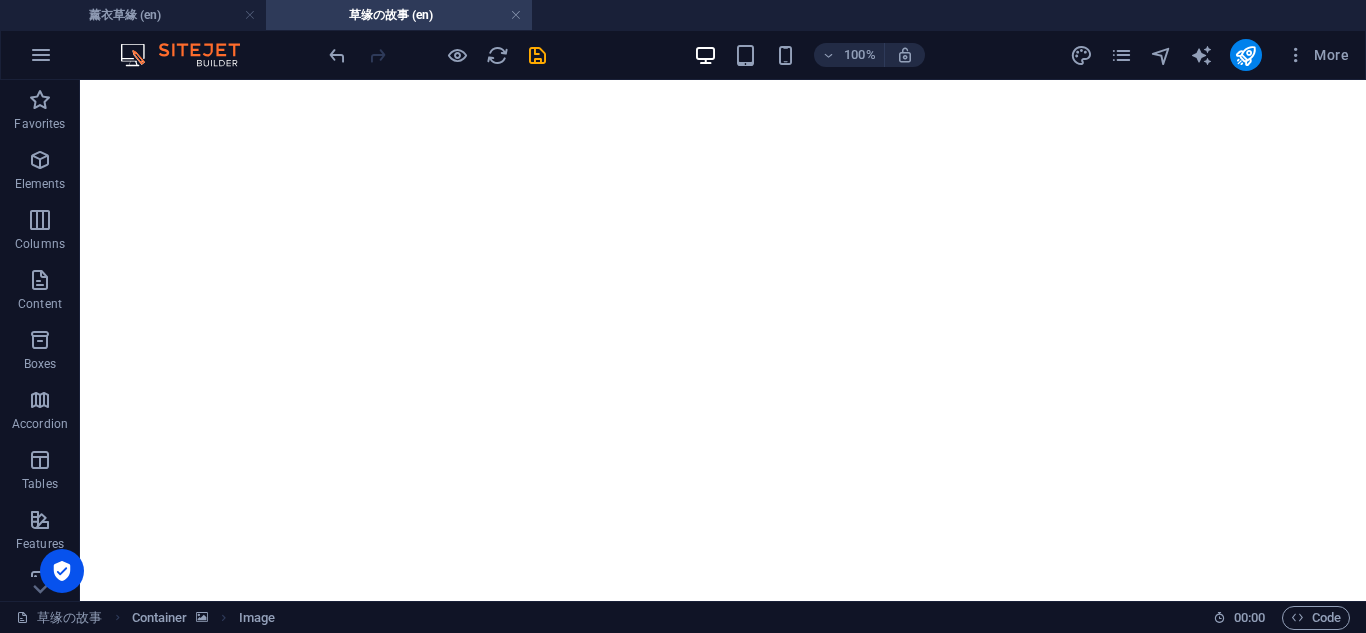 drag, startPoint x: 377, startPoint y: 127, endPoint x: 210, endPoint y: 257, distance: 211.63412 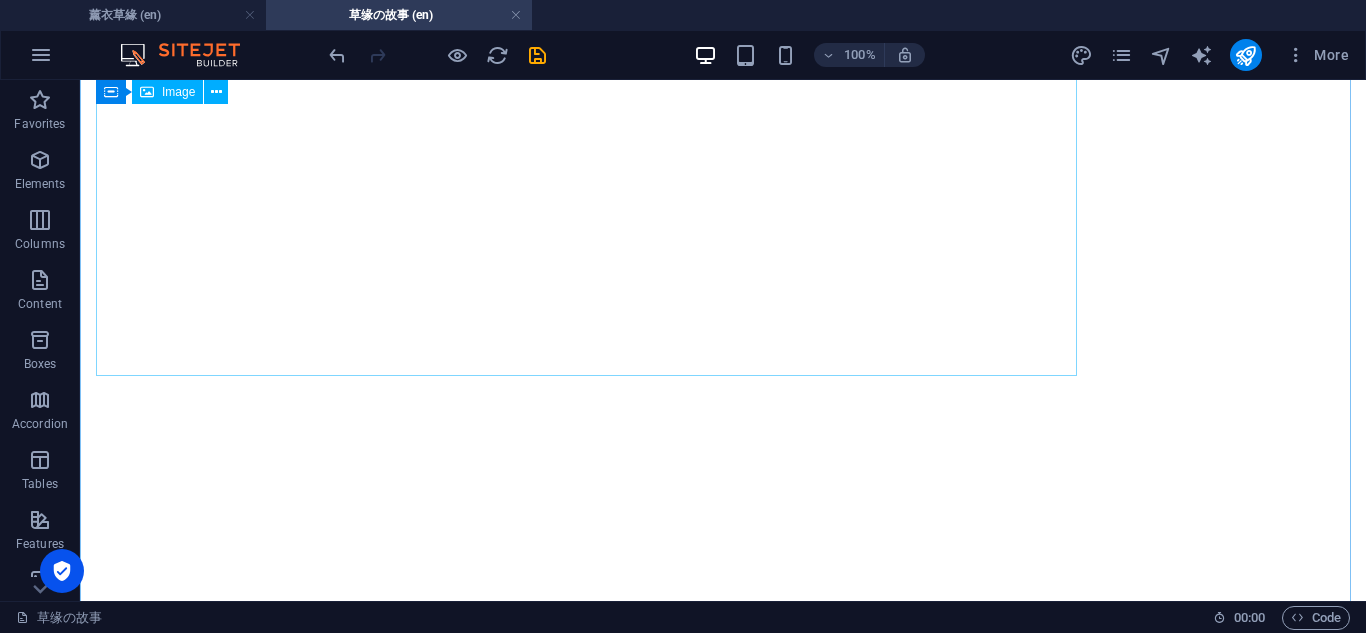 scroll, scrollTop: 1639, scrollLeft: 0, axis: vertical 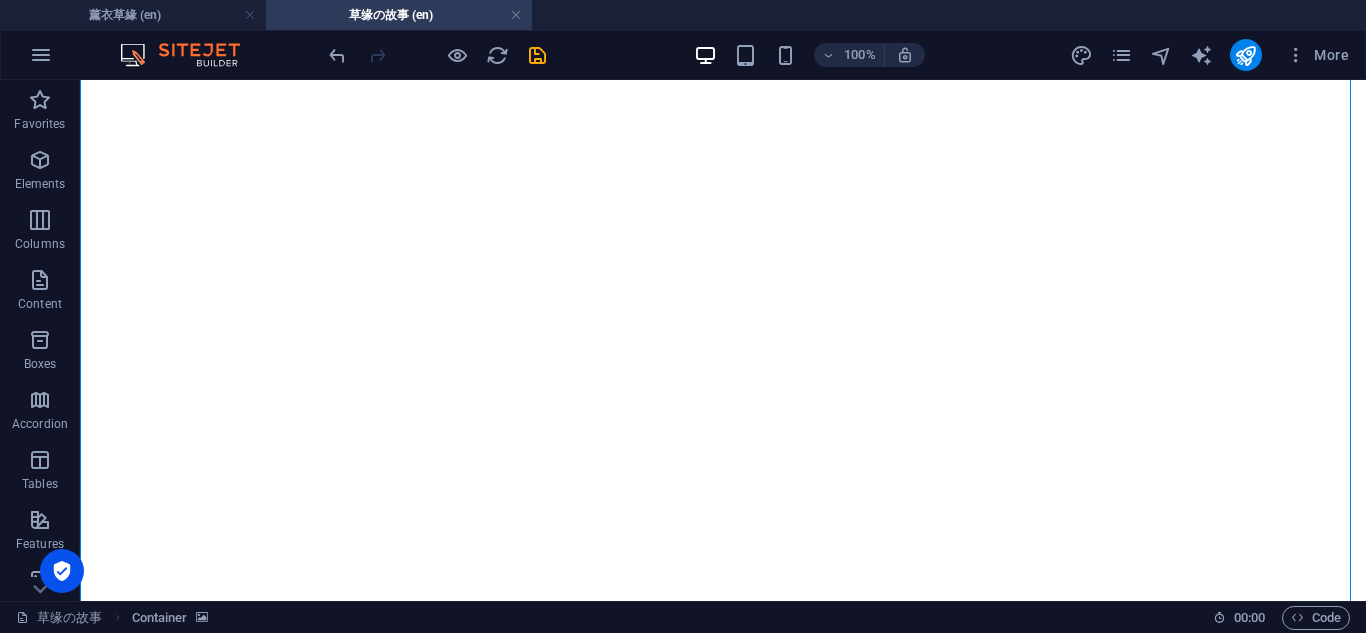 drag, startPoint x: 384, startPoint y: 282, endPoint x: 1203, endPoint y: 452, distance: 836.4574 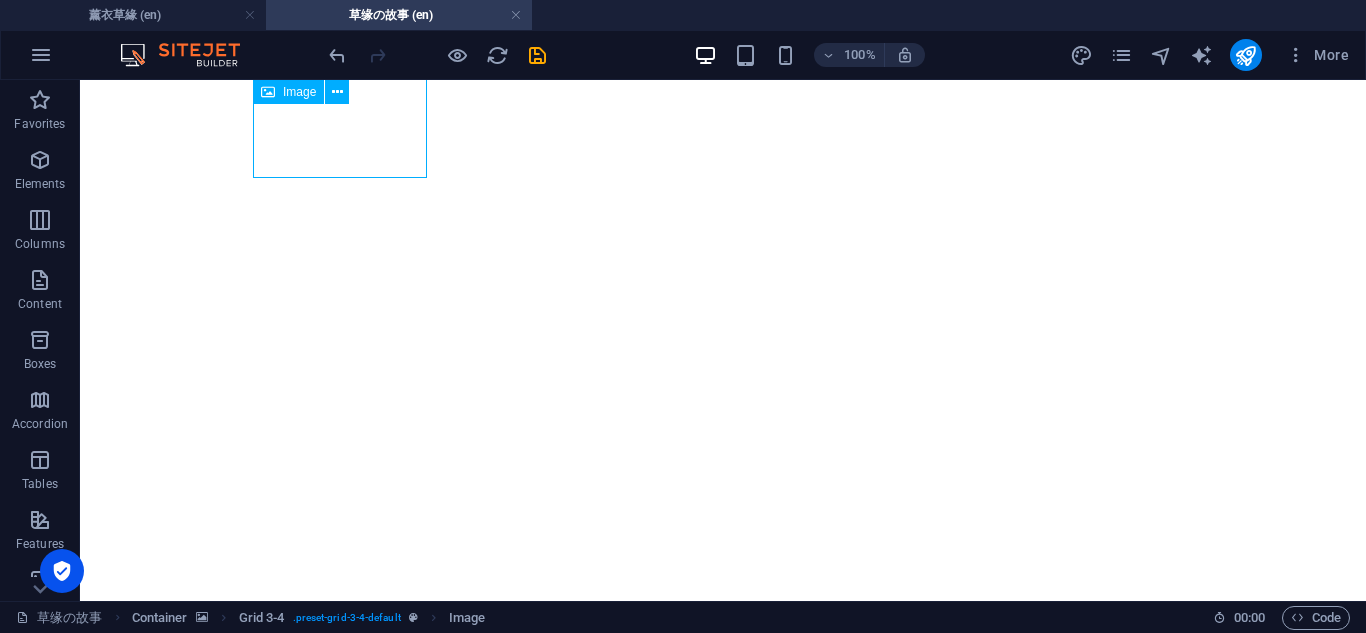 scroll, scrollTop: 1838, scrollLeft: 0, axis: vertical 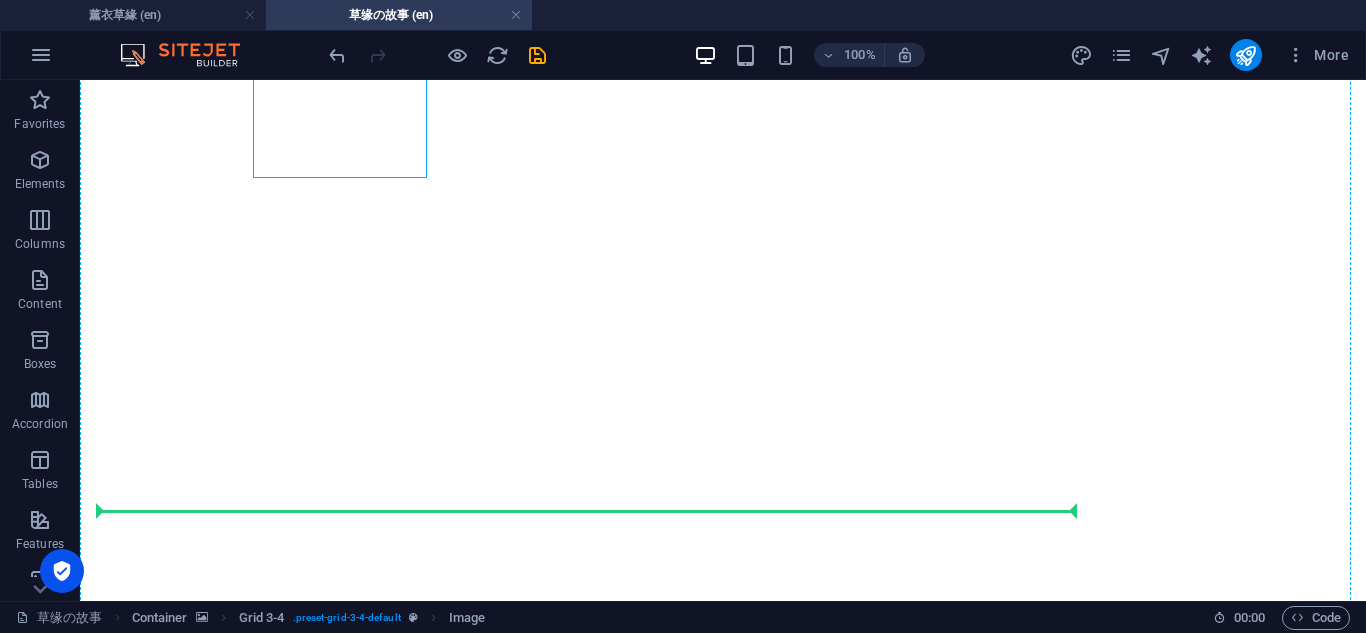 drag, startPoint x: 378, startPoint y: 123, endPoint x: 383, endPoint y: 409, distance: 286.0437 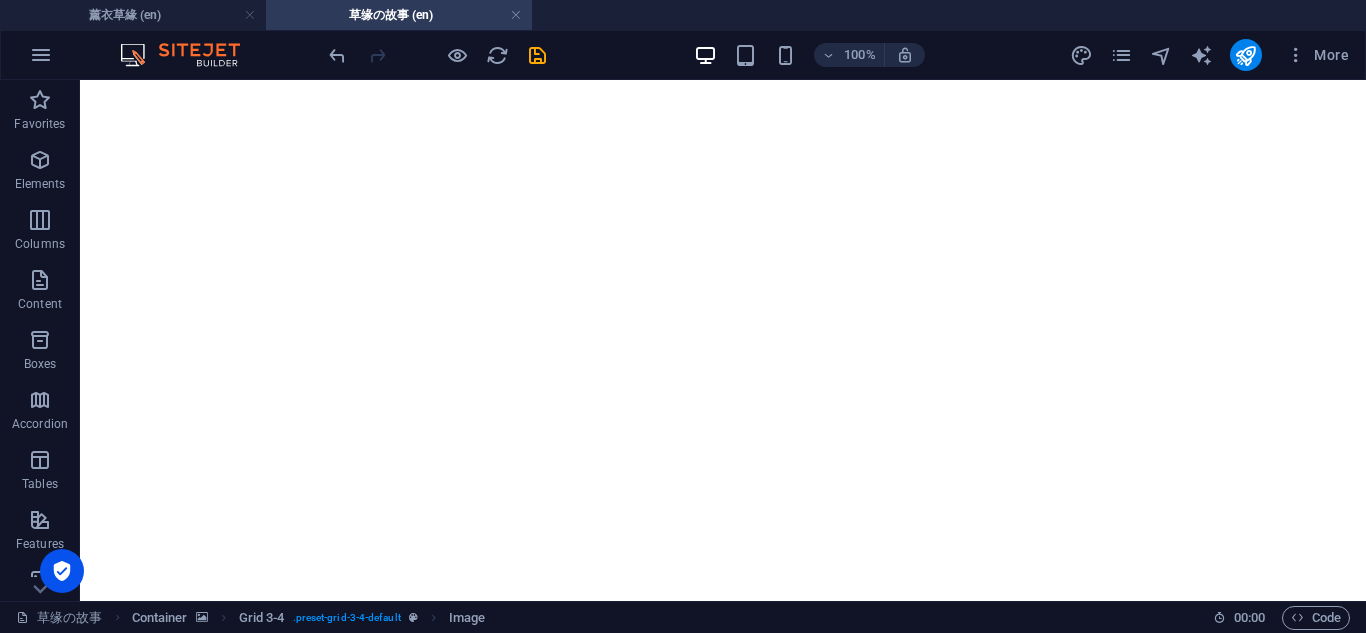scroll, scrollTop: 2069, scrollLeft: 0, axis: vertical 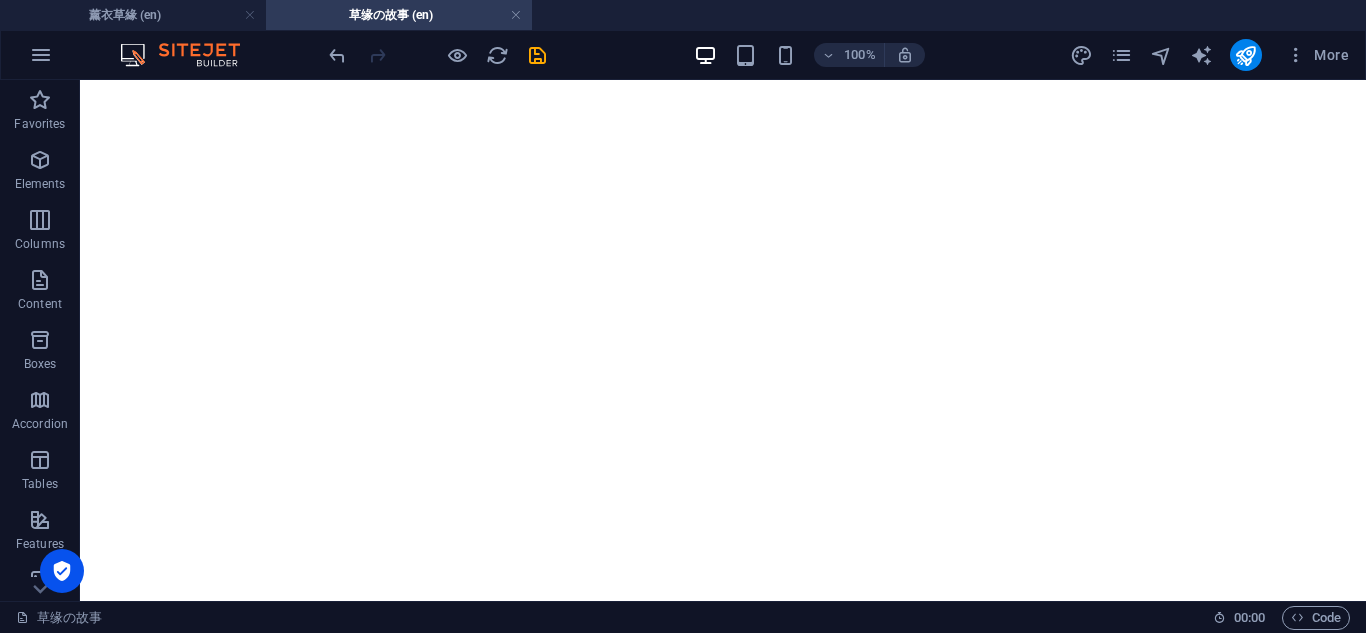 drag, startPoint x: 190, startPoint y: 128, endPoint x: 530, endPoint y: 321, distance: 390.95908 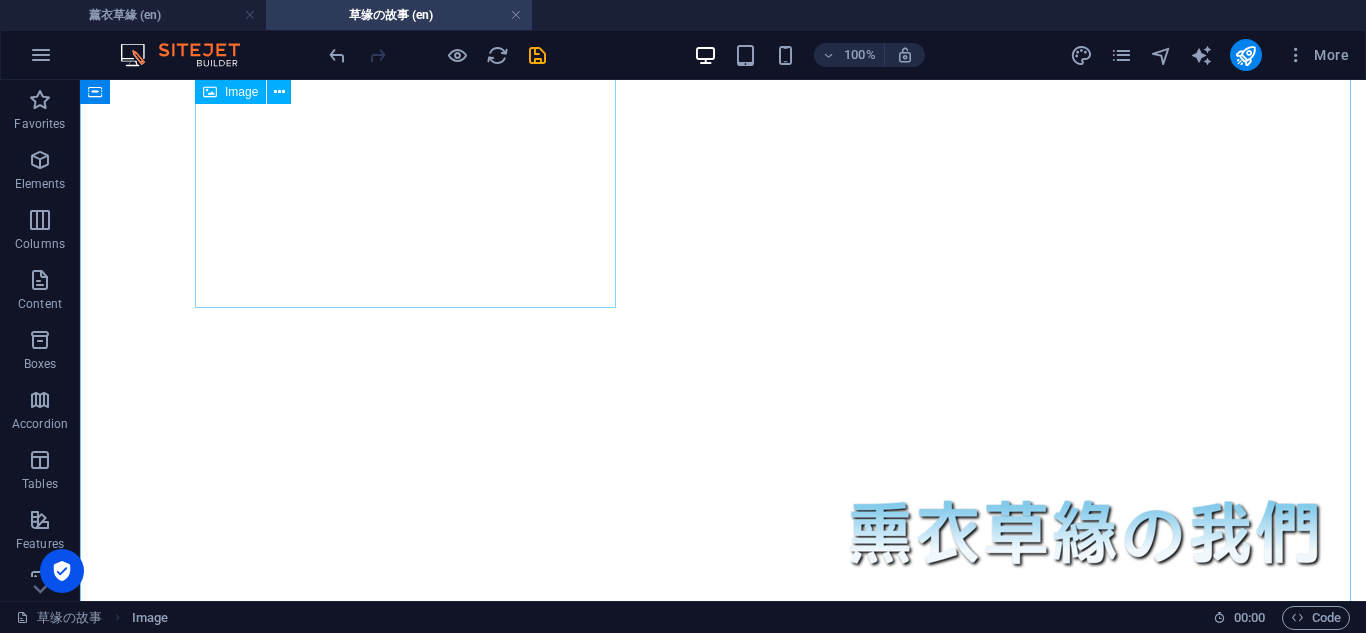 scroll, scrollTop: 2836, scrollLeft: 0, axis: vertical 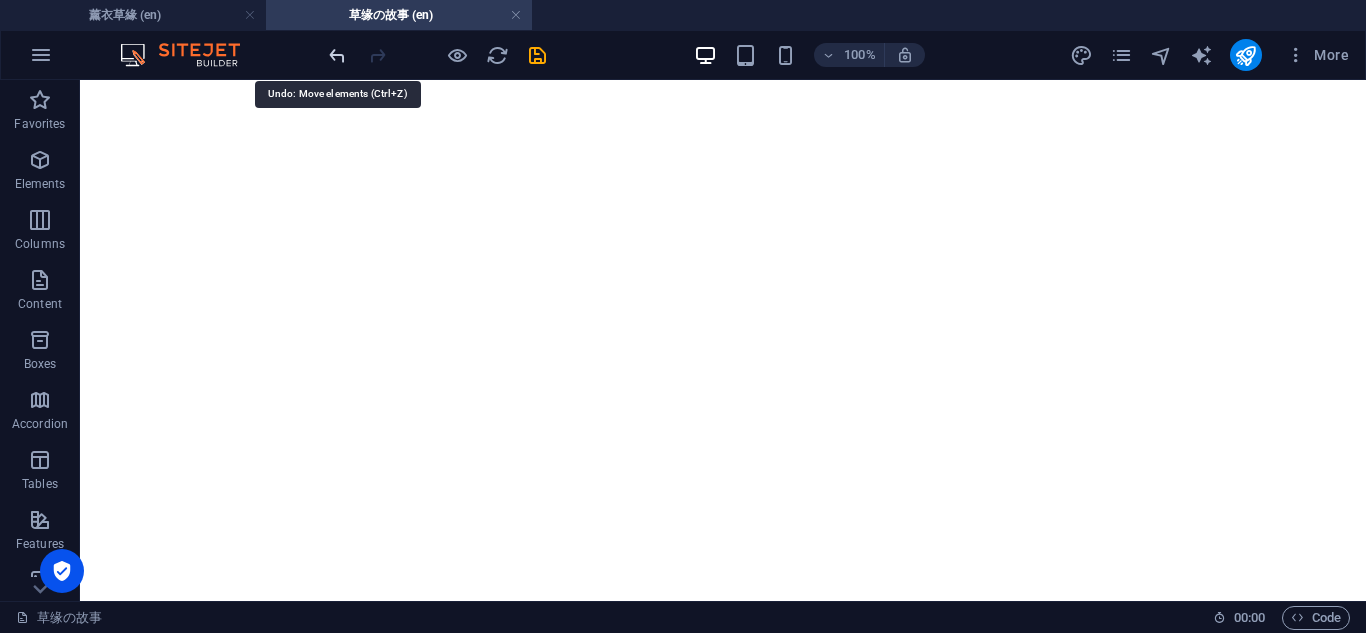 click at bounding box center (337, 55) 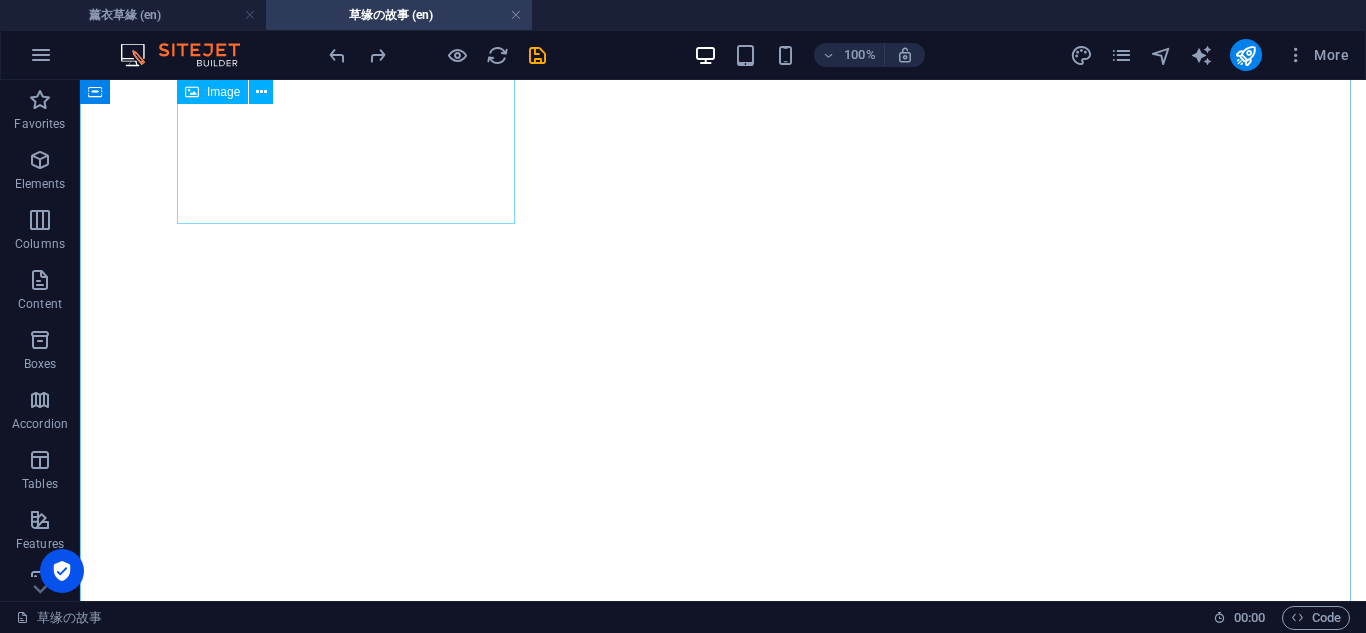 scroll, scrollTop: 1604, scrollLeft: 0, axis: vertical 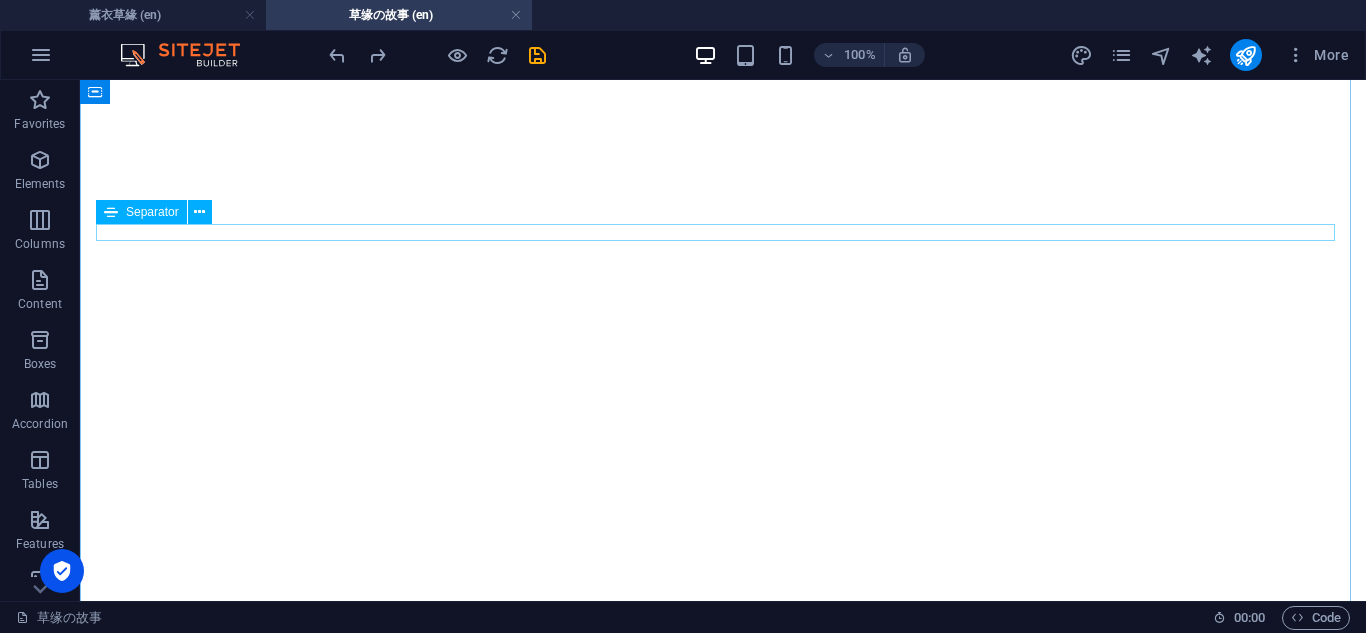 type 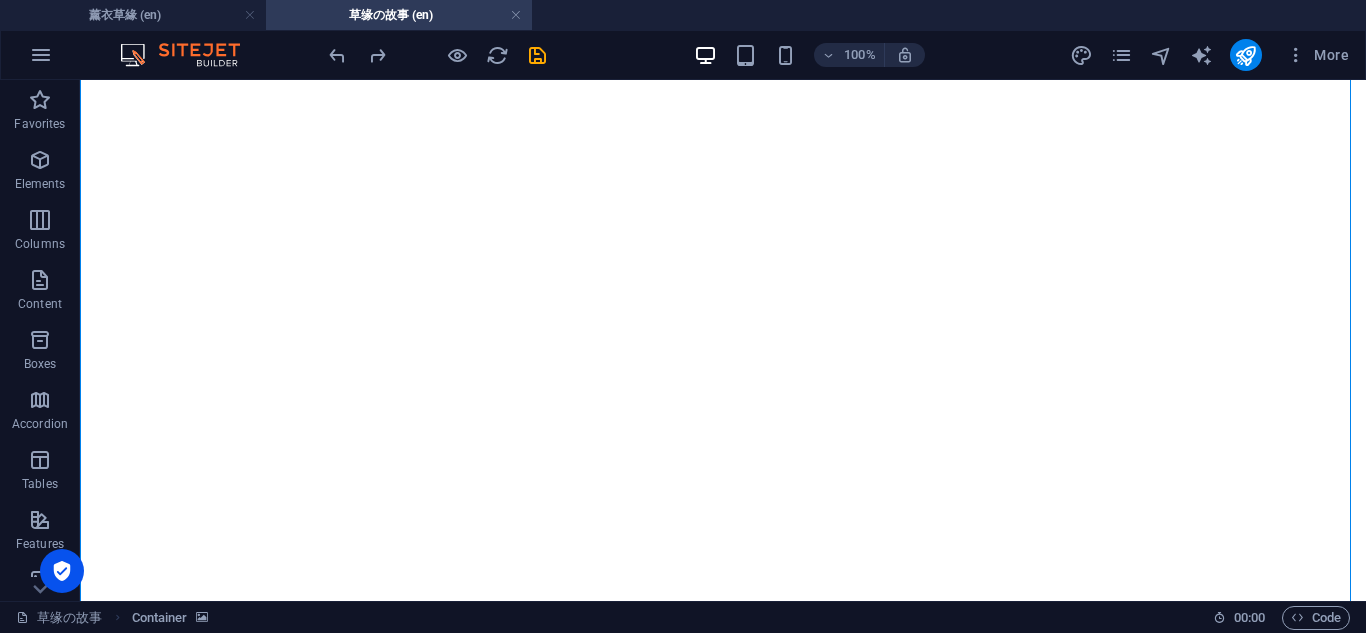 scroll, scrollTop: 2108, scrollLeft: 0, axis: vertical 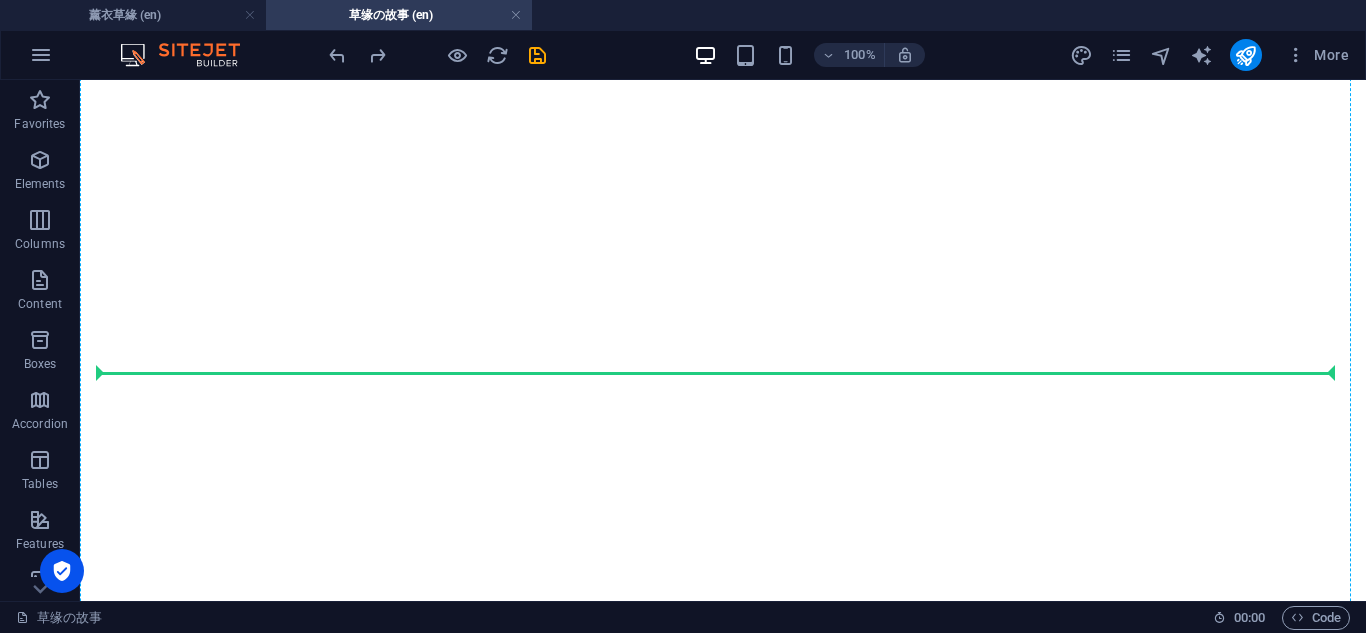 drag, startPoint x: 171, startPoint y: 503, endPoint x: 576, endPoint y: 390, distance: 420.46878 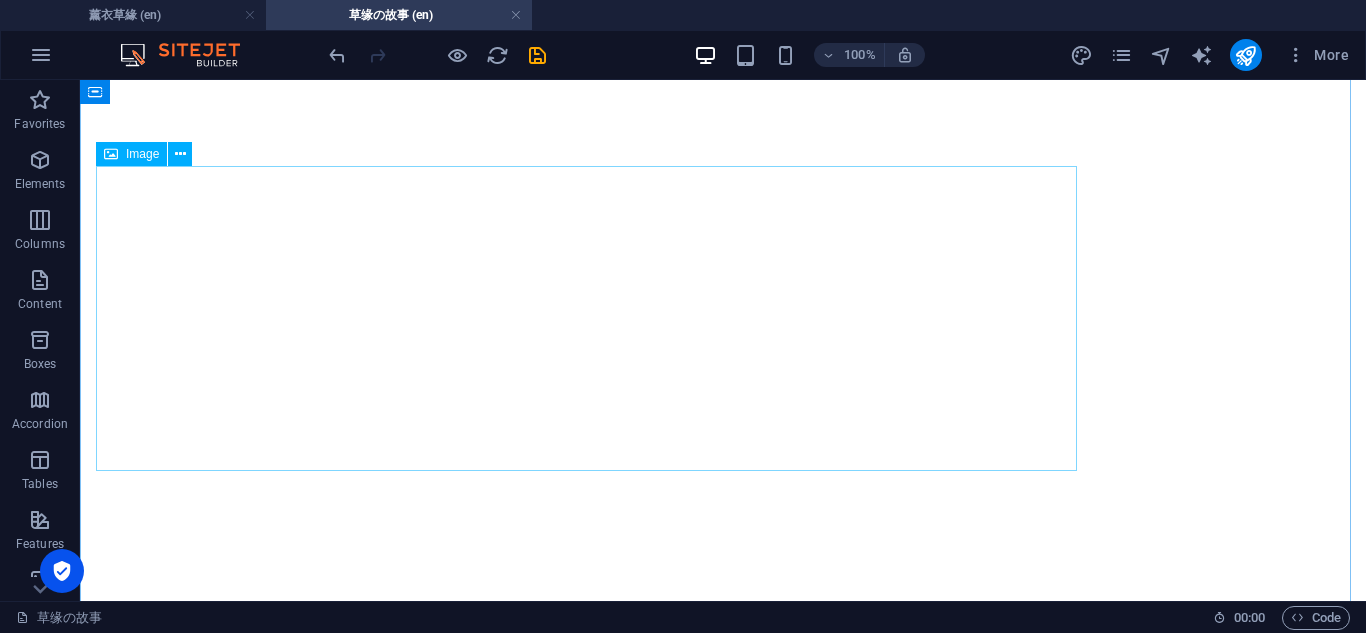 scroll, scrollTop: 1760, scrollLeft: 0, axis: vertical 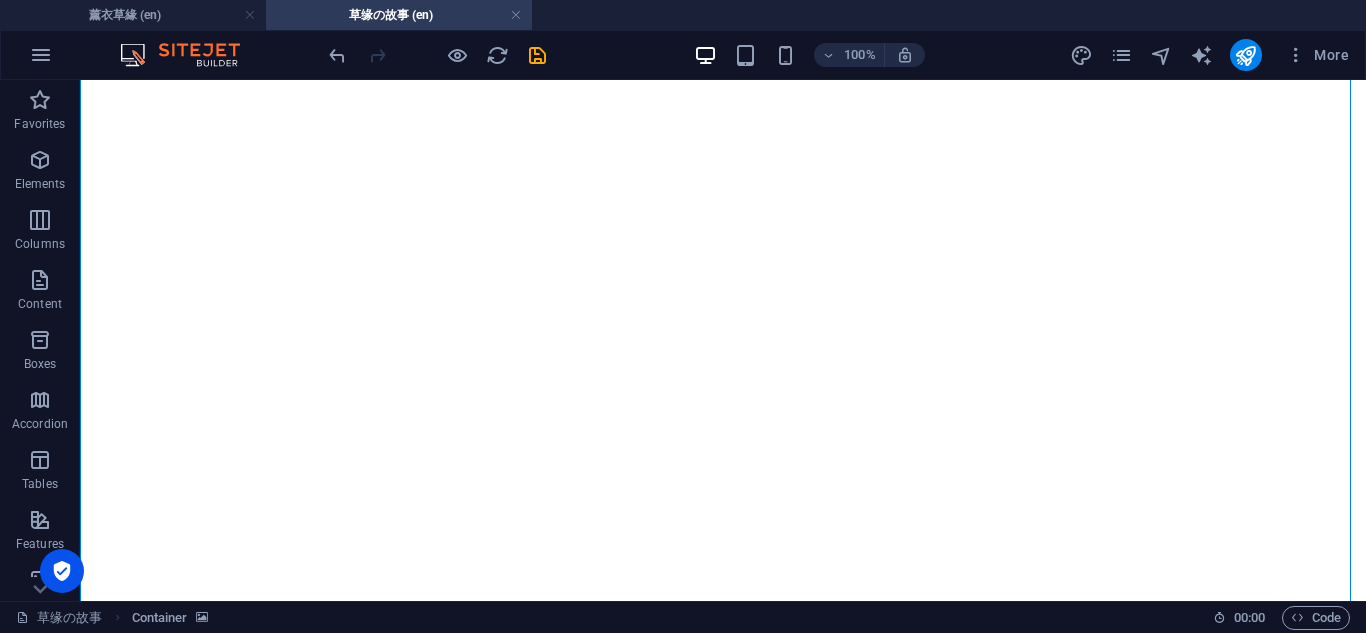 drag, startPoint x: 1176, startPoint y: 189, endPoint x: 622, endPoint y: 284, distance: 562.0863 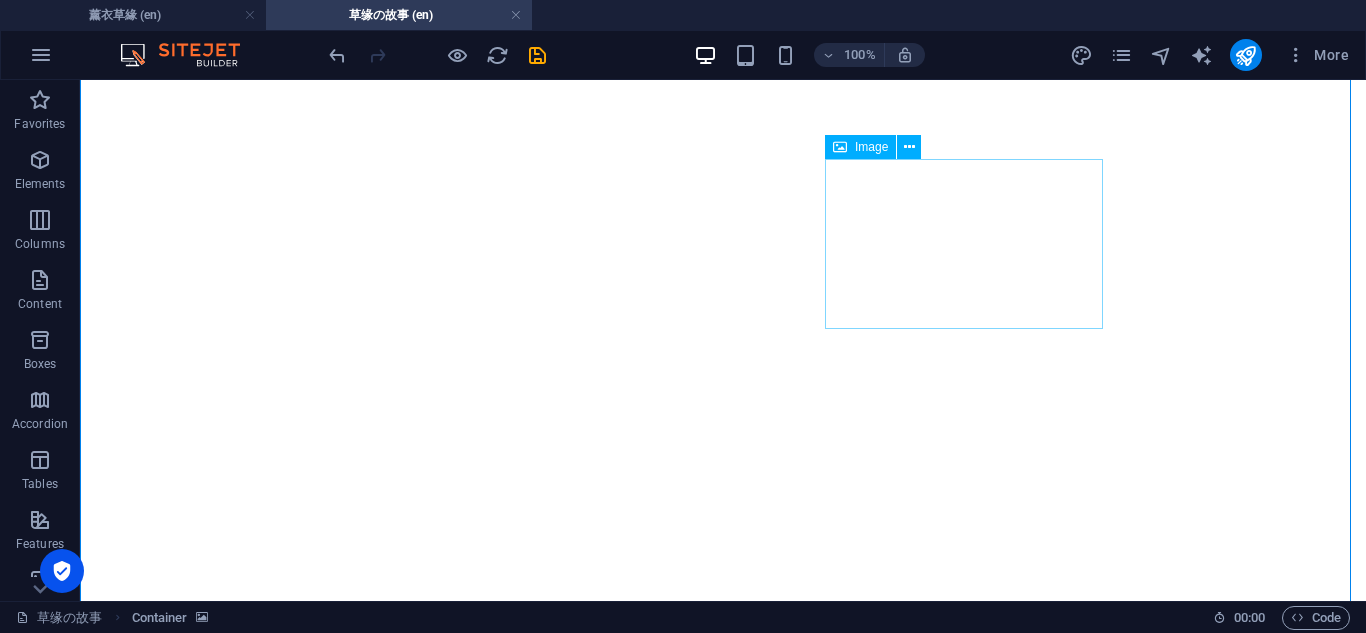 scroll, scrollTop: 1659, scrollLeft: 0, axis: vertical 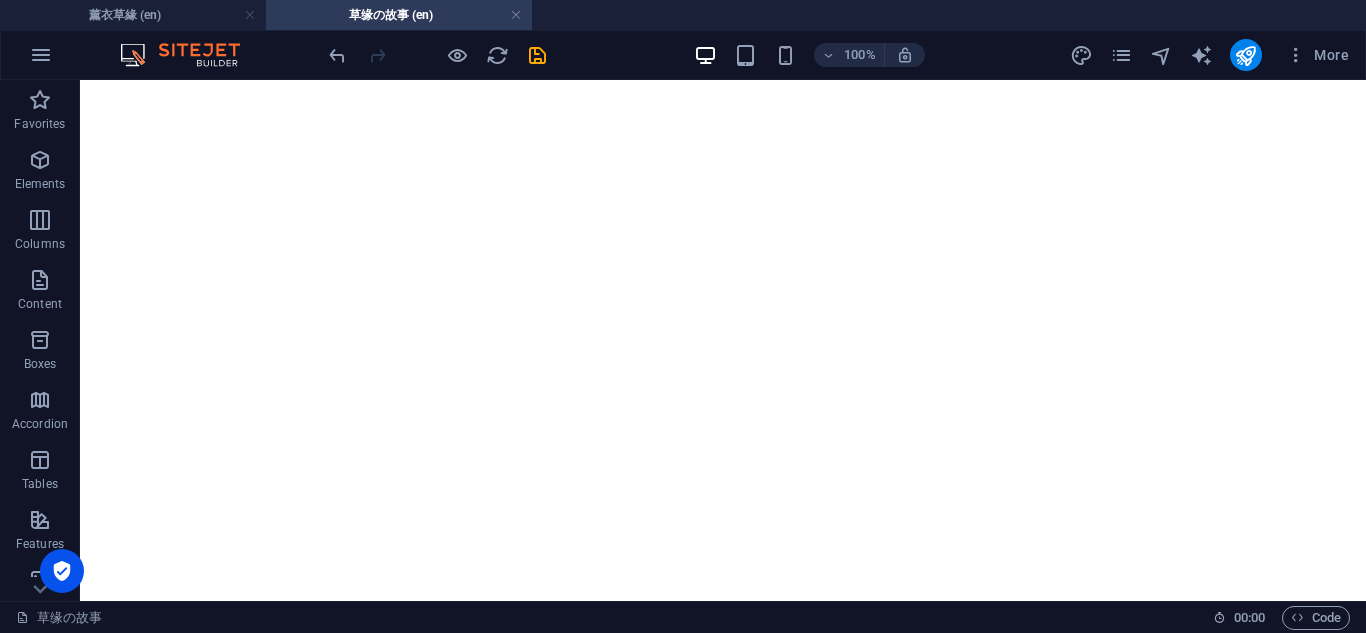 drag, startPoint x: 1139, startPoint y: 288, endPoint x: 782, endPoint y: 244, distance: 359.70126 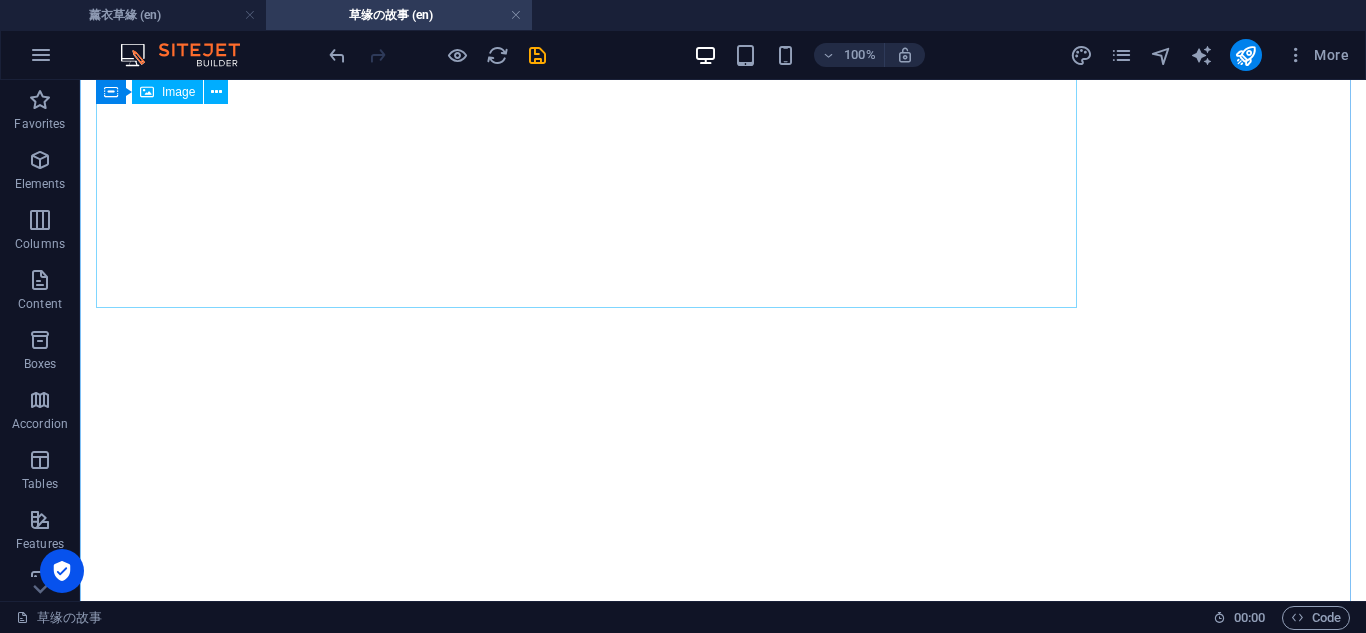 scroll, scrollTop: 1790, scrollLeft: 0, axis: vertical 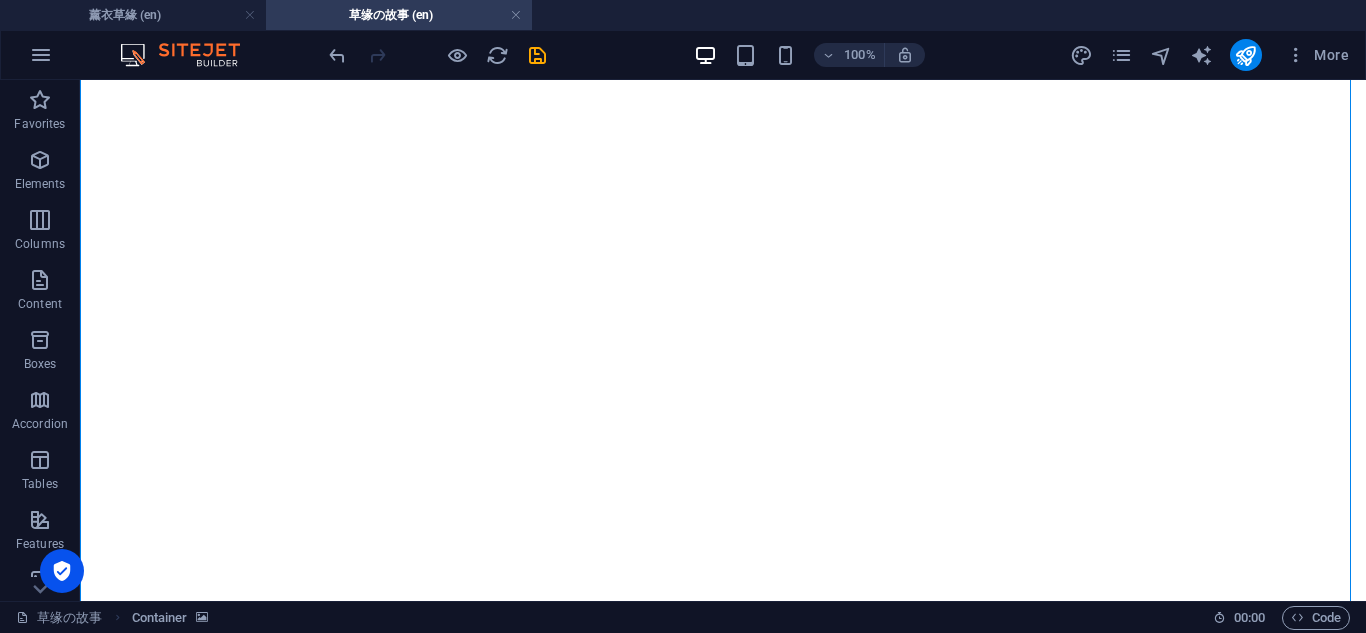 drag, startPoint x: 145, startPoint y: 464, endPoint x: 1084, endPoint y: 358, distance: 944.96405 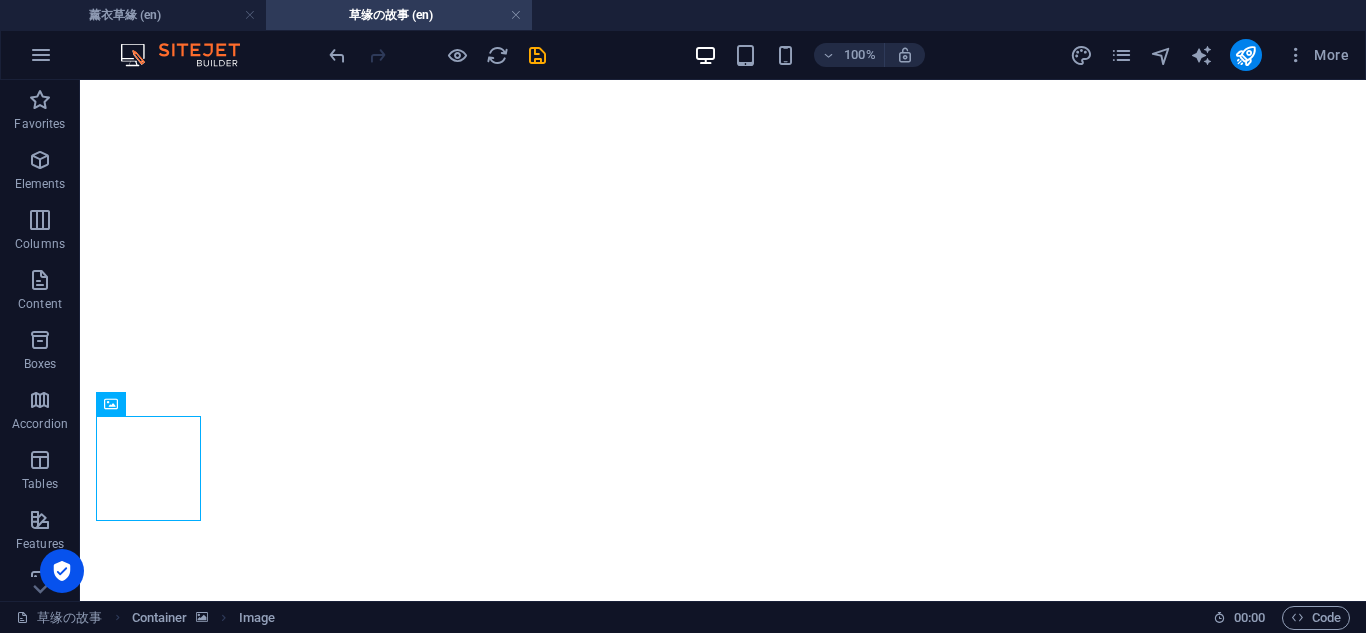 drag, startPoint x: 156, startPoint y: 463, endPoint x: 719, endPoint y: 406, distance: 565.87805 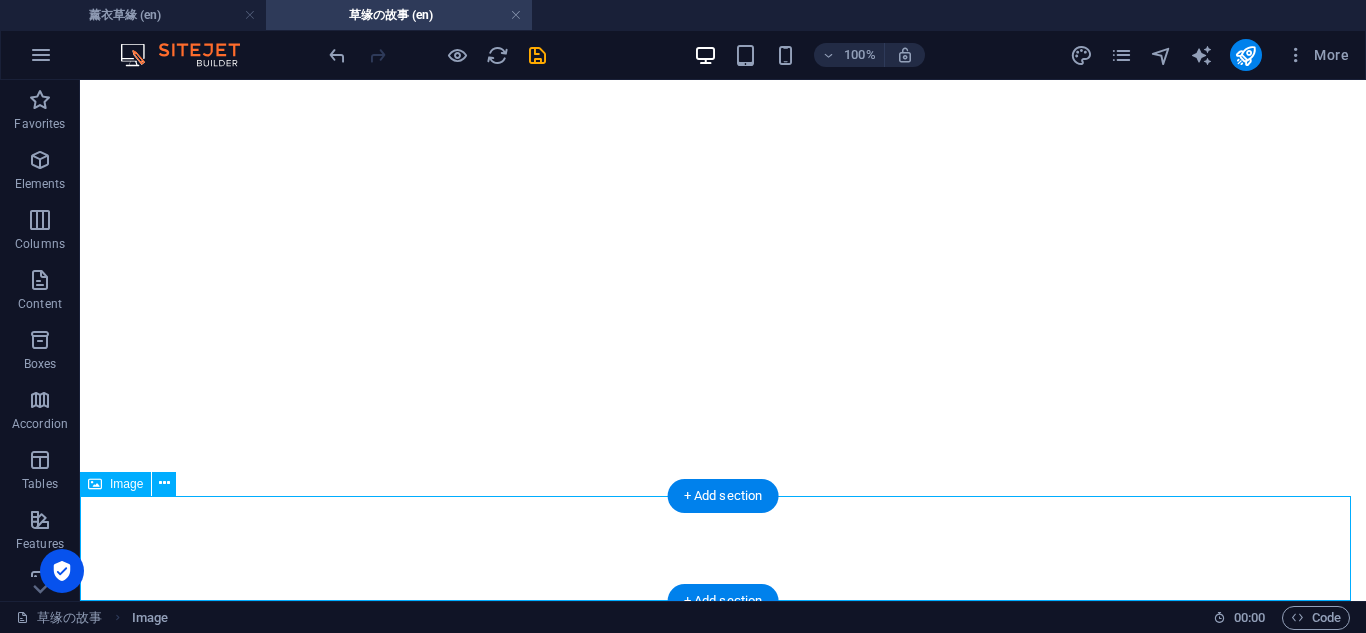 scroll, scrollTop: 3157, scrollLeft: 0, axis: vertical 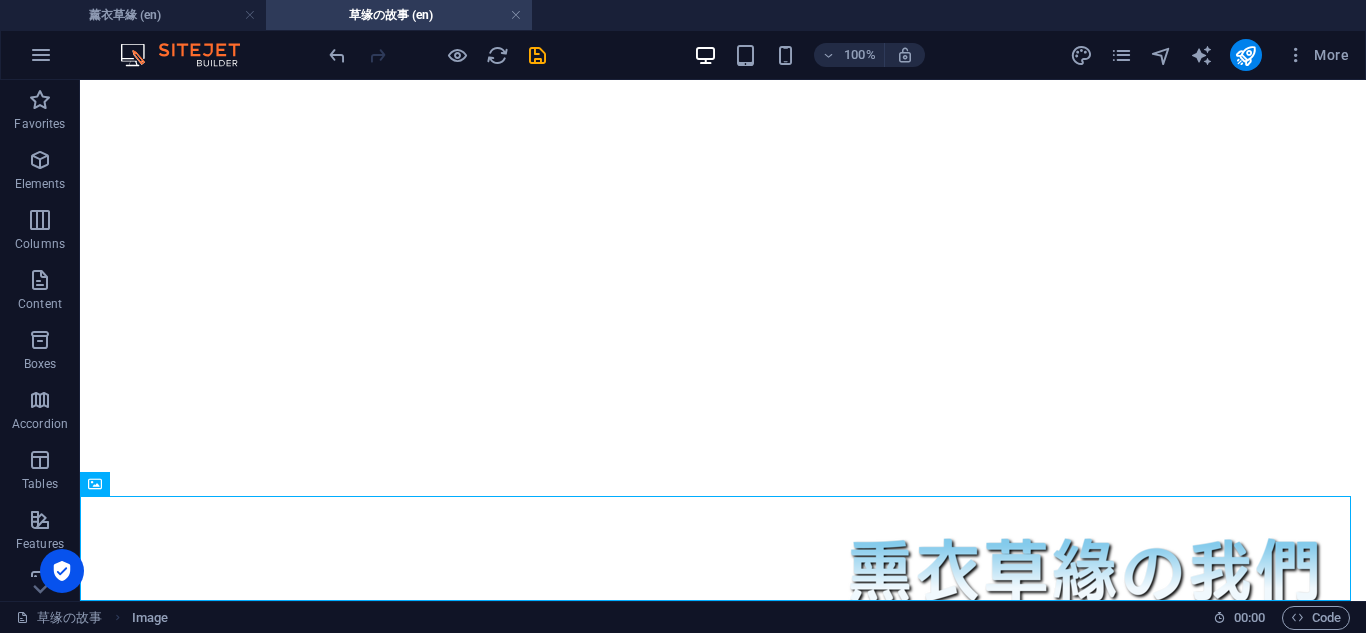 click at bounding box center [437, 55] 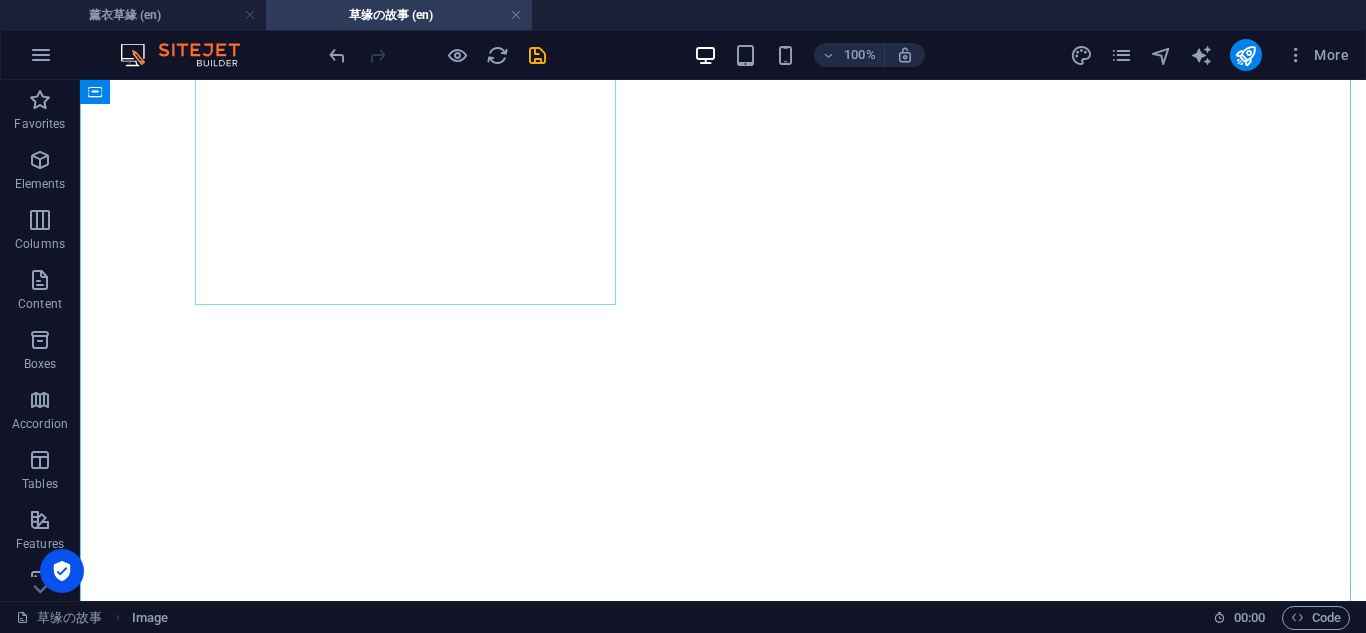 scroll, scrollTop: 3157, scrollLeft: 0, axis: vertical 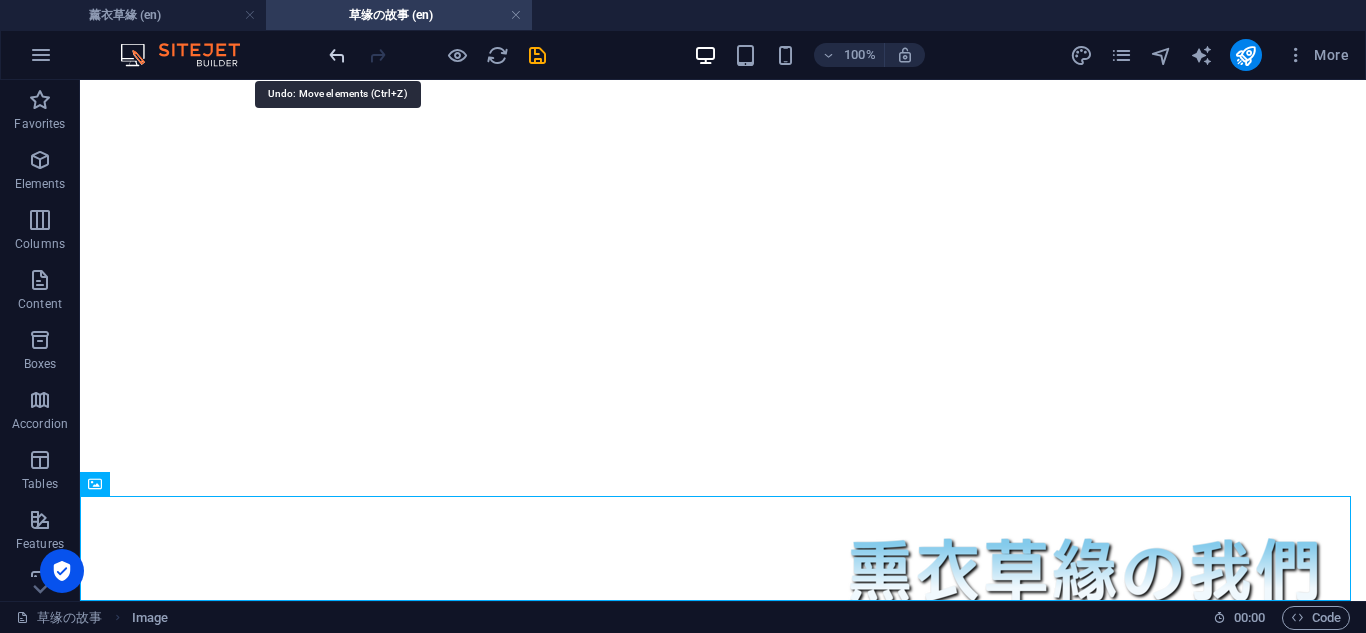 click at bounding box center (337, 55) 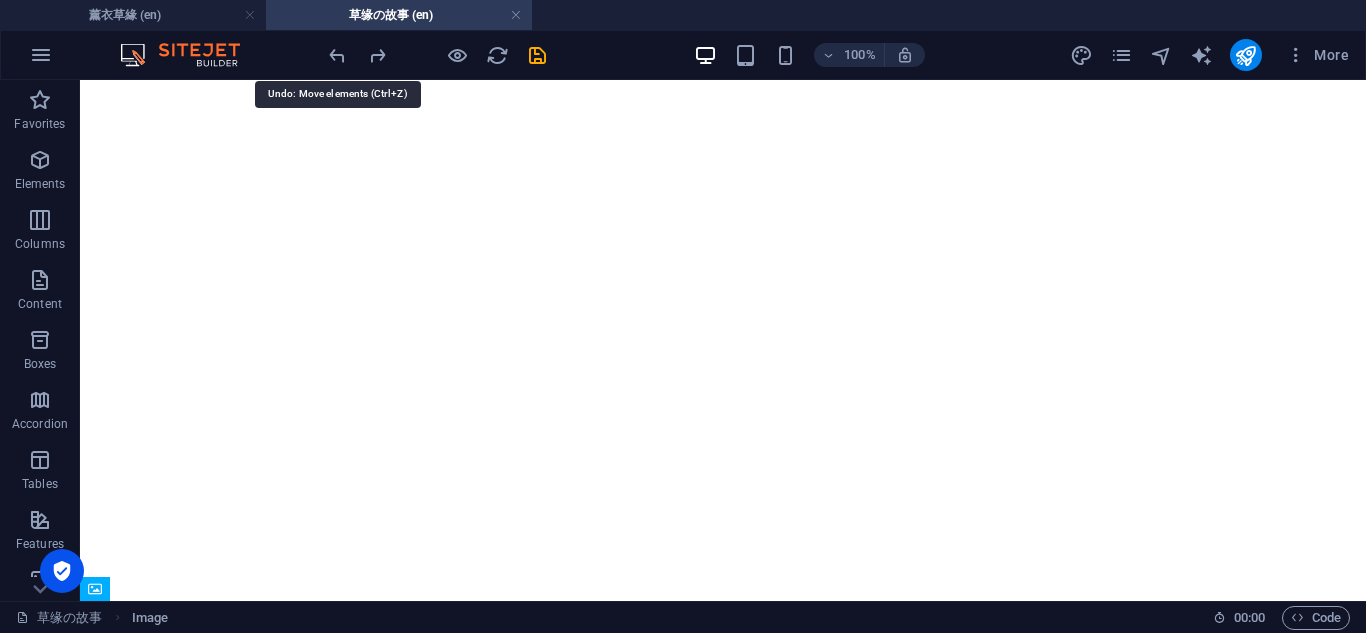 scroll, scrollTop: 1918, scrollLeft: 0, axis: vertical 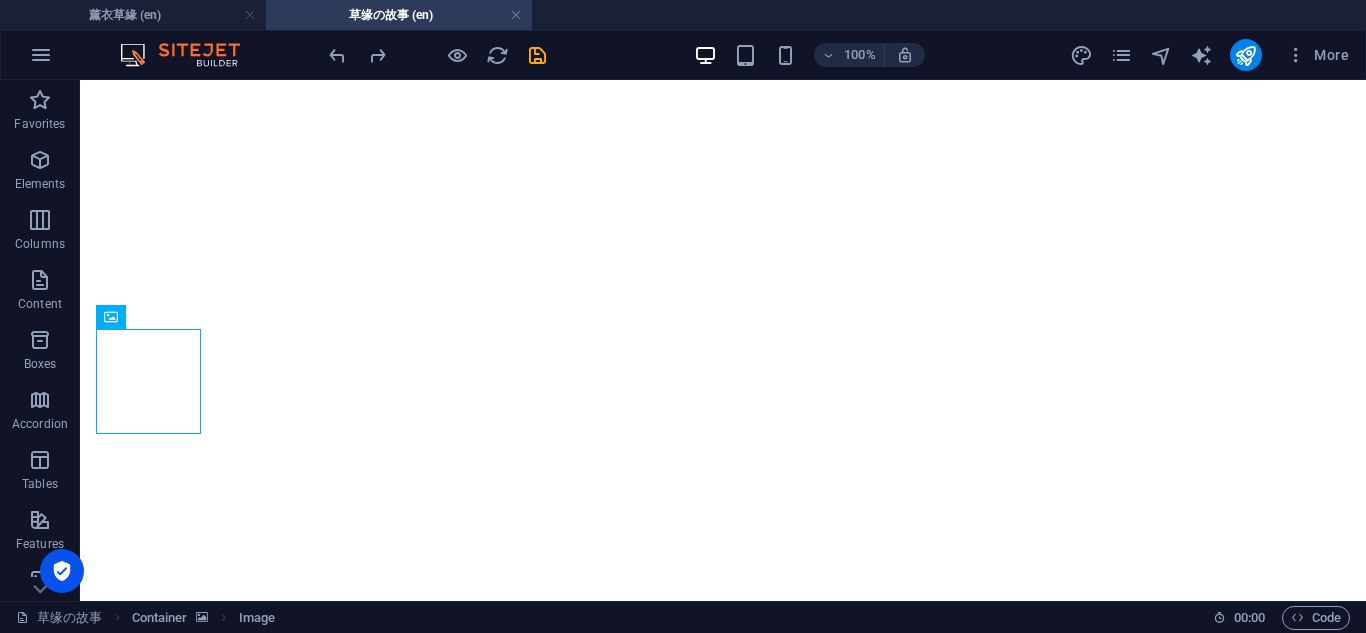 drag, startPoint x: 180, startPoint y: 389, endPoint x: 1123, endPoint y: 180, distance: 965.883 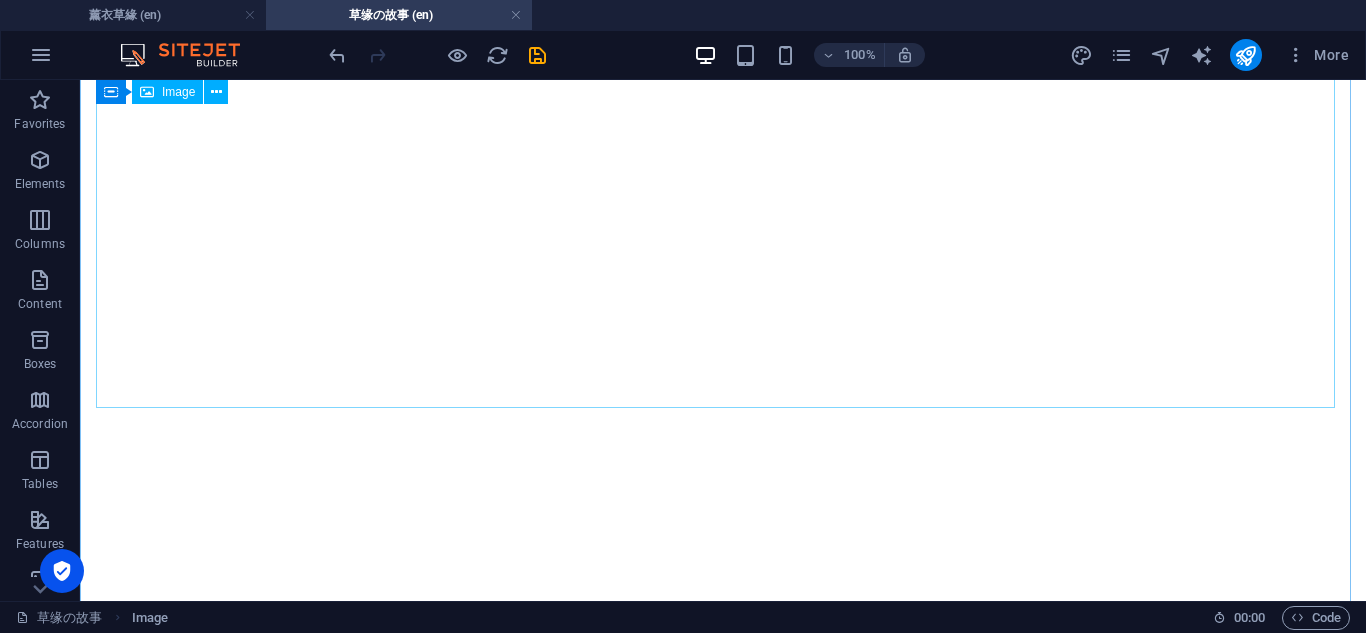 scroll, scrollTop: 3157, scrollLeft: 0, axis: vertical 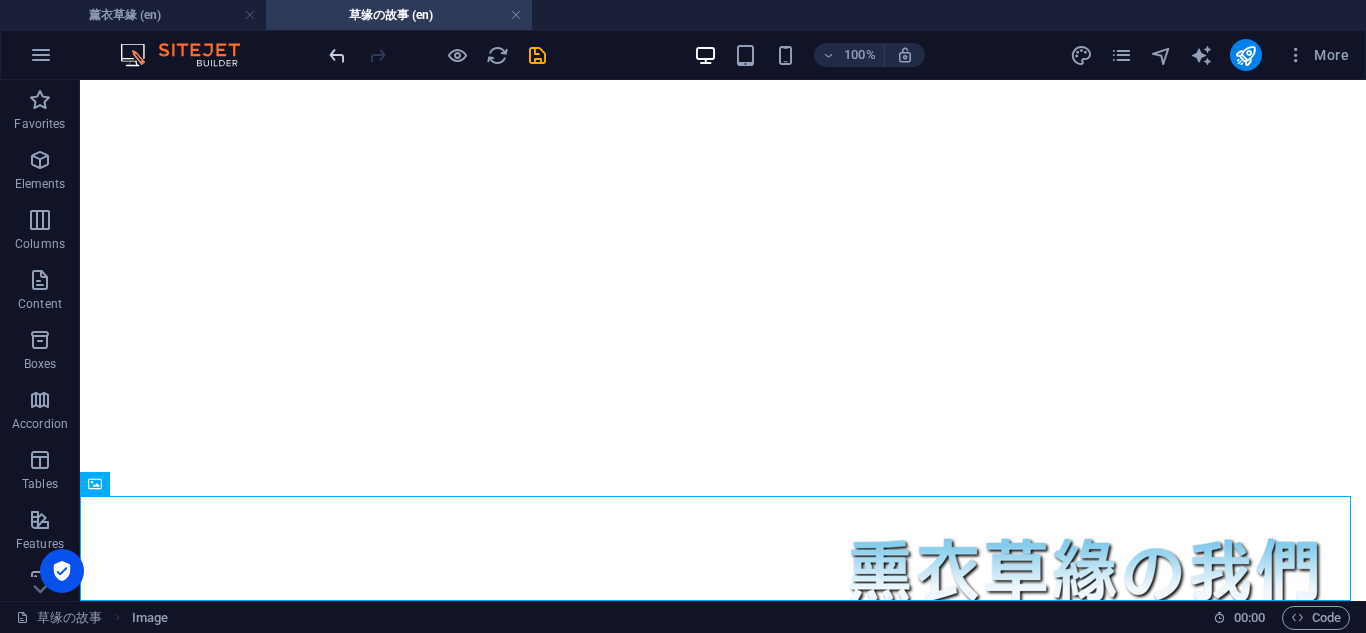 click at bounding box center (337, 55) 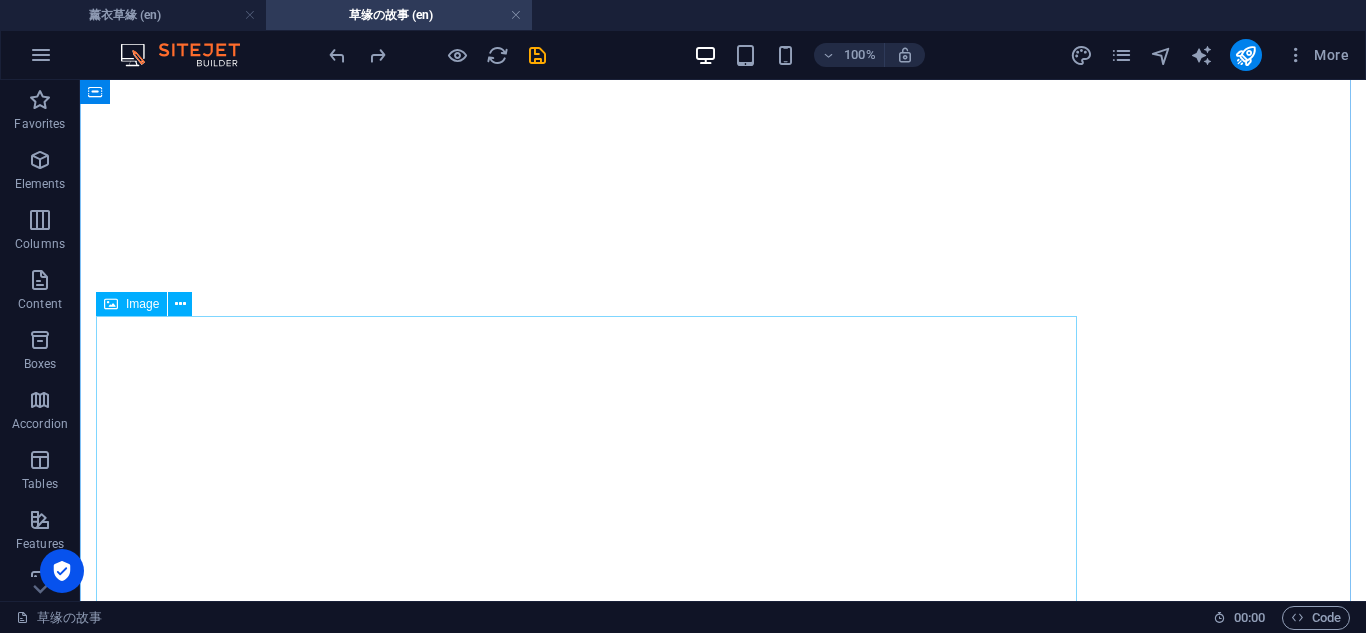 scroll, scrollTop: 1585, scrollLeft: 0, axis: vertical 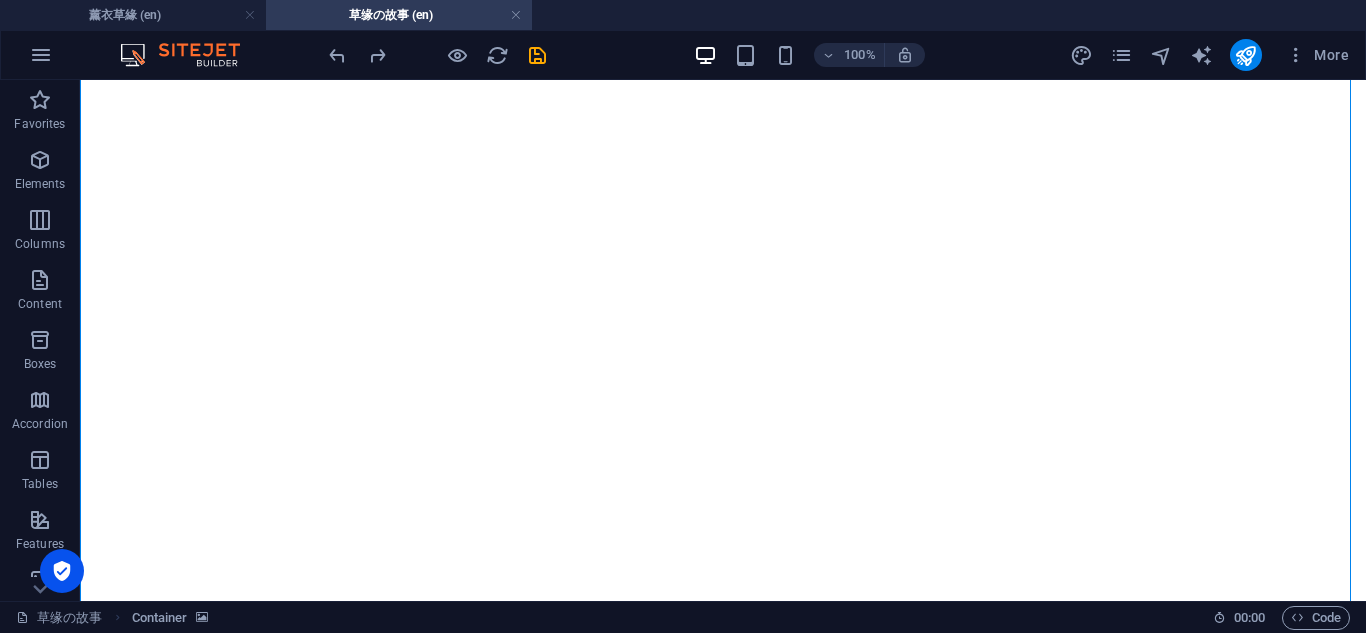 drag, startPoint x: 1156, startPoint y: 357, endPoint x: 1159, endPoint y: 439, distance: 82.05486 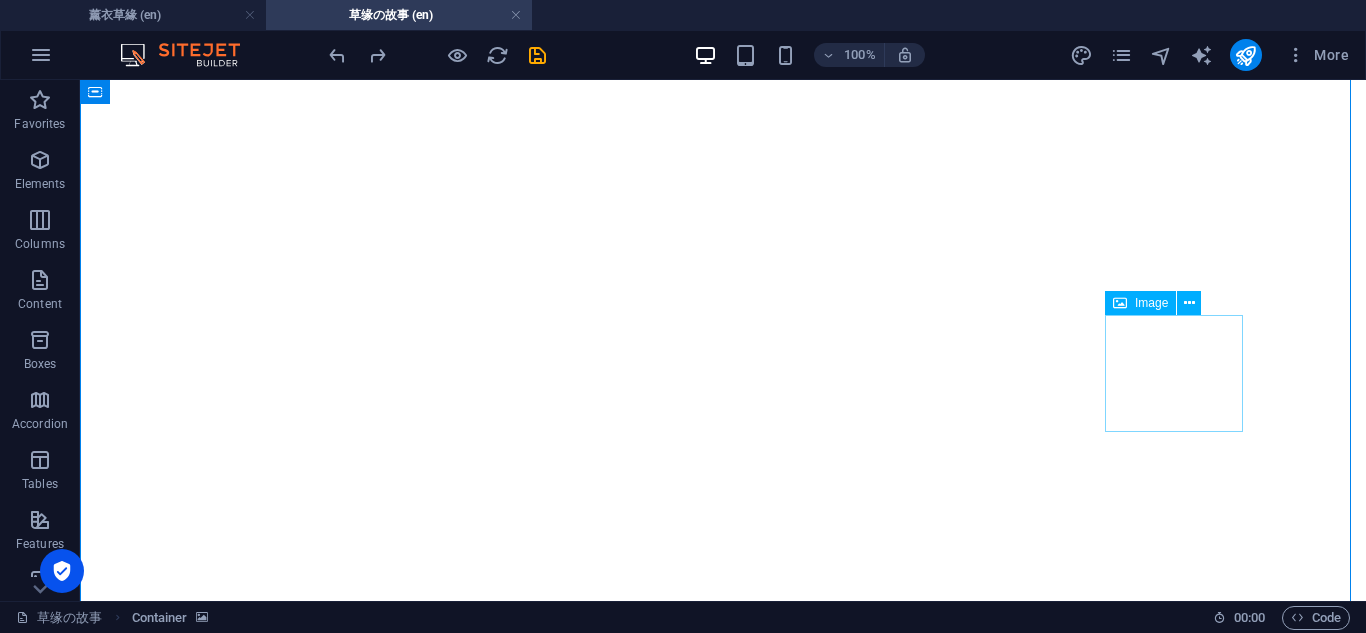 click at bounding box center [723, 5626] 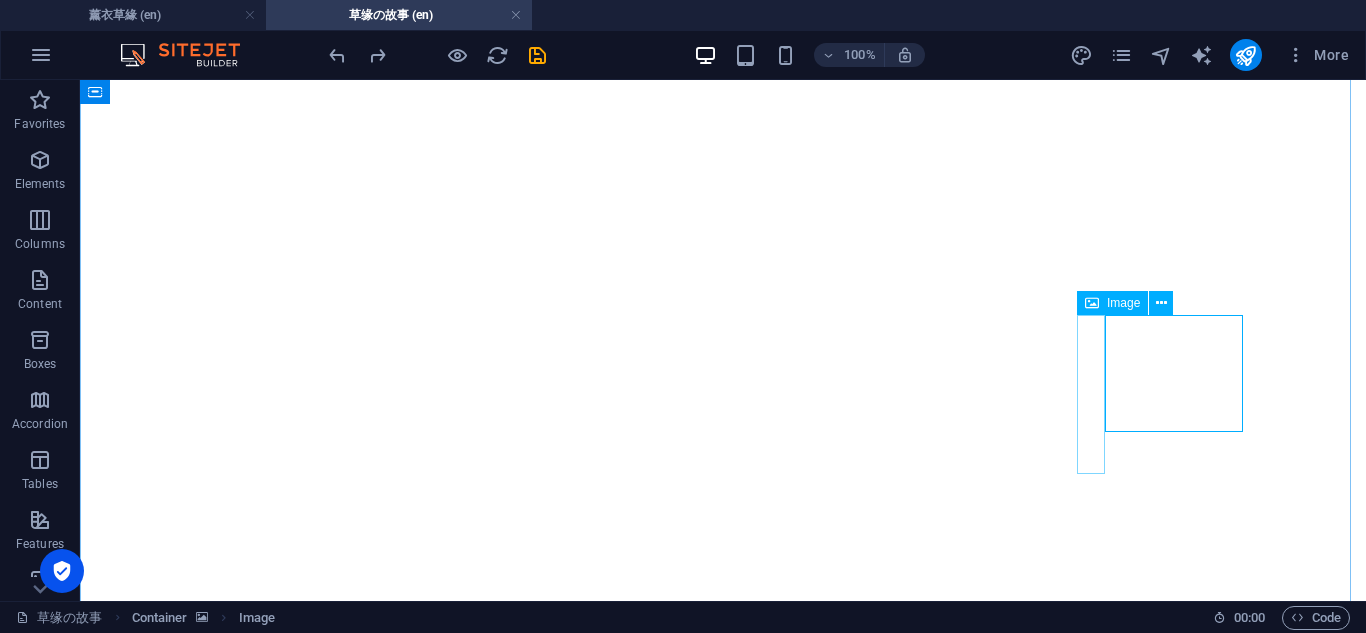 click at bounding box center [723, 5484] 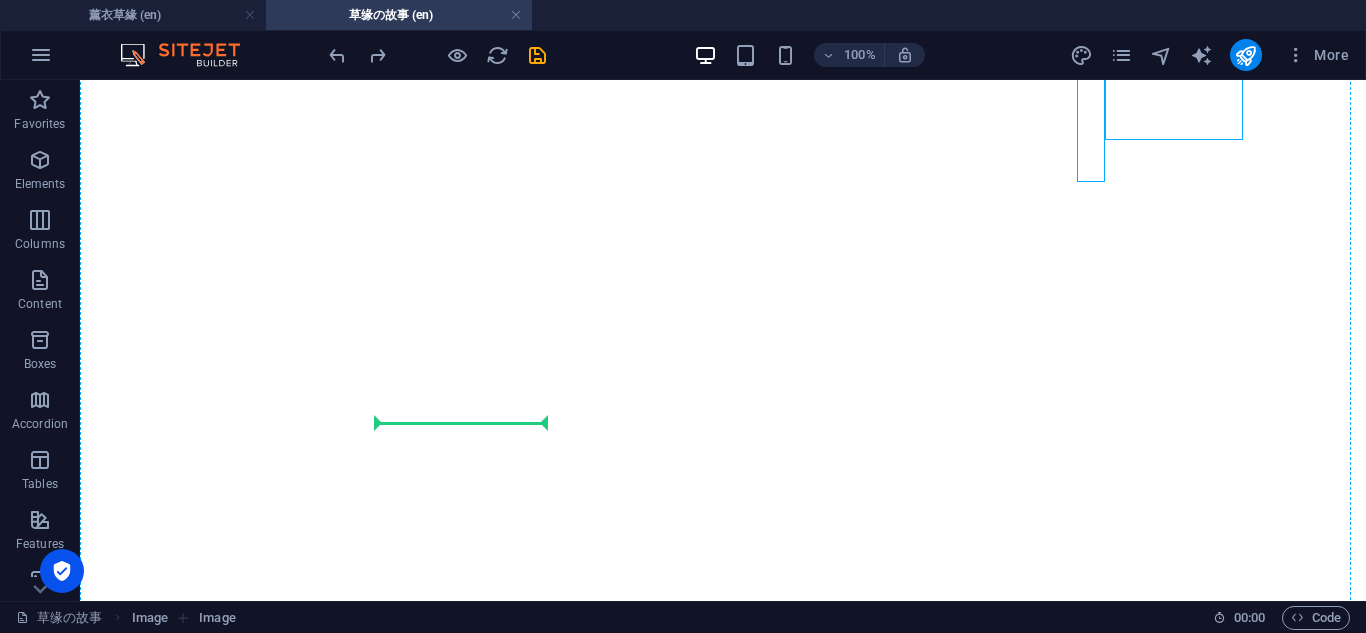 scroll, scrollTop: 1878, scrollLeft: 0, axis: vertical 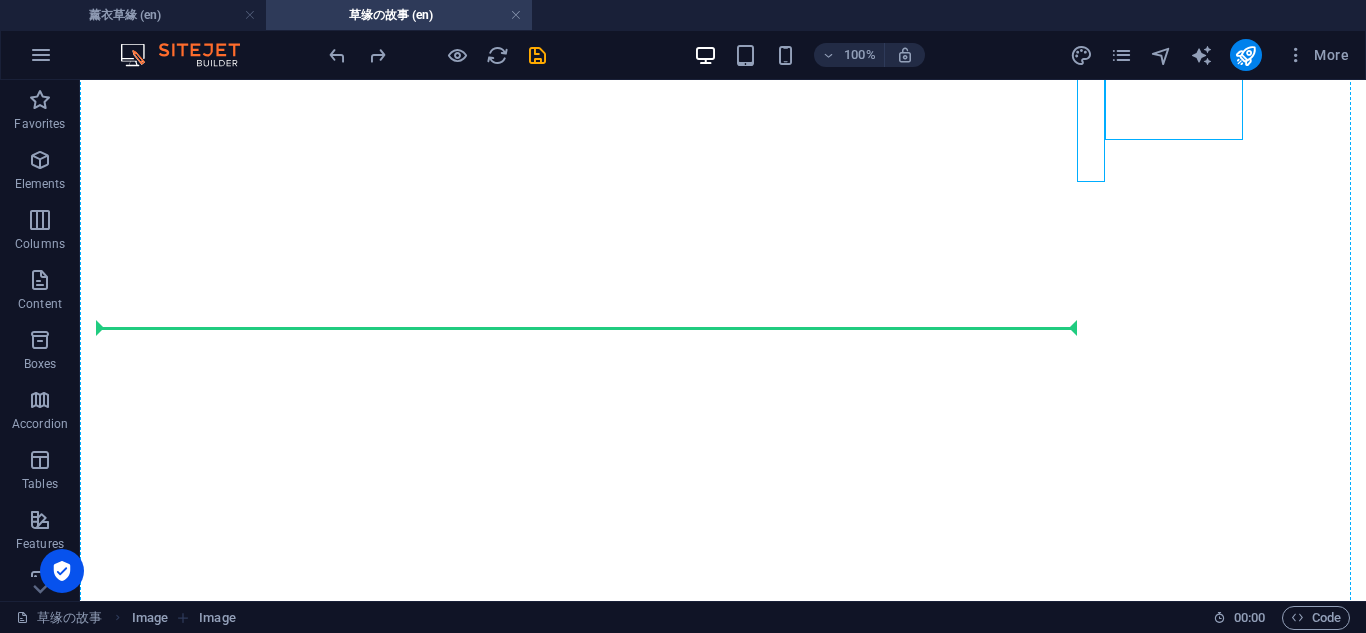 drag, startPoint x: 1092, startPoint y: 367, endPoint x: 165, endPoint y: 288, distance: 930.36017 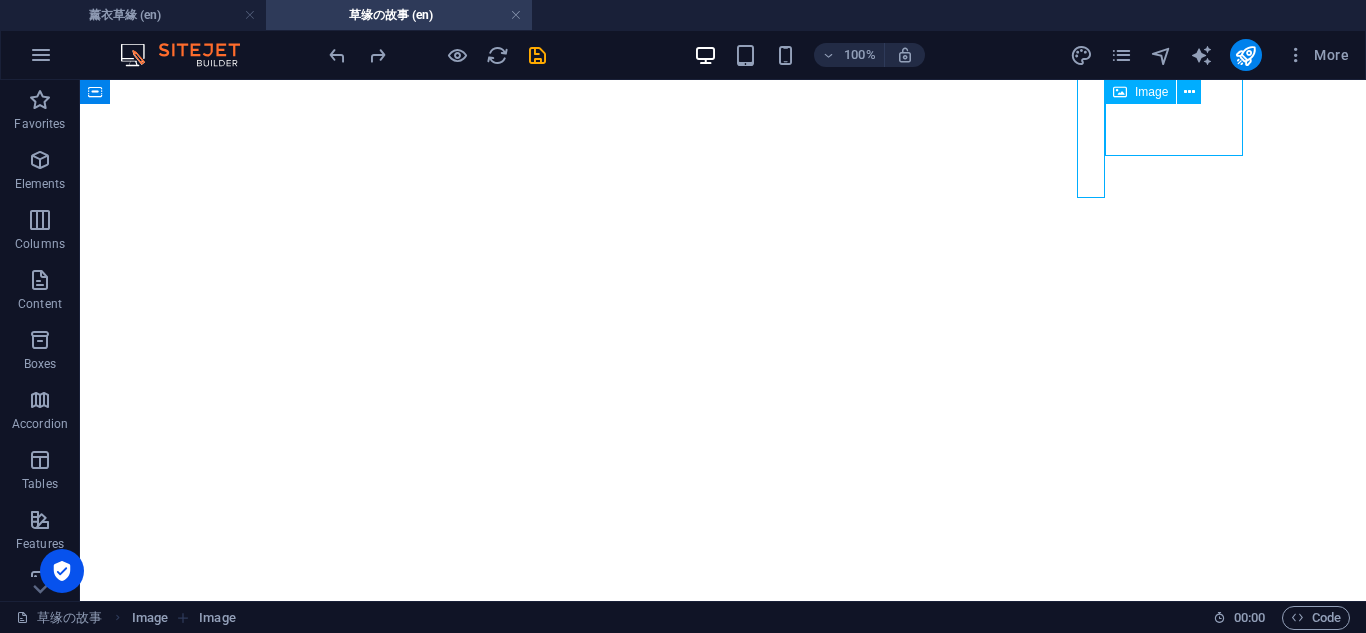 scroll, scrollTop: 1846, scrollLeft: 0, axis: vertical 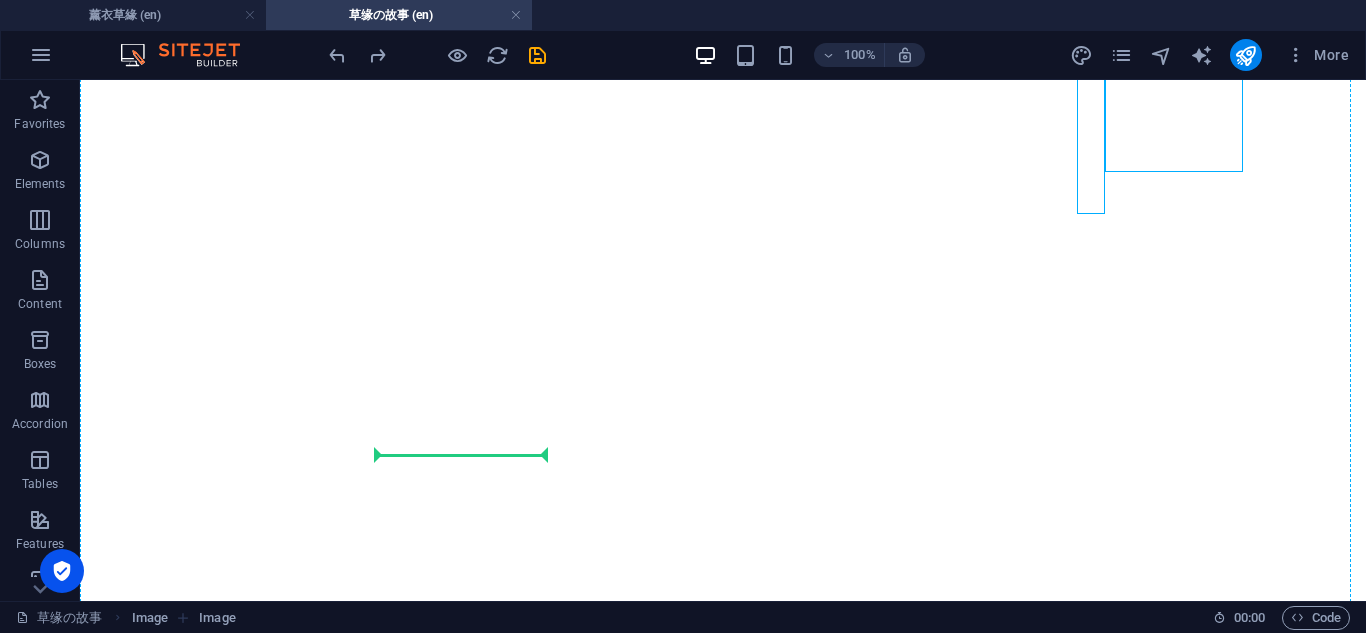 drag, startPoint x: 1110, startPoint y: 109, endPoint x: 518, endPoint y: 444, distance: 680.21246 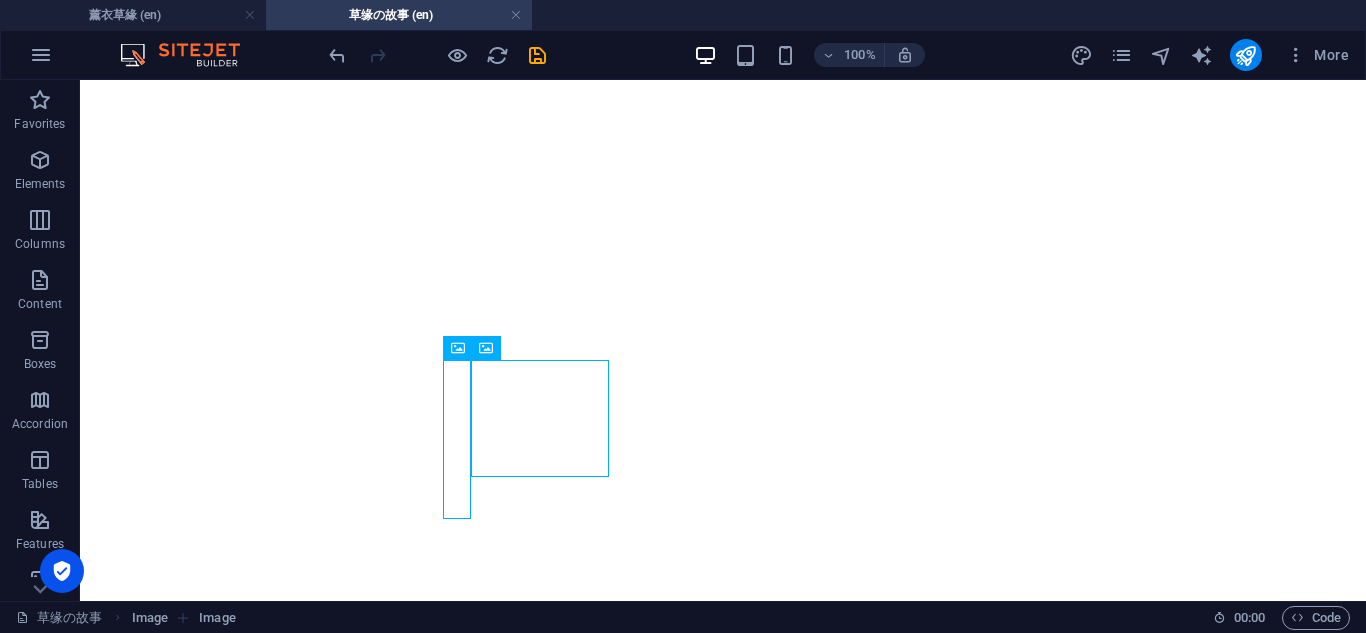 drag, startPoint x: 1242, startPoint y: 171, endPoint x: 1081, endPoint y: 291, distance: 200.8009 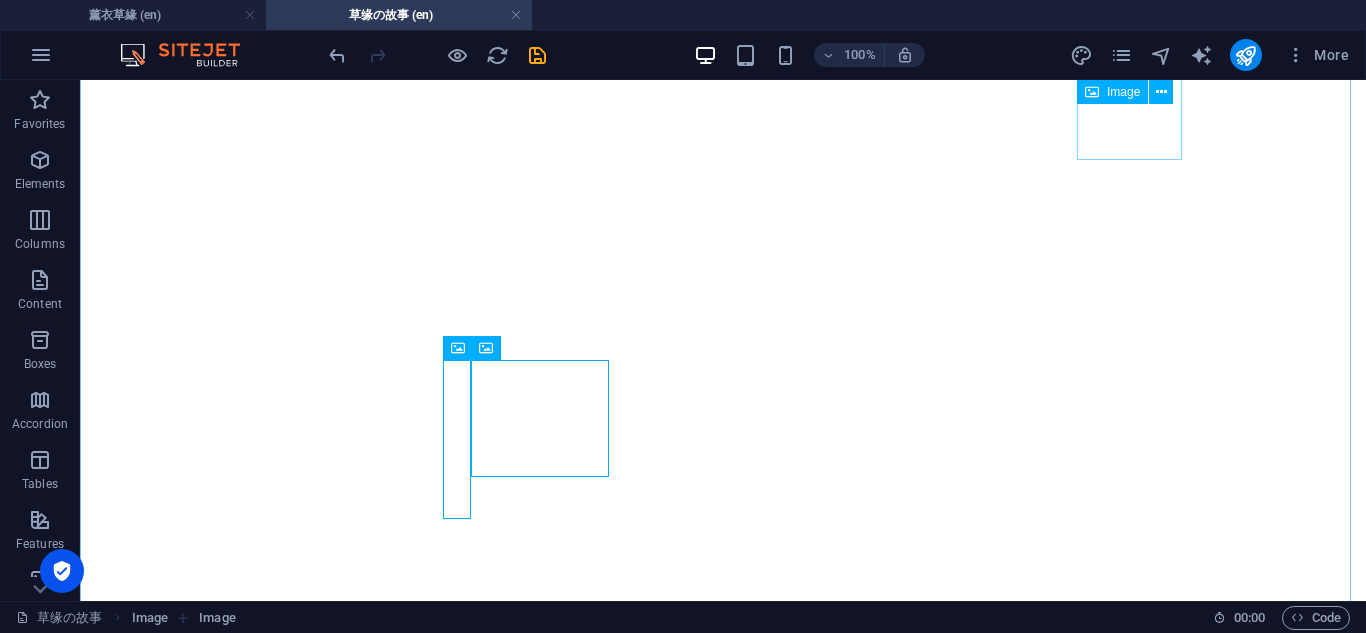scroll, scrollTop: 1782, scrollLeft: 0, axis: vertical 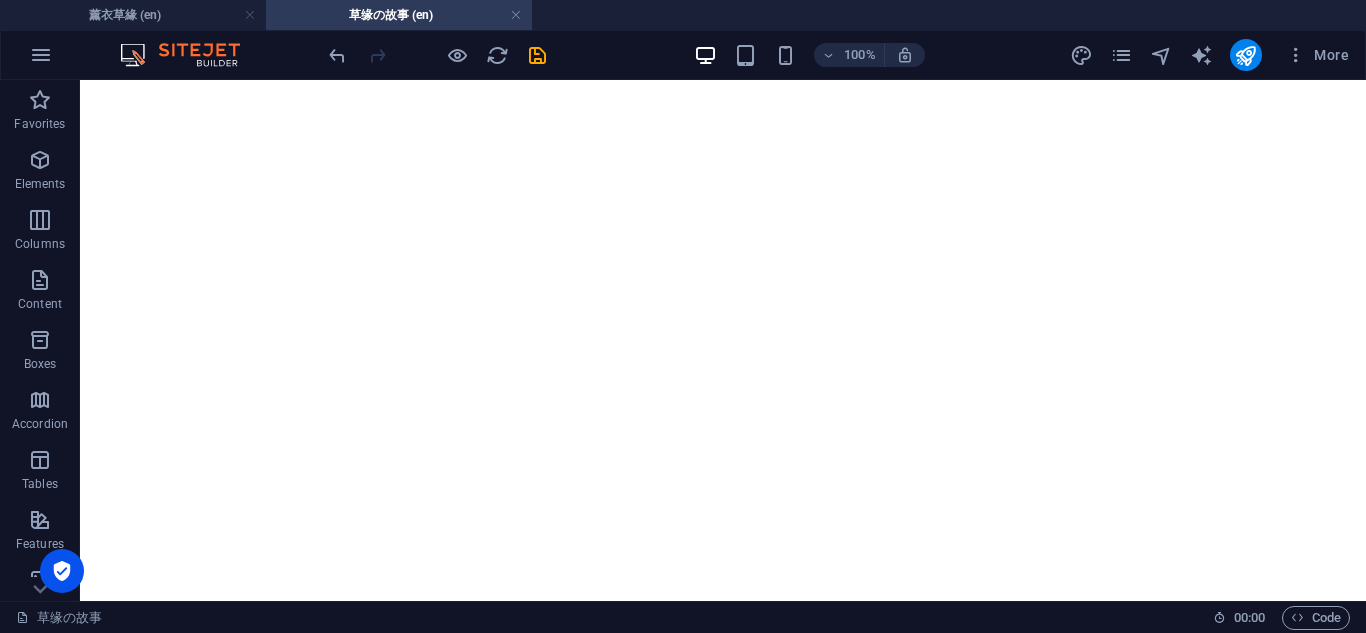 drag, startPoint x: 1117, startPoint y: 118, endPoint x: 764, endPoint y: 346, distance: 420.2297 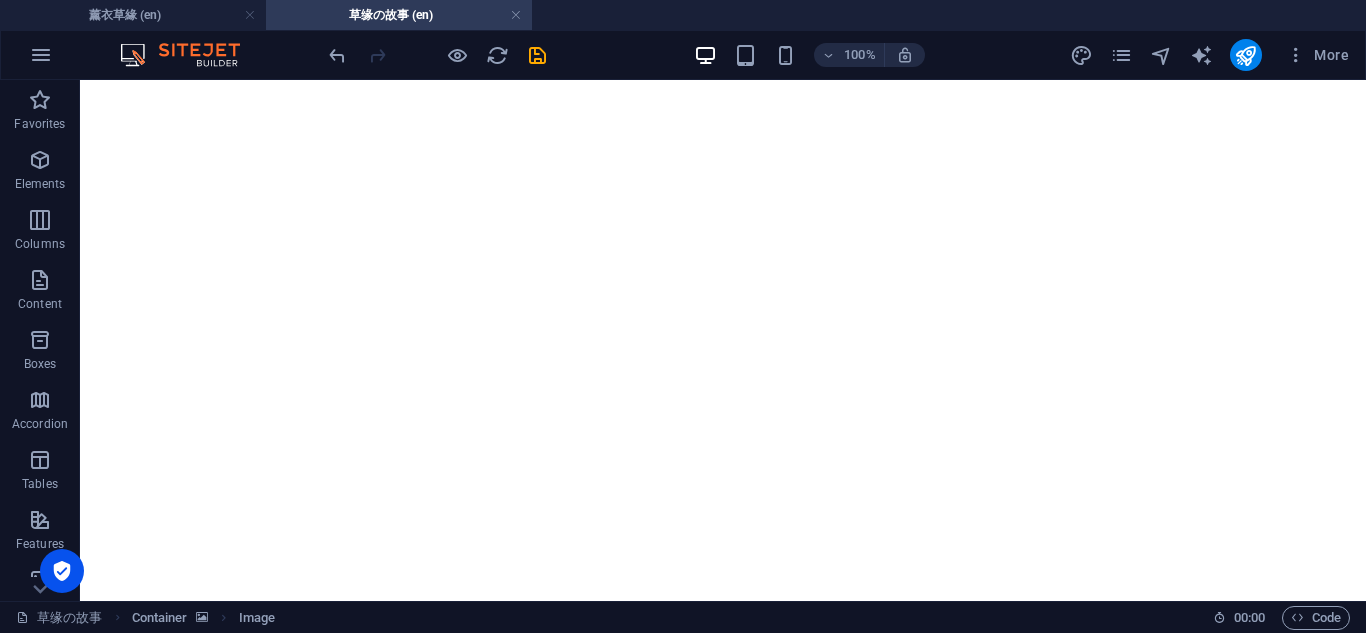 drag, startPoint x: 1123, startPoint y: 178, endPoint x: 1045, endPoint y: 334, distance: 174.4133 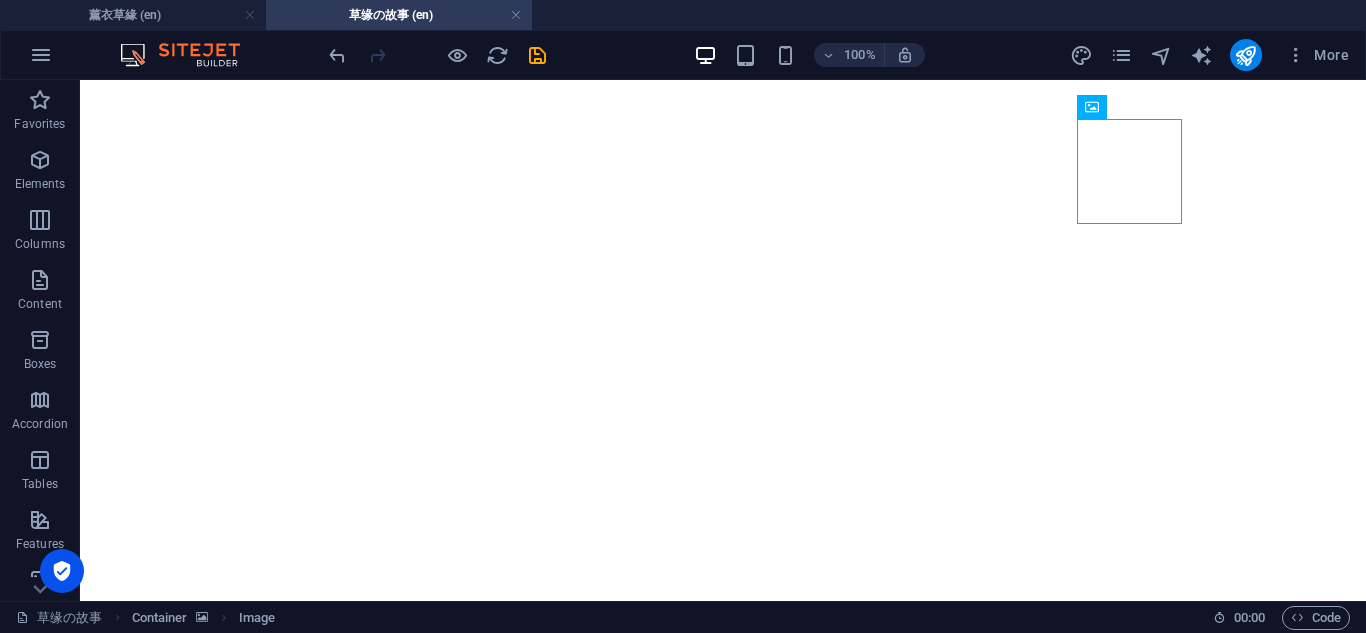 click at bounding box center (723, -1676) 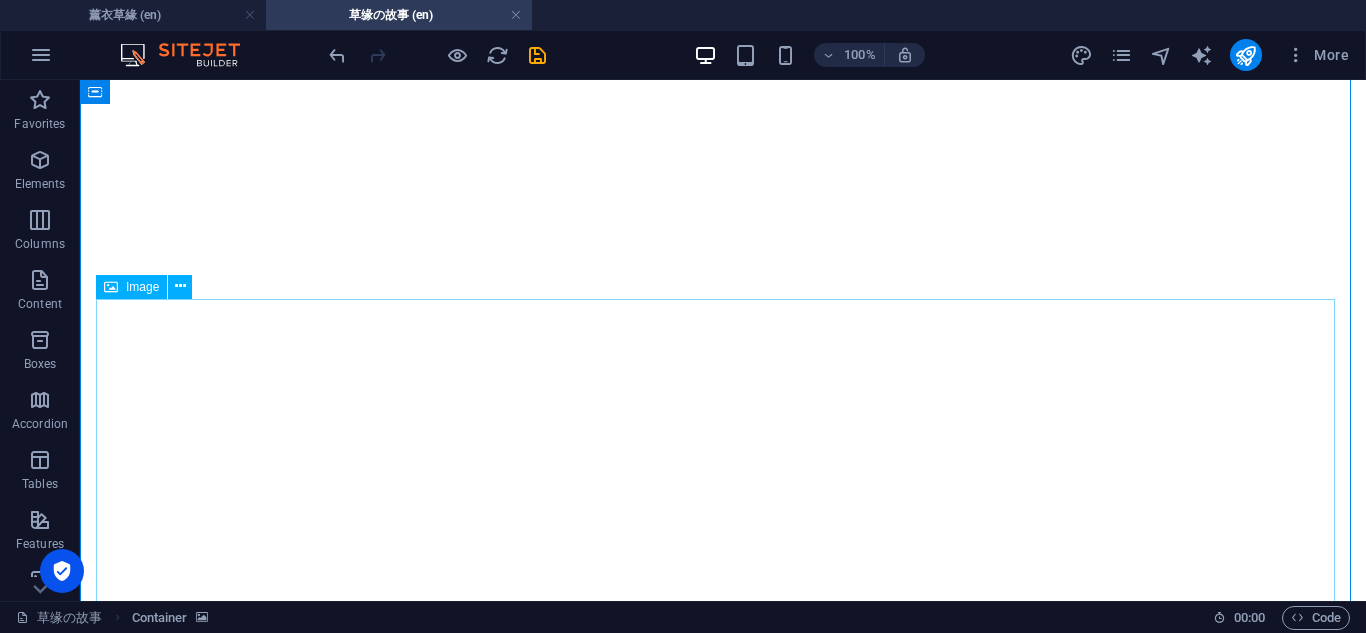 scroll, scrollTop: 2401, scrollLeft: 0, axis: vertical 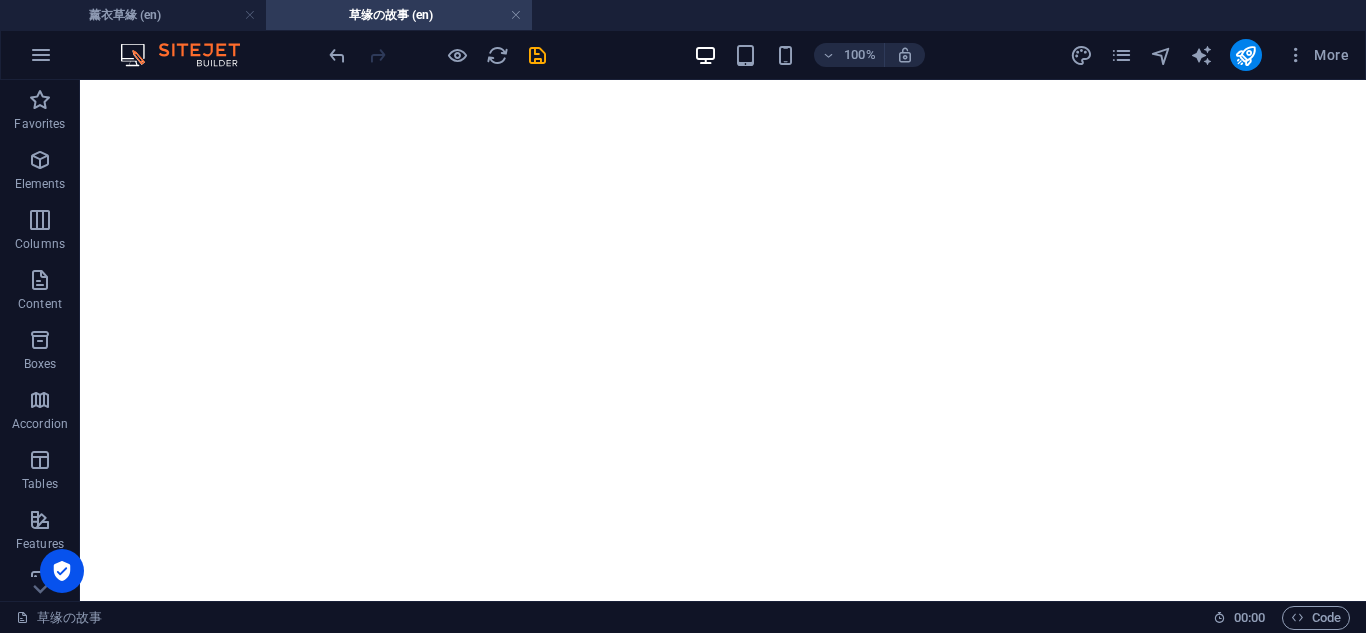 drag, startPoint x: 585, startPoint y: 451, endPoint x: 642, endPoint y: 446, distance: 57.21888 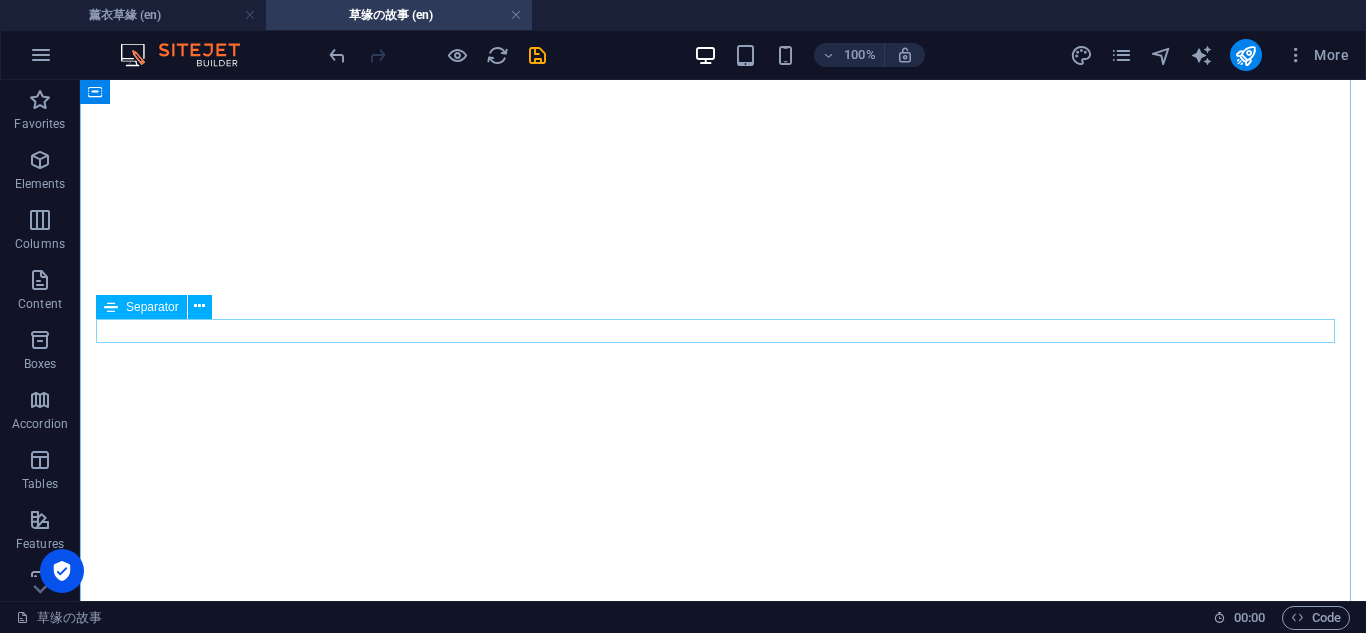 scroll, scrollTop: 2068, scrollLeft: 0, axis: vertical 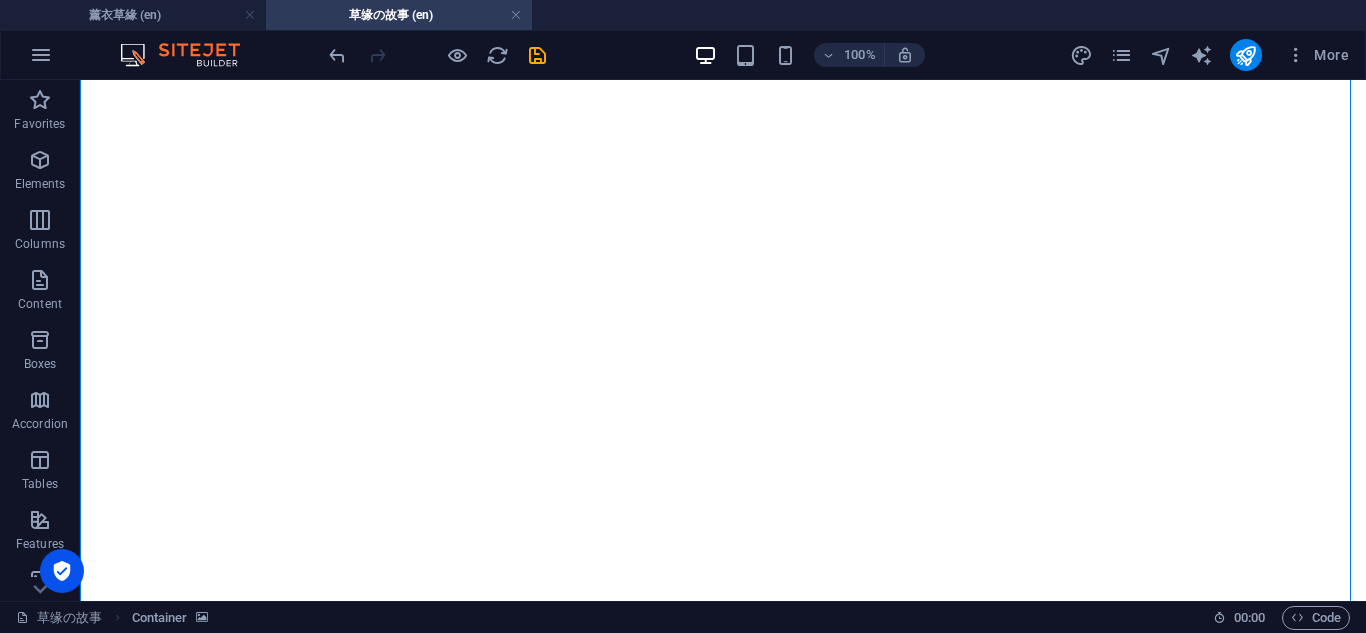 drag, startPoint x: 595, startPoint y: 463, endPoint x: 770, endPoint y: 266, distance: 263.50333 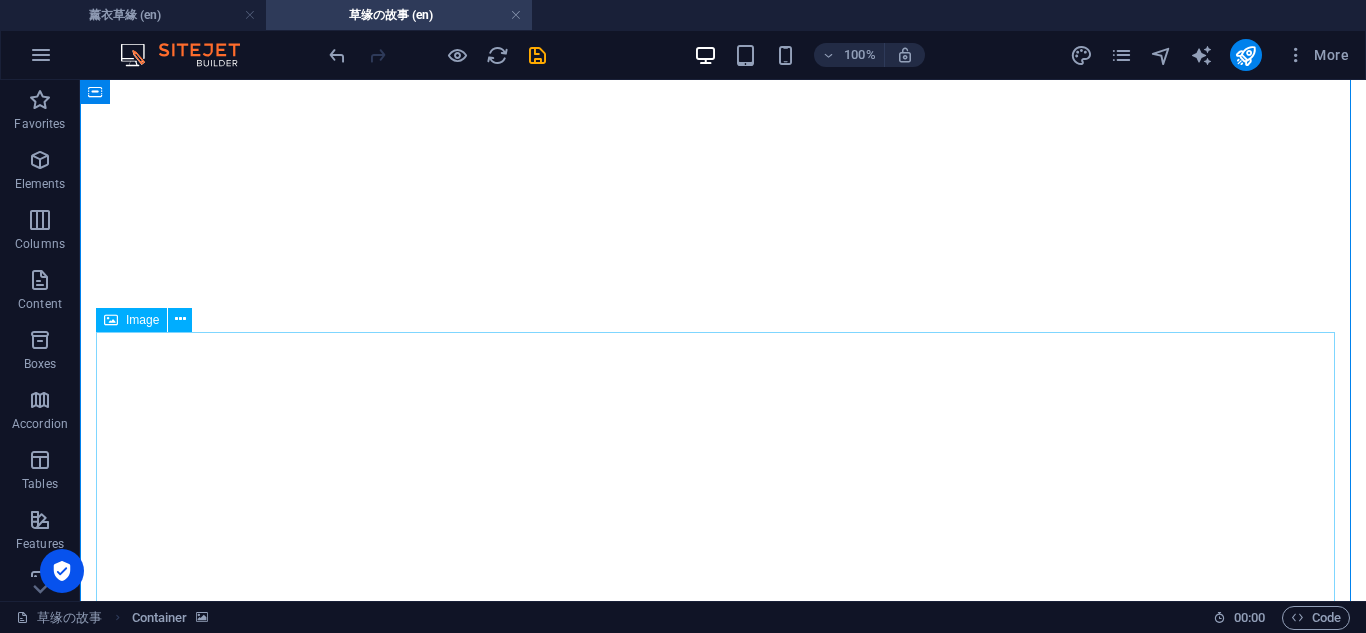 scroll, scrollTop: 2280, scrollLeft: 0, axis: vertical 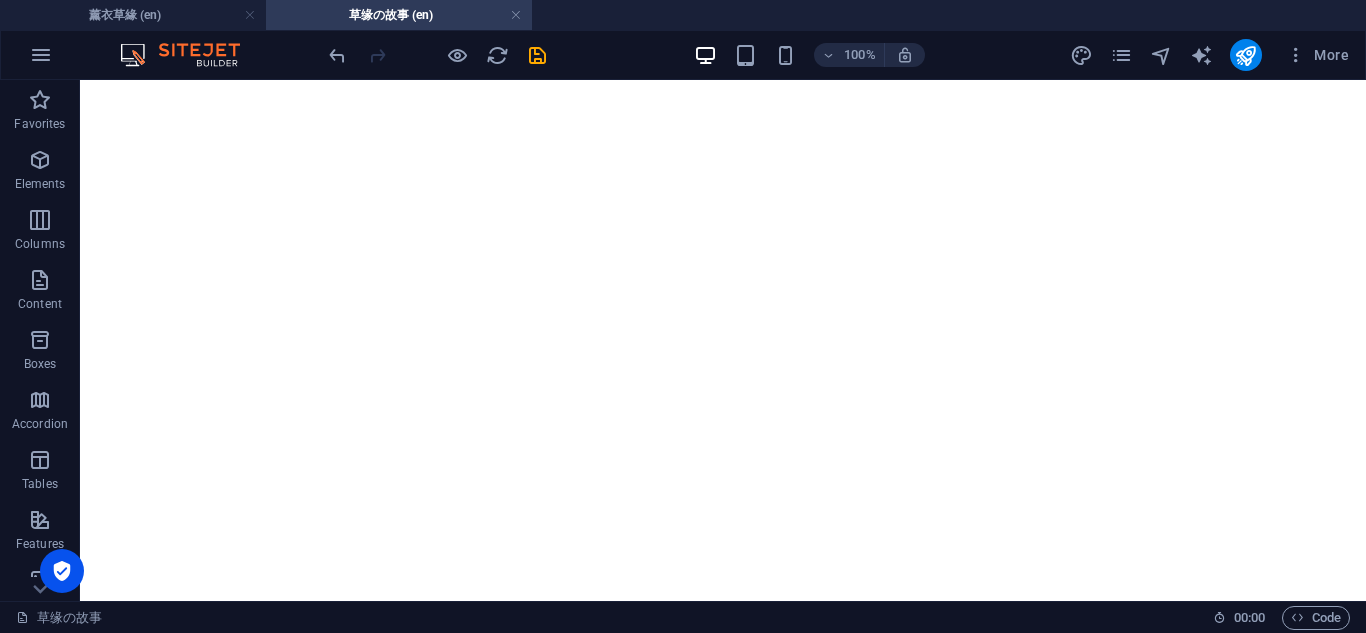 drag, startPoint x: 648, startPoint y: 296, endPoint x: 726, endPoint y: 511, distance: 228.71161 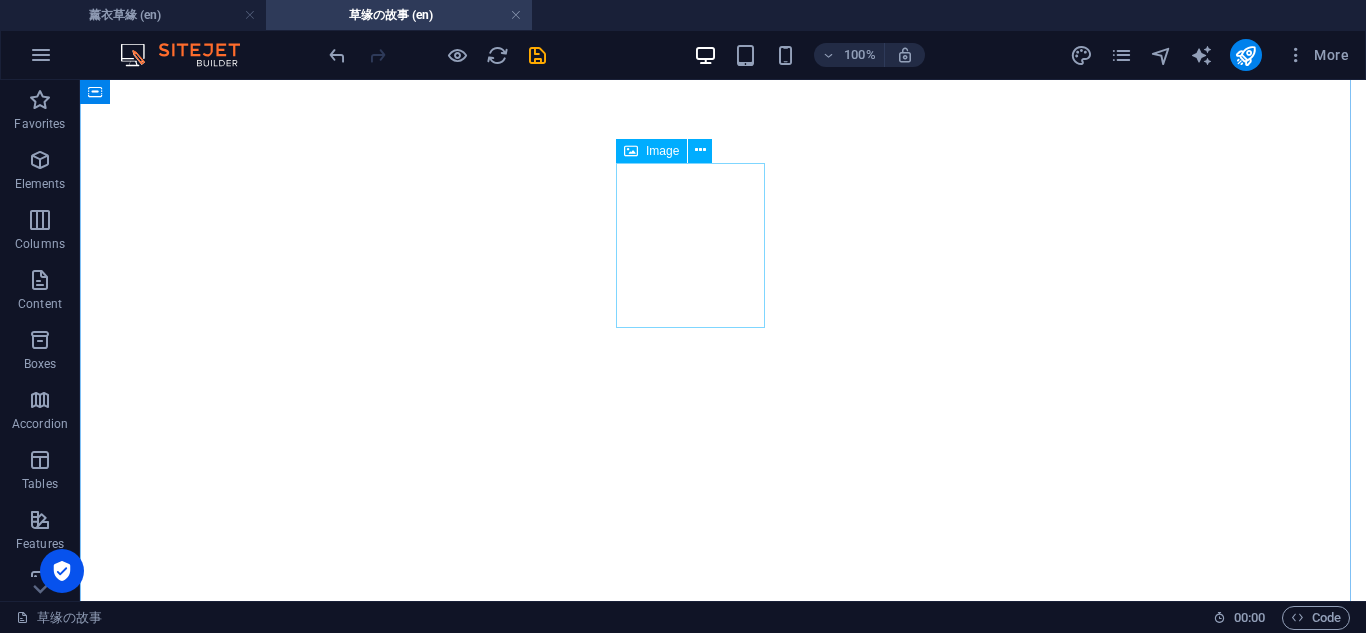 scroll, scrollTop: 3068, scrollLeft: 0, axis: vertical 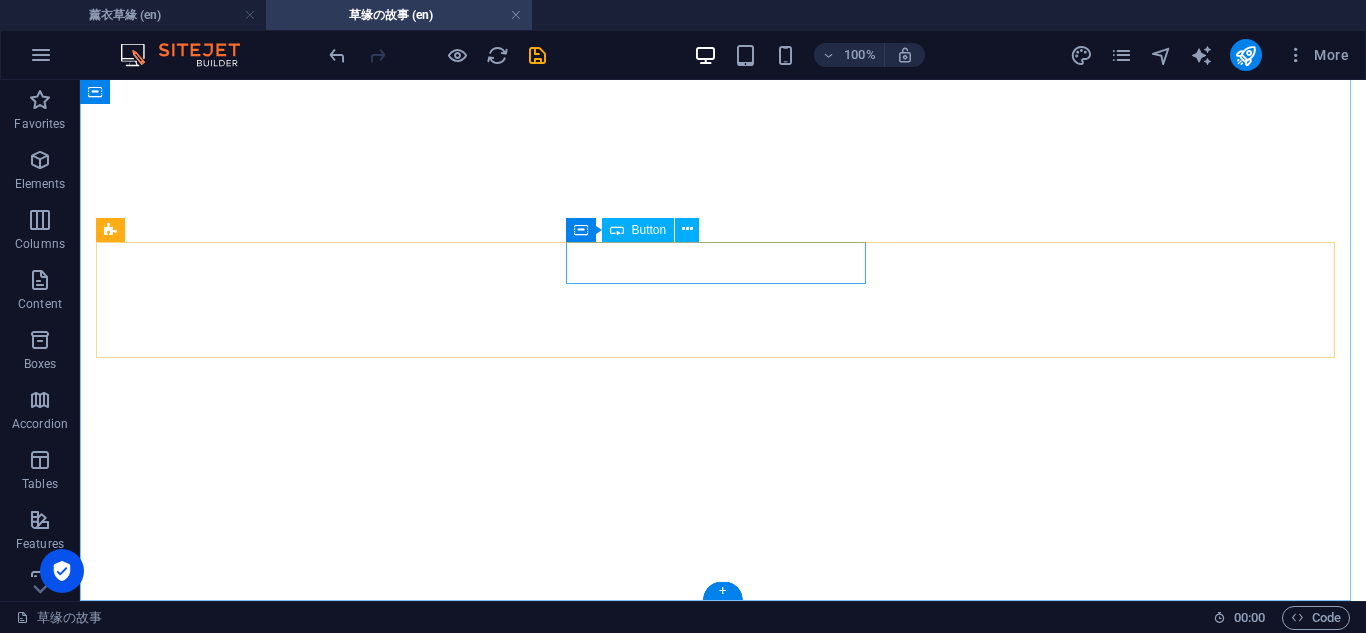 click on "退出旅程" at bounding box center (723, 6730) 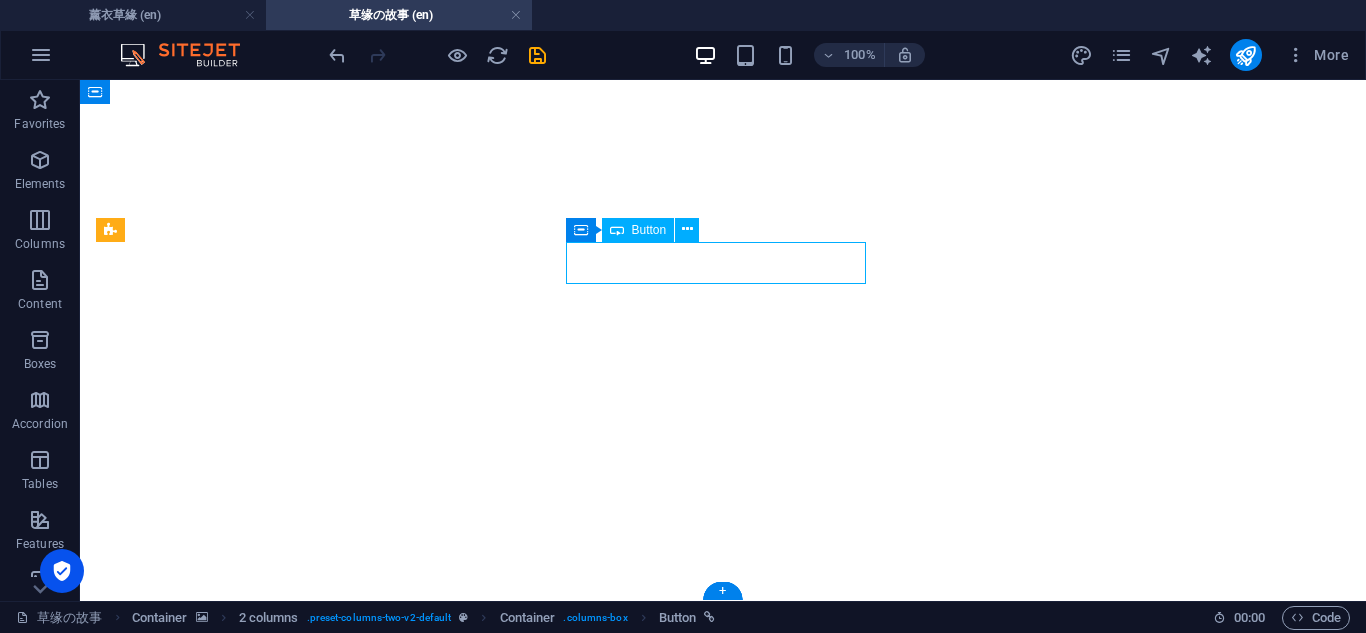 click on "退出旅程" at bounding box center (723, 6730) 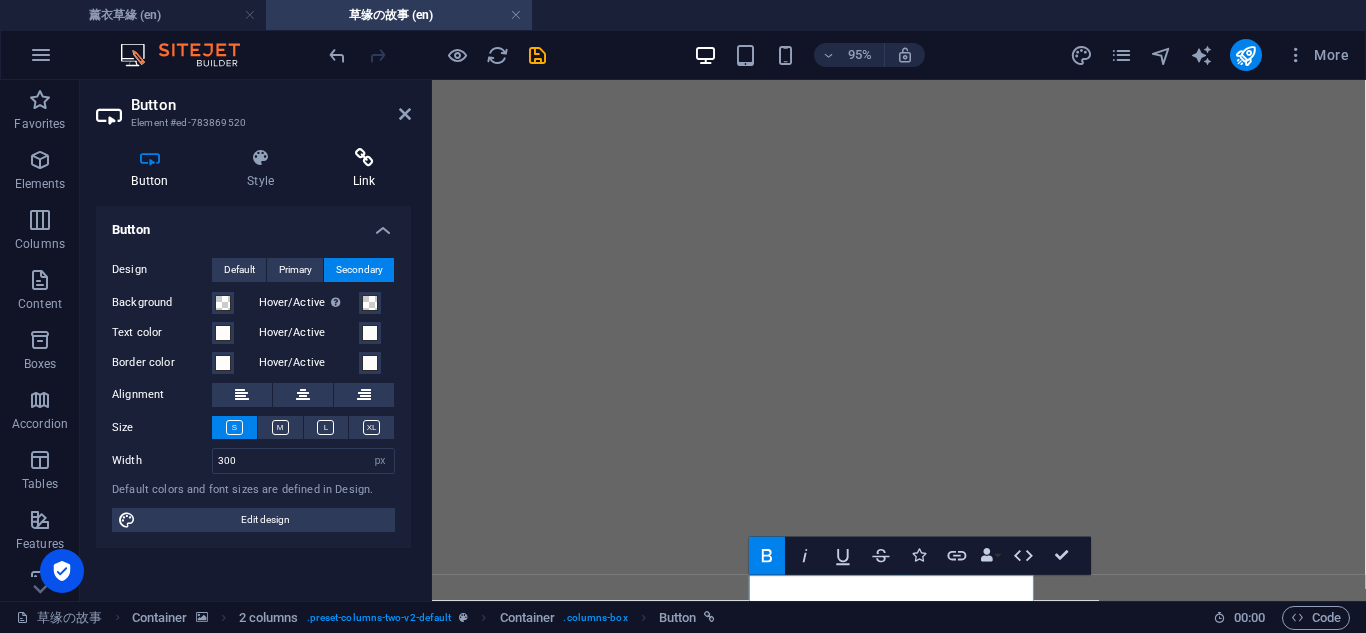 click on "Link" at bounding box center [364, 169] 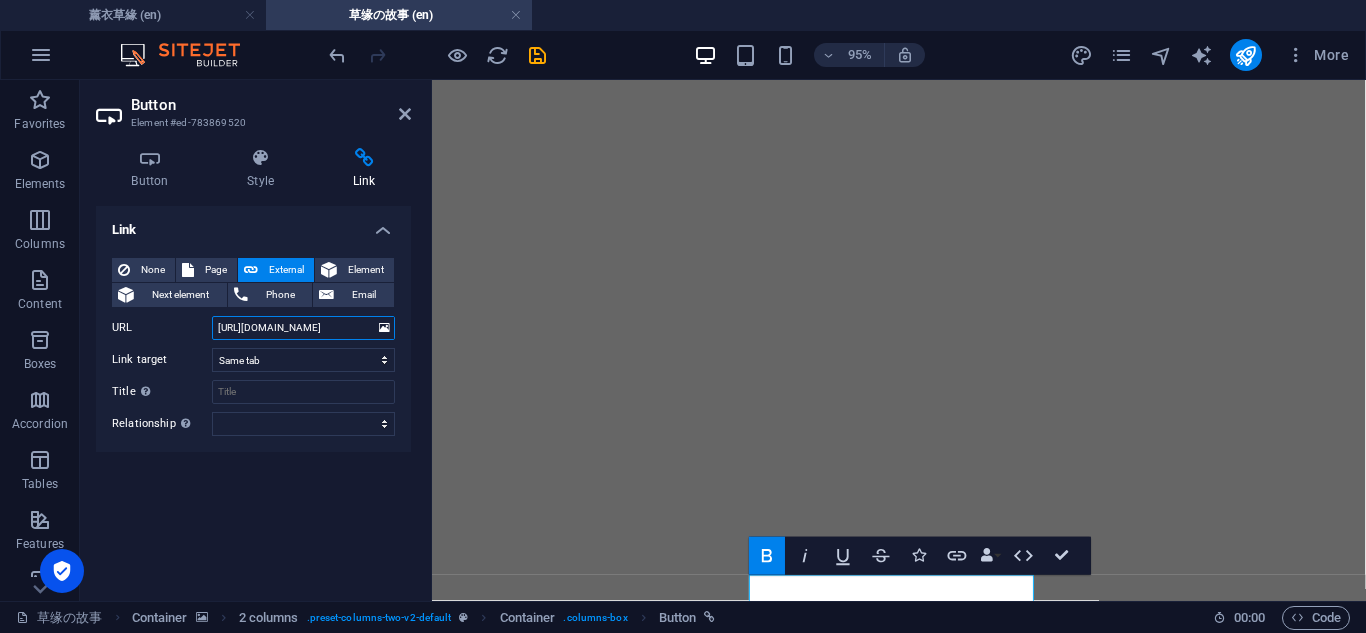 click on "https://photospace.life/DK61IL" at bounding box center [303, 328] 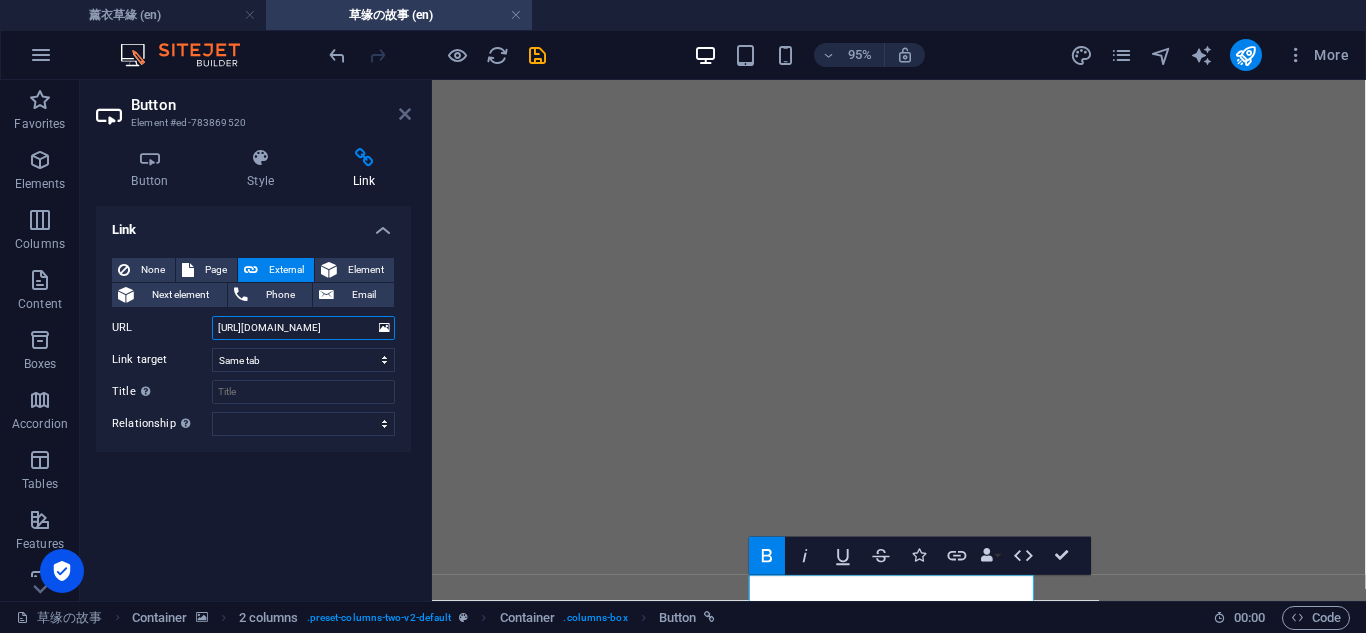 type on "https://photospace.life/2PQ5G0" 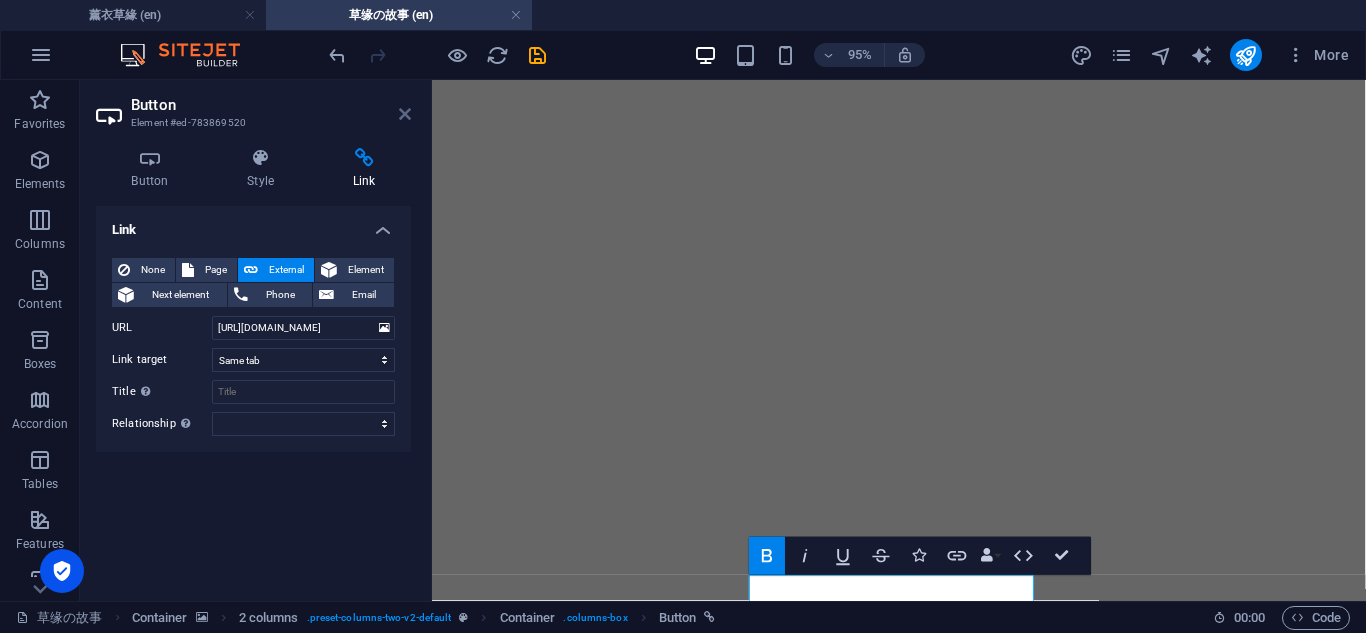 click at bounding box center (405, 114) 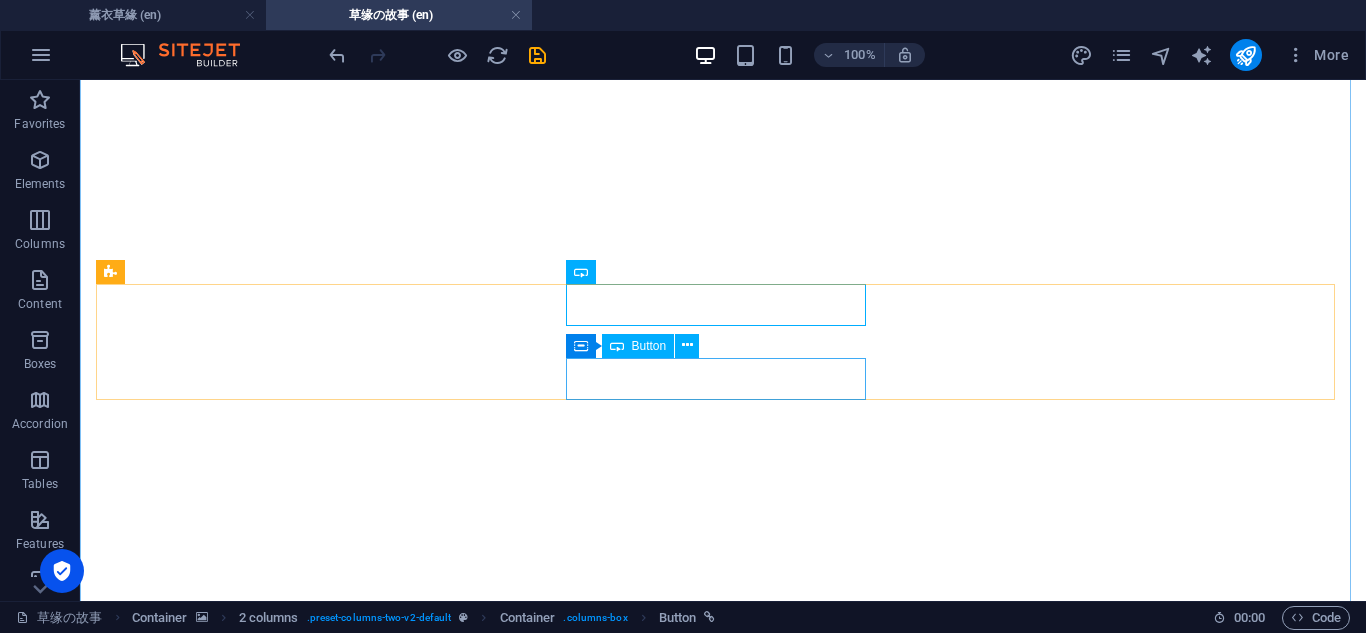 click on "正式开启旅程" at bounding box center [723, 7110] 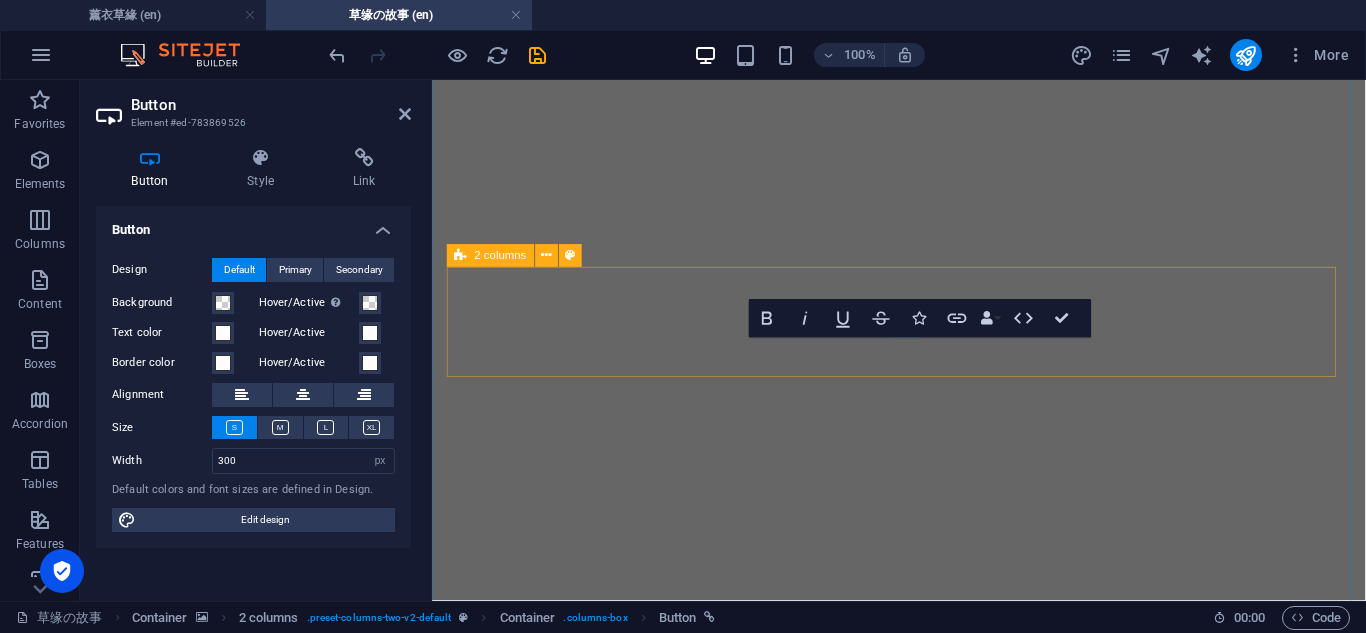 scroll, scrollTop: 3350, scrollLeft: 0, axis: vertical 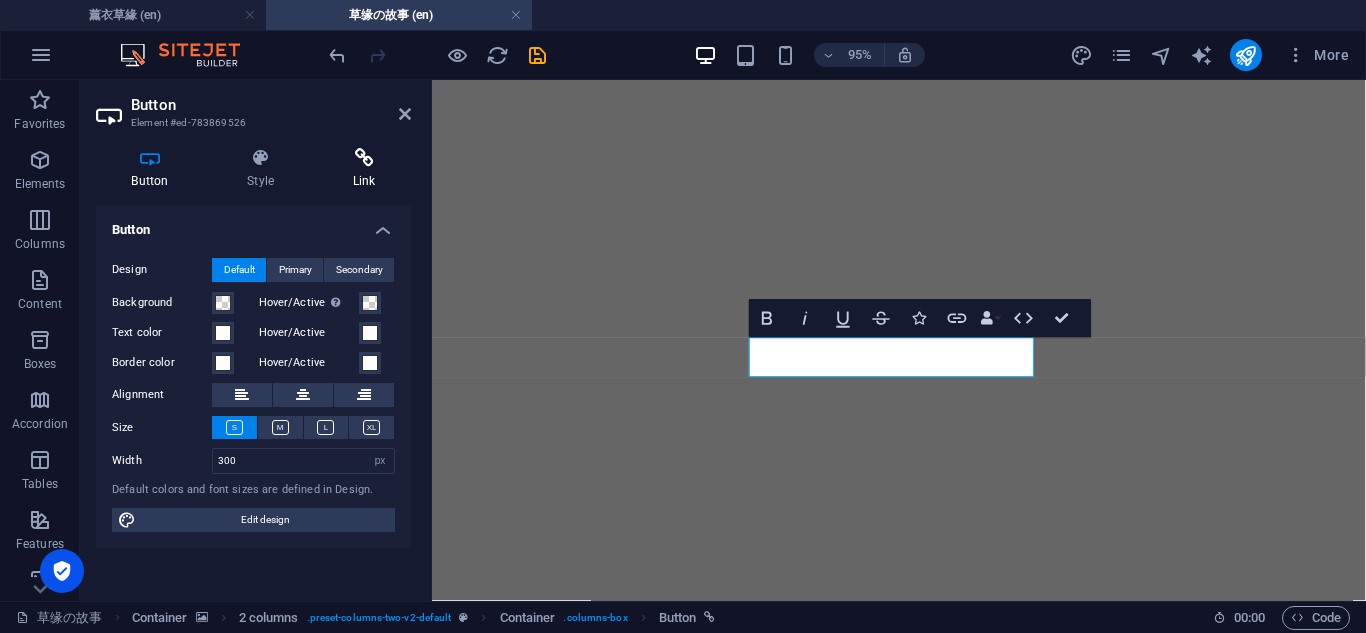 click on "Link" at bounding box center [364, 169] 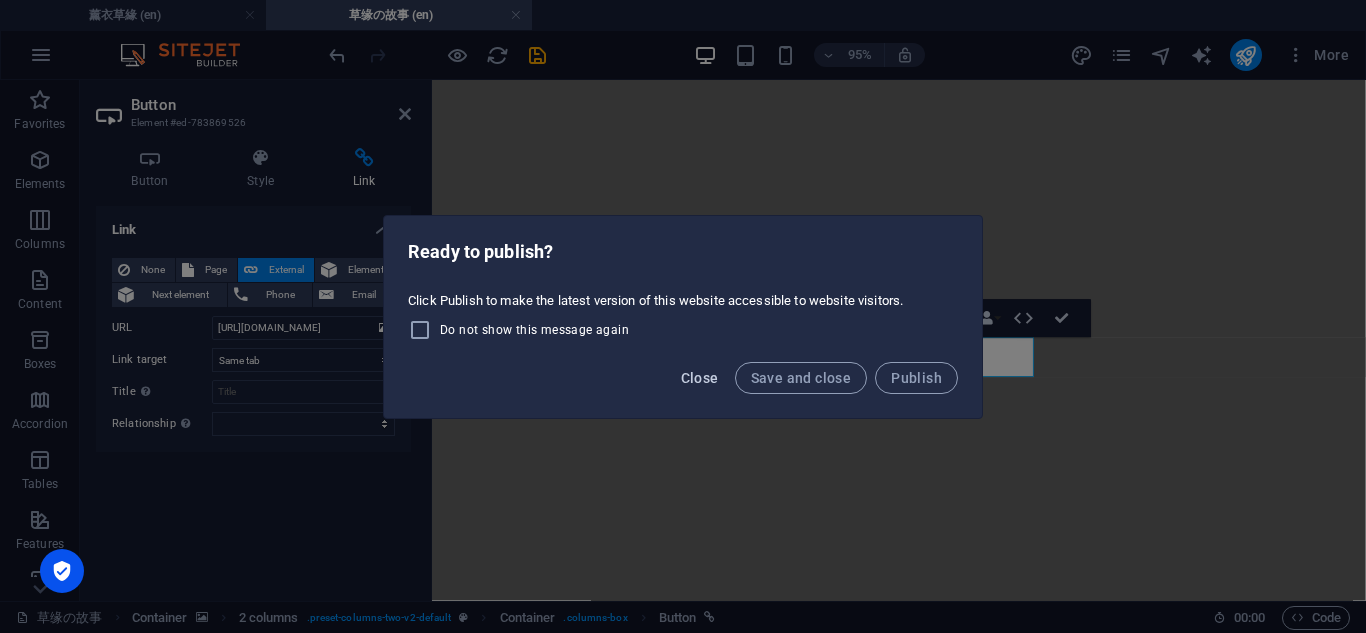 click on "Close" at bounding box center [700, 378] 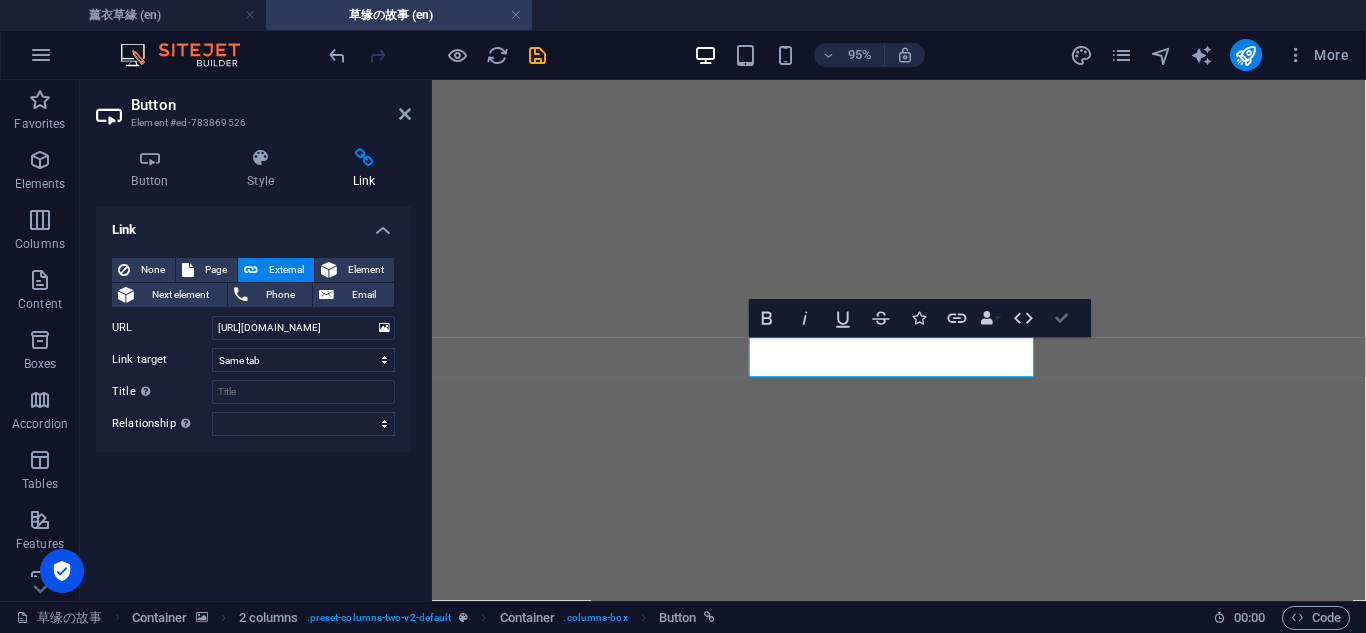drag, startPoint x: 1059, startPoint y: 317, endPoint x: 981, endPoint y: 237, distance: 111.73182 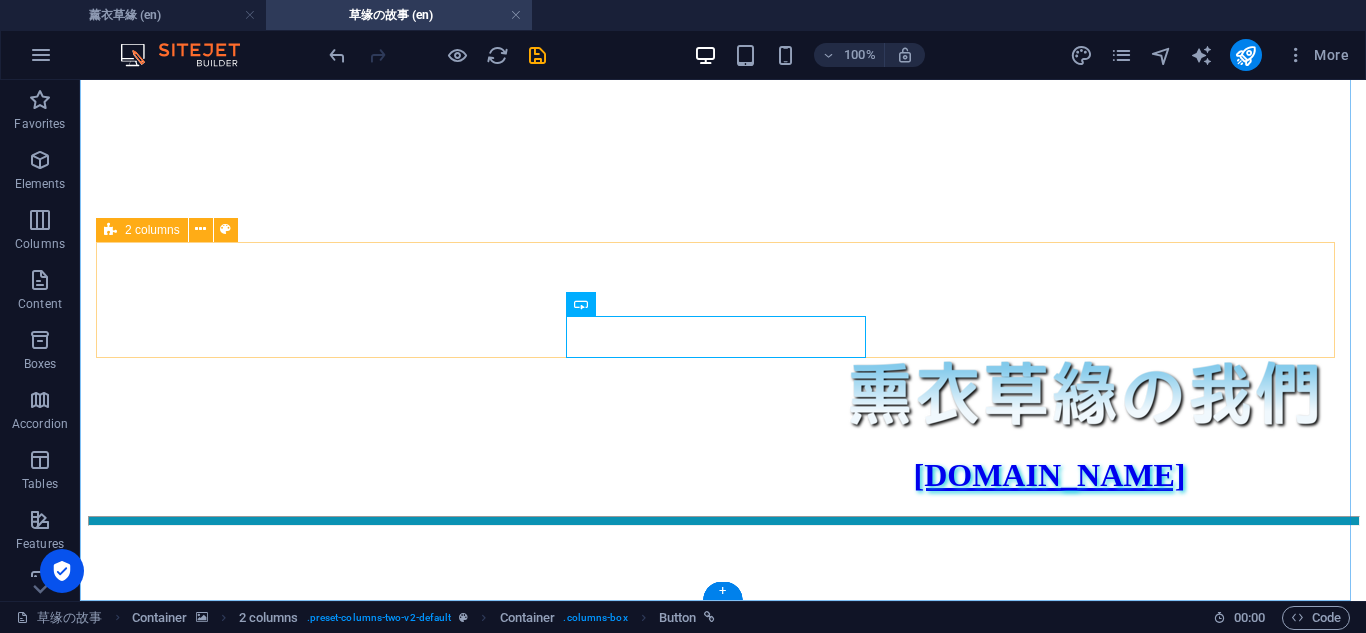 scroll, scrollTop: 3068, scrollLeft: 0, axis: vertical 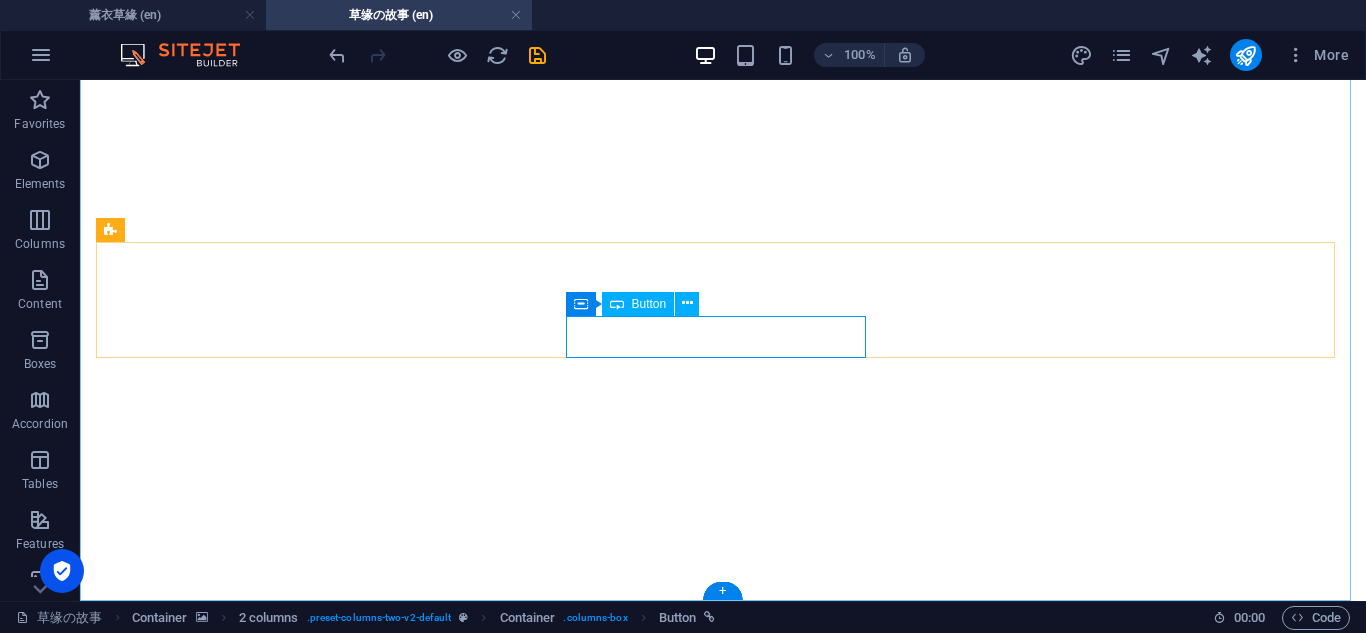 click on "正式开启旅程" at bounding box center [723, 6751] 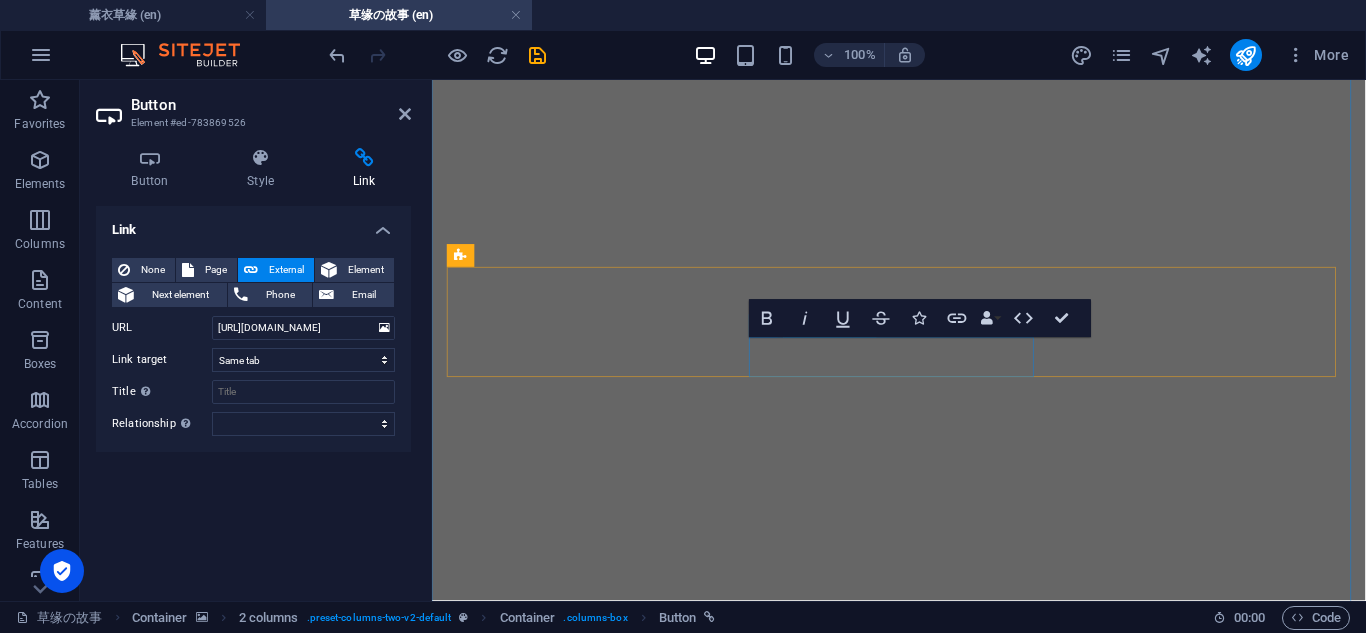 scroll, scrollTop: 3350, scrollLeft: 0, axis: vertical 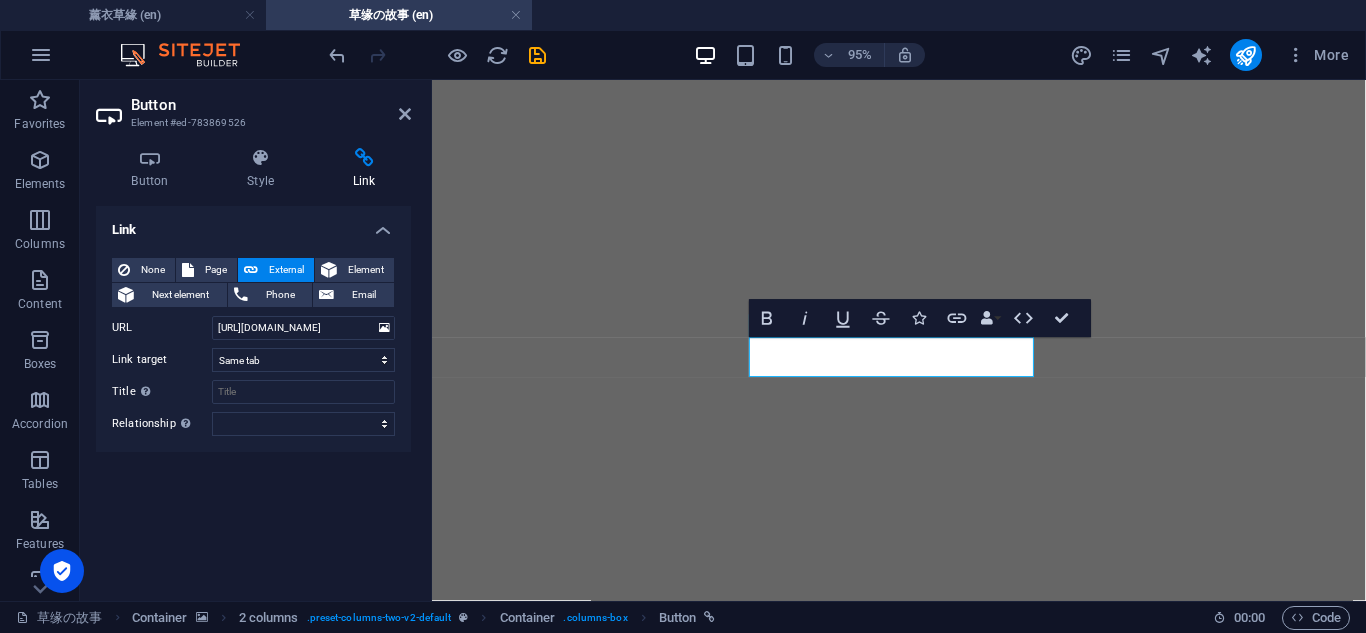 click at bounding box center [364, 158] 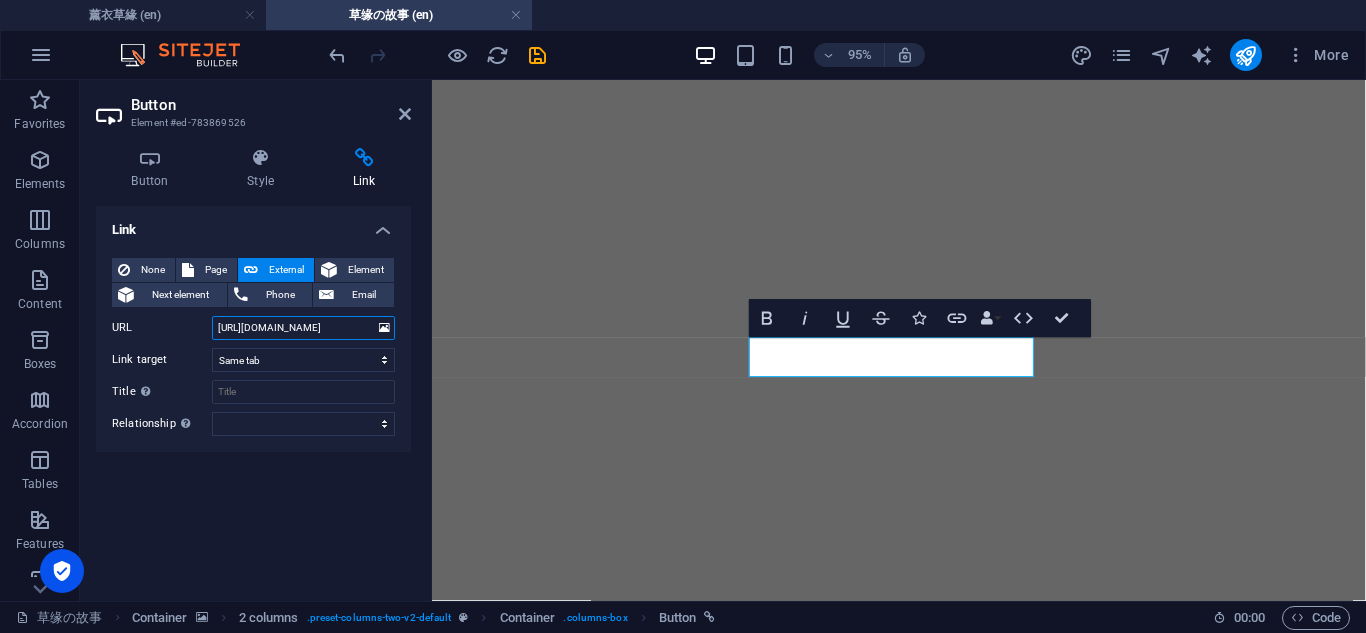 click on "https://photospace.life/DUFT95" at bounding box center (303, 328) 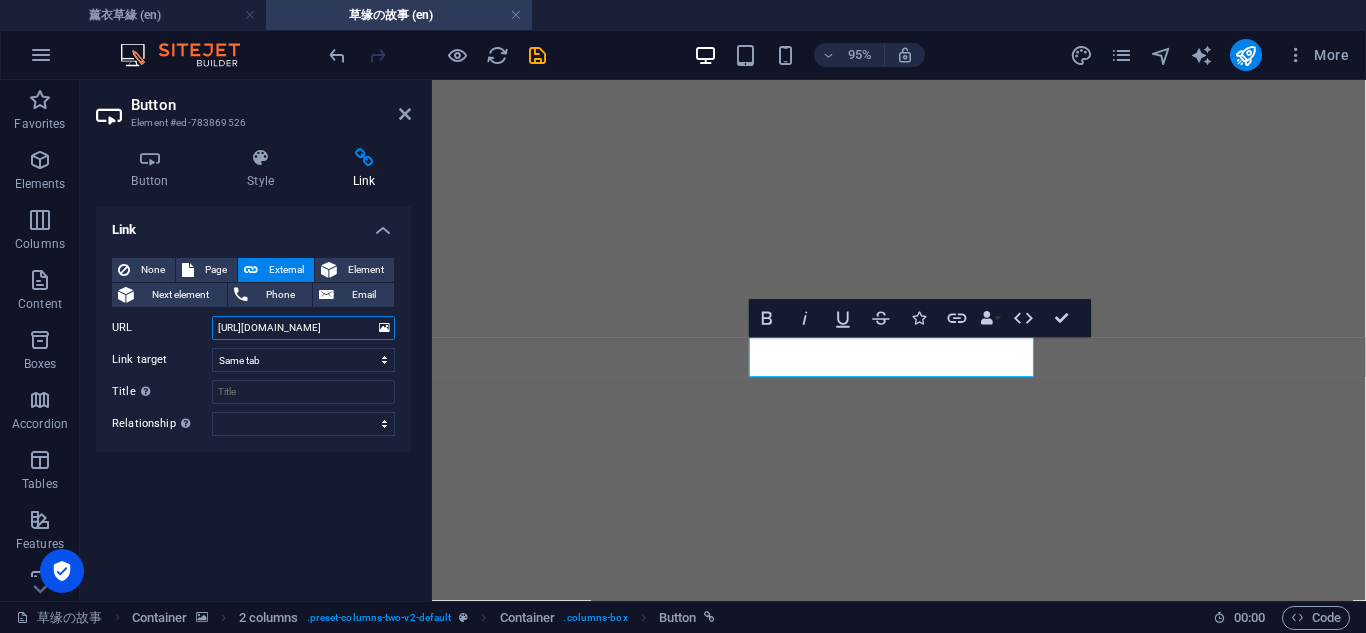 paste on "2PQ5G0" 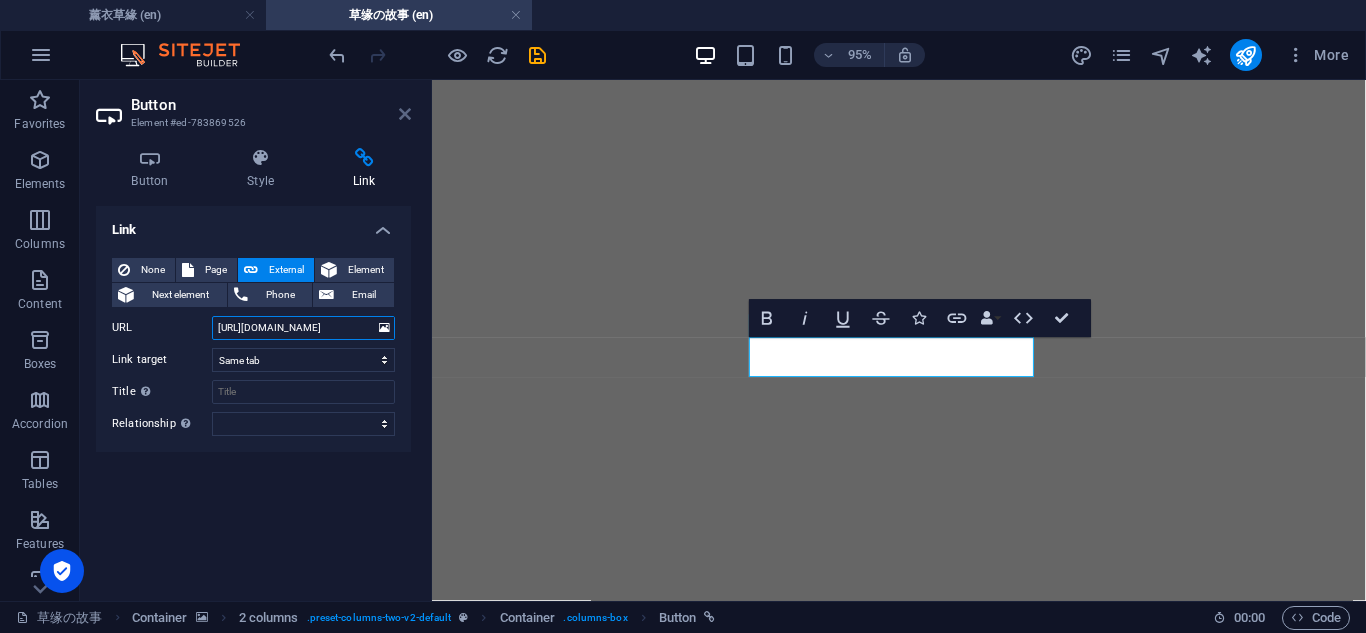 type on "https://photospace.life/2PQ5G0" 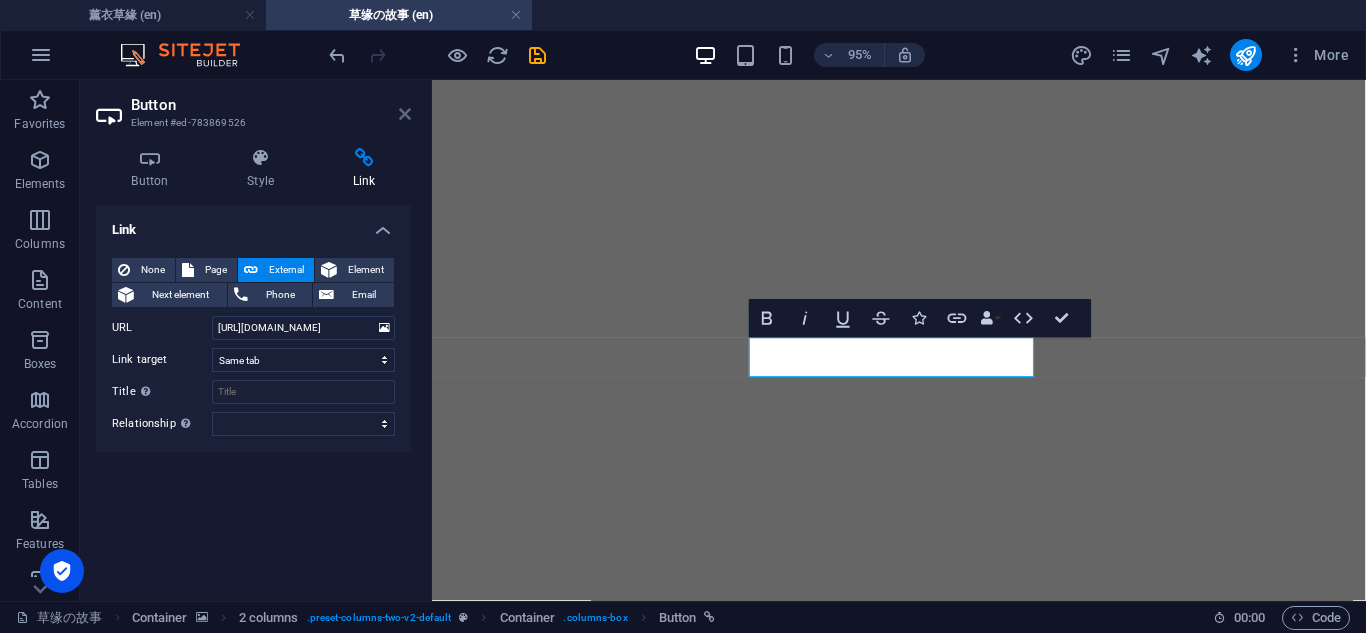 drag, startPoint x: 406, startPoint y: 115, endPoint x: 326, endPoint y: 34, distance: 113.84639 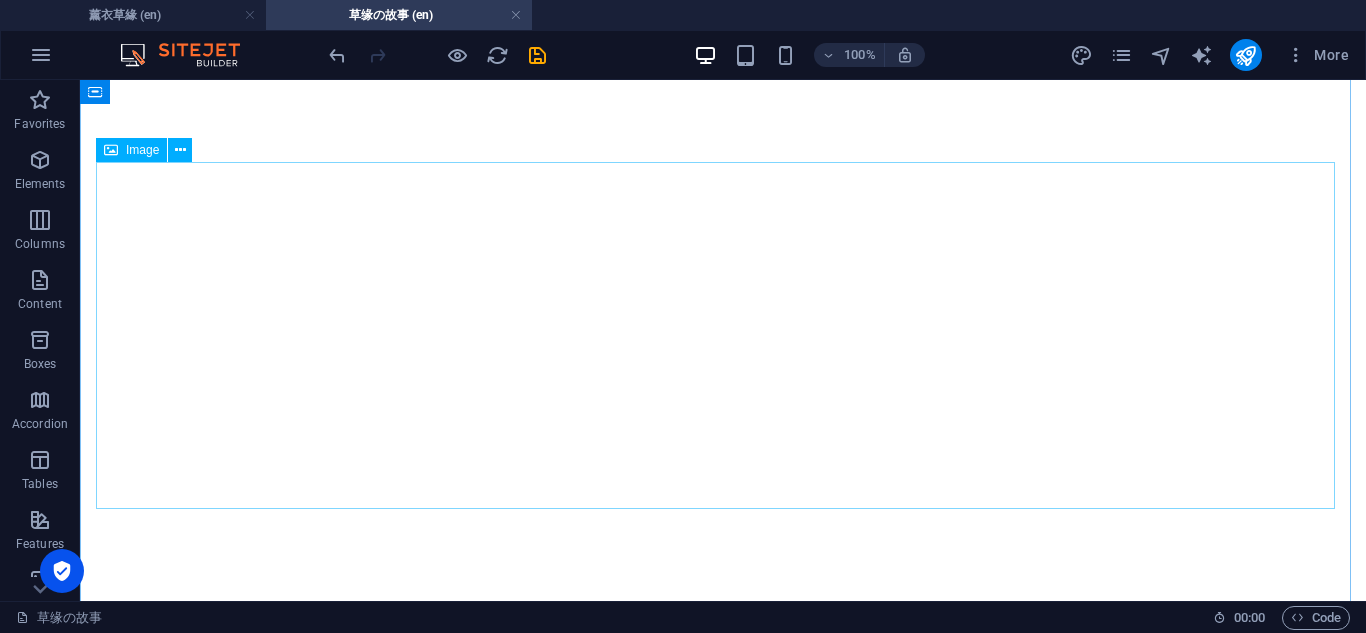 scroll, scrollTop: 0, scrollLeft: 0, axis: both 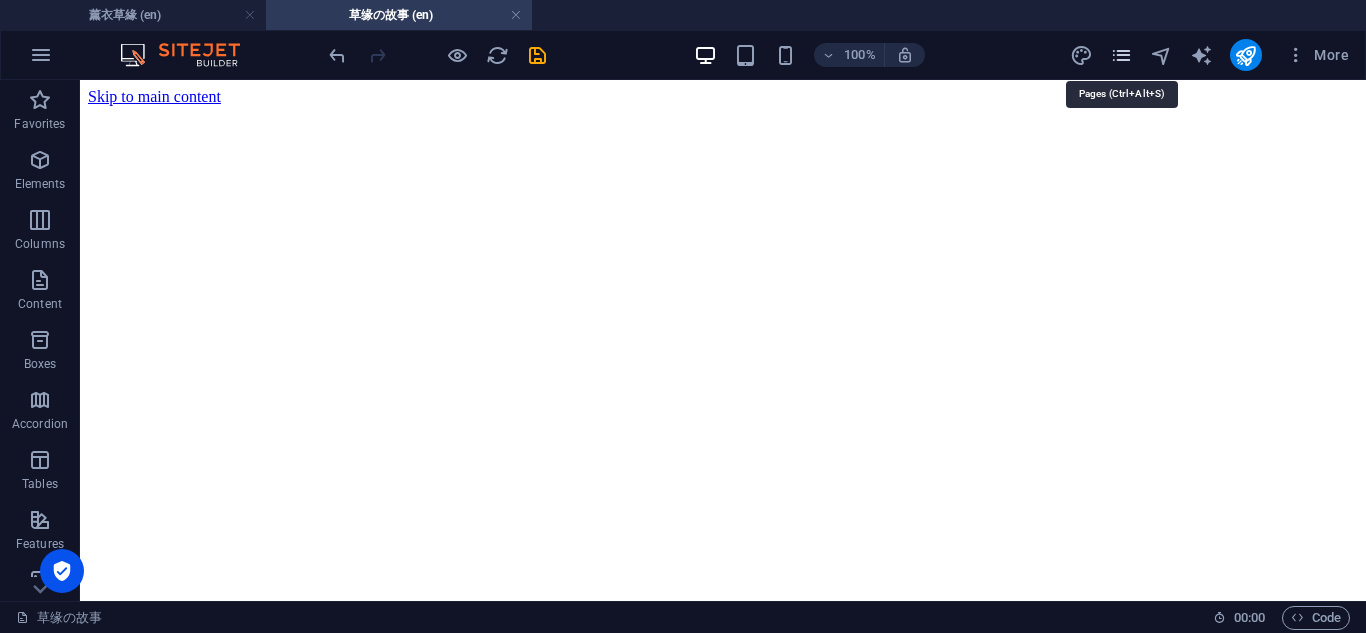 click at bounding box center (1121, 55) 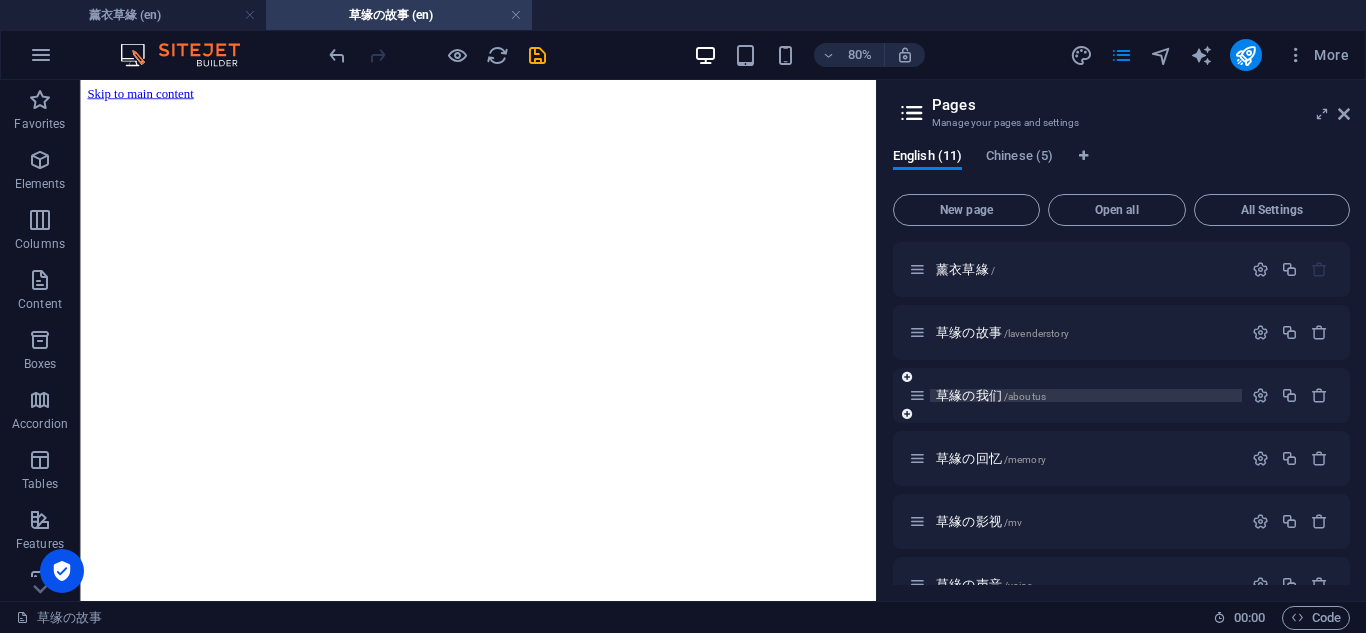 click on "草緣の我们 /aboutus" at bounding box center [991, 395] 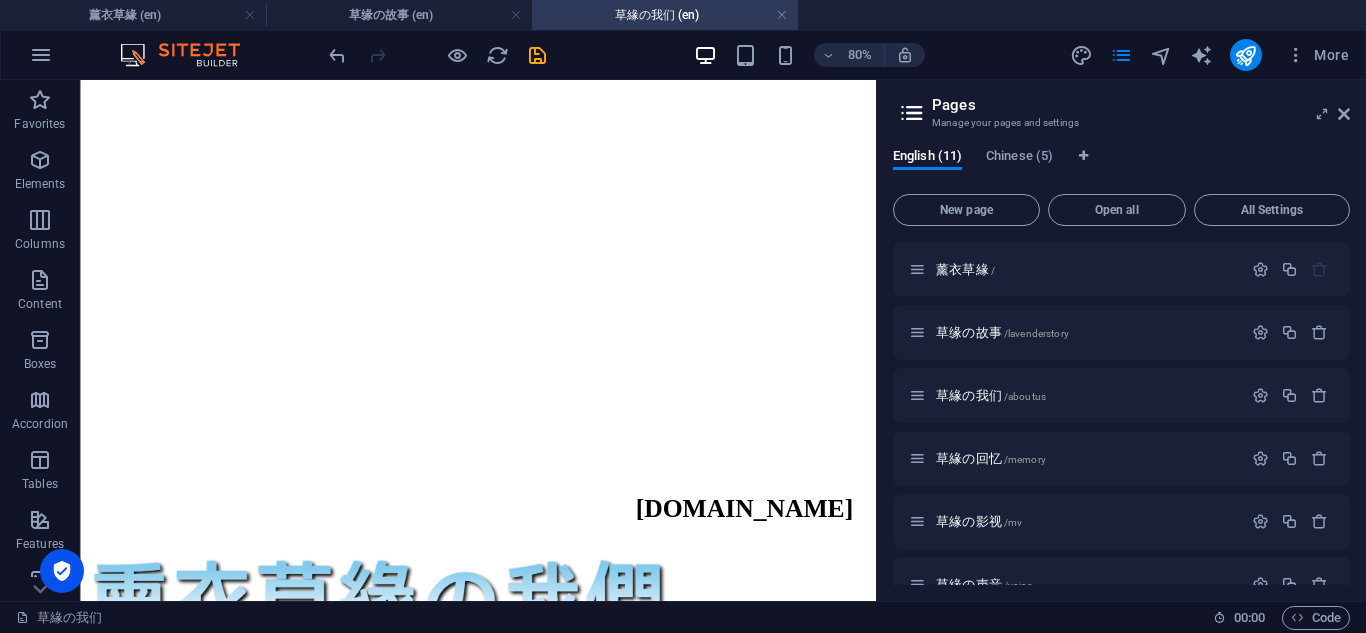 scroll, scrollTop: 3374, scrollLeft: 0, axis: vertical 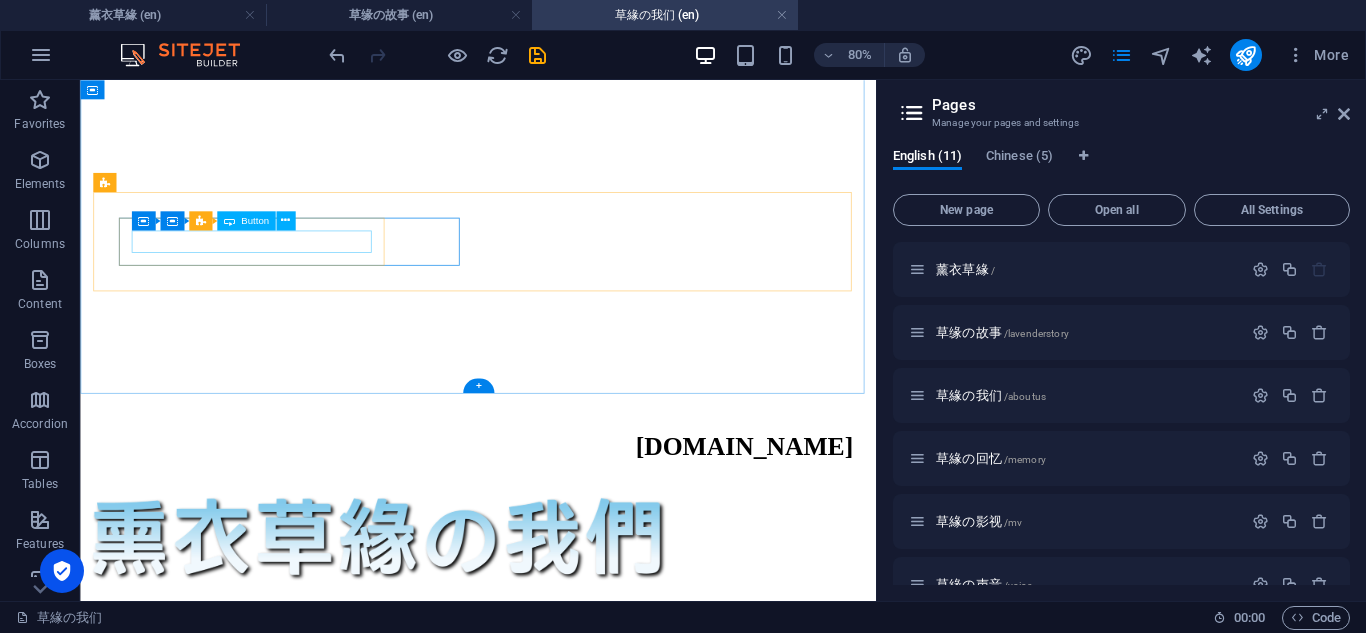 click on "<  我和她の故事" at bounding box center [306, 7830] 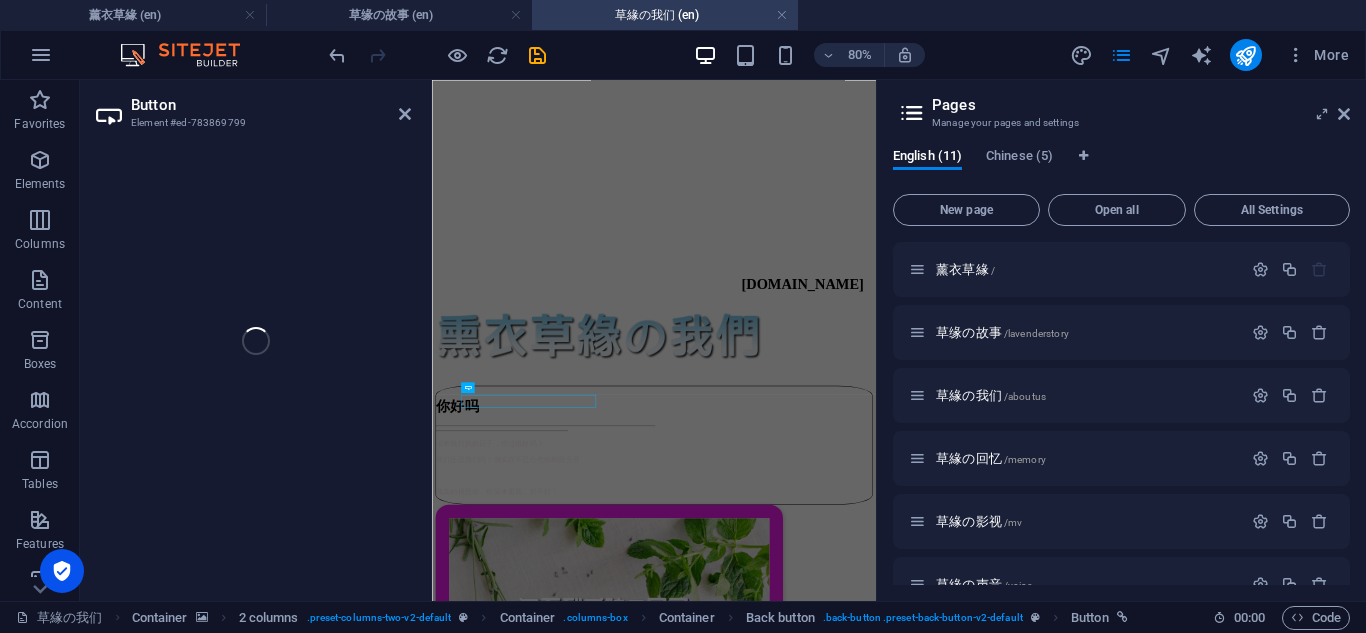 select on "px" 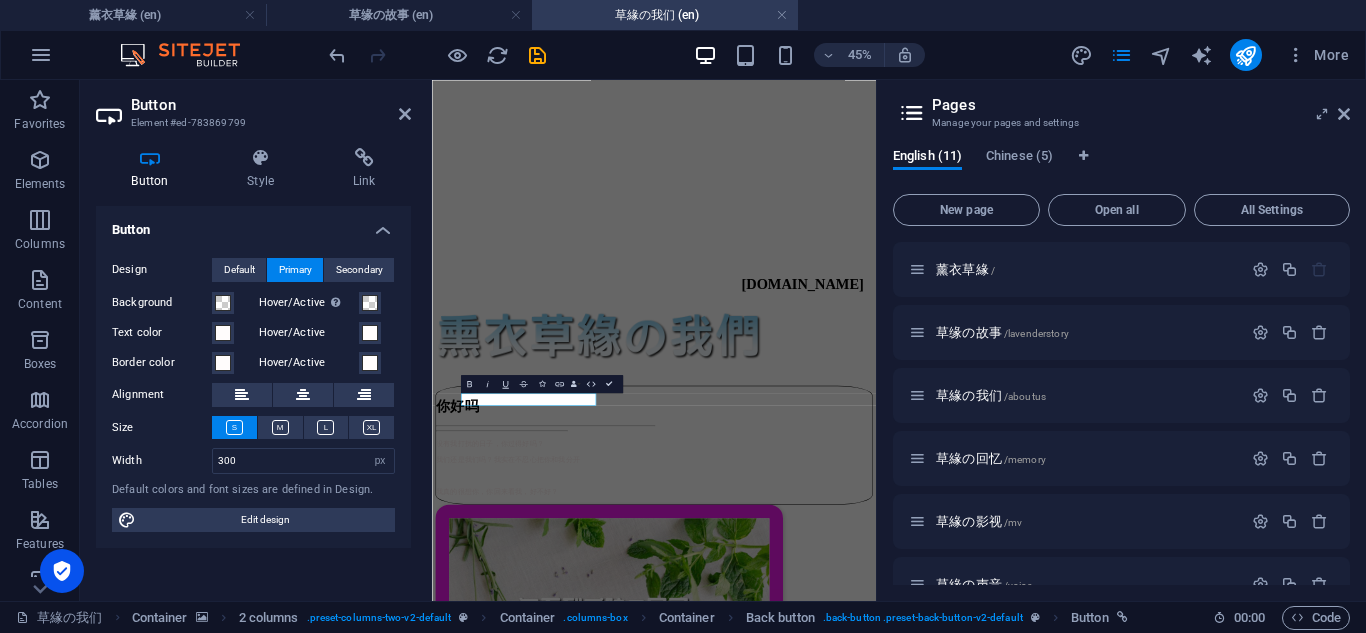 scroll, scrollTop: 2863, scrollLeft: 0, axis: vertical 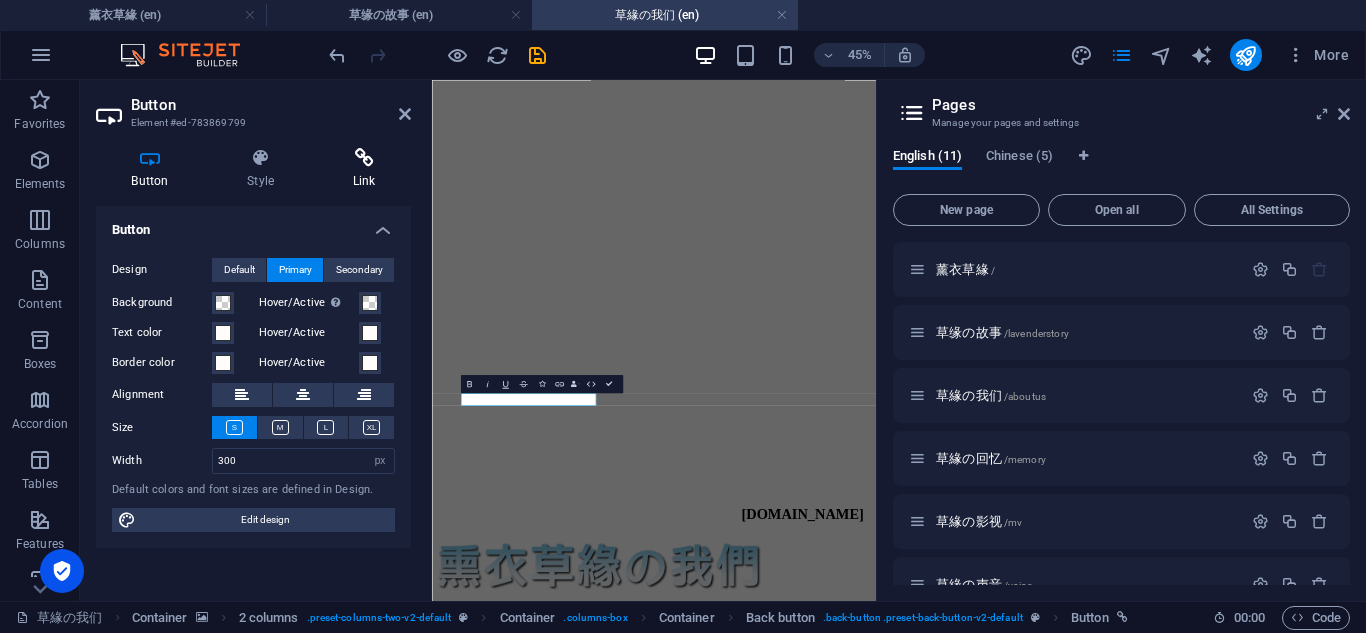click on "Link" at bounding box center [364, 169] 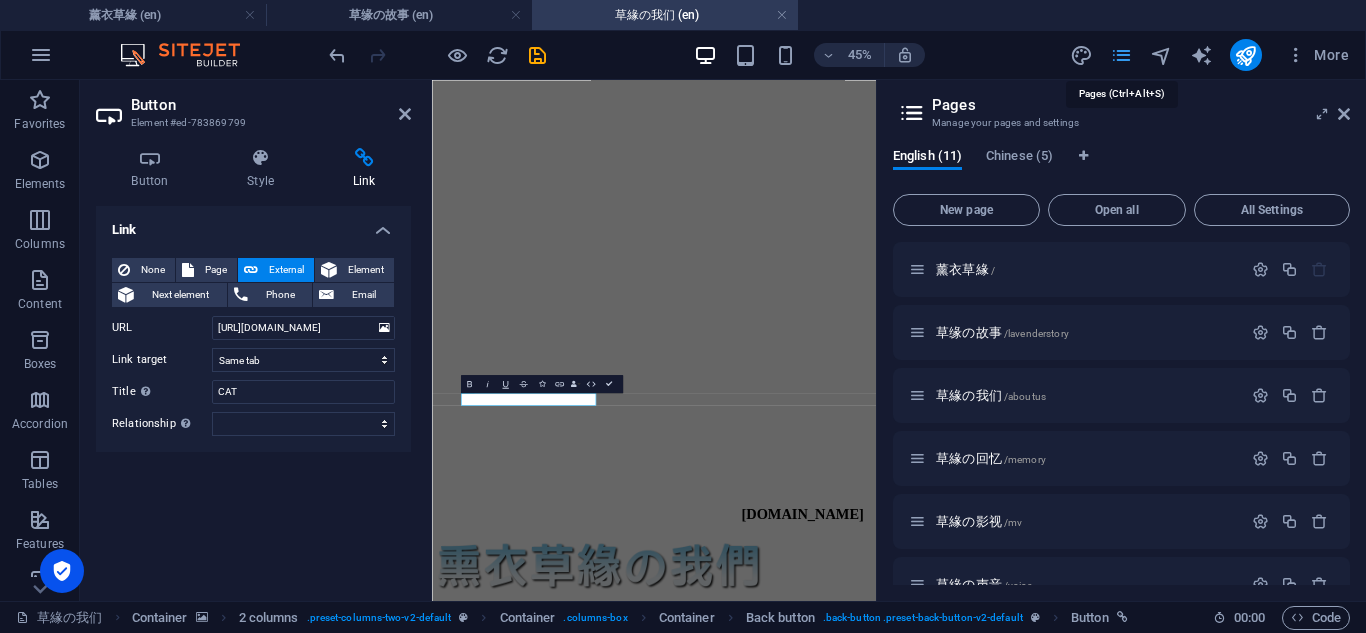 click at bounding box center [1121, 55] 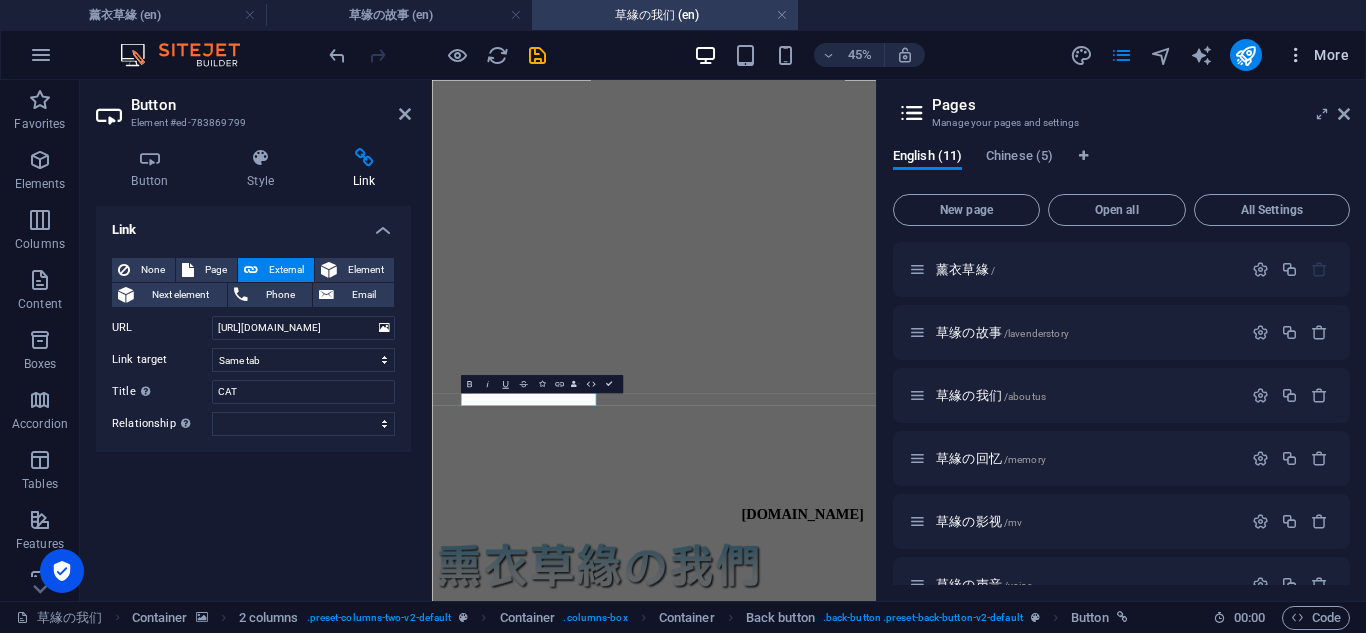 click on "More" at bounding box center (1317, 55) 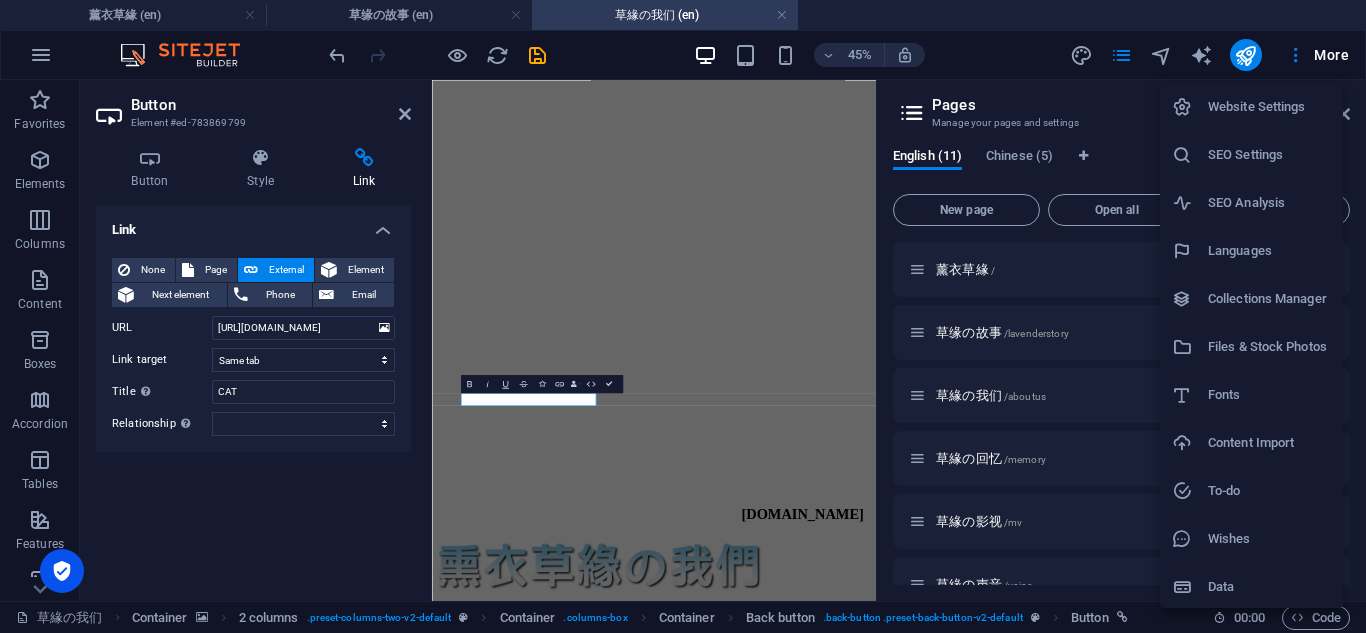 click at bounding box center (683, 316) 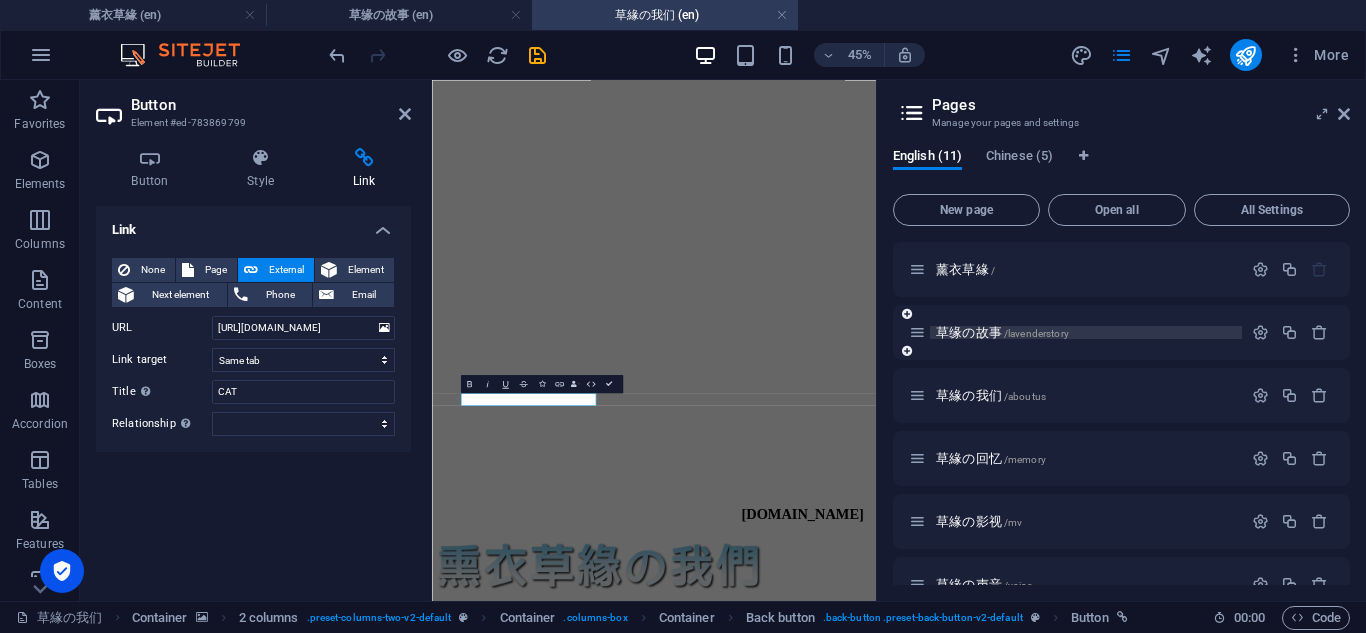 click on "草缘の故事 /lavenderstory" at bounding box center (1002, 332) 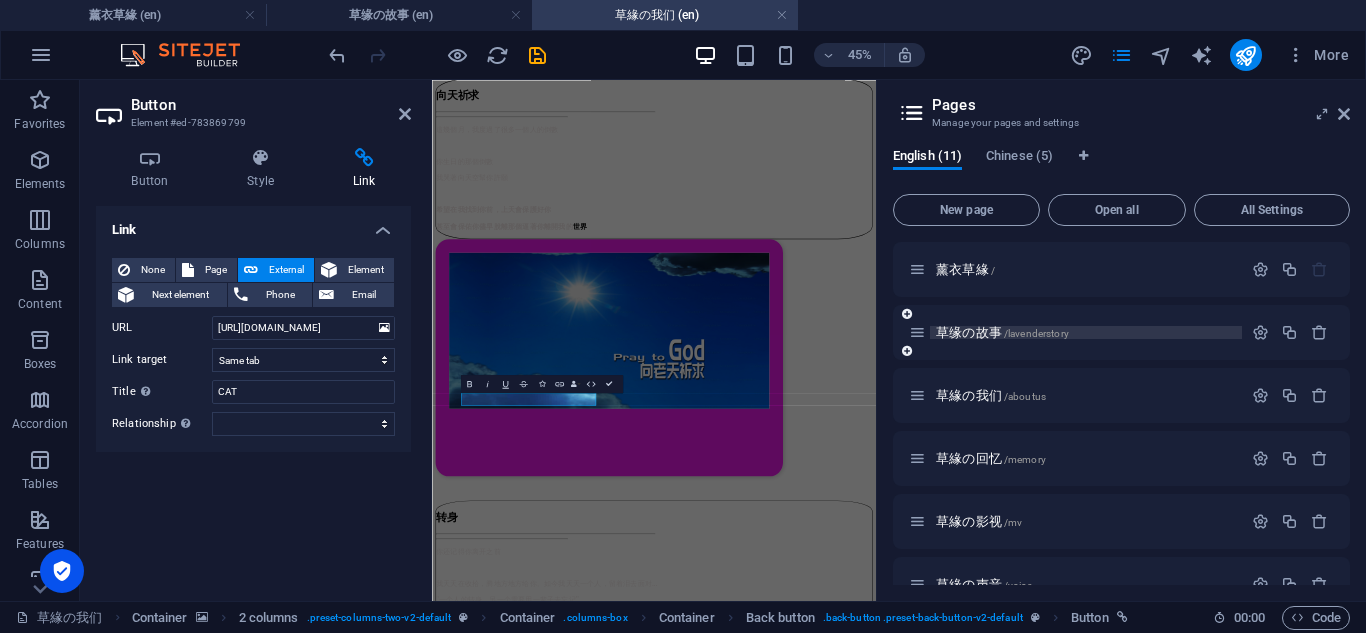 scroll, scrollTop: 0, scrollLeft: 0, axis: both 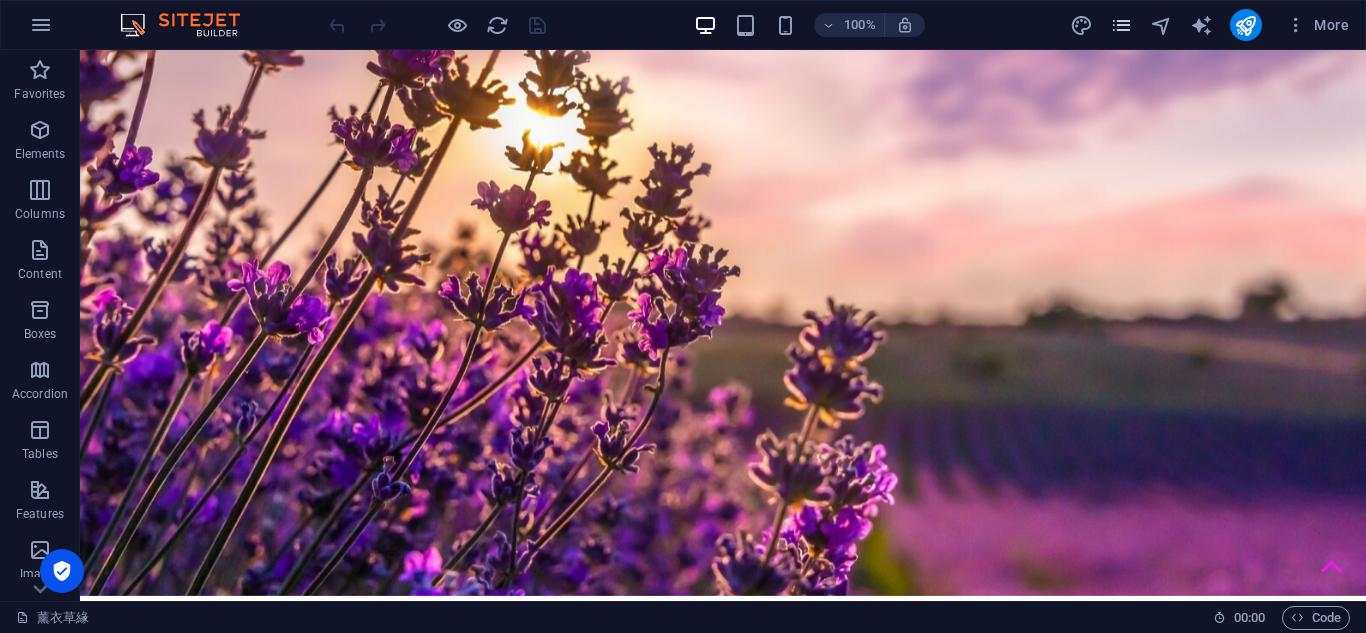 click at bounding box center (1121, 25) 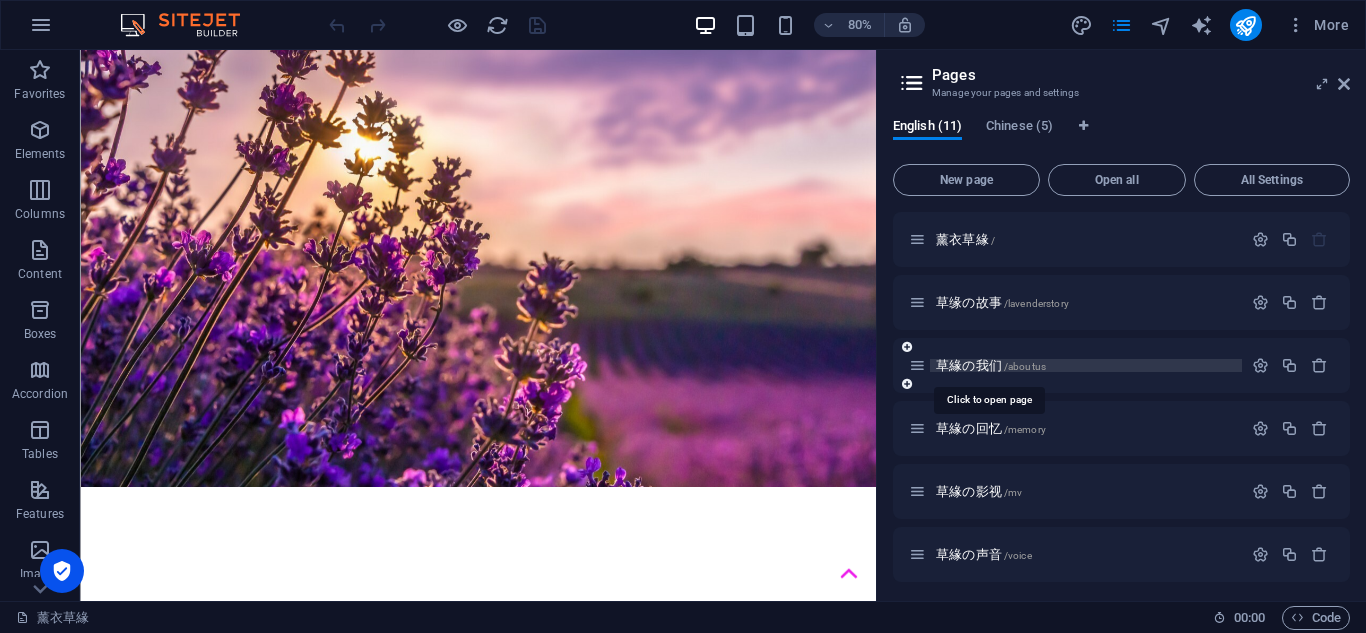 click on "草緣の我们 /aboutus" at bounding box center [991, 365] 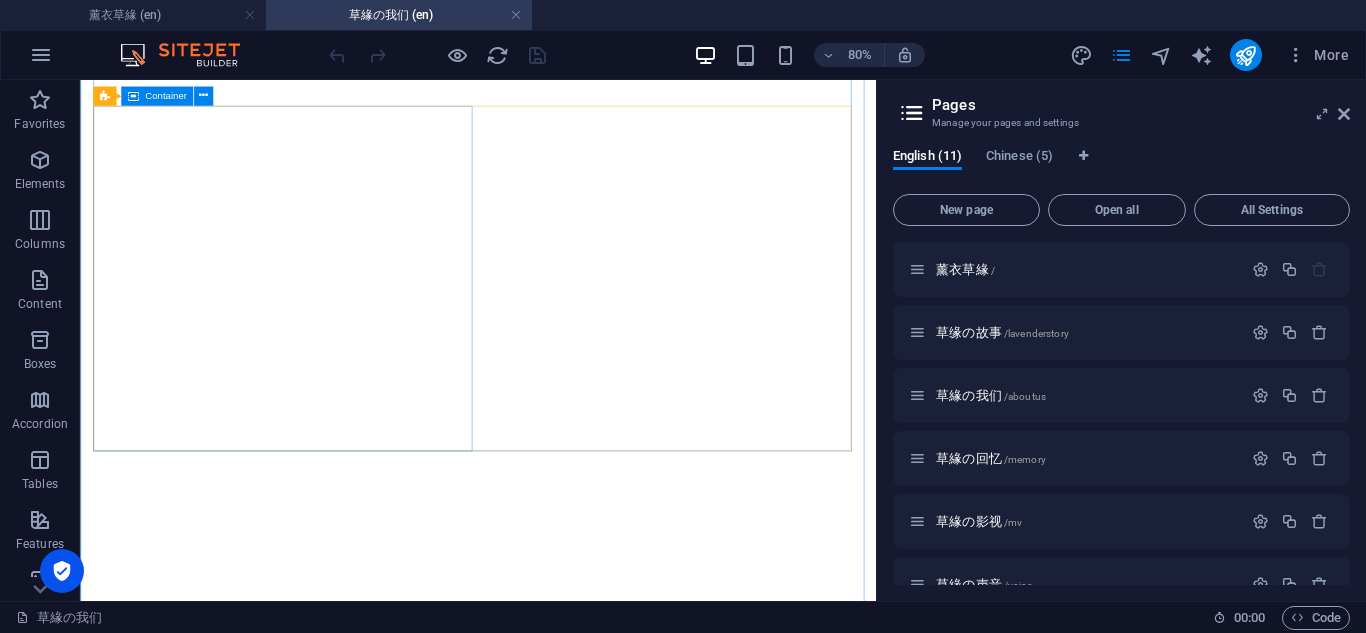 scroll, scrollTop: 3374, scrollLeft: 0, axis: vertical 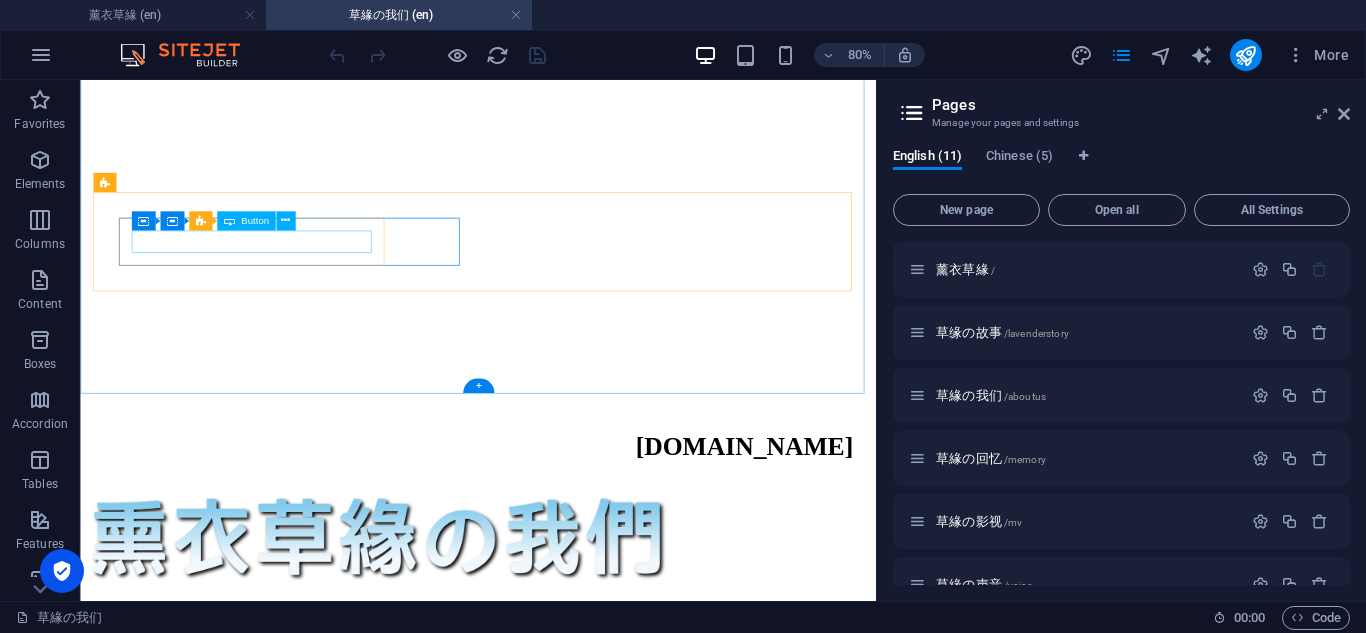 click on "<  我和她の故事" at bounding box center [306, 7830] 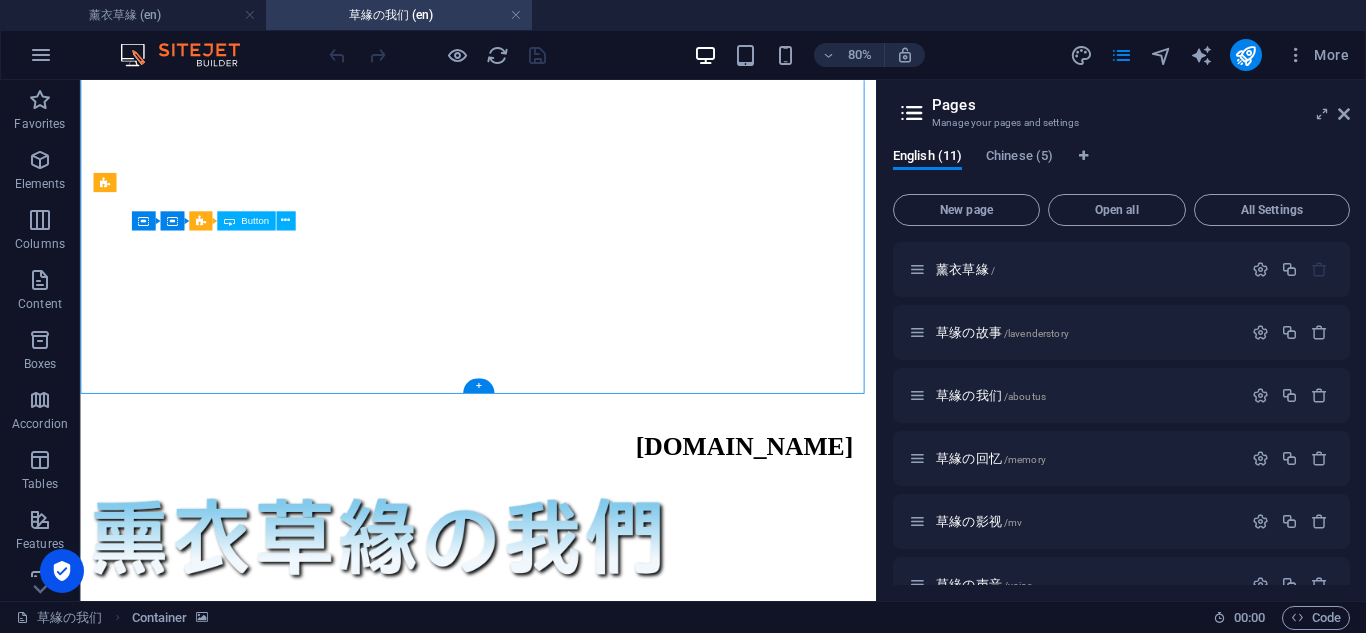 click on "<  我和她の故事" at bounding box center [306, 7830] 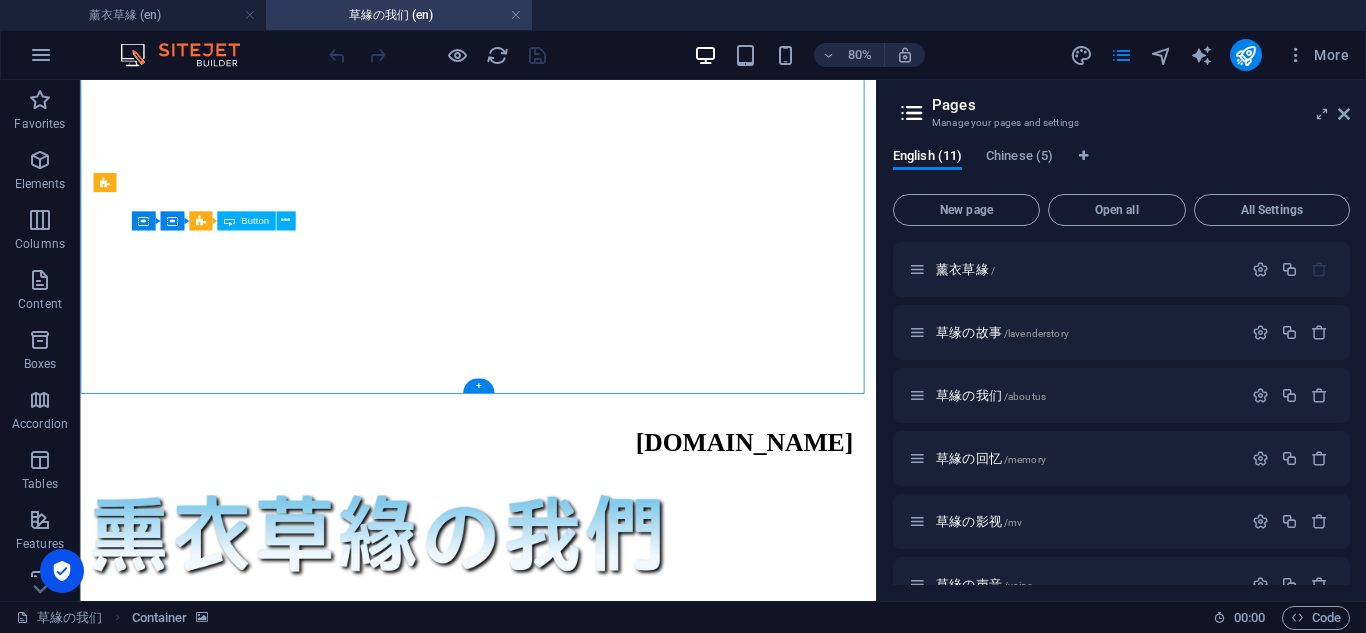 select on "px" 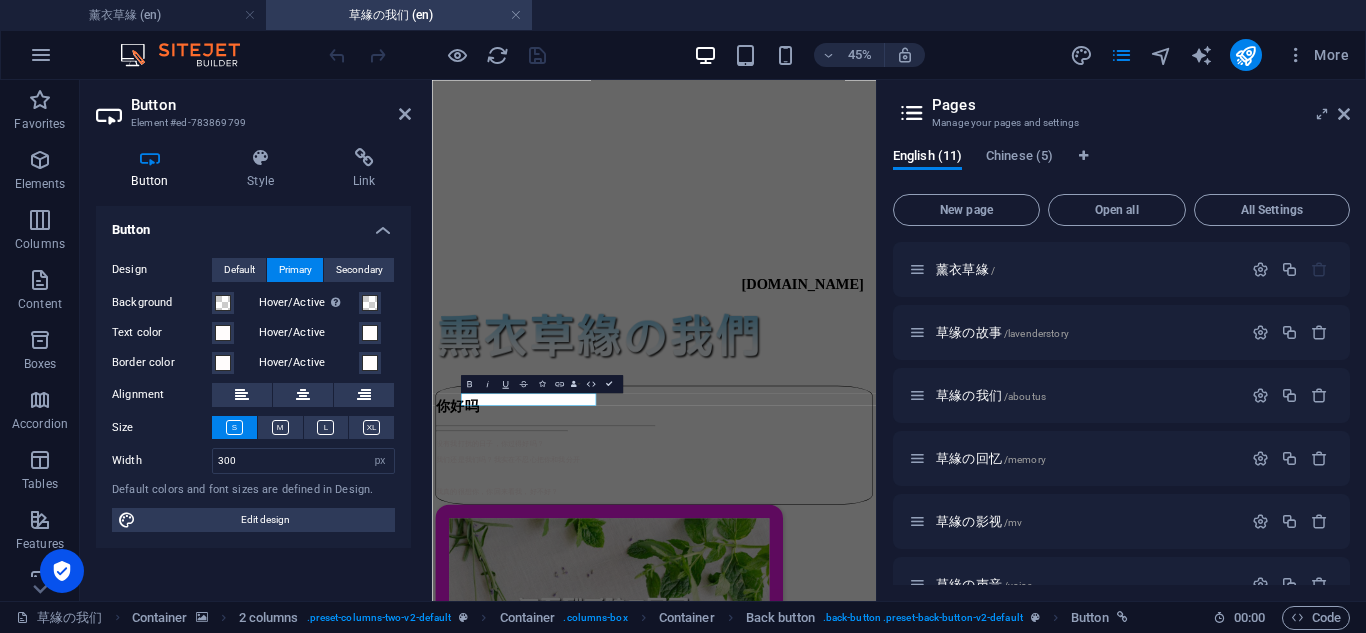 scroll, scrollTop: 2863, scrollLeft: 0, axis: vertical 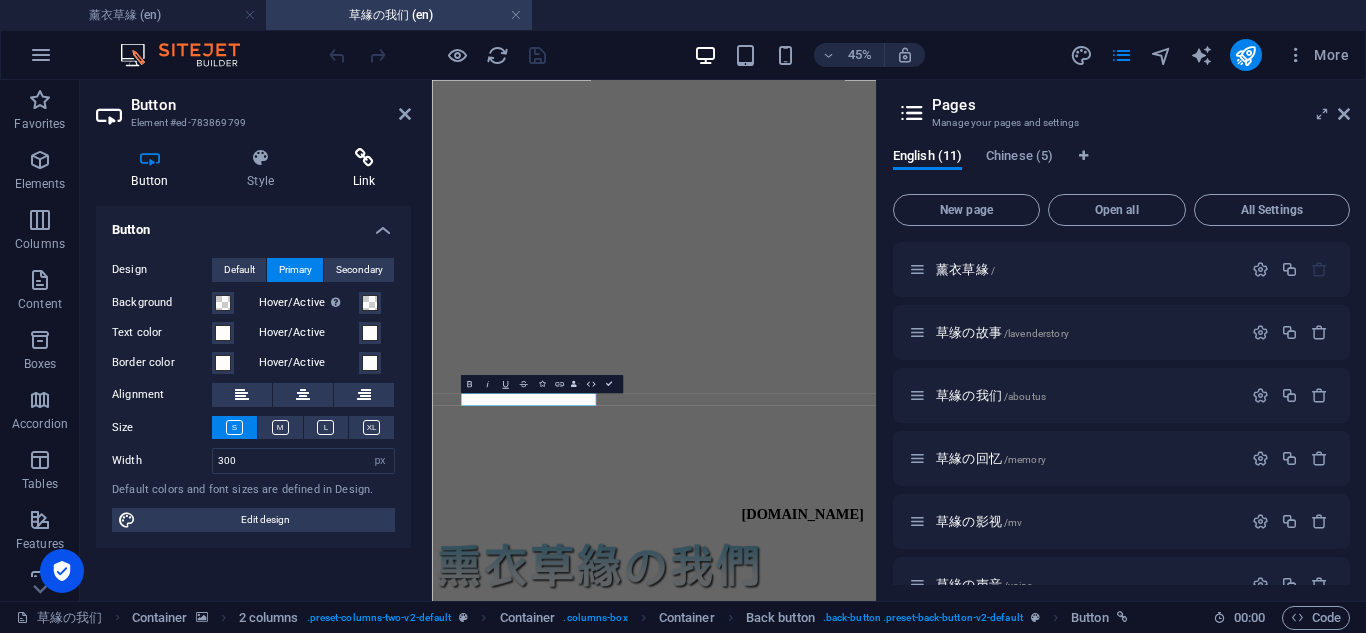 click on "Link" at bounding box center (364, 169) 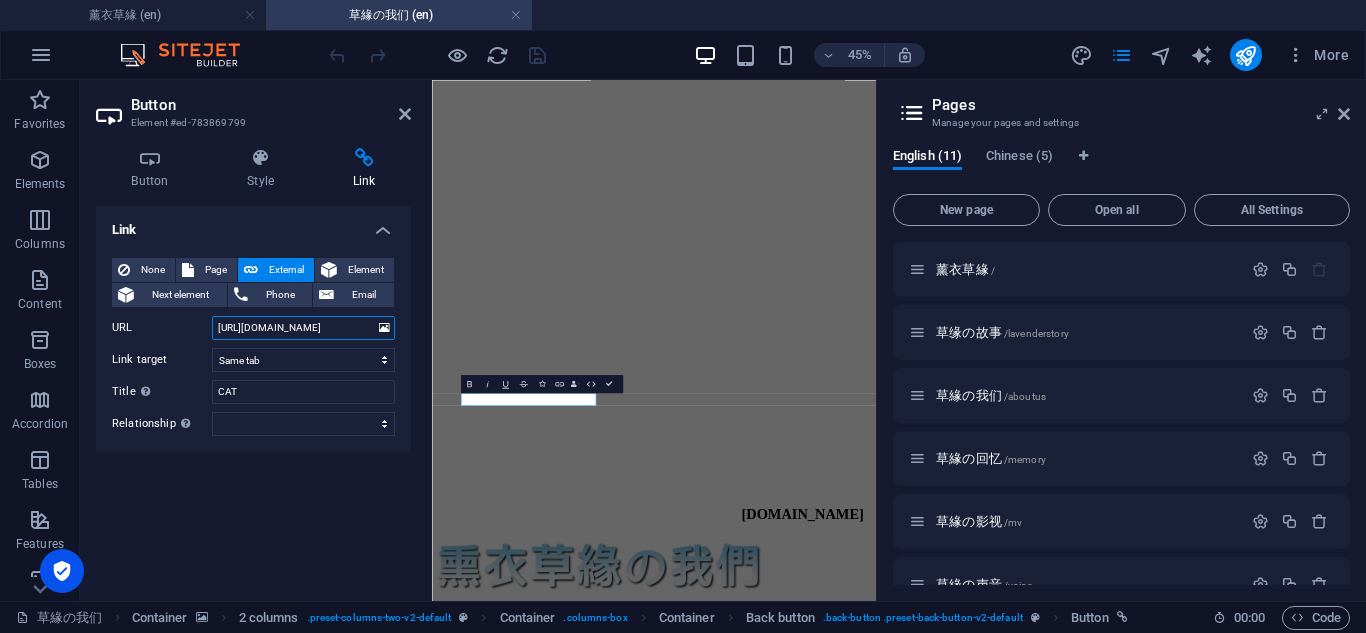 click on "[URL][DOMAIN_NAME]" at bounding box center (303, 328) 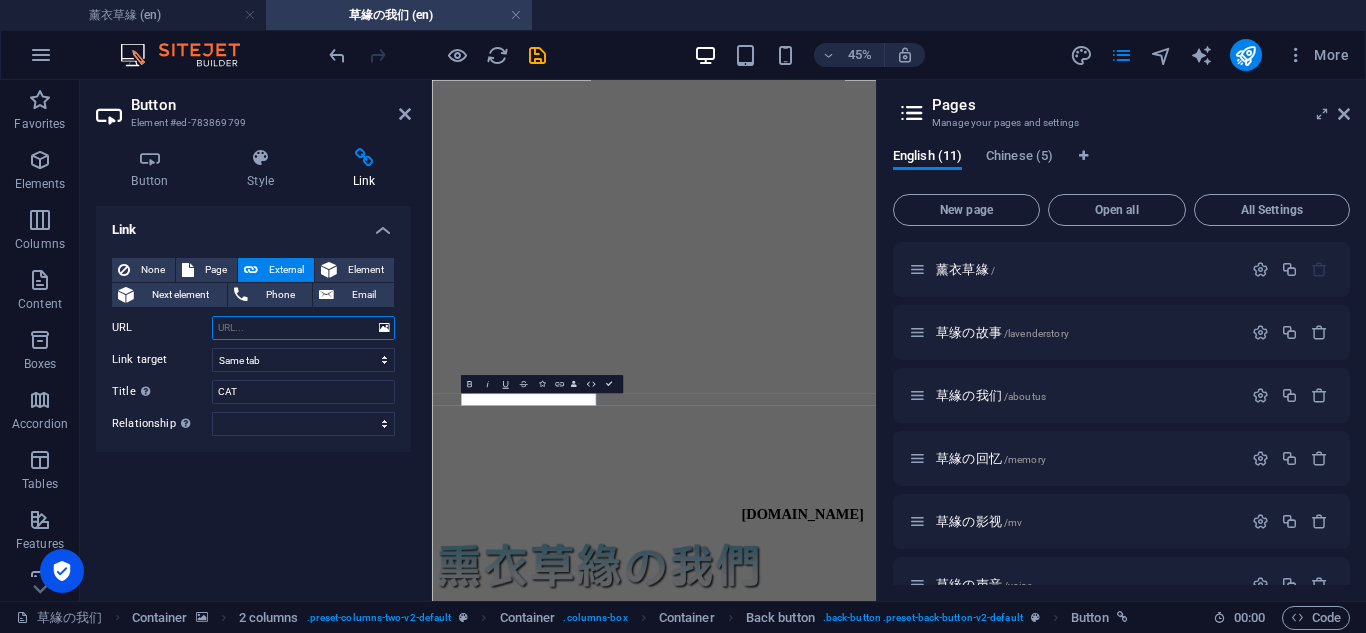paste on "[URL][DOMAIN_NAME]" 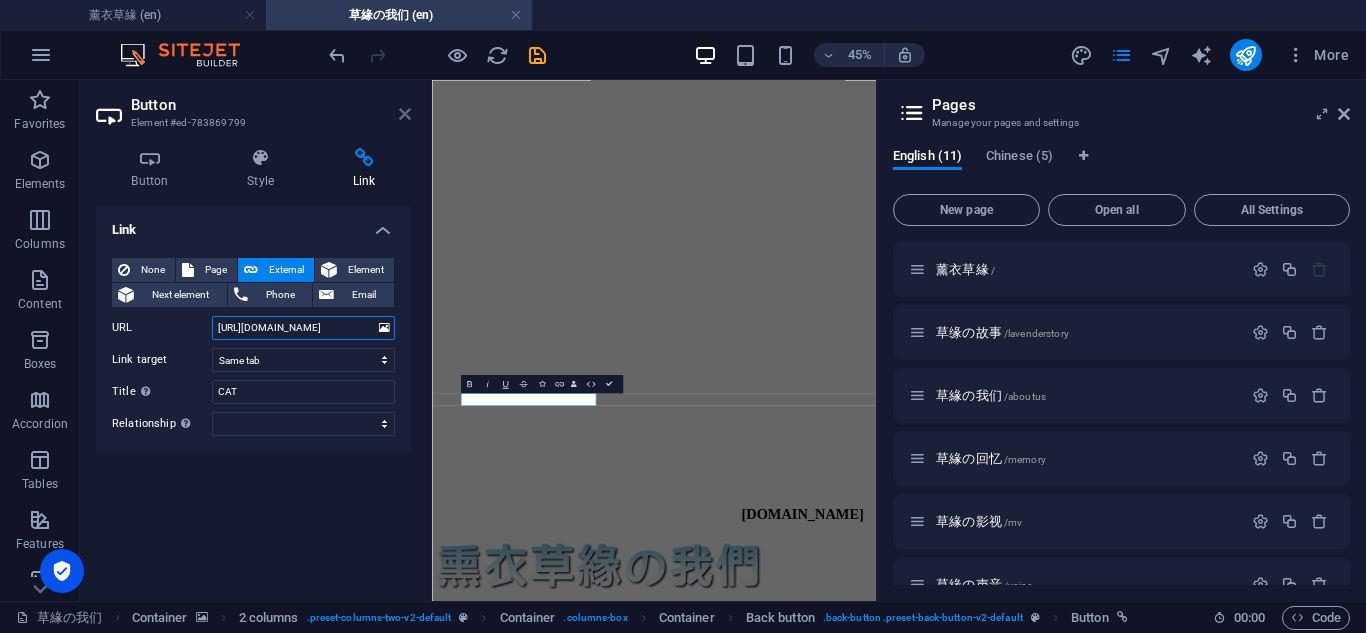type on "[URL][DOMAIN_NAME]" 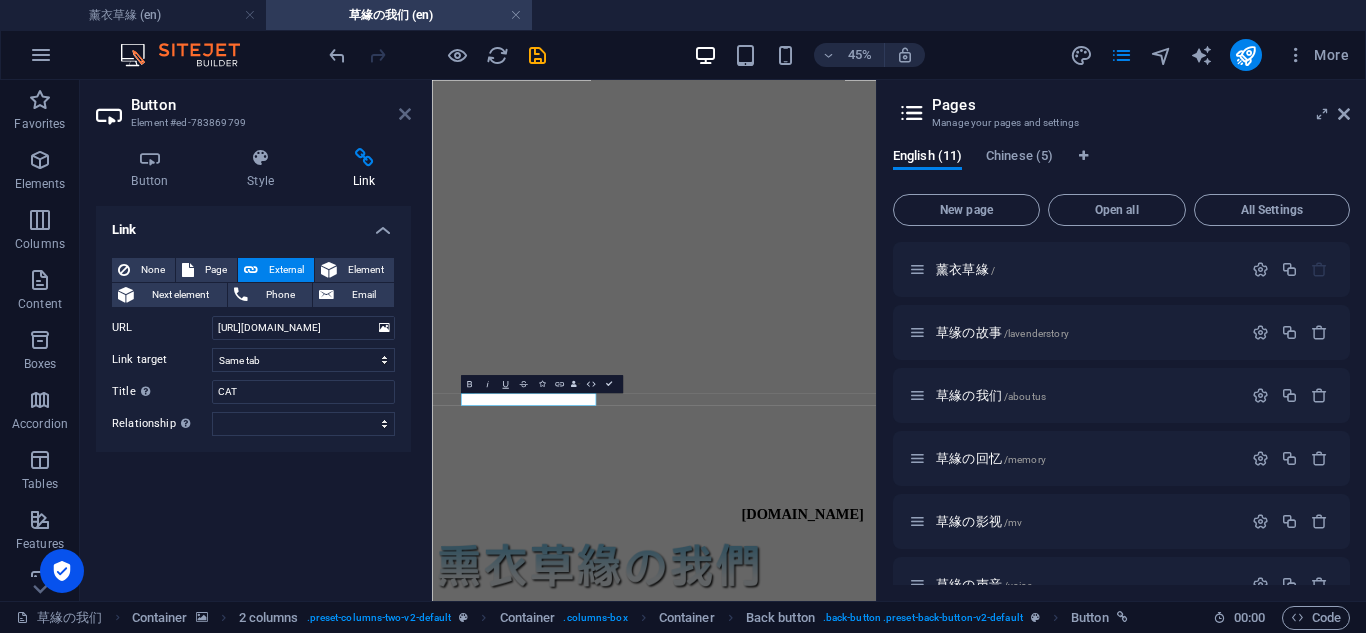 click at bounding box center (405, 114) 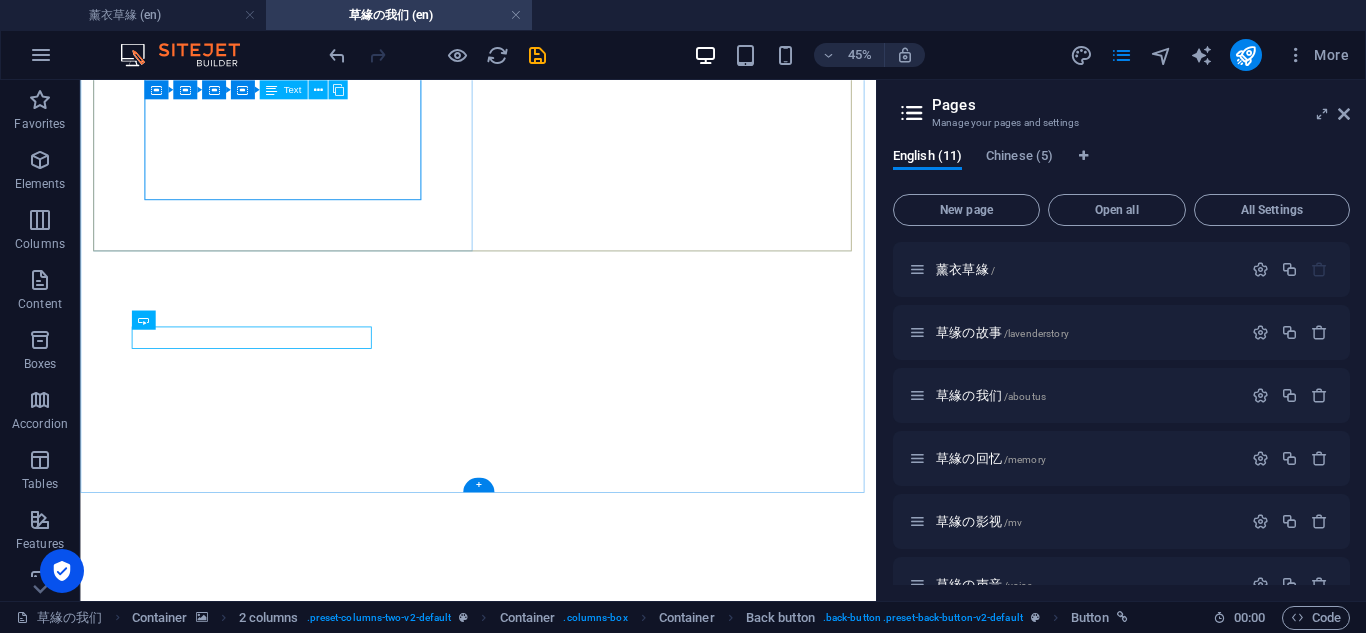 scroll, scrollTop: 3250, scrollLeft: 0, axis: vertical 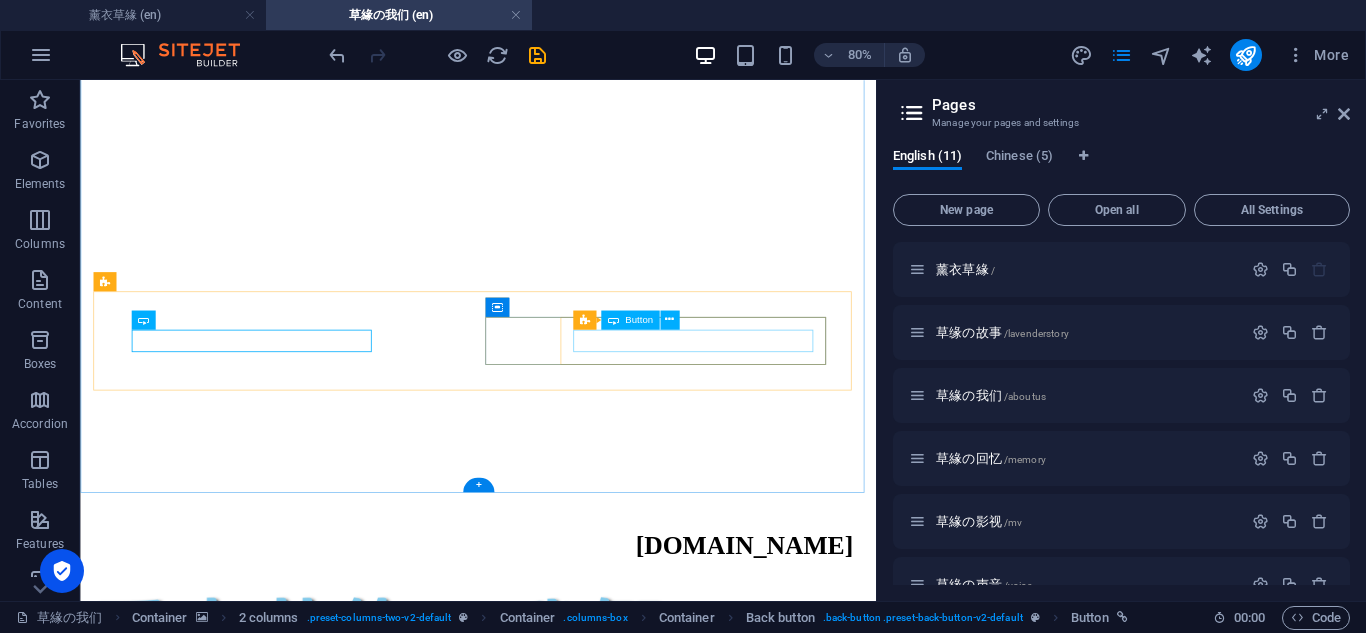 click on "草缘の回忆 >" at bounding box center [556, 7975] 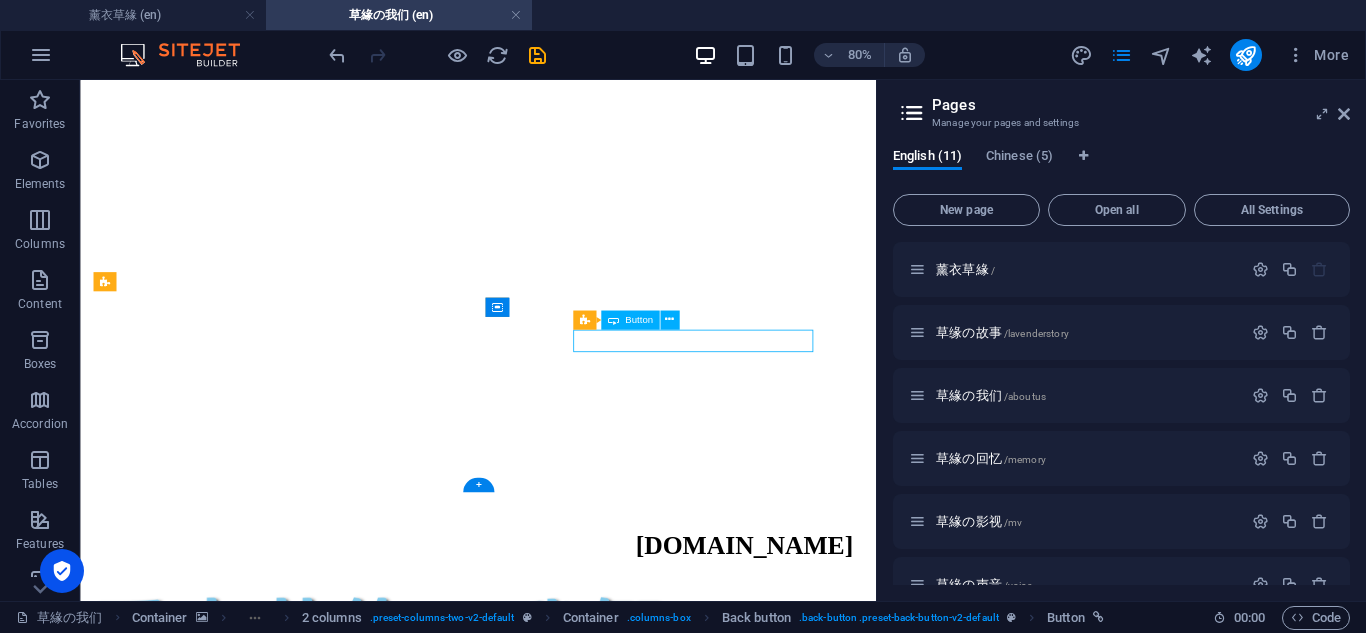 click on "草缘の回忆 >" at bounding box center (556, 7975) 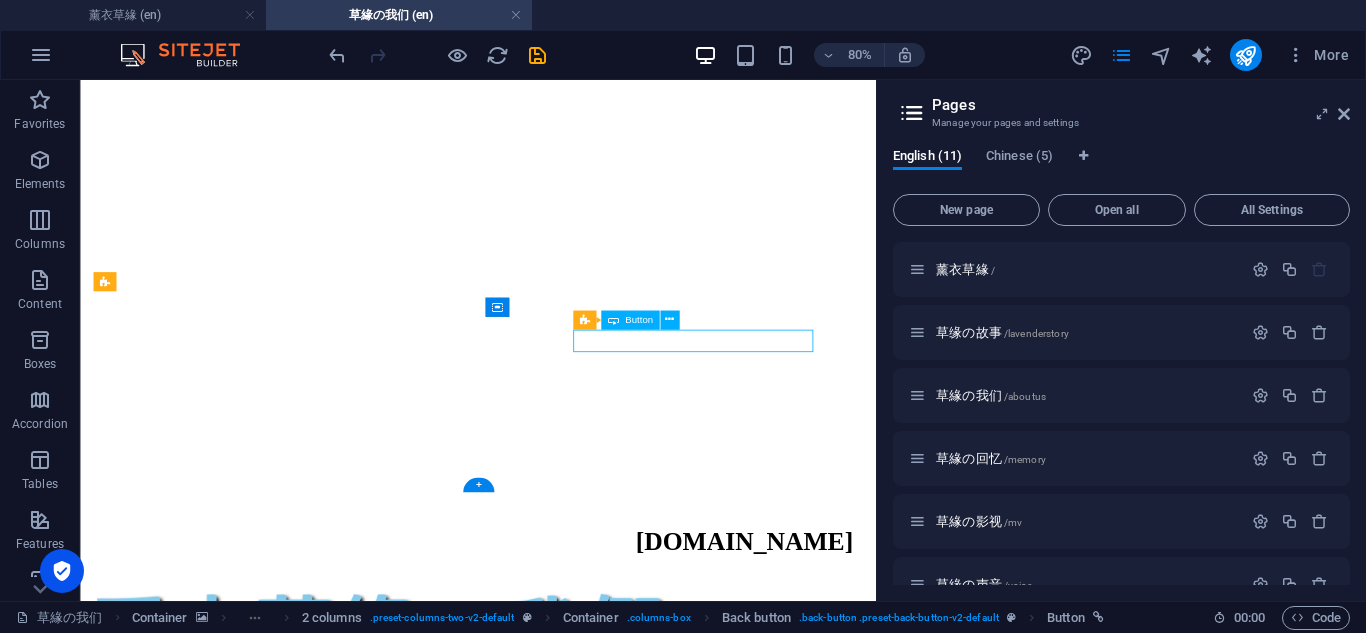 select on "px" 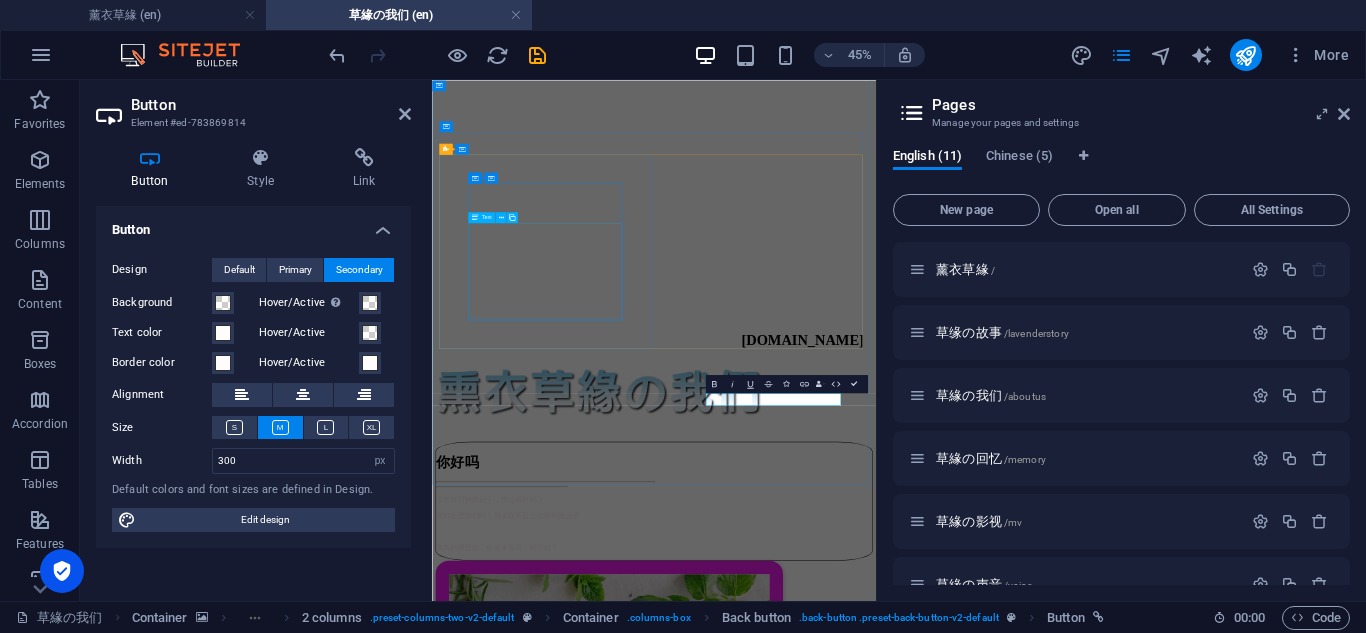 scroll, scrollTop: 2863, scrollLeft: 0, axis: vertical 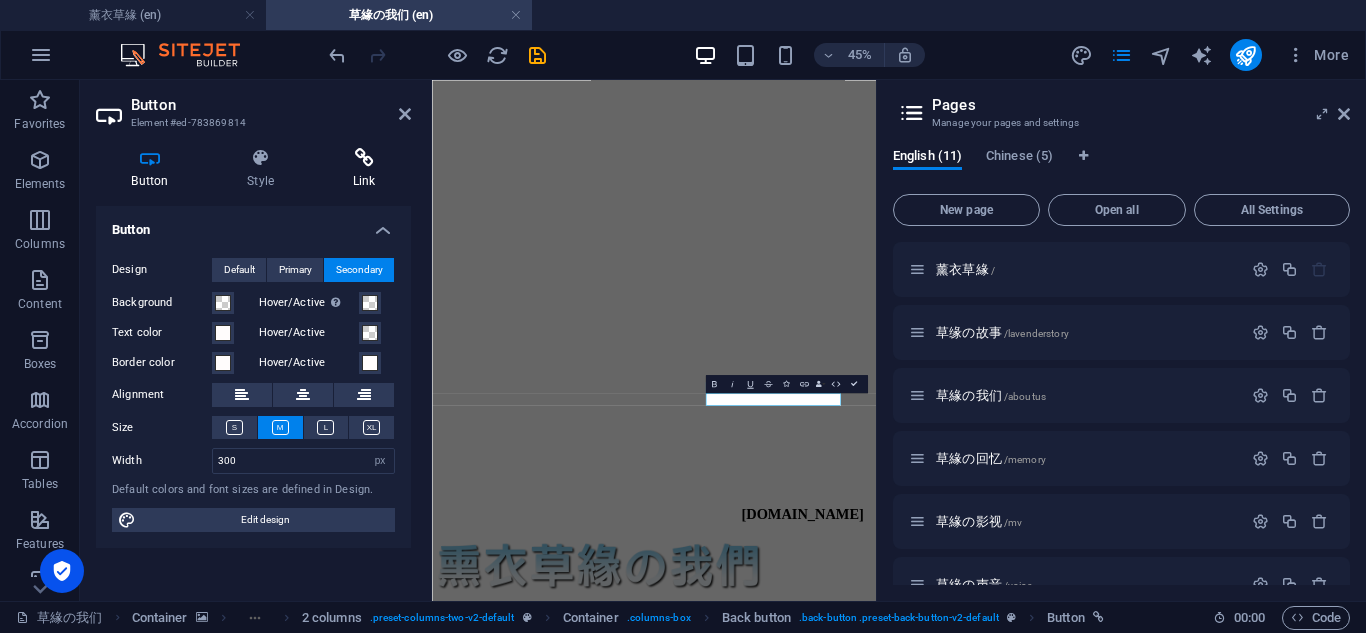 click on "Link" at bounding box center [364, 169] 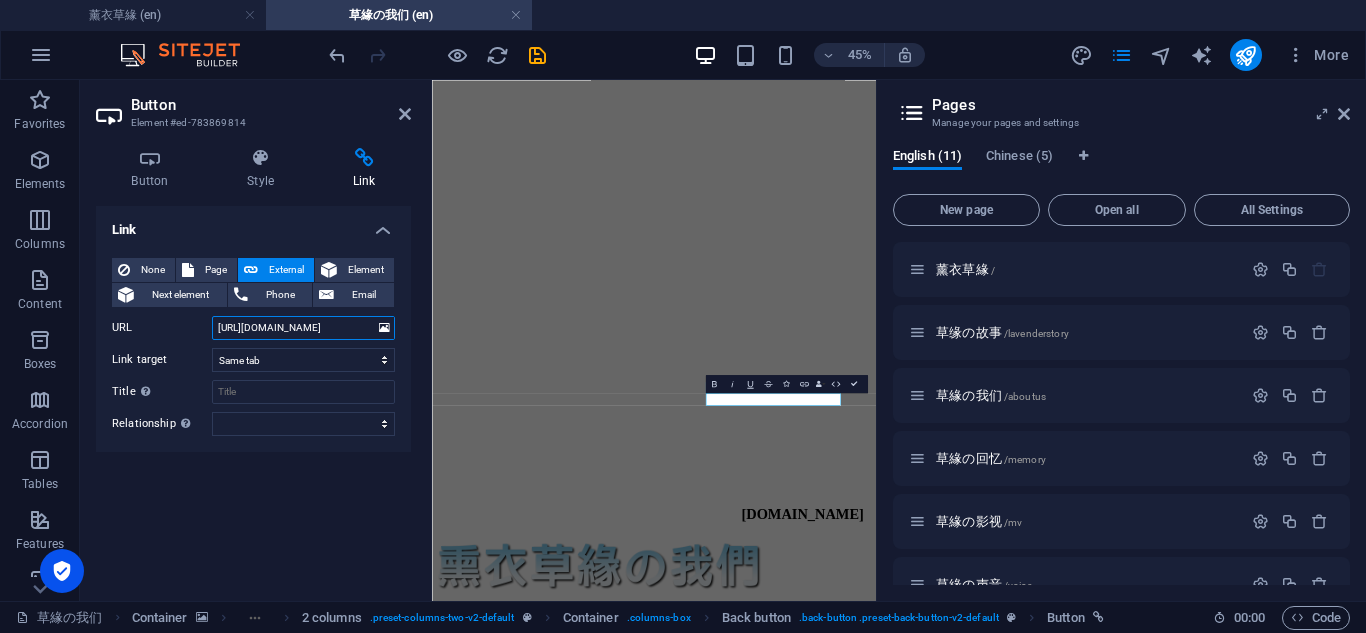 click on "https://photospace.life/IK2NJ8" at bounding box center [303, 328] 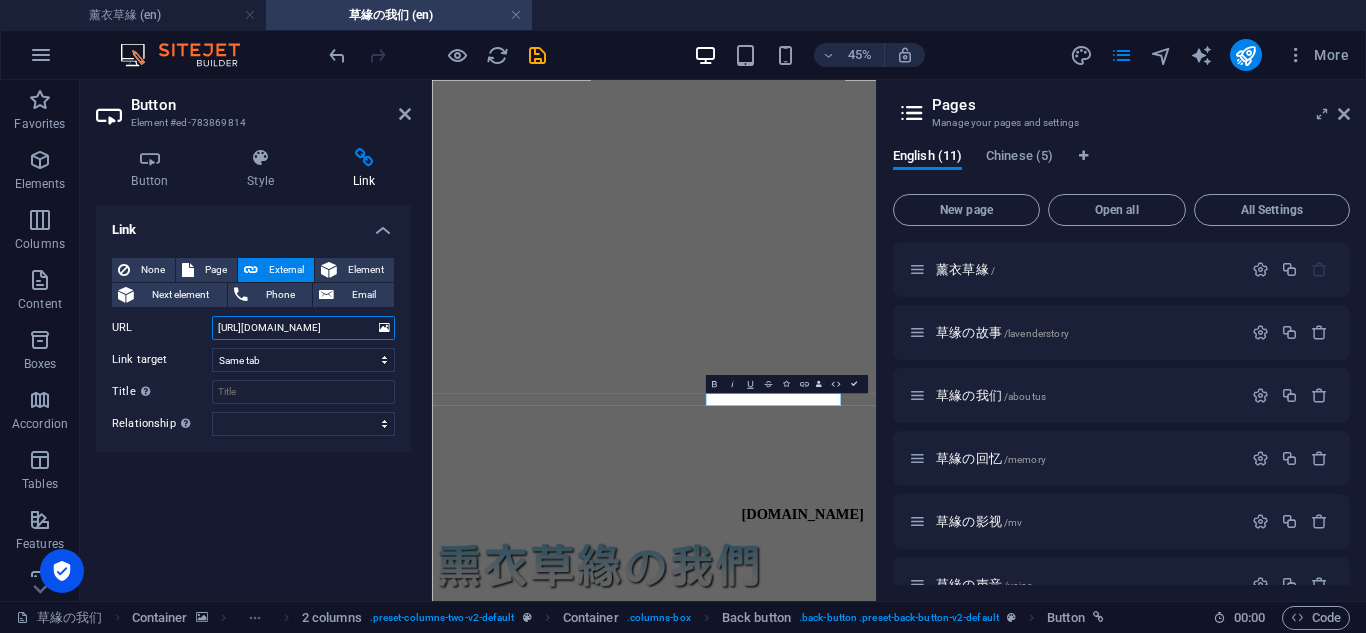 paste on "JOTQSP" 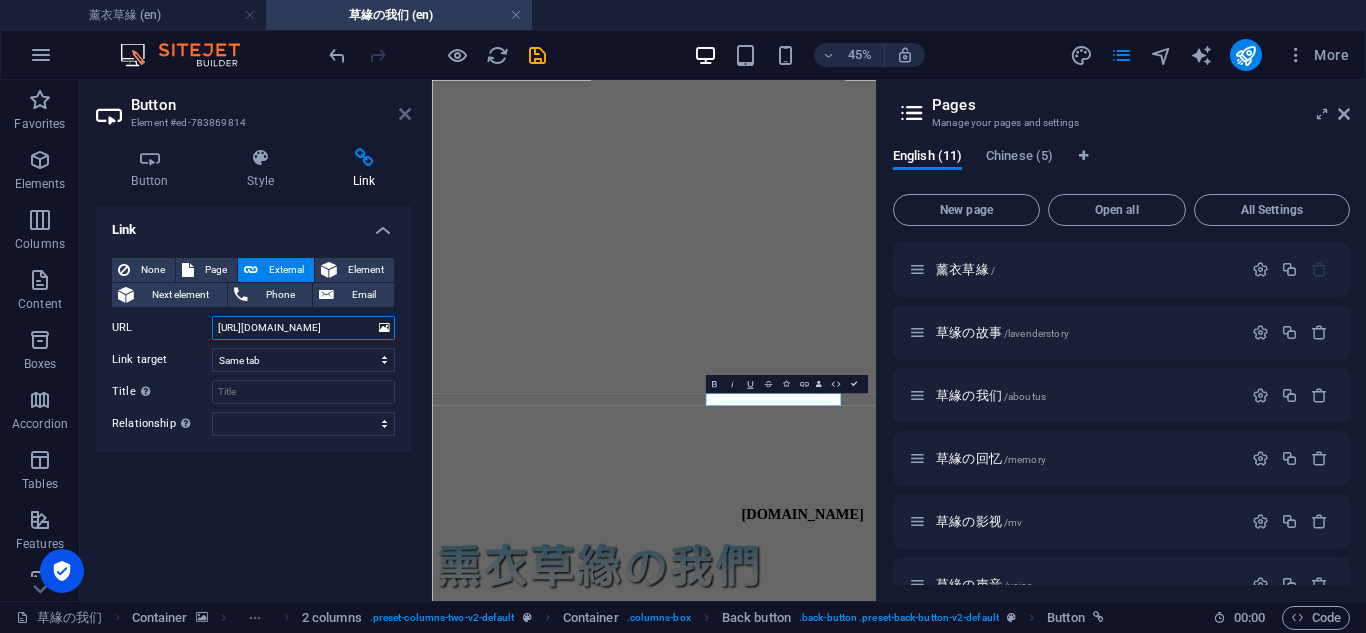 type on "https://photospace.life/JOTQSP" 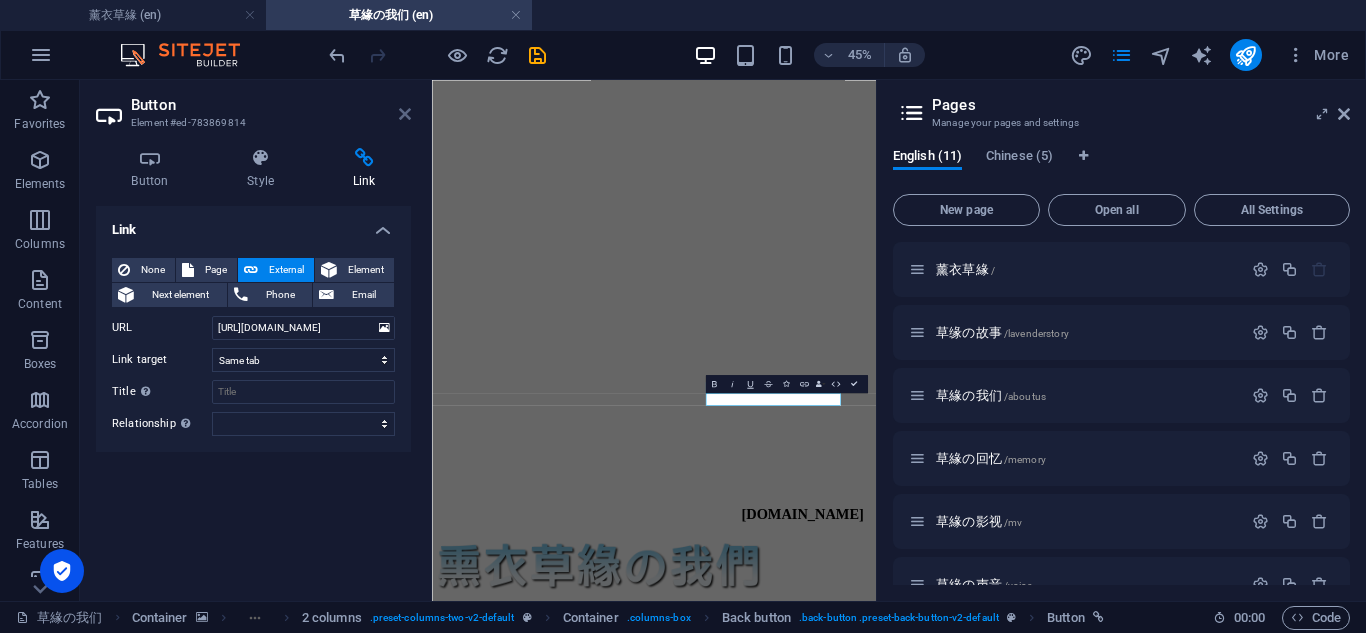 click at bounding box center [405, 114] 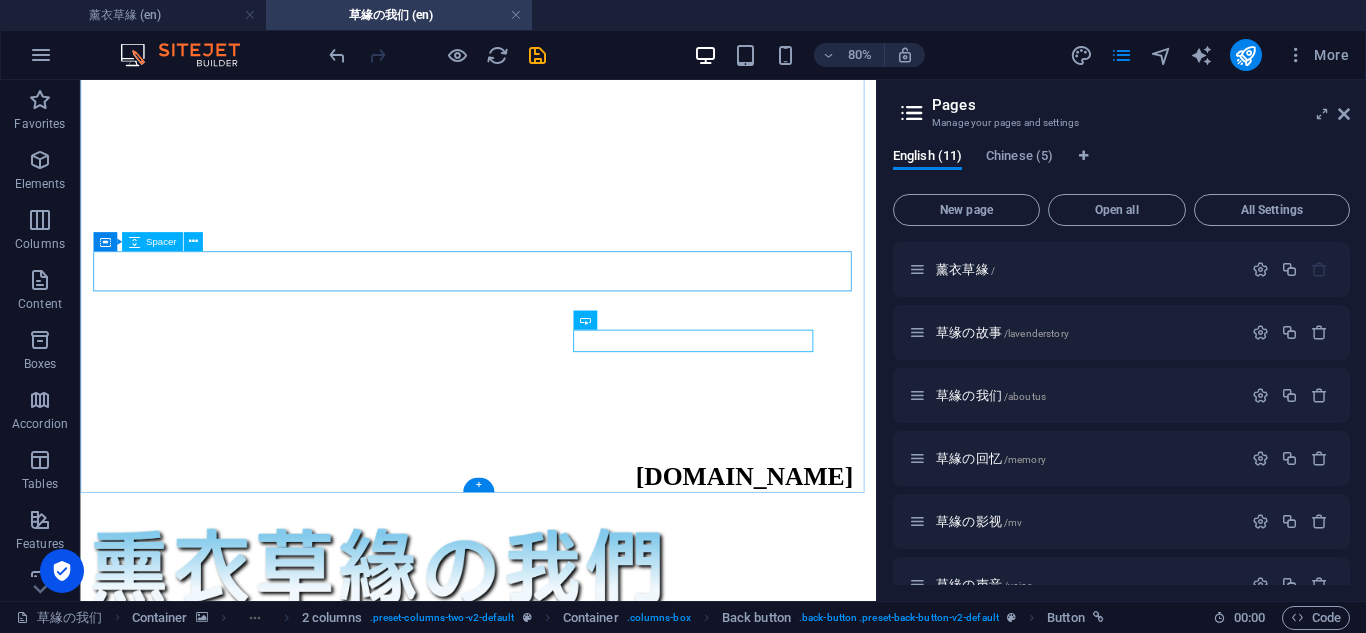 scroll, scrollTop: 3374, scrollLeft: 0, axis: vertical 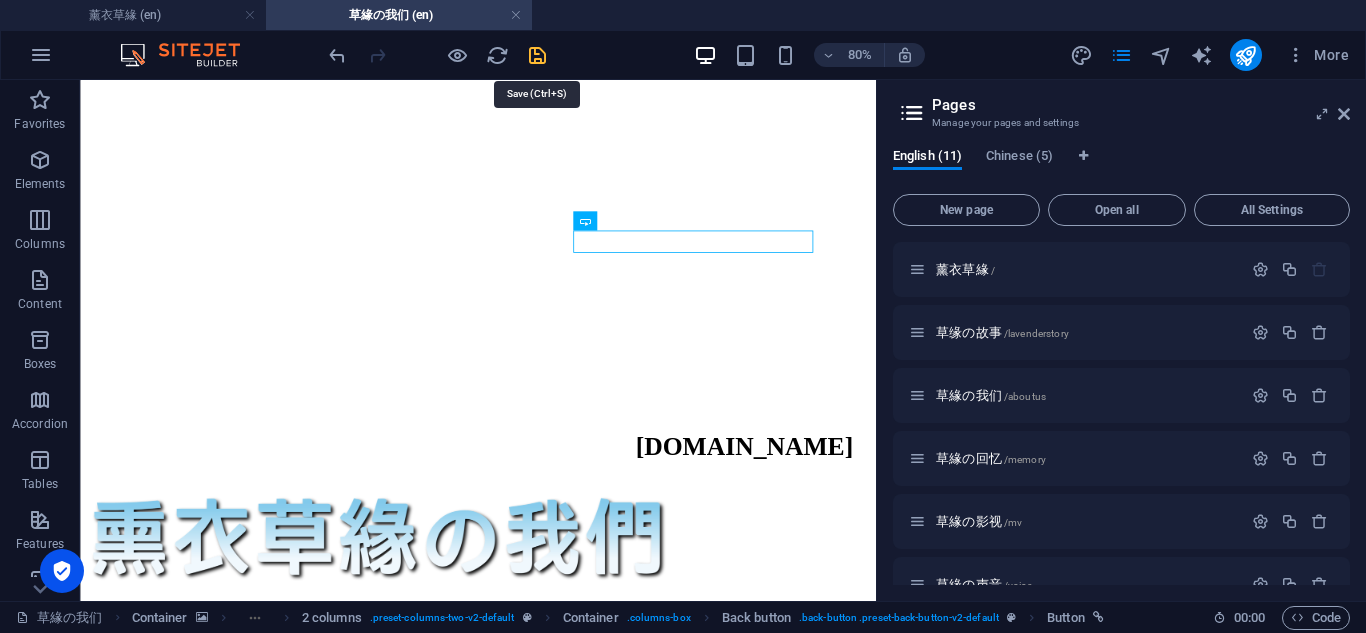 click at bounding box center [537, 55] 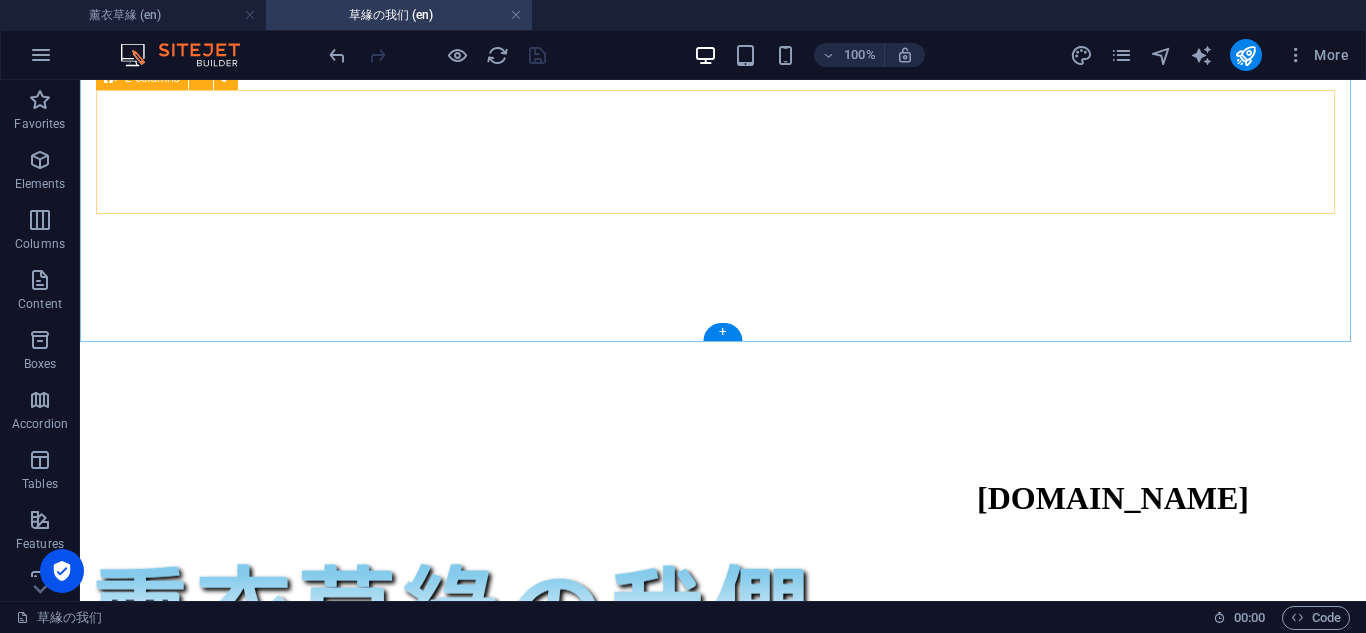 scroll, scrollTop: 3897, scrollLeft: 0, axis: vertical 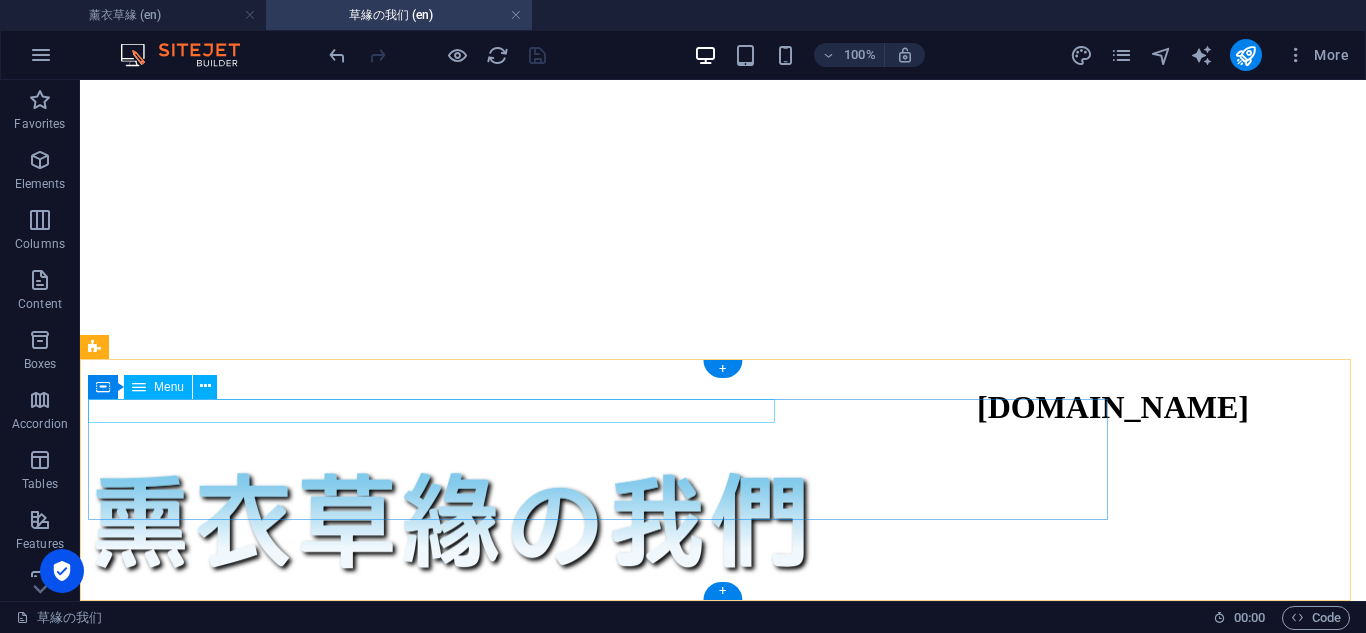 click on "我和她の故事 草缘の我们 草缘の回忆 草缘の影视 草缘の声音 草缘の999 留在草缘の话" at bounding box center (723, 8252) 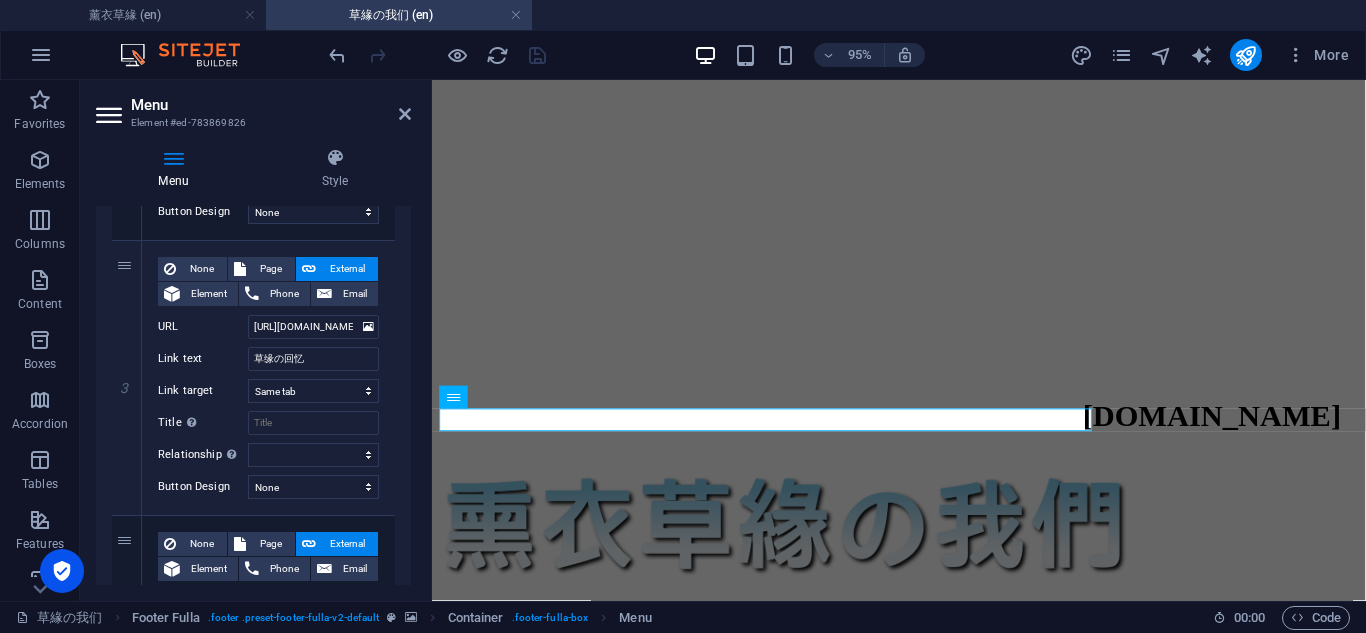 scroll, scrollTop: 667, scrollLeft: 0, axis: vertical 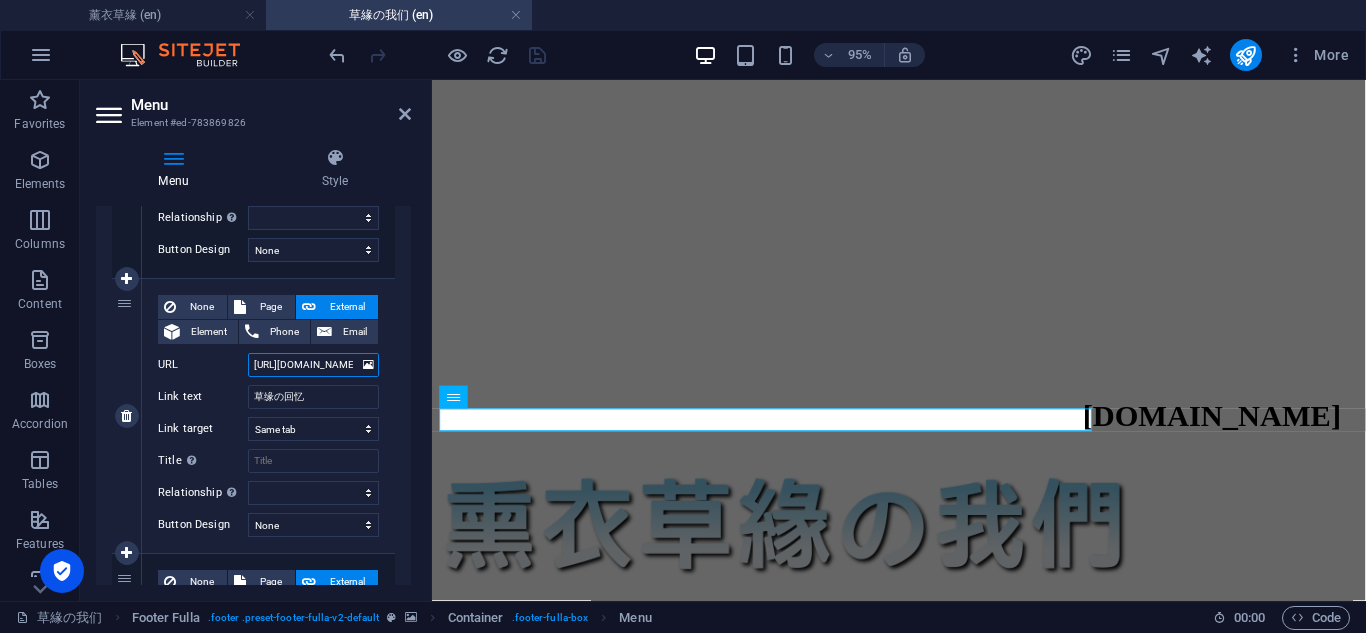 click on "https://photospace.life/IK2NJ8" at bounding box center [313, 365] 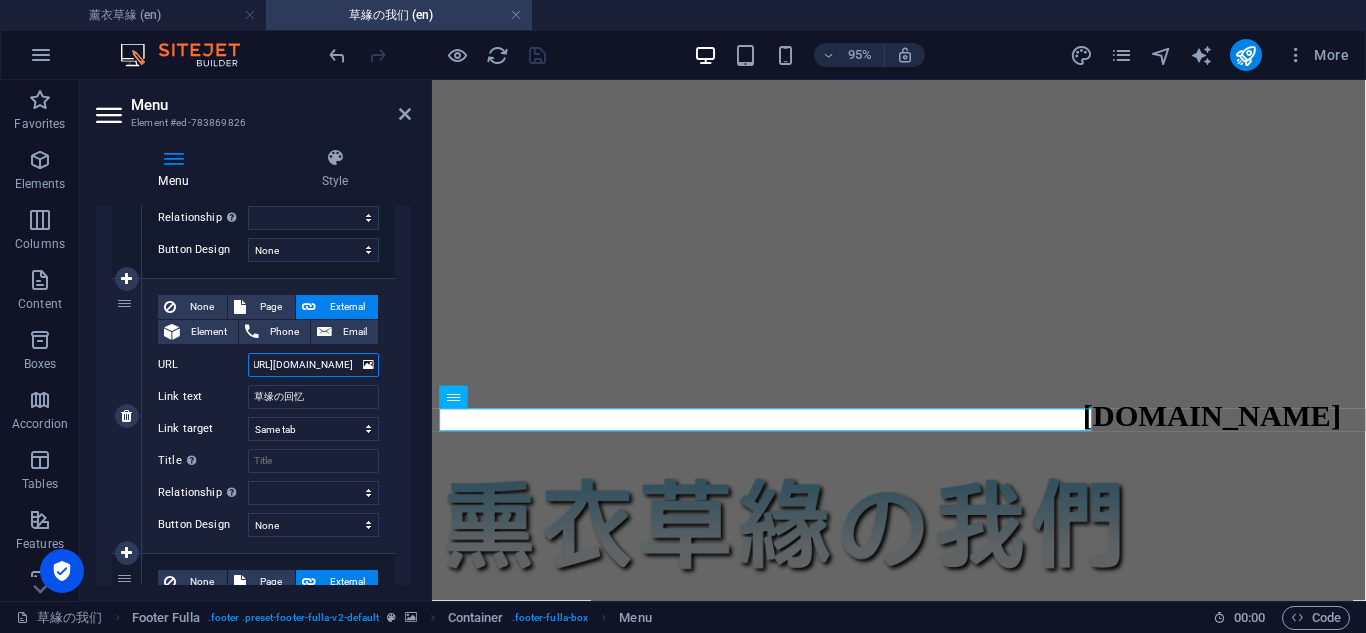 click on "https://photospace.life/IK2NJ8" at bounding box center [313, 365] 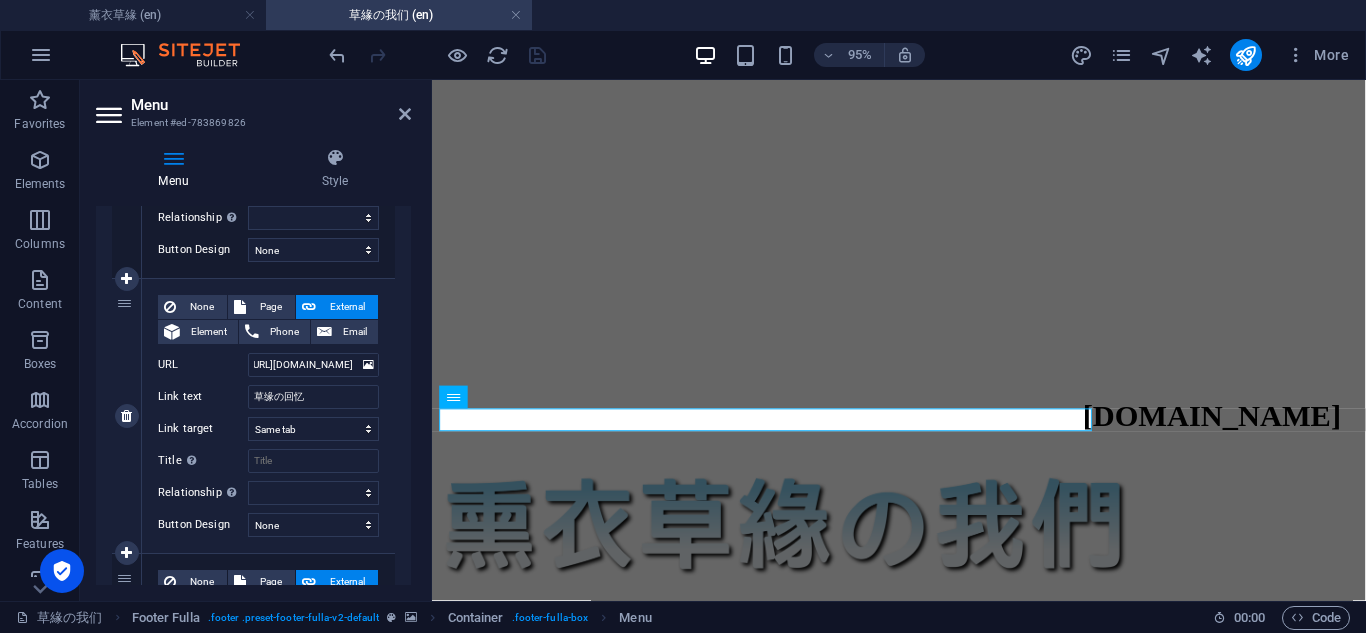 click on "None Page External Element Phone Email Page 薰衣草緣 草缘の故事 草緣の我们 草緣の回忆 草緣の影视 草緣の声音 草緣の999 留在草緣の话 草緣の那天 Privacy test and sample page Home 草缘の故事 New page New page 1 New page 2 Element
URL https://photospace.life/IK2NJ8 Phone Email Link text 草缘の回忆 Link target New tab Same tab Overlay Title Additional link description, should not be the same as the link text. The title is most often shown as a tooltip text when the mouse moves over the element. Leave empty if uncertain. Relationship Sets the  relationship of this link to the link target . For example, the value "nofollow" instructs search engines not to follow the link. Can be left empty. alternate author bookmark external help license next nofollow noreferrer noopener prev search tag" at bounding box center (268, 400) 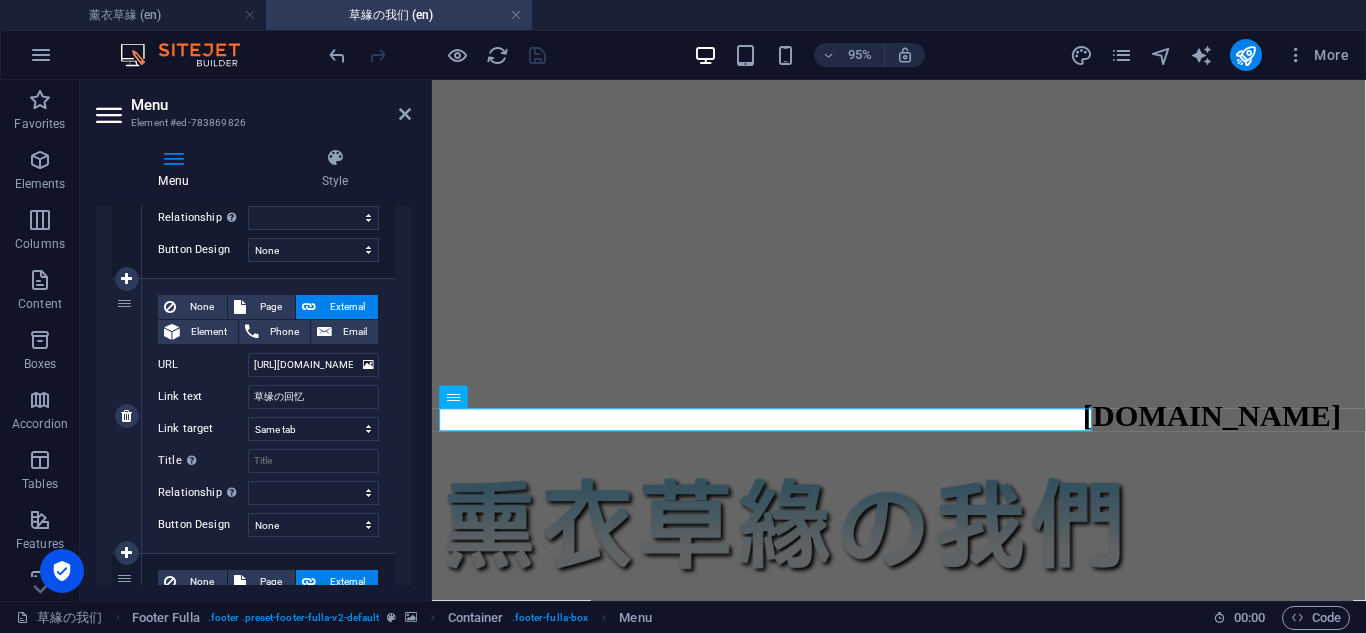 click on "None Page External Element Phone Email Page 薰衣草緣 草缘の故事 草緣の我们 草緣の回忆 草緣の影视 草緣の声音 草緣の999 留在草緣の话 草緣の那天 Privacy test and sample page Home 草缘の故事 New page New page 1 New page 2 Element
URL https://photospace.life/IK2NJ8 Phone Email Link text 草缘の回忆 Link target New tab Same tab Overlay Title Additional link description, should not be the same as the link text. The title is most often shown as a tooltip text when the mouse moves over the element. Leave empty if uncertain. Relationship Sets the  relationship of this link to the link target . For example, the value "nofollow" instructs search engines not to follow the link. Can be left empty. alternate author bookmark external help license next nofollow noreferrer noopener prev search tag" at bounding box center (268, 400) 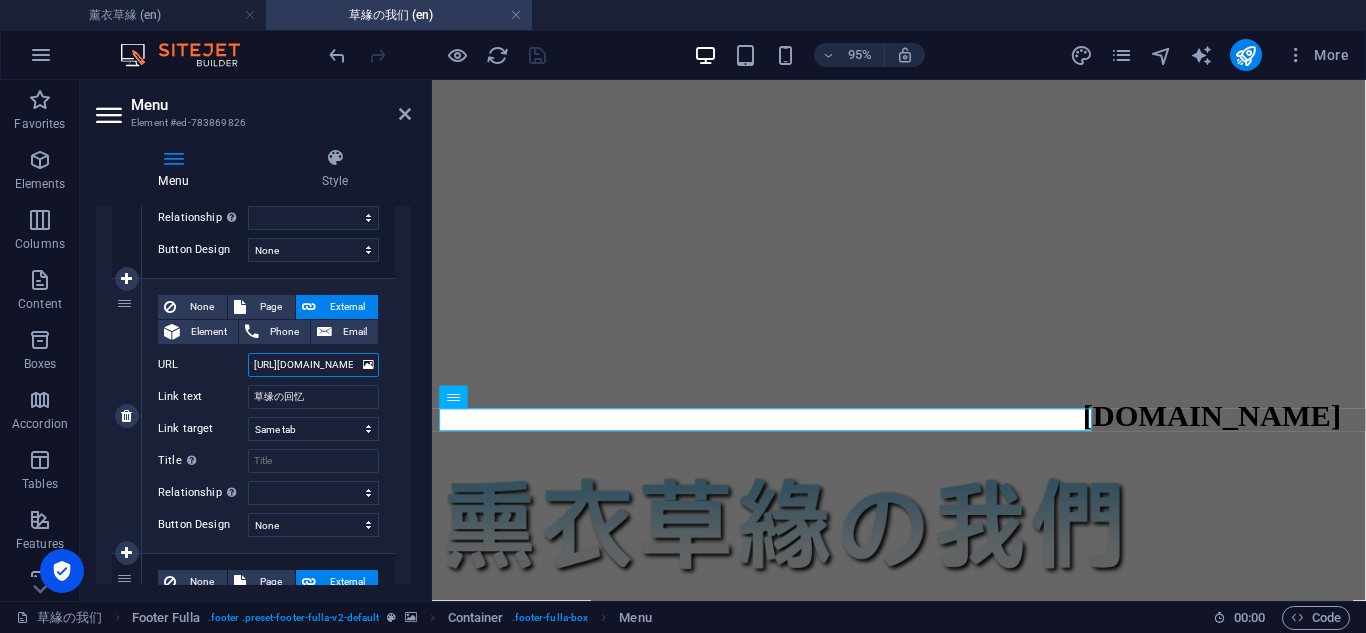 click on "https://photospace.life/IK2NJ8" at bounding box center [313, 365] 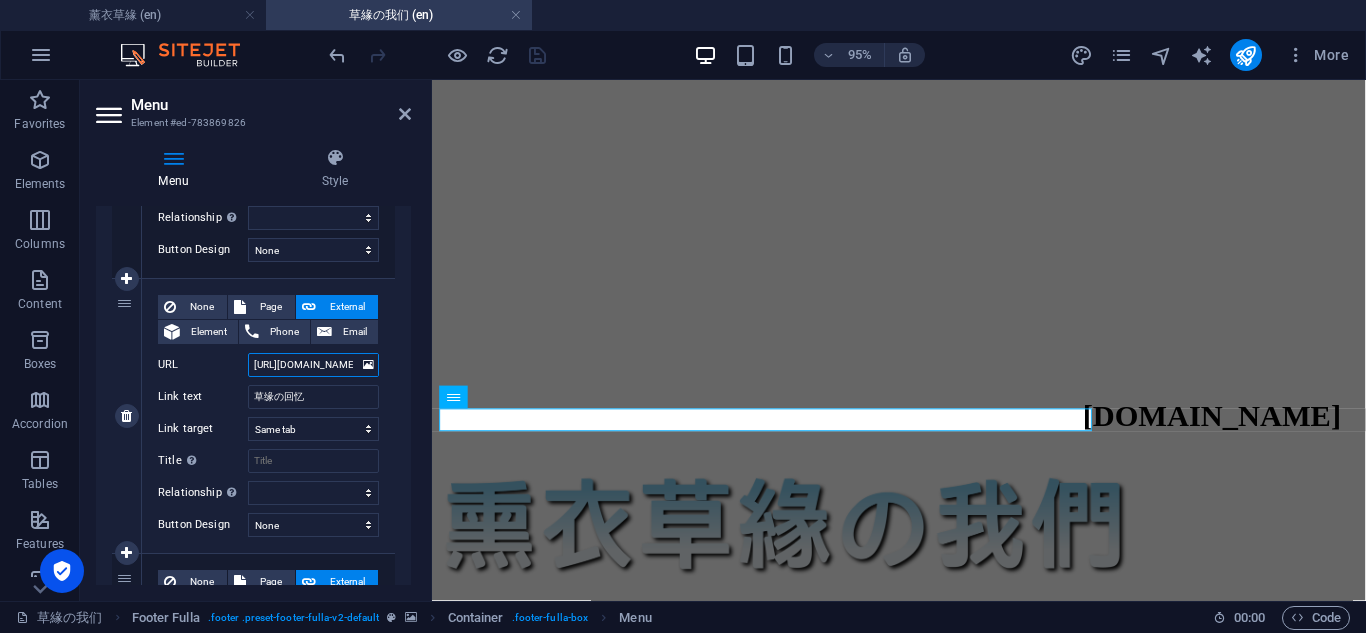 paste on "JOTQSP" 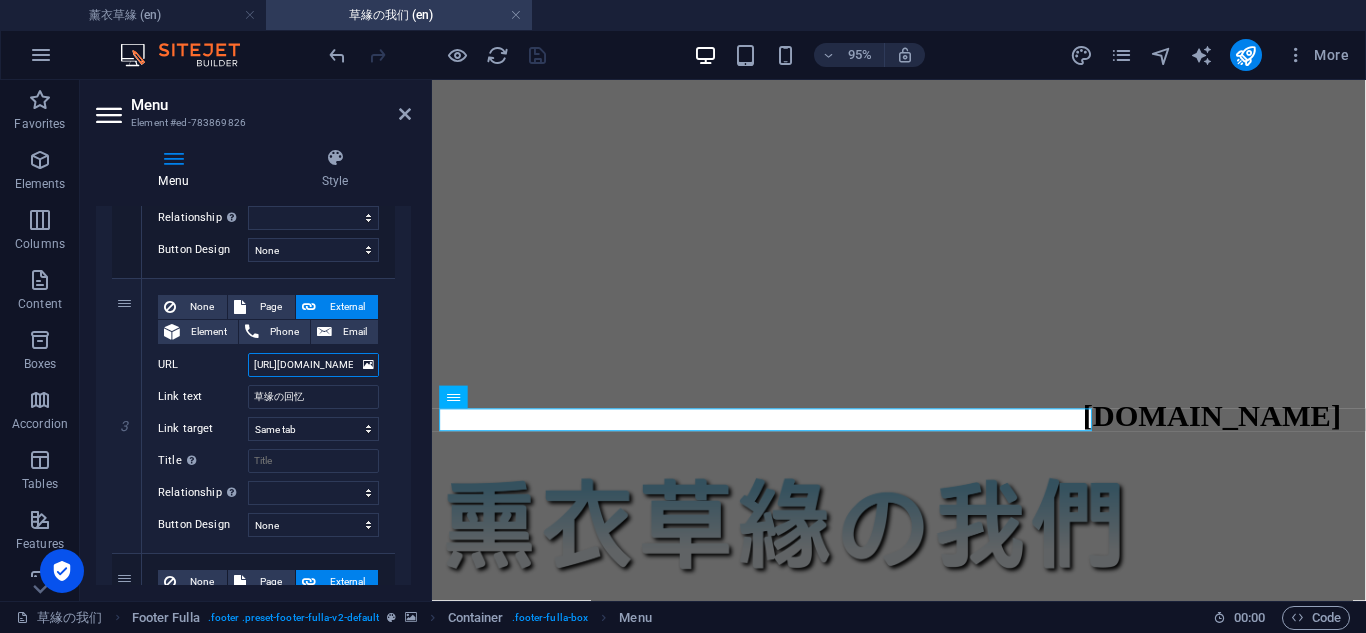scroll, scrollTop: 0, scrollLeft: 47, axis: horizontal 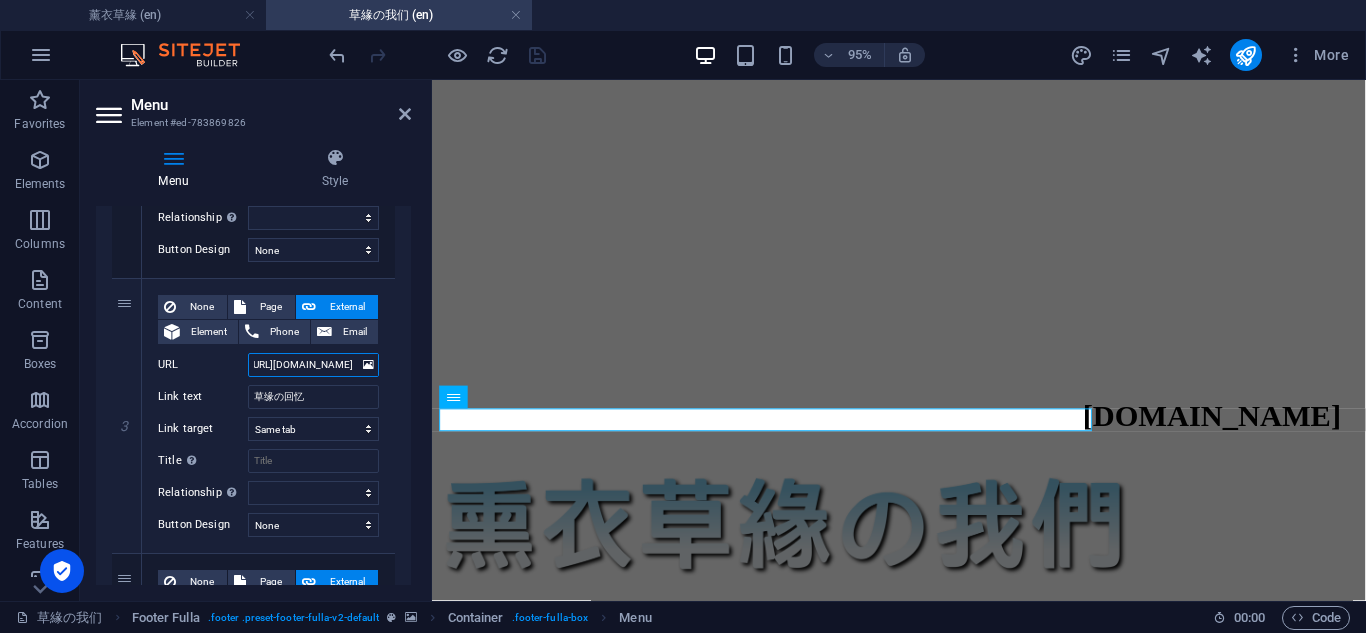 select 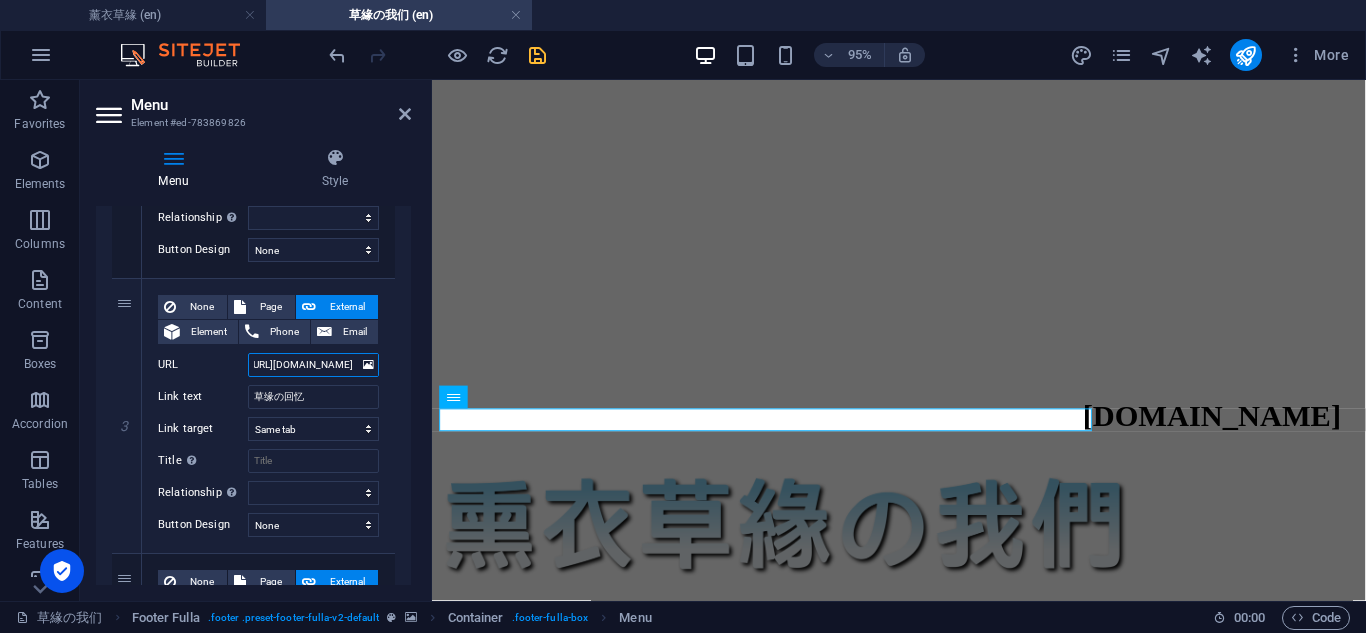 type on "https://photospace.life/JOTQSP" 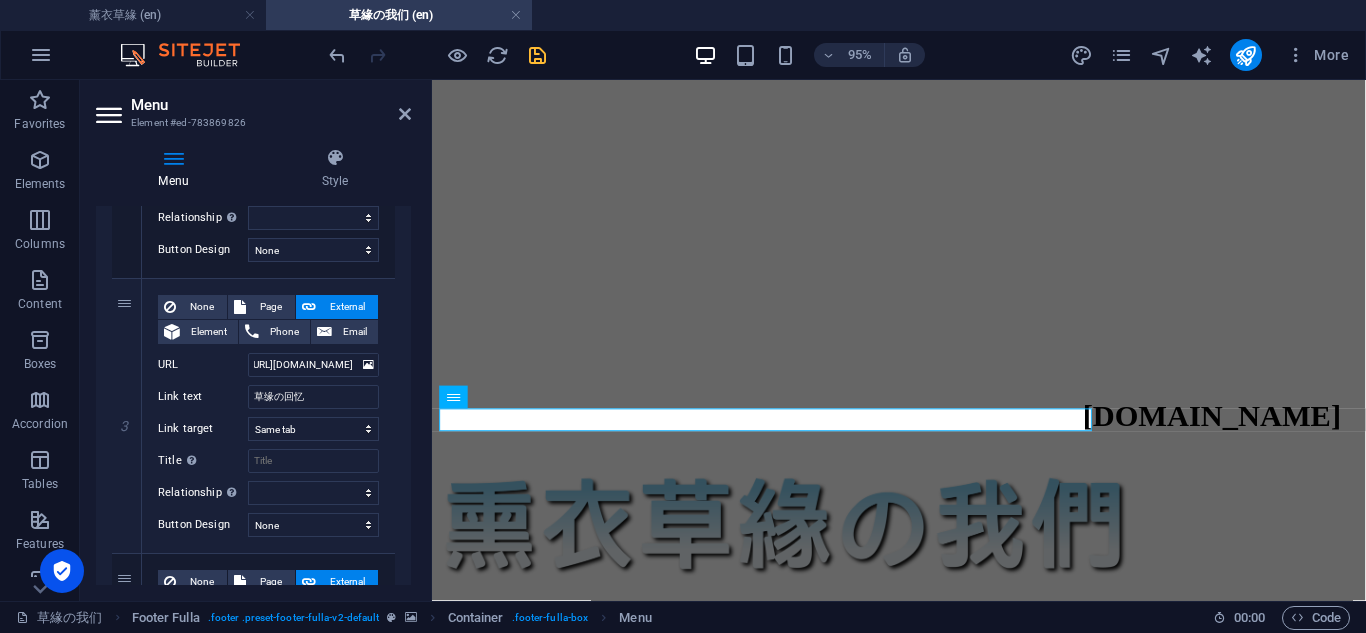 click on "Menu Element #ed-783869826 Menu Style Menu Auto Custom Create custom menu items for this menu. Recommended for one-page websites. Manage pages Menu items 1 None Page External Element Phone Email Page 薰衣草緣 草缘の故事 草緣の我们 草緣の回忆 草緣の影视 草緣の声音 草緣の999 留在草緣の话 草緣の那天 Privacy test and sample page Home 草缘の故事 New page New page 1 New page 2 Element
URL https://photospace.life/G7X3FA Phone Email Link text 我和她の故事 Link target New tab Same tab Overlay Title Additional link description, should not be the same as the link text. The title is most often shown as a tooltip text when the mouse moves over the element. Leave empty if uncertain. Relationship Sets the  relationship of this link to the link target . For example, the value "nofollow" instructs search engines not to follow the link. Can be left empty. alternate author bookmark external help license next nofollow noreferrer noopener prev search 2" at bounding box center (256, 340) 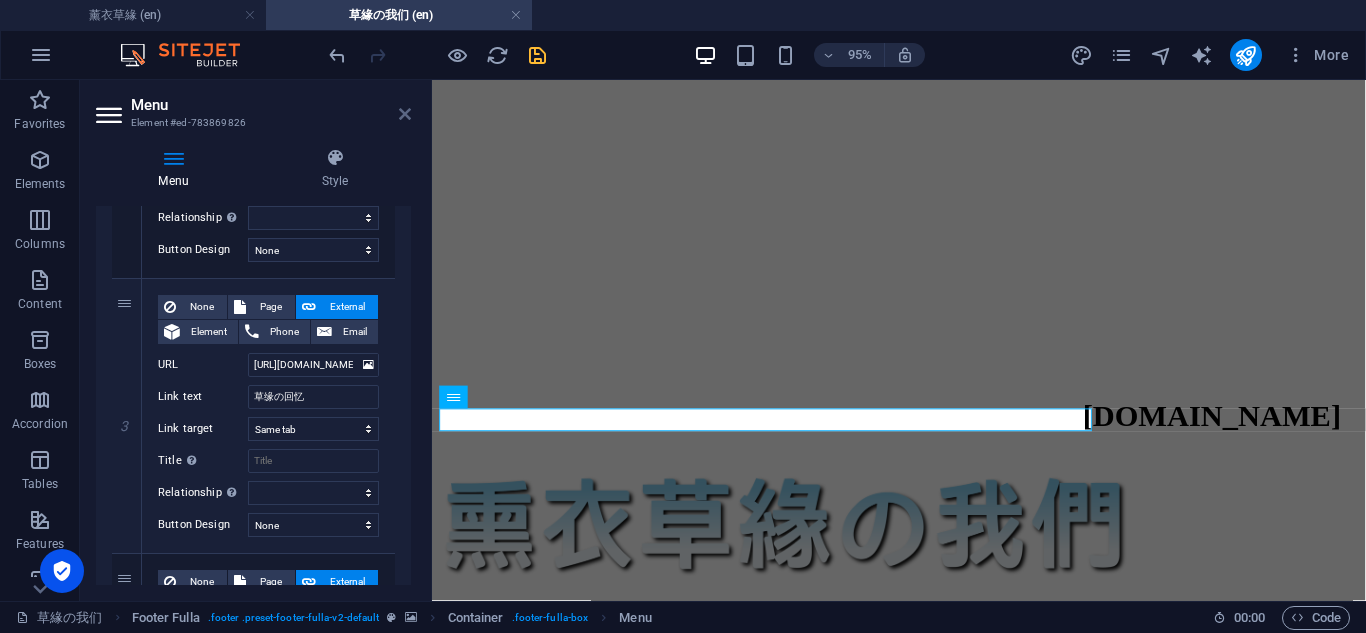 click at bounding box center [405, 114] 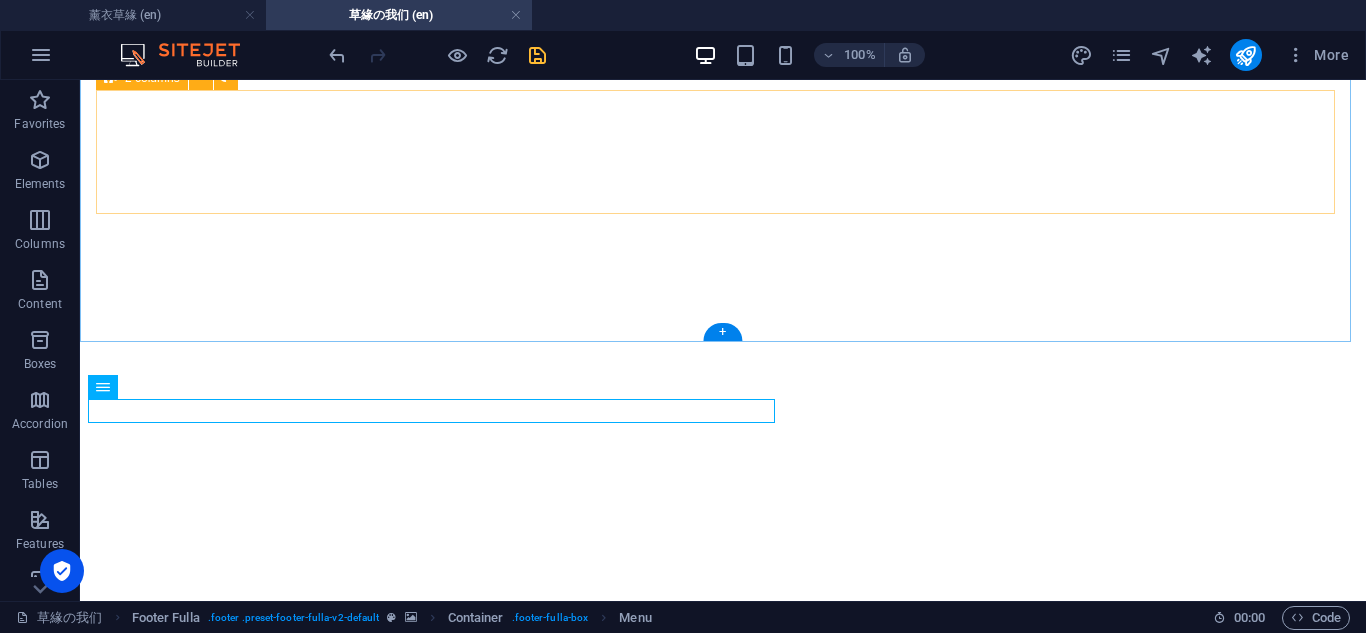 scroll, scrollTop: 3897, scrollLeft: 0, axis: vertical 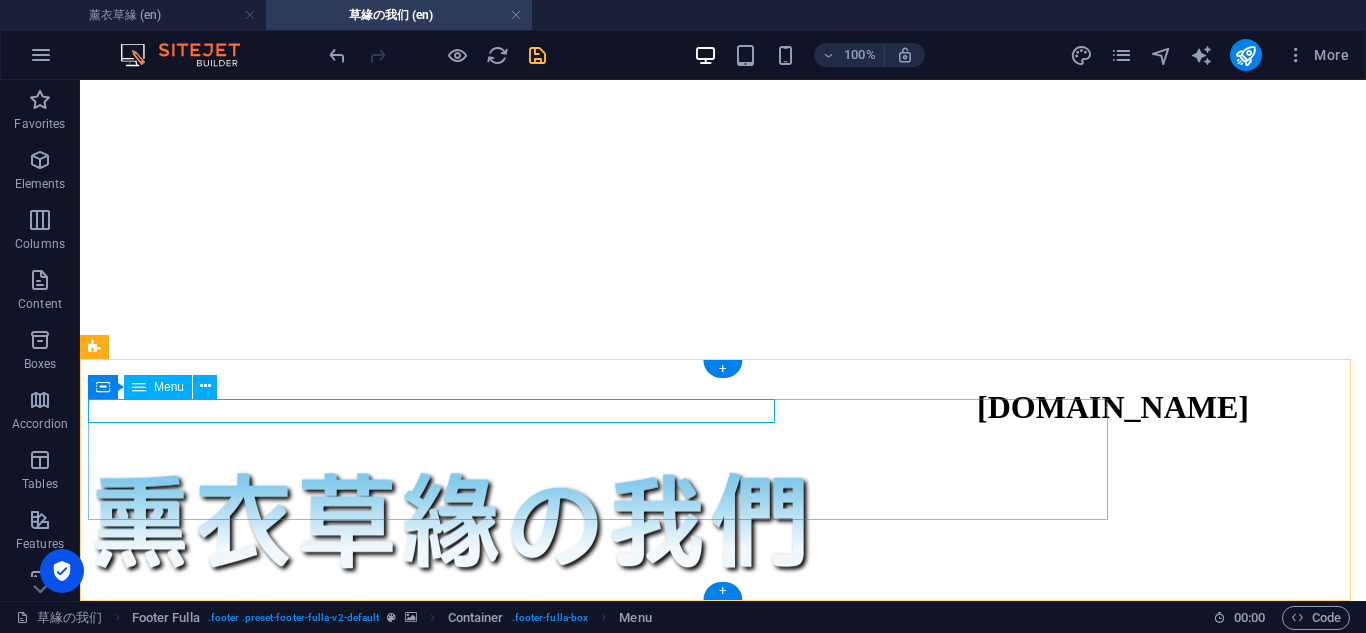 click on "我和她の故事 草缘の我们 草缘の回忆 草缘の影视 草缘の声音 草缘の999 留在草缘の话" at bounding box center [723, 8252] 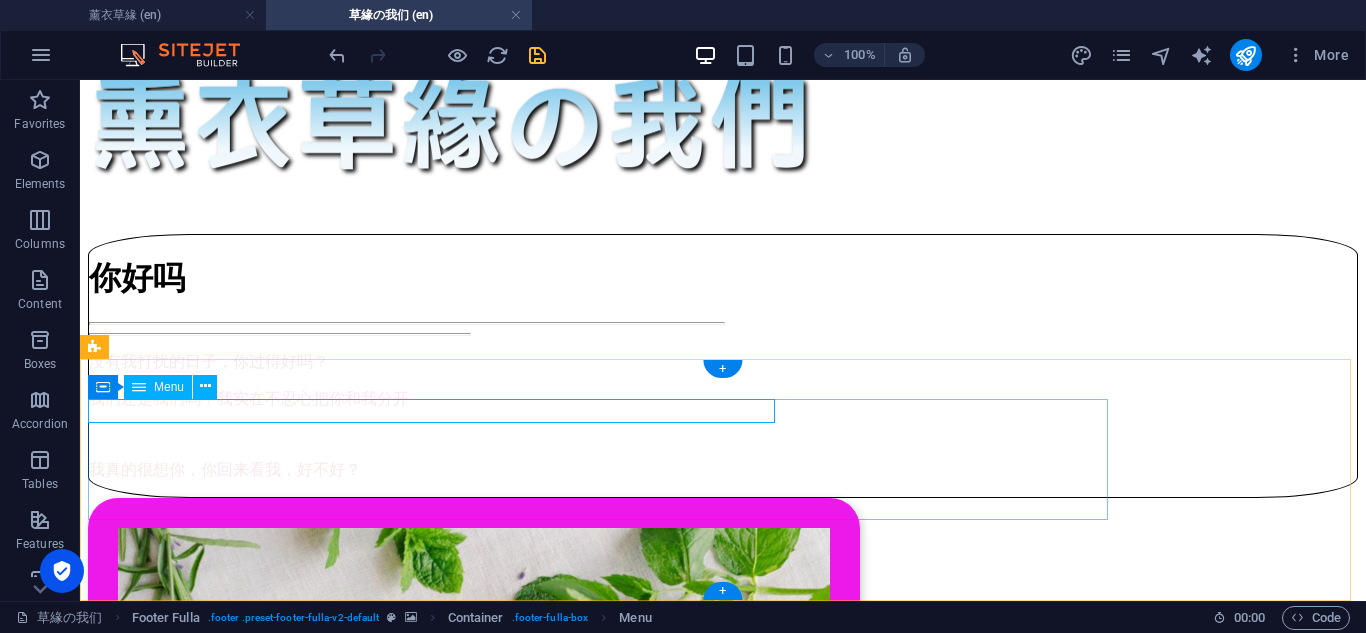 select 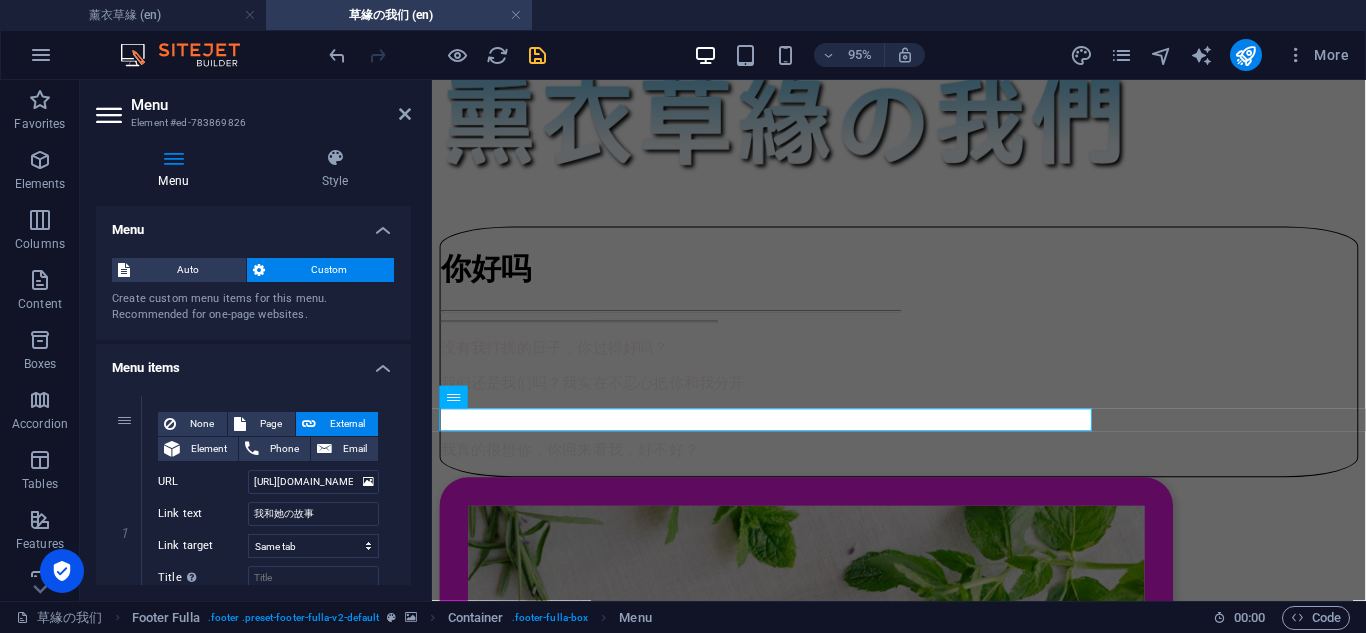 scroll, scrollTop: 3471, scrollLeft: 0, axis: vertical 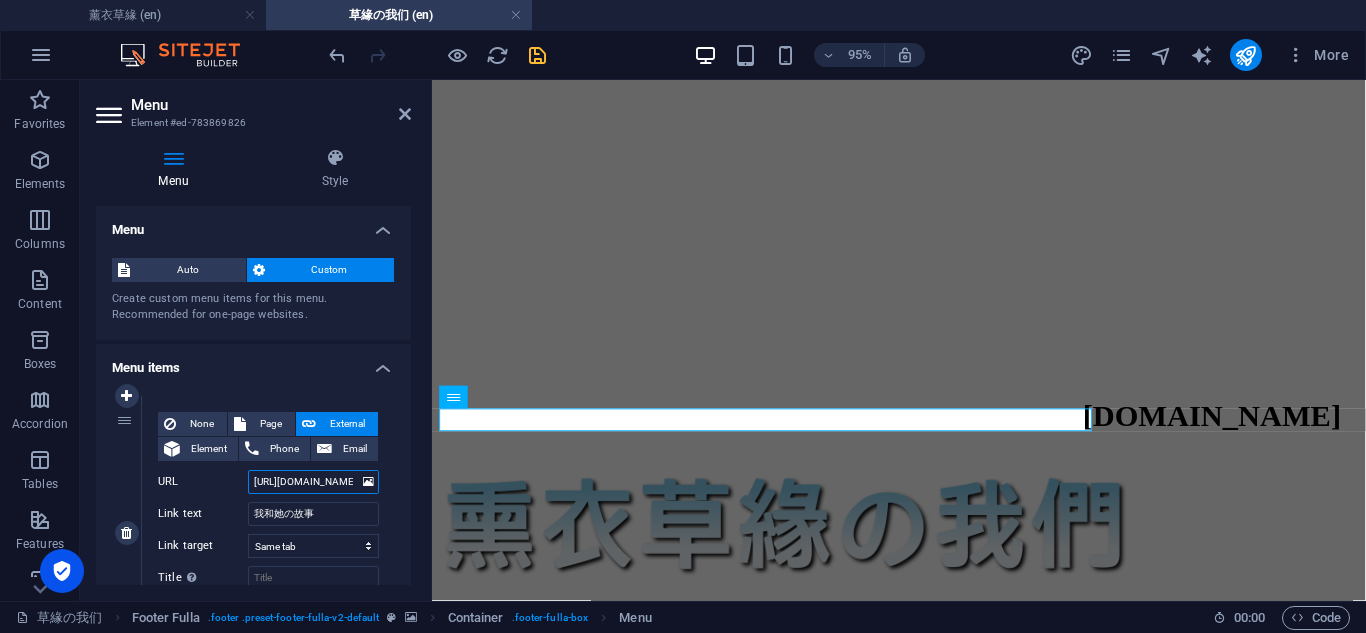 click on "https://photospace.life/G7X3FA" at bounding box center [313, 482] 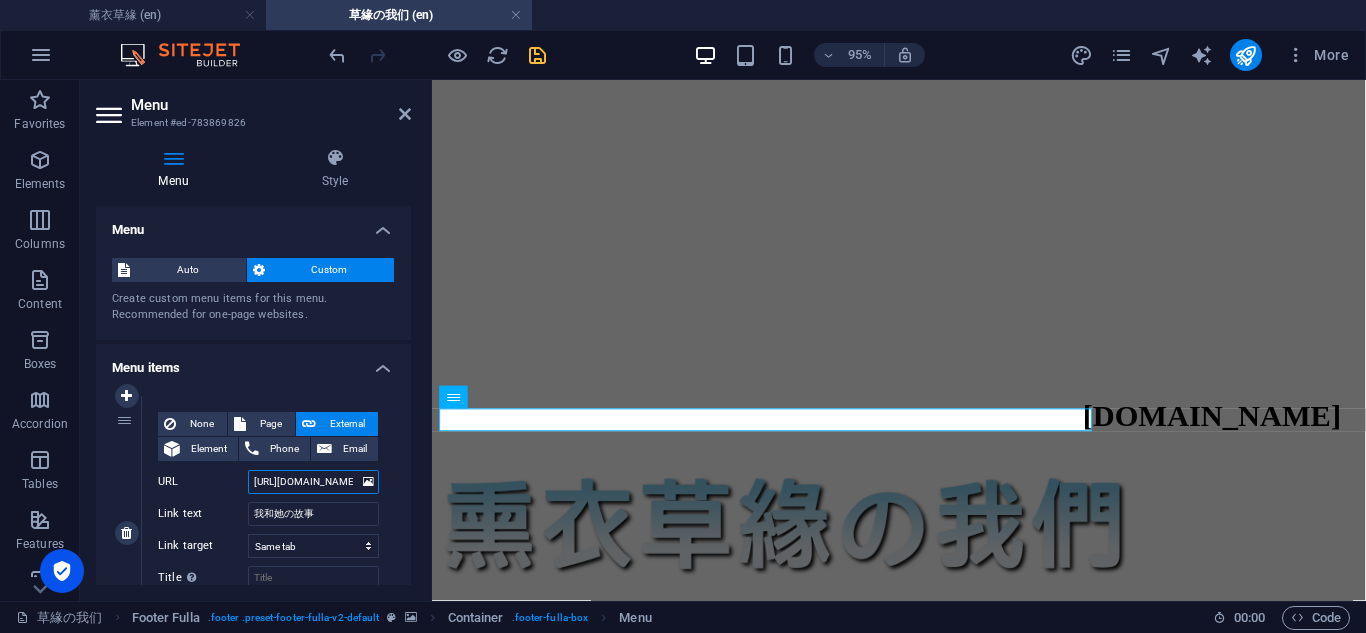 paste on "1ZAS92" 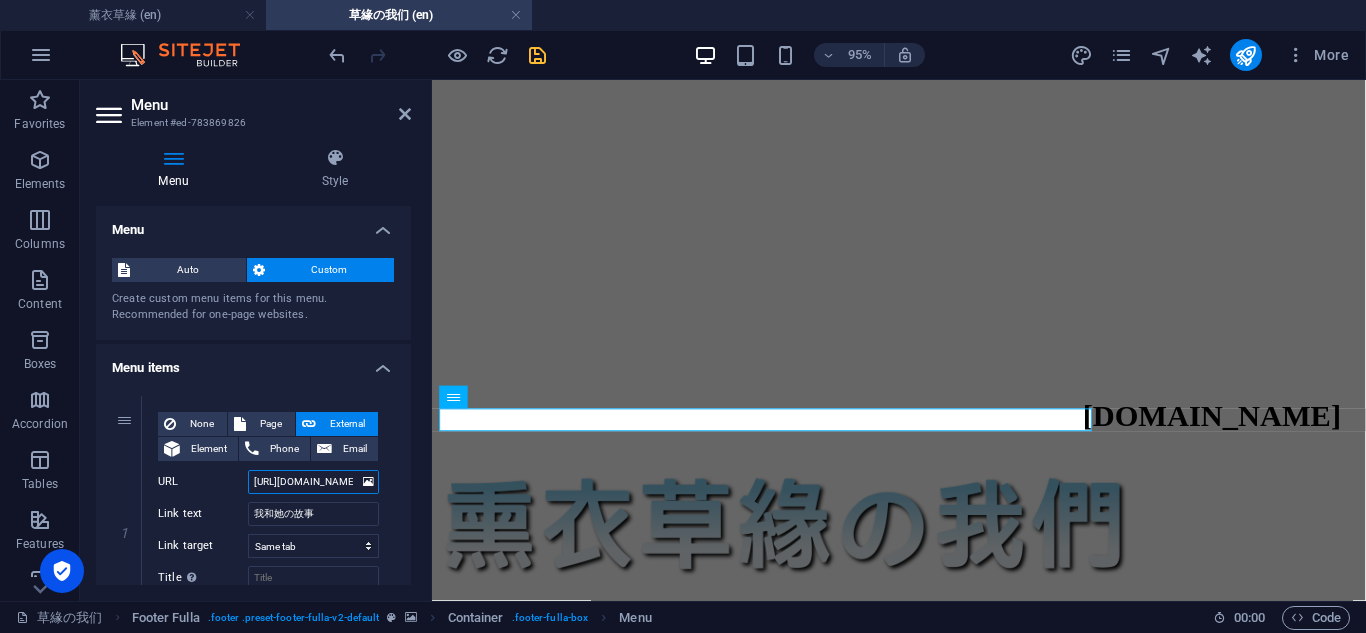 scroll, scrollTop: 0, scrollLeft: 45, axis: horizontal 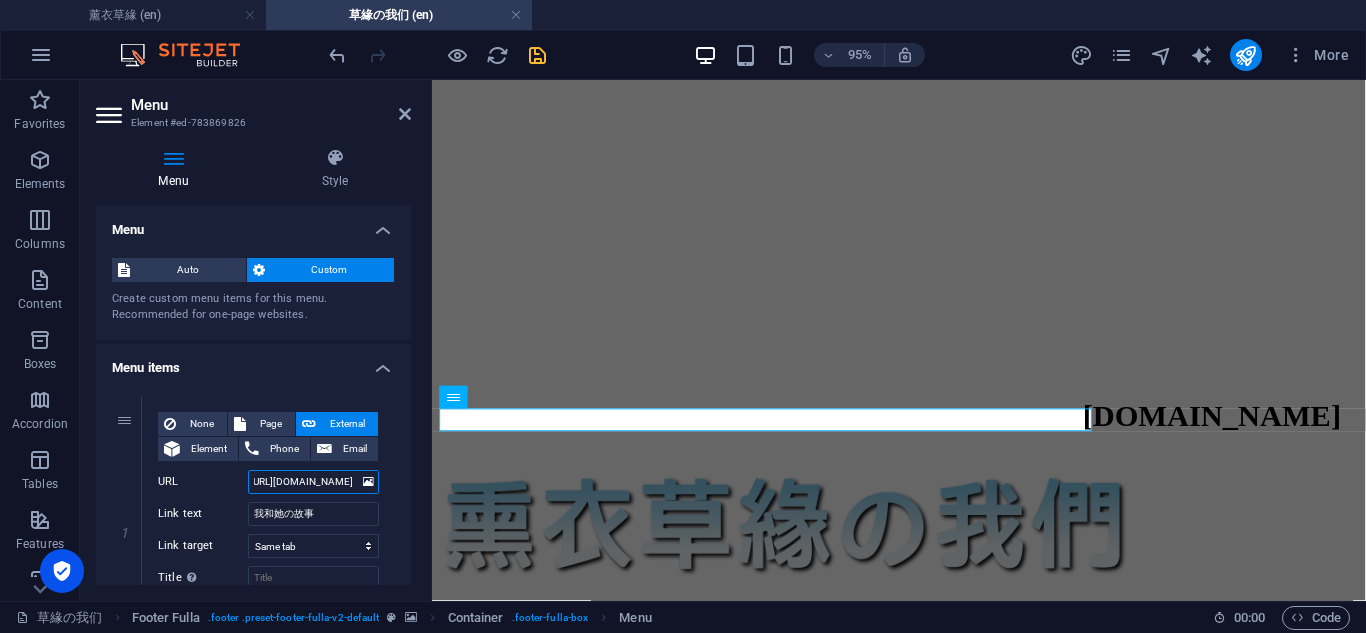 select 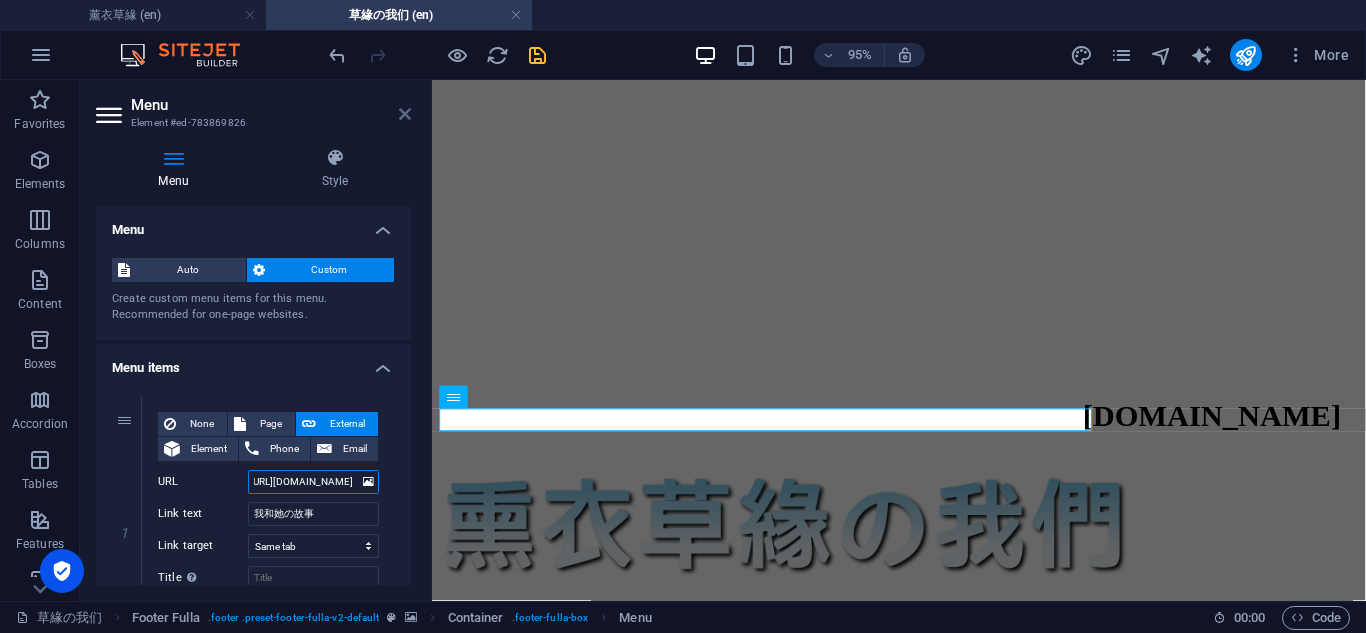 type on "[URL][DOMAIN_NAME]" 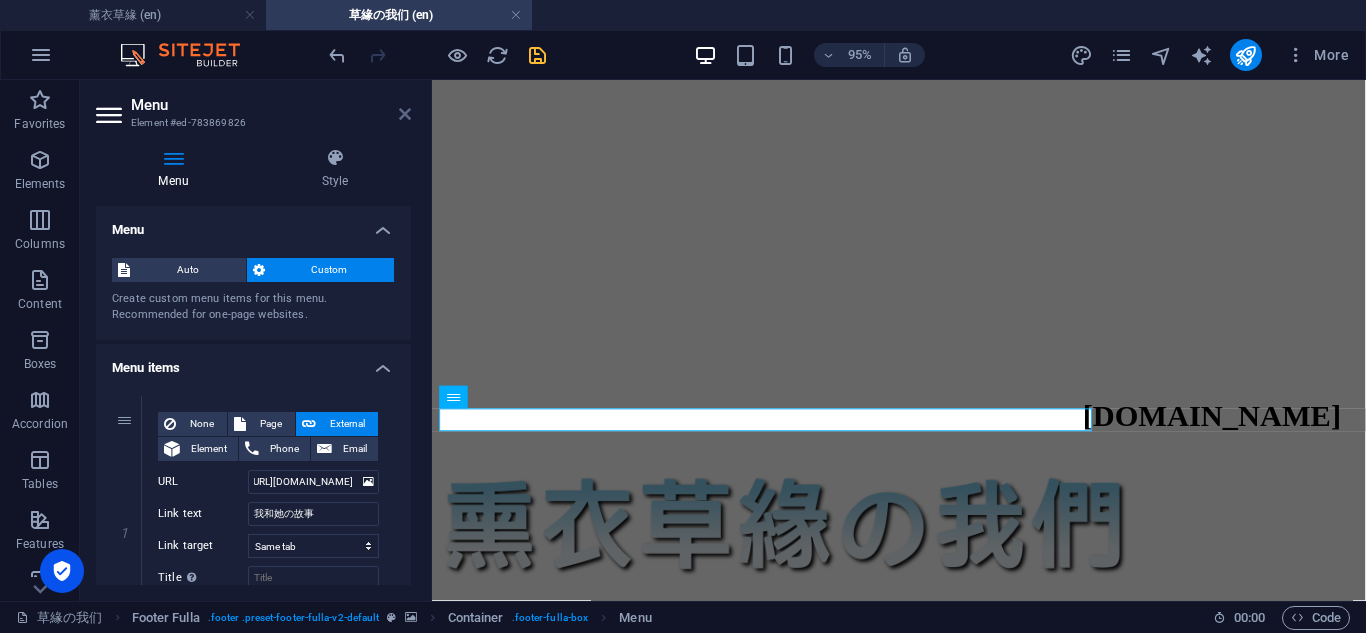 click at bounding box center [405, 114] 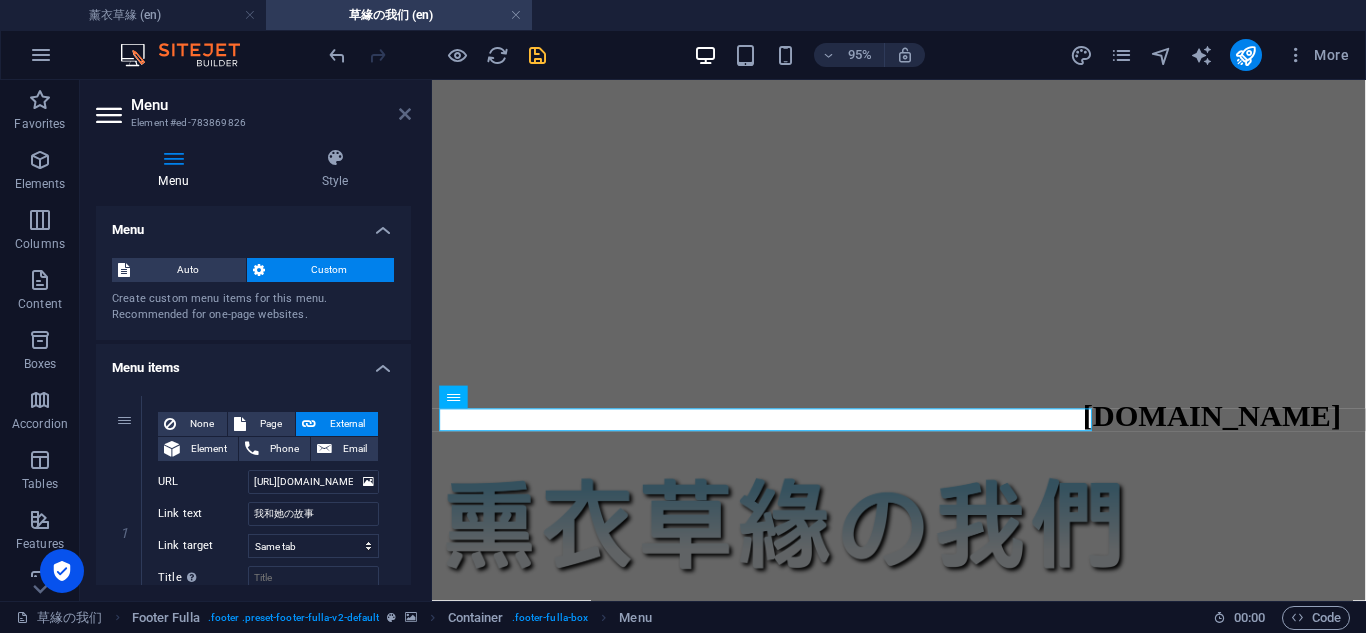 scroll, scrollTop: 3897, scrollLeft: 0, axis: vertical 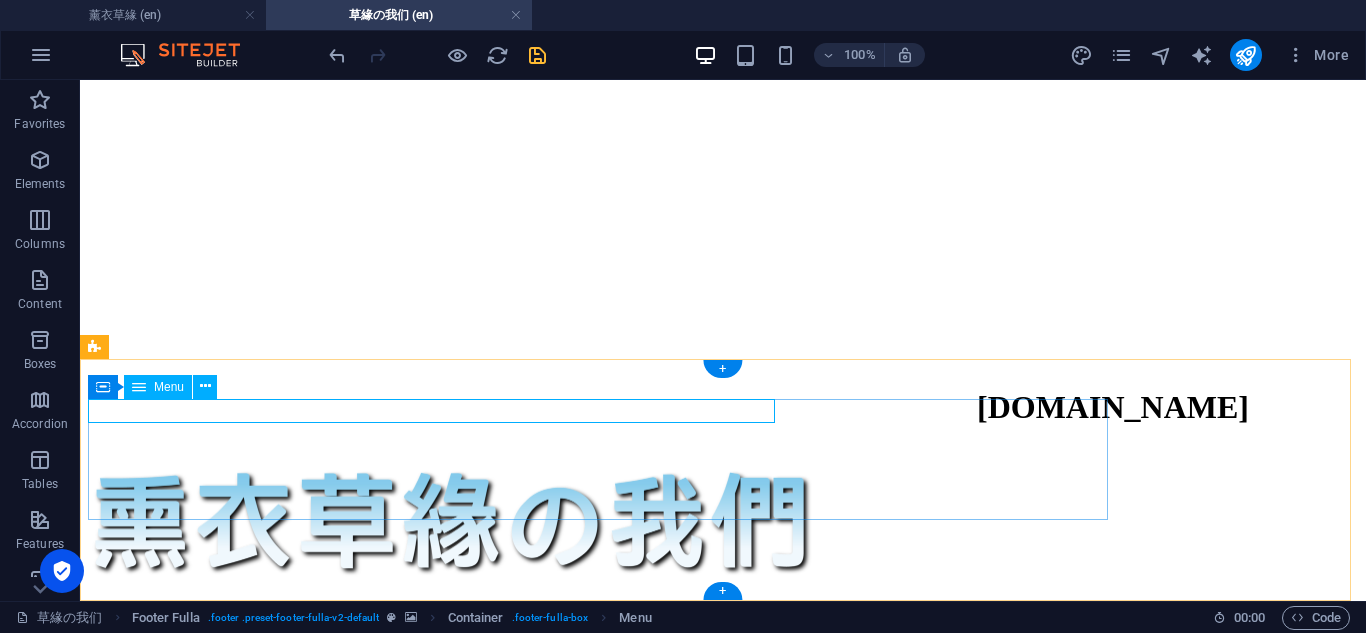 click on "我和她の故事 草缘の我们 草缘の回忆 草缘の影视 草缘の声音 草缘の999 留在草缘の话" at bounding box center (723, 8252) 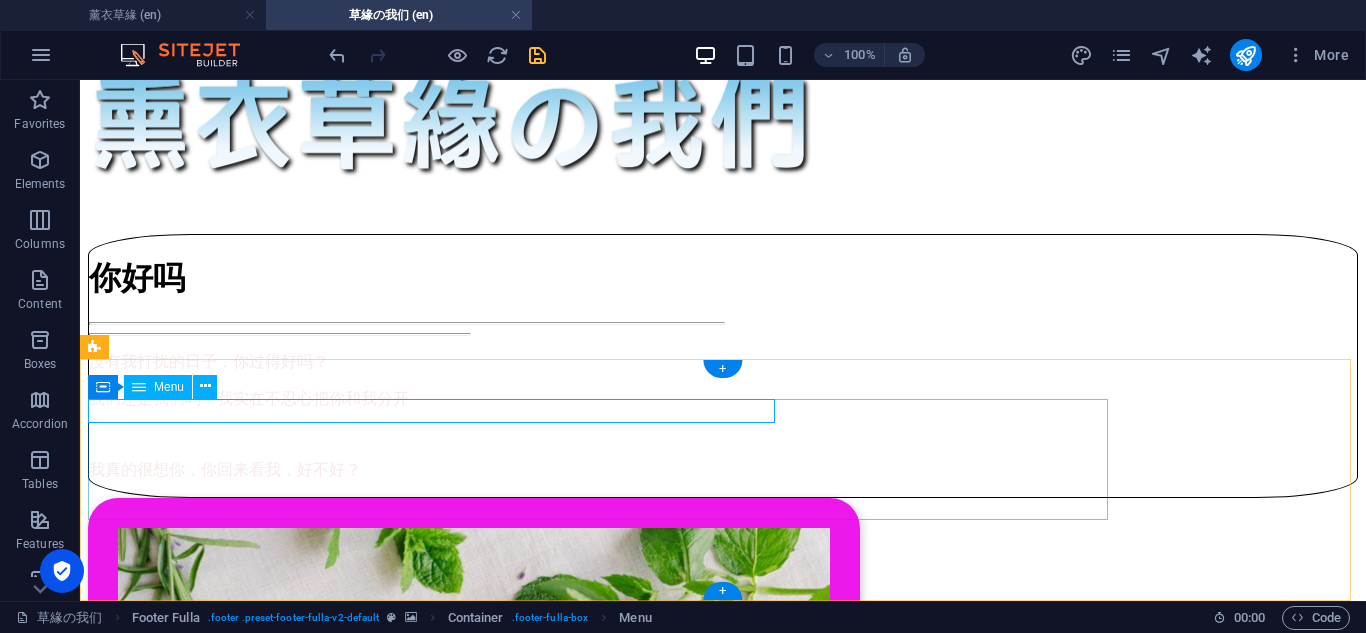 select 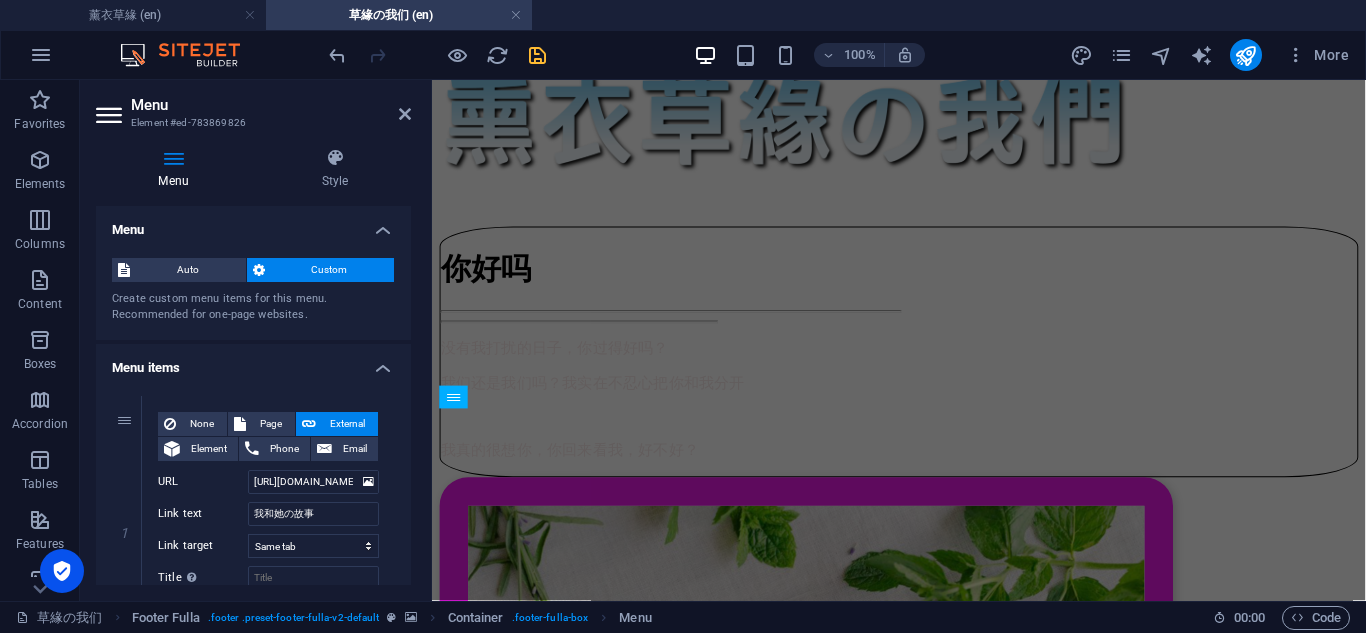 scroll, scrollTop: 3471, scrollLeft: 0, axis: vertical 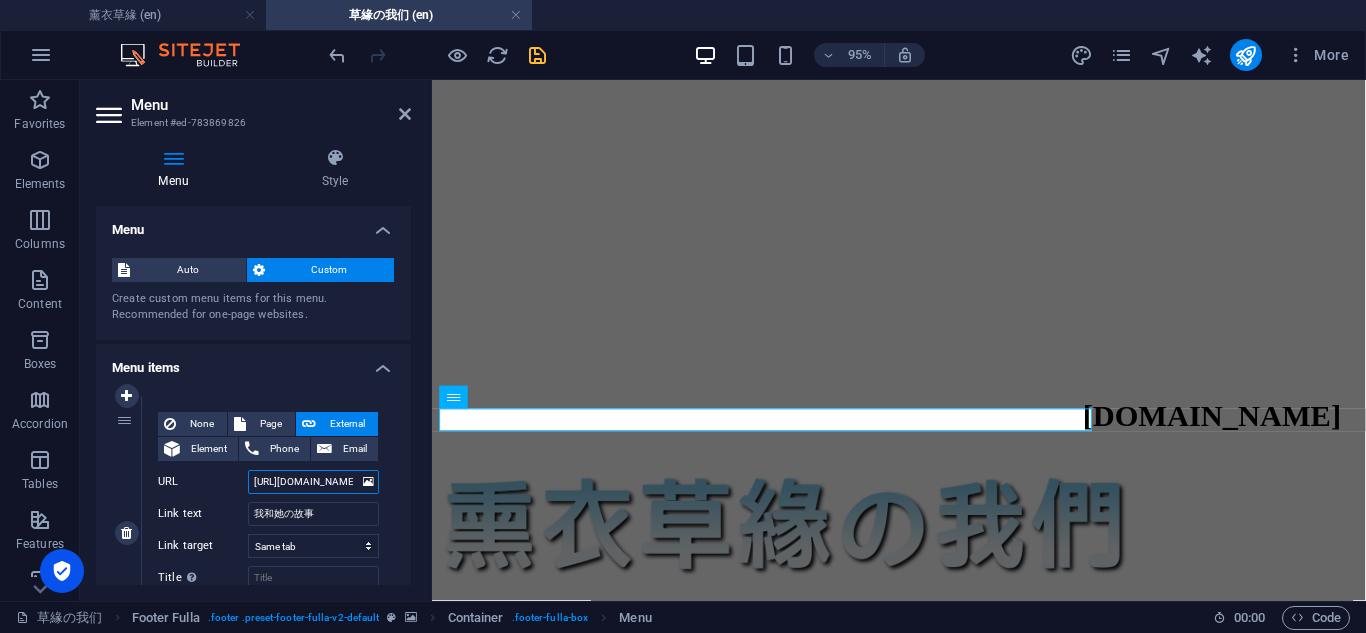 click on "[URL][DOMAIN_NAME]" at bounding box center (313, 482) 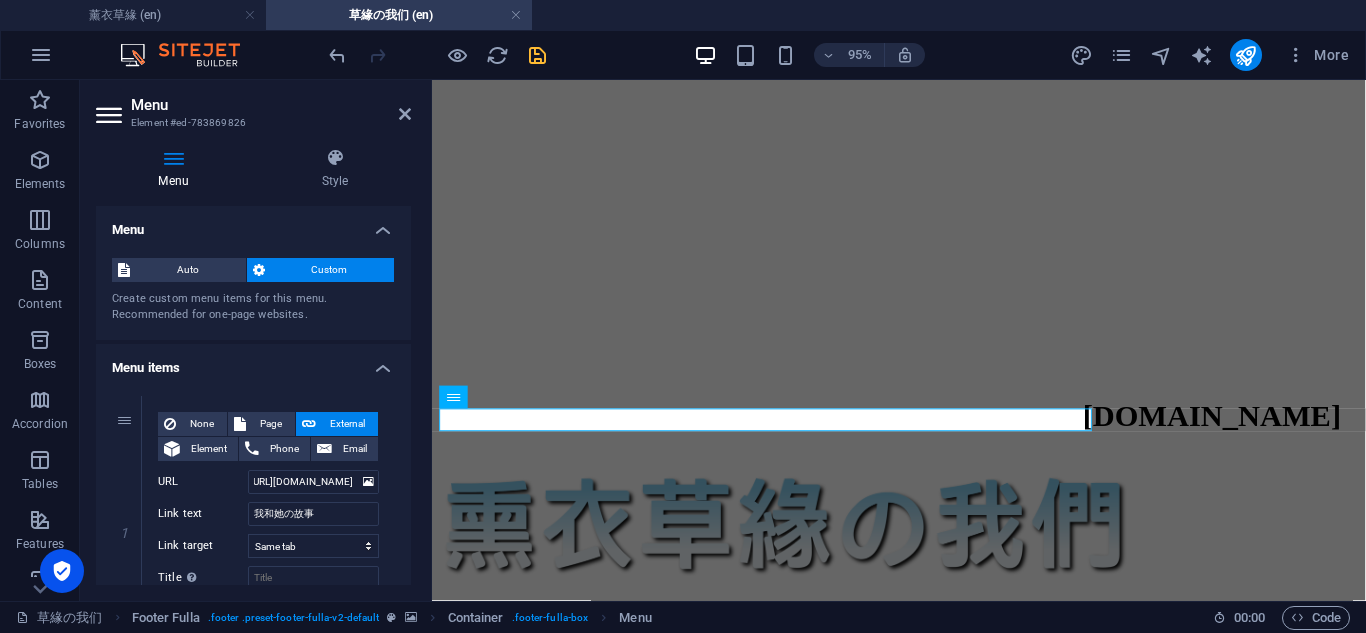 scroll, scrollTop: 0, scrollLeft: 0, axis: both 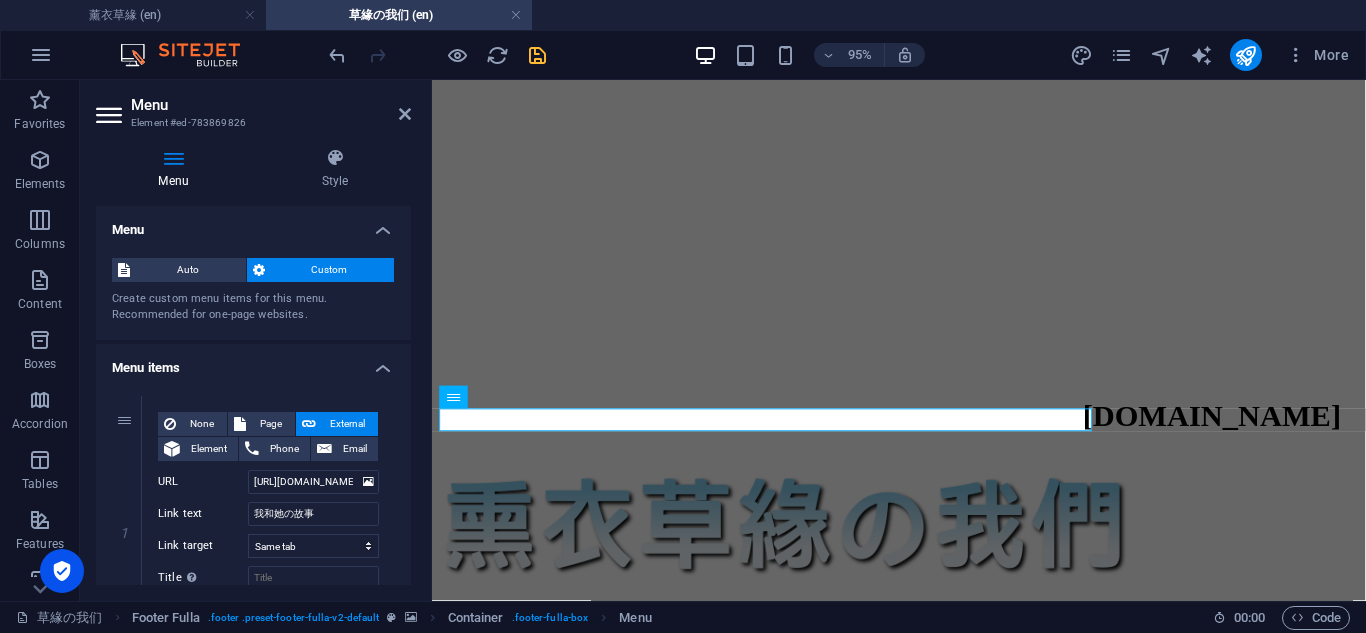click on "Menu Element #ed-783869826" at bounding box center [253, 106] 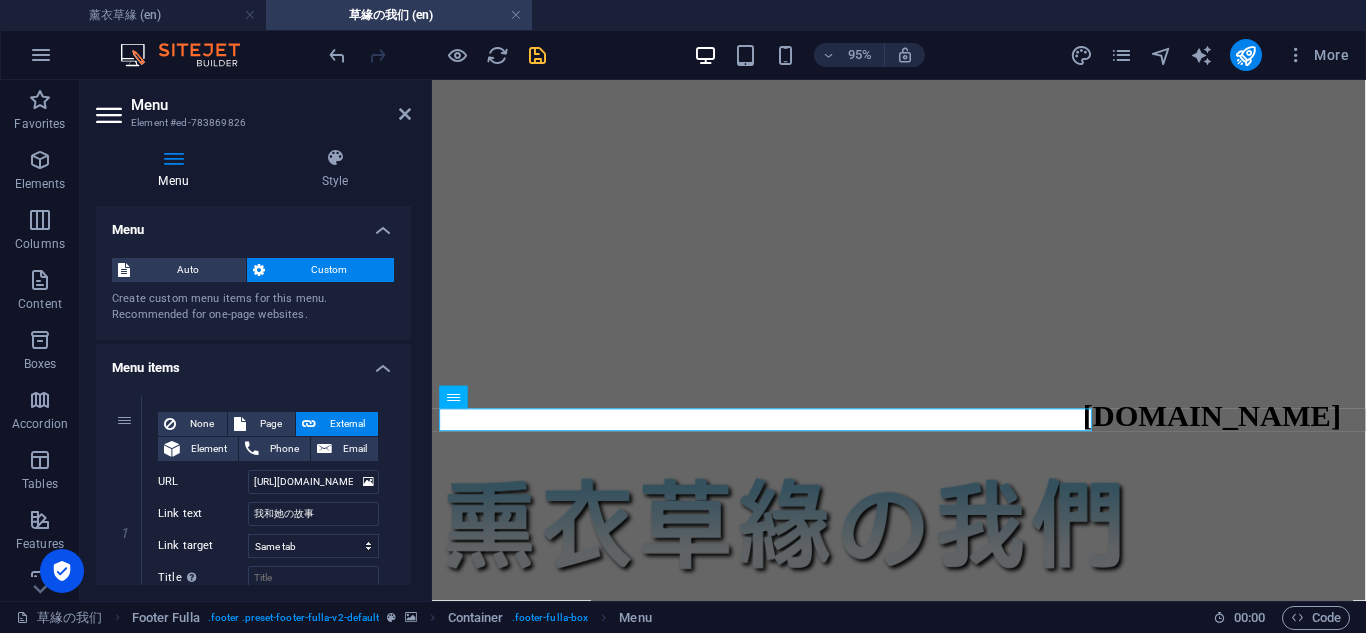 click on "Menu Element #ed-783869826 Menu Style Menu Auto Custom Create custom menu items for this menu. Recommended for one-page websites. Manage pages Menu items 1 None Page External Element Phone Email Page 薰衣草緣 草缘の故事 草緣の我们 草緣の回忆 草緣の影视 草緣の声音 草緣の999 留在草緣の话 草緣の那天 Privacy test and sample page Home 草缘の故事 New page New page 1 New page 2 Element
URL https://photospace.life/1ZAS92 Phone Email Link text 我和她の故事 Link target New tab Same tab Overlay Title Additional link description, should not be the same as the link text. The title is most often shown as a tooltip text when the mouse moves over the element. Leave empty if uncertain. Relationship Sets the  relationship of this link to the link target . For example, the value "nofollow" instructs search engines not to follow the link. Can be left empty. alternate author bookmark external help license next nofollow noreferrer noopener prev search 2" at bounding box center [256, 340] 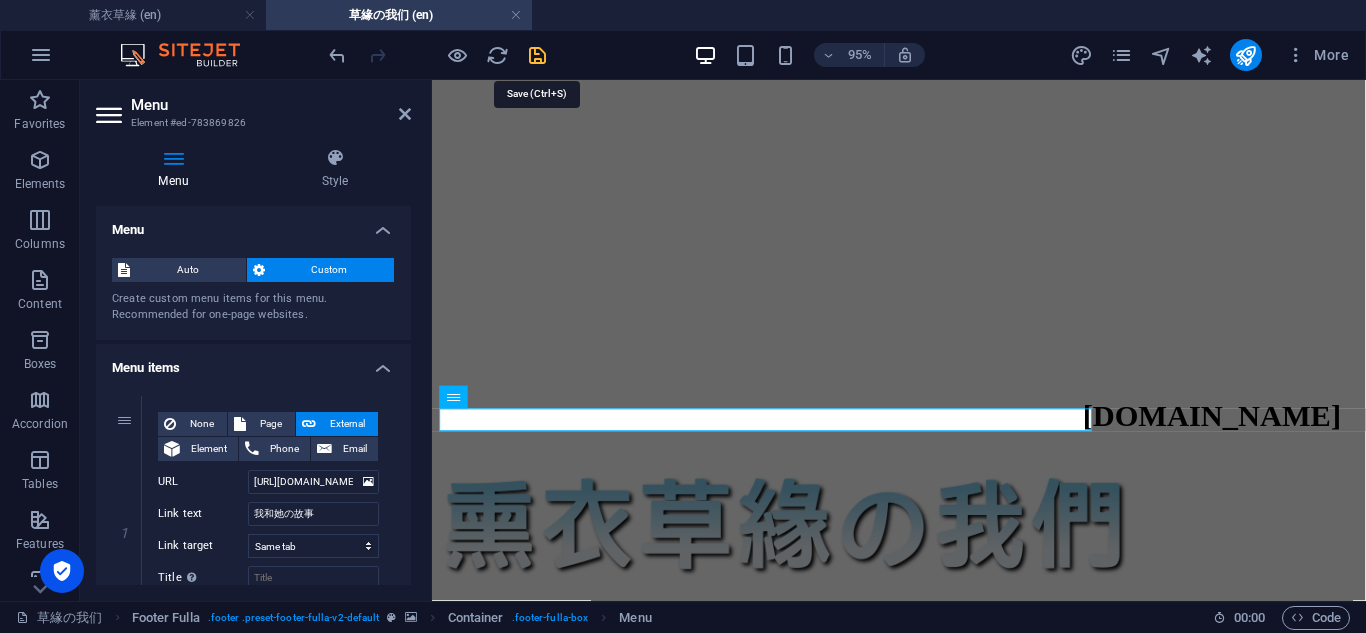 click at bounding box center [537, 55] 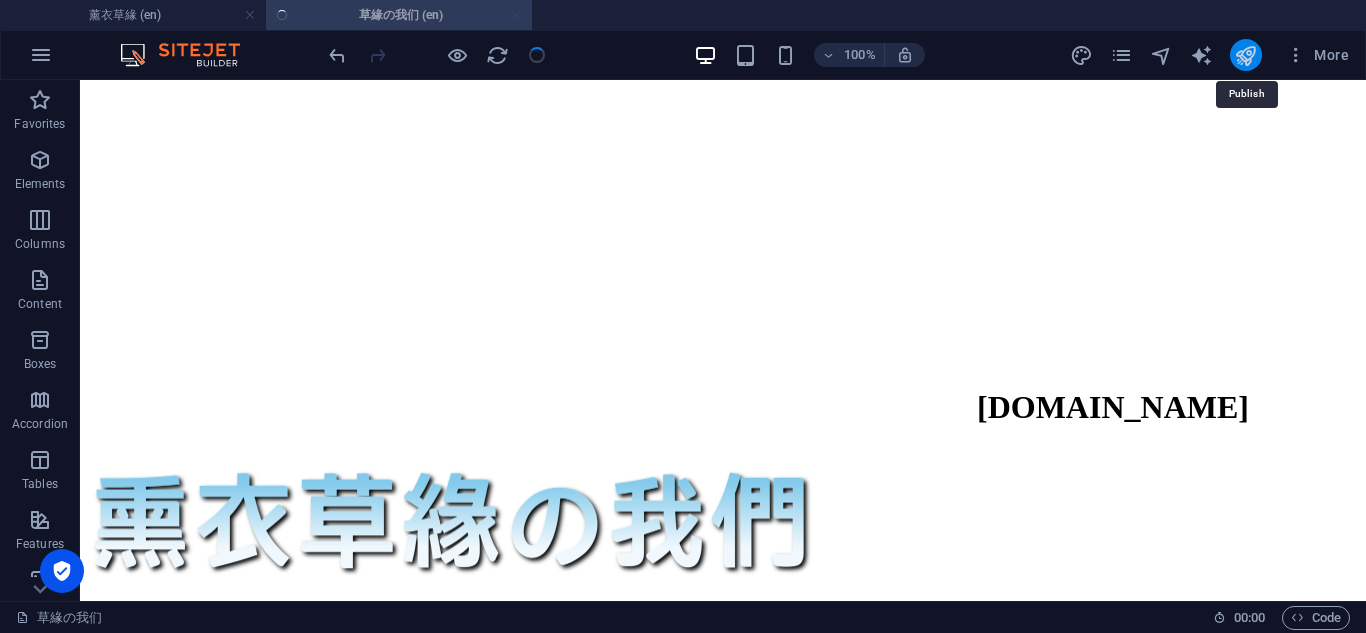 click at bounding box center [1245, 55] 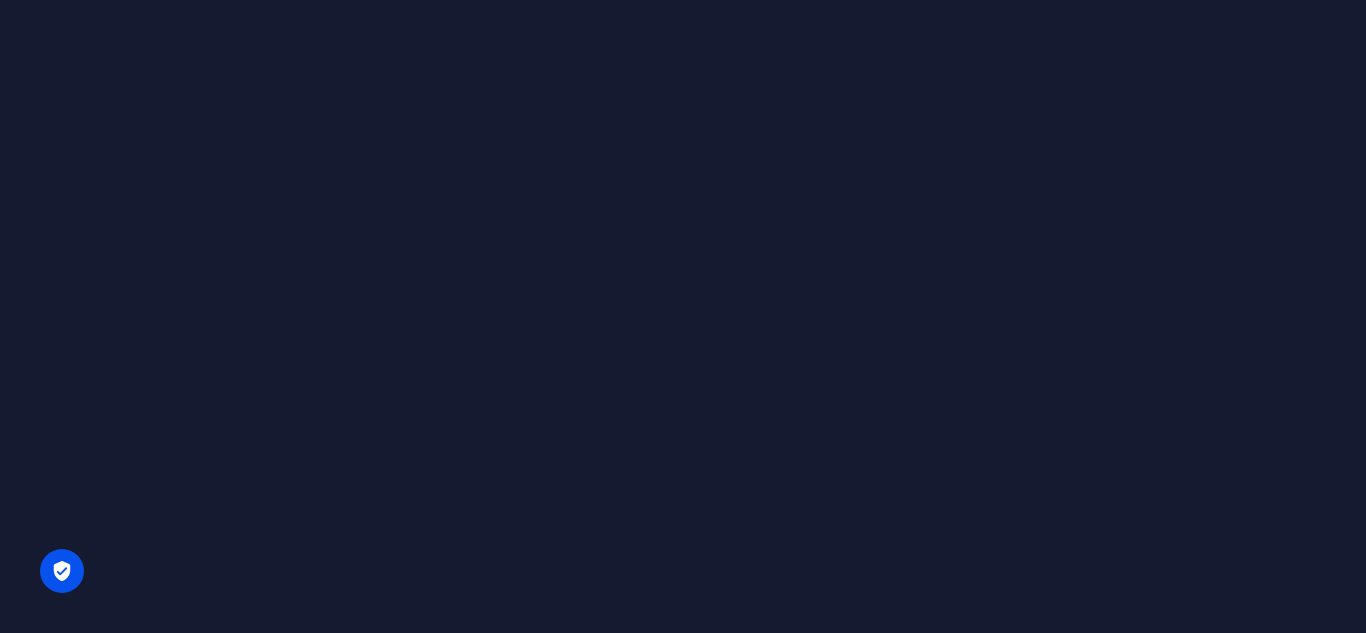 scroll, scrollTop: 0, scrollLeft: 0, axis: both 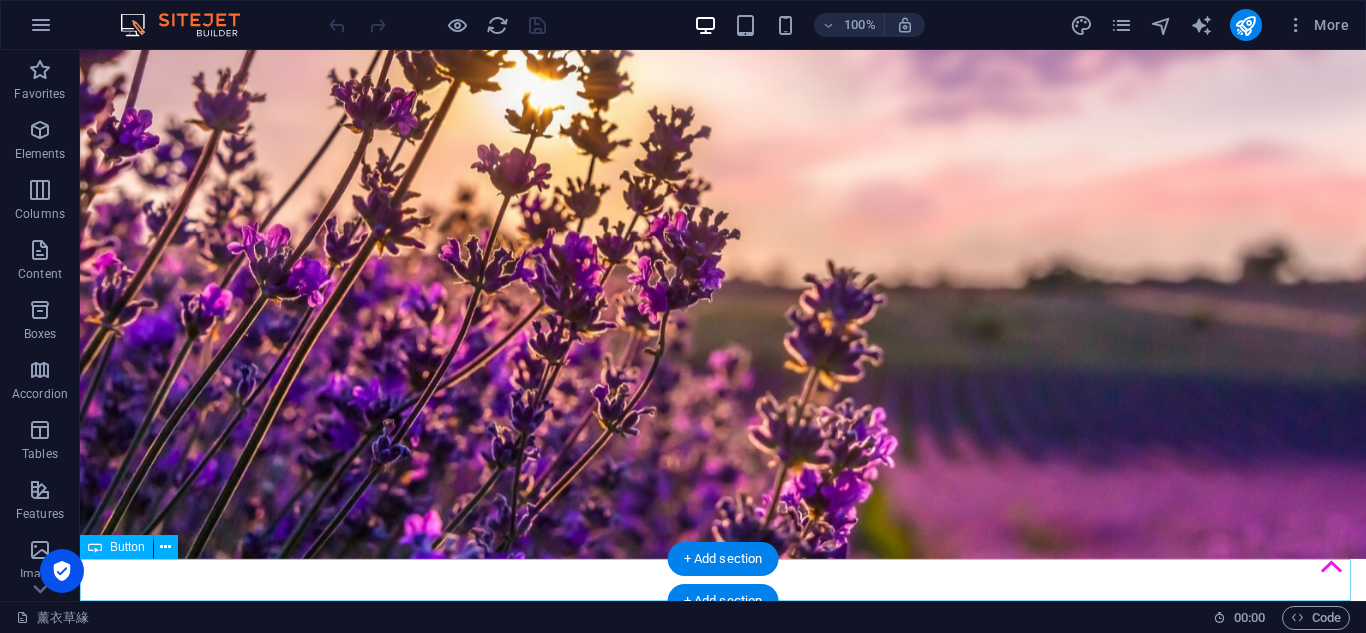 click on "点击进入" at bounding box center [723, 1144] 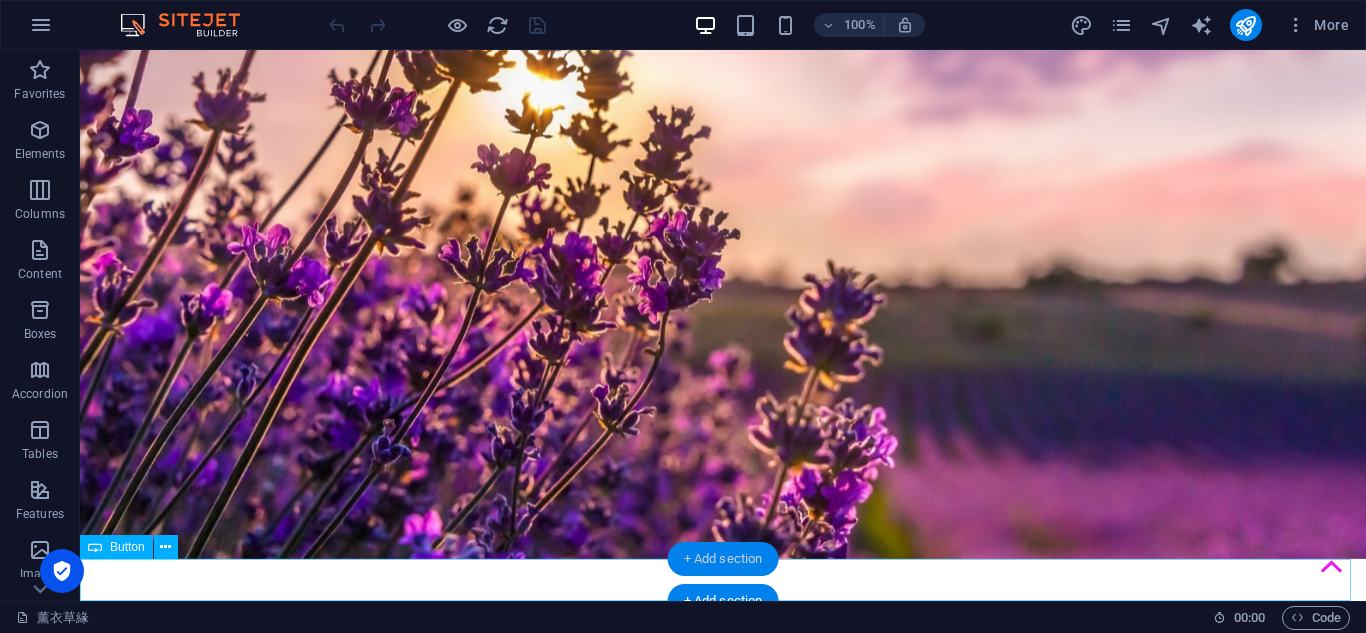 select on "px" 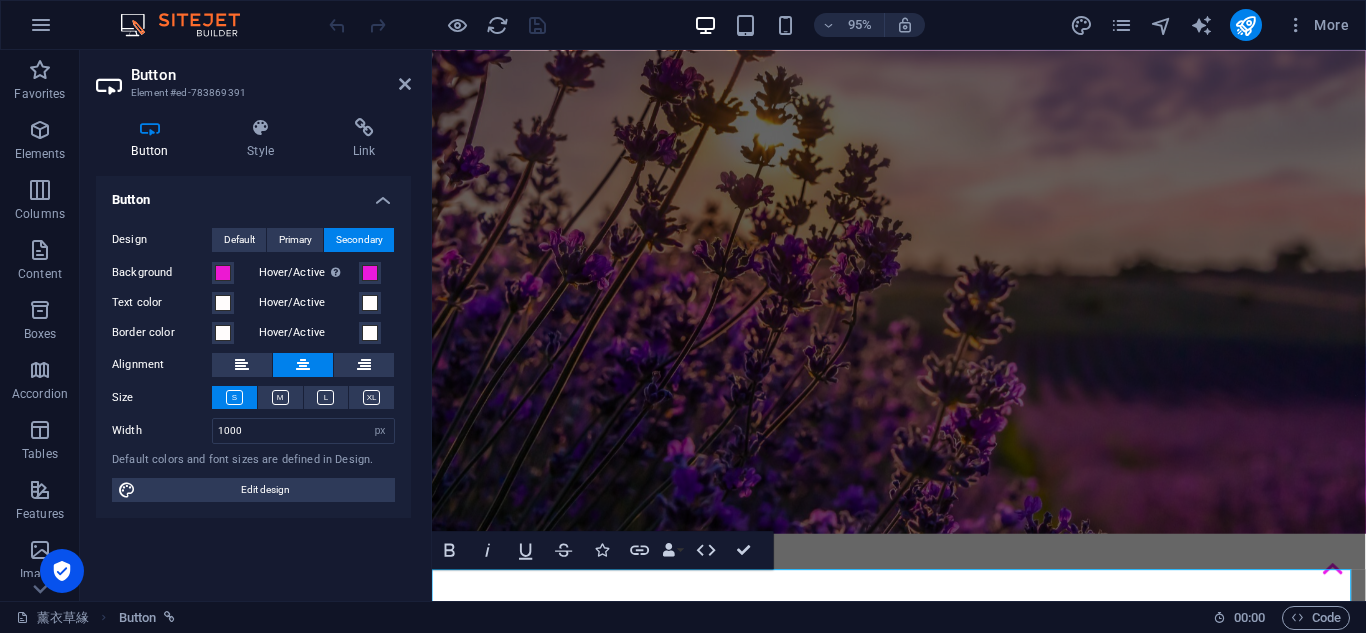 scroll, scrollTop: 0, scrollLeft: 0, axis: both 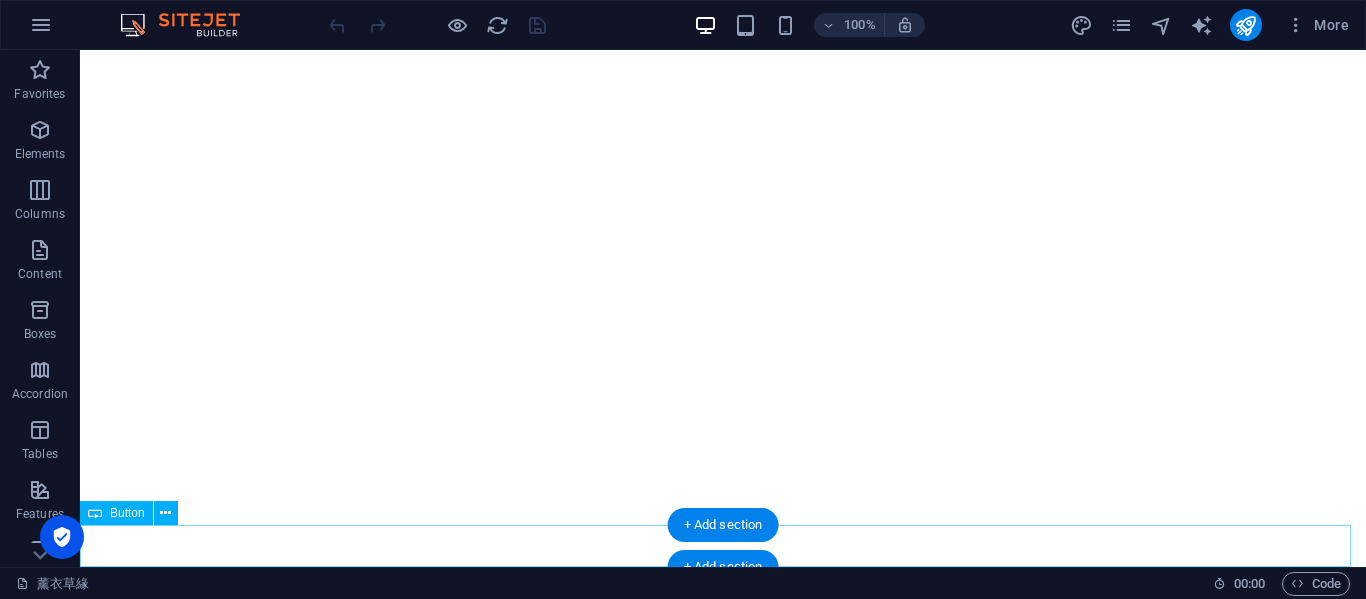 click on "点击进入" at bounding box center (723, 905) 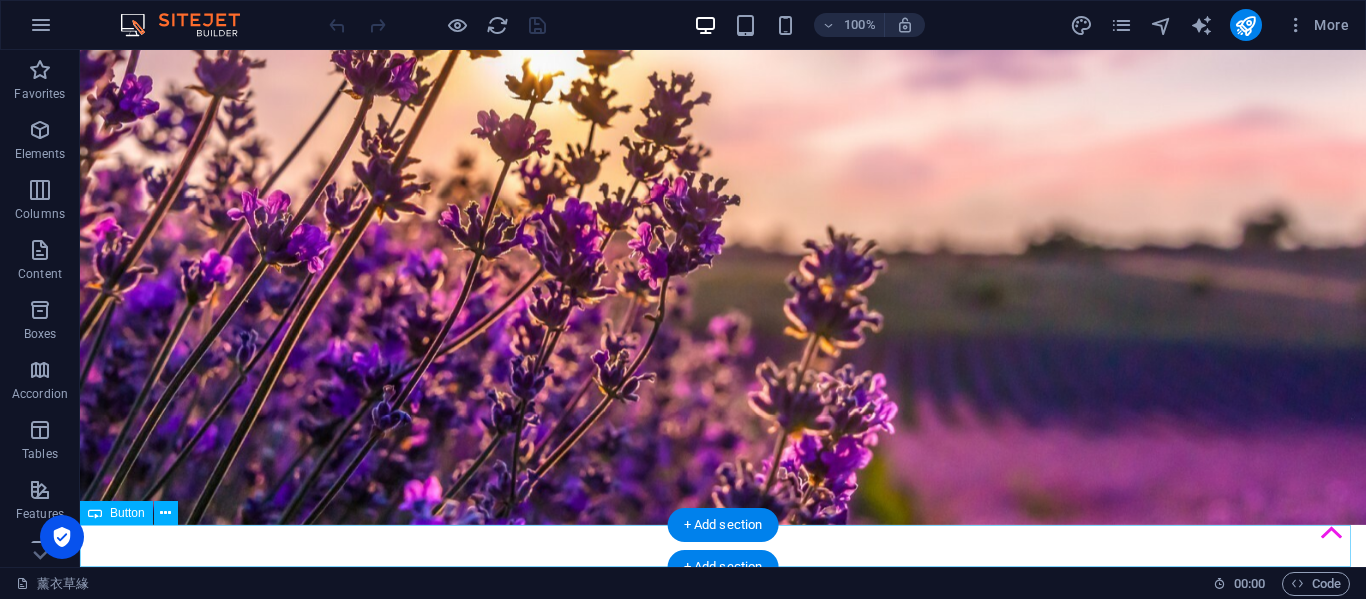 select on "px" 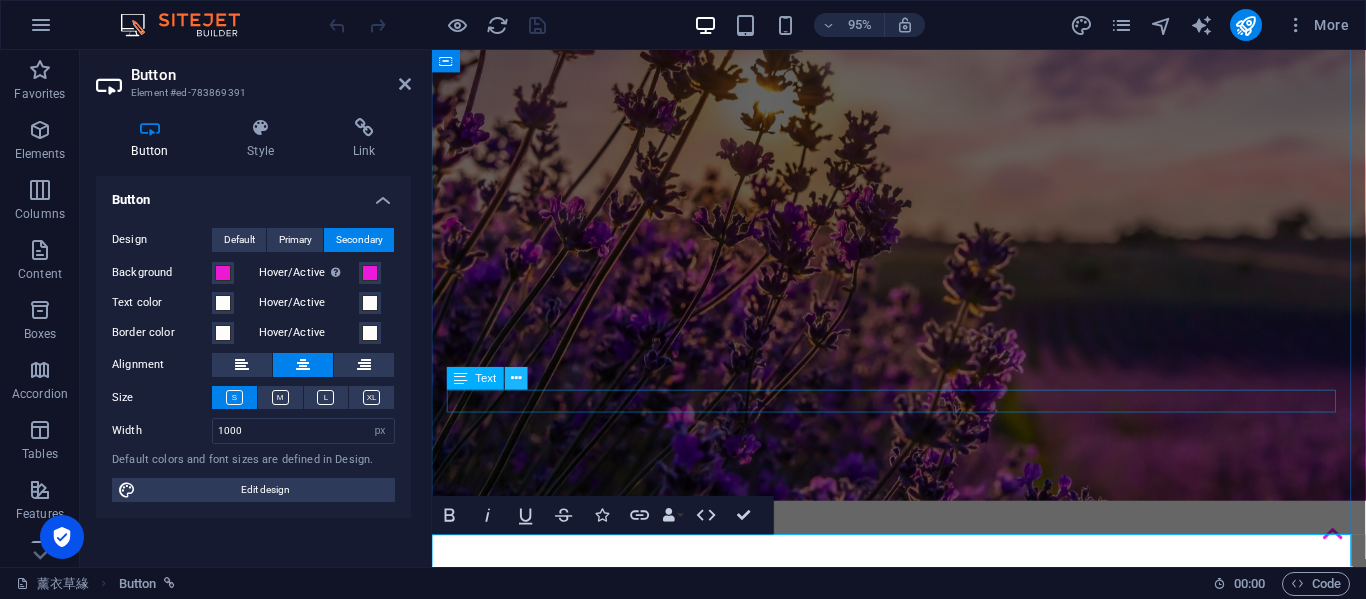 scroll, scrollTop: 36, scrollLeft: 0, axis: vertical 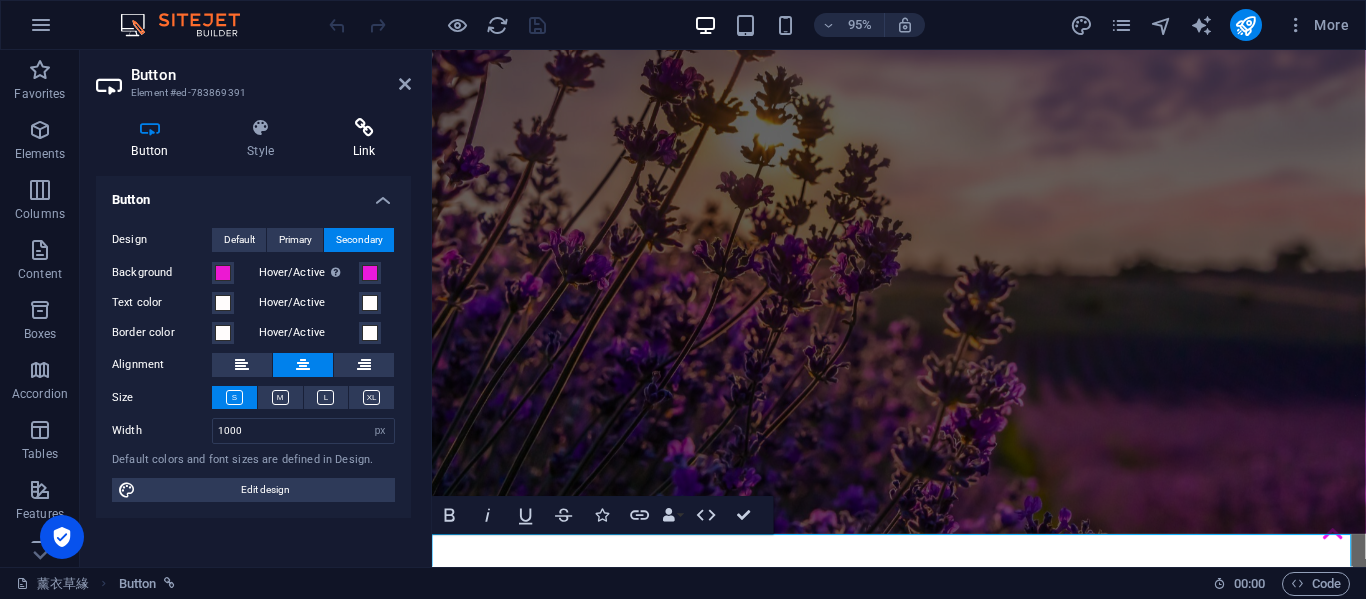 click on "Link" at bounding box center (364, 139) 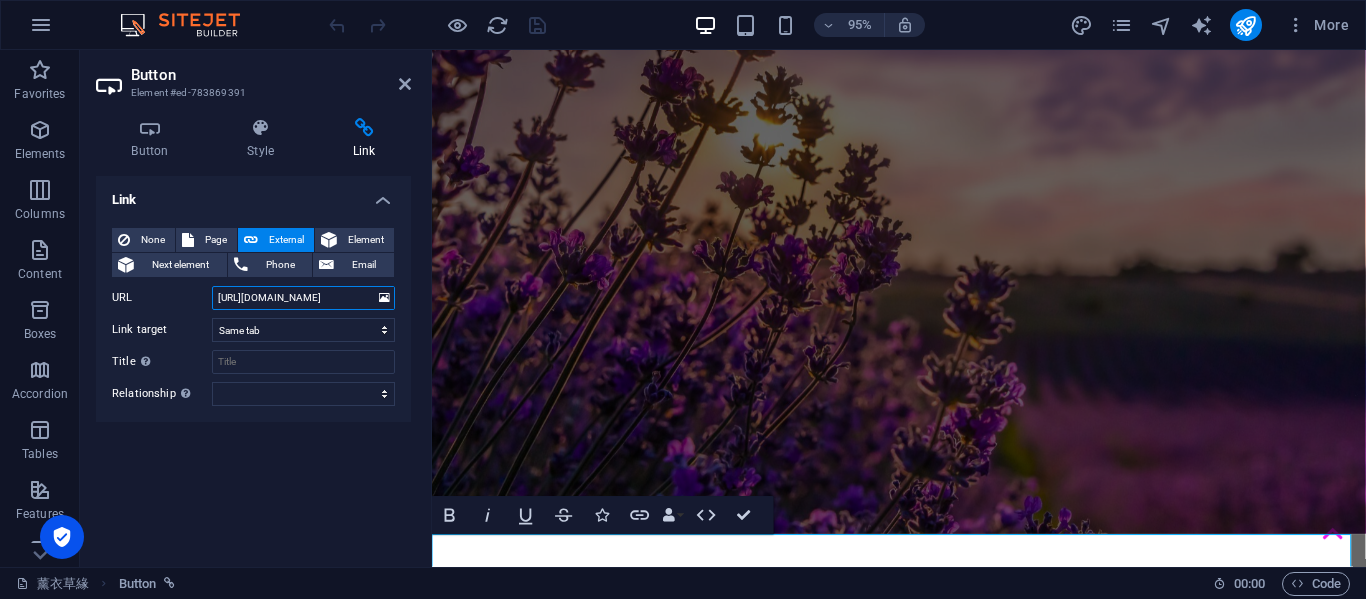 drag, startPoint x: 363, startPoint y: 292, endPoint x: 141, endPoint y: 303, distance: 222.27235 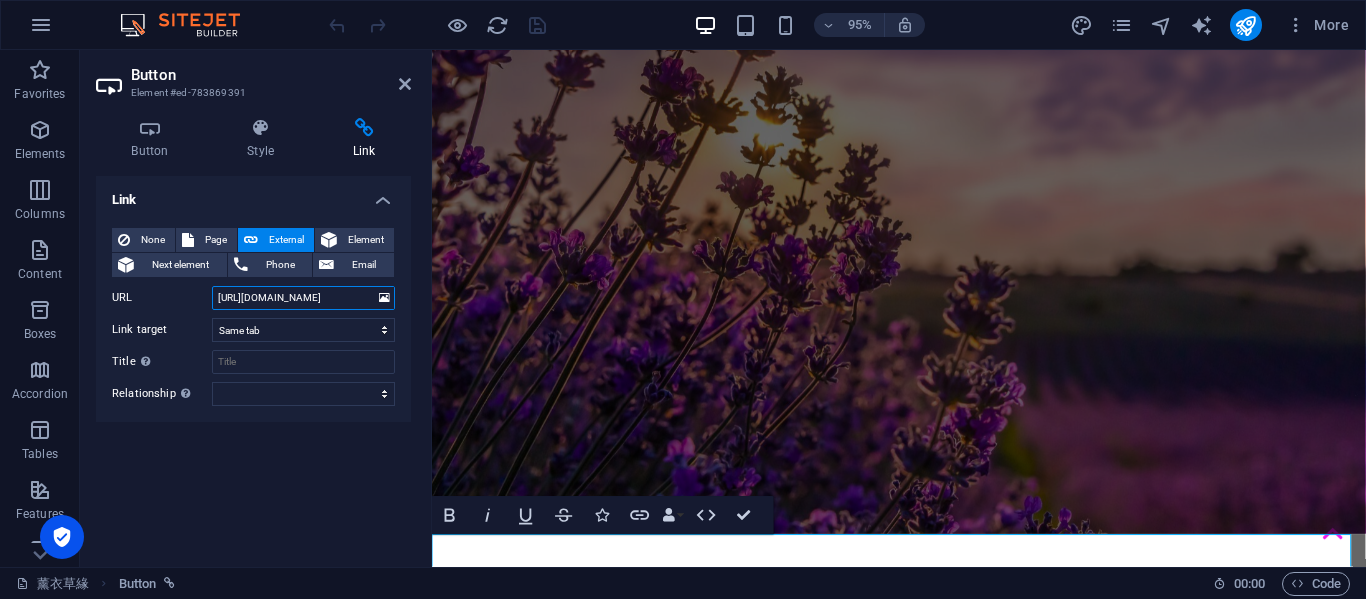 paste on "HIA4RL" 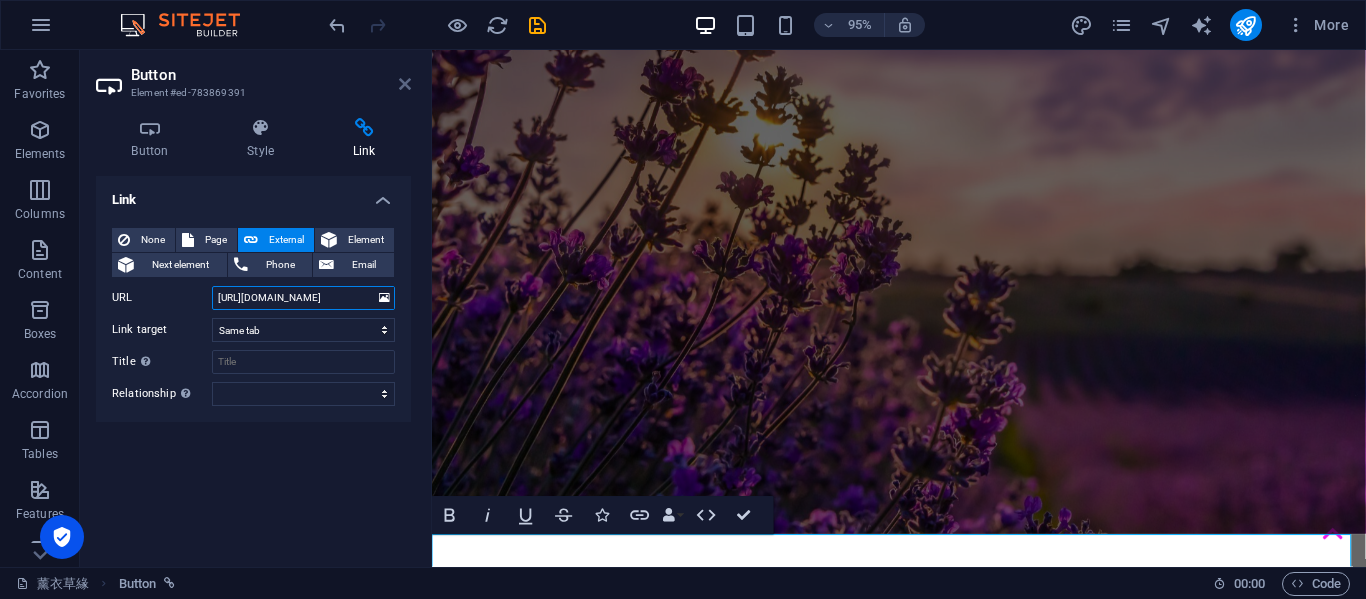 type on "[URL][DOMAIN_NAME]" 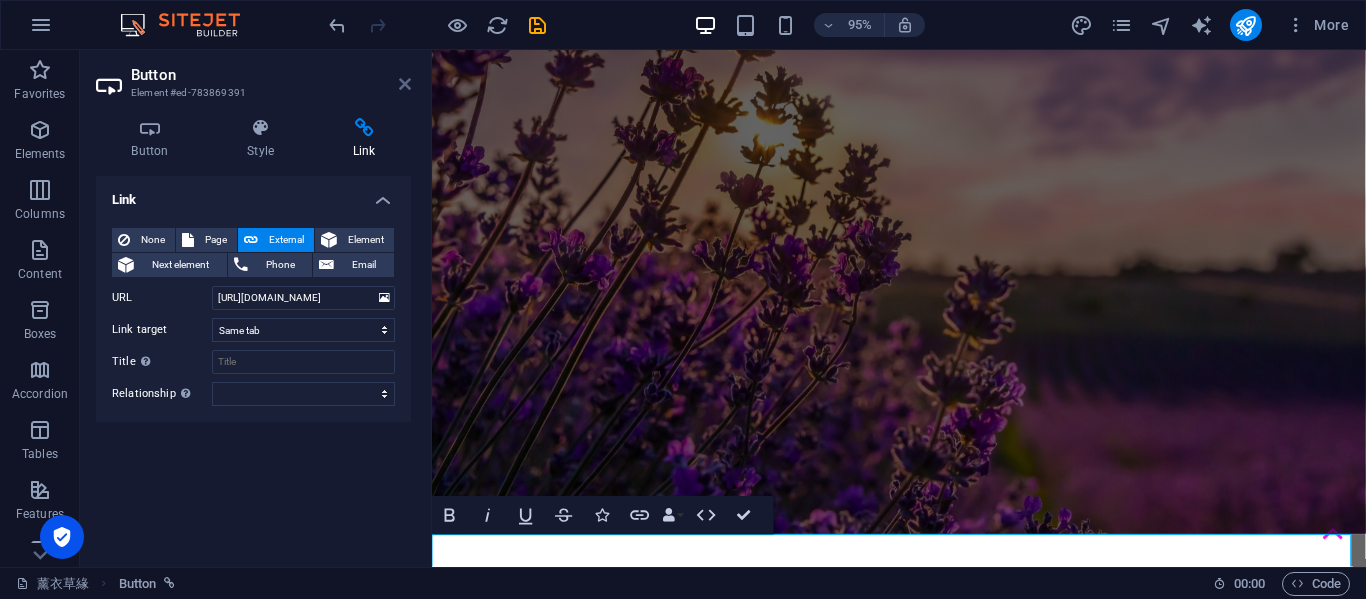 click at bounding box center [405, 84] 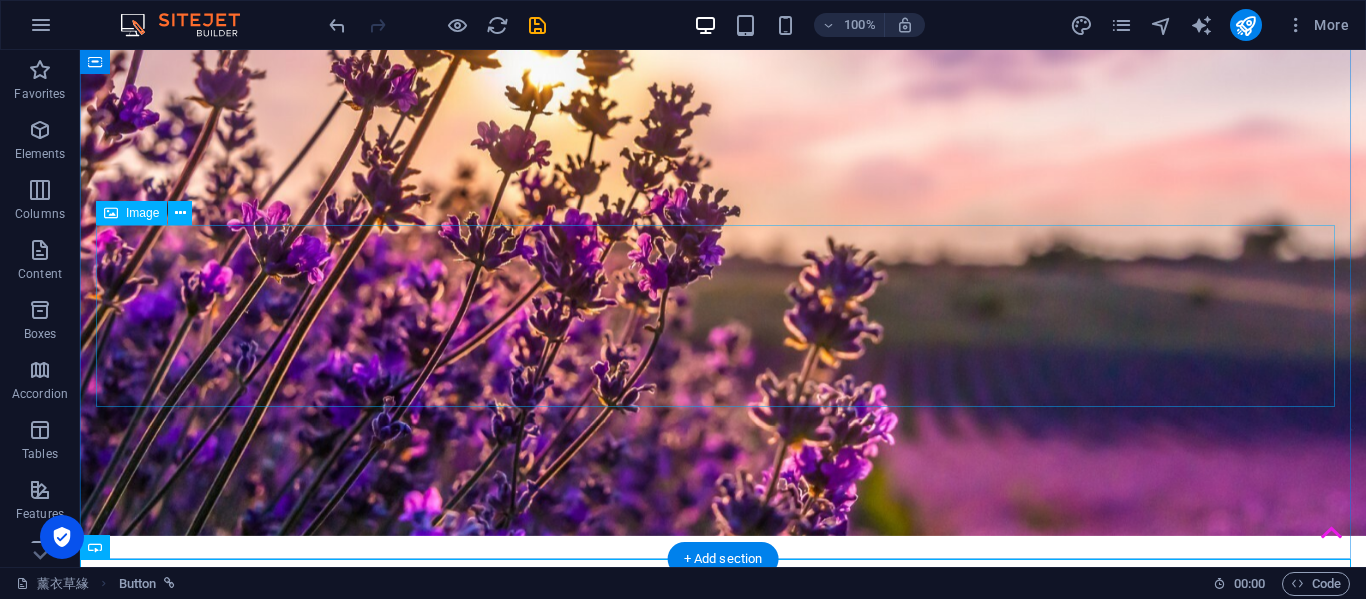 scroll, scrollTop: 71, scrollLeft: 0, axis: vertical 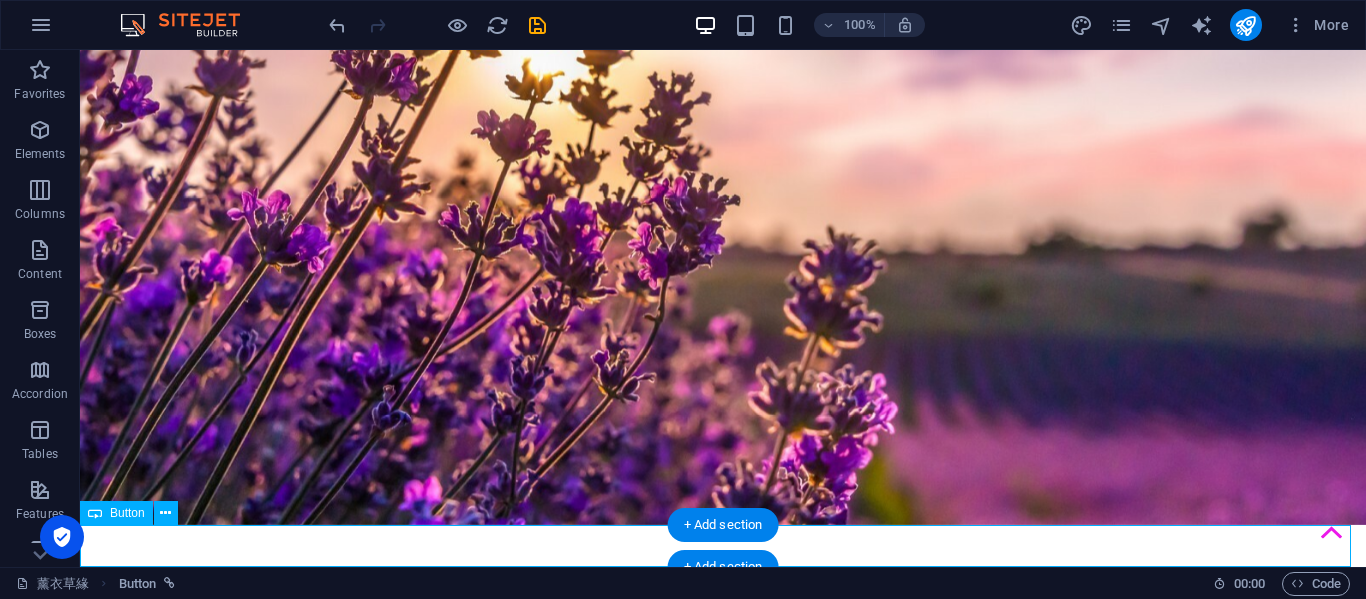 click on "点击进入" at bounding box center [723, 1110] 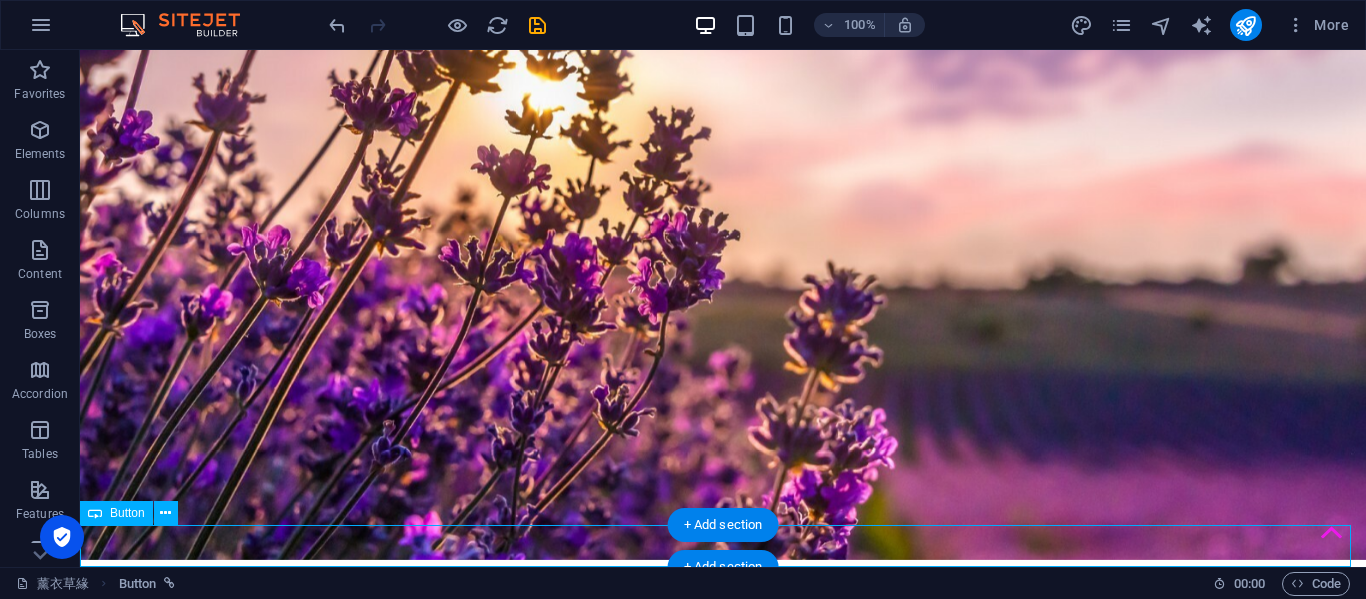 select 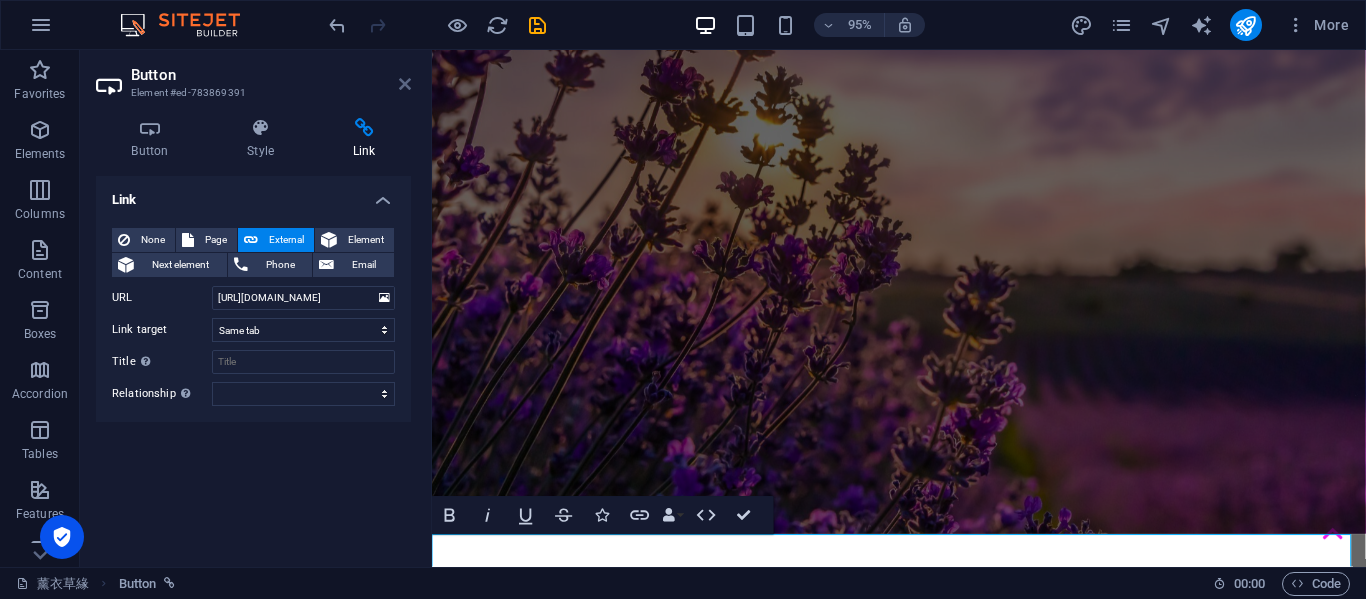 click at bounding box center (405, 84) 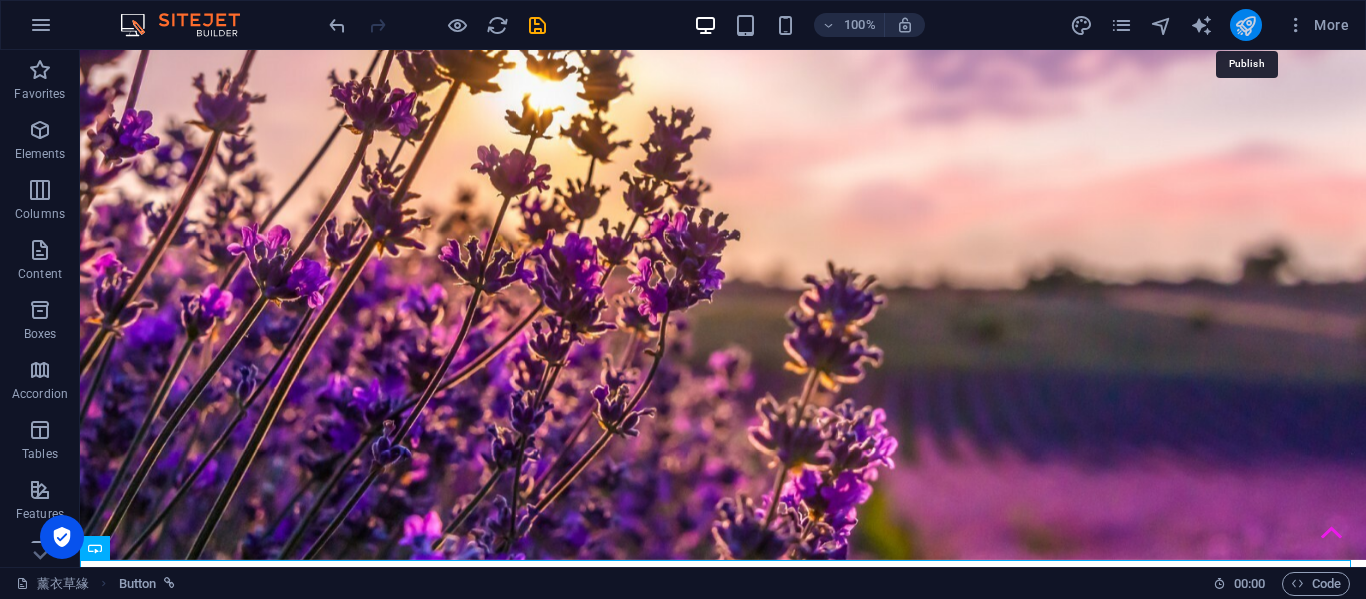 click at bounding box center [1245, 25] 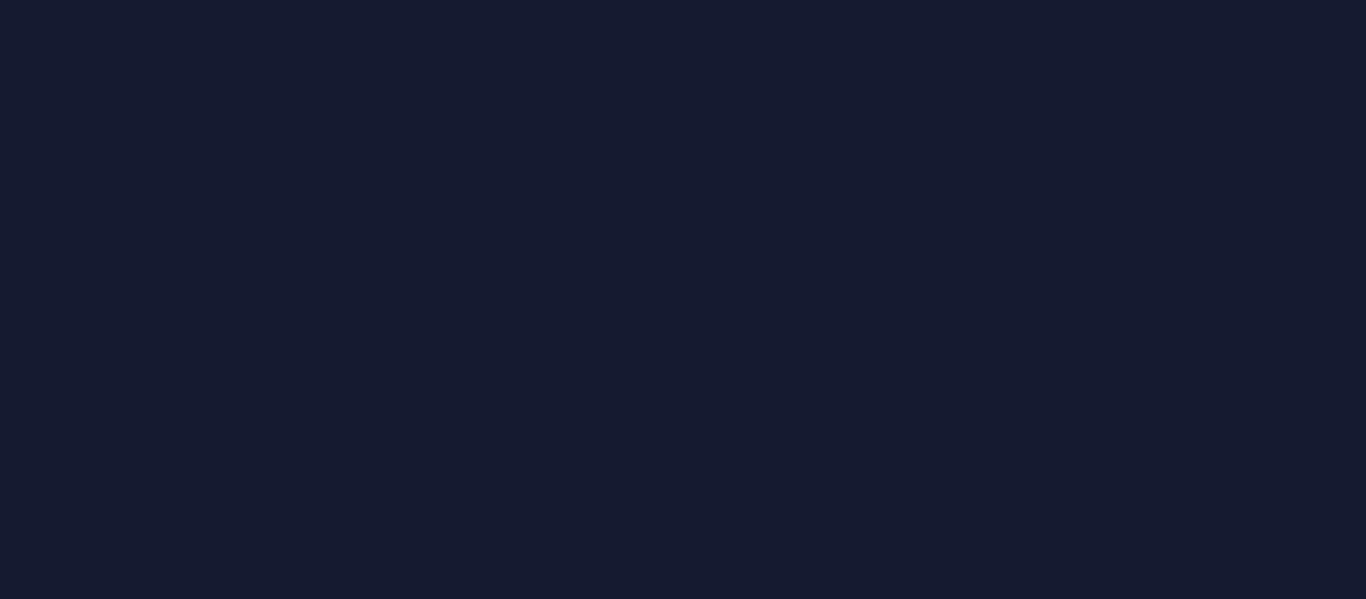 scroll, scrollTop: 0, scrollLeft: 0, axis: both 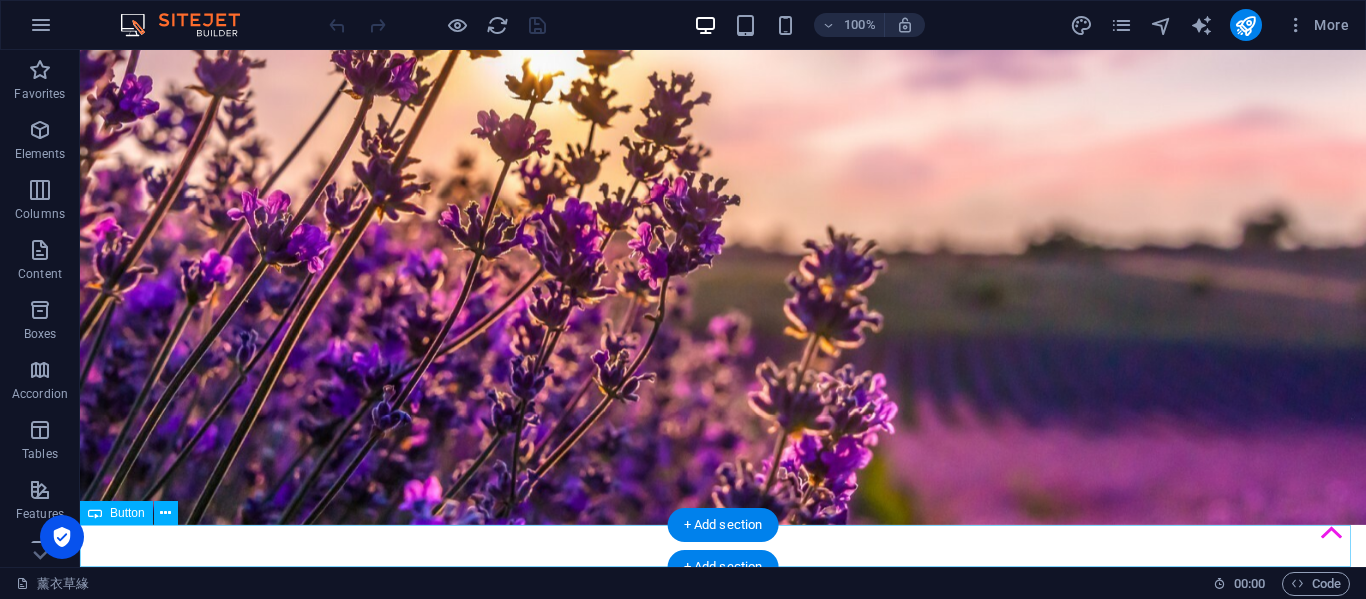 click on "点击进入" at bounding box center (723, 1110) 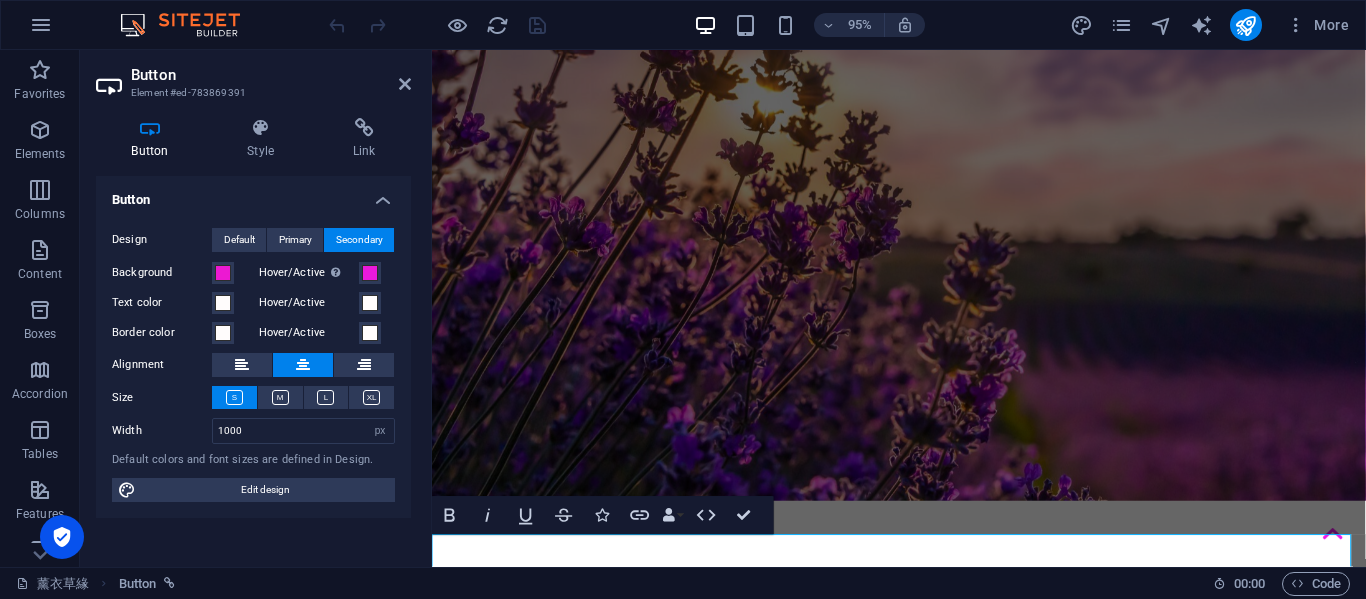 scroll, scrollTop: 36, scrollLeft: 0, axis: vertical 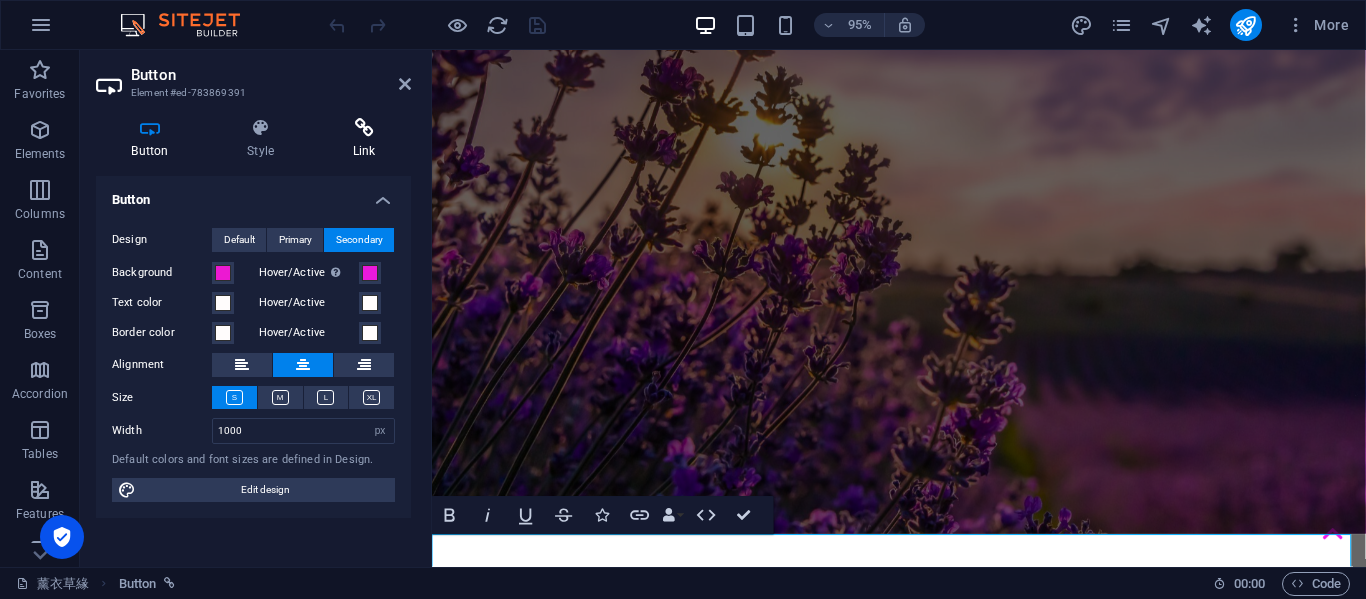 click on "Link" at bounding box center [364, 139] 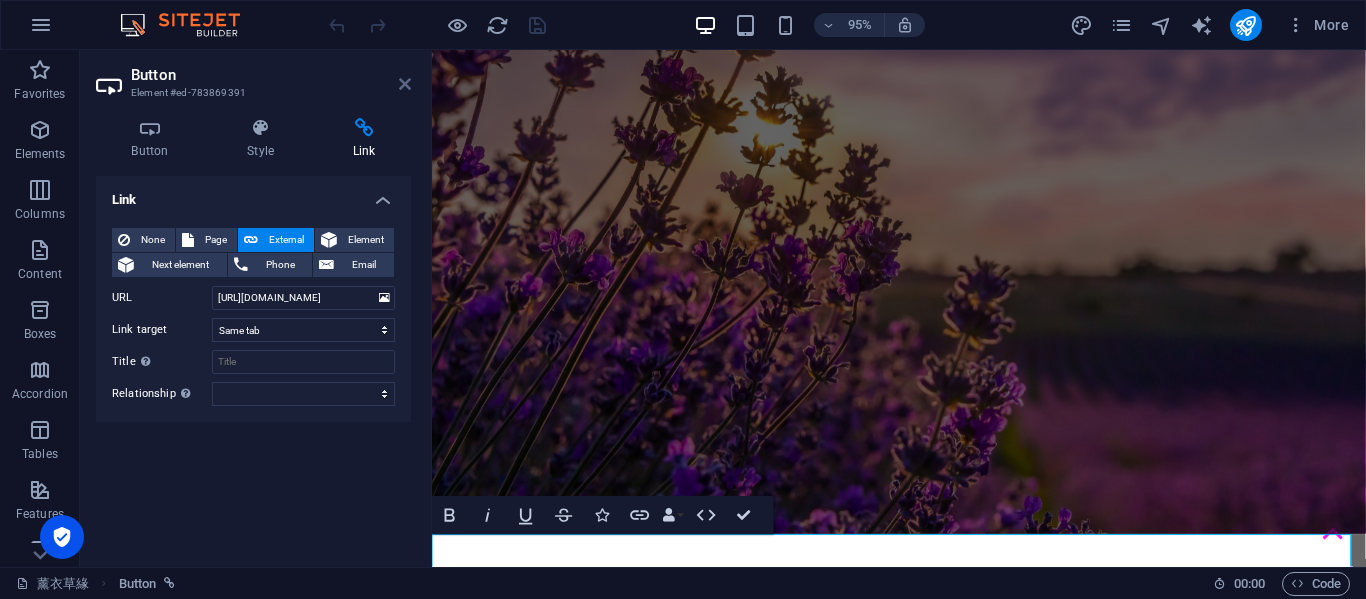 click at bounding box center (405, 84) 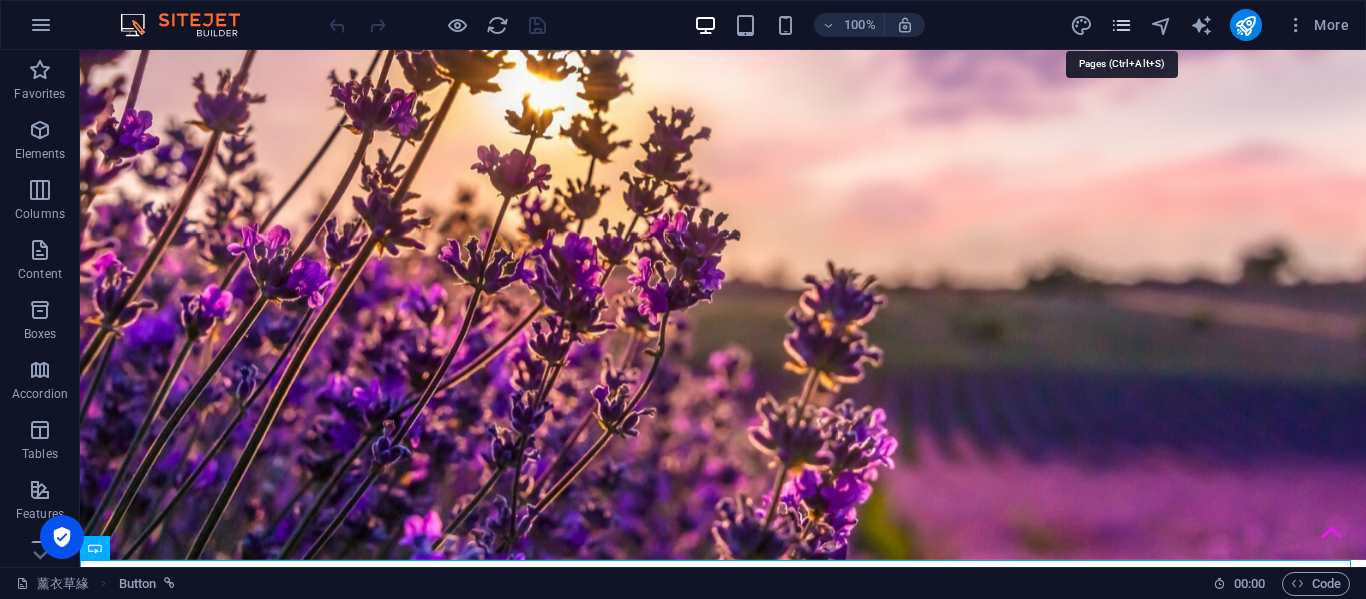 click at bounding box center [1121, 25] 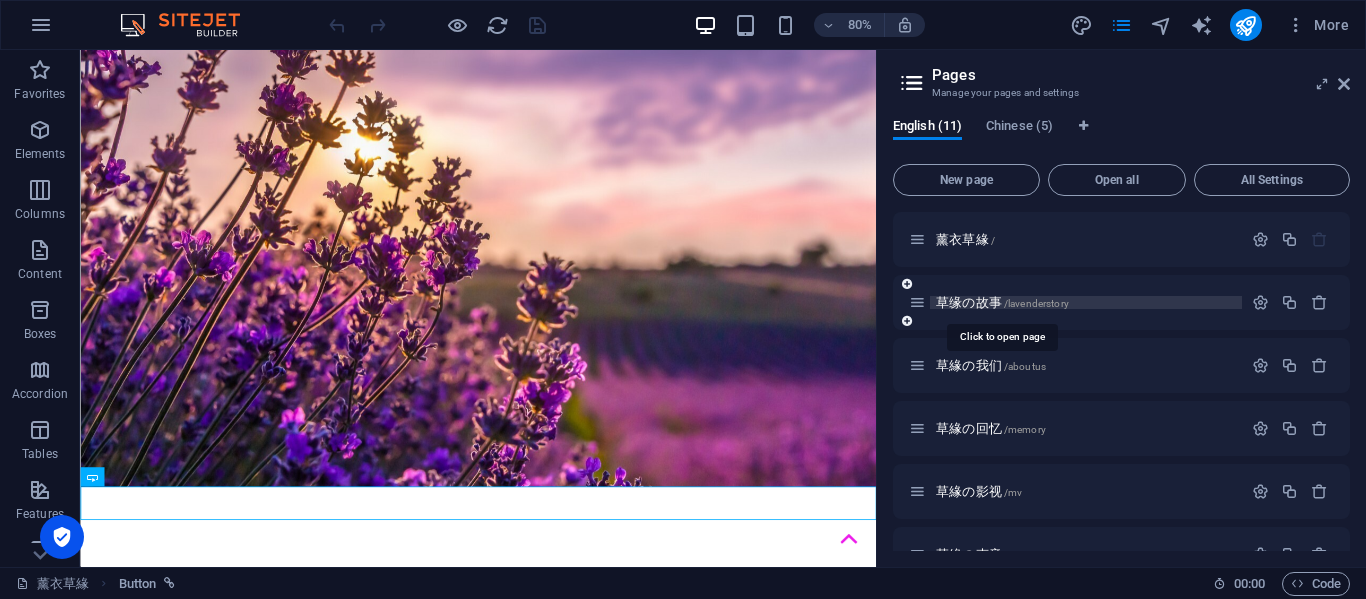 click on "草缘の故事 /lavenderstory" at bounding box center [1002, 302] 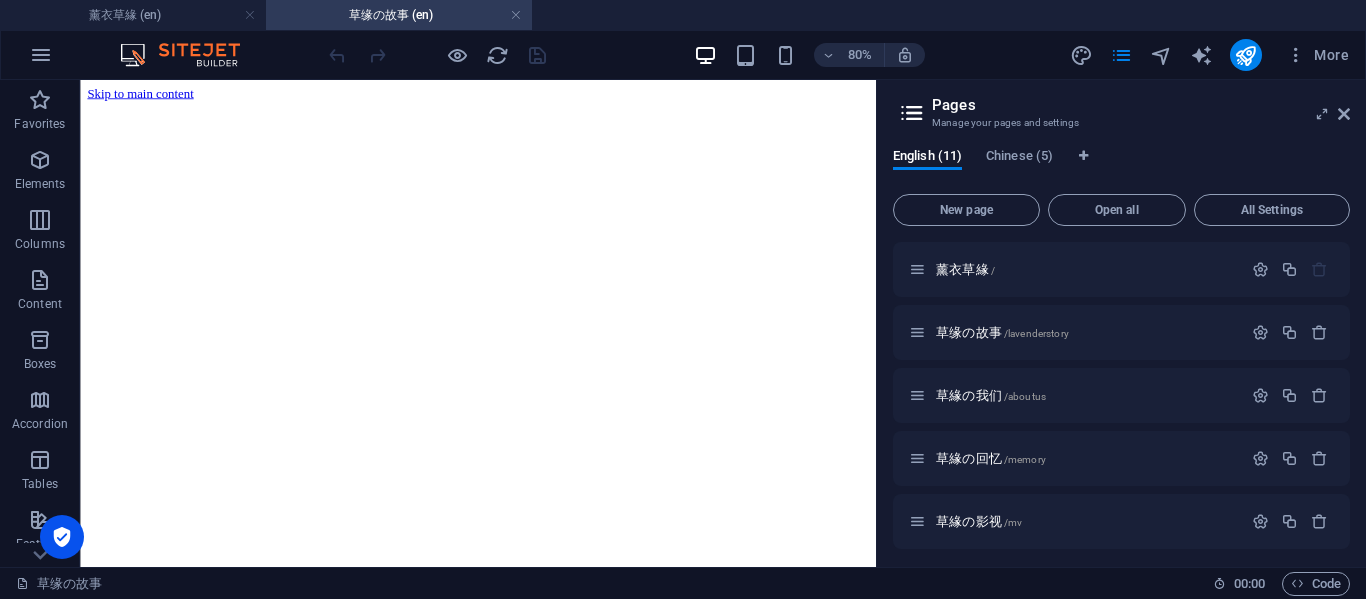 scroll, scrollTop: 0, scrollLeft: 0, axis: both 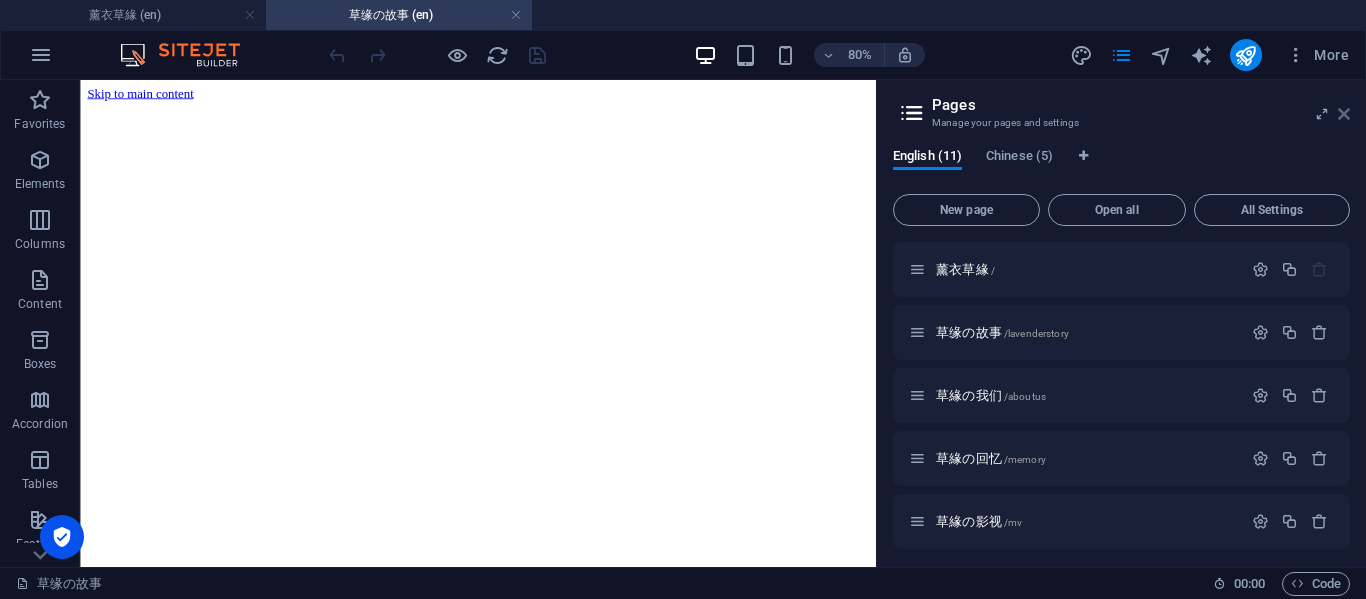 click at bounding box center (1344, 114) 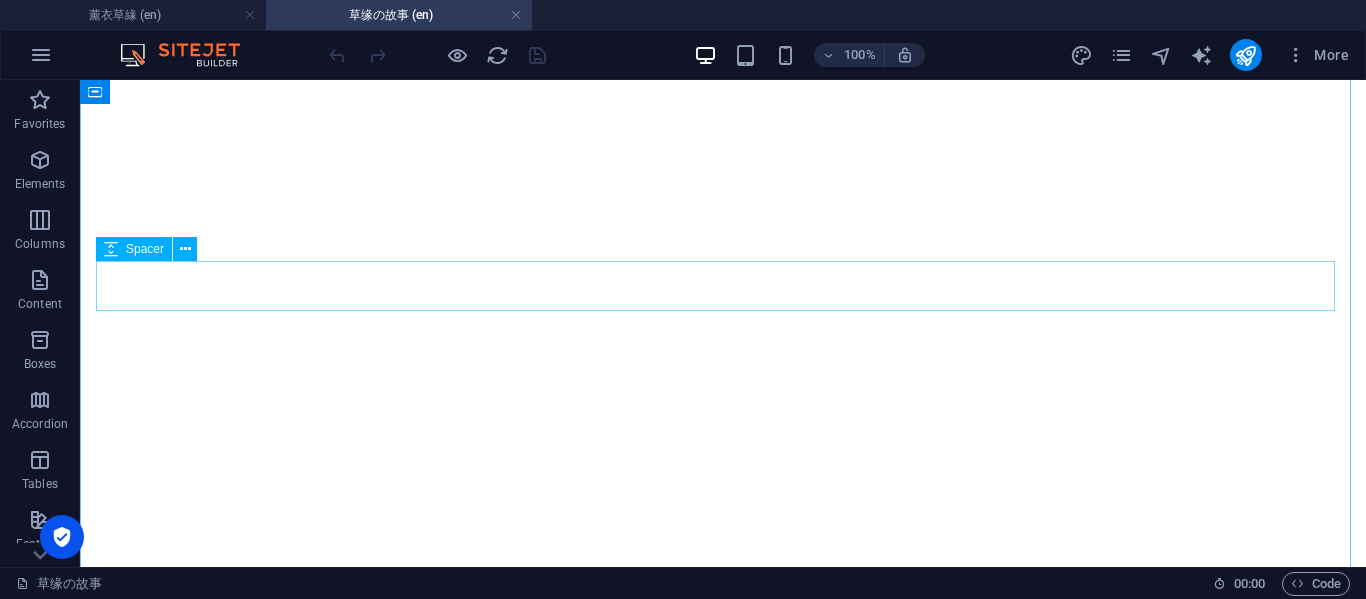 scroll, scrollTop: 333, scrollLeft: 0, axis: vertical 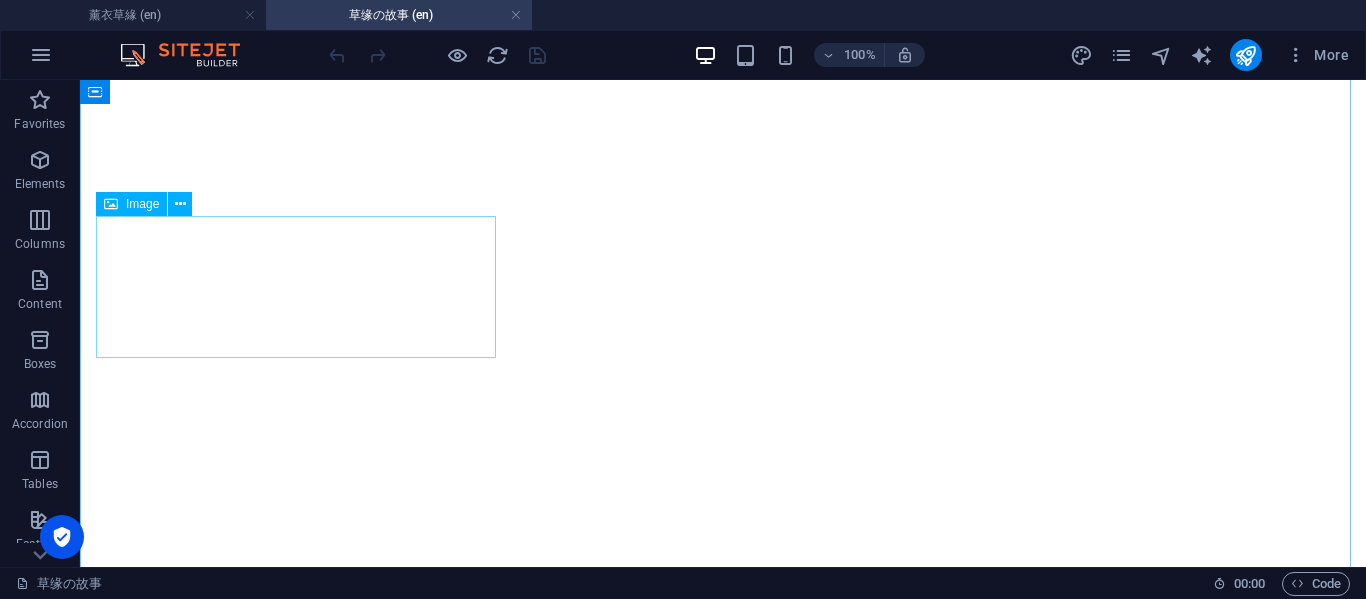 click at bounding box center (723, 4121) 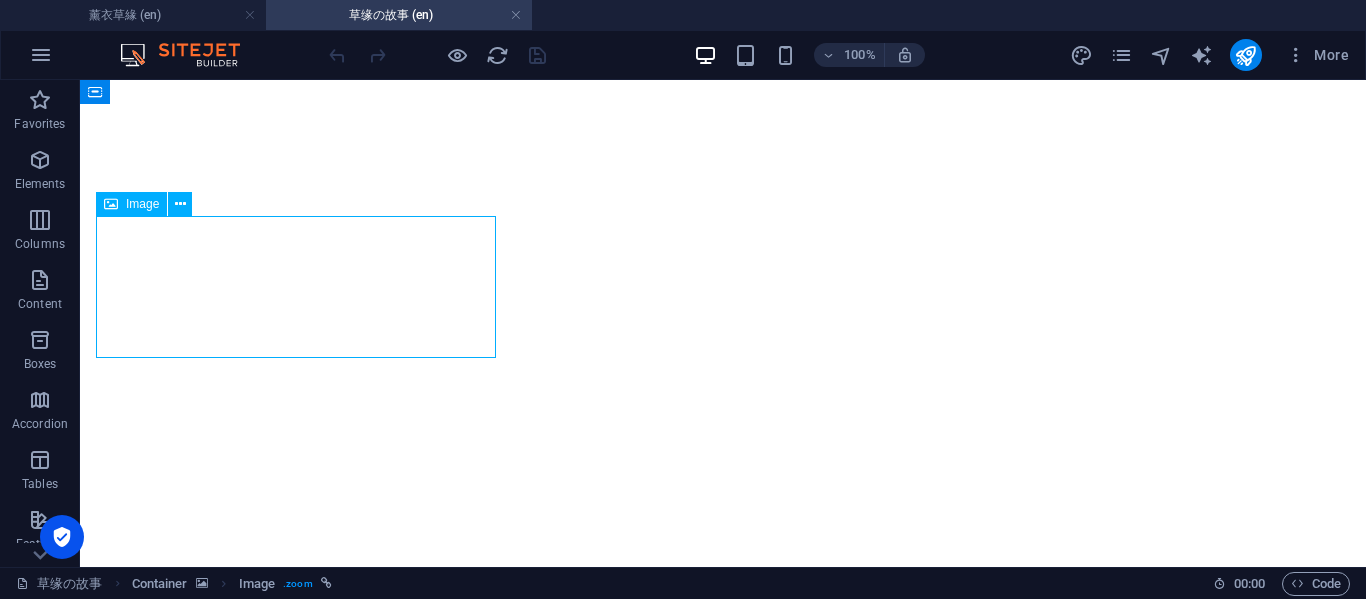 click at bounding box center [723, 4121] 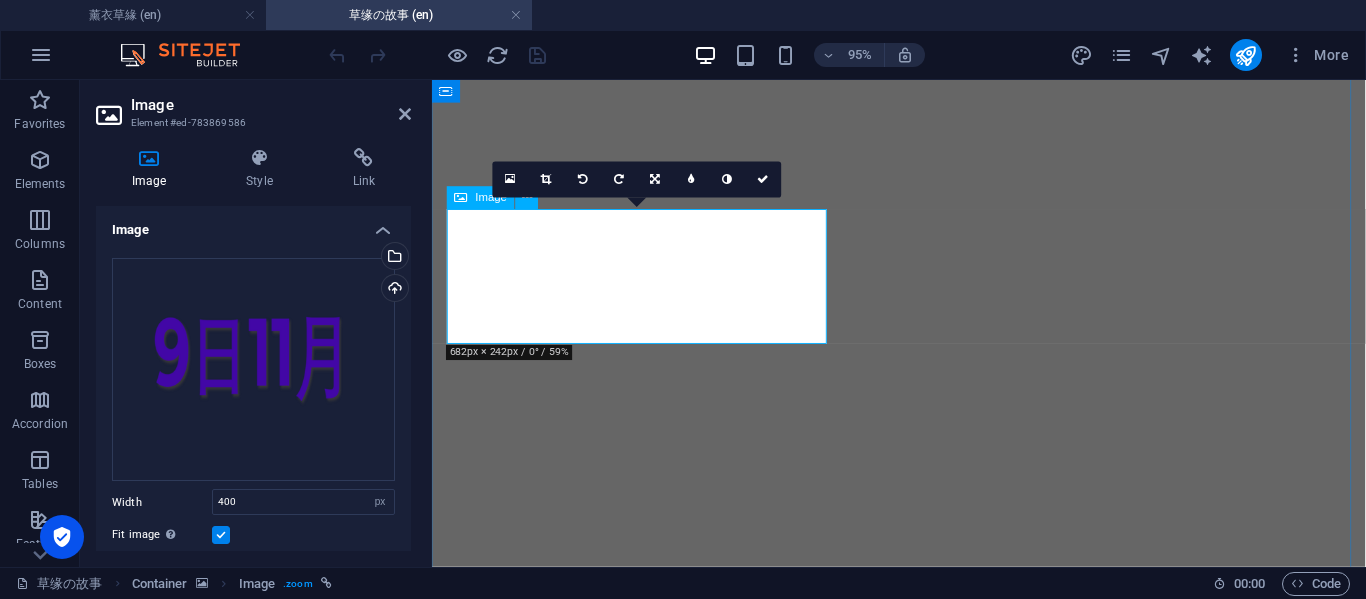 click at bounding box center (923, 4121) 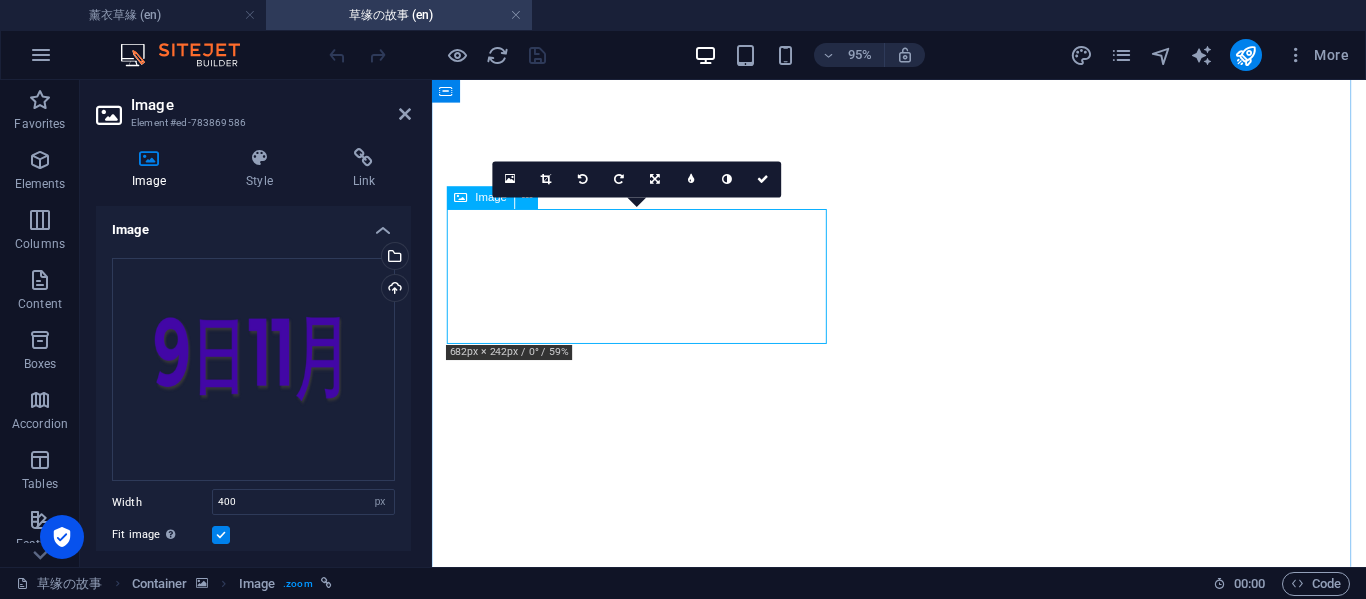 click at bounding box center [923, 4121] 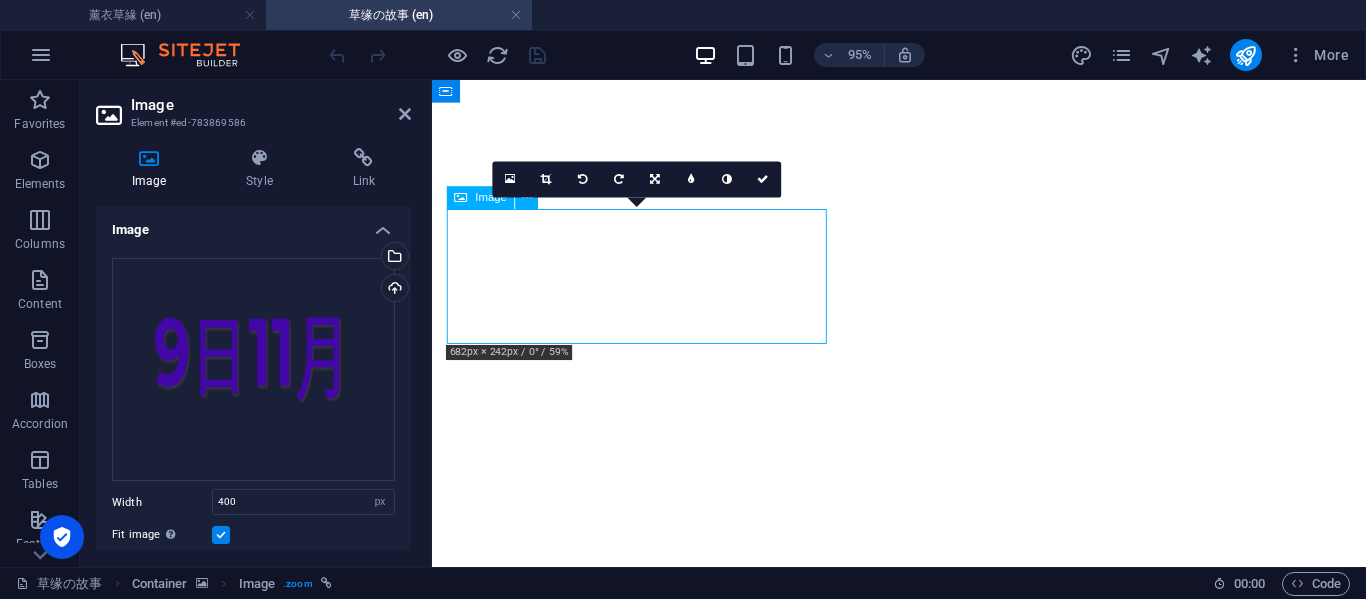 click at bounding box center [923, 4121] 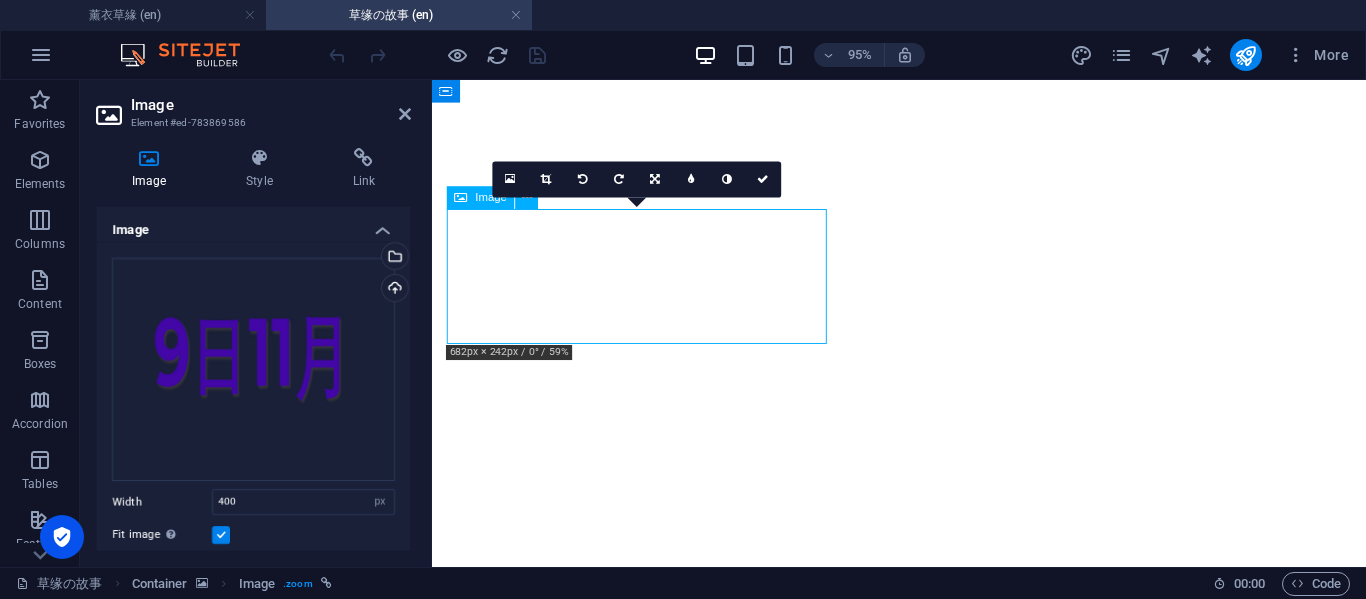 click at bounding box center (923, 4121) 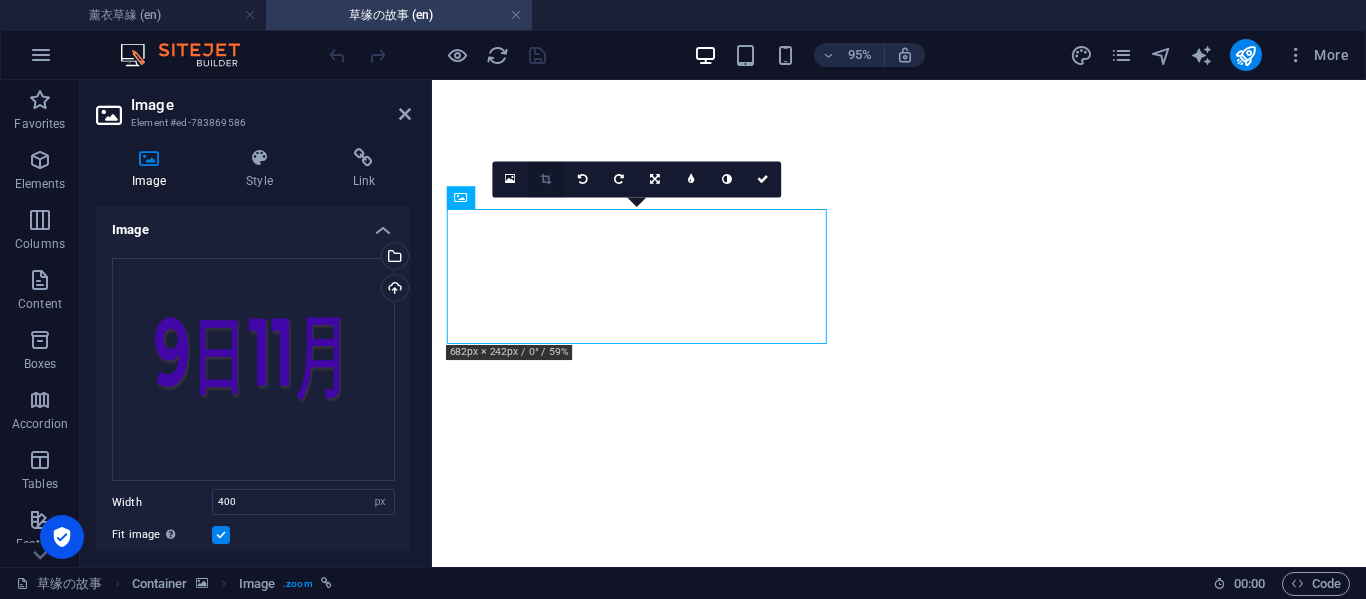 click at bounding box center [547, 179] 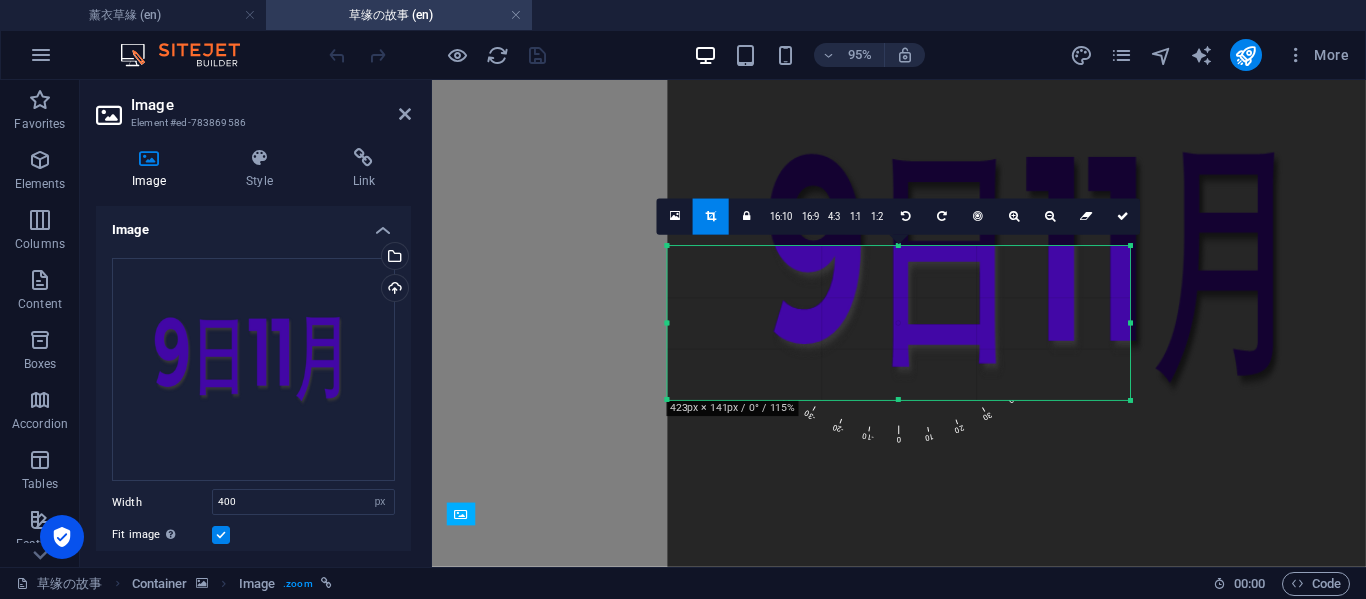 drag, startPoint x: 1268, startPoint y: 190, endPoint x: 959, endPoint y: 301, distance: 328.33215 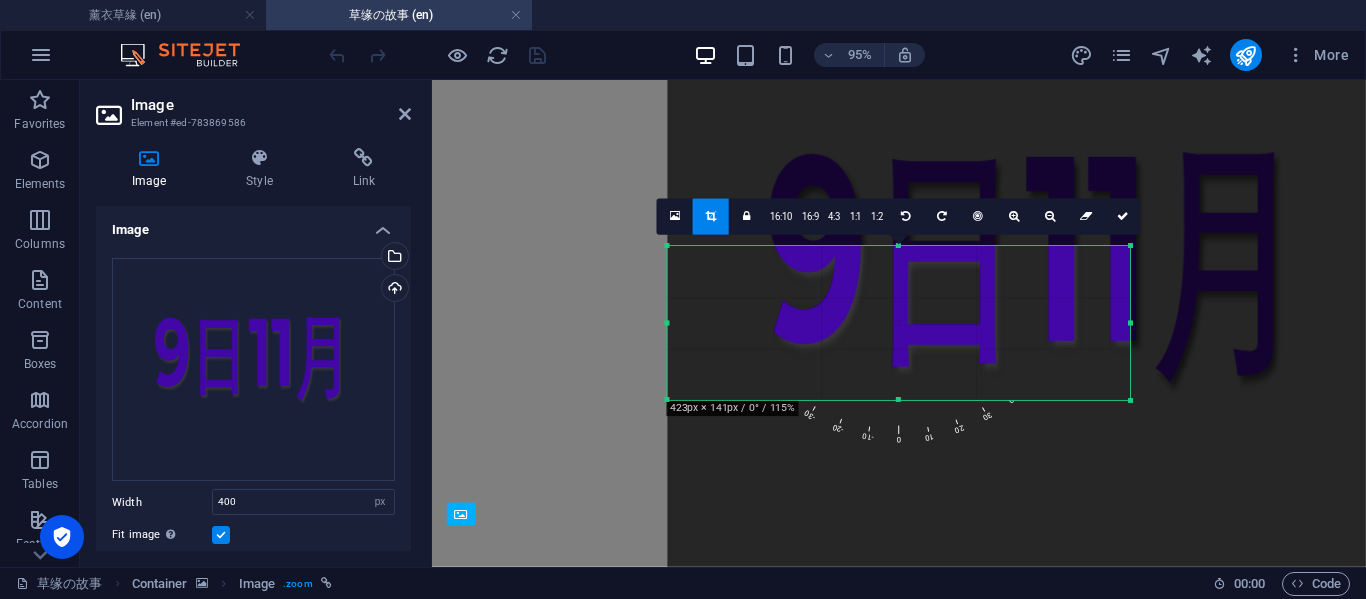 click on "180 170 160 150 140 130 120 110 100 90 80 70 60 50 40 30 20 10 0 -10 -20 -30 -40 -50 -60 -70 -80 -90 -100 -110 -120 -130 -140 -150 -160 -170 423px × 141px / 0° / 115% 16:10 16:9 4:3 1:1 1:2 0" at bounding box center (898, 324) 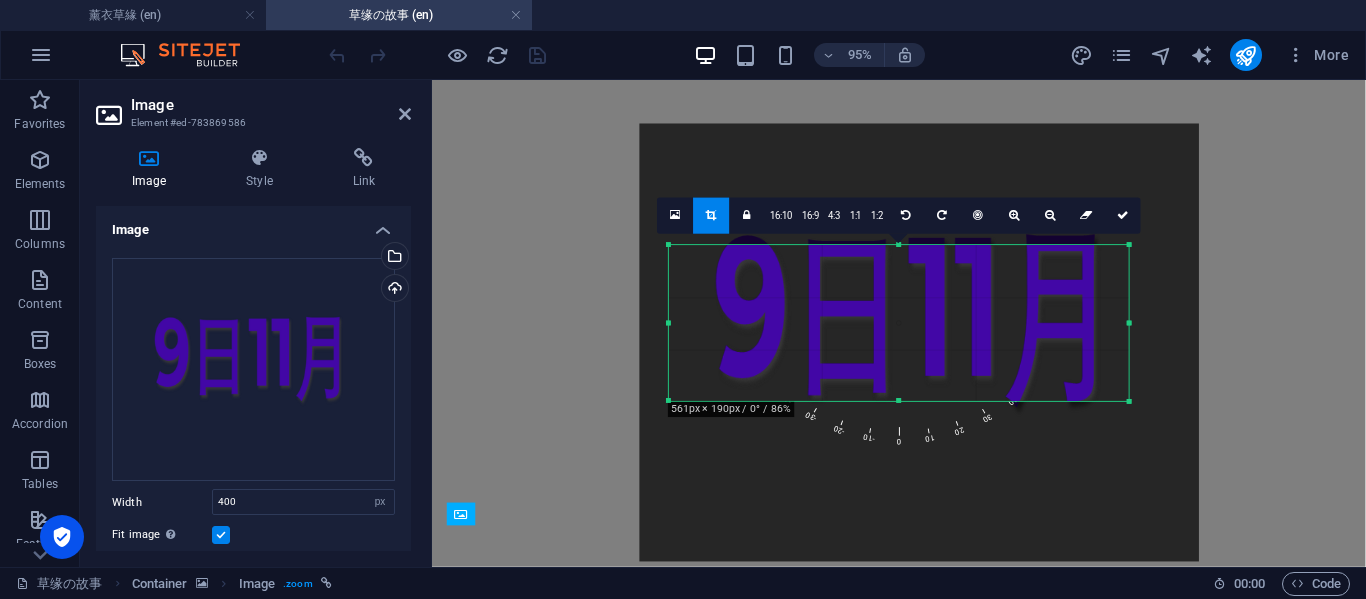 drag, startPoint x: 894, startPoint y: 334, endPoint x: 884, endPoint y: 385, distance: 51.971146 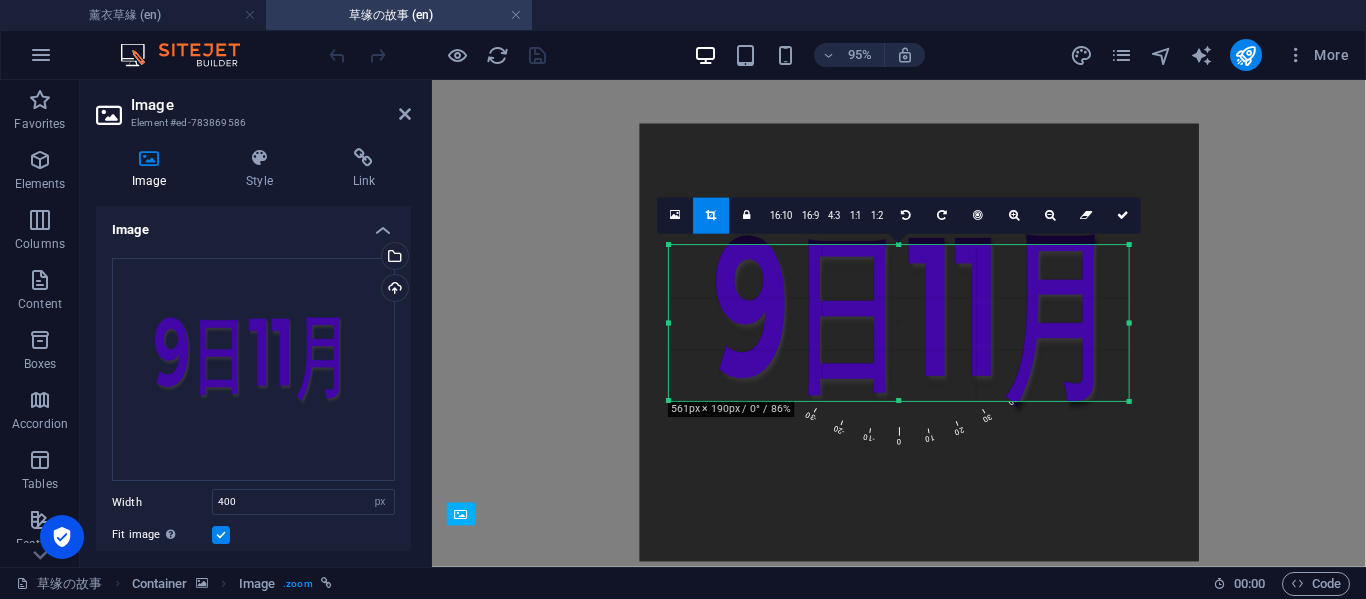 click at bounding box center [919, 342] 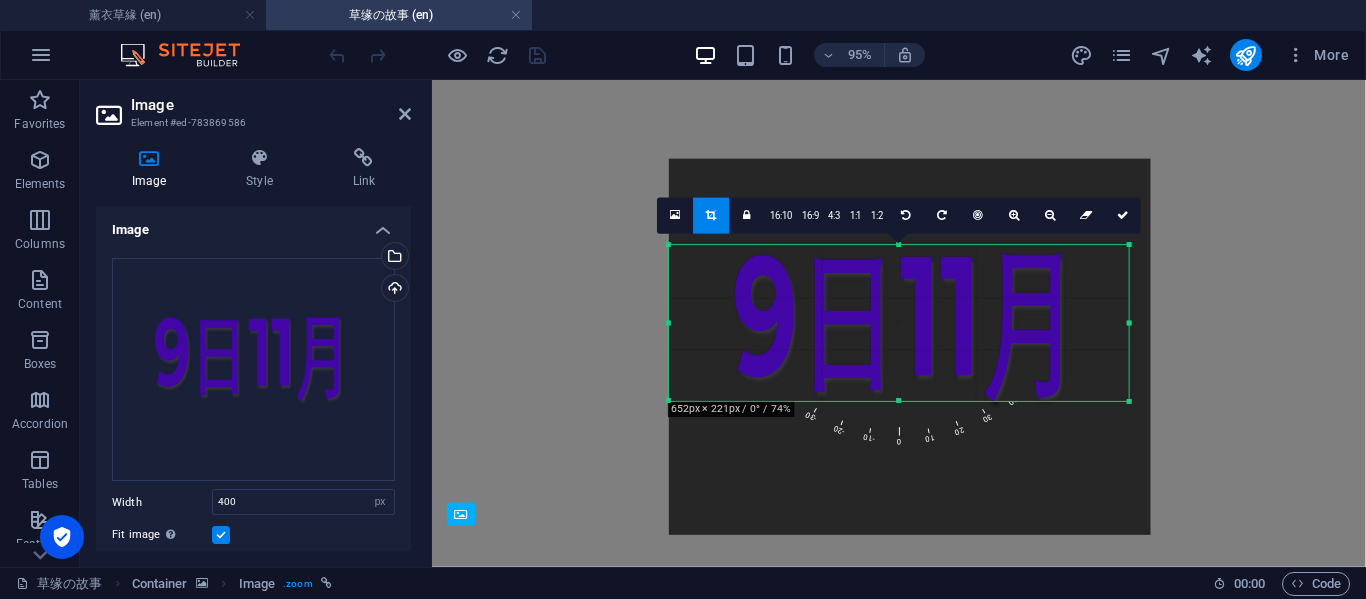 click at bounding box center [910, 347] 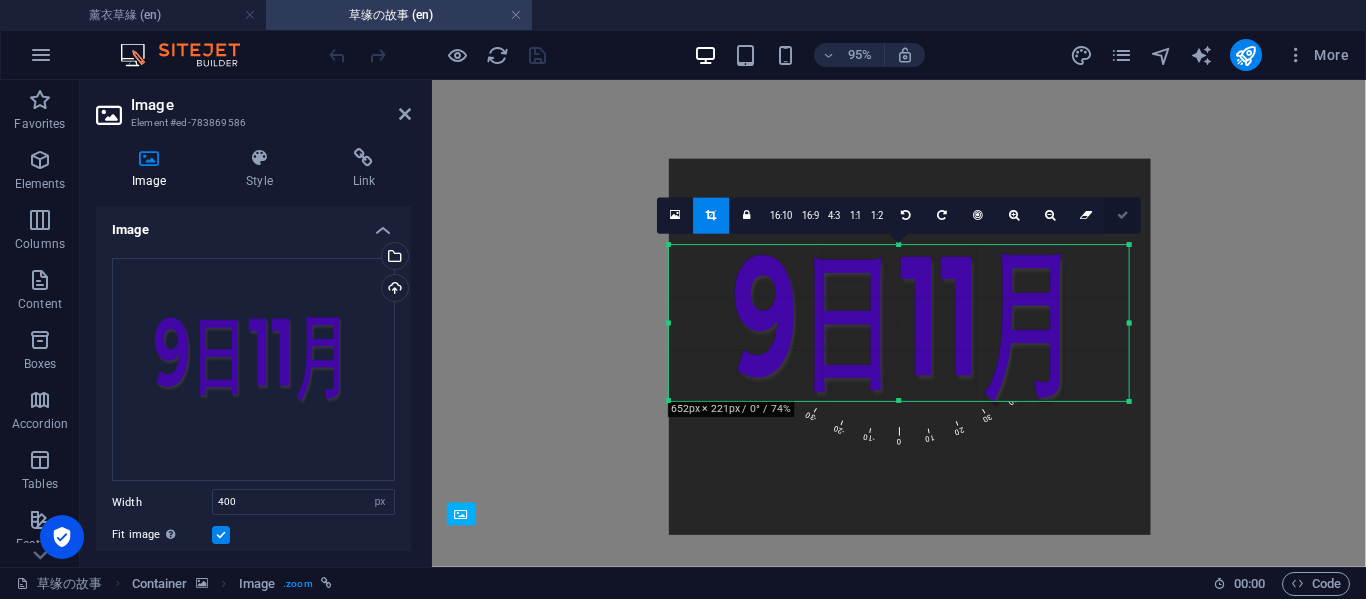 click at bounding box center [1123, 215] 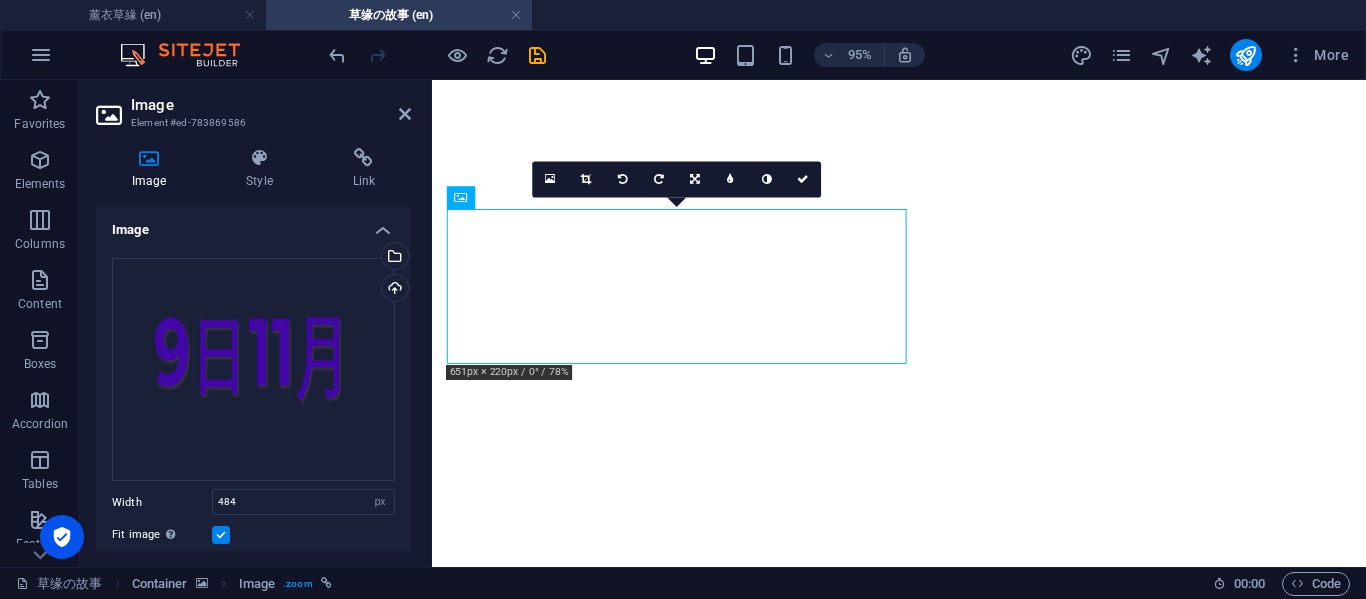 click at bounding box center (587, 180) 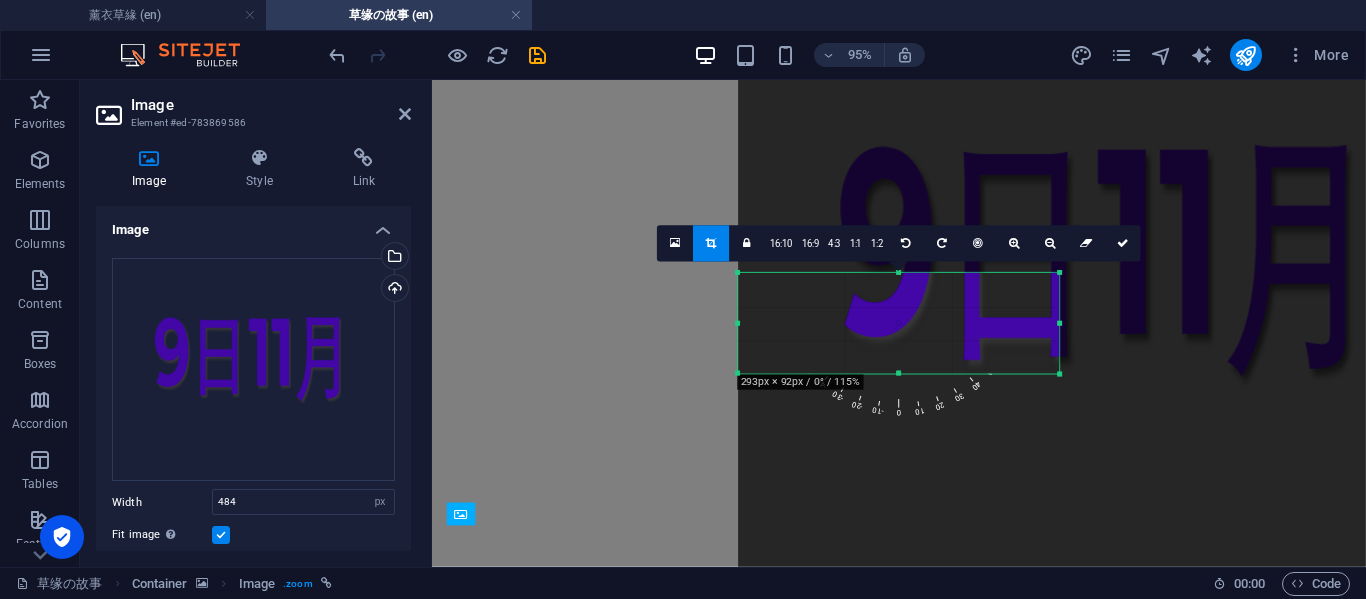 drag, startPoint x: 1259, startPoint y: 203, endPoint x: 849, endPoint y: 361, distance: 439.39047 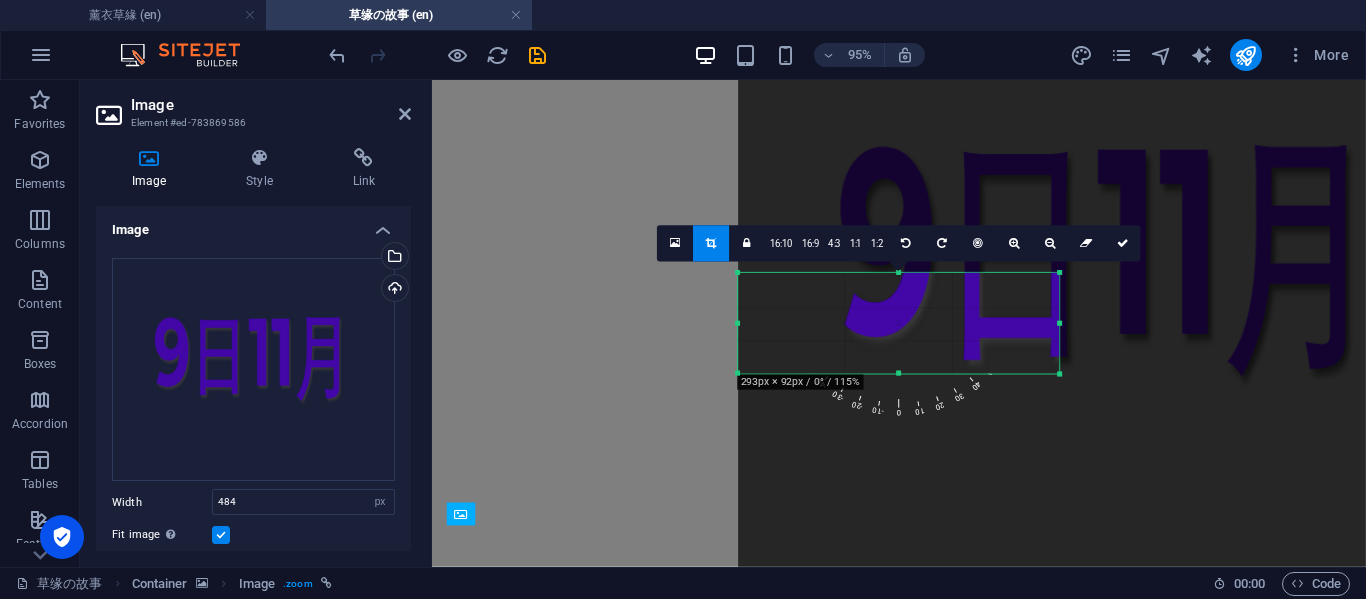 click on "180 170 160 150 140 130 120 110 100 90 80 70 60 50 40 30 20 10 0 -10 -20 -30 -40 -50 -60 -70 -80 -90 -100 -110 -120 -130 -140 -150 -160 -170 293px × 92px / 0° / 115% 16:10 16:9 4:3 1:1 1:2 0" at bounding box center (899, 323) 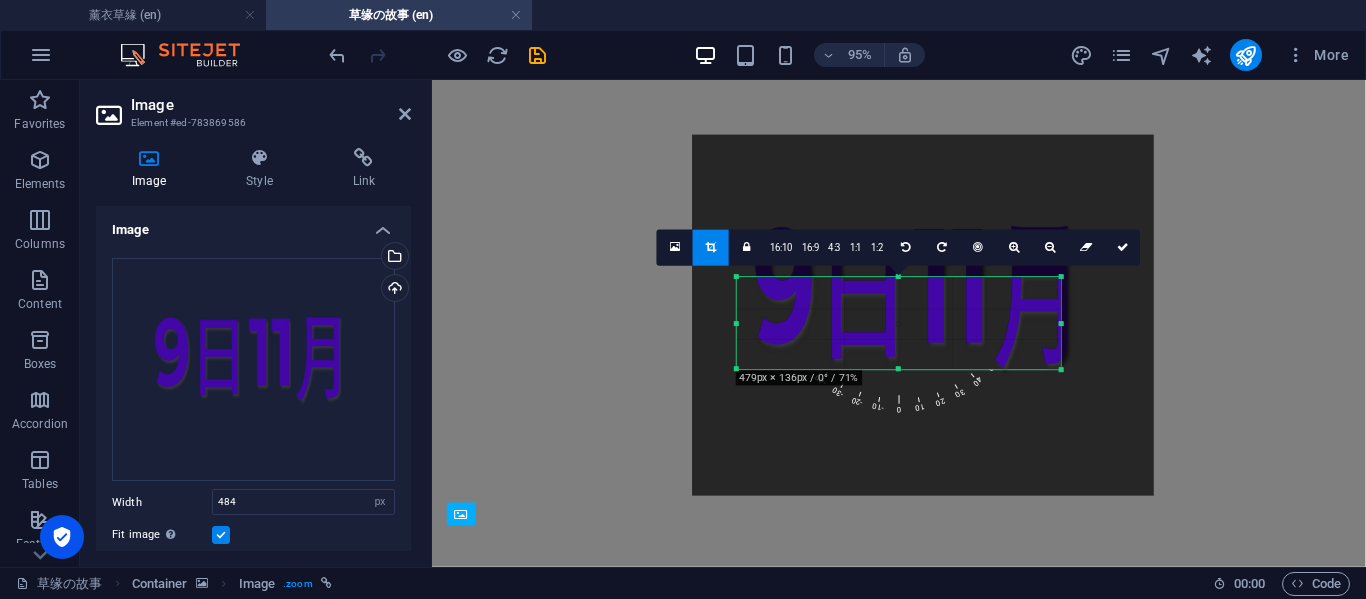 drag, startPoint x: 966, startPoint y: 312, endPoint x: 918, endPoint y: 429, distance: 126.46343 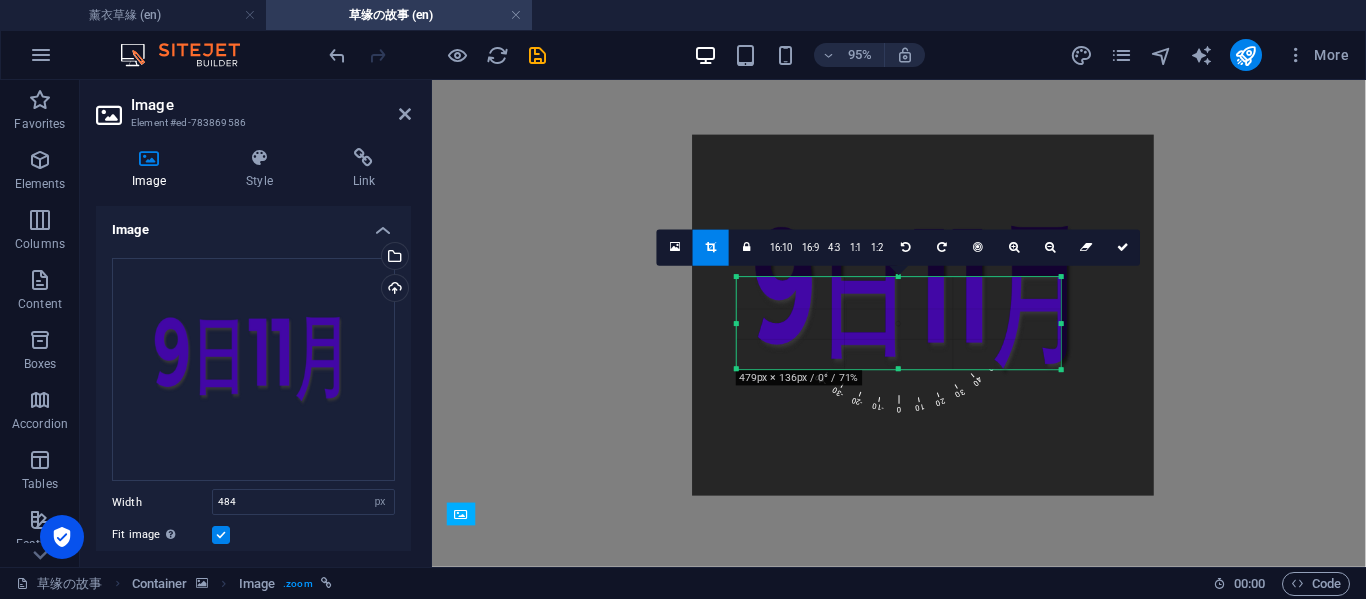 click at bounding box center (923, 315) 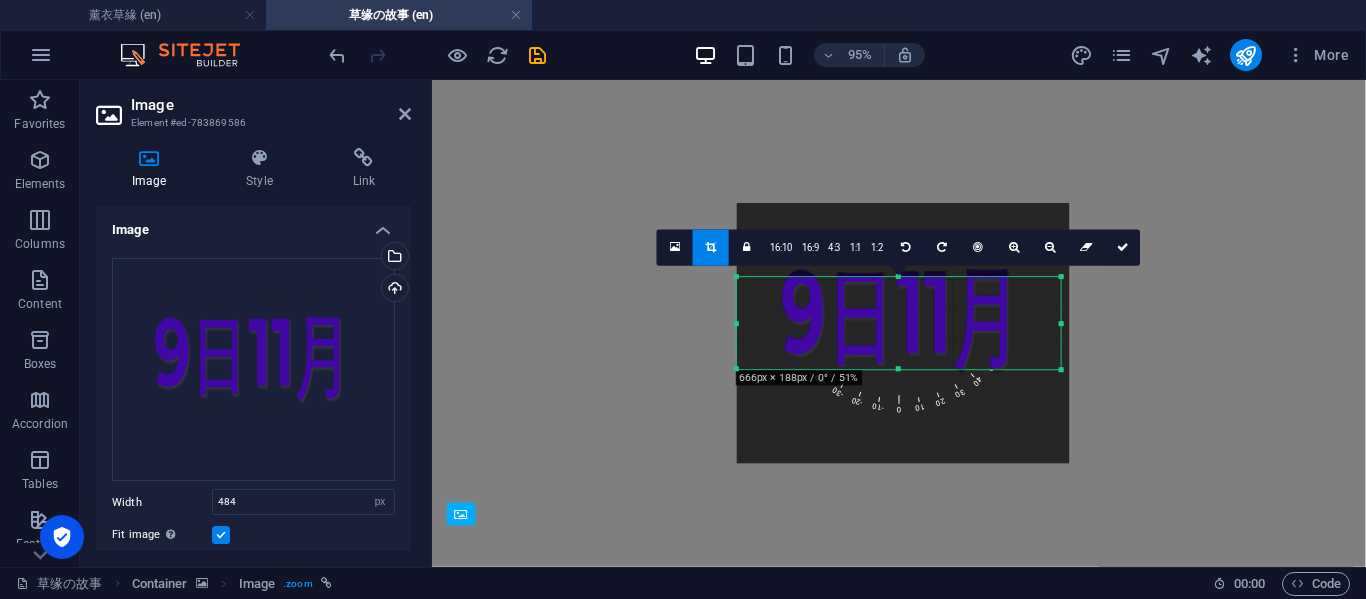 drag, startPoint x: 947, startPoint y: 312, endPoint x: 947, endPoint y: 364, distance: 52 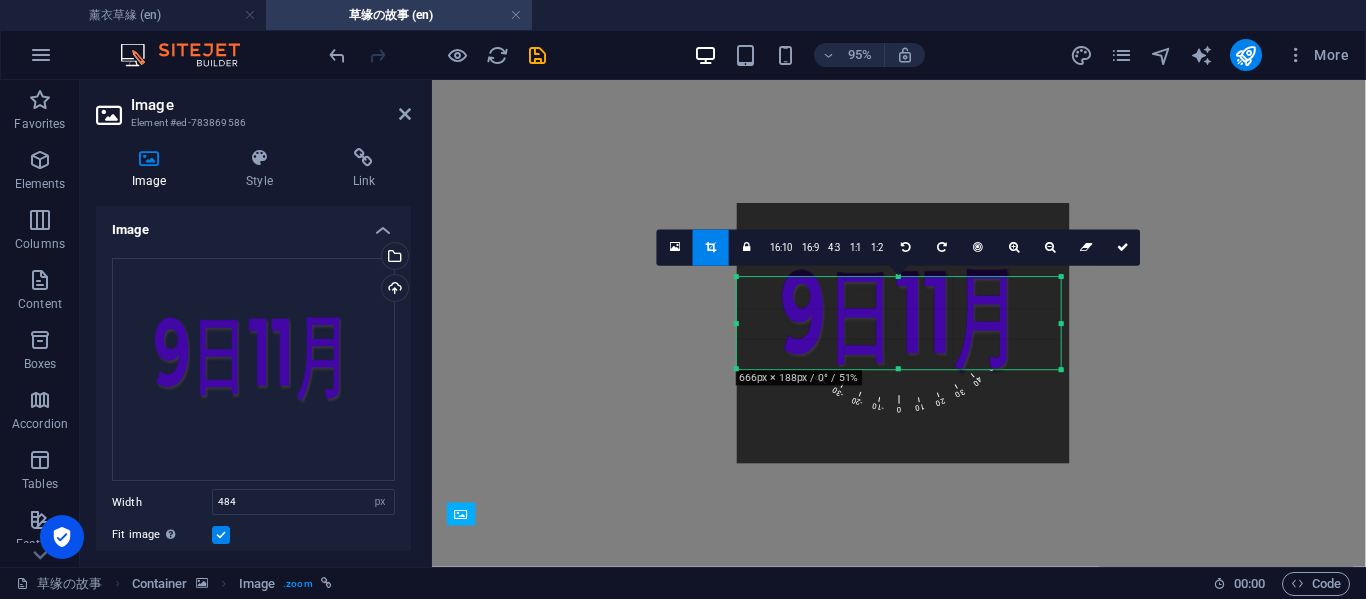 click at bounding box center [903, 334] 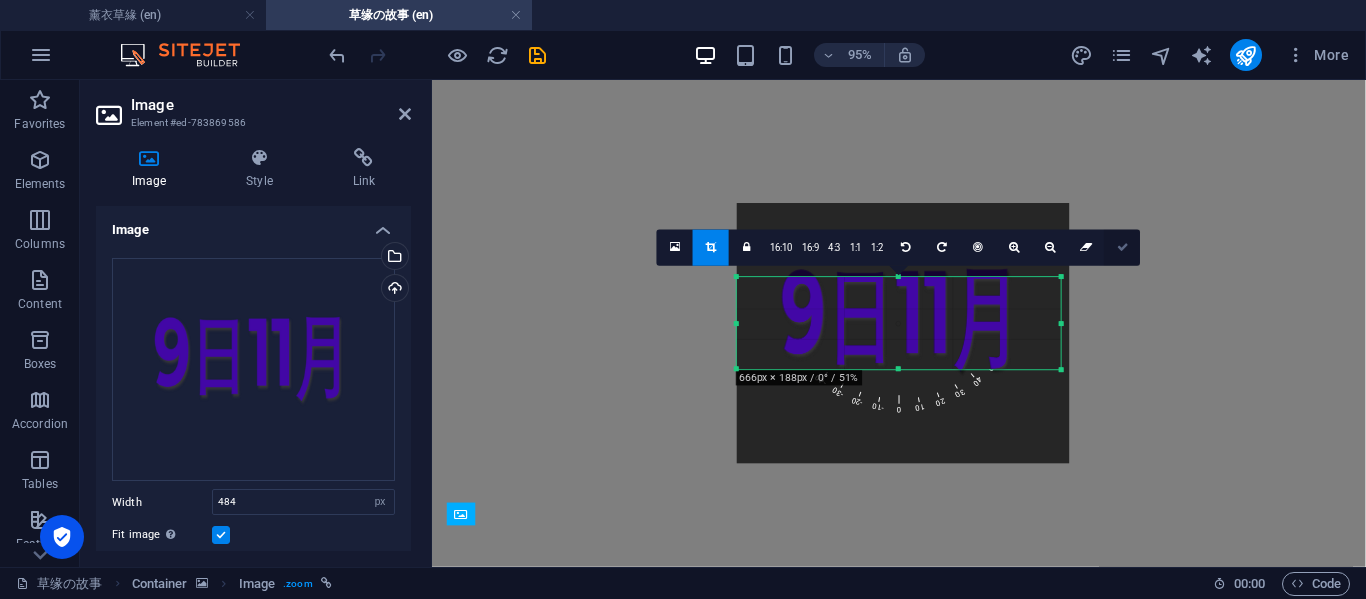 click at bounding box center (1123, 247) 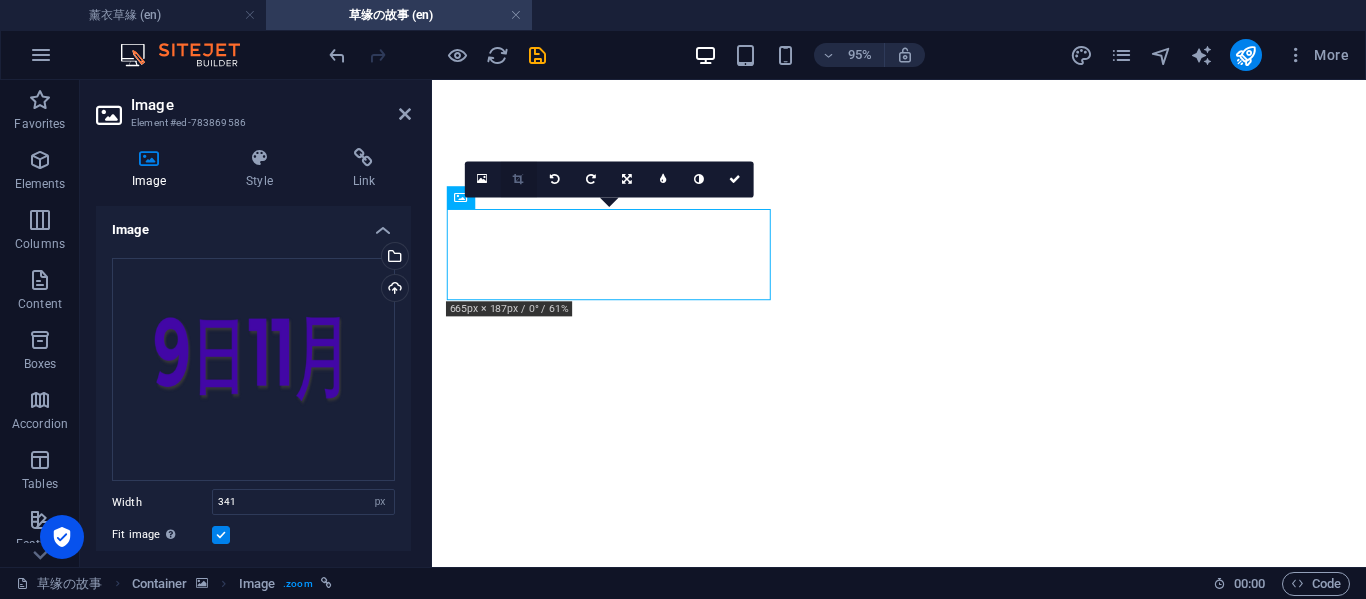 click at bounding box center (519, 180) 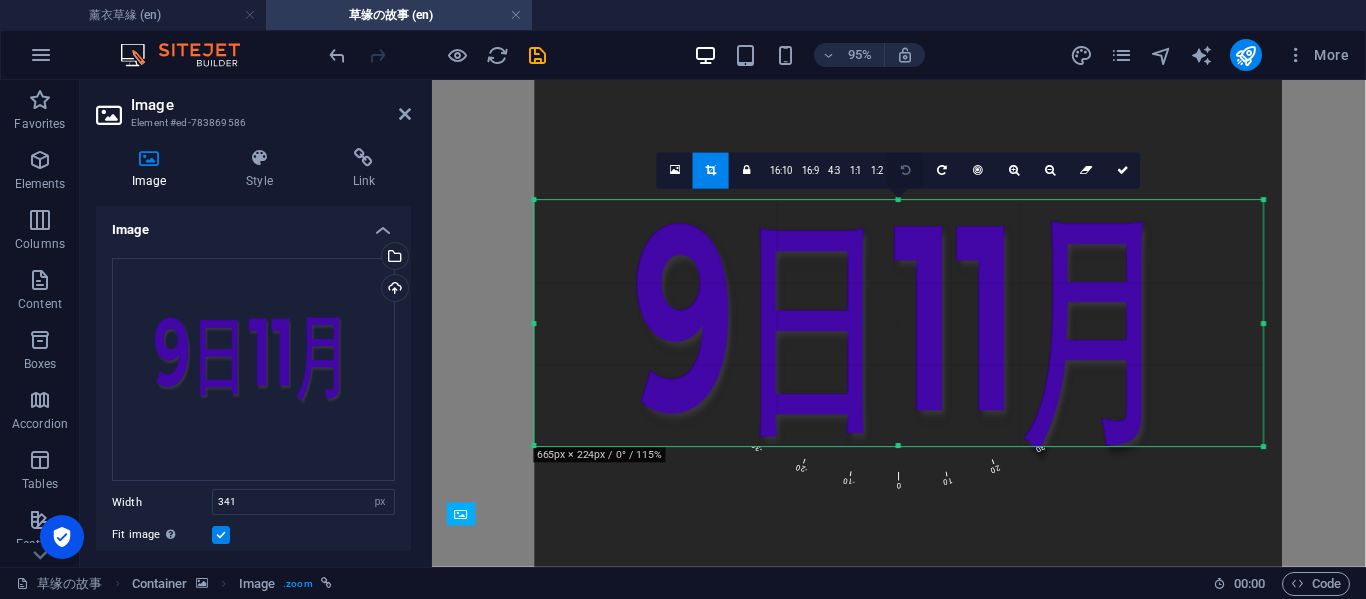 drag, startPoint x: 900, startPoint y: 220, endPoint x: 902, endPoint y: 178, distance: 42.047592 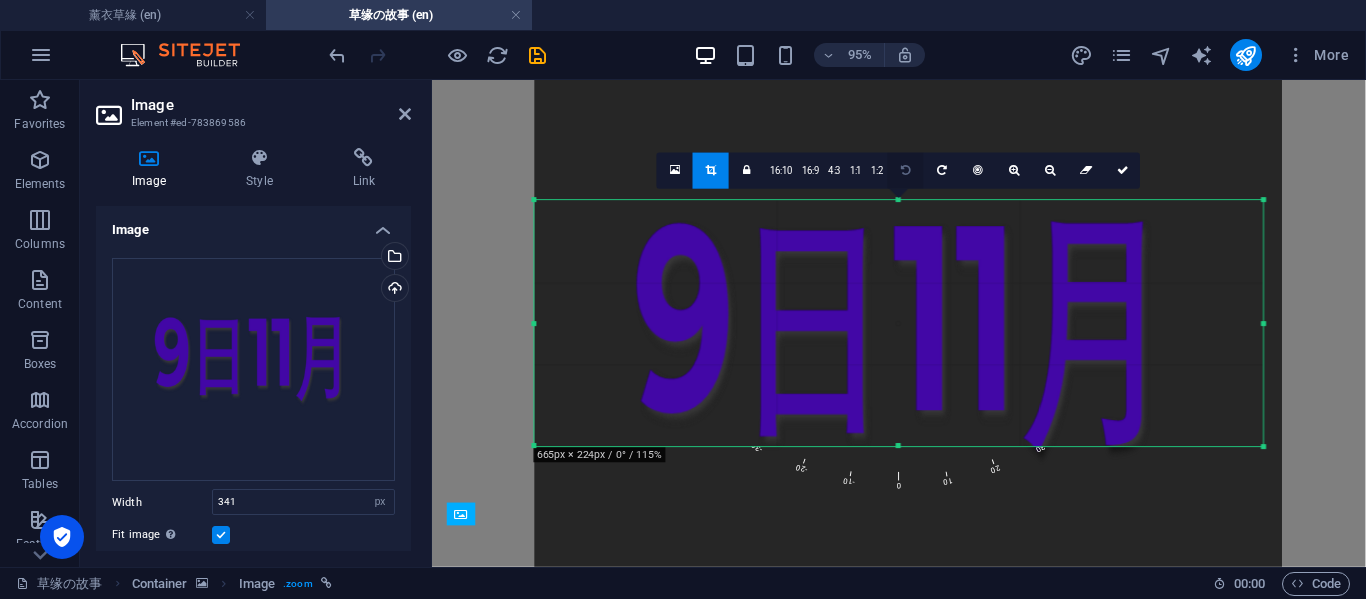 click on "180 170 160 150 140 130 120 110 100 90 80 70 60 50 40 30 20 10 0 -10 -20 -30 -40 -50 -60 -70 -80 -90 -100 -110 -120 -130 -140 -150 -160 -170 665px × 224px / 0° / 115% 16:10 16:9 4:3 1:1 1:2 0" at bounding box center [898, 324] 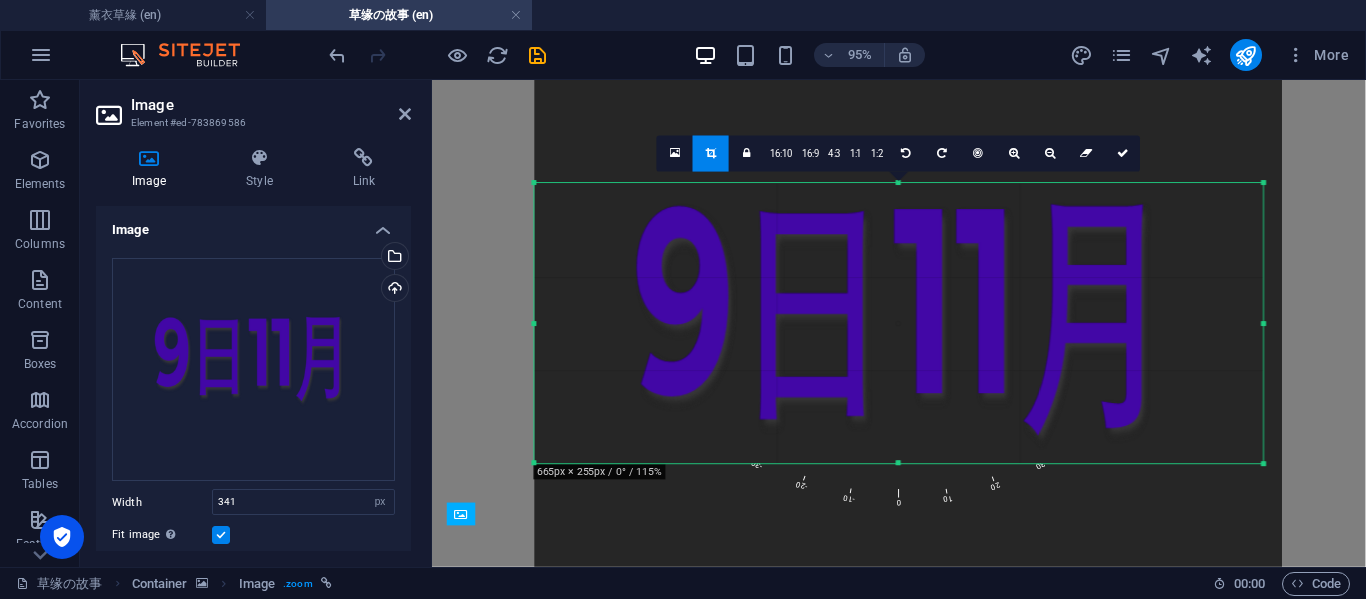 drag, startPoint x: 898, startPoint y: 445, endPoint x: 1011, endPoint y: 400, distance: 121.630585 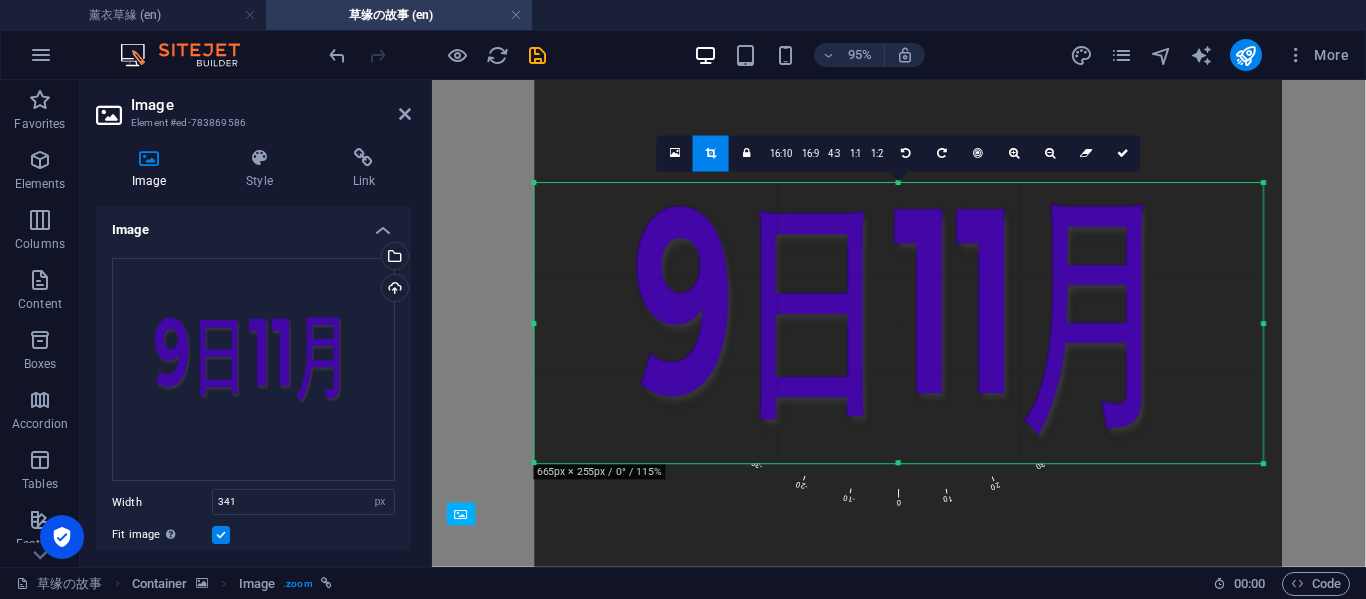 click on "180 170 160 150 140 130 120 110 100 90 80 70 60 50 40 30 20 10 0 -10 -20 -30 -40 -50 -60 -70 -80 -90 -100 -110 -120 -130 -140 -150 -160 -170 665px × 255px / 0° / 115% 16:10 16:9 4:3 1:1 1:2 0" at bounding box center [898, 323] 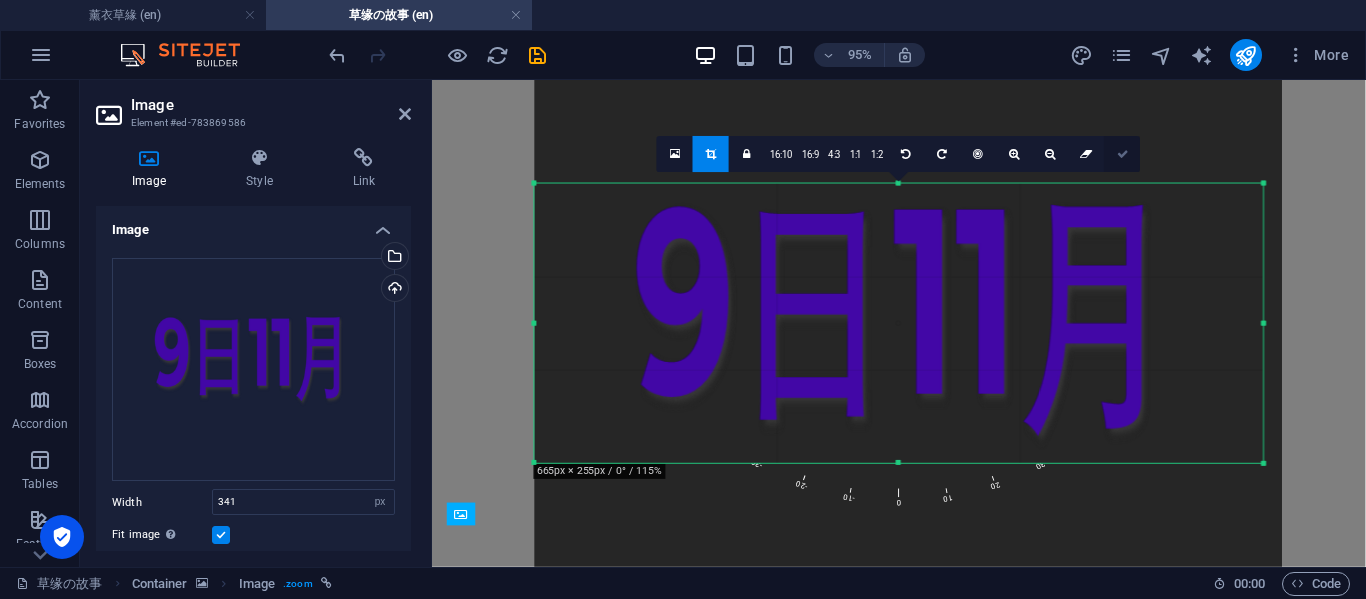 click at bounding box center [1123, 154] 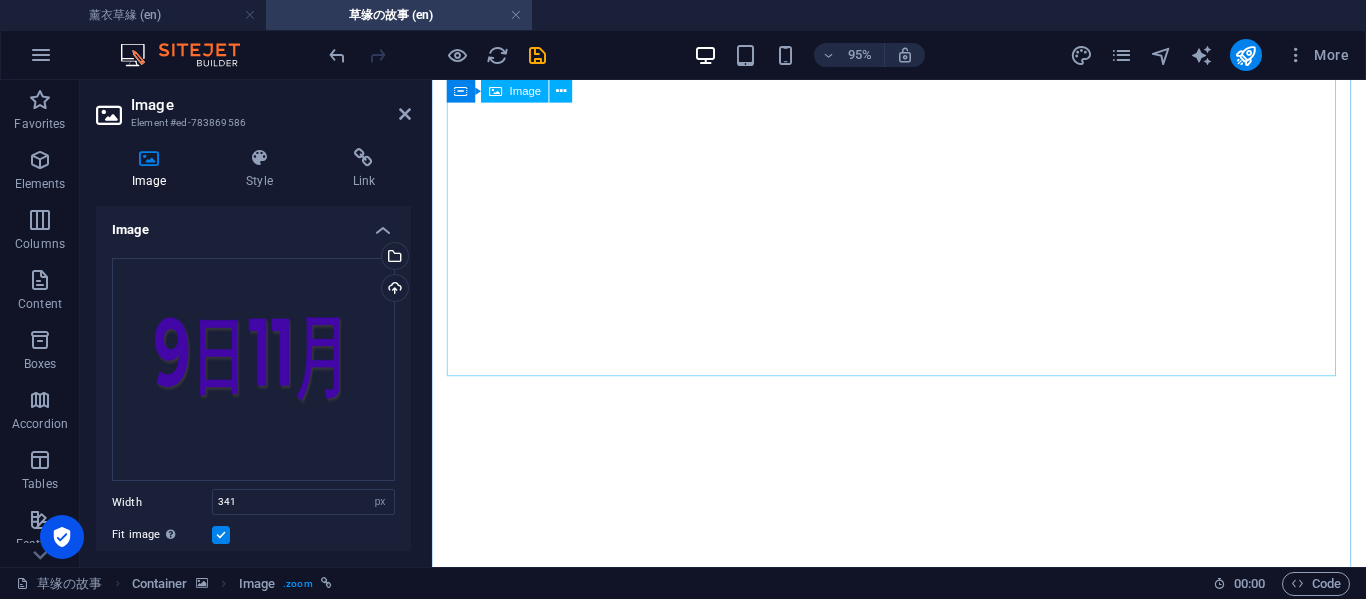 scroll, scrollTop: 333, scrollLeft: 0, axis: vertical 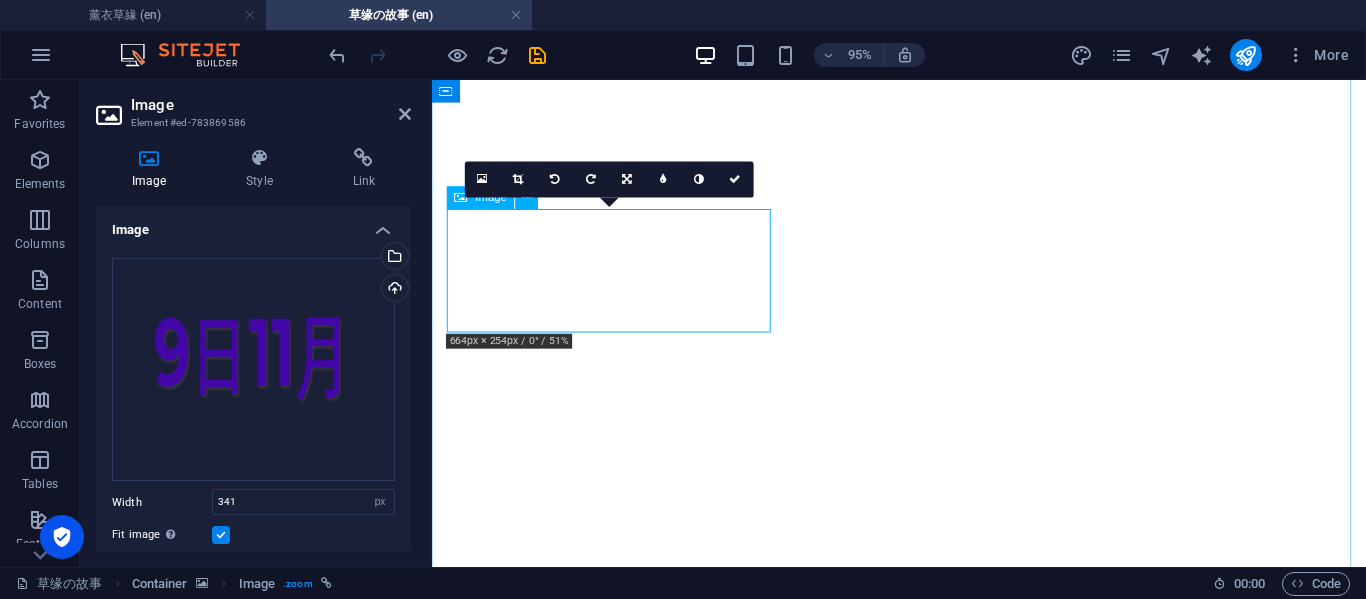 click at bounding box center (923, 4250) 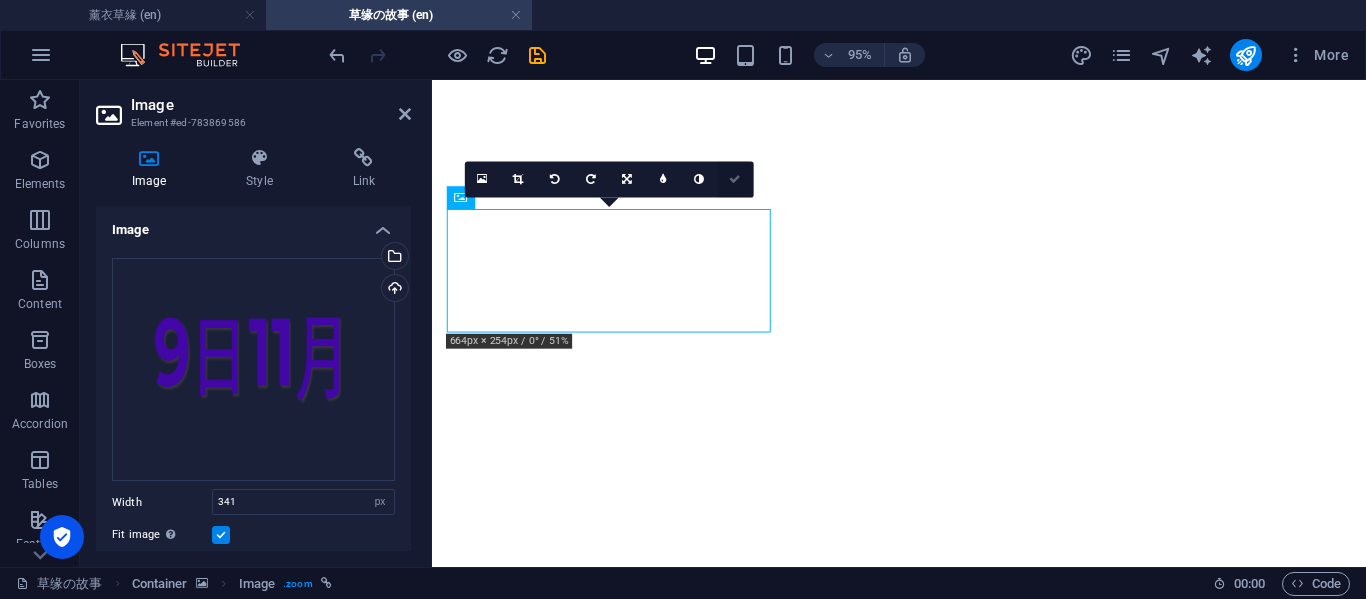 click at bounding box center (735, 180) 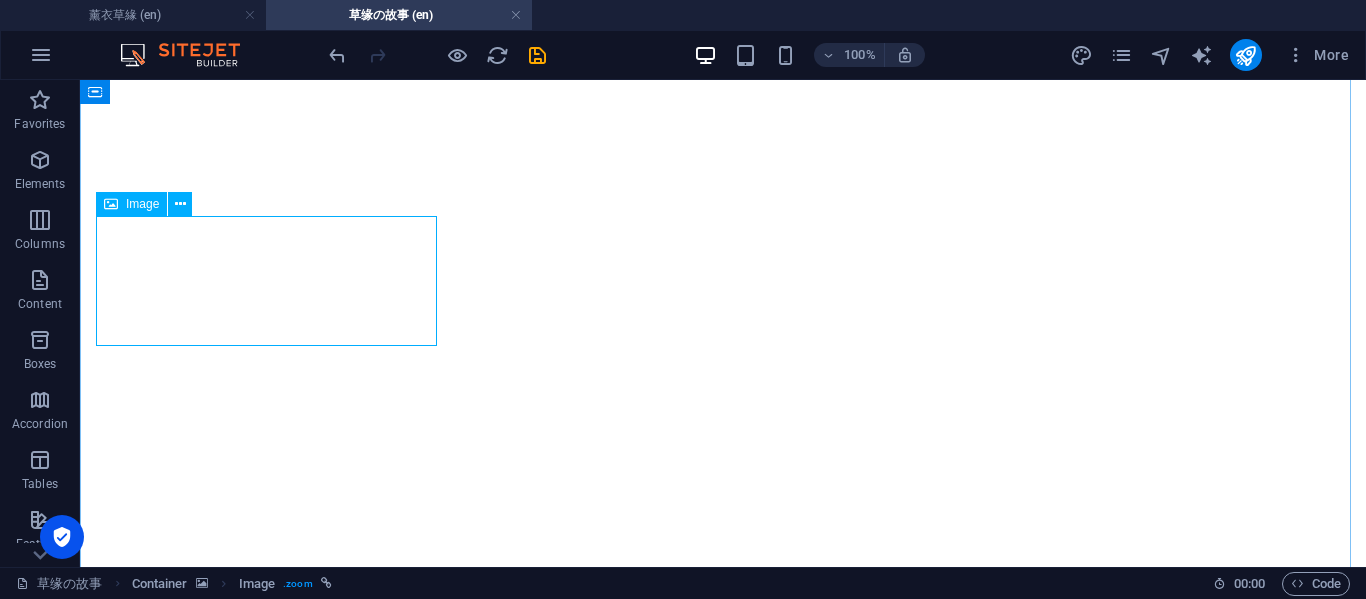 click at bounding box center [723, 4250] 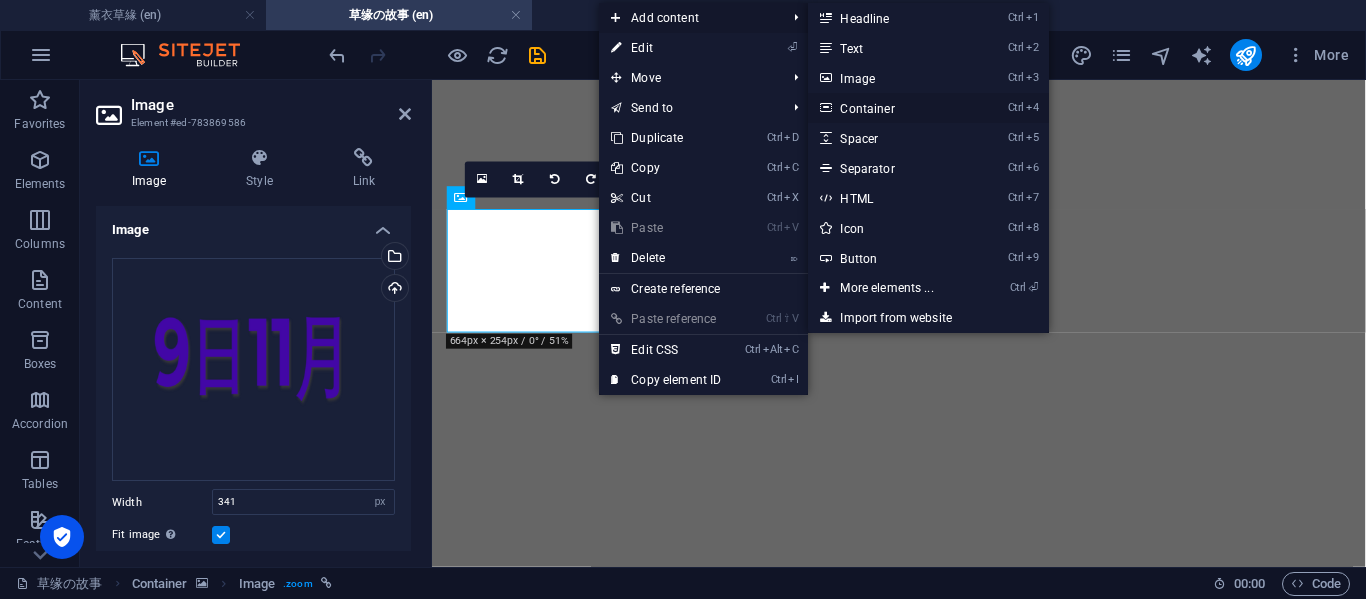 click on "Ctrl 4  Container" at bounding box center [890, 108] 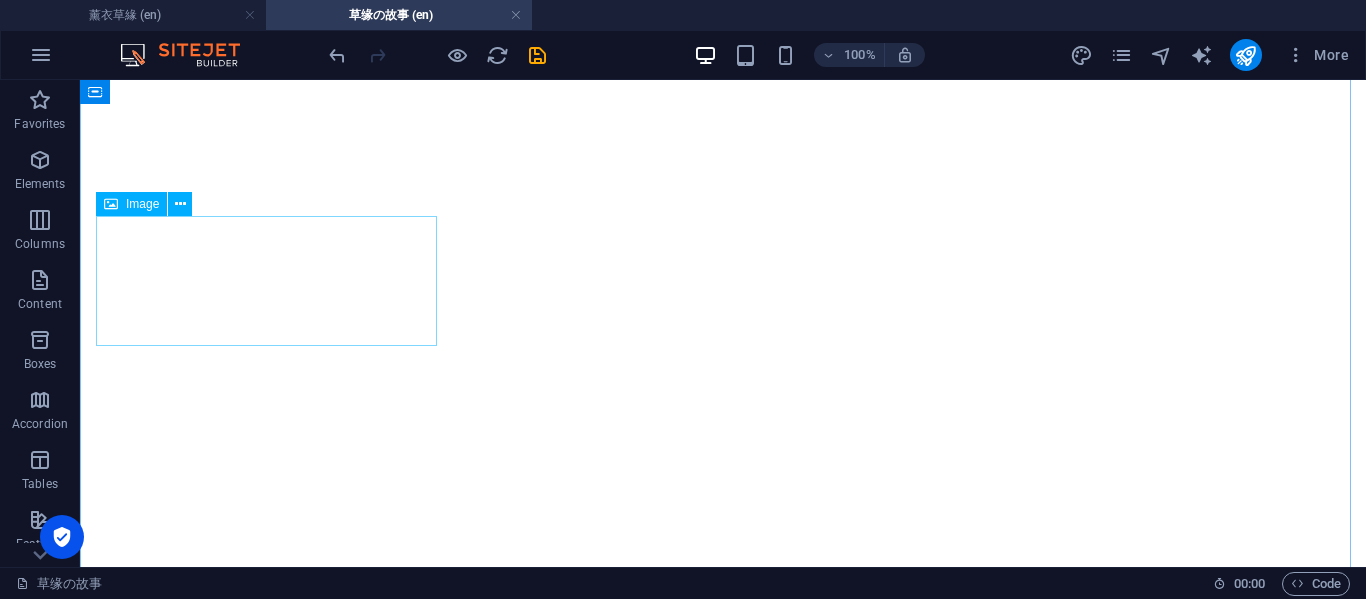 click at bounding box center [723, 4103] 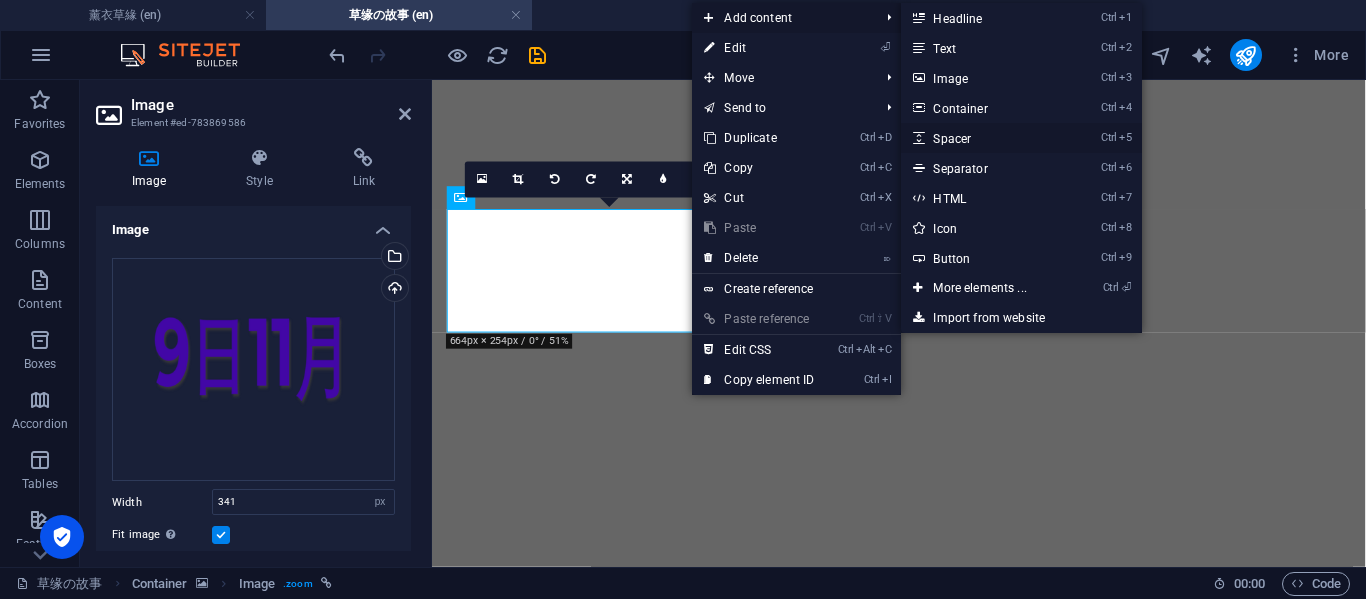 click on "Ctrl 5  Spacer" at bounding box center (983, 138) 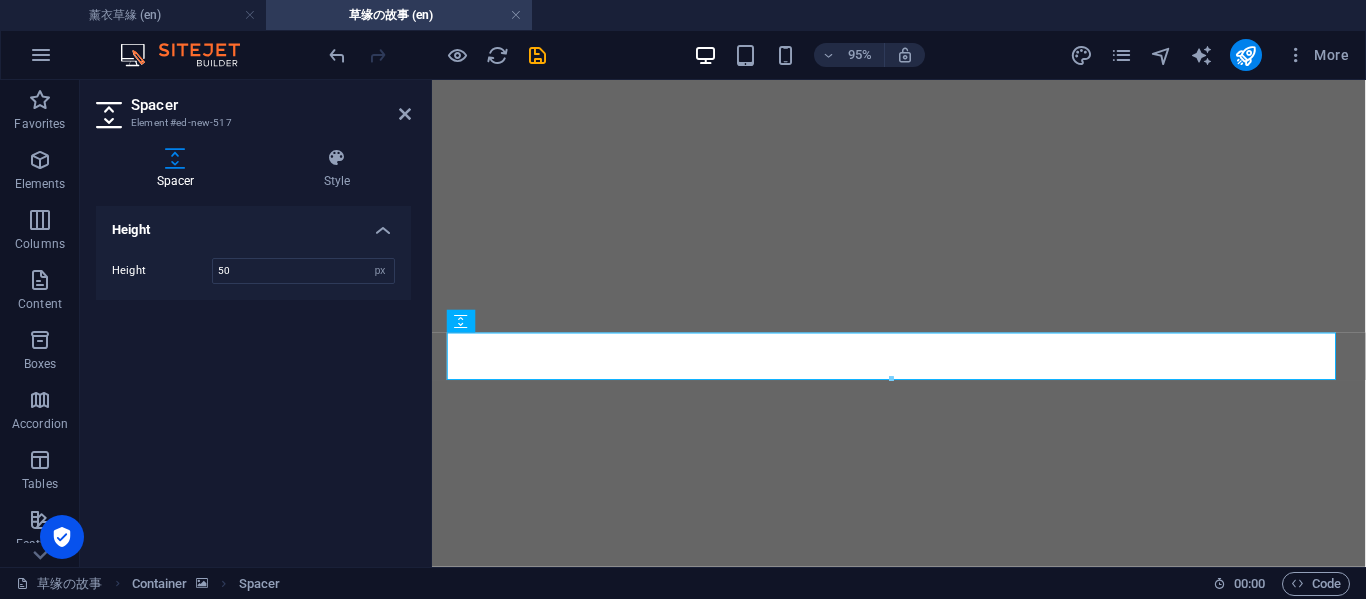 click at bounding box center [923, -227] 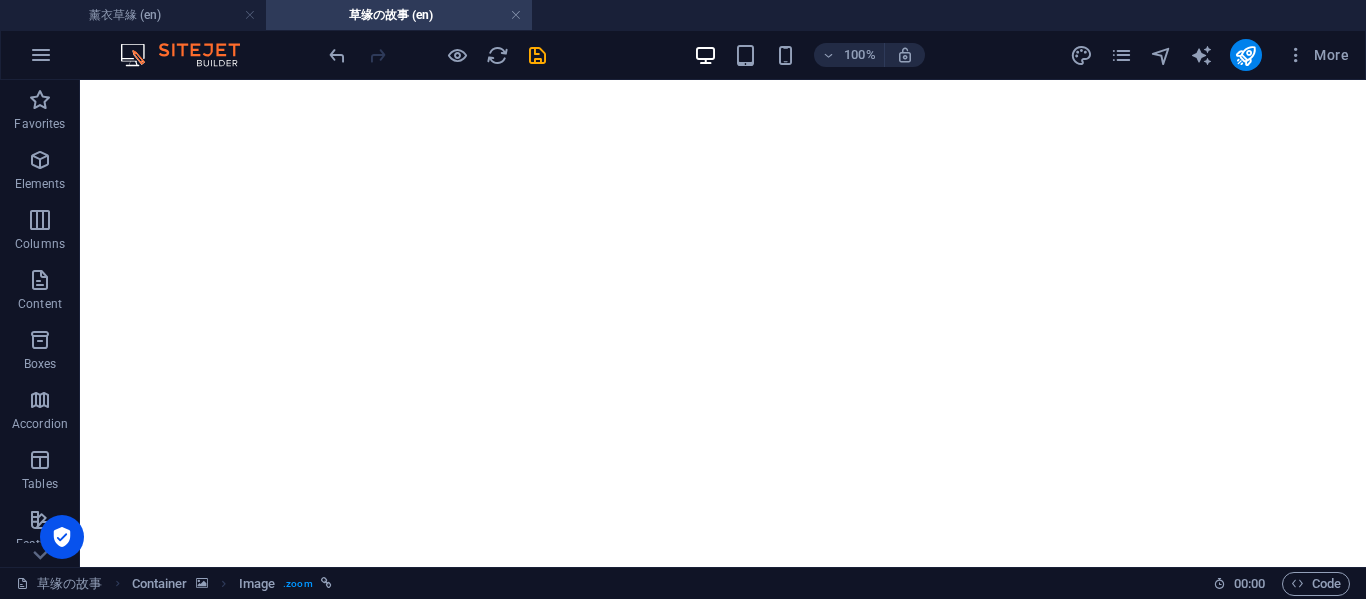 drag, startPoint x: 769, startPoint y: 447, endPoint x: 846, endPoint y: 360, distance: 116.18089 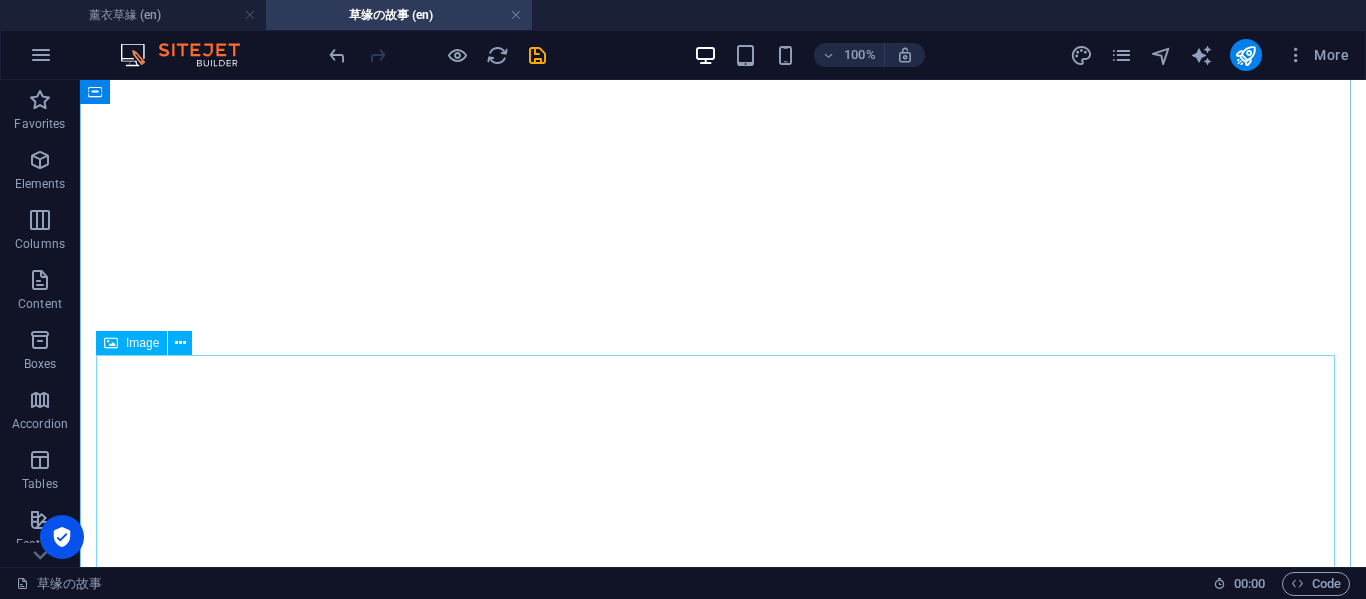 scroll, scrollTop: 667, scrollLeft: 0, axis: vertical 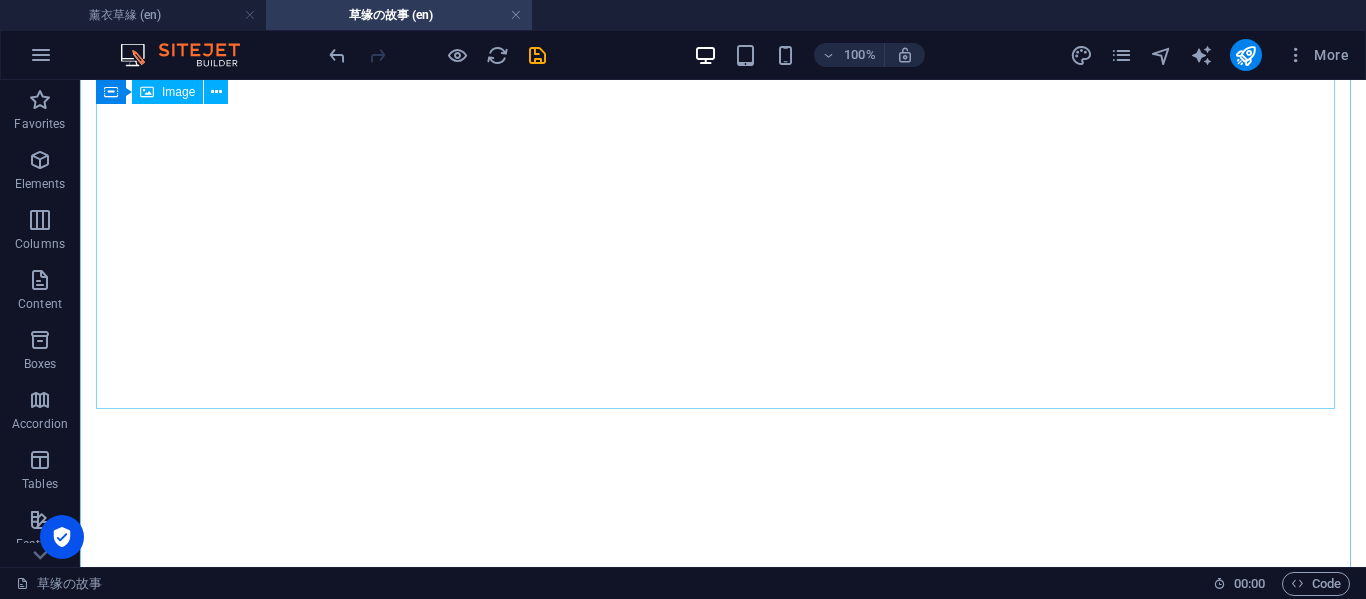 click at bounding box center (723, 4421) 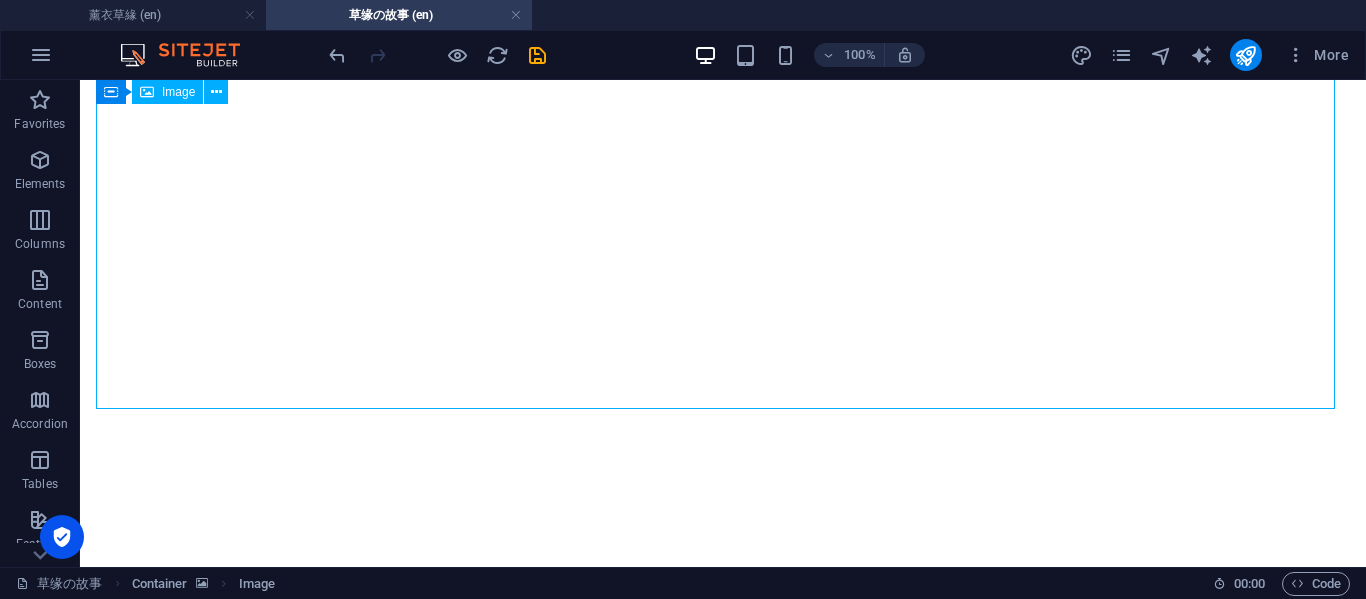 click at bounding box center [723, 4421] 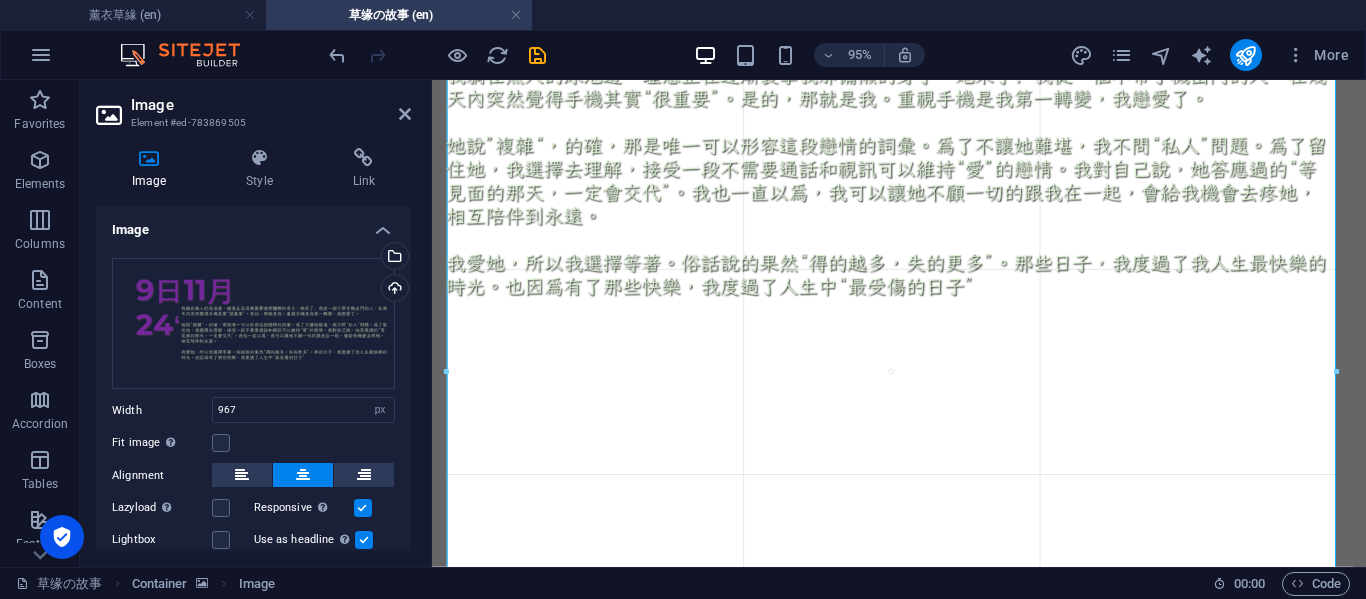 drag, startPoint x: 442, startPoint y: 381, endPoint x: 412, endPoint y: 350, distance: 43.13931 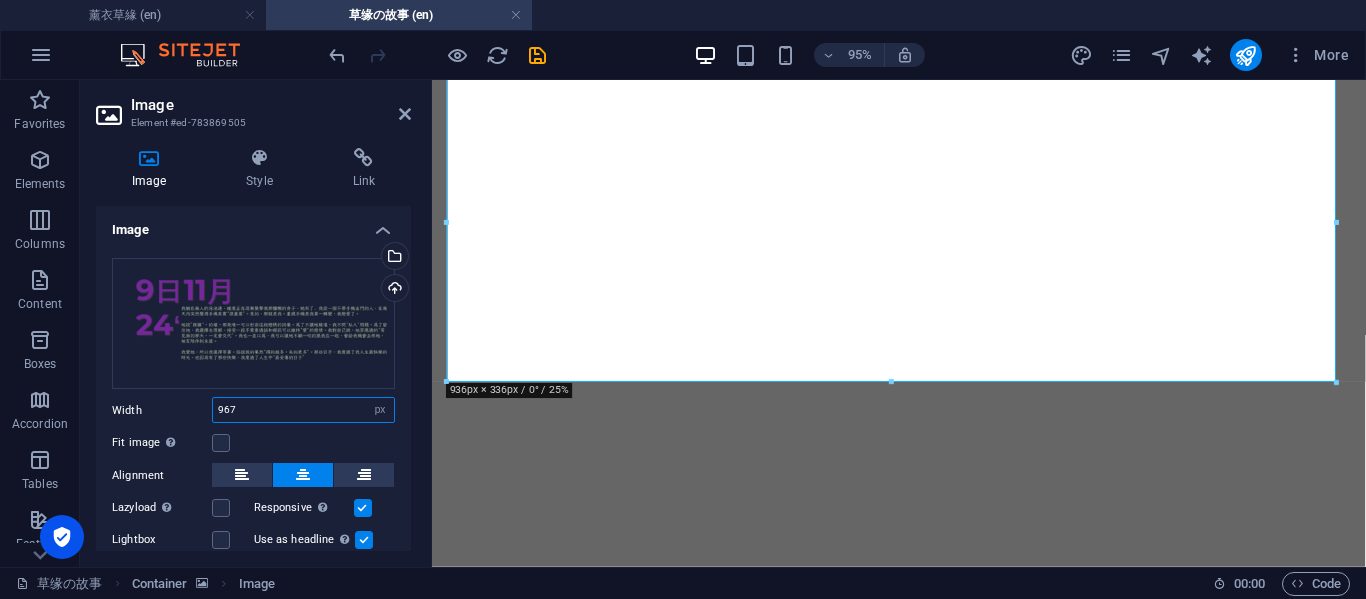 drag, startPoint x: 255, startPoint y: 406, endPoint x: 211, endPoint y: 403, distance: 44.102154 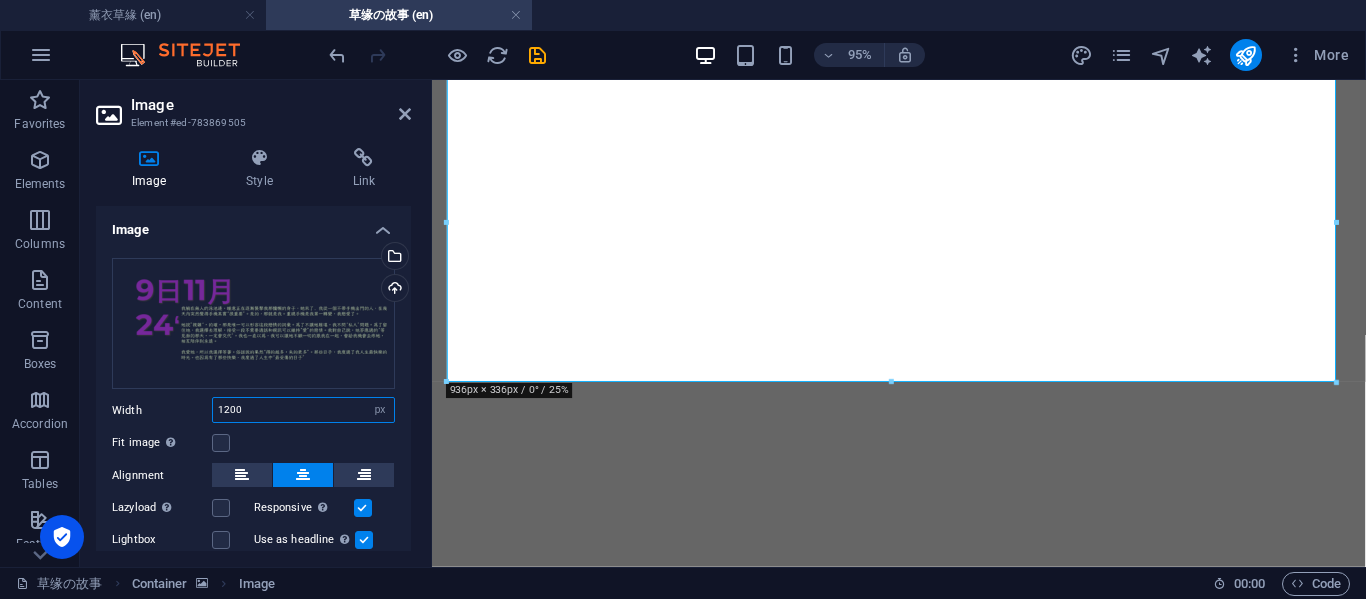 type on "1200" 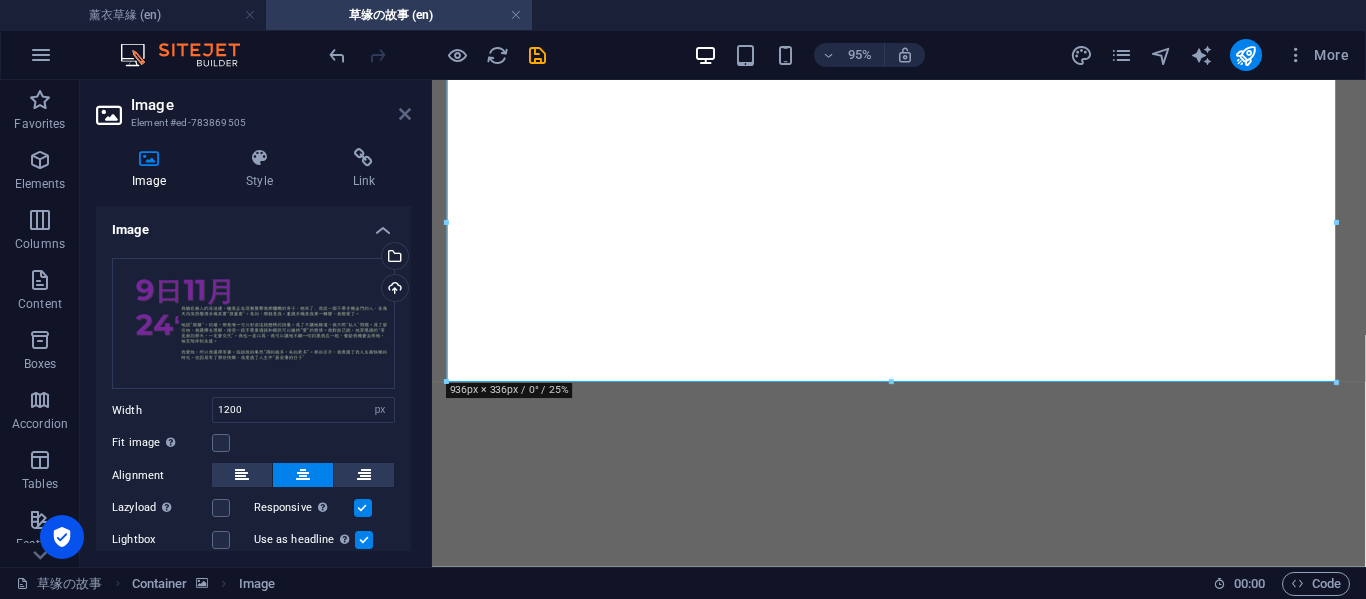 click at bounding box center (405, 114) 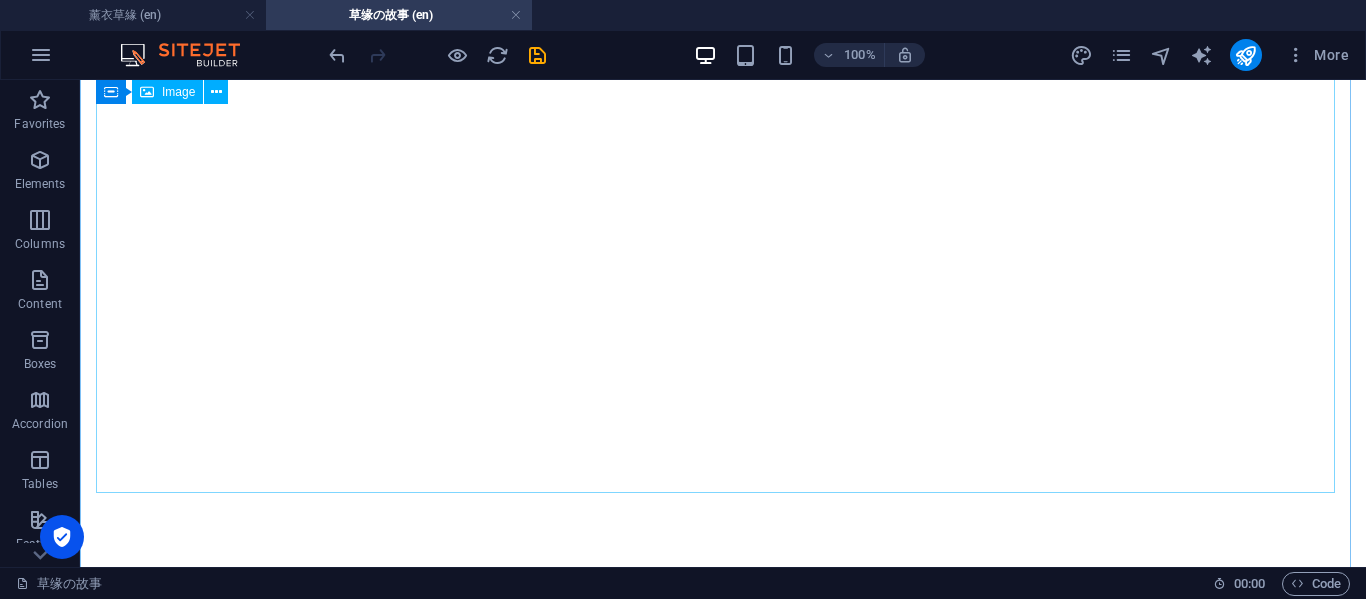 scroll, scrollTop: 1000, scrollLeft: 0, axis: vertical 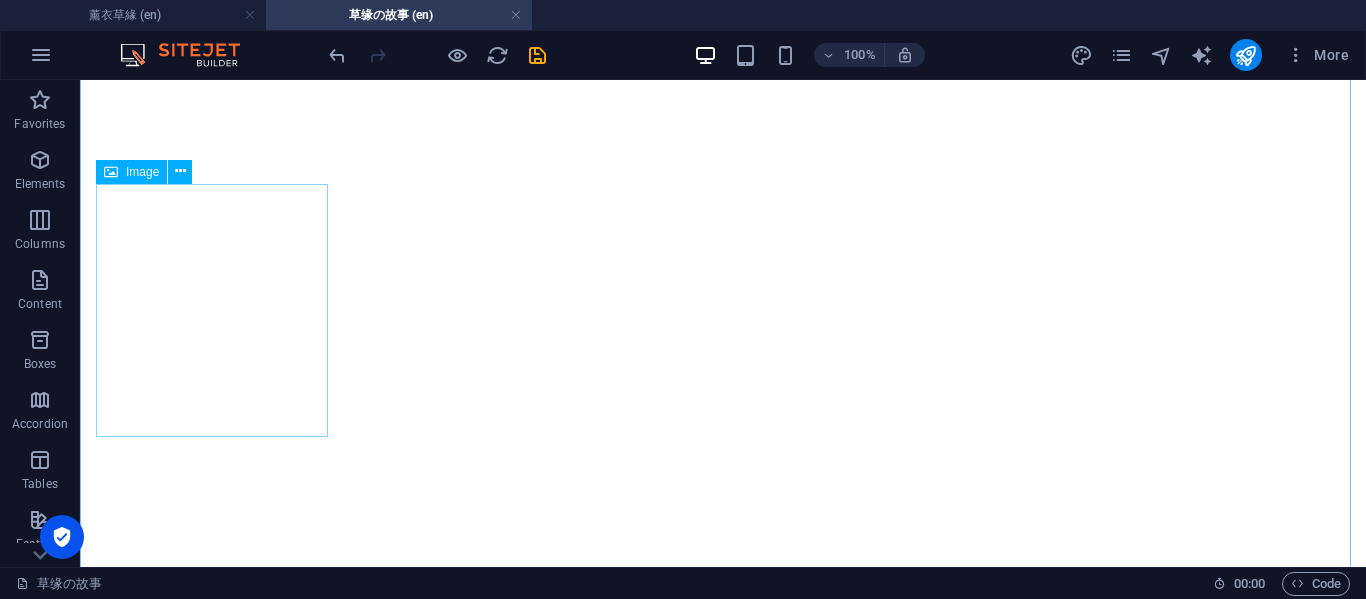 click at bounding box center (723, 4600) 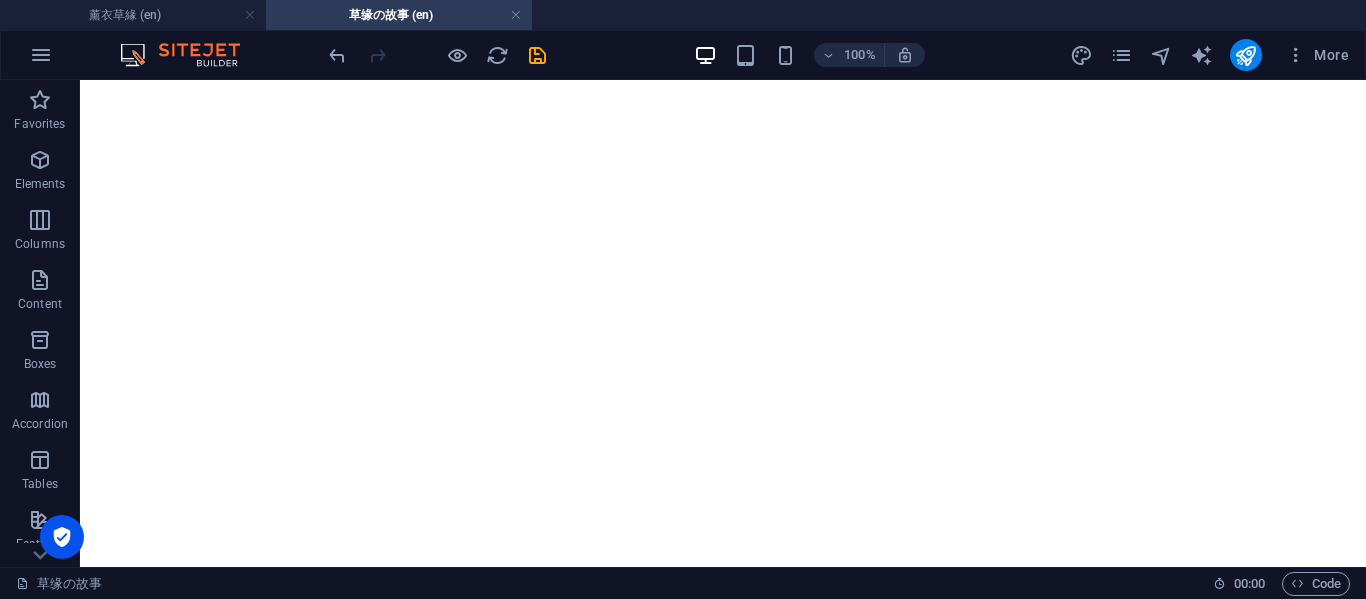 scroll, scrollTop: 1297, scrollLeft: 0, axis: vertical 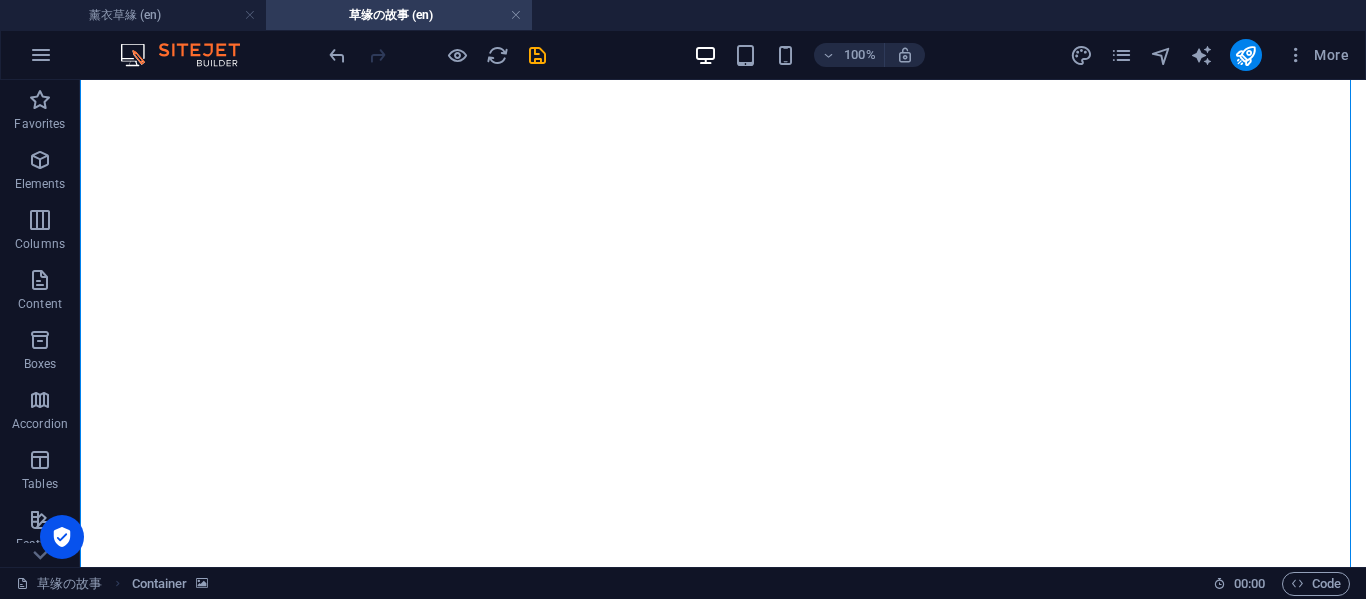 drag, startPoint x: 265, startPoint y: 339, endPoint x: 356, endPoint y: 335, distance: 91.08787 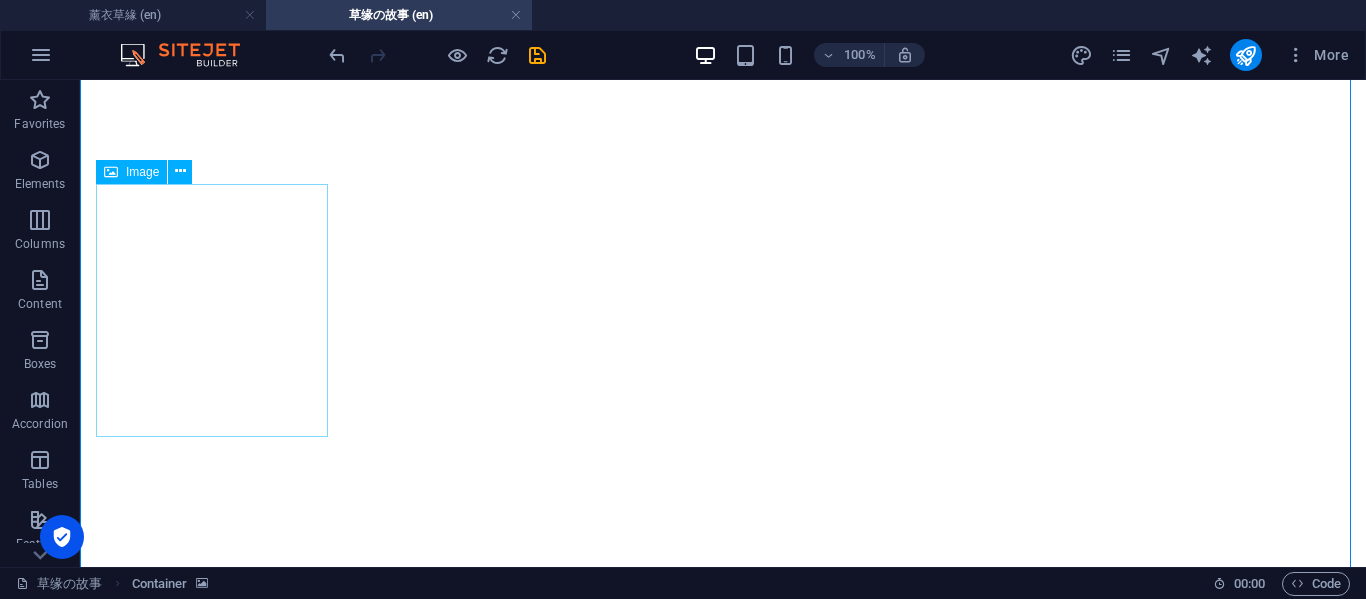 click at bounding box center [723, 4600] 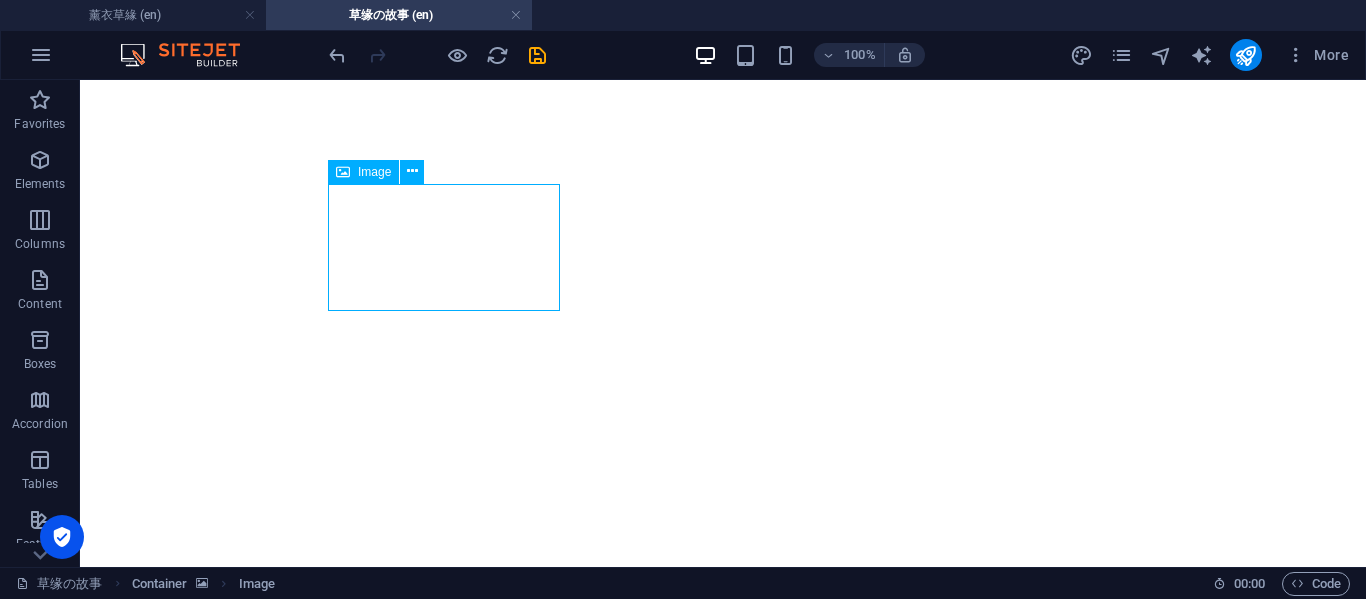 click at bounding box center [723, 4794] 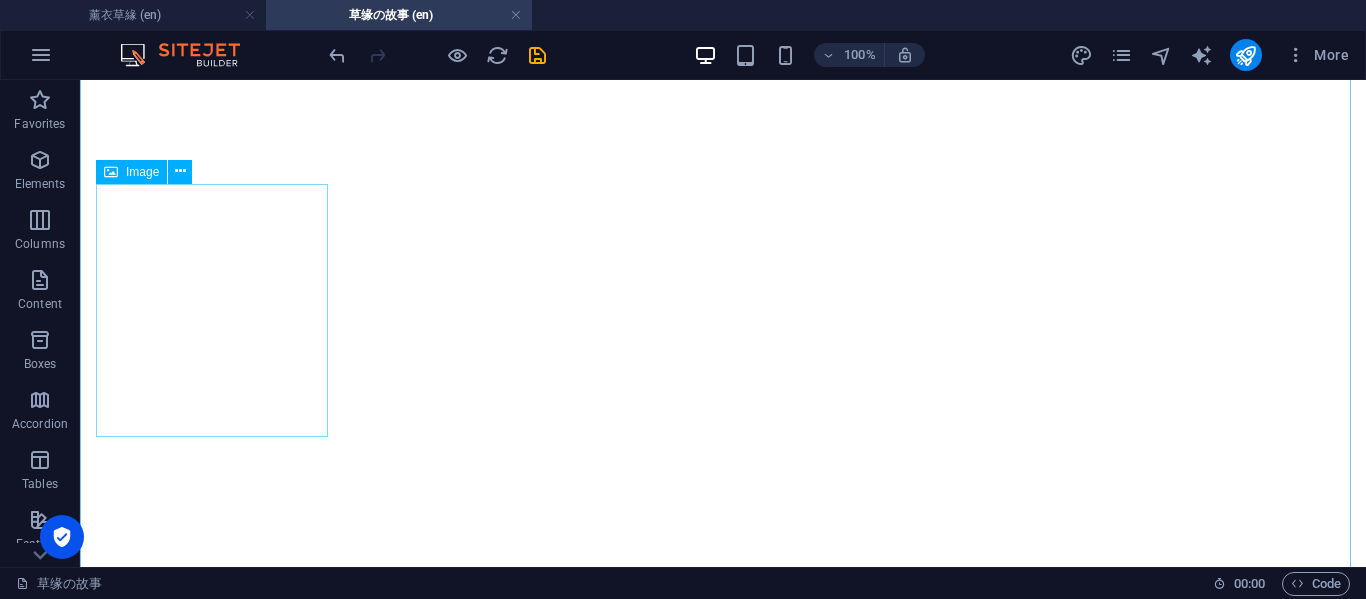 click at bounding box center [723, 4600] 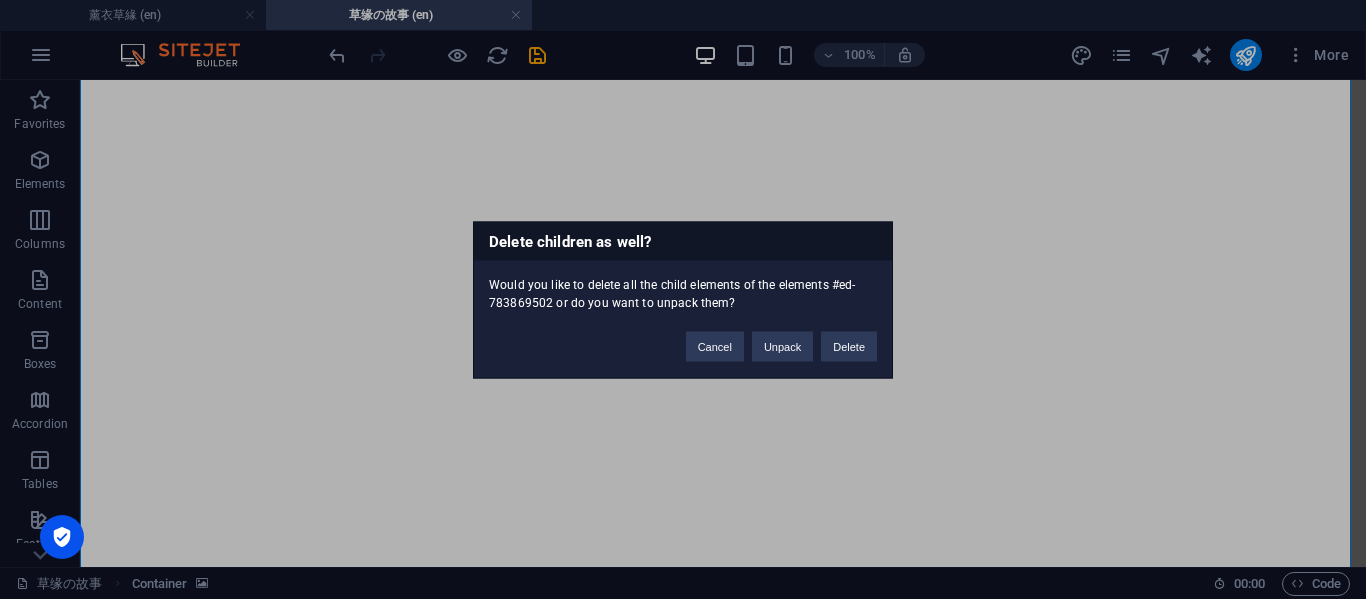 type 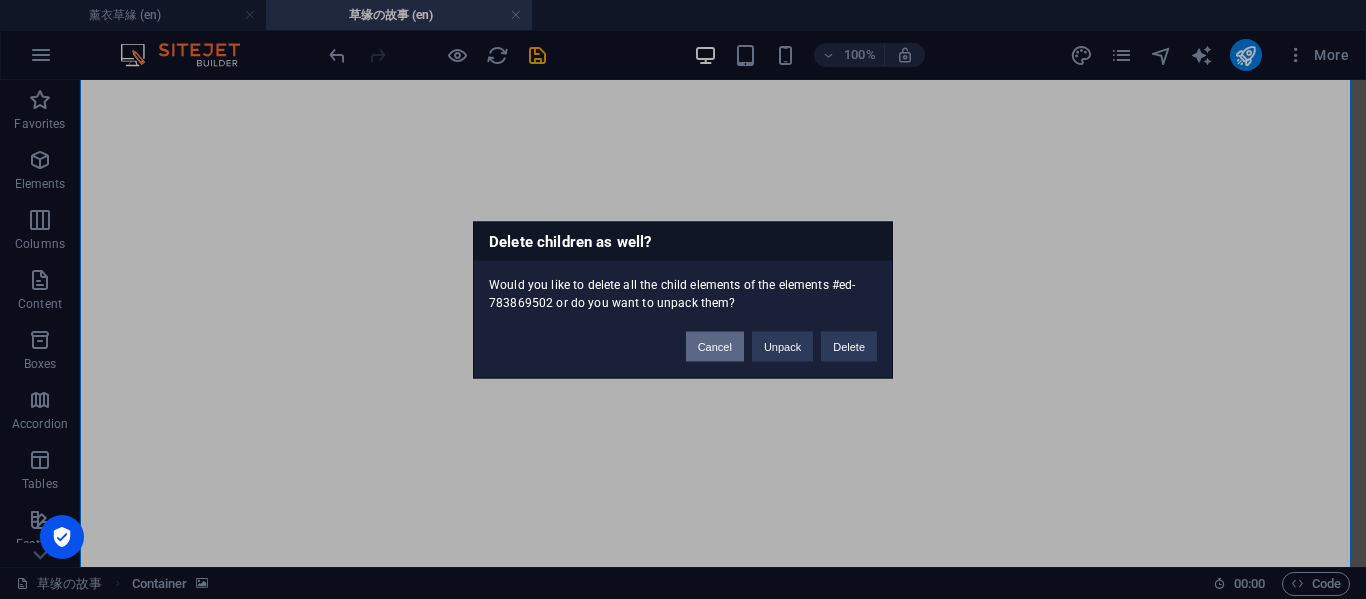 click on "Cancel" at bounding box center (715, 346) 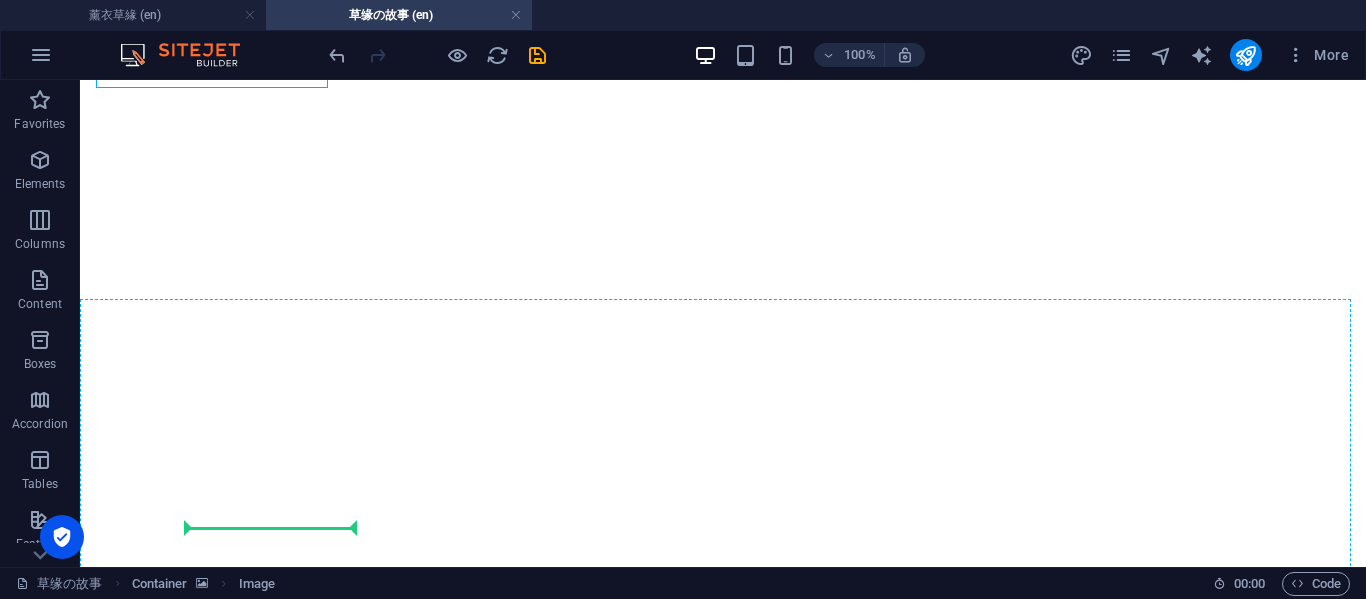 drag, startPoint x: 282, startPoint y: 340, endPoint x: 347, endPoint y: 487, distance: 160.72958 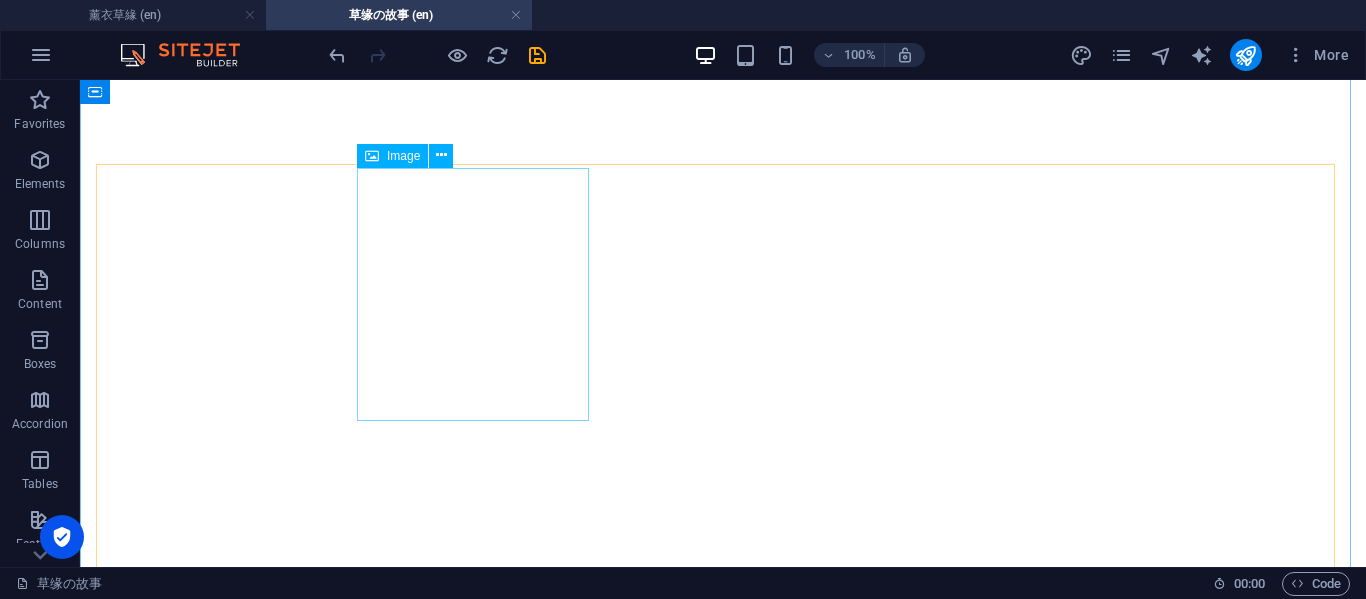 scroll, scrollTop: 1682, scrollLeft: 0, axis: vertical 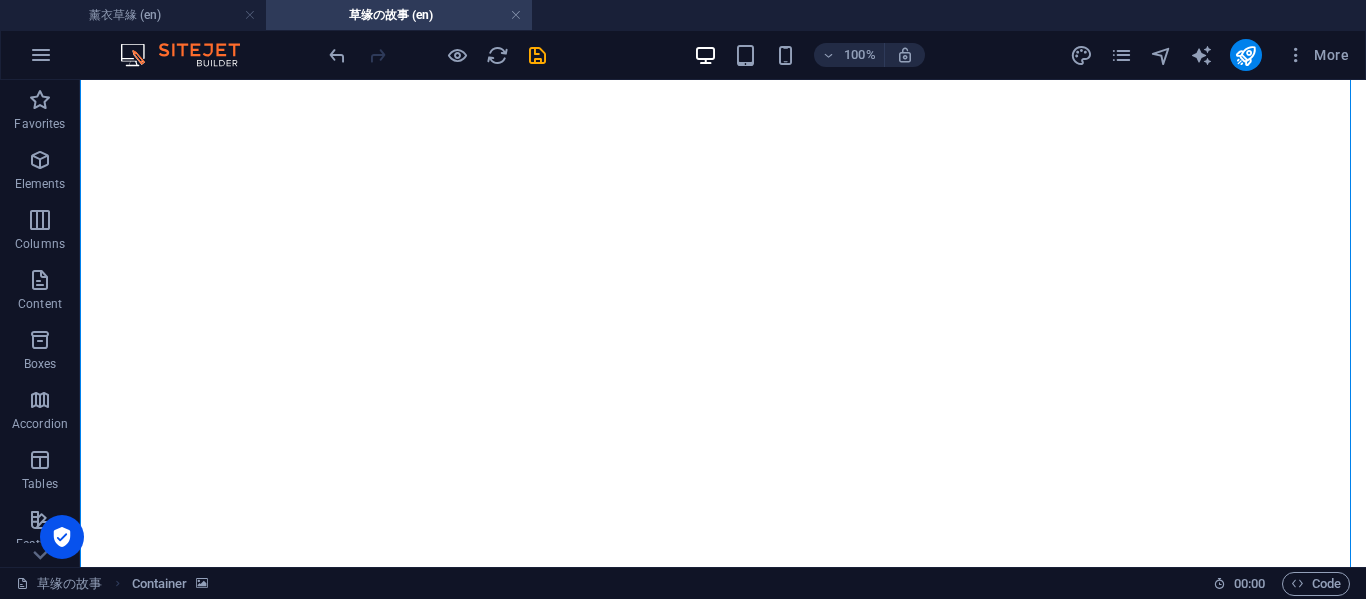 drag, startPoint x: 608, startPoint y: 327, endPoint x: 558, endPoint y: 343, distance: 52.49762 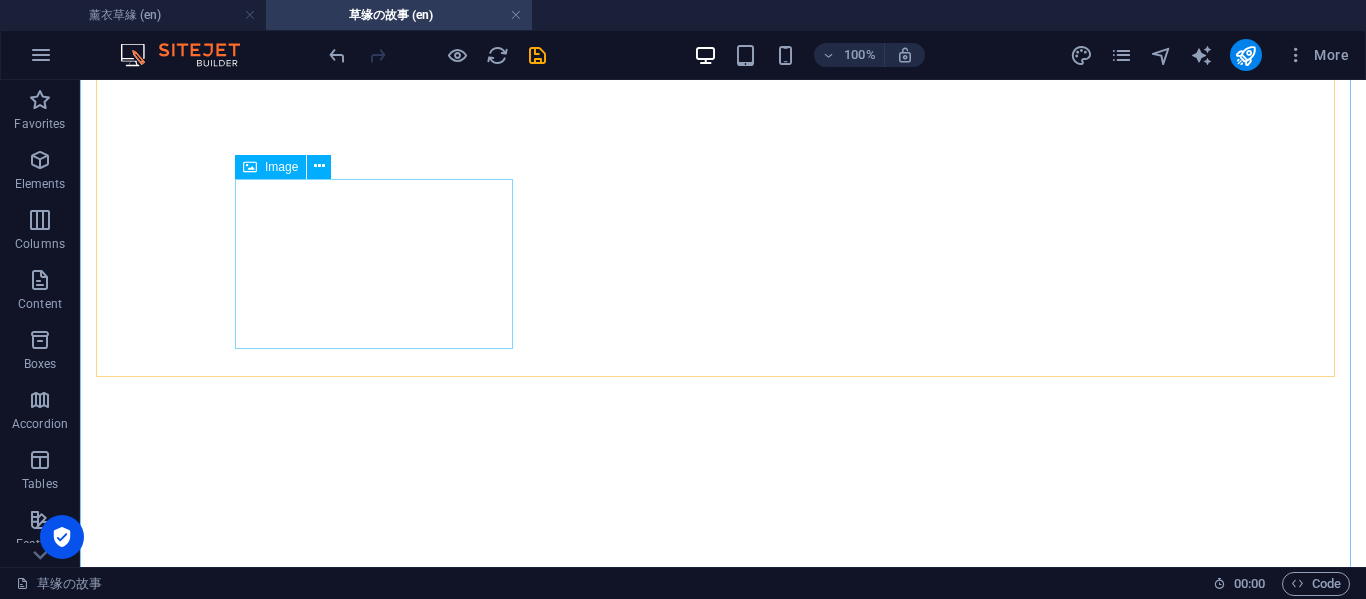 click at bounding box center [723, 5378] 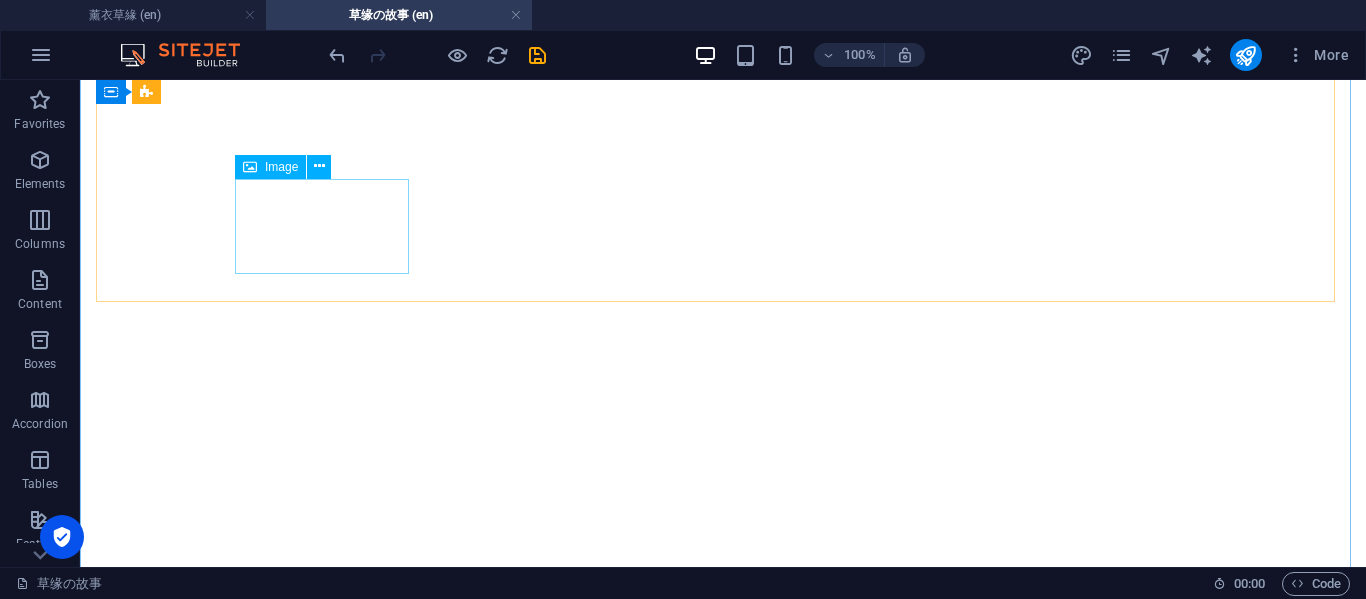 click at bounding box center (723, 5265) 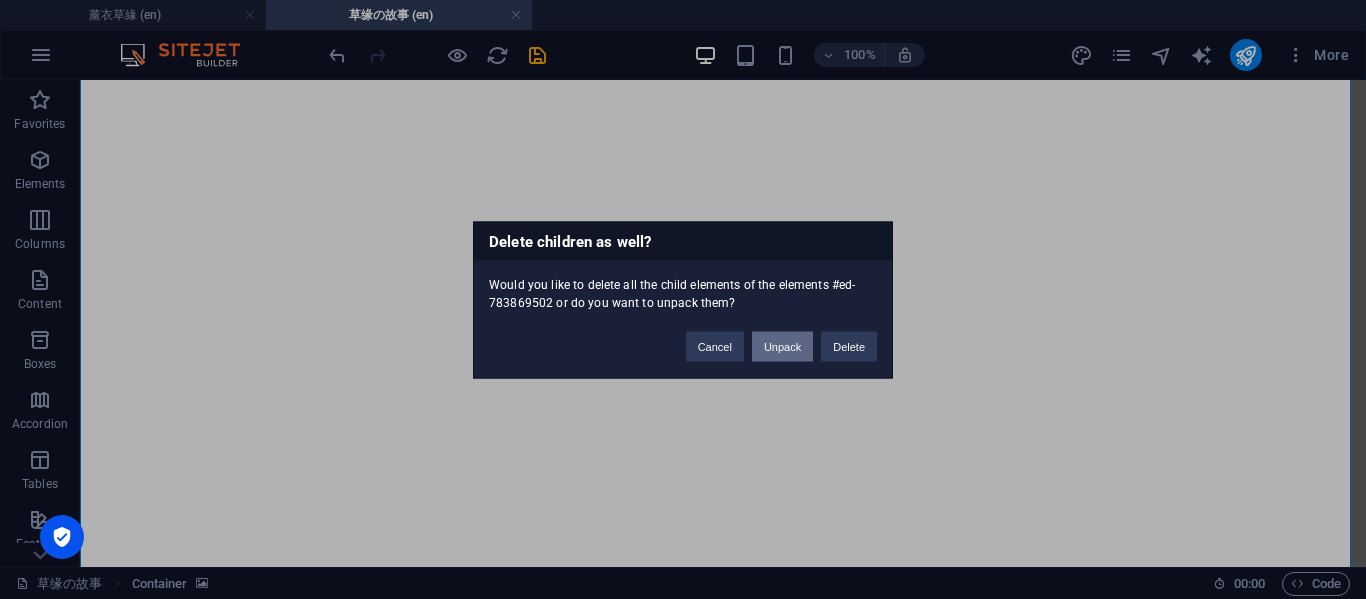 click on "Unpack" at bounding box center [782, 346] 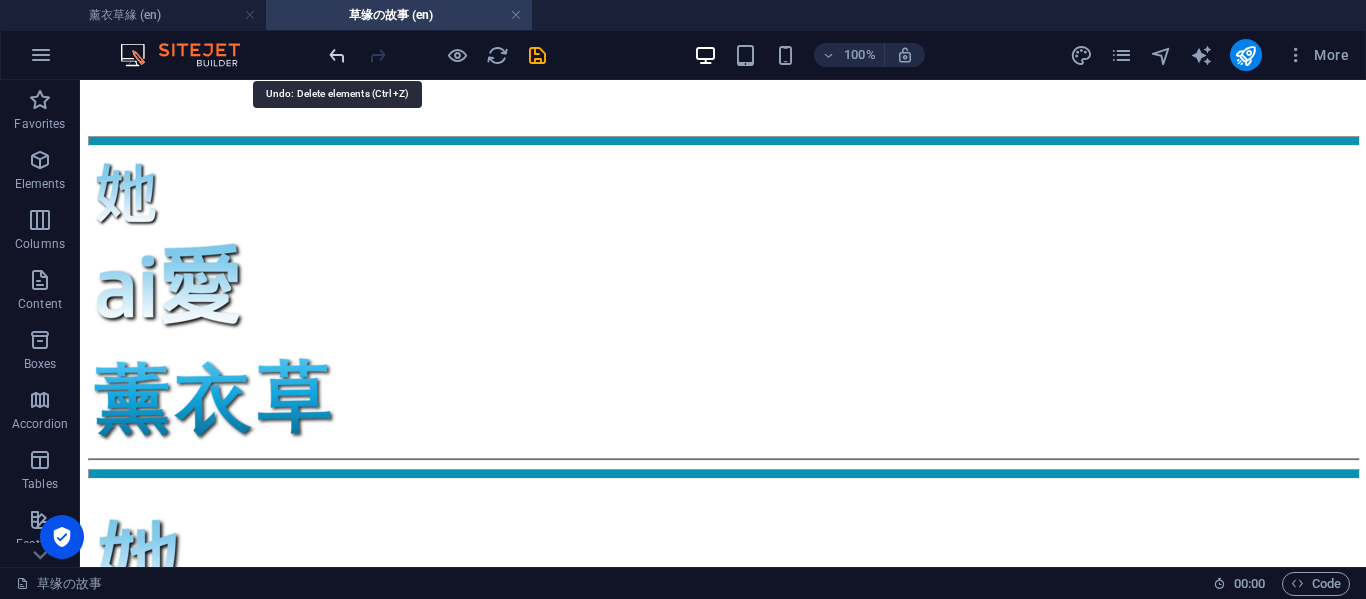 click at bounding box center (337, 55) 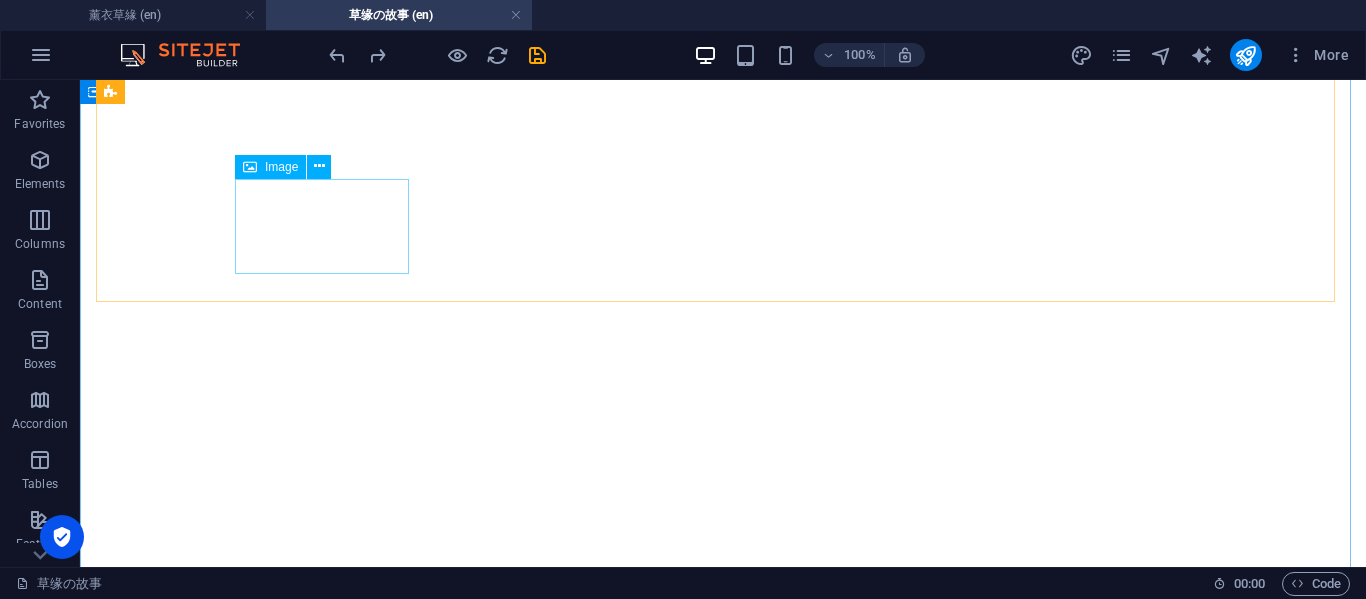click at bounding box center [723, 5265] 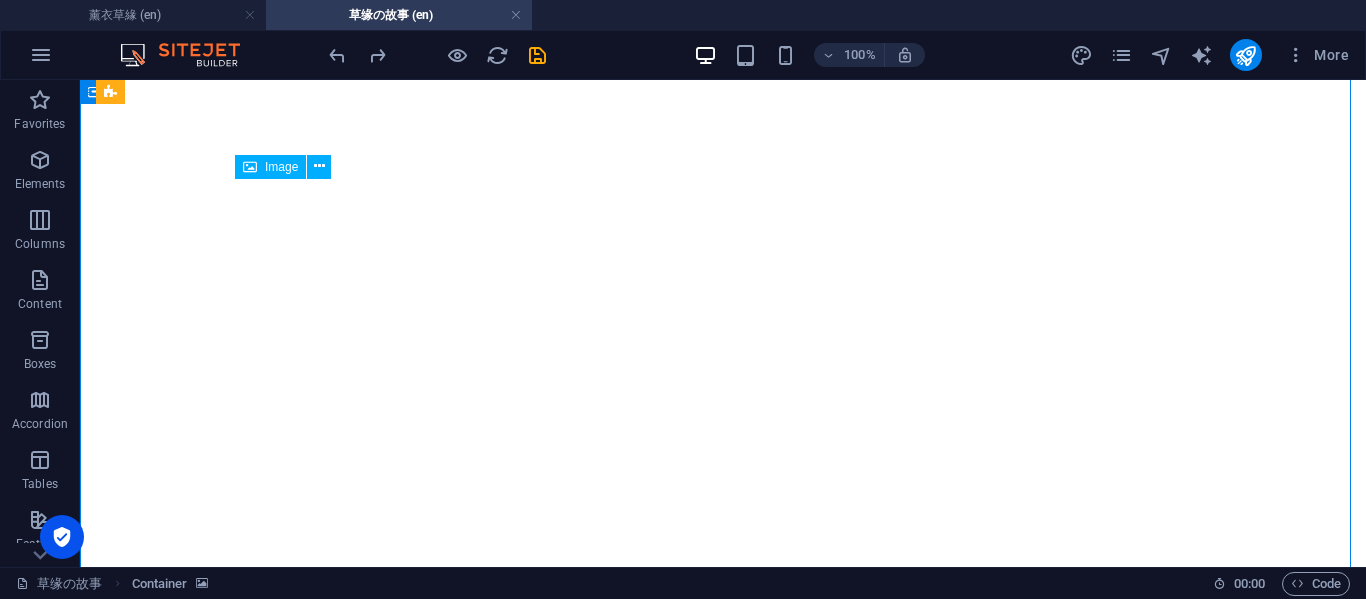 click at bounding box center (723, 5265) 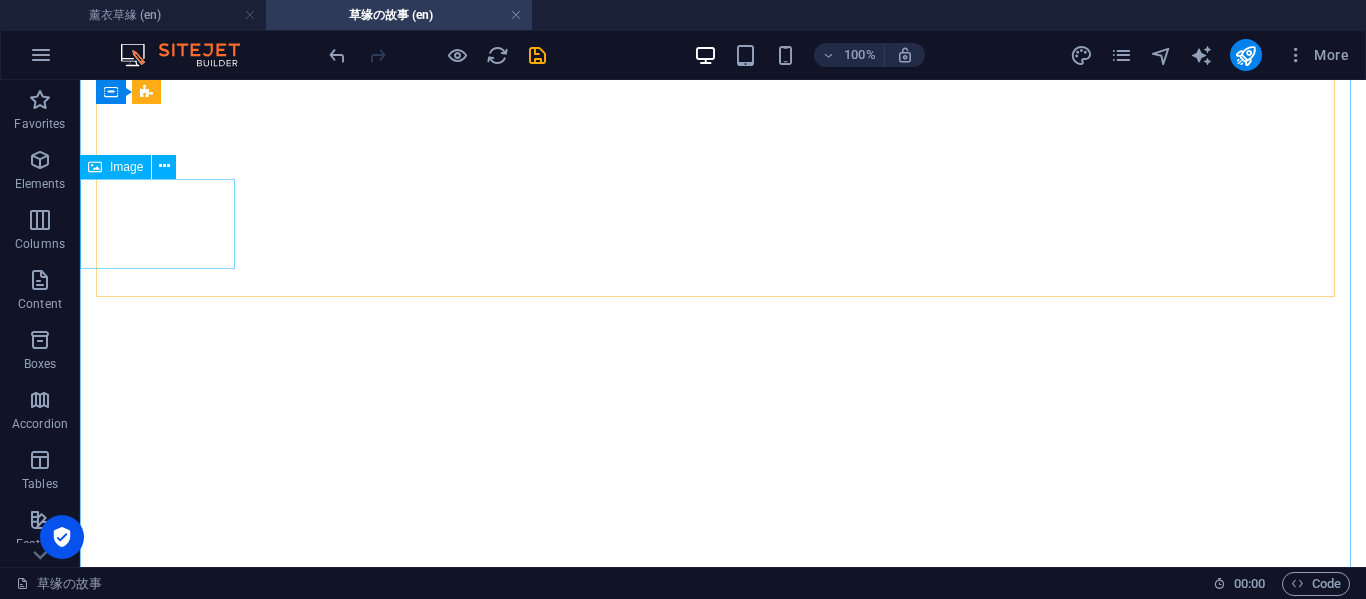 click at bounding box center (723, 5164) 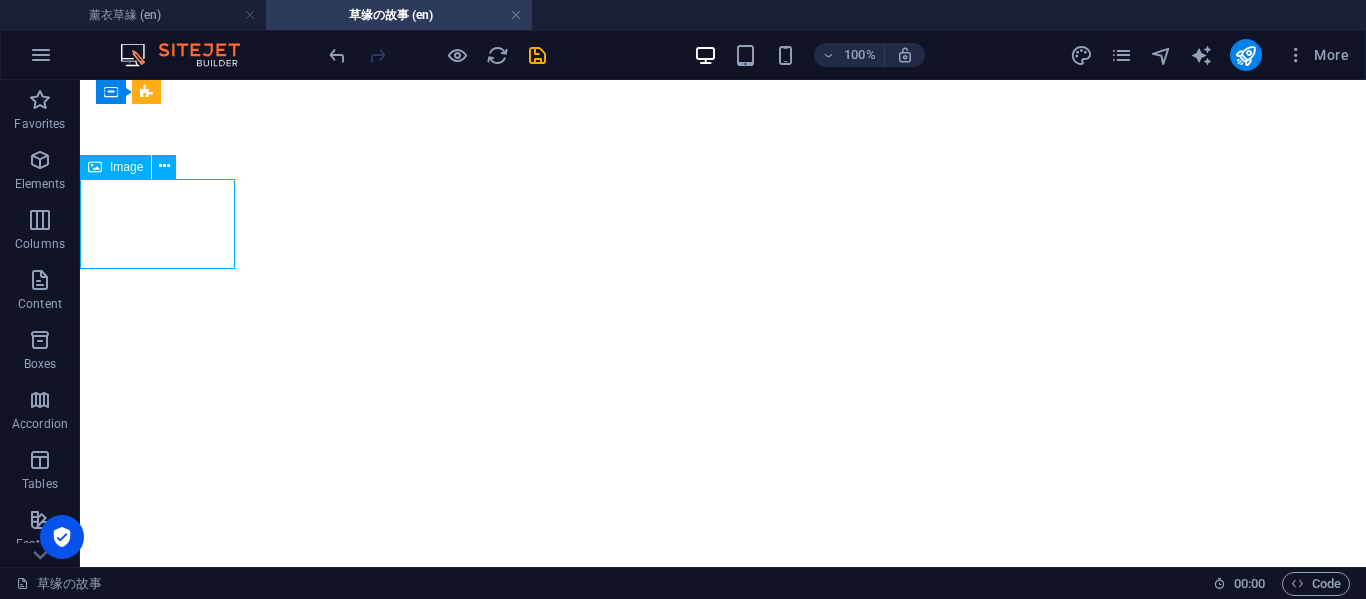 click at bounding box center (723, 5164) 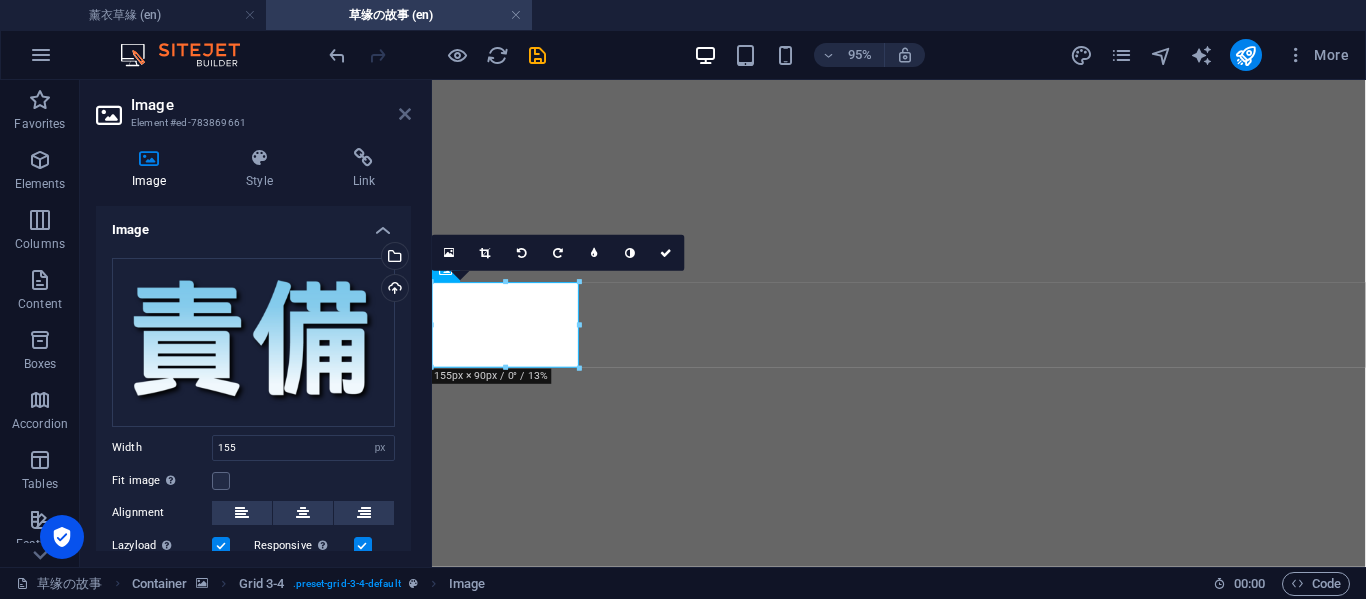 click at bounding box center (405, 114) 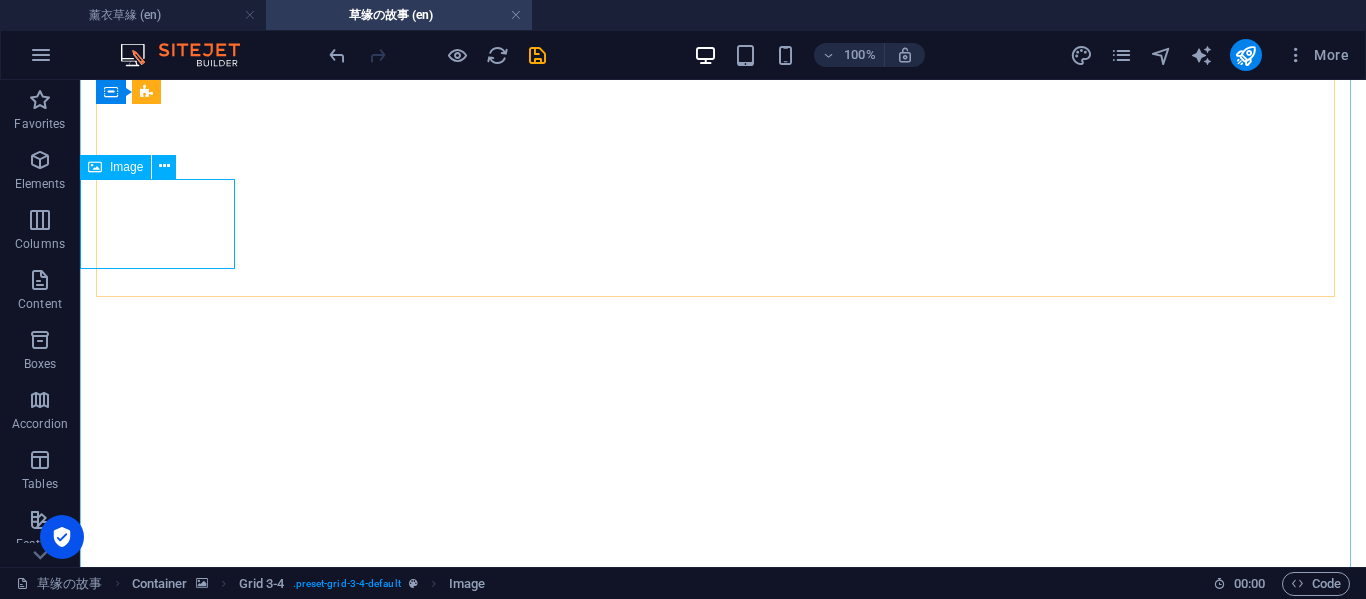click at bounding box center [723, 5164] 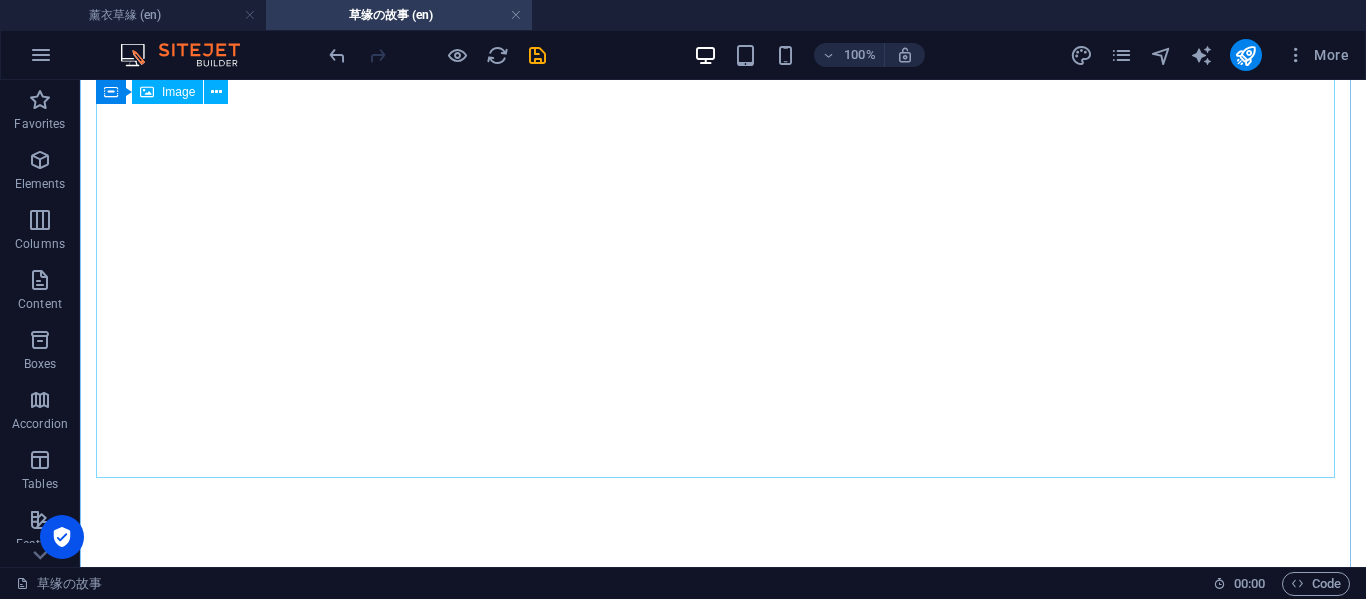 scroll, scrollTop: 1349, scrollLeft: 0, axis: vertical 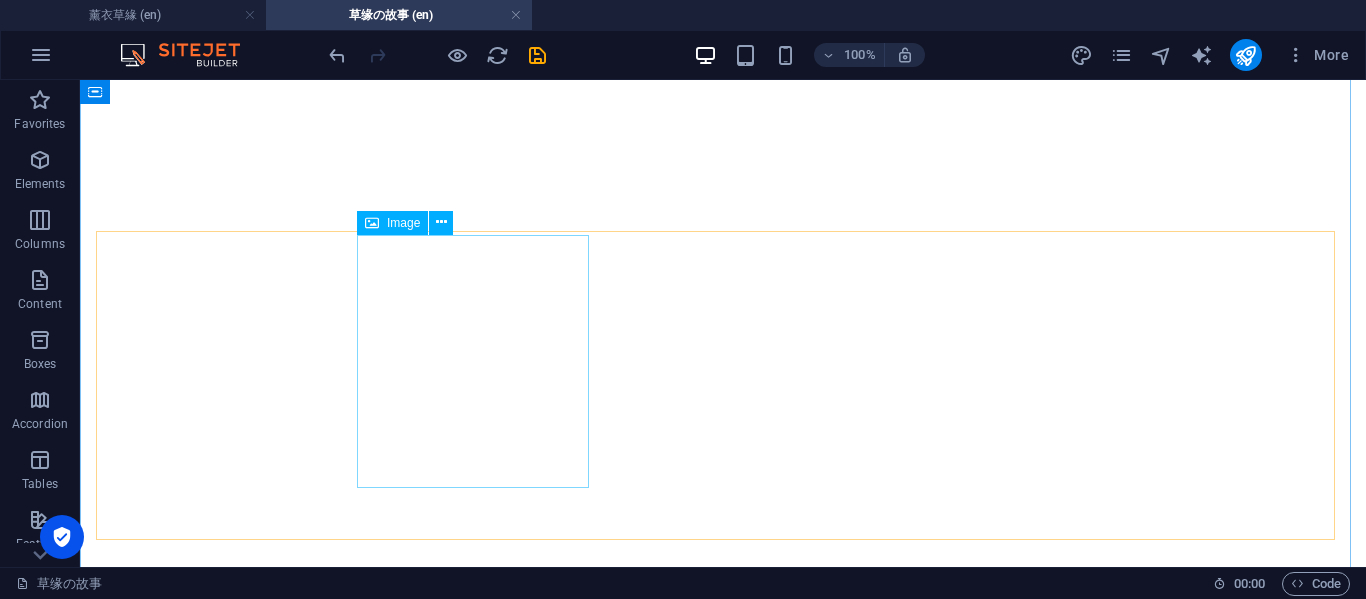 click at bounding box center [723, 4876] 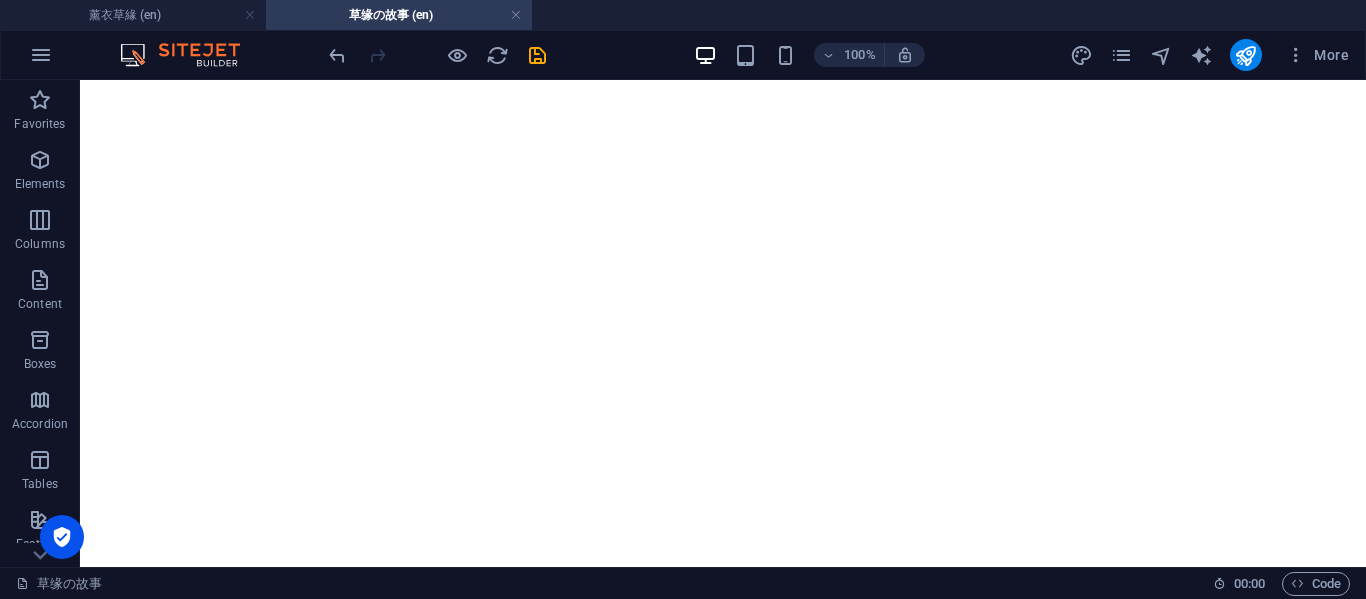 scroll, scrollTop: 1349, scrollLeft: 0, axis: vertical 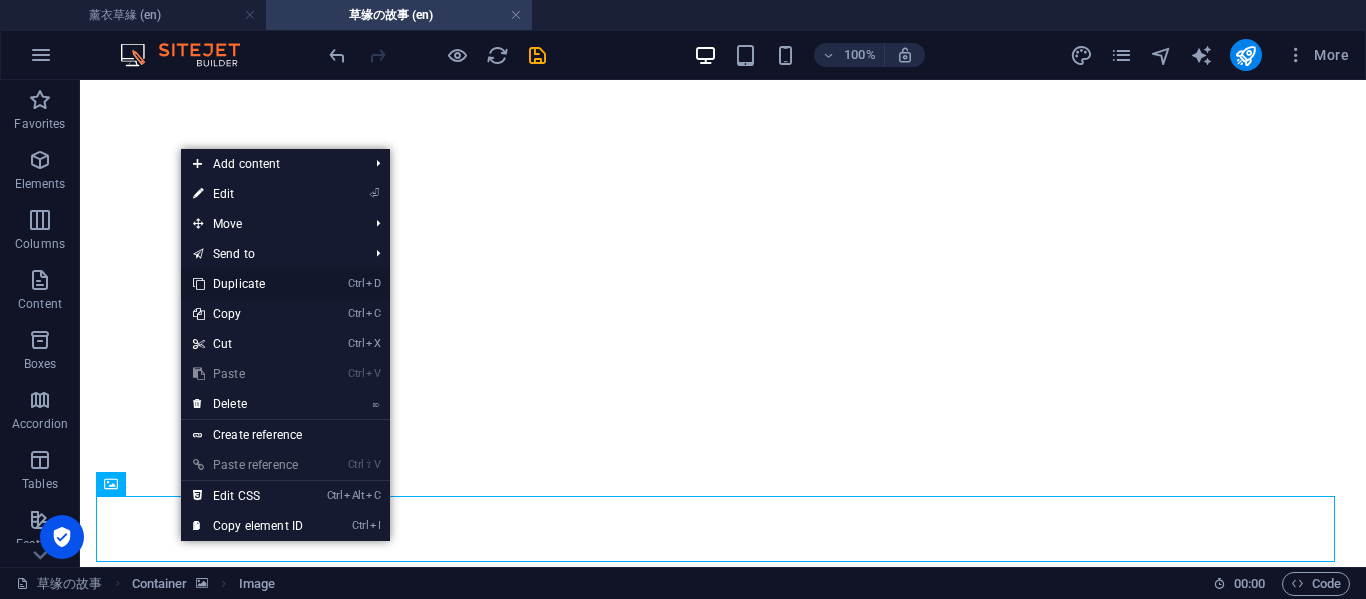 click on "Ctrl D  Duplicate" at bounding box center (285, 284) 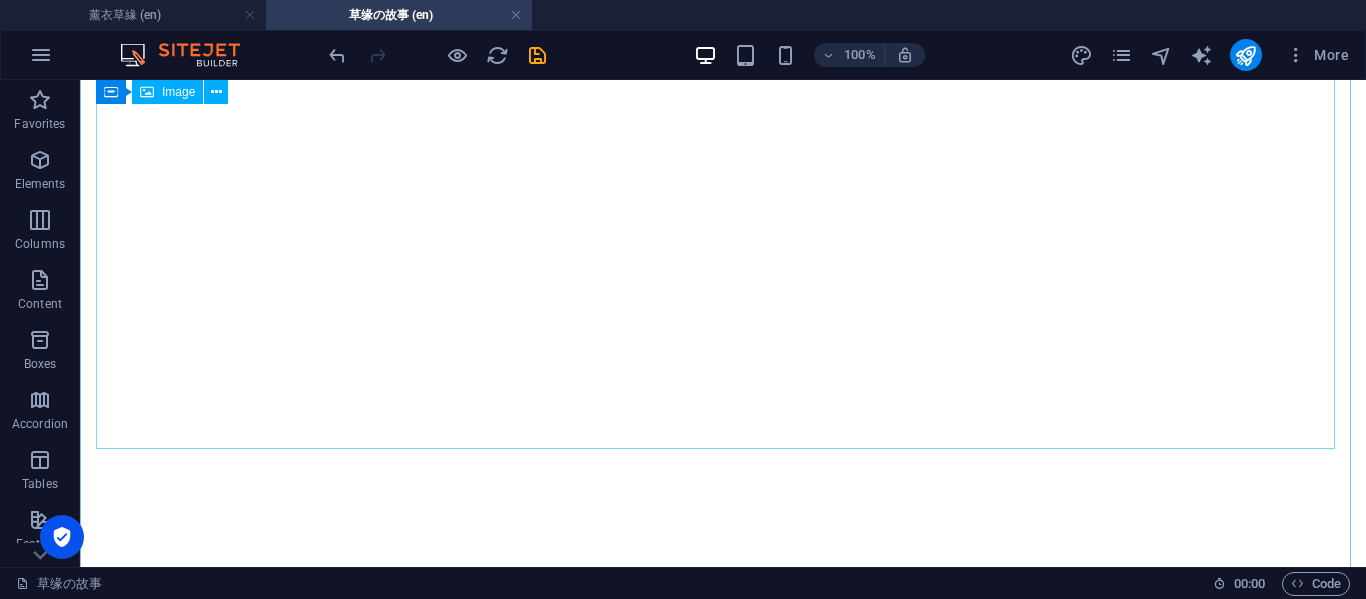 scroll, scrollTop: 1000, scrollLeft: 0, axis: vertical 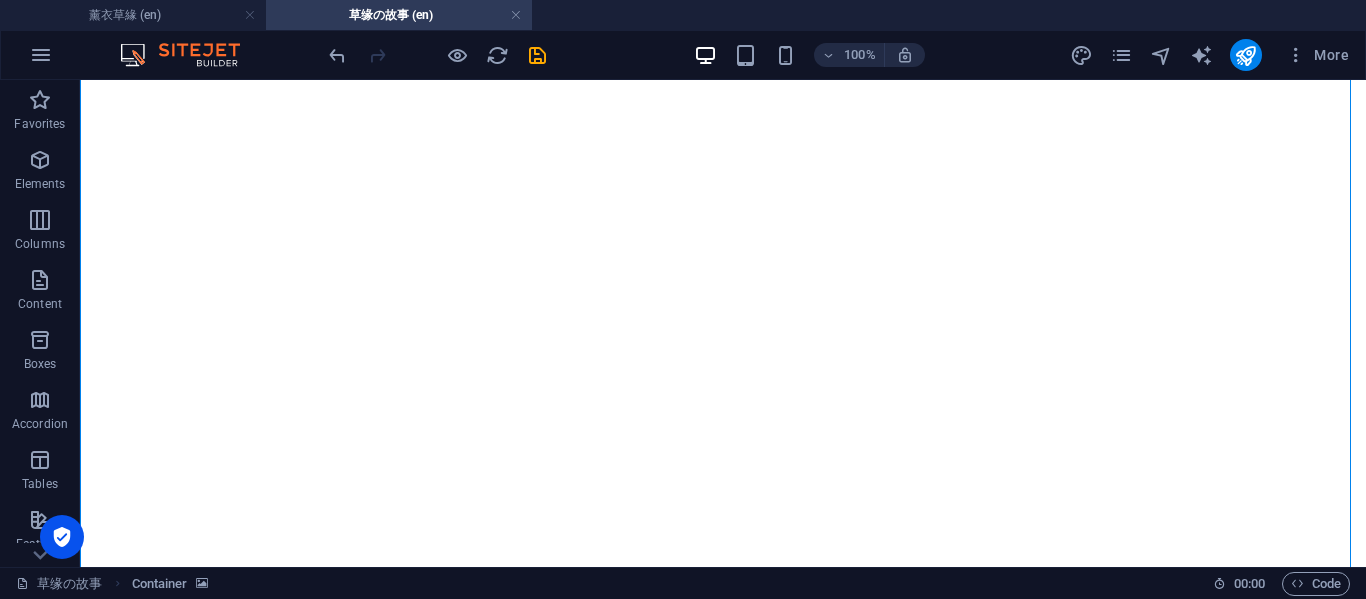drag, startPoint x: 453, startPoint y: 299, endPoint x: 936, endPoint y: 362, distance: 487.09137 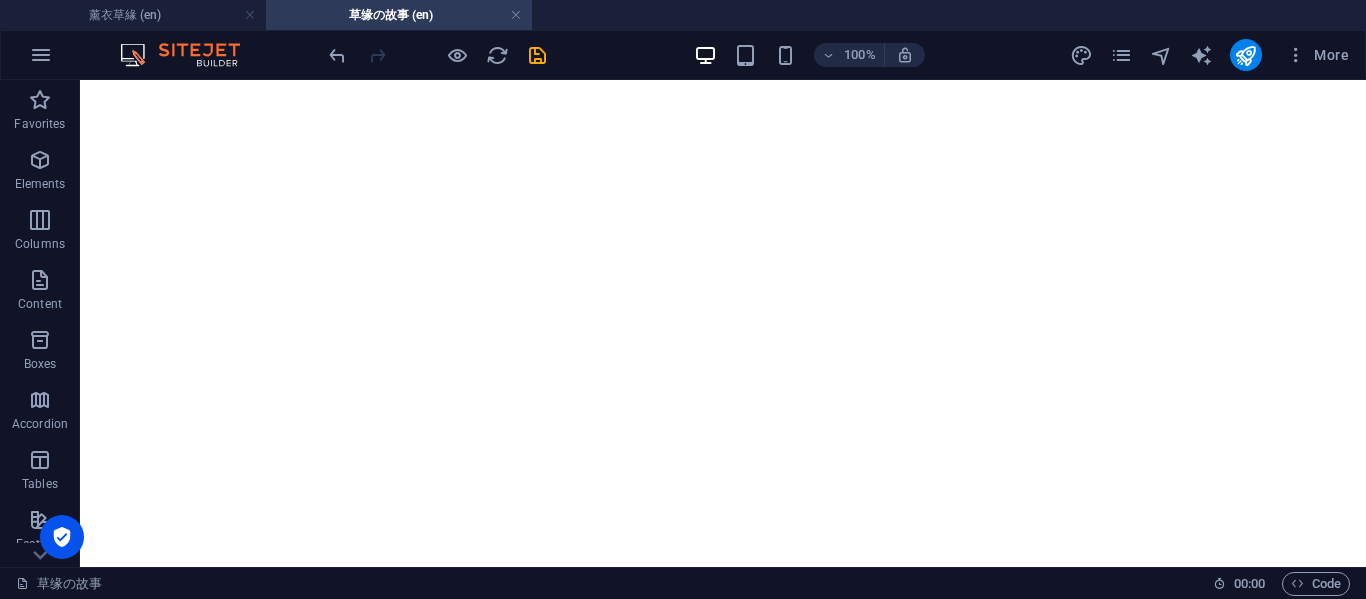 scroll, scrollTop: 471, scrollLeft: 0, axis: vertical 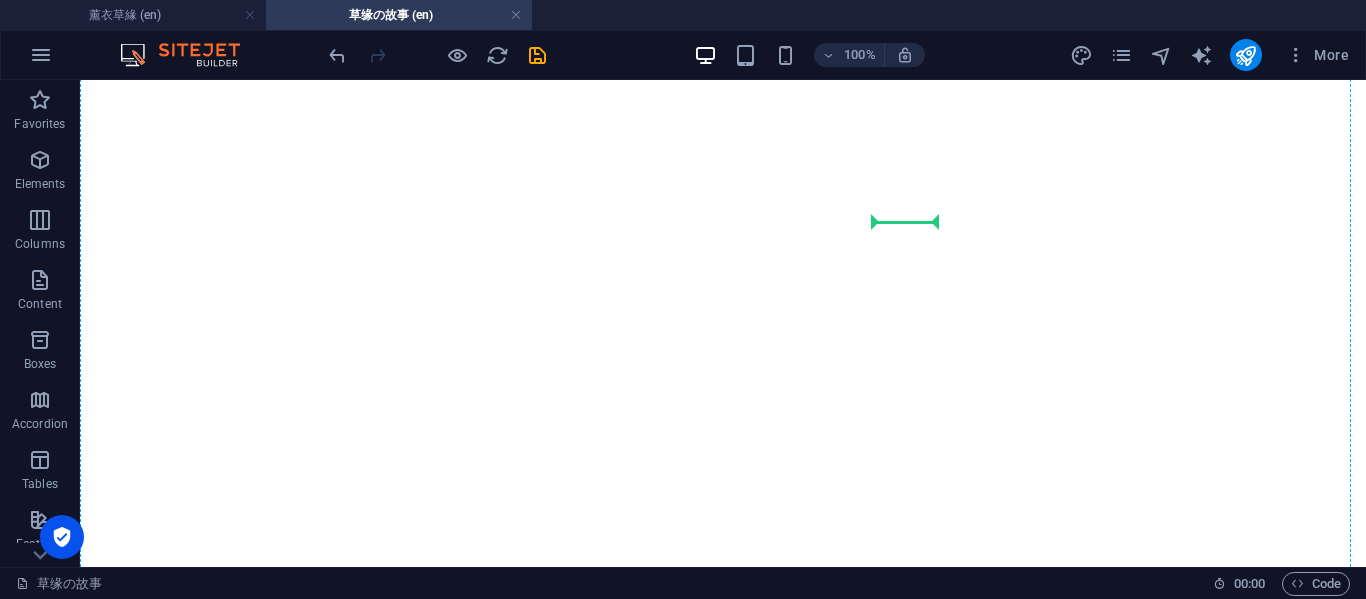 drag, startPoint x: 805, startPoint y: 175, endPoint x: 905, endPoint y: 211, distance: 106.28264 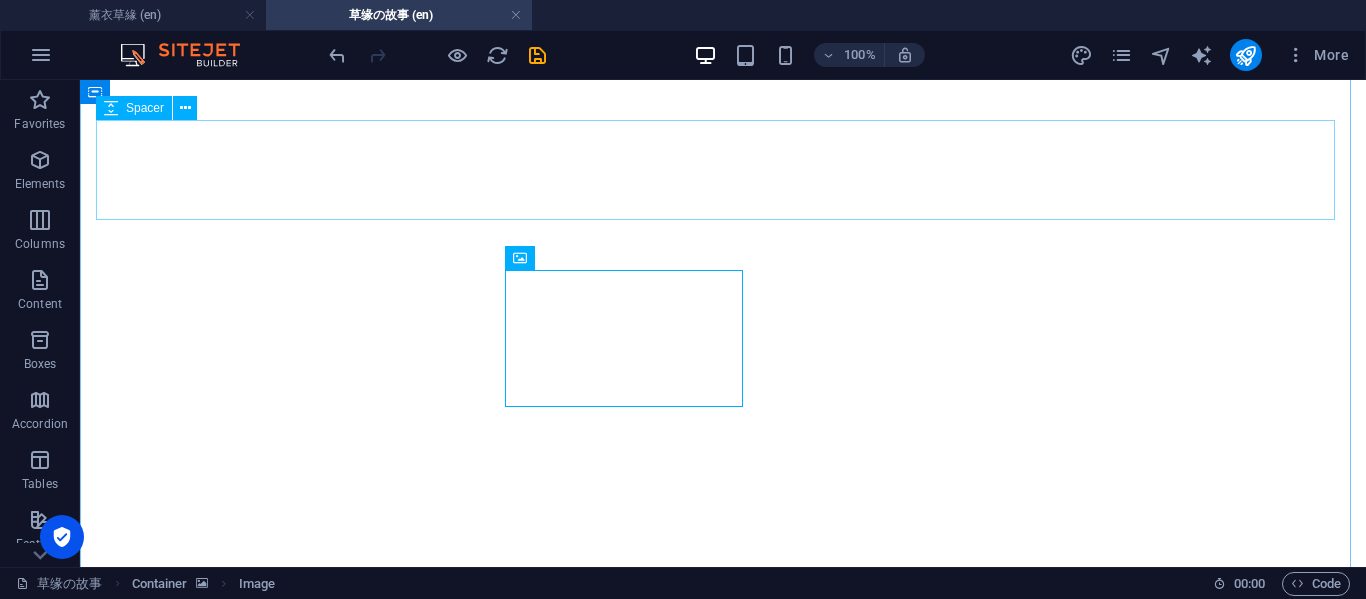 scroll, scrollTop: 234, scrollLeft: 0, axis: vertical 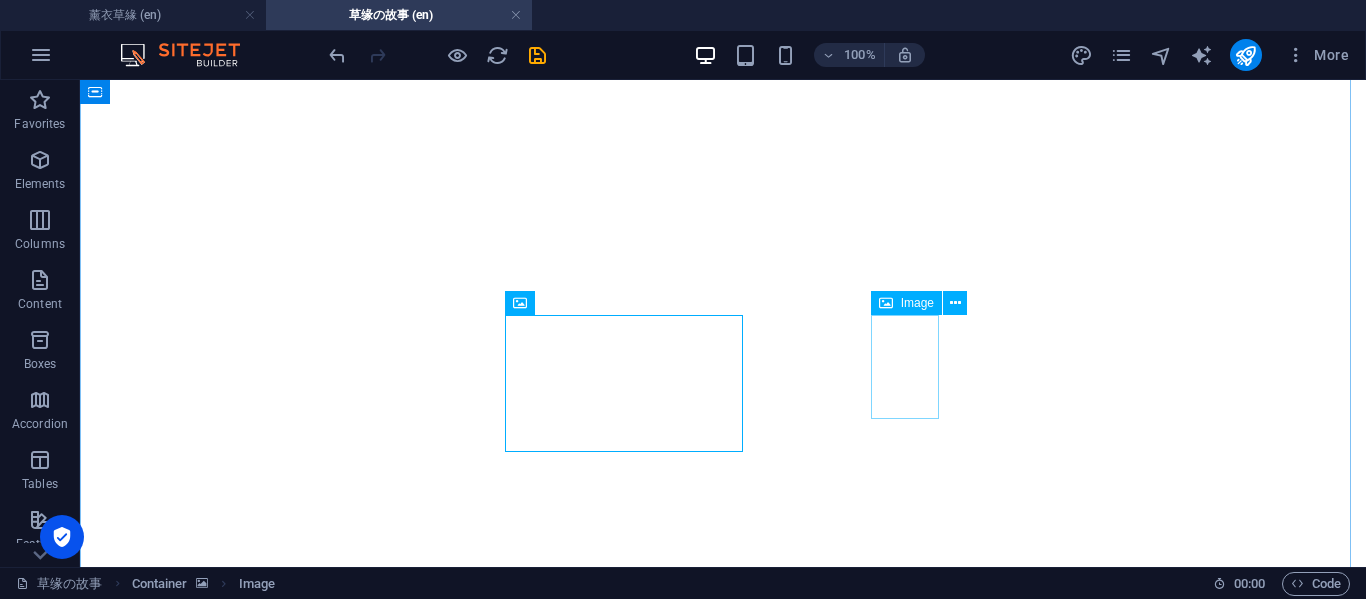 click at bounding box center (1168, 4061) 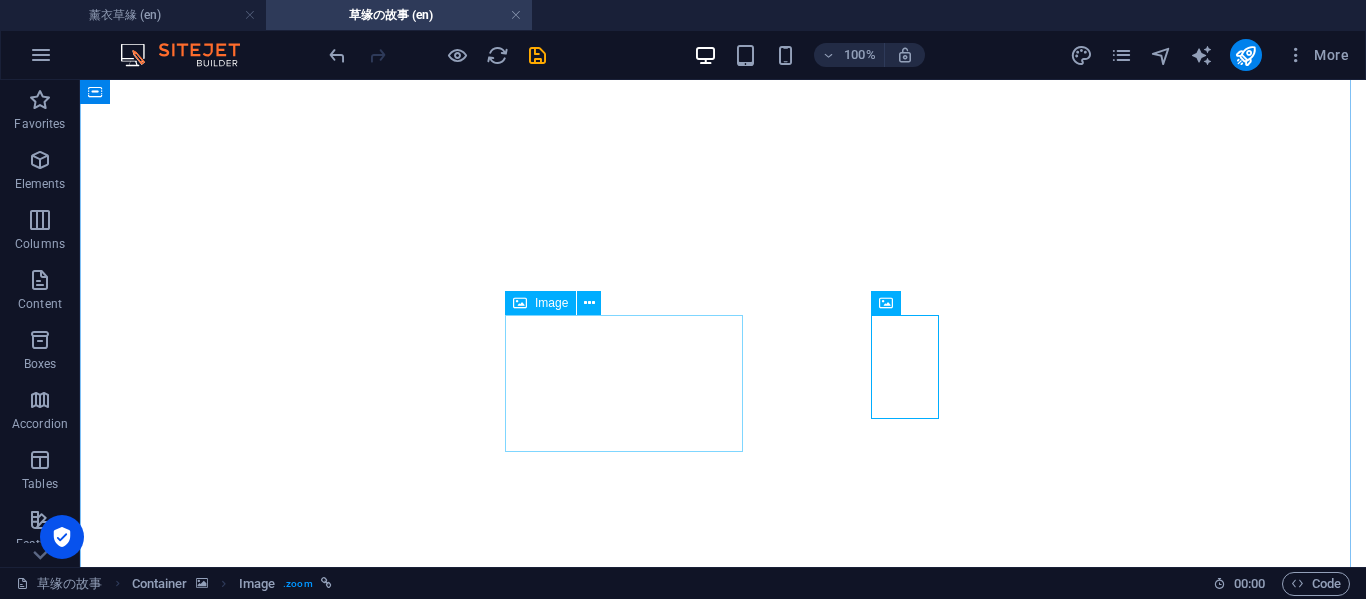 click at bounding box center [723, 4208] 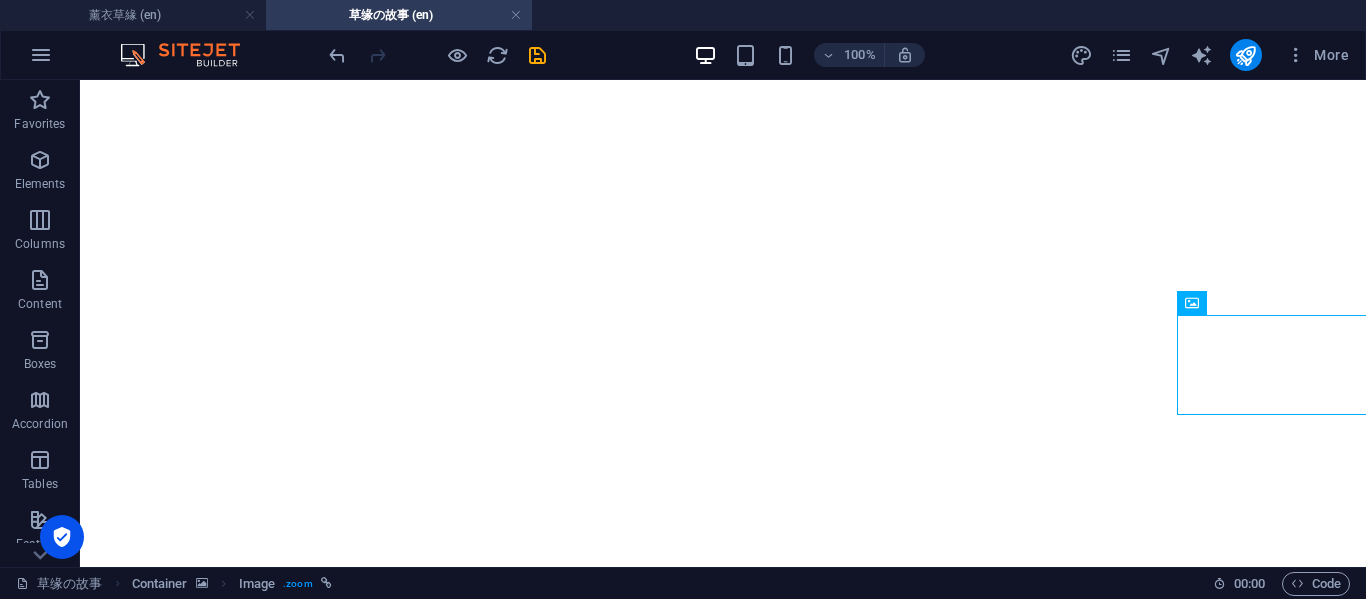 drag, startPoint x: 1211, startPoint y: 376, endPoint x: 681, endPoint y: 418, distance: 531.66156 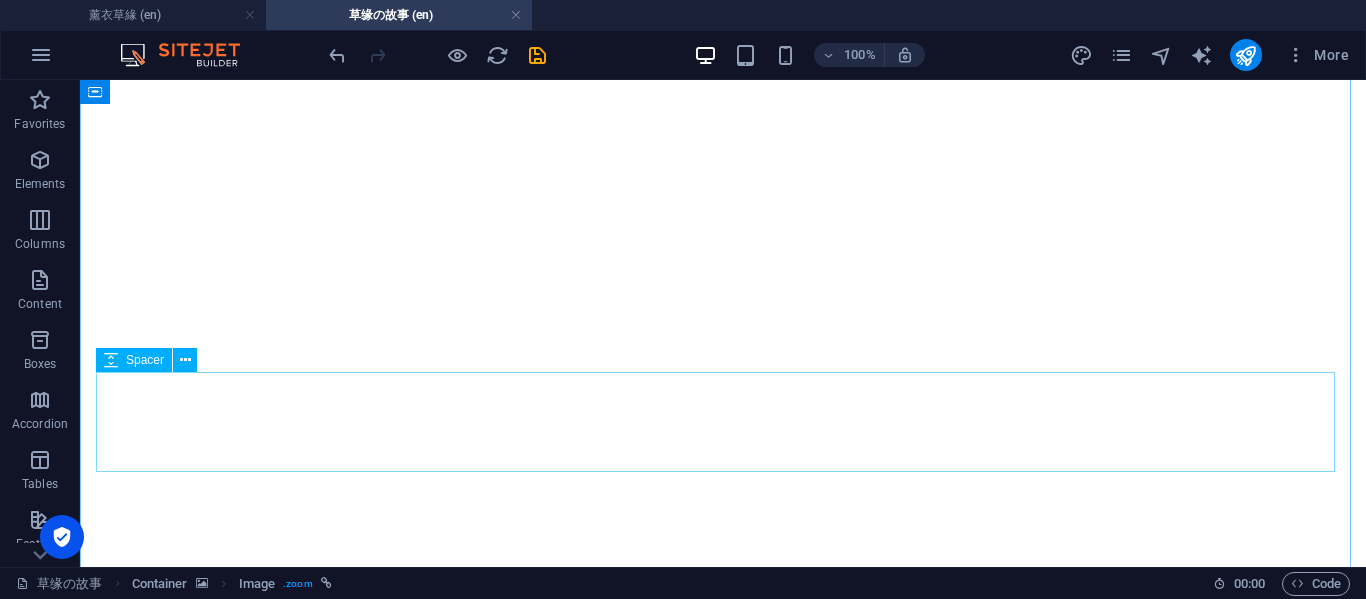 scroll, scrollTop: 0, scrollLeft: 0, axis: both 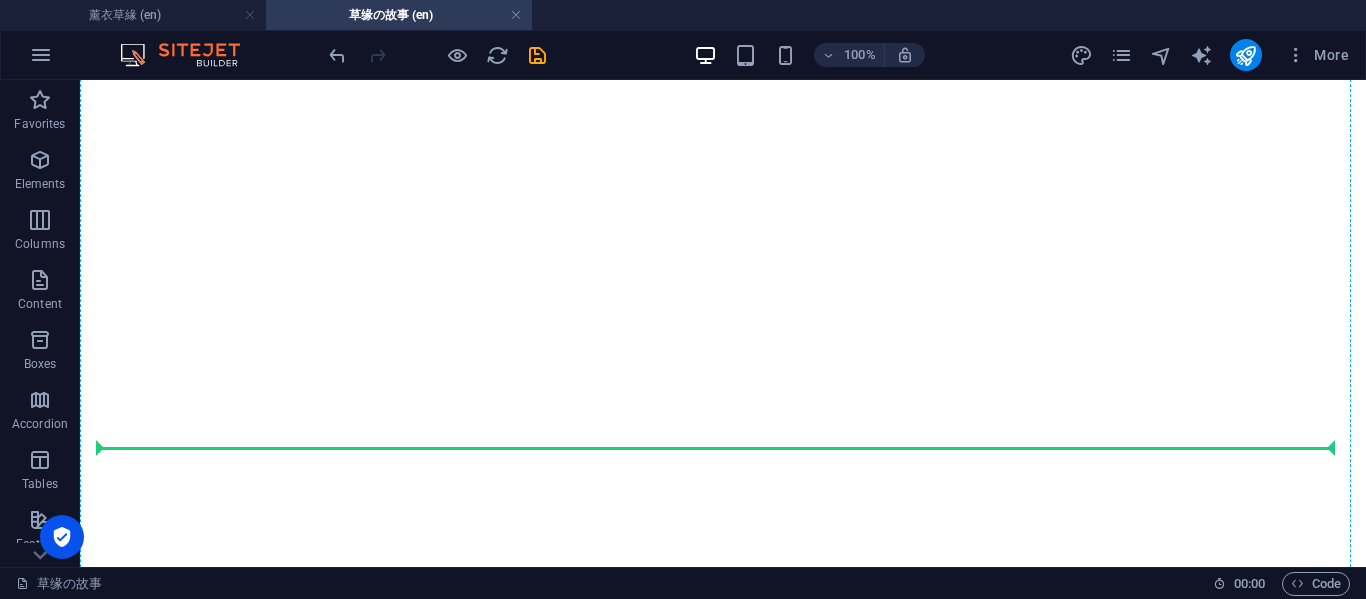 drag, startPoint x: 617, startPoint y: 131, endPoint x: 836, endPoint y: 458, distance: 393.56067 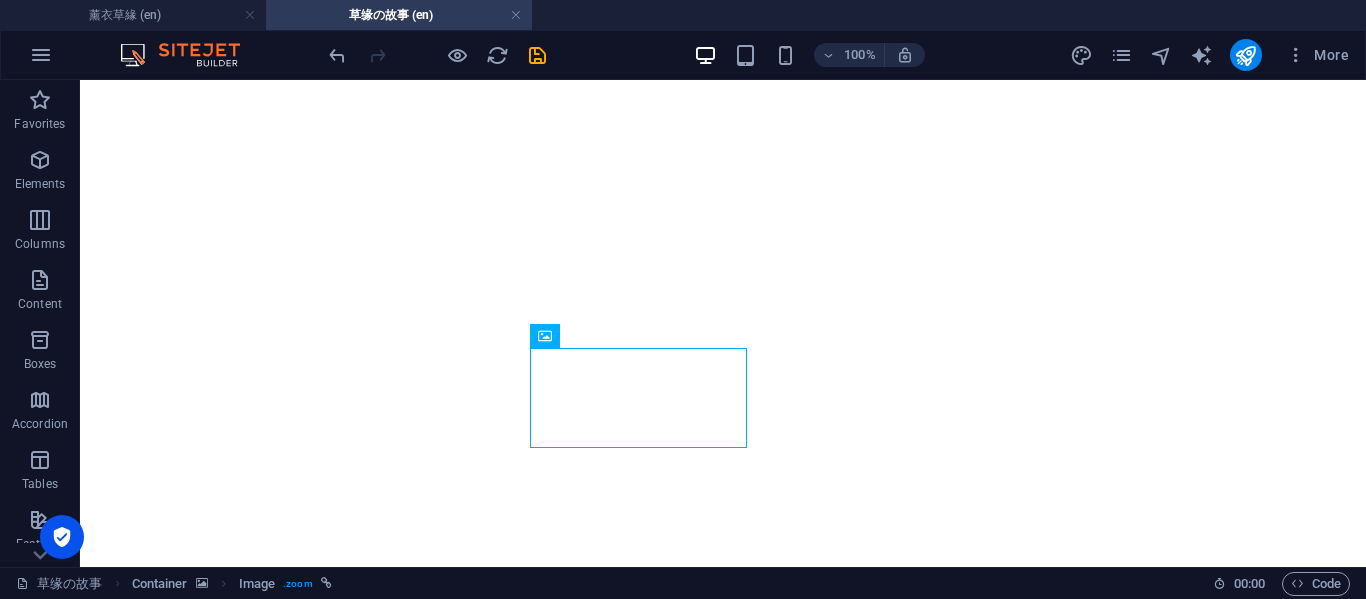 scroll, scrollTop: 485, scrollLeft: 0, axis: vertical 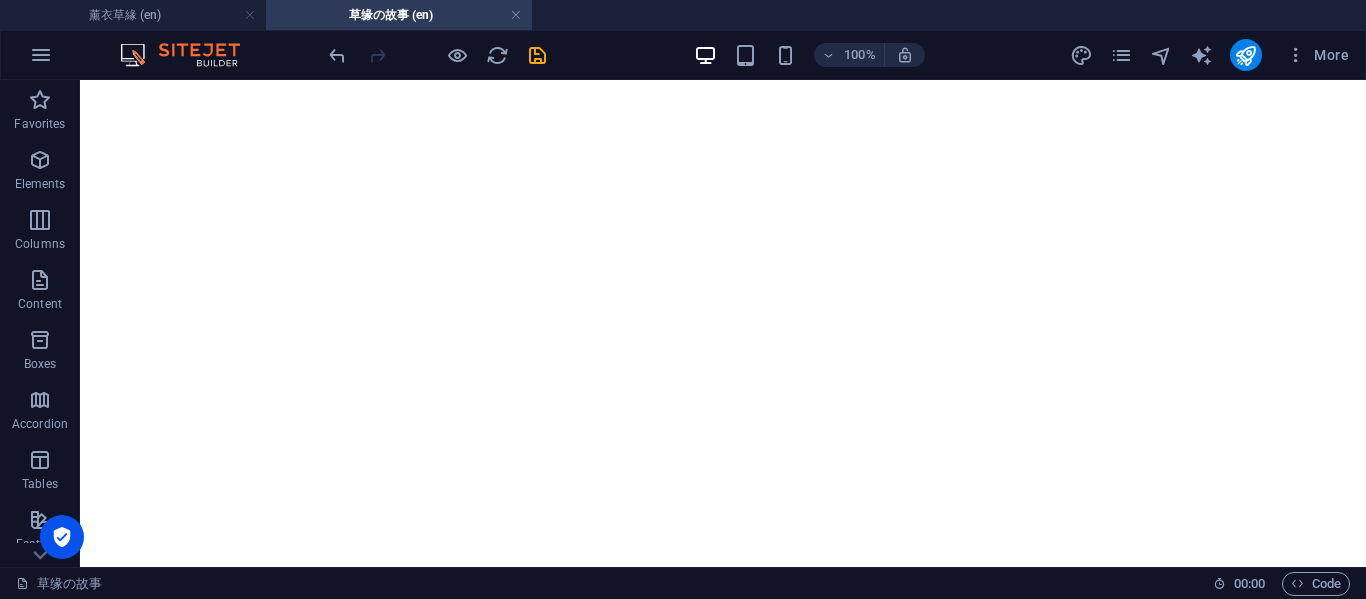 drag, startPoint x: 692, startPoint y: 97, endPoint x: 908, endPoint y: 289, distance: 288.99826 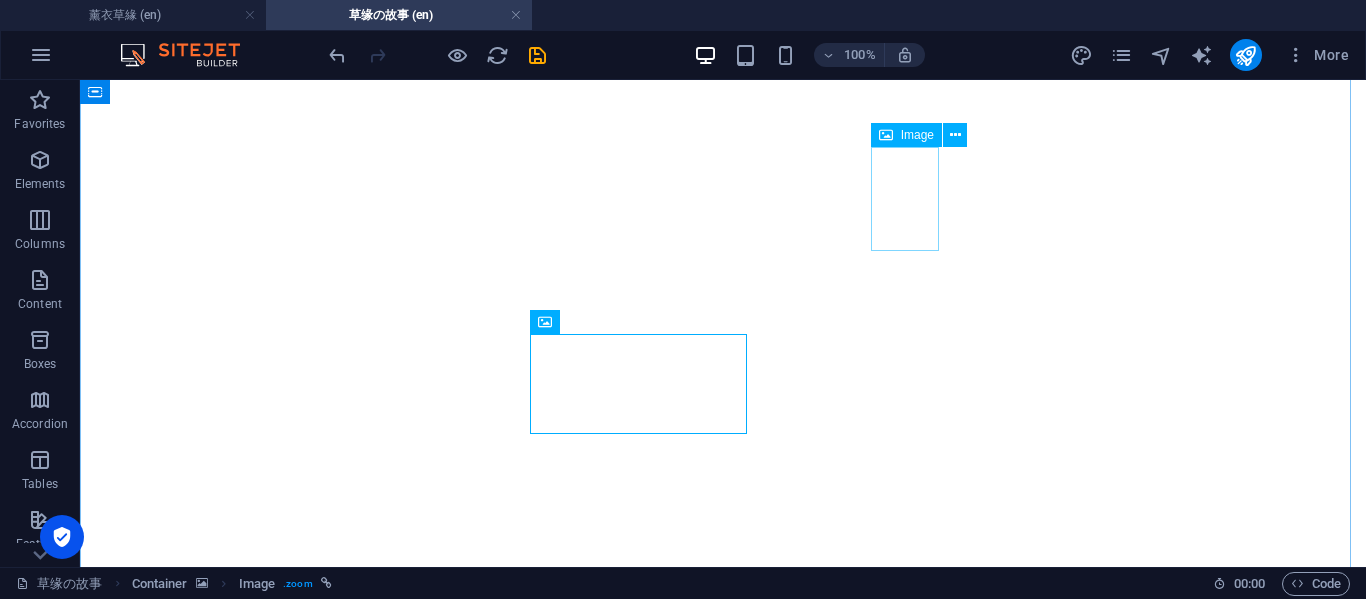 click at bounding box center [1168, 3993] 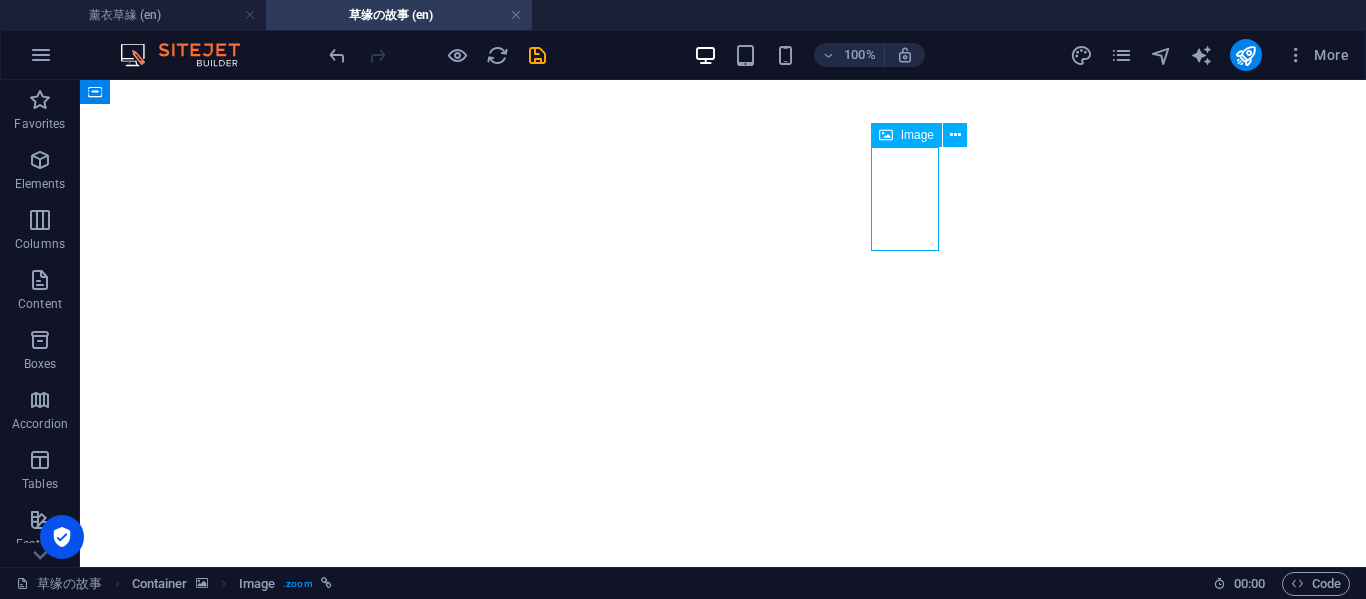 click at bounding box center [1168, 3993] 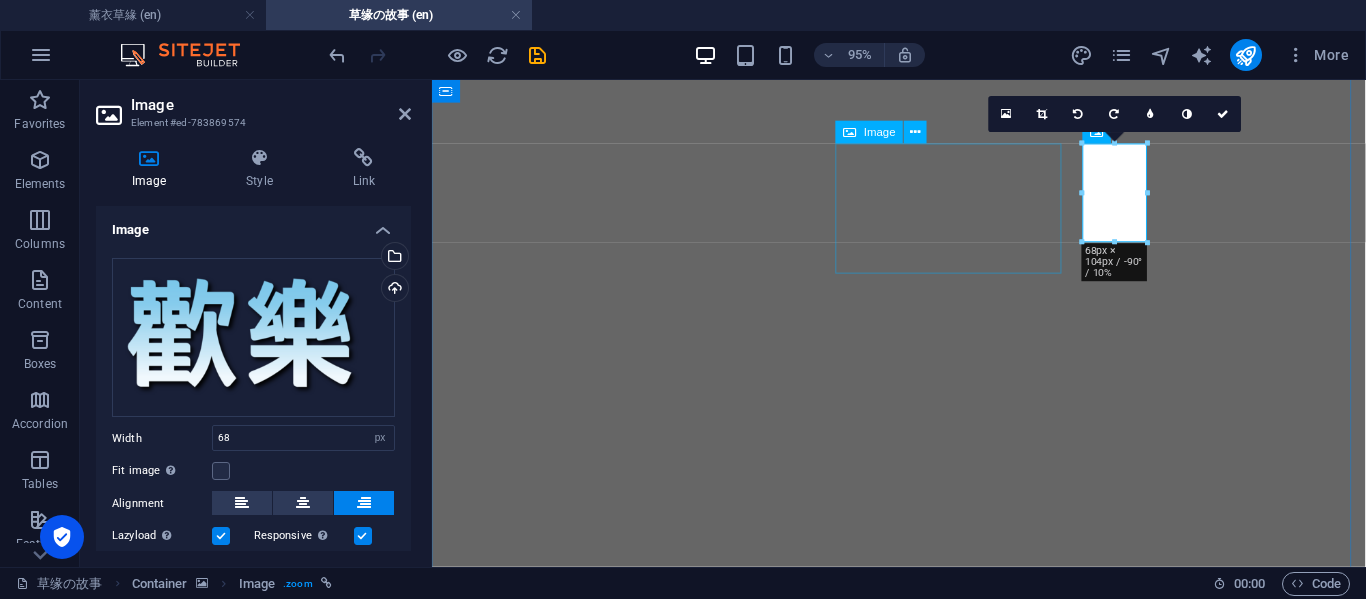 click at bounding box center [923, 4140] 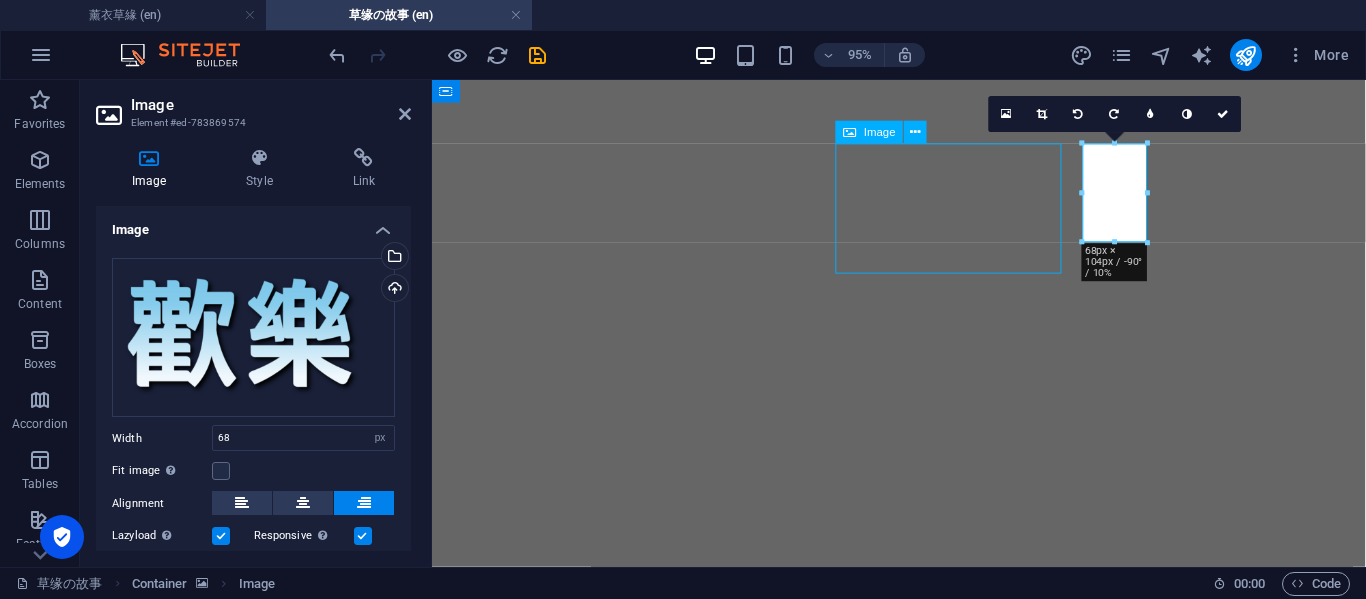 click at bounding box center [923, 4140] 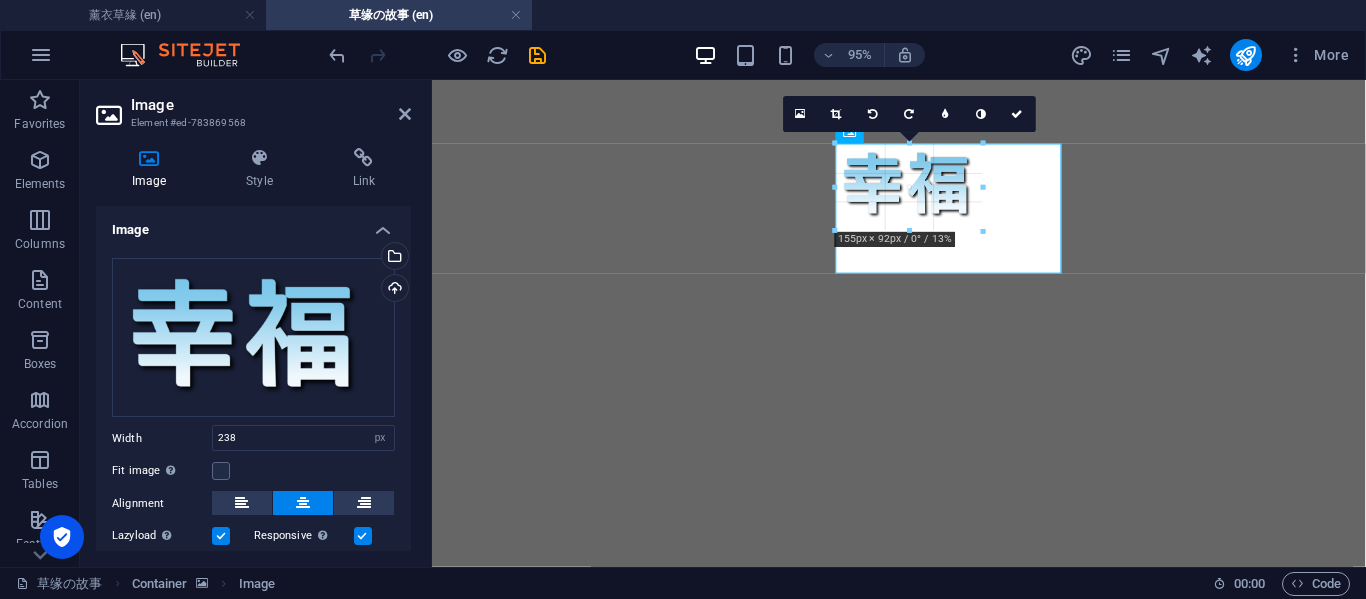 drag, startPoint x: 1062, startPoint y: 273, endPoint x: 975, endPoint y: 209, distance: 108.00463 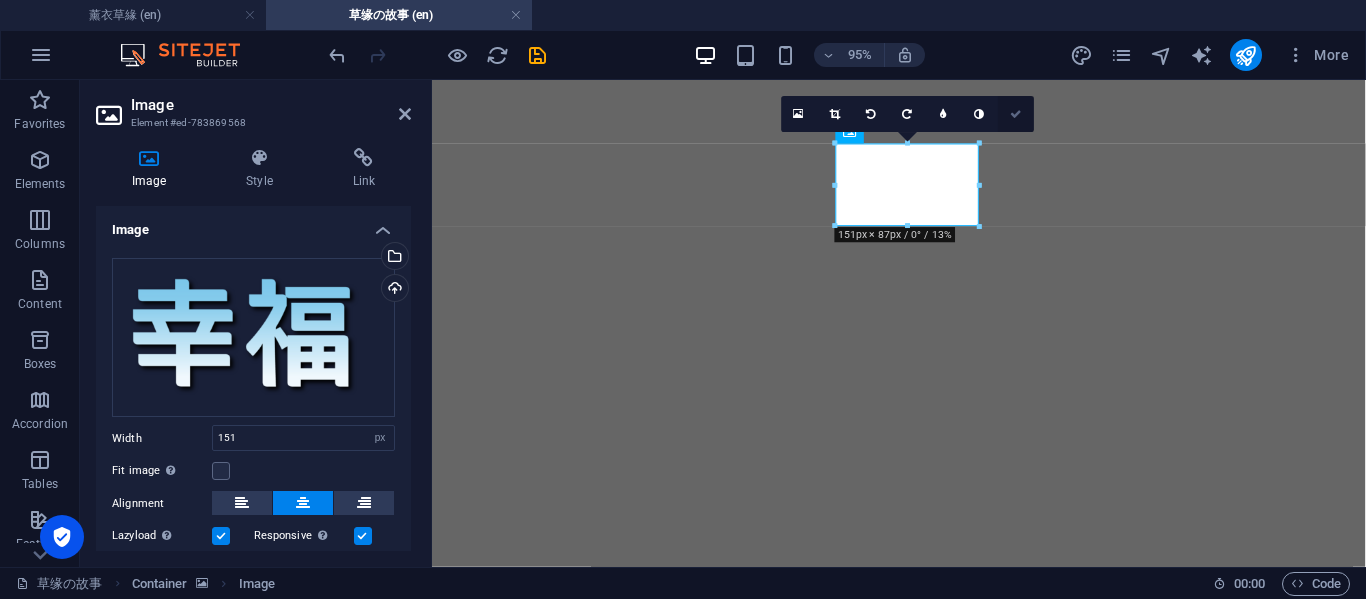 click at bounding box center [1016, 114] 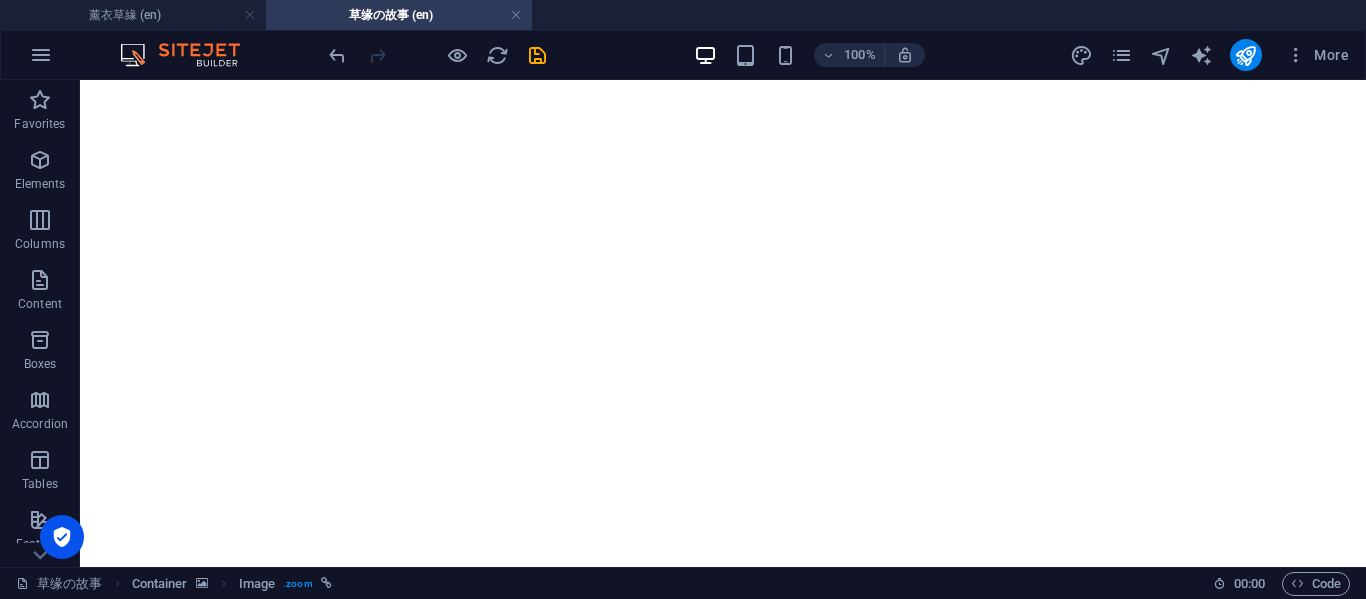 drag, startPoint x: 658, startPoint y: 350, endPoint x: 865, endPoint y: 211, distance: 249.33913 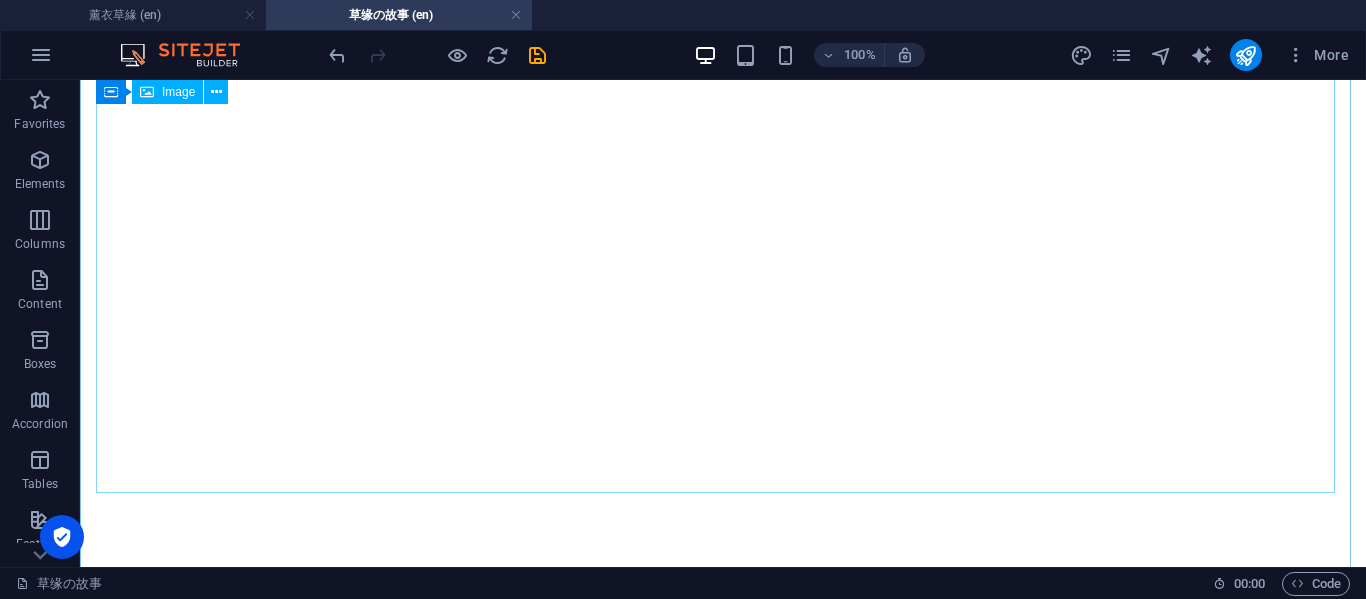 scroll, scrollTop: 333, scrollLeft: 0, axis: vertical 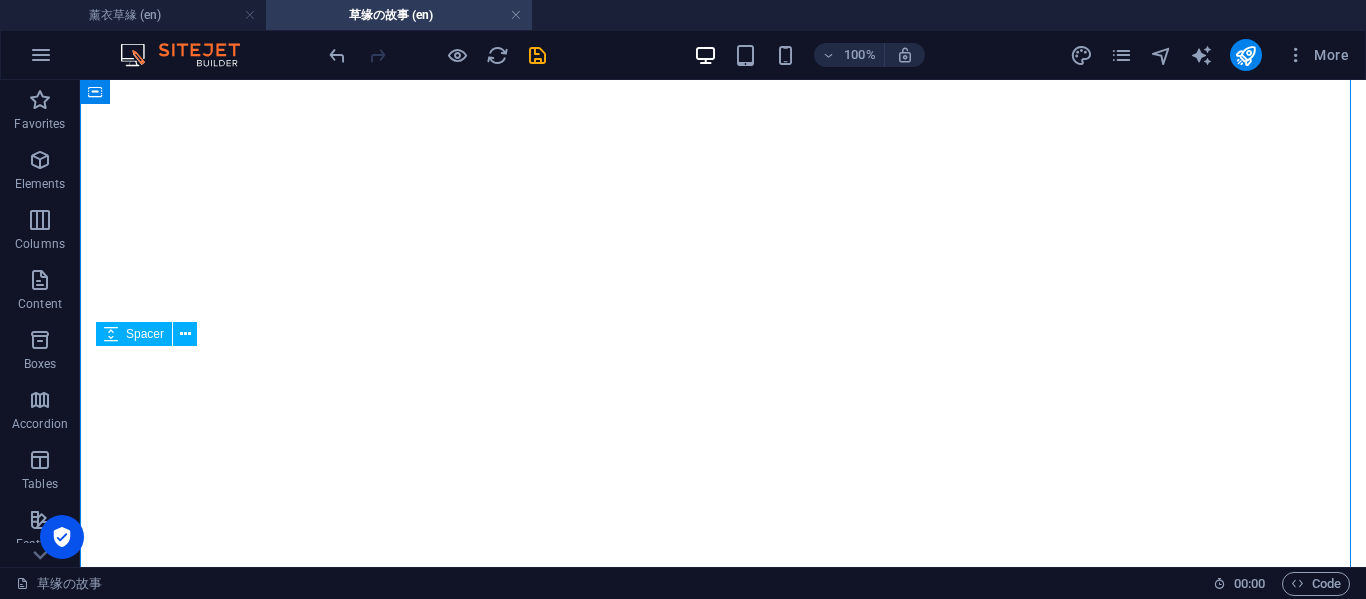 click at bounding box center [723, 4278] 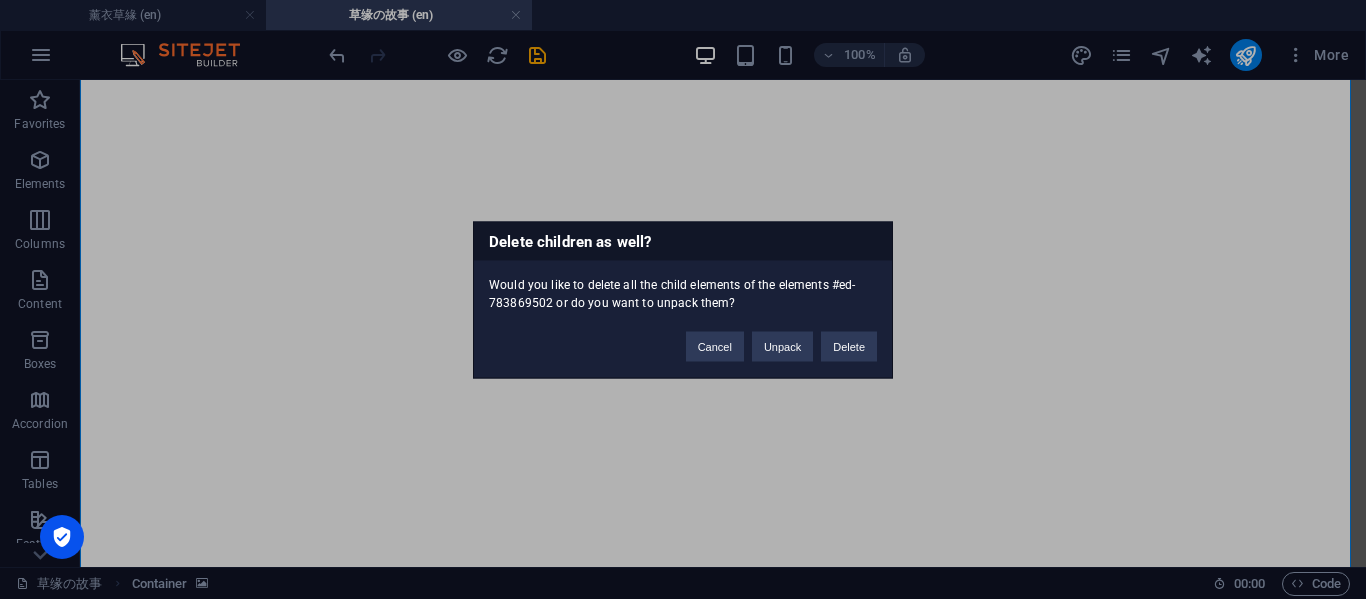type 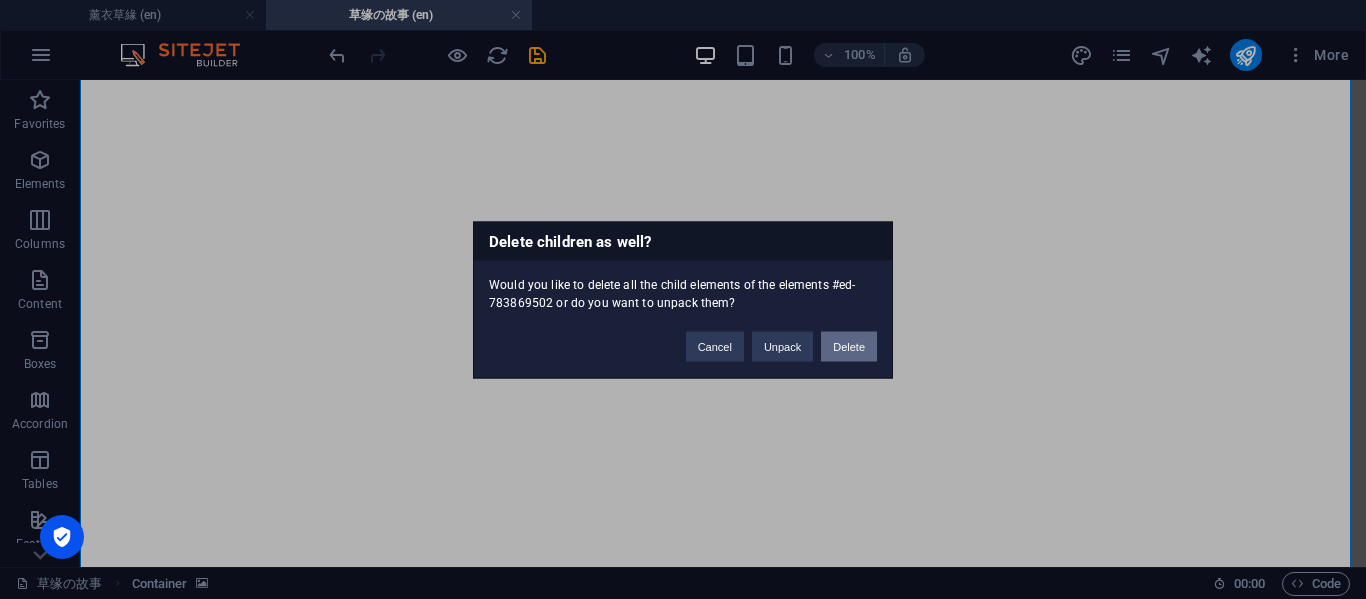 click on "Delete" at bounding box center (849, 346) 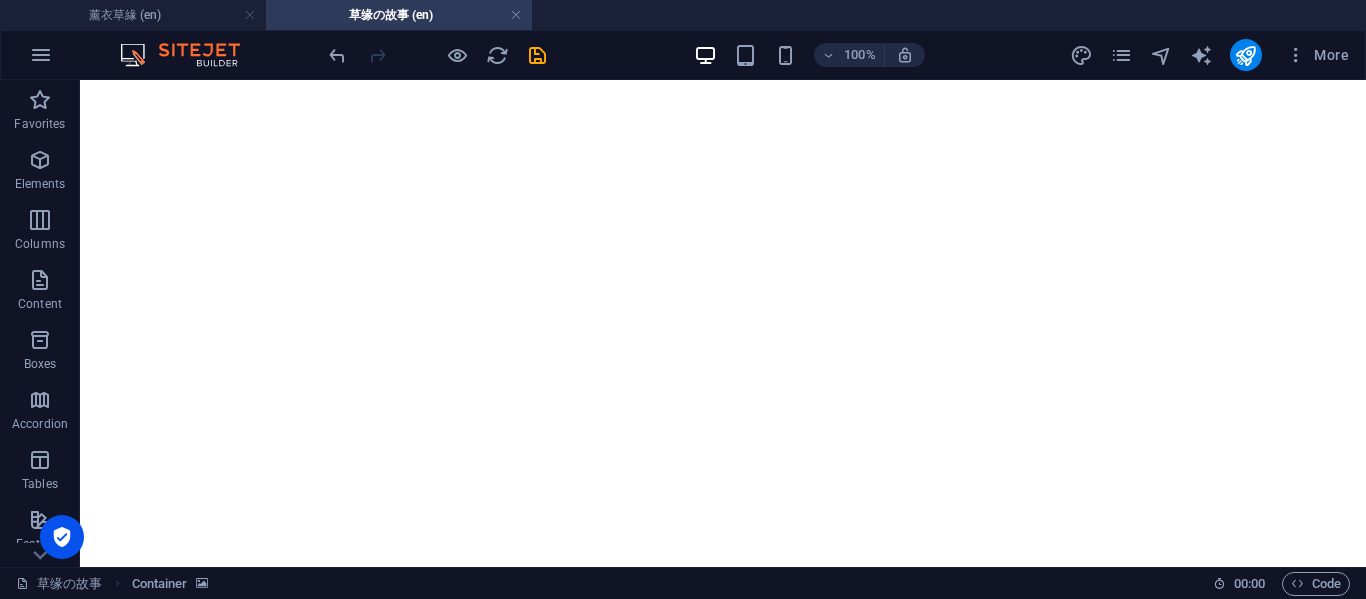 scroll, scrollTop: 0, scrollLeft: 0, axis: both 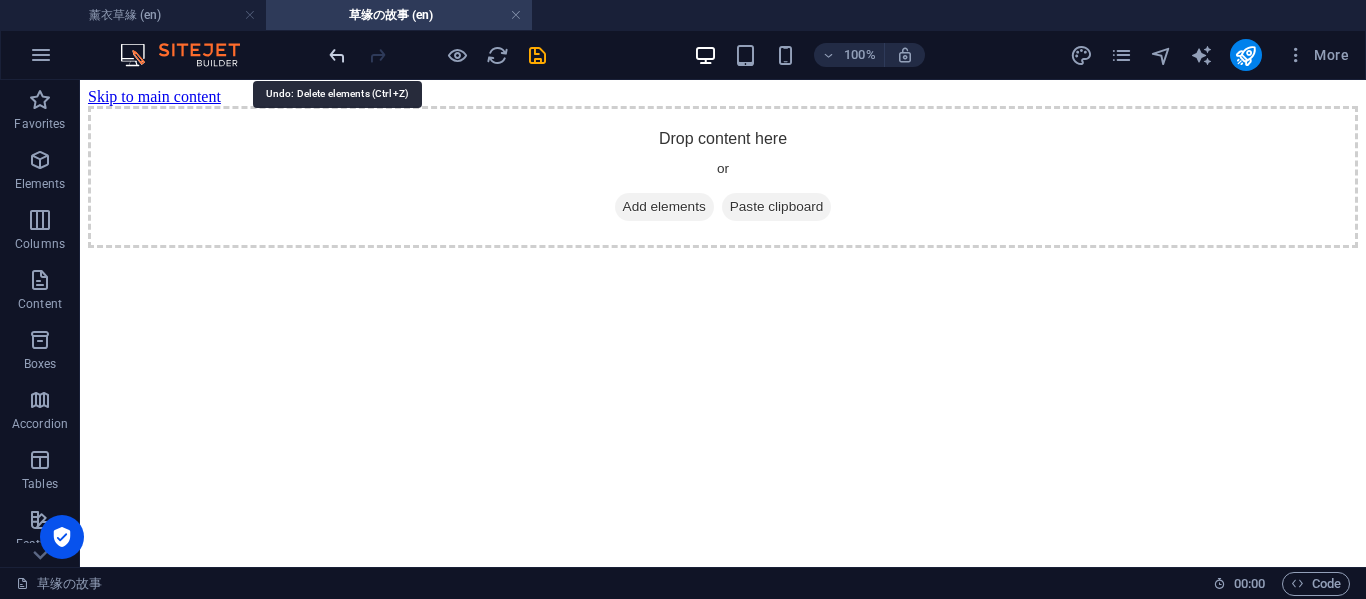 click at bounding box center [337, 55] 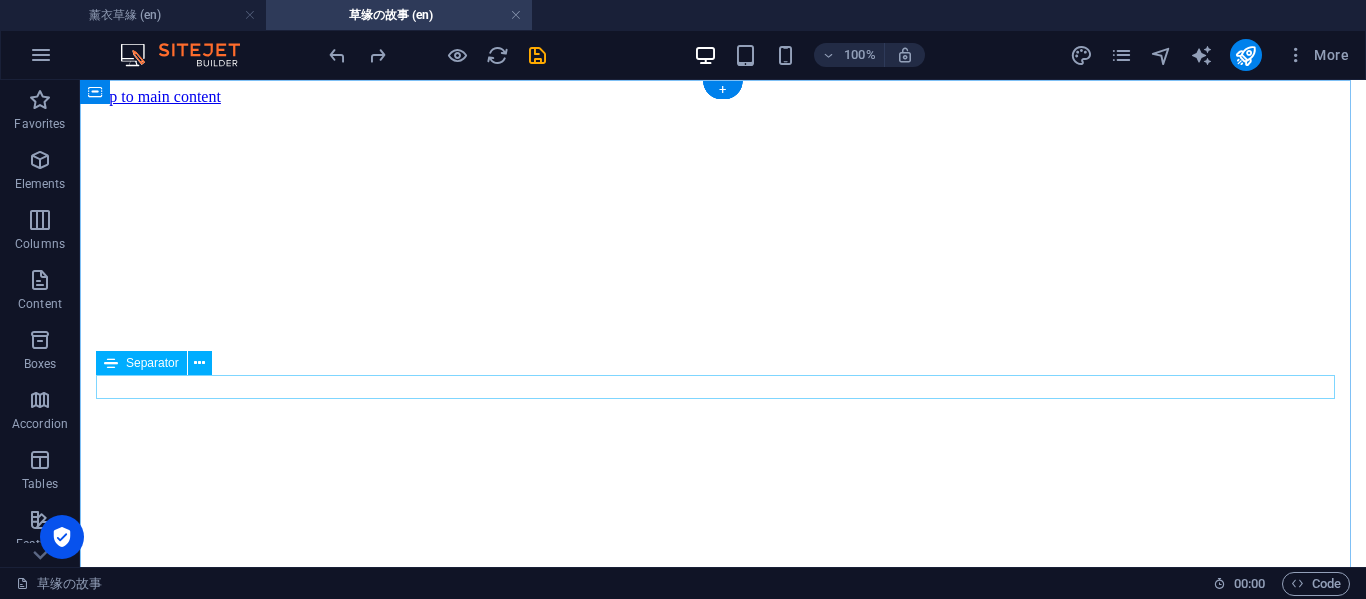 scroll, scrollTop: 333, scrollLeft: 0, axis: vertical 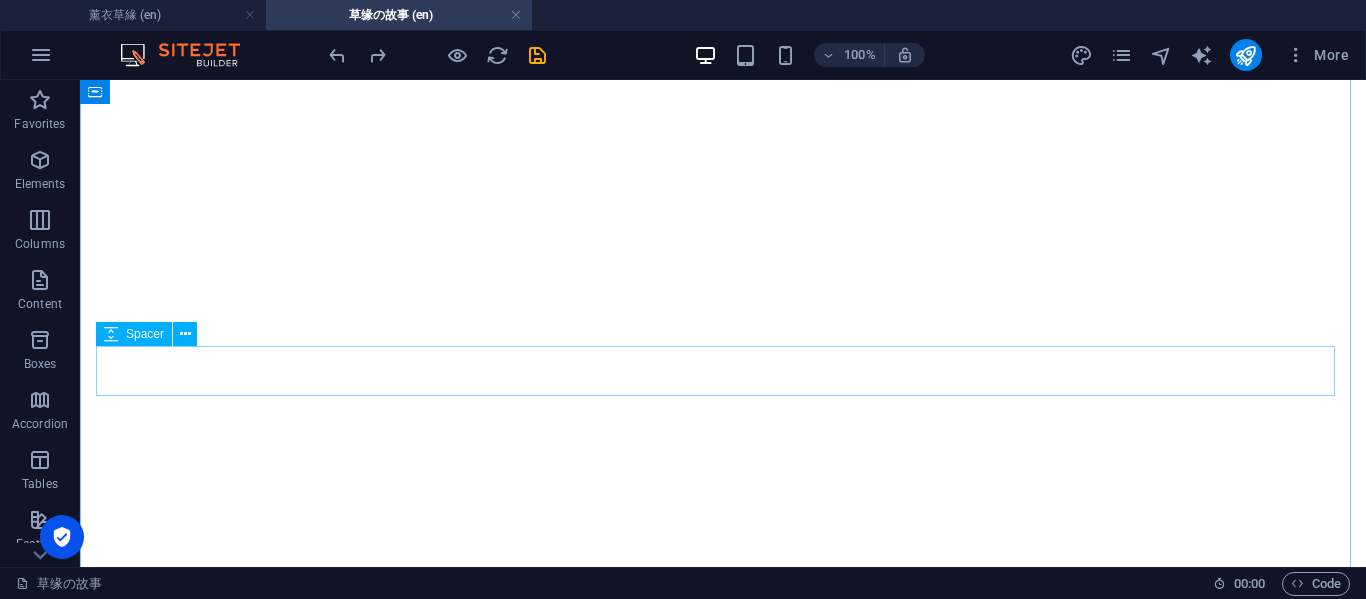 click at bounding box center (723, 4278) 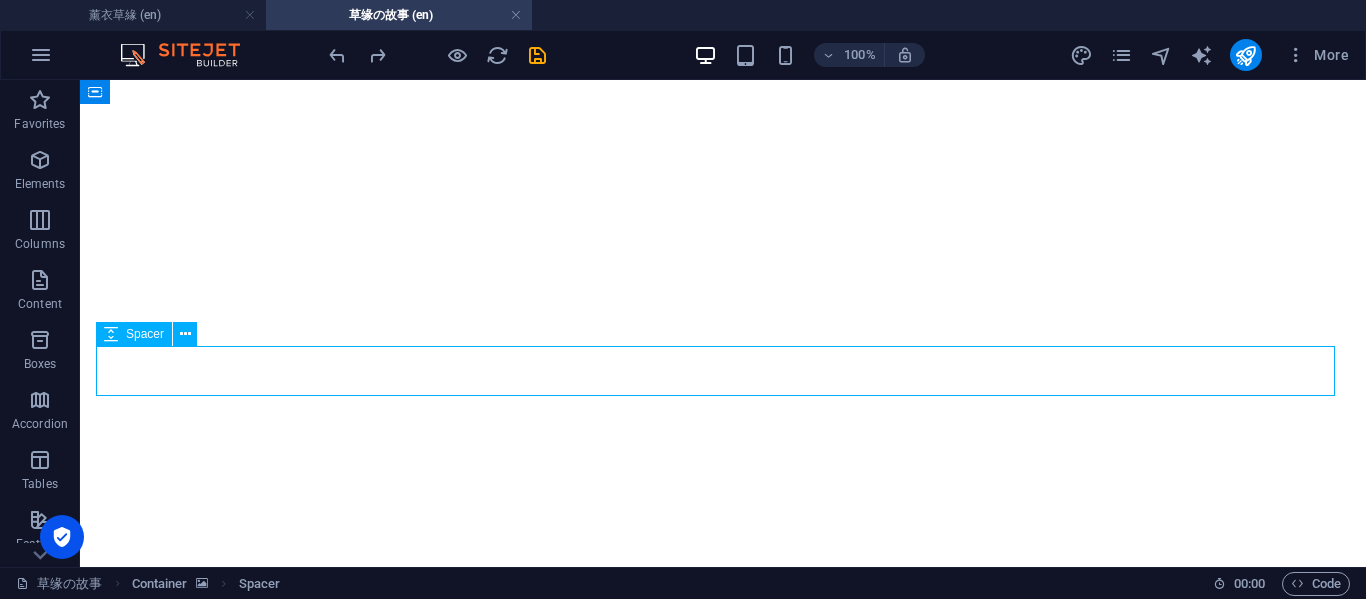 click at bounding box center [723, 4278] 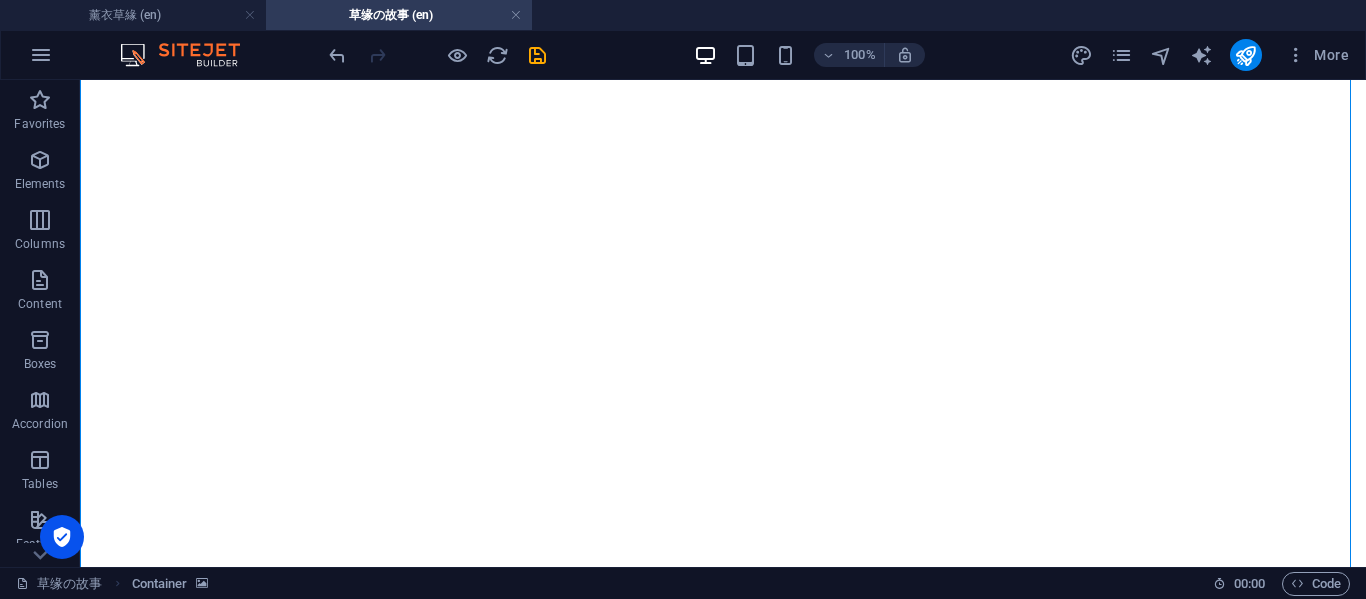 scroll, scrollTop: 1396, scrollLeft: 0, axis: vertical 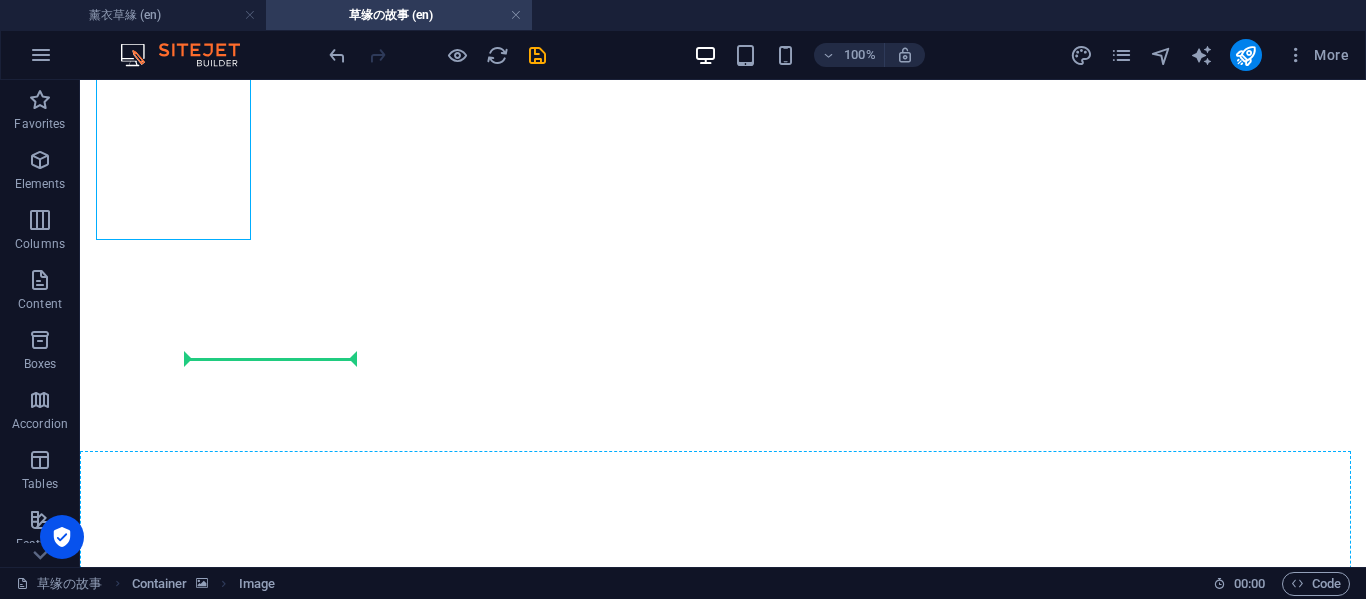 drag, startPoint x: 198, startPoint y: 189, endPoint x: 261, endPoint y: 397, distance: 217.33154 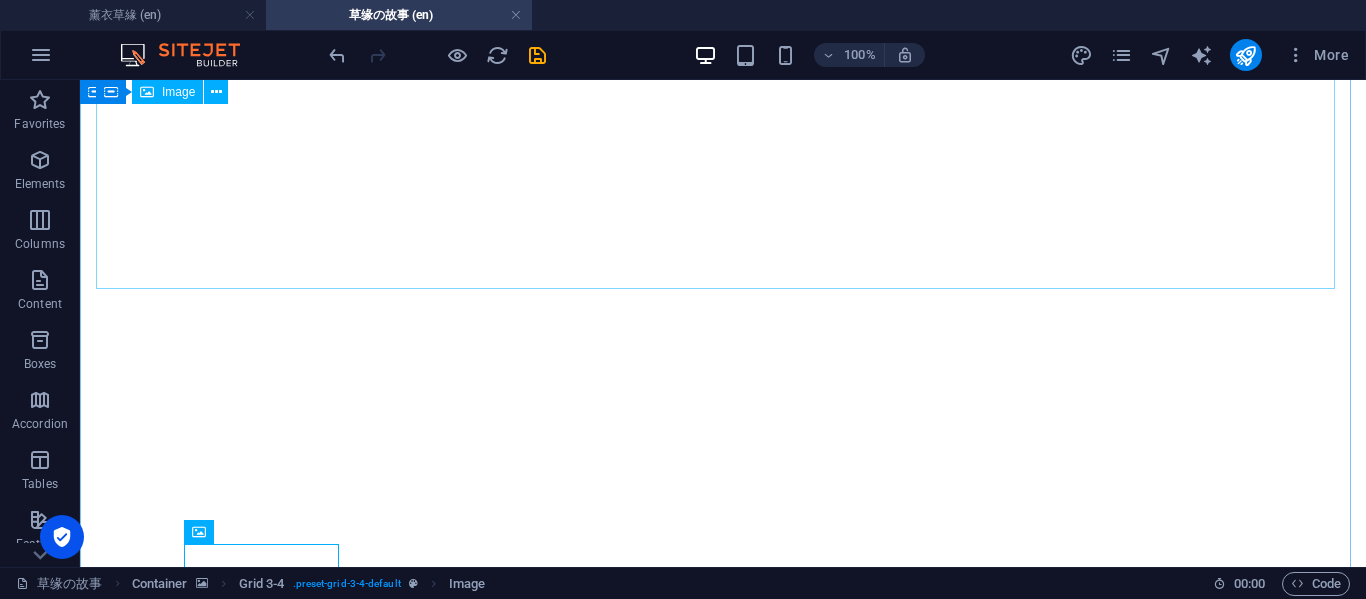 scroll, scrollTop: 1063, scrollLeft: 0, axis: vertical 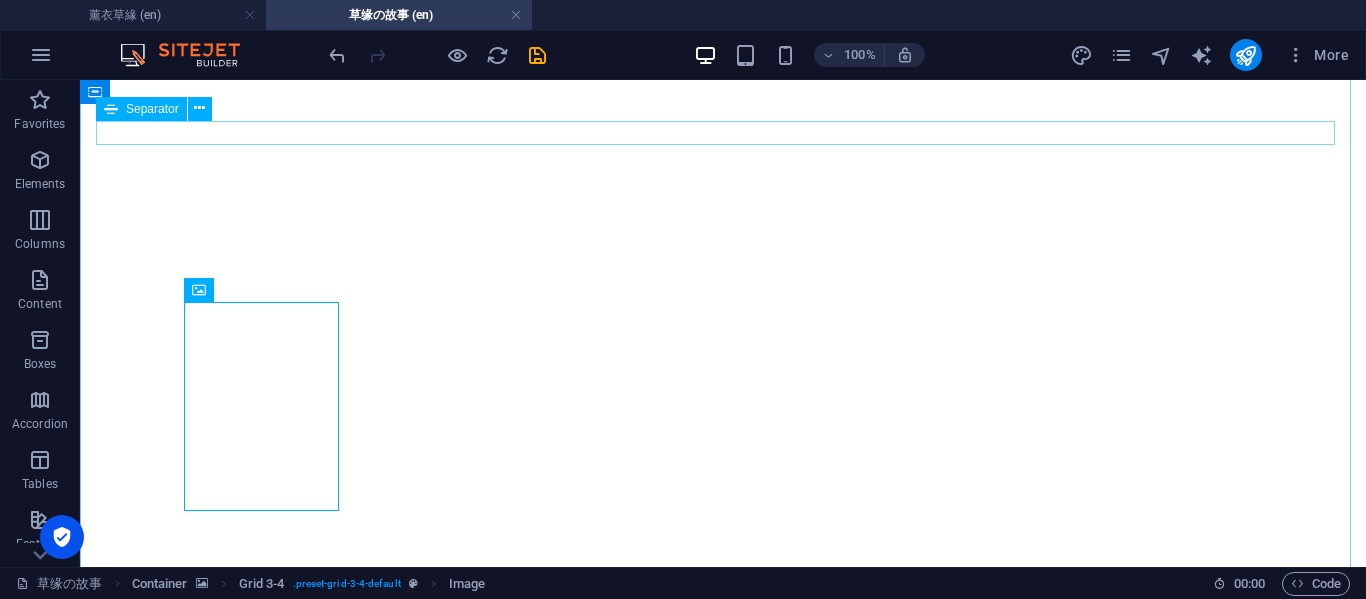 click on "love09112024.com 退出旅程 正式开启旅程 Legal Notice  |  Privacy Policy" at bounding box center [723, 6332] 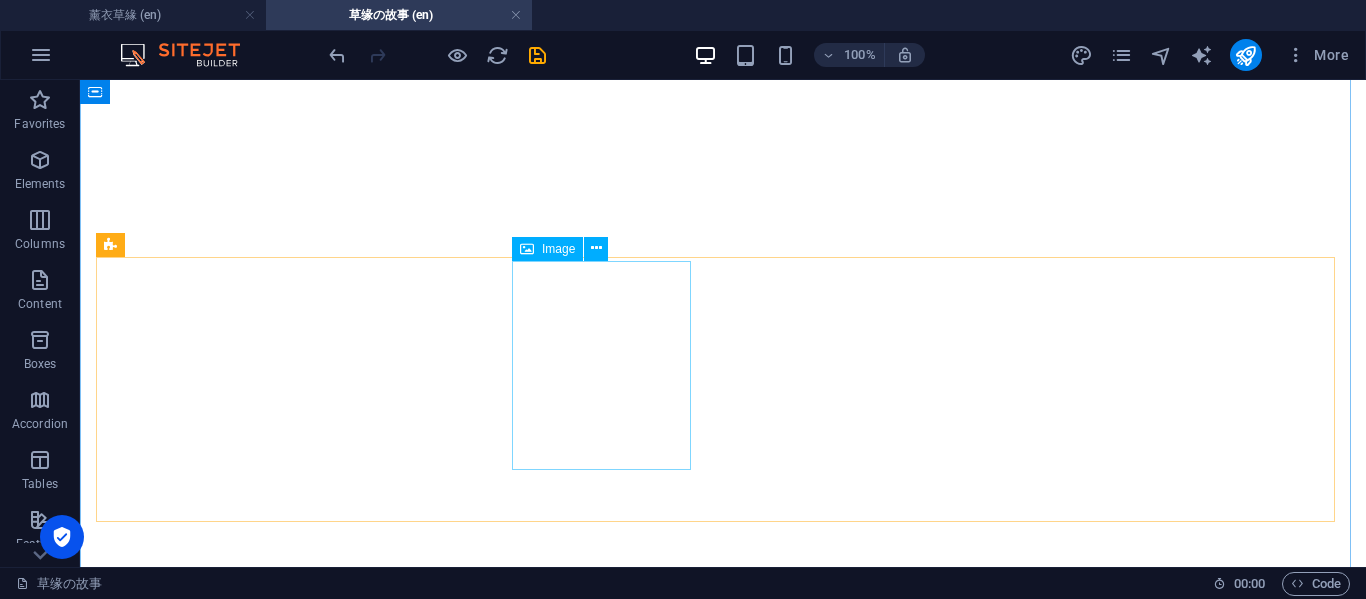 scroll, scrollTop: 1043, scrollLeft: 0, axis: vertical 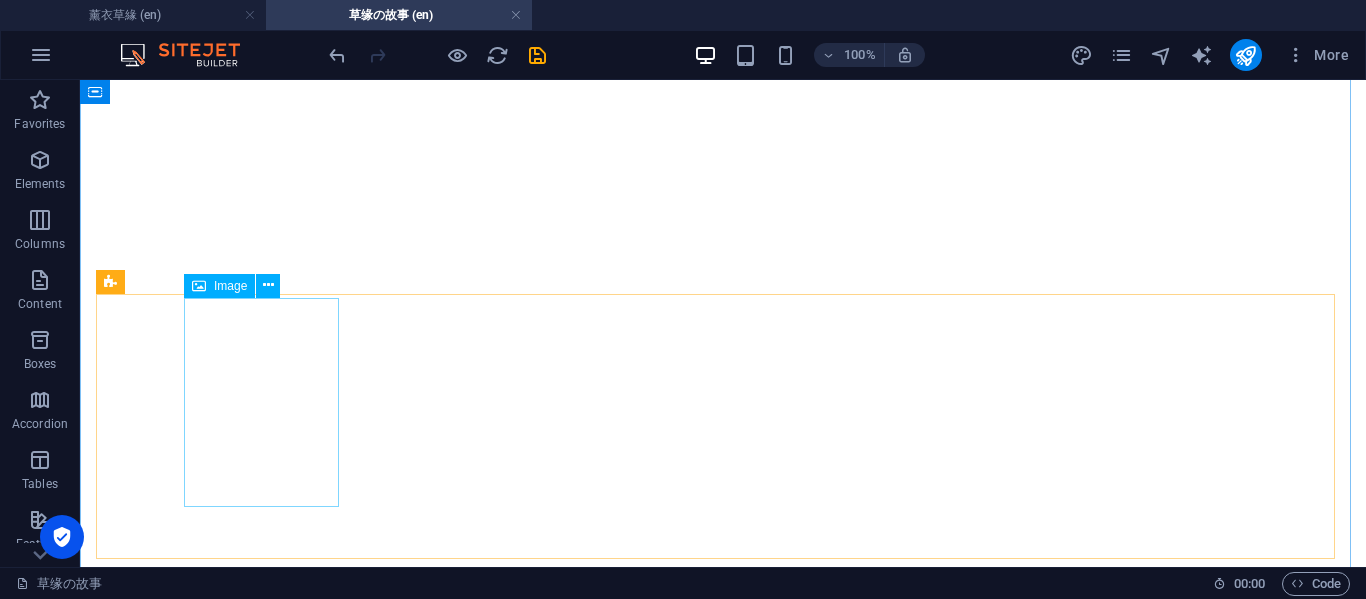 click at bounding box center (723, 4407) 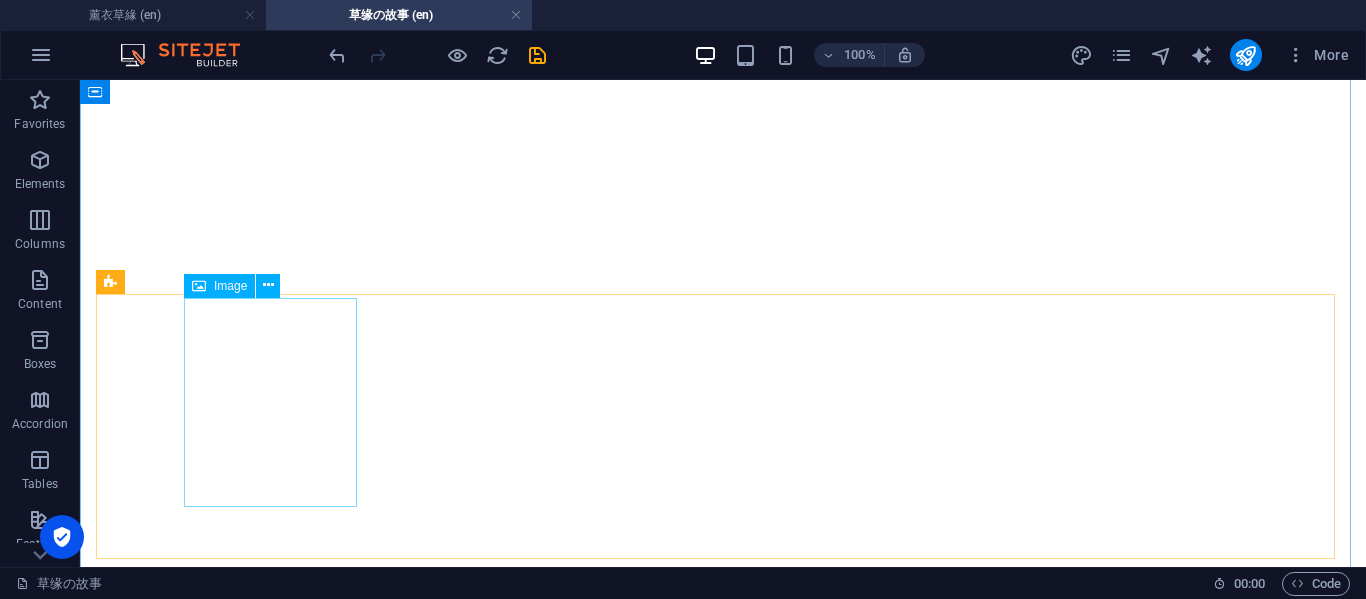 click at bounding box center (723, 4394) 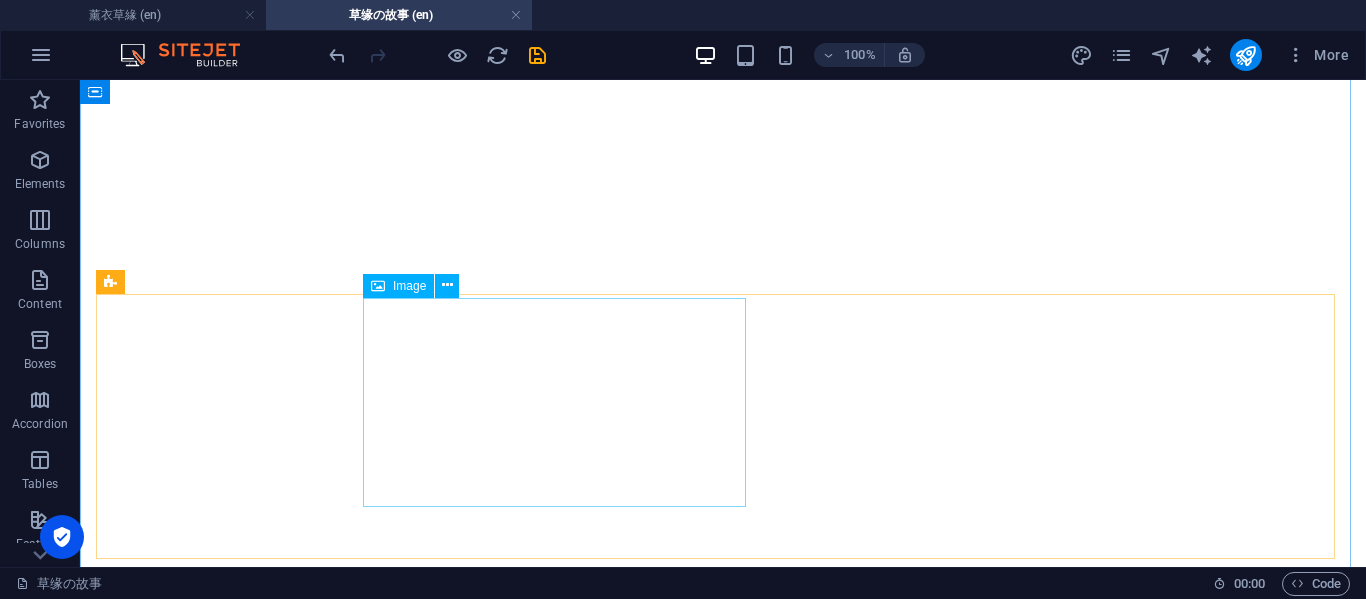 scroll, scrollTop: 1376, scrollLeft: 0, axis: vertical 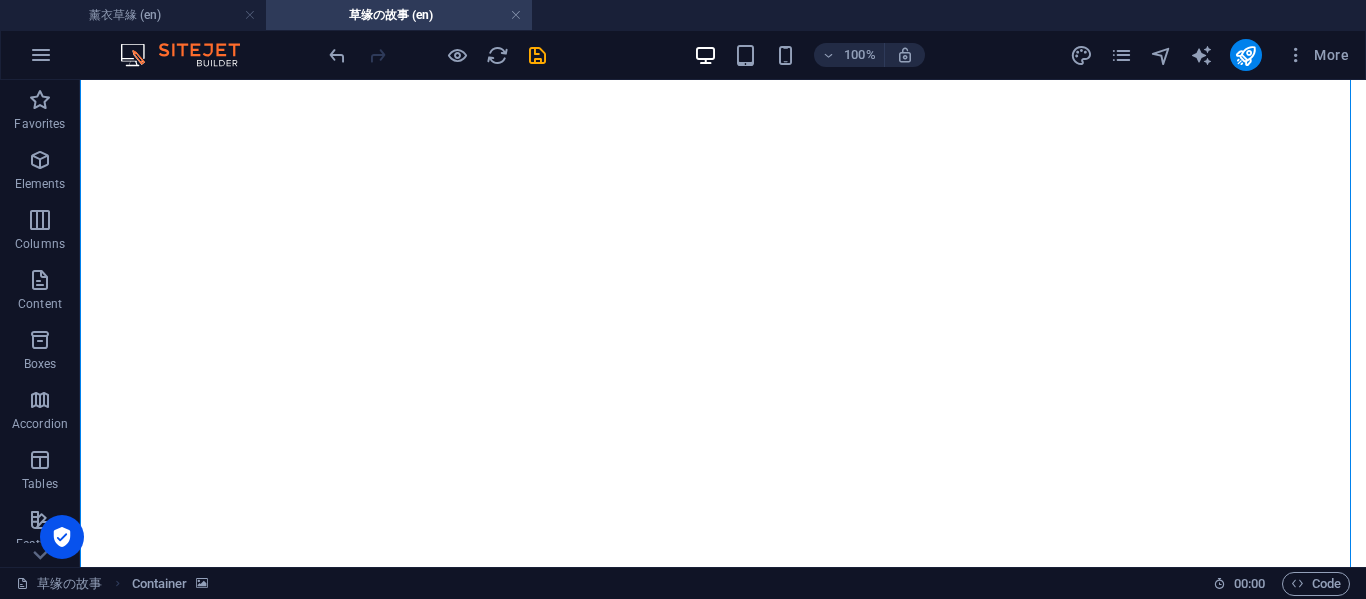 drag, startPoint x: 234, startPoint y: 275, endPoint x: 429, endPoint y: 252, distance: 196.35173 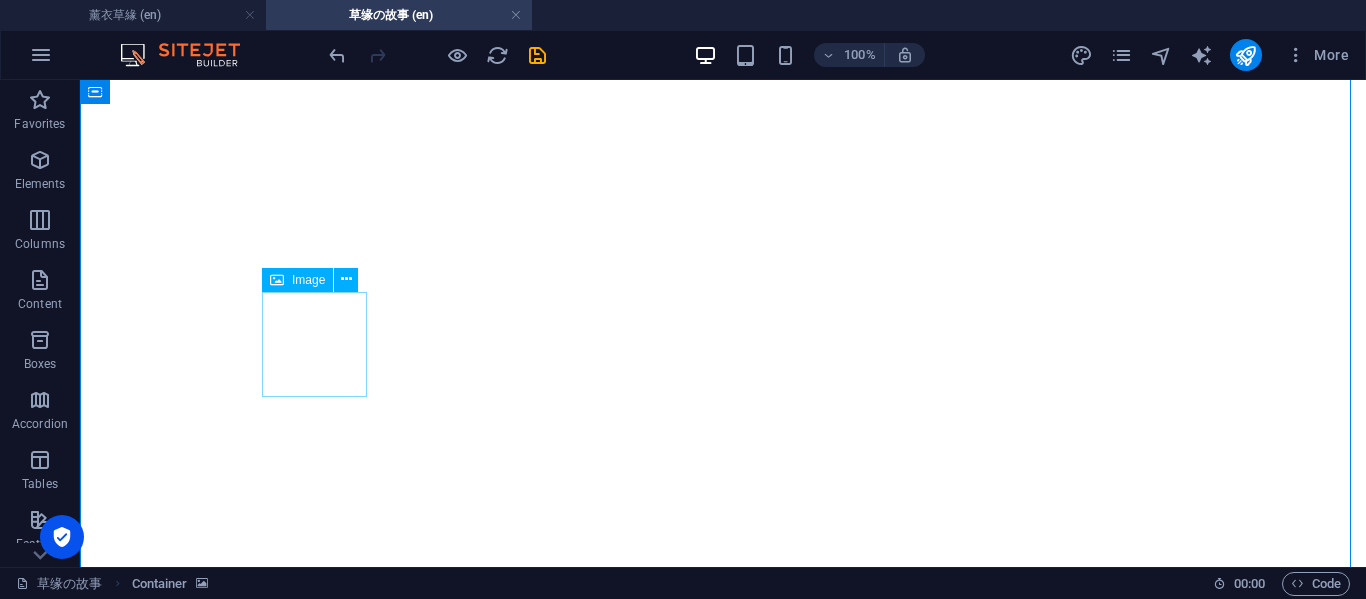click at bounding box center (723, 4789) 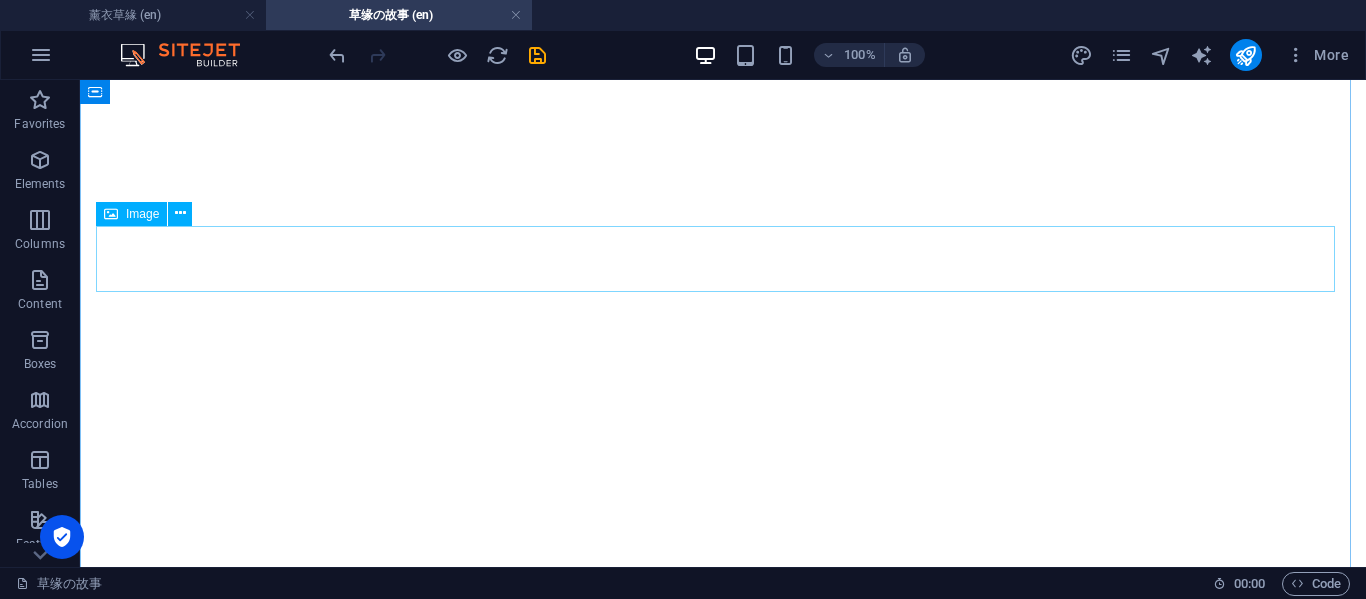 click at bounding box center (723, 4257) 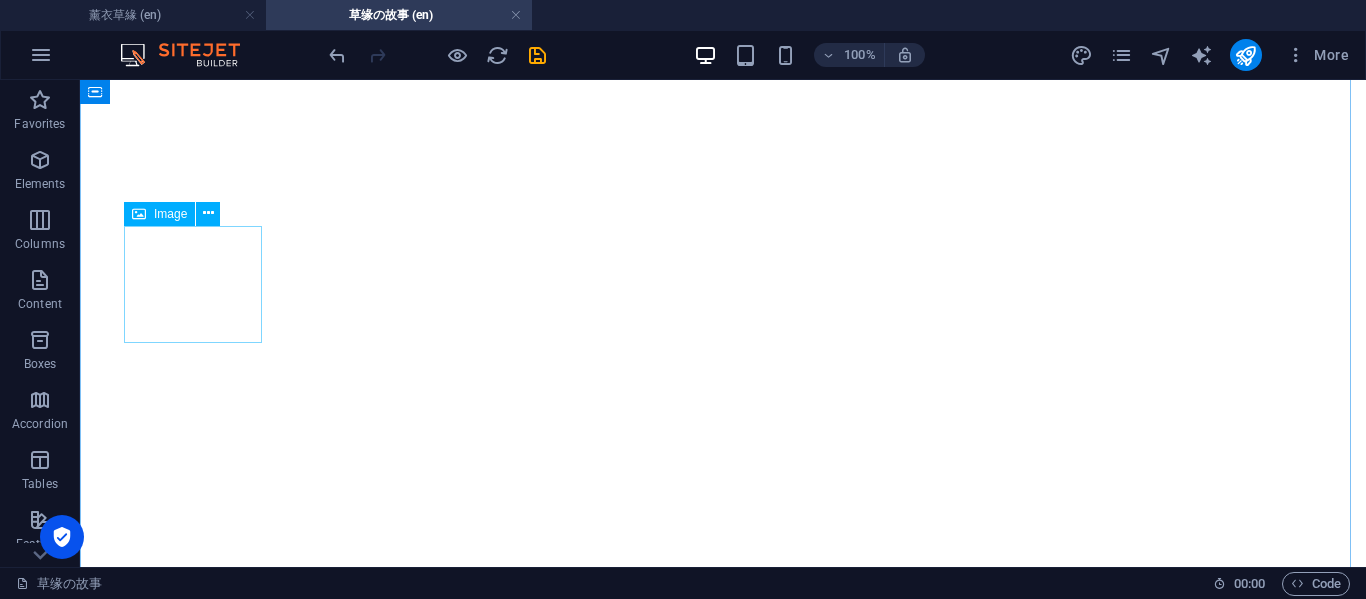 click at bounding box center (723, 4379) 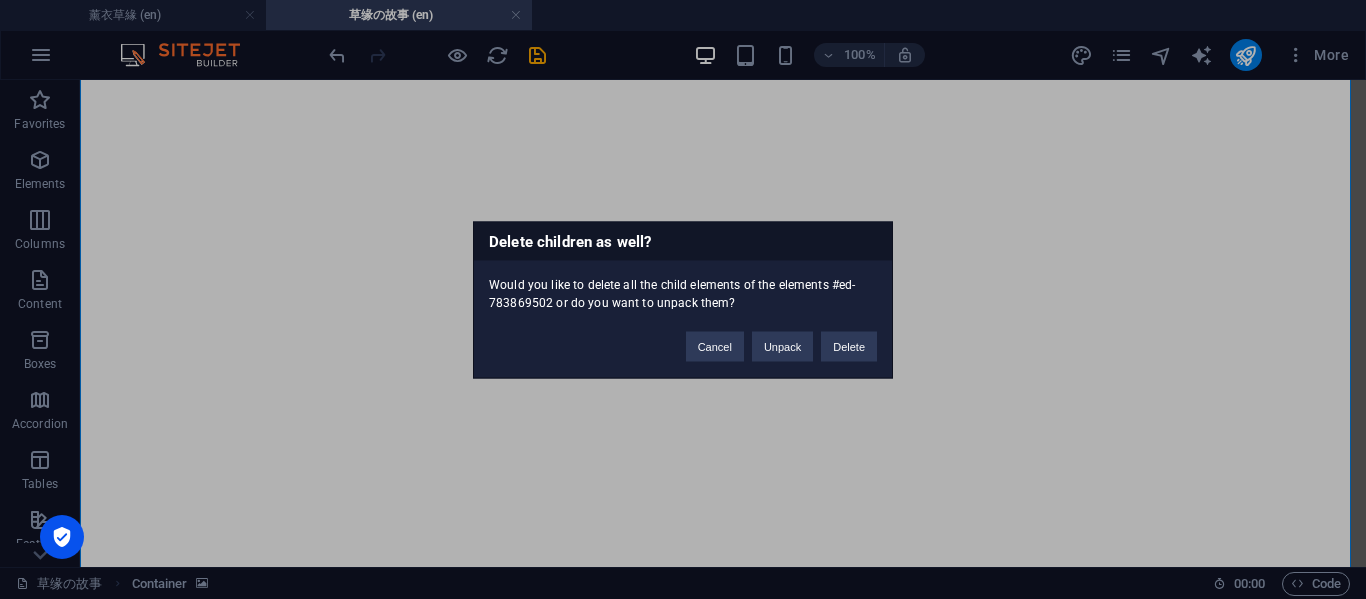 type 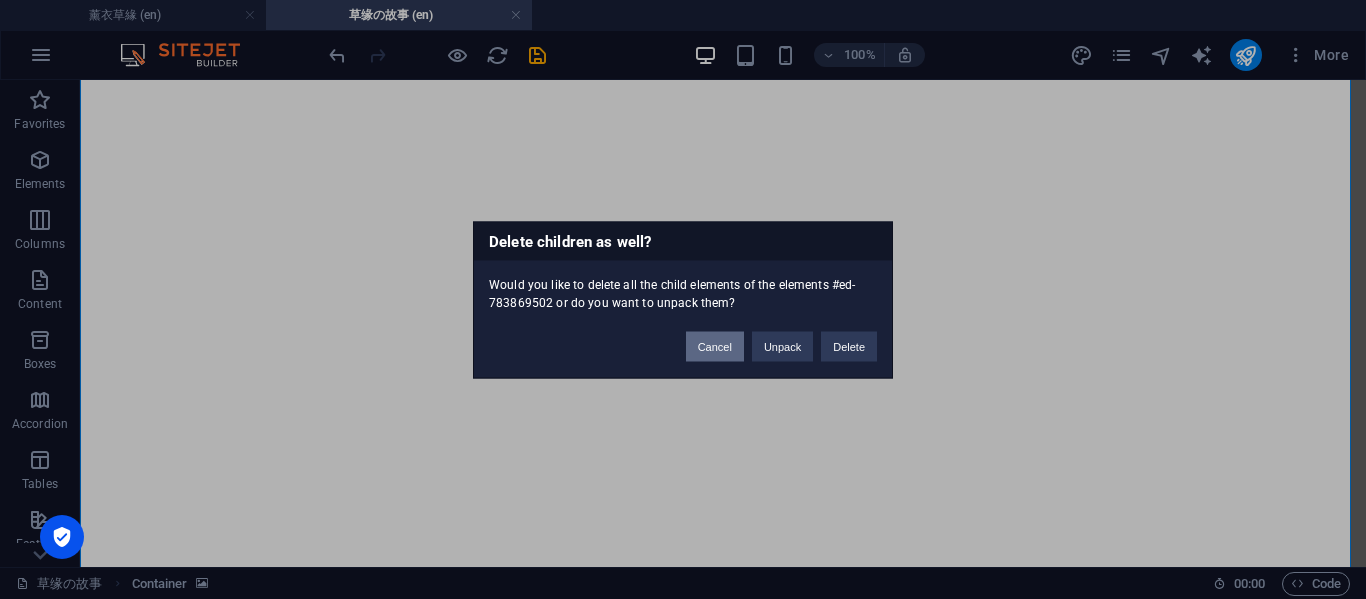click on "Cancel" at bounding box center (715, 346) 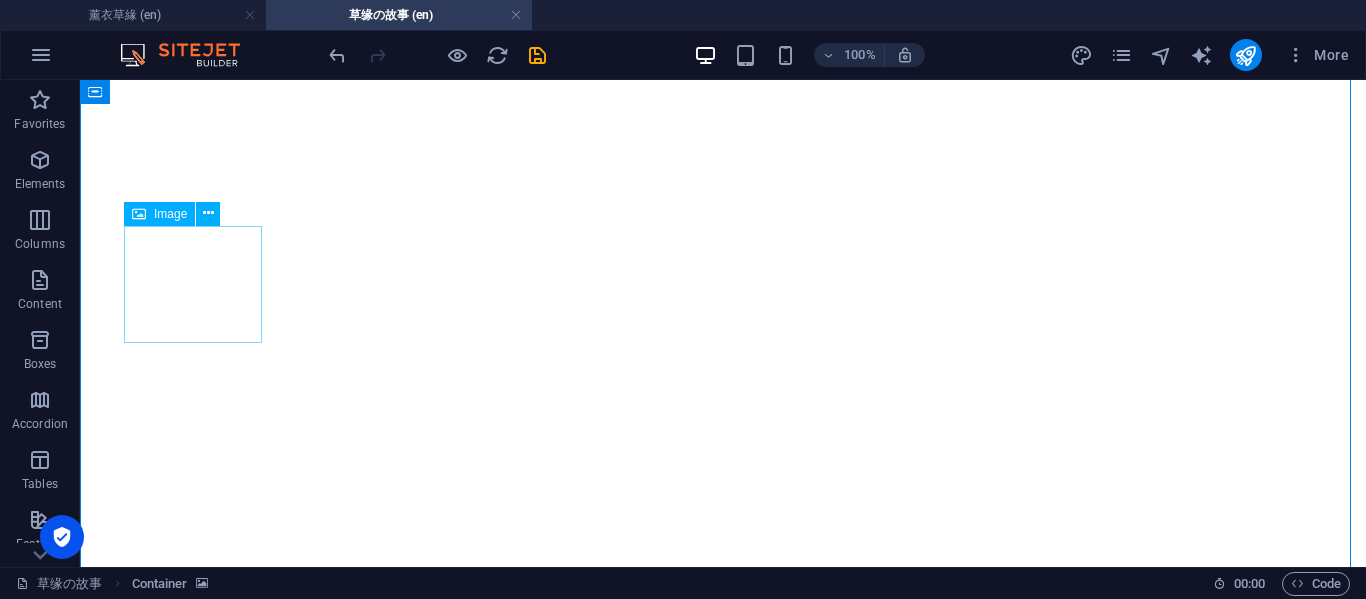 click at bounding box center [723, 4379] 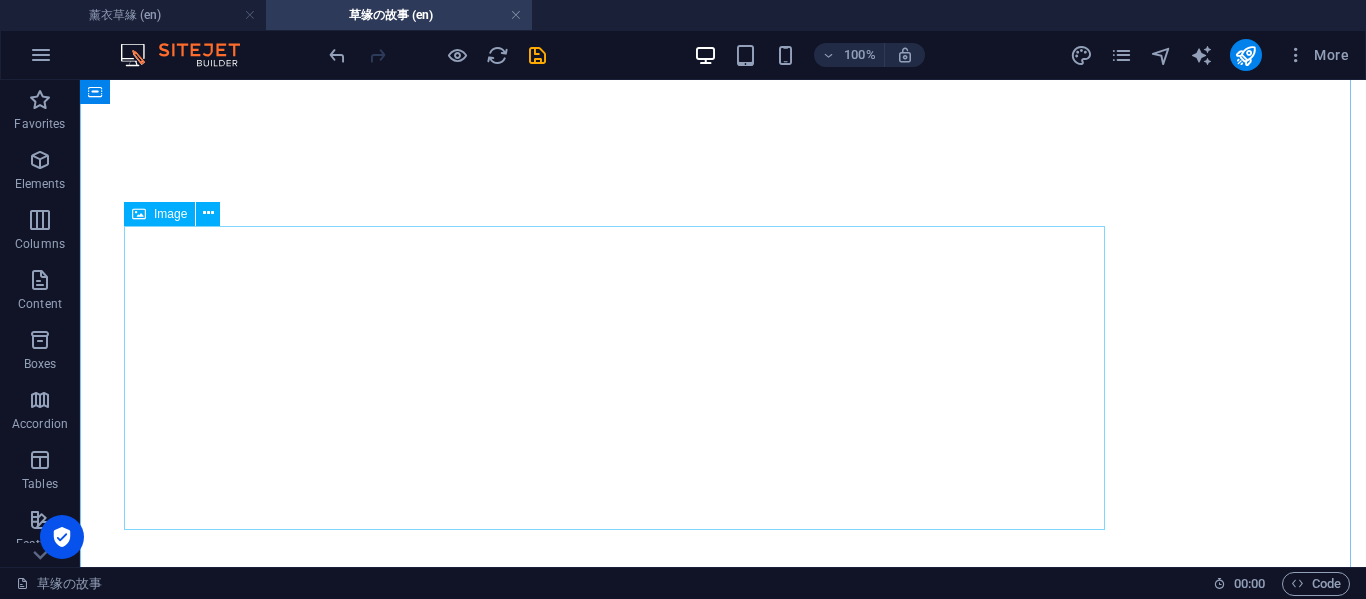 scroll, scrollTop: 1043, scrollLeft: 0, axis: vertical 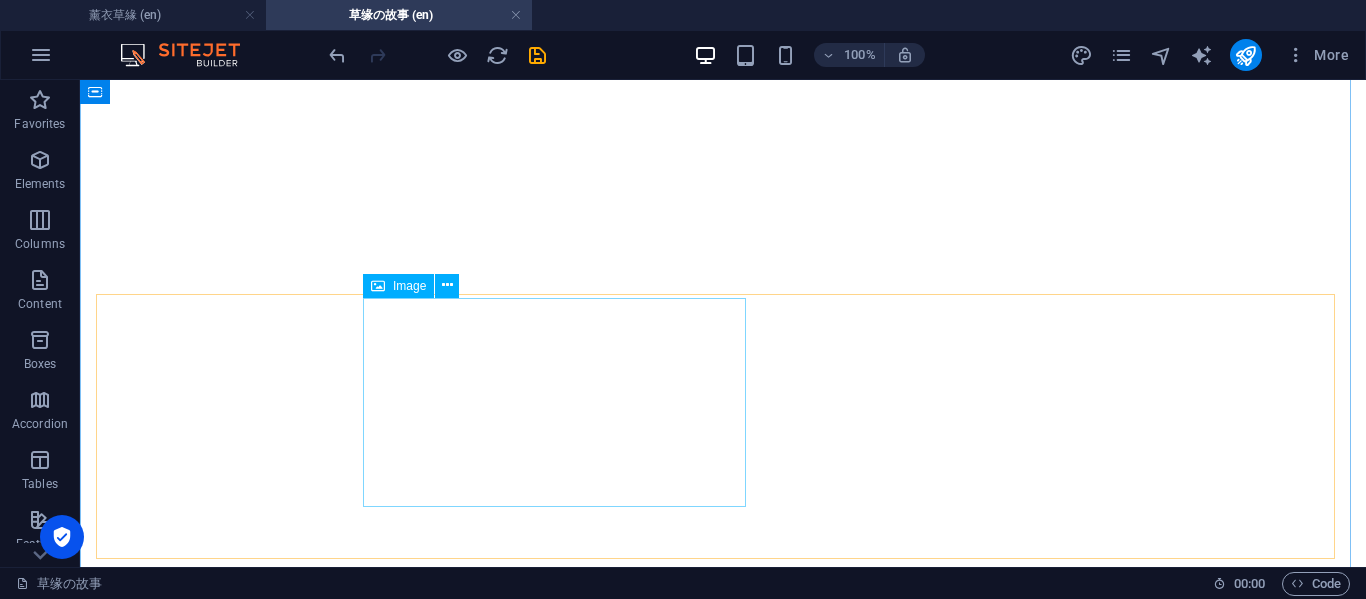 click at bounding box center (723, 4318) 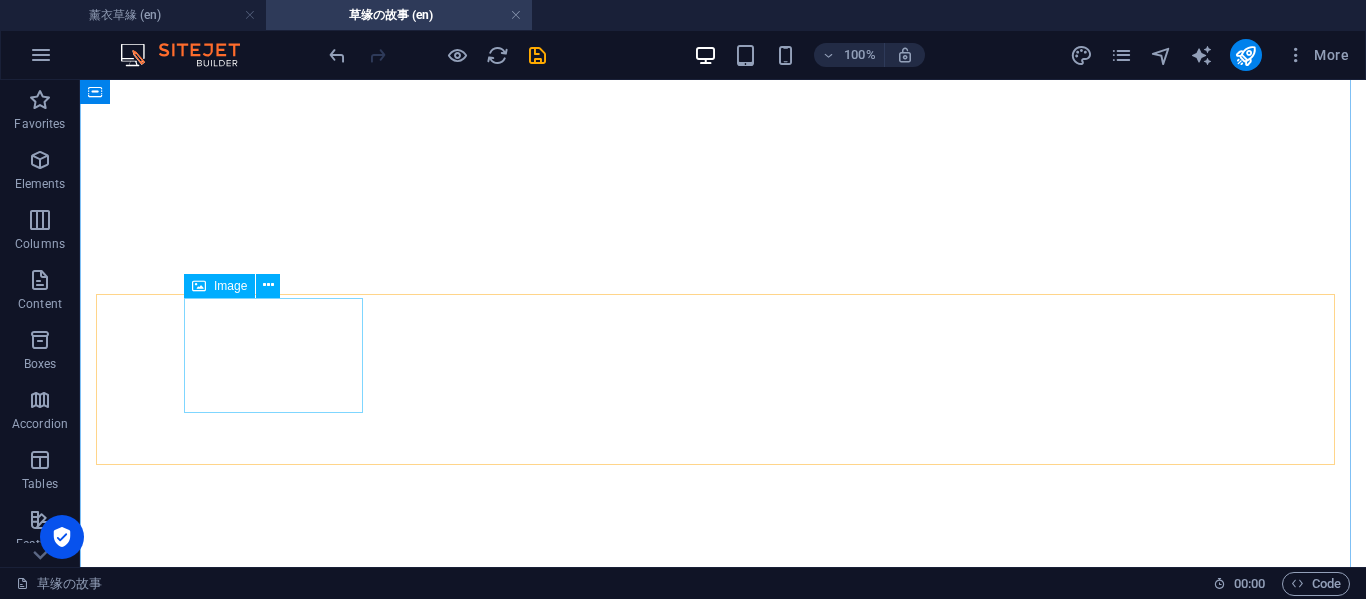 click at bounding box center (723, 4060) 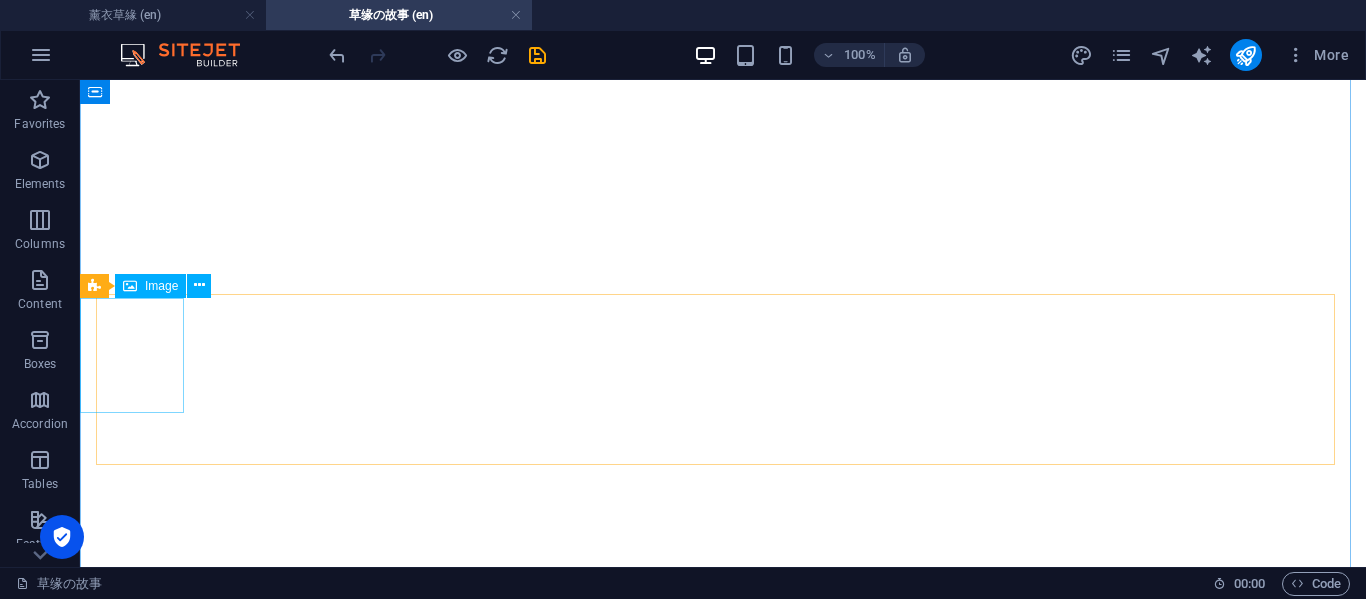 click at bounding box center [723, 3942] 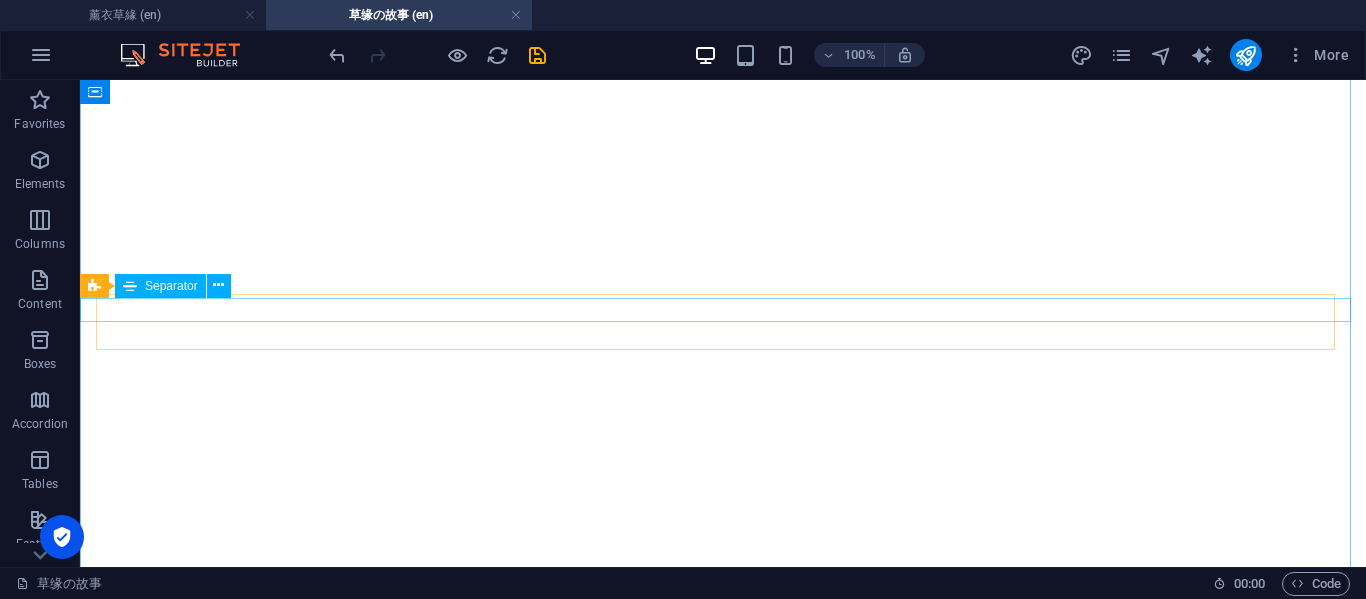 click at bounding box center (723, 3781) 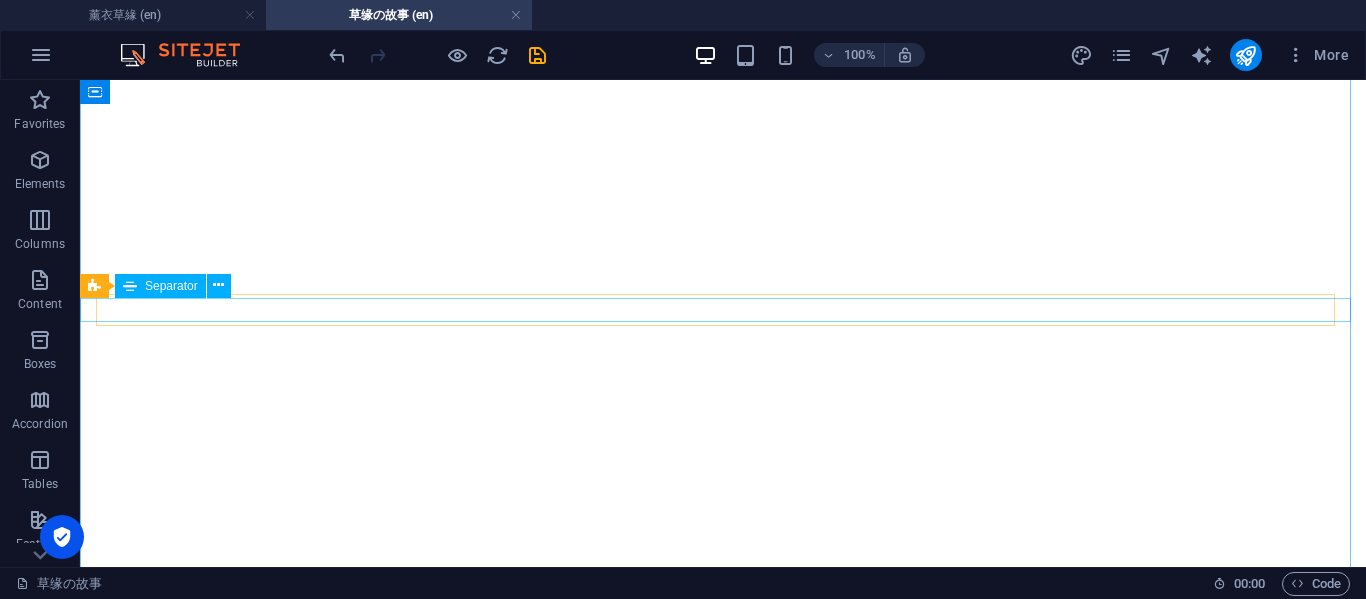 click at bounding box center (723, 3757) 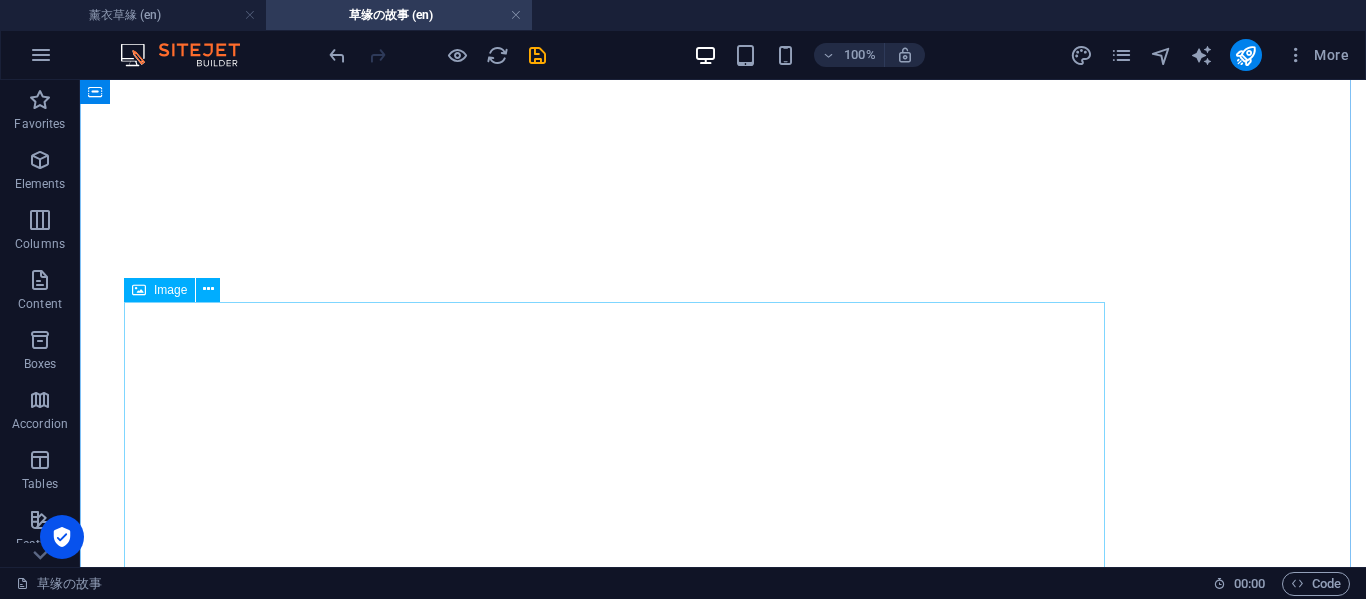 click at bounding box center (723, 4057) 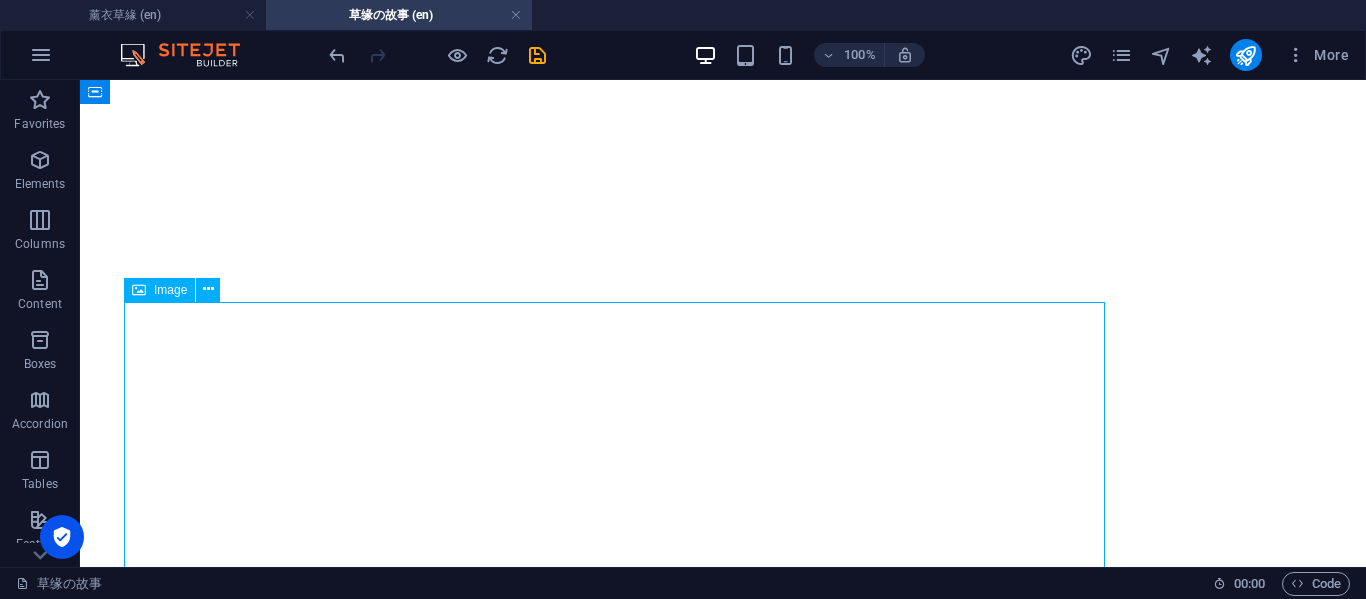 click at bounding box center [723, 4057] 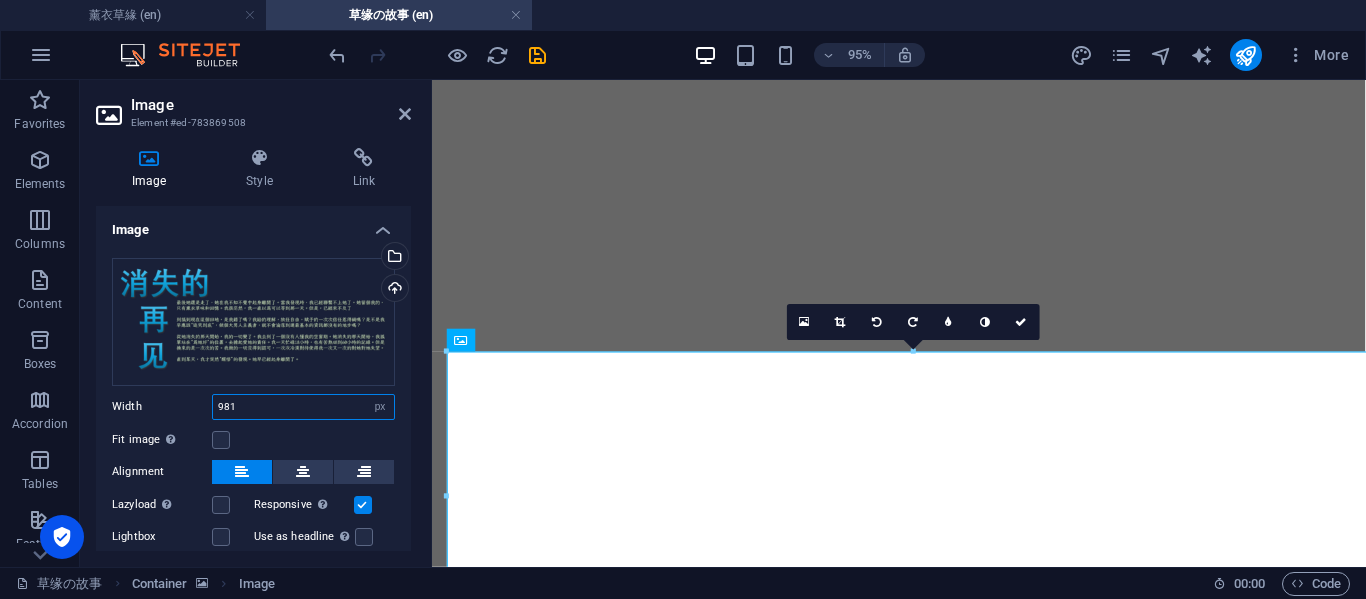 drag, startPoint x: 246, startPoint y: 407, endPoint x: 195, endPoint y: 403, distance: 51.156624 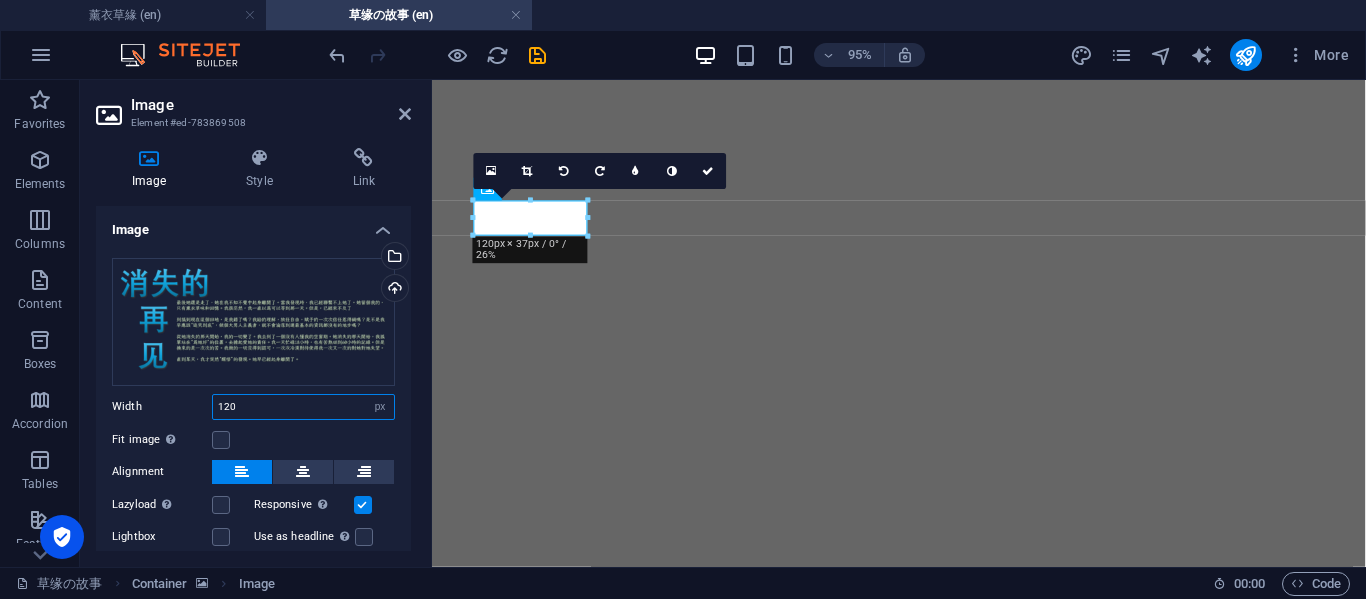 click on "120" at bounding box center (303, 407) 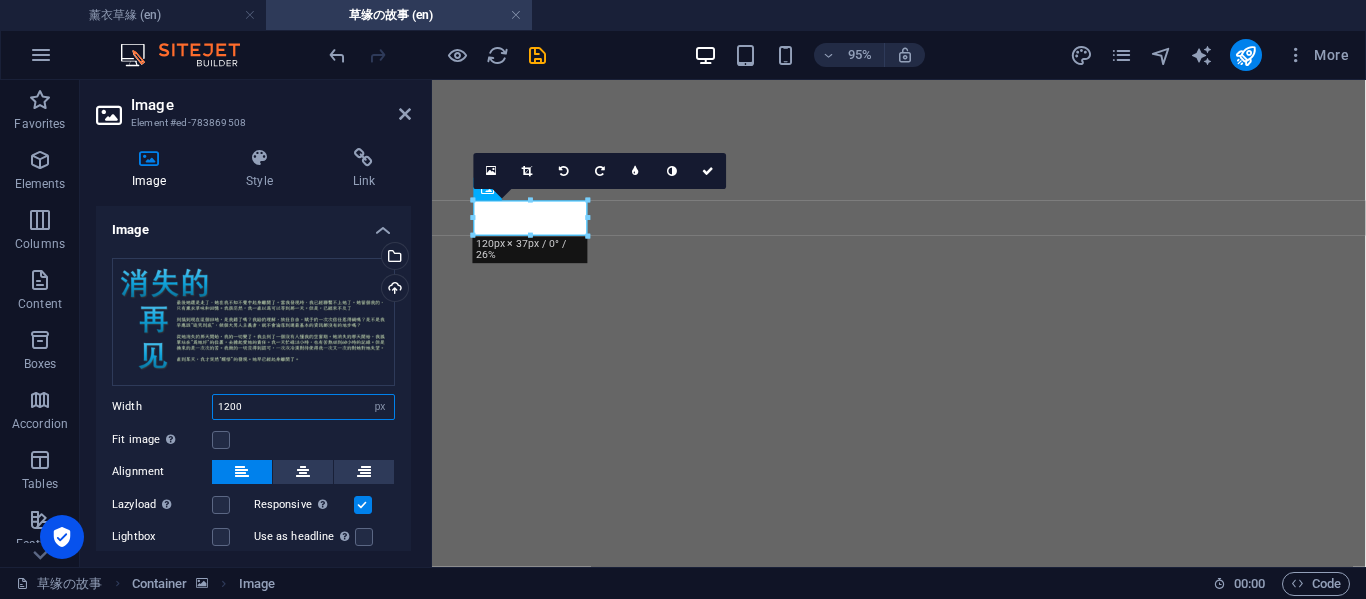 type on "1200" 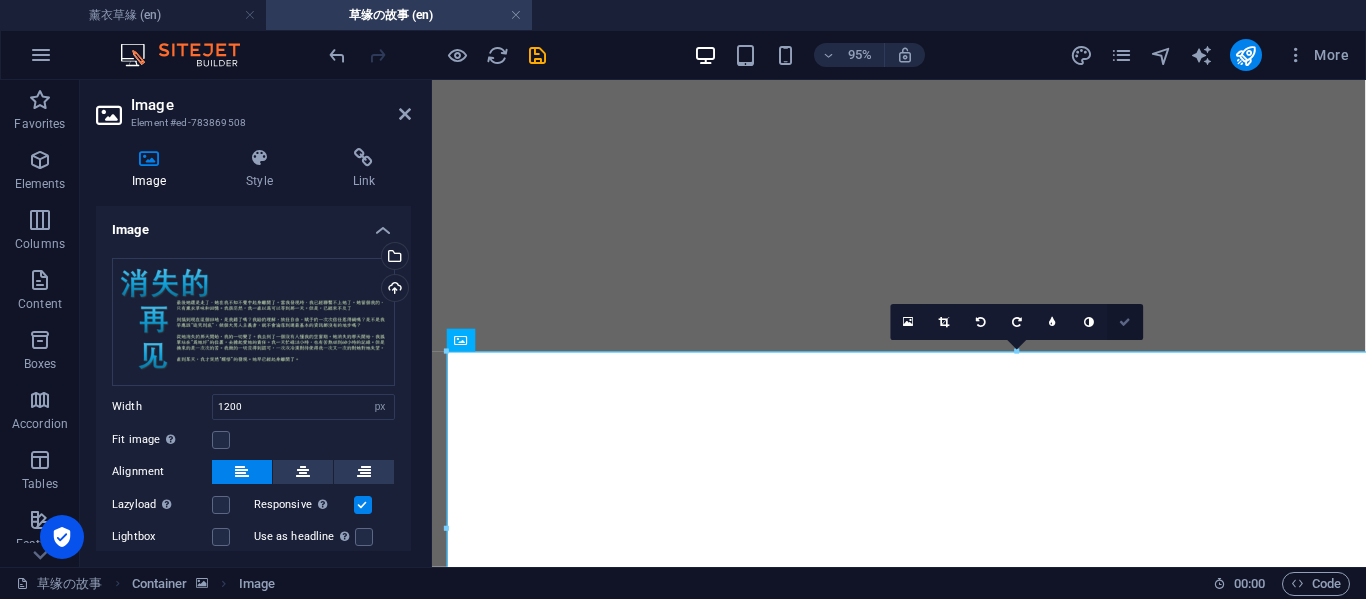 click at bounding box center [1126, 321] 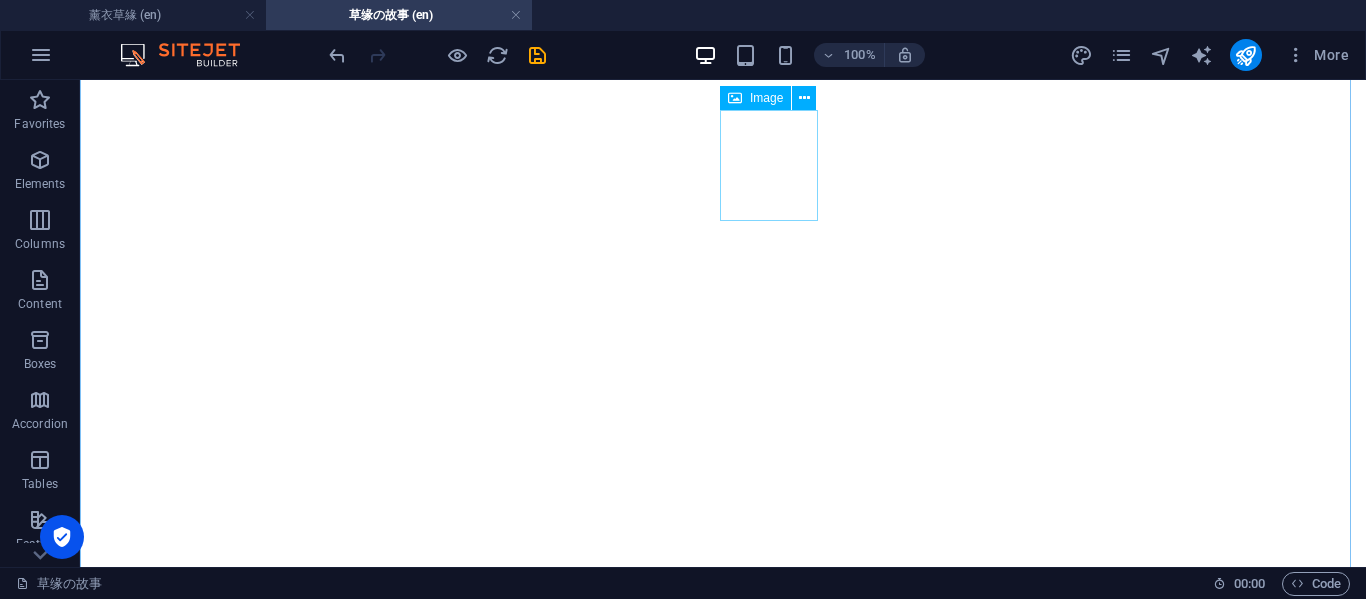 scroll, scrollTop: 1709, scrollLeft: 0, axis: vertical 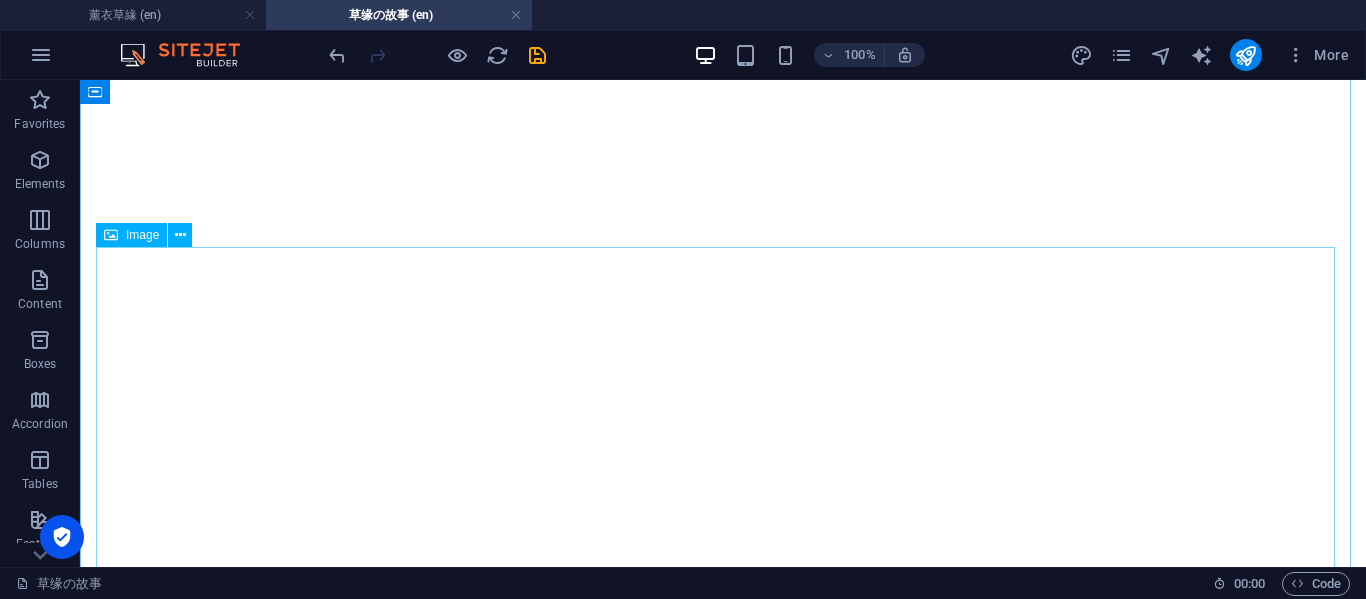 click at bounding box center (723, 4488) 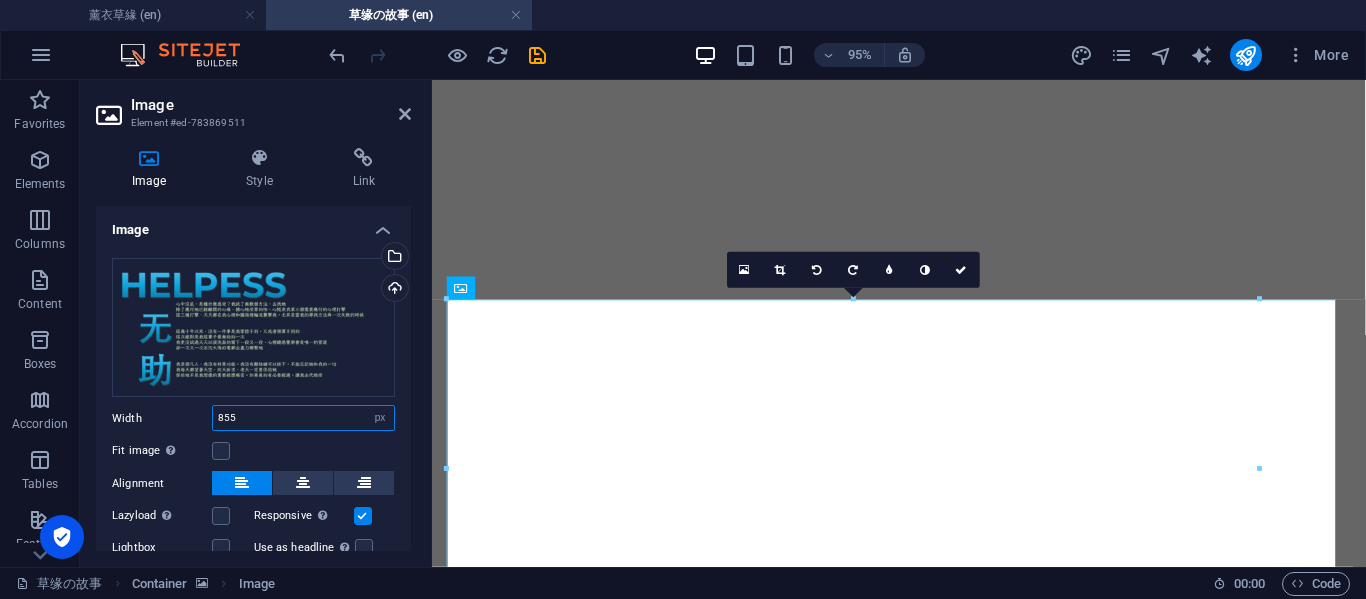 drag, startPoint x: 254, startPoint y: 424, endPoint x: 196, endPoint y: 427, distance: 58.077534 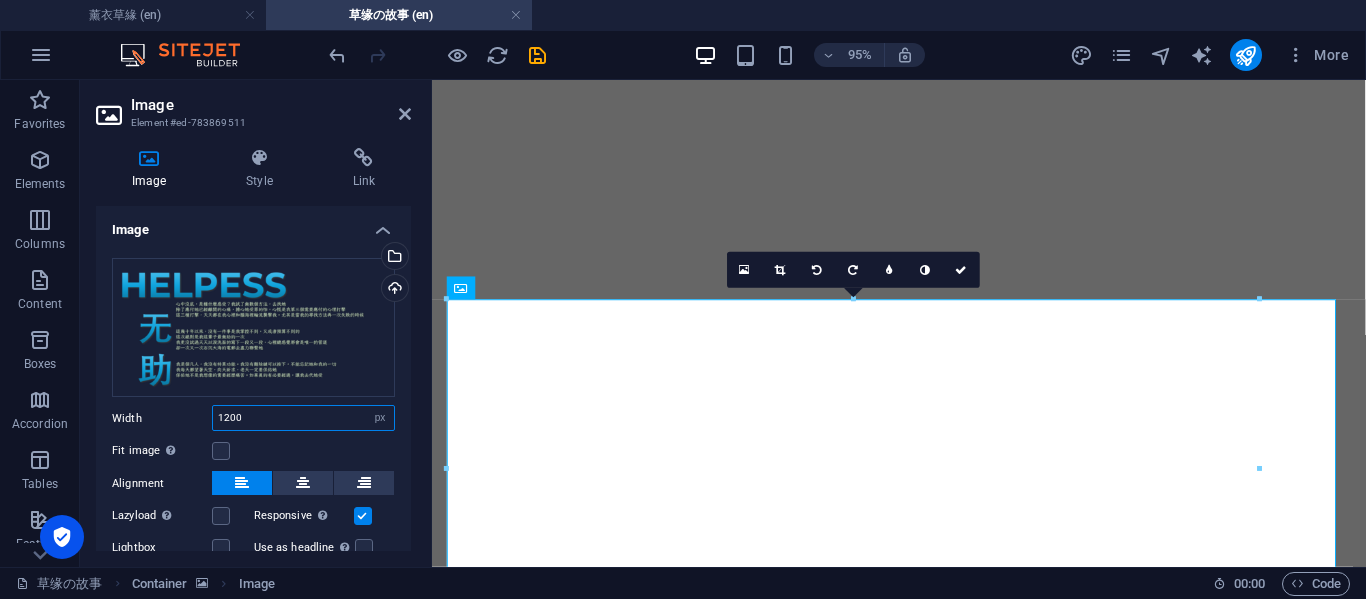 type on "1200" 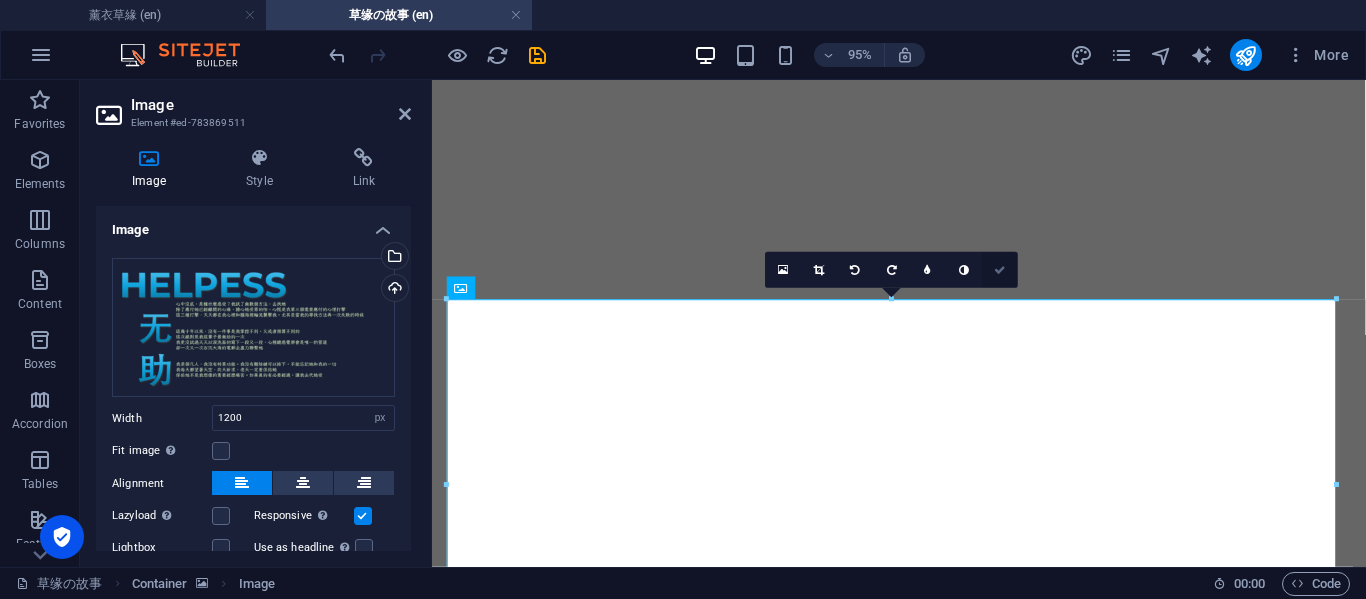 drag, startPoint x: 921, startPoint y: 184, endPoint x: 1003, endPoint y: 266, distance: 115.965515 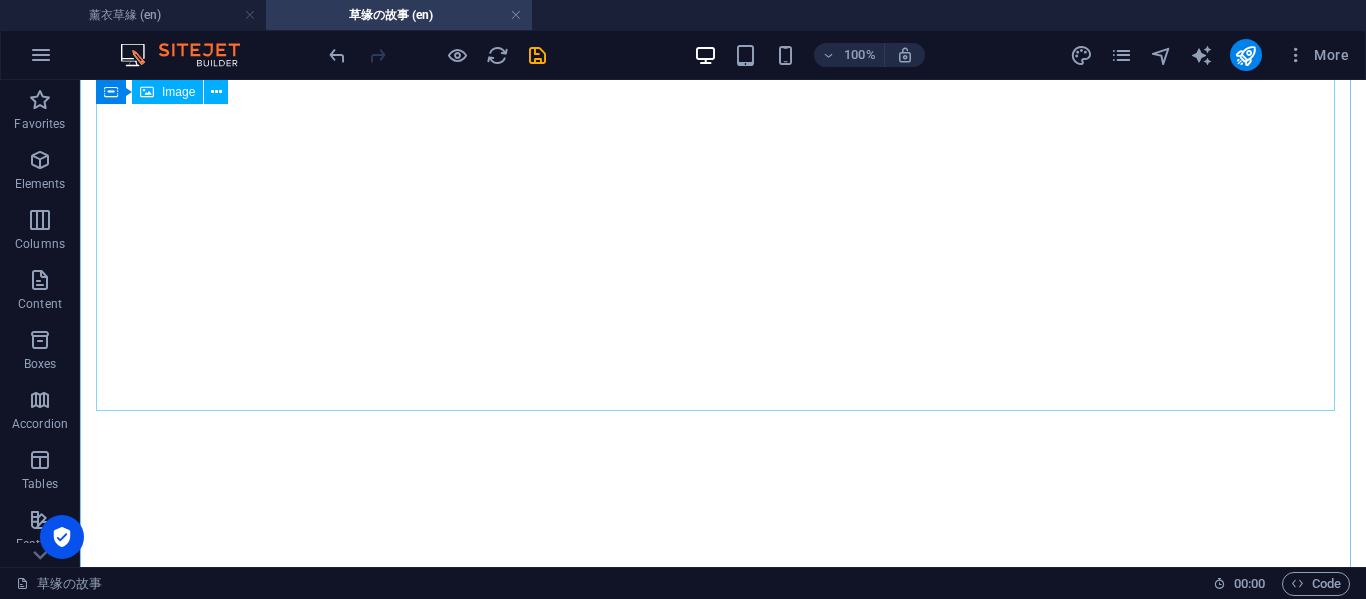 scroll, scrollTop: 1709, scrollLeft: 0, axis: vertical 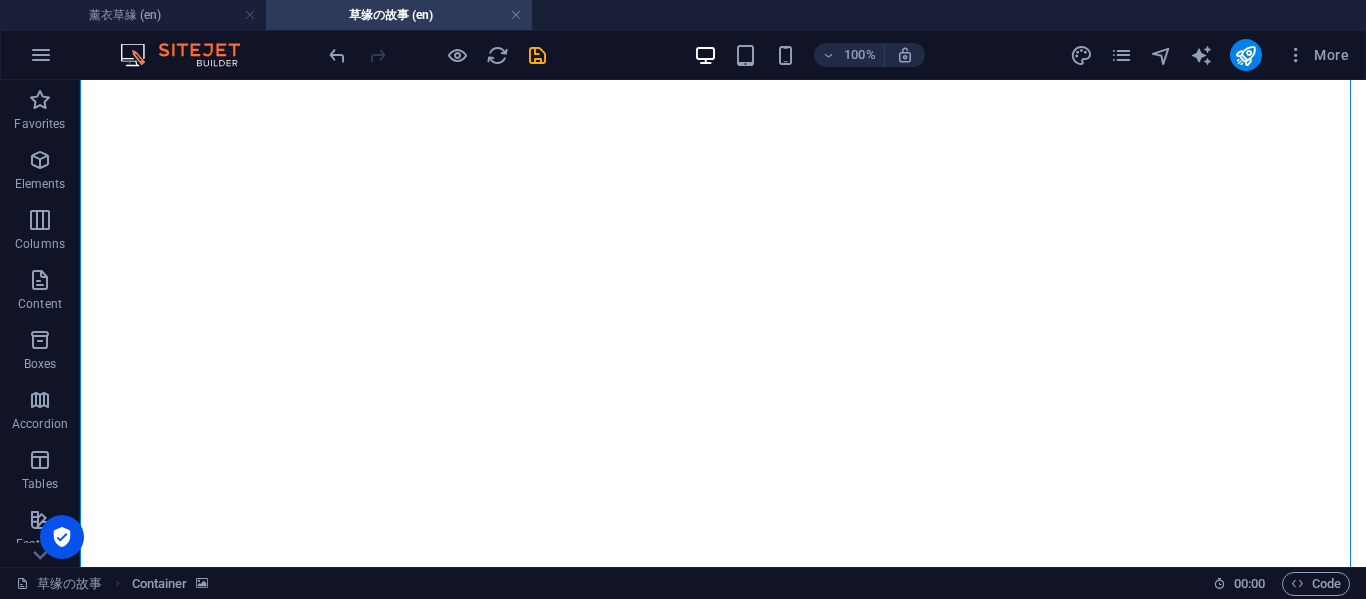 drag, startPoint x: 639, startPoint y: 203, endPoint x: 666, endPoint y: 168, distance: 44.20407 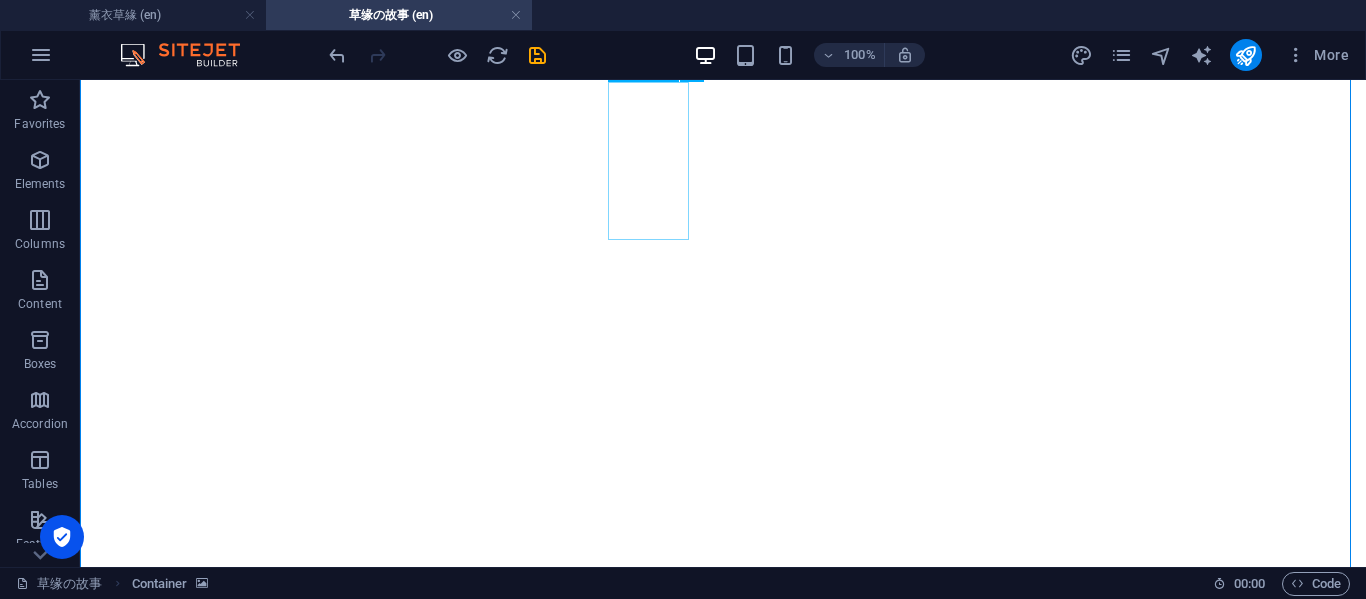 drag, startPoint x: 712, startPoint y: 165, endPoint x: 661, endPoint y: 162, distance: 51.088158 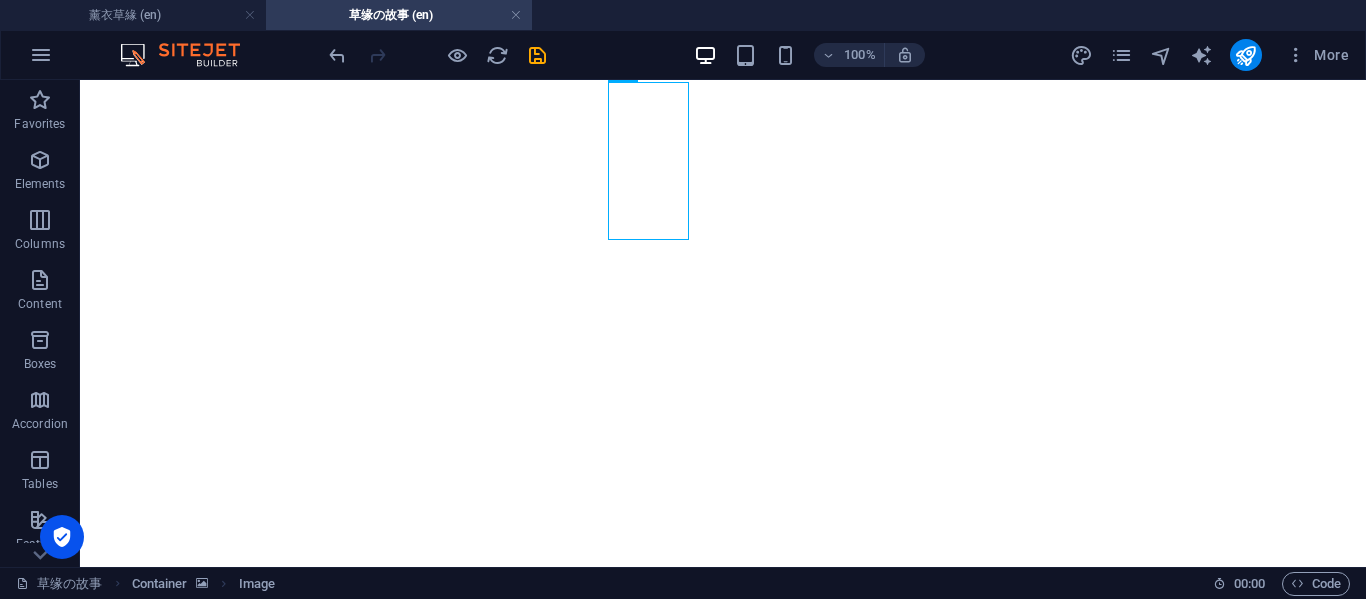 click at bounding box center [723, -1603] 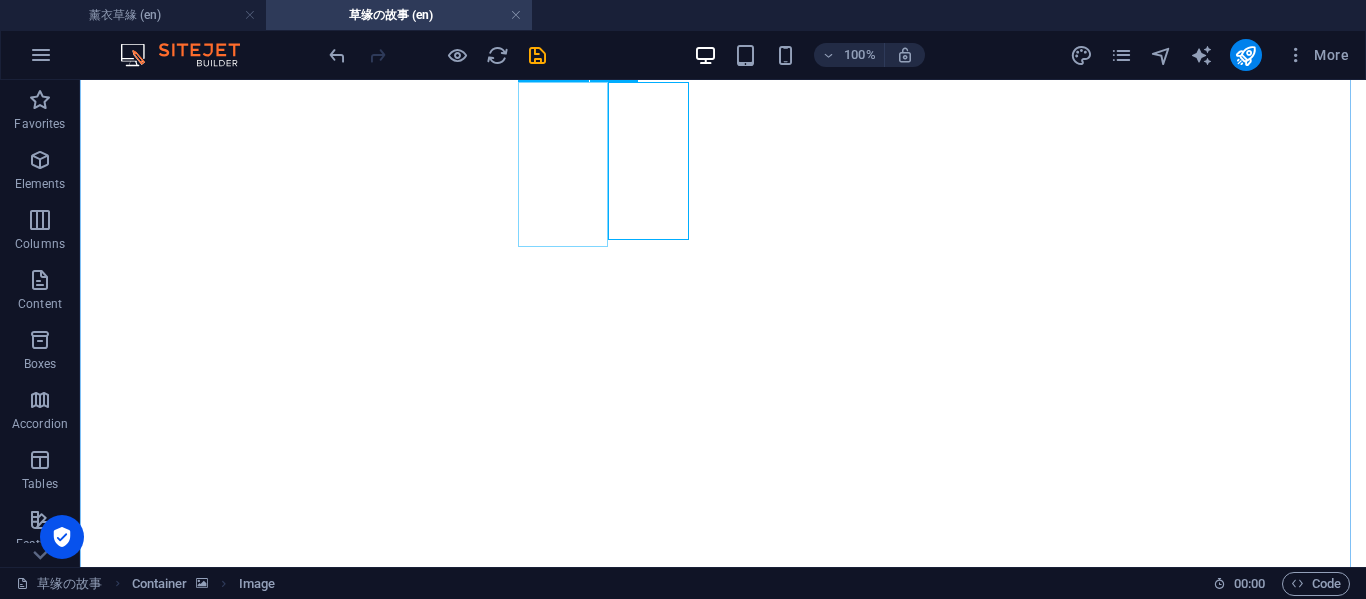 click at bounding box center (723, 4205) 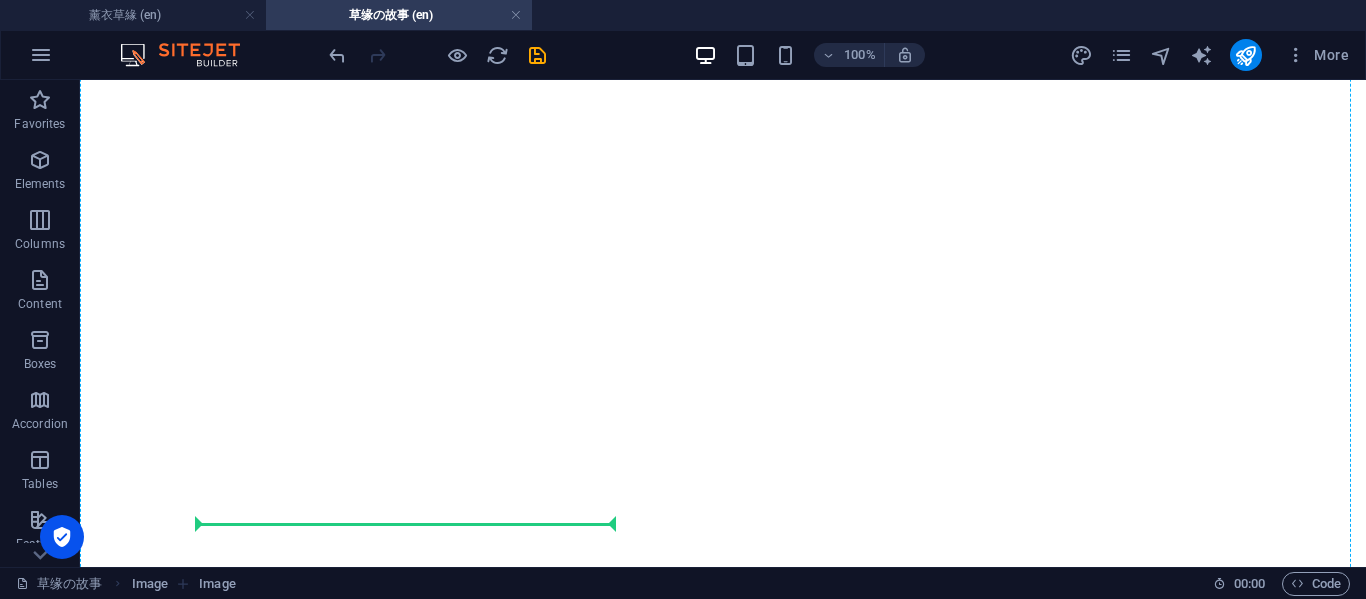 scroll, scrollTop: 2210, scrollLeft: 0, axis: vertical 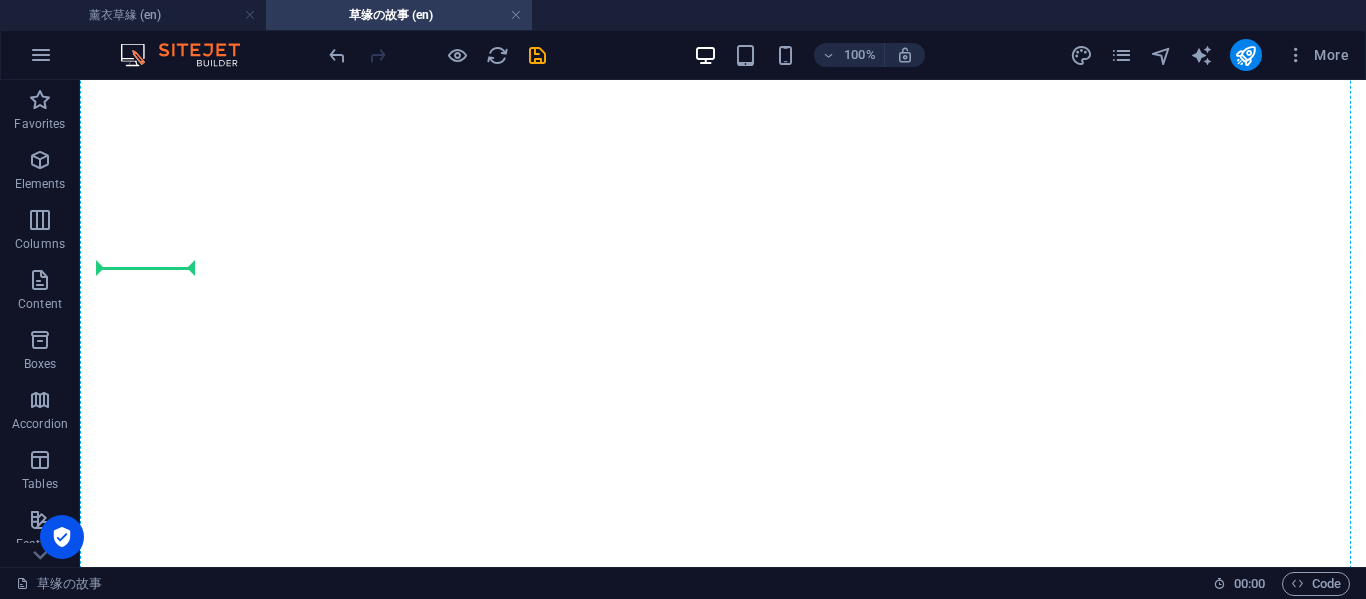drag, startPoint x: 560, startPoint y: 168, endPoint x: 173, endPoint y: 296, distance: 407.61868 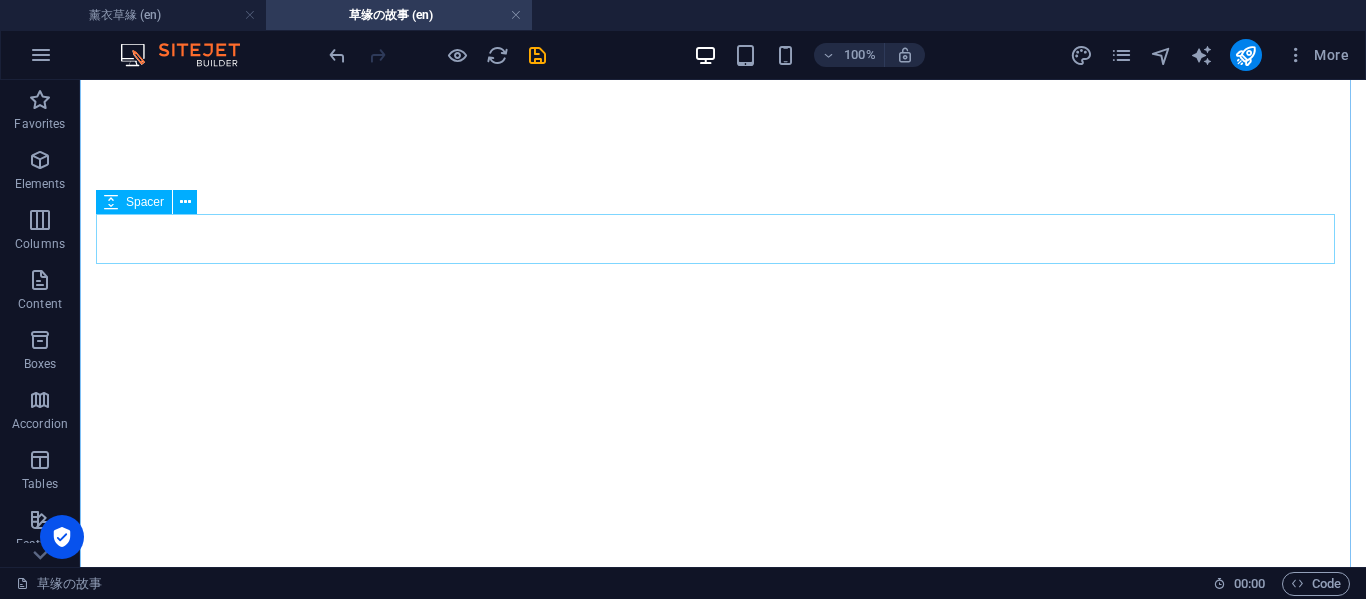scroll, scrollTop: 2597, scrollLeft: 0, axis: vertical 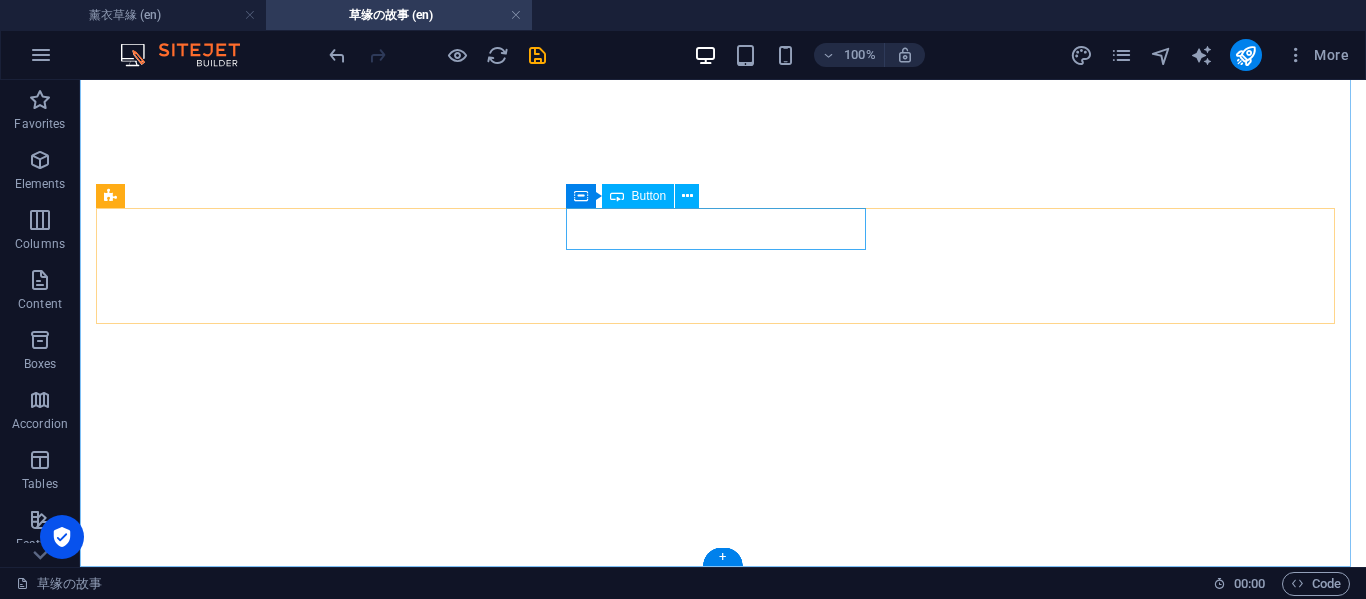 click on "退出旅程" at bounding box center (723, 5023) 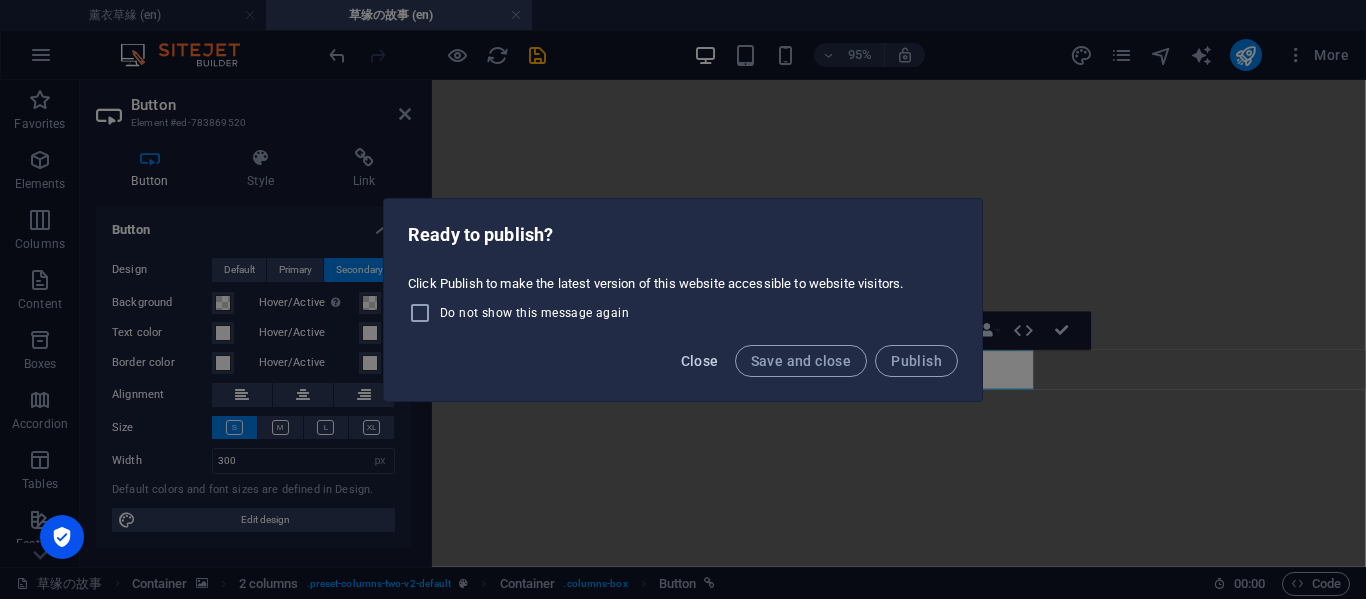 click on "Close" at bounding box center (700, 361) 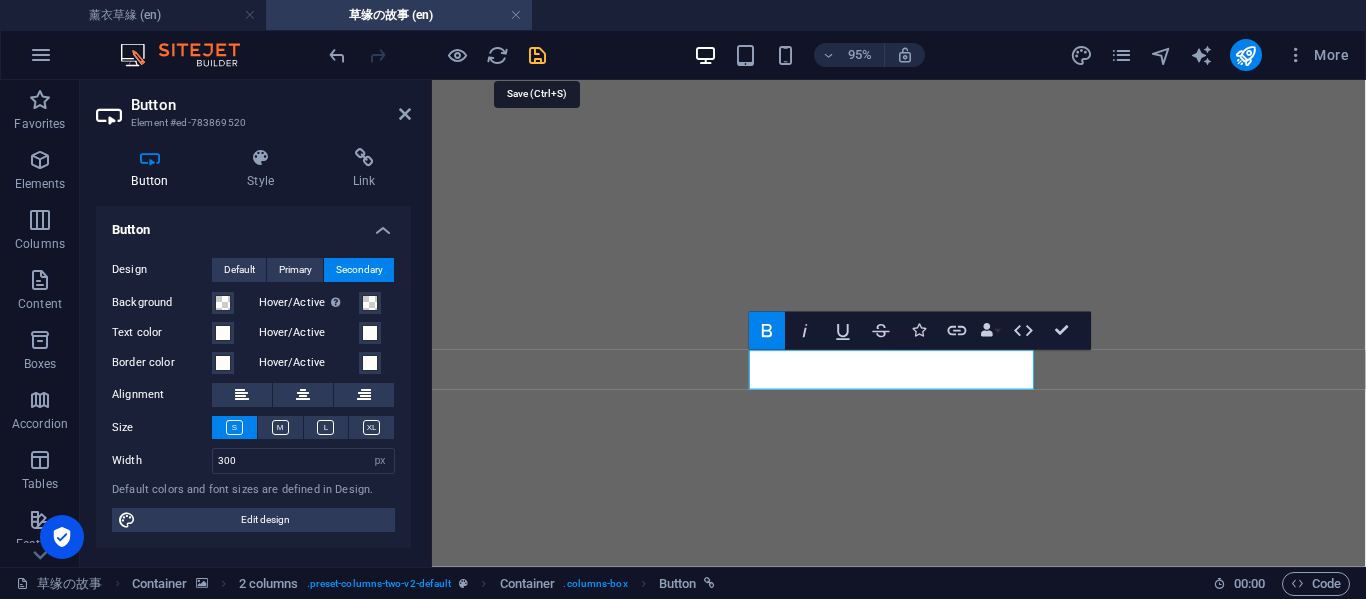 click at bounding box center (537, 55) 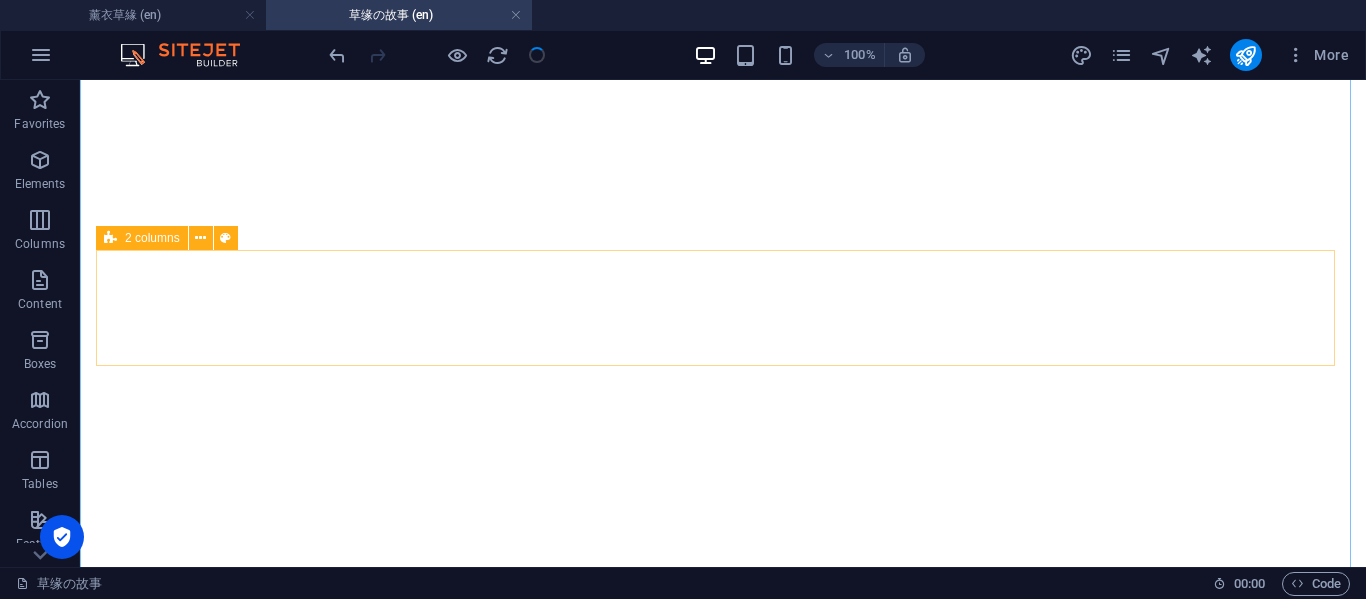 scroll, scrollTop: 1888, scrollLeft: 0, axis: vertical 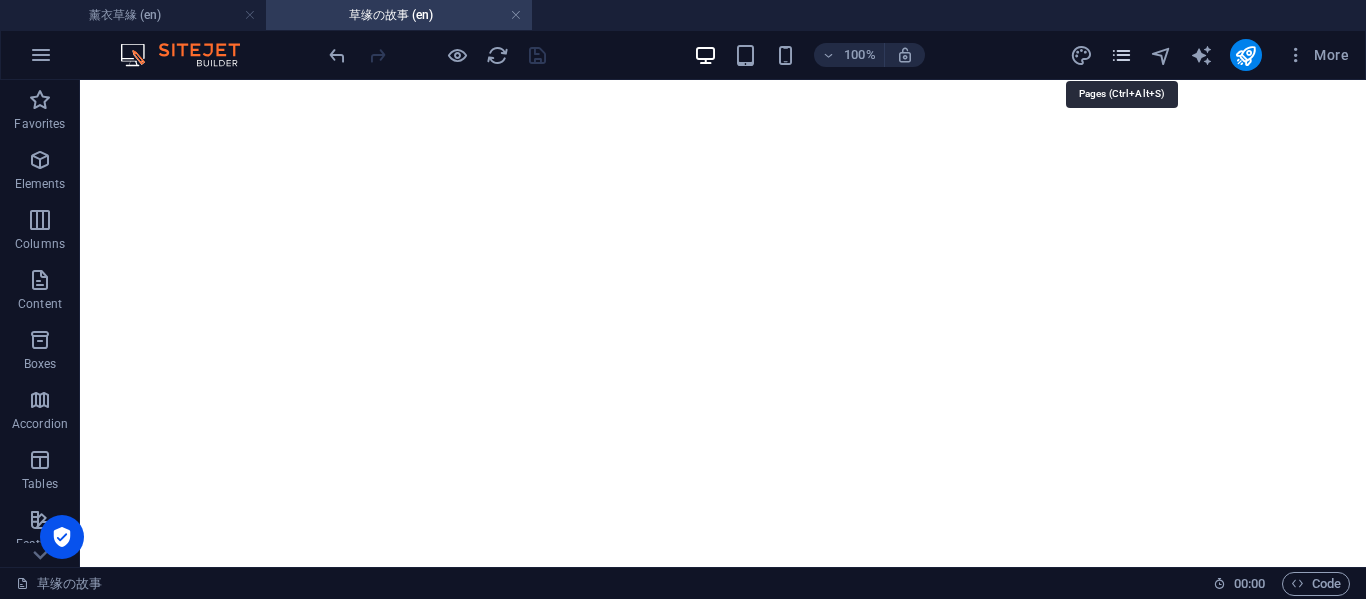 click at bounding box center [1121, 55] 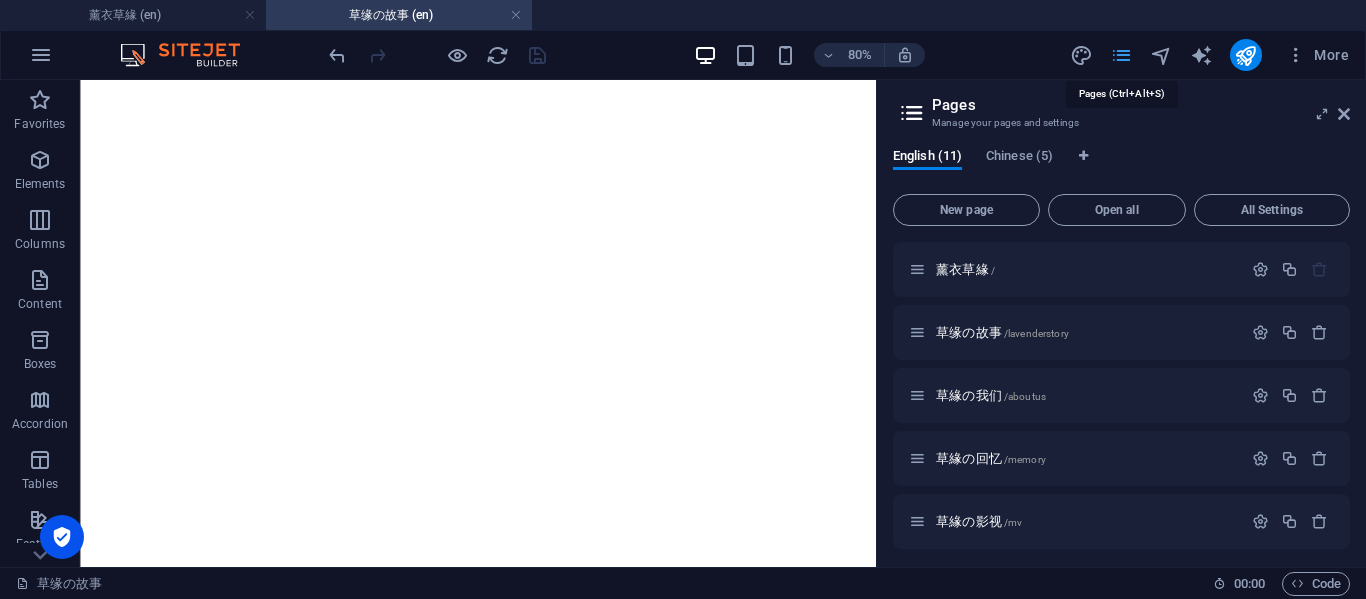 click at bounding box center [1121, 55] 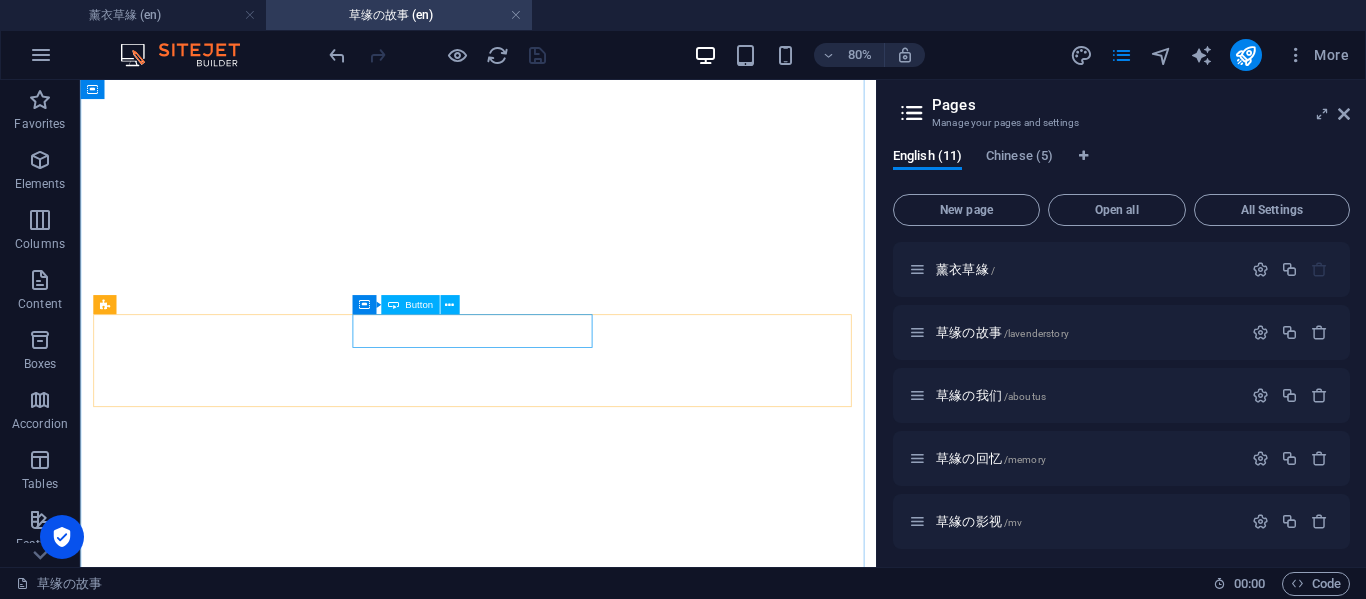 click on "退出旅程" at bounding box center (577, 5188) 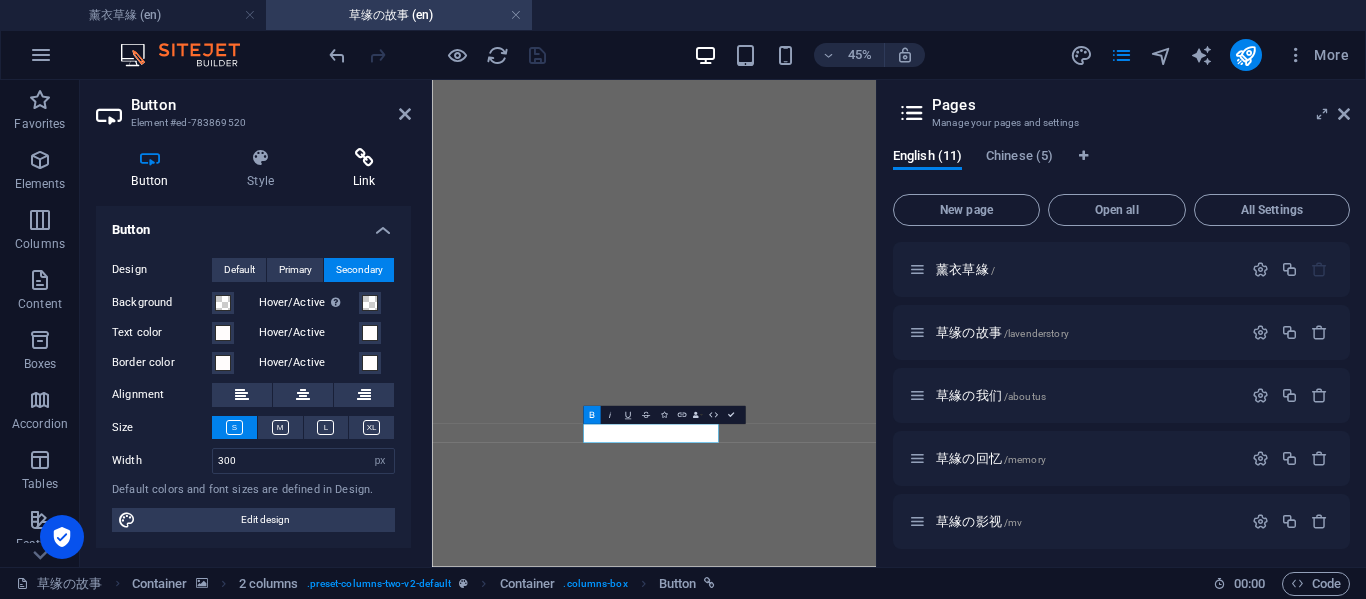 click on "Link" at bounding box center [364, 169] 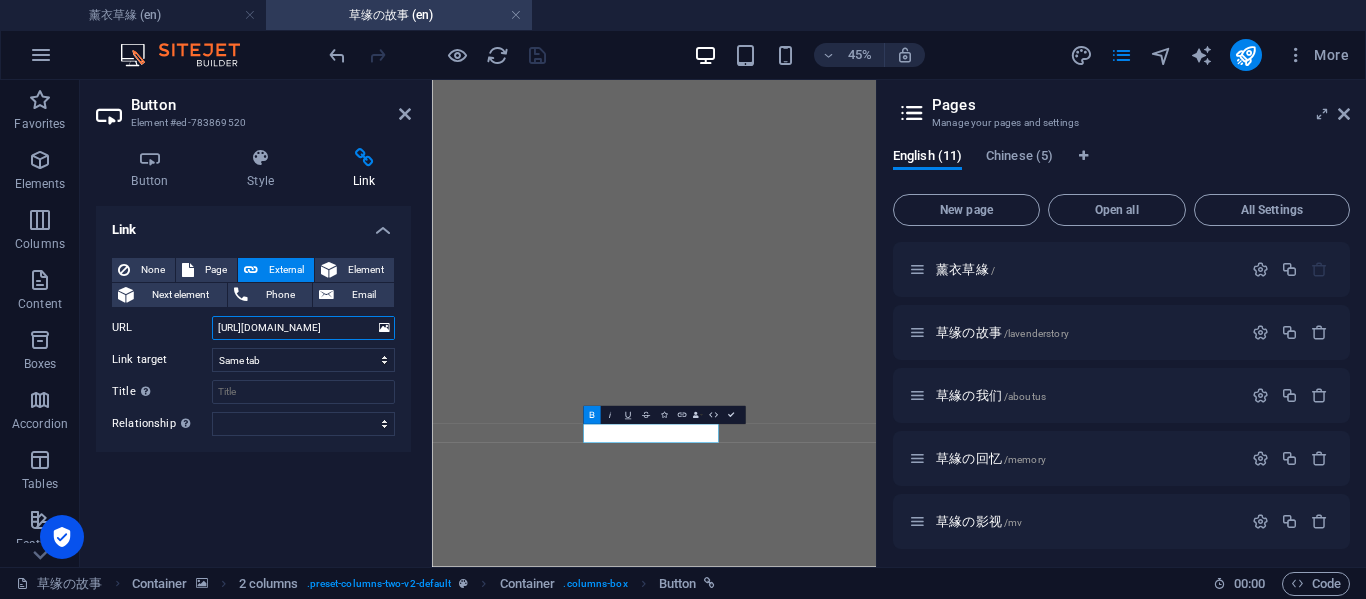 drag, startPoint x: 361, startPoint y: 329, endPoint x: 218, endPoint y: 320, distance: 143.28294 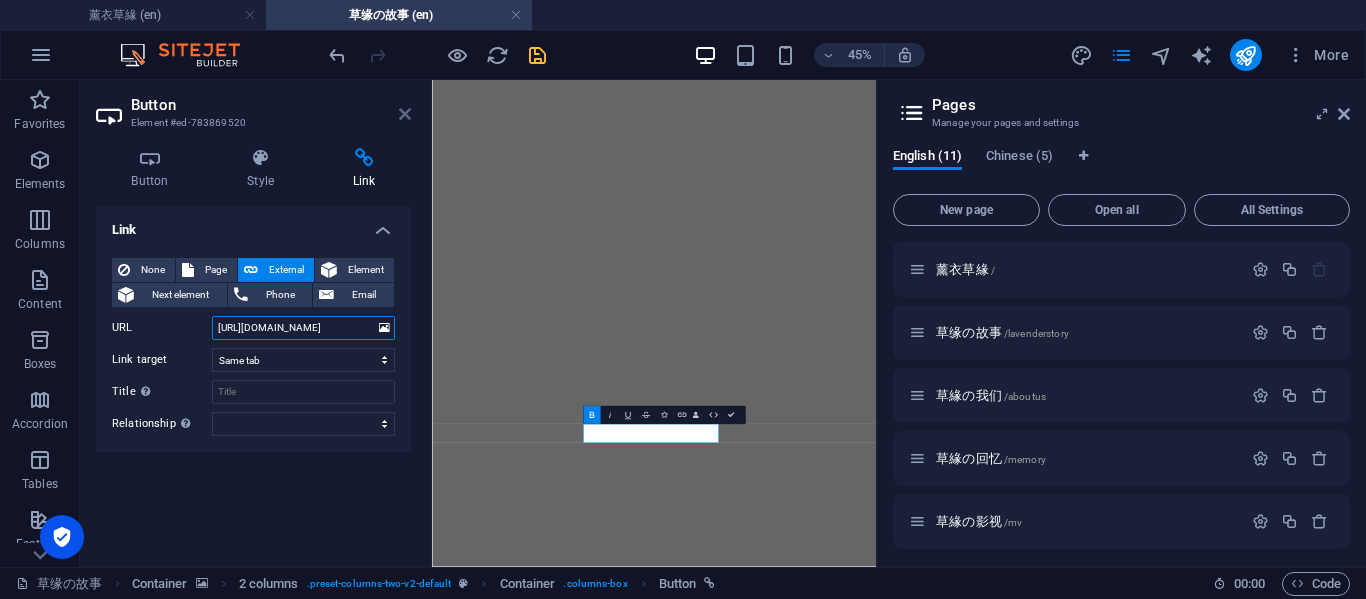 type on "https://photospace.life/2PQ5G0" 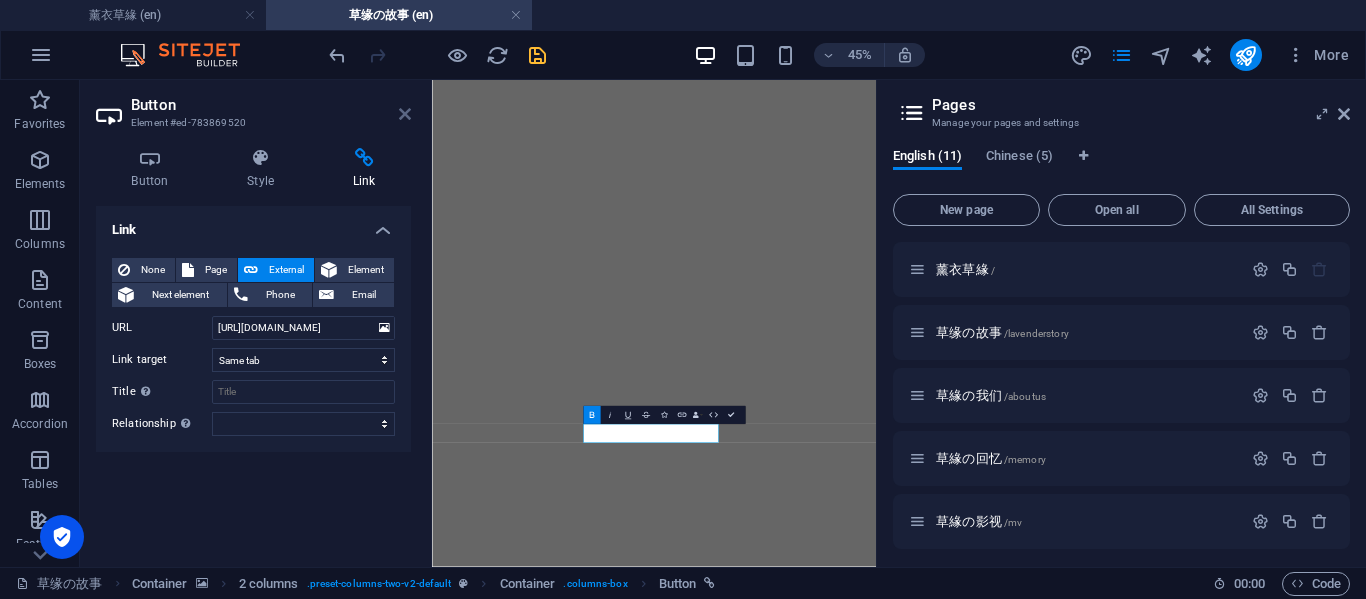 click at bounding box center [405, 114] 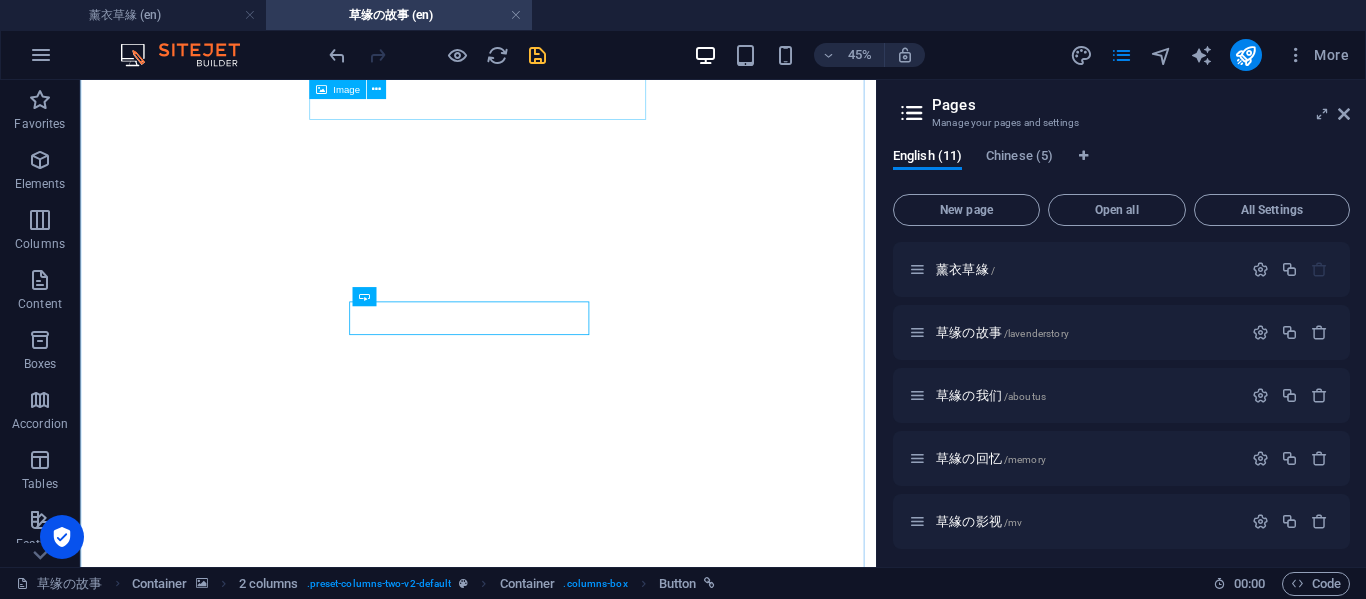 scroll, scrollTop: 2565, scrollLeft: 0, axis: vertical 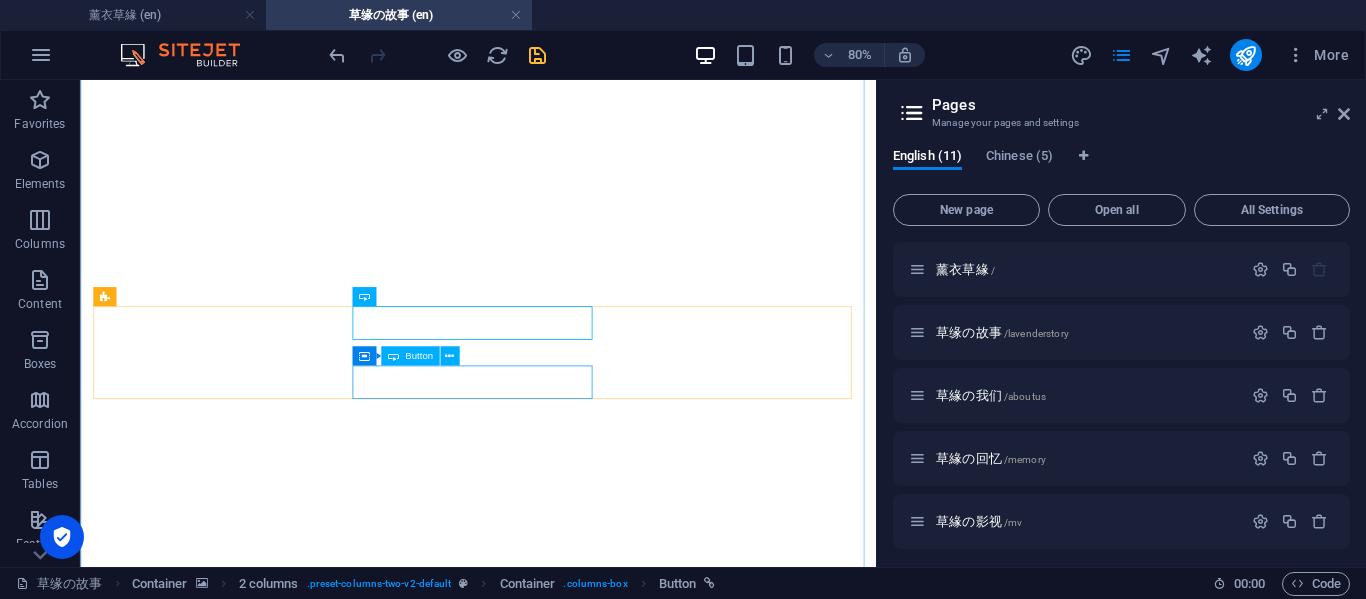 click on "正式开启旅程" at bounding box center (577, 5199) 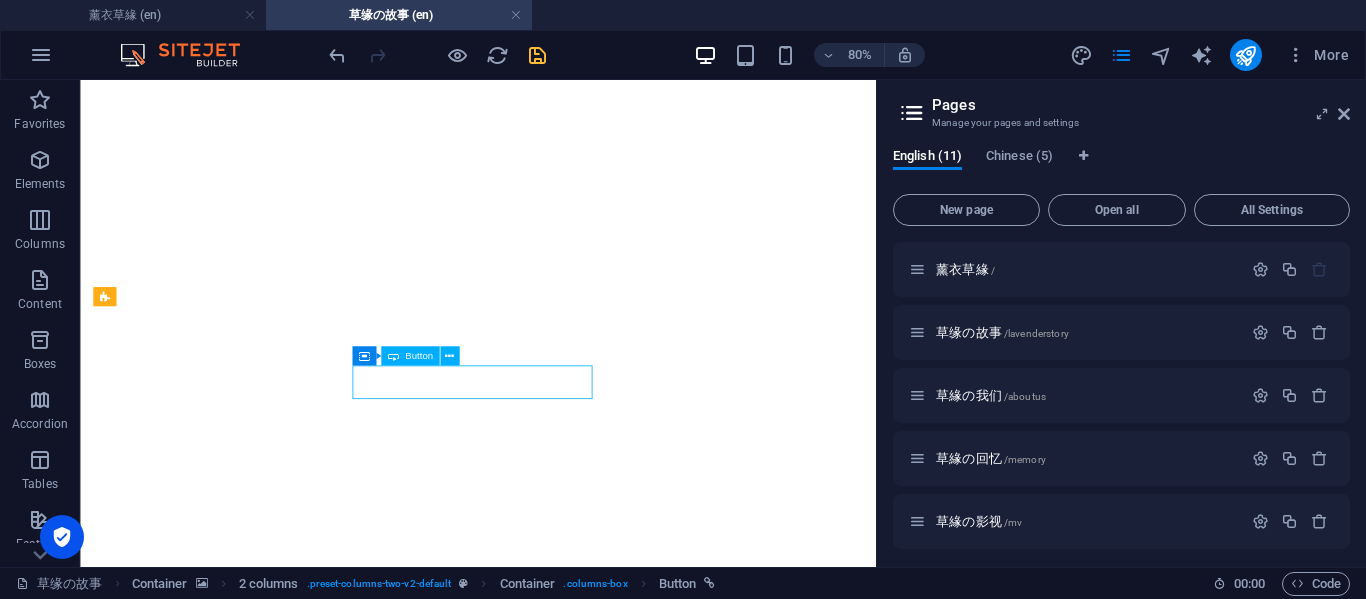click on "正式开启旅程" at bounding box center (577, 5199) 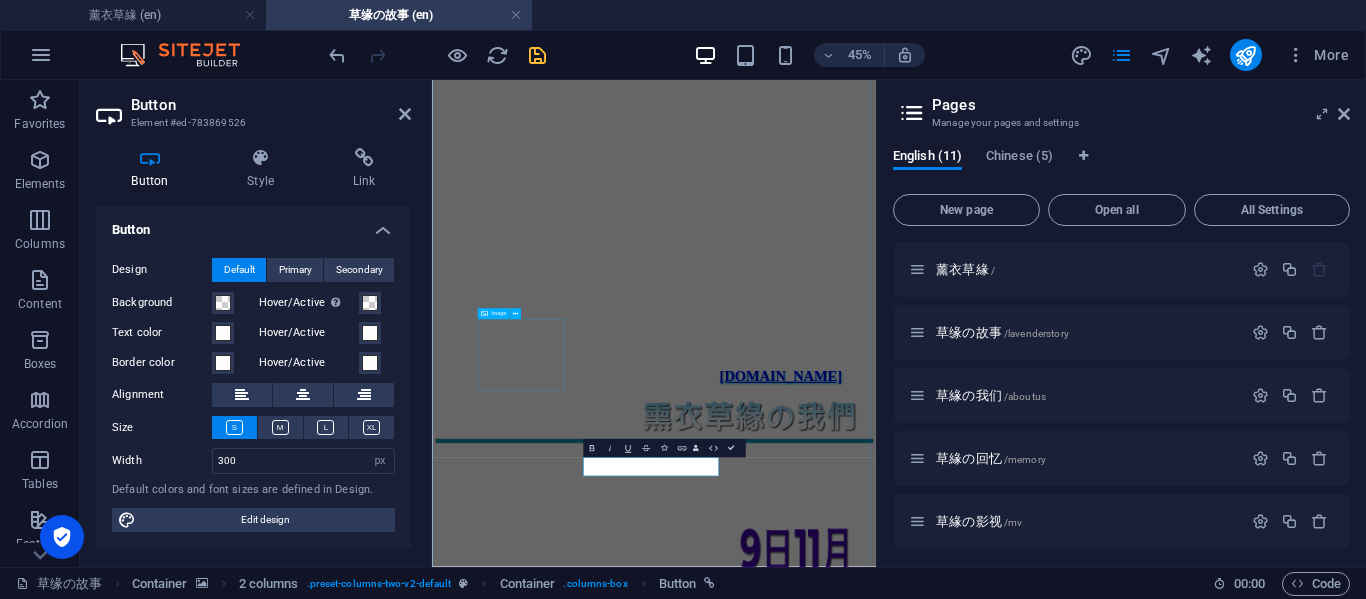 scroll, scrollTop: 2077, scrollLeft: 0, axis: vertical 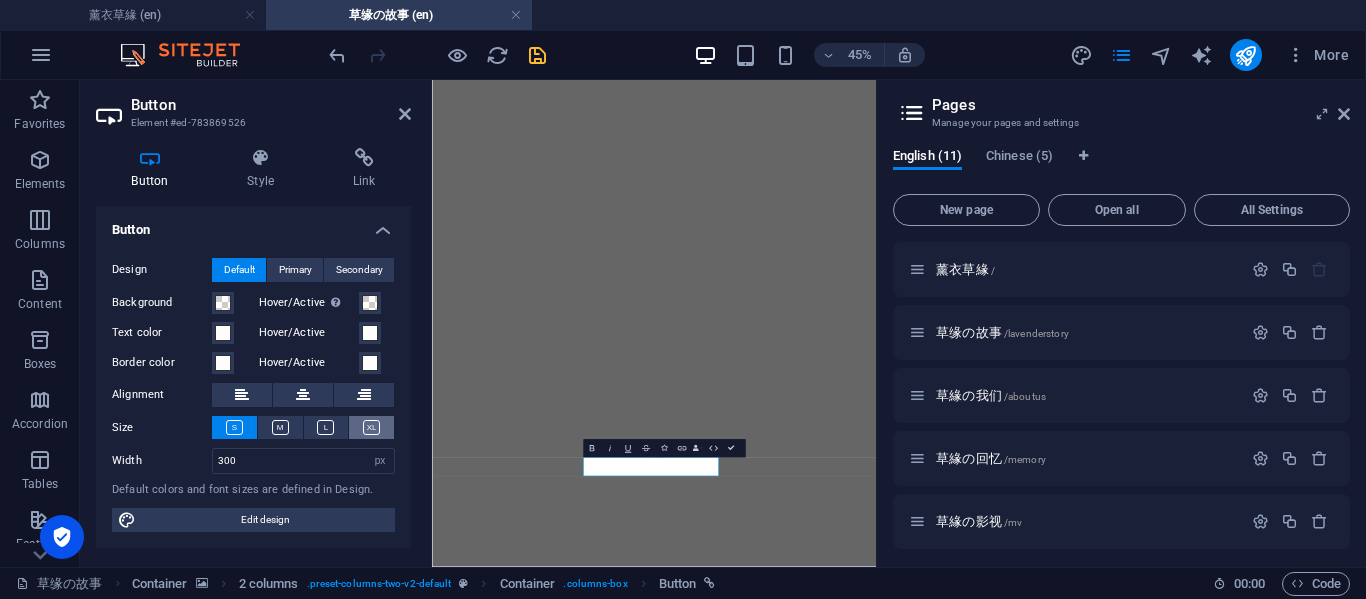 click at bounding box center (371, 427) 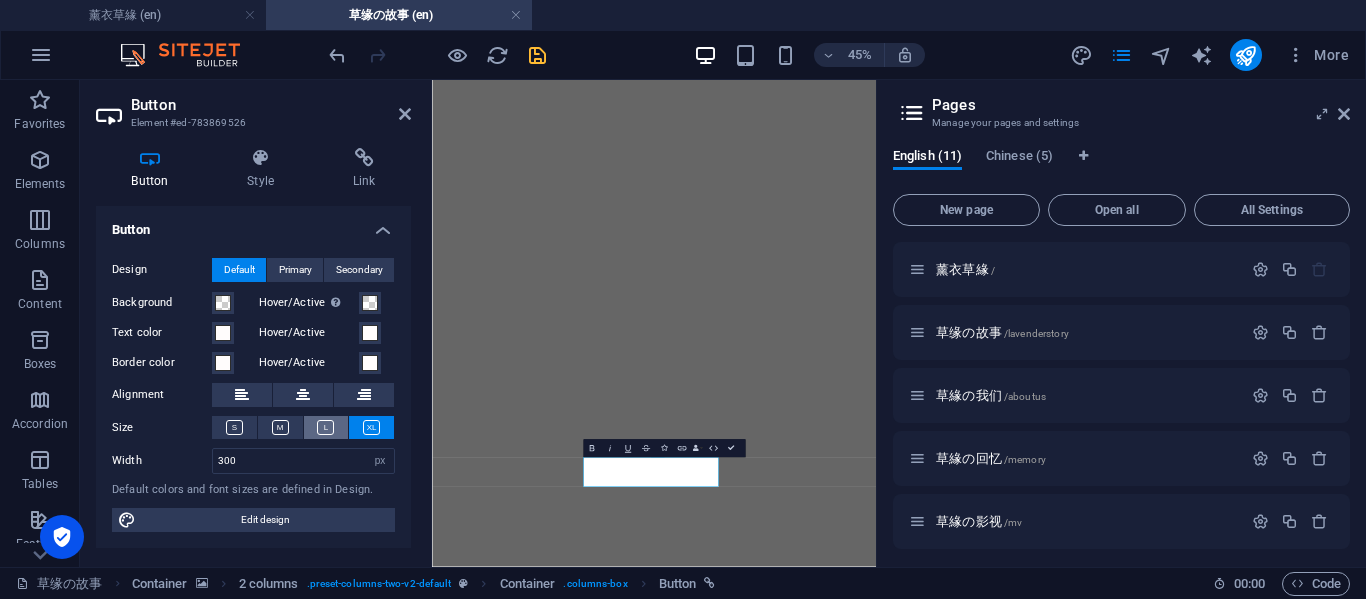 click at bounding box center (326, 427) 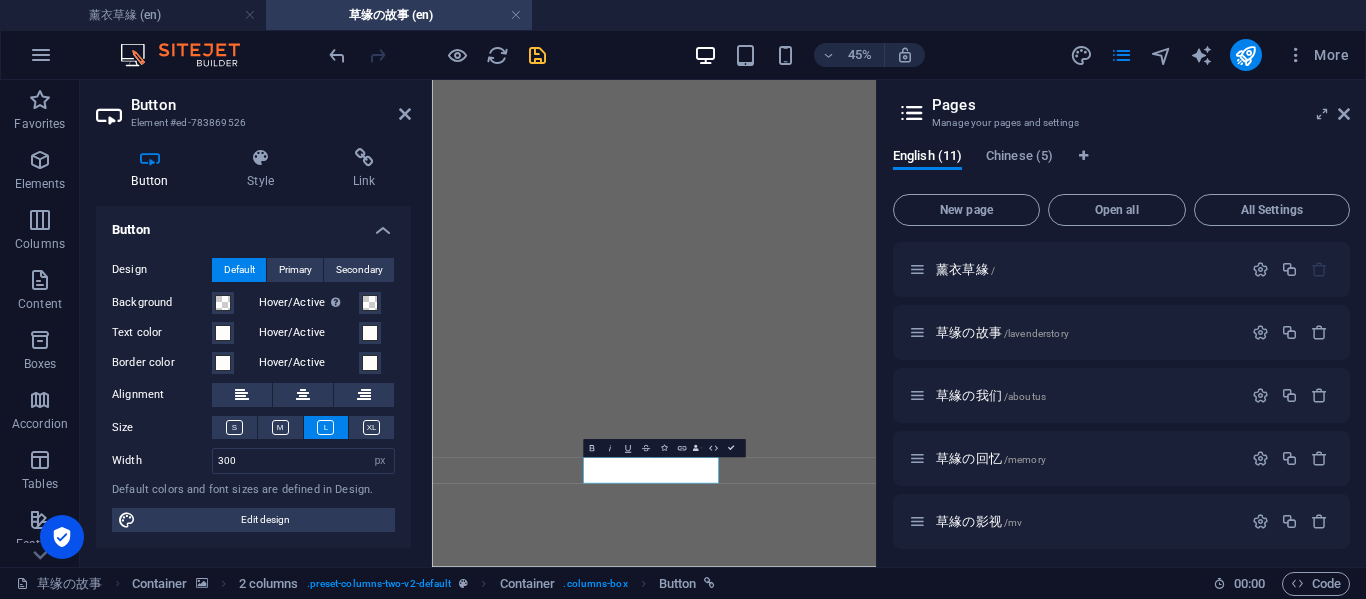click on "45% More" at bounding box center [683, 55] 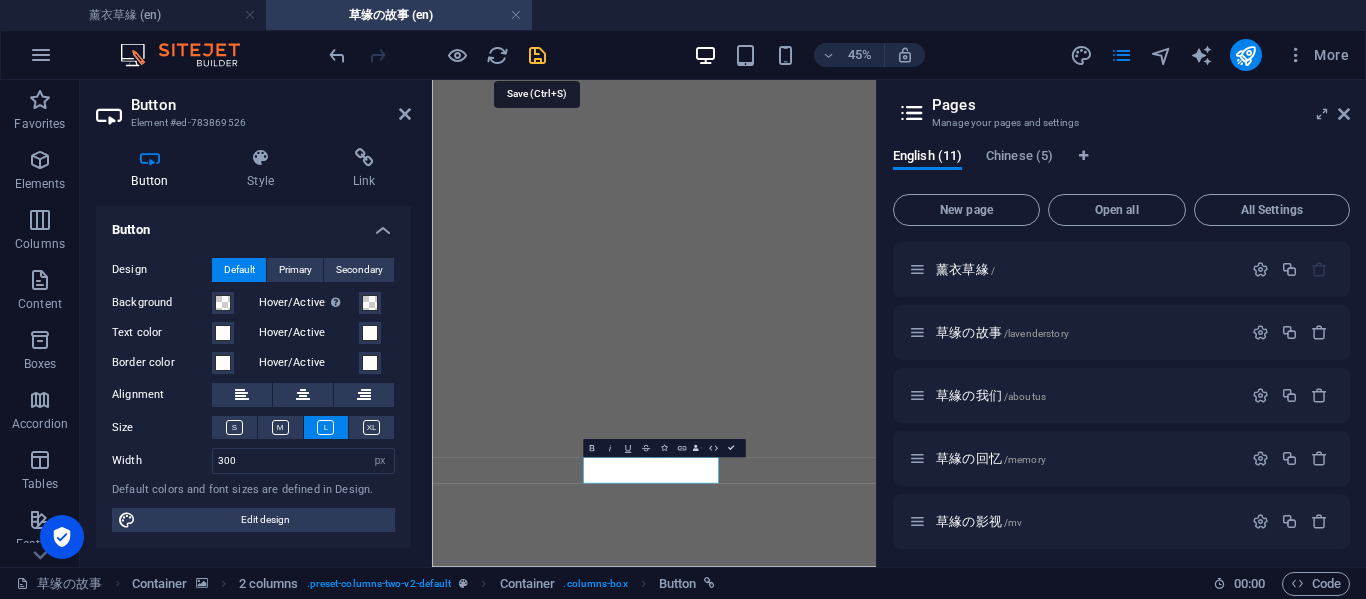 click at bounding box center [537, 55] 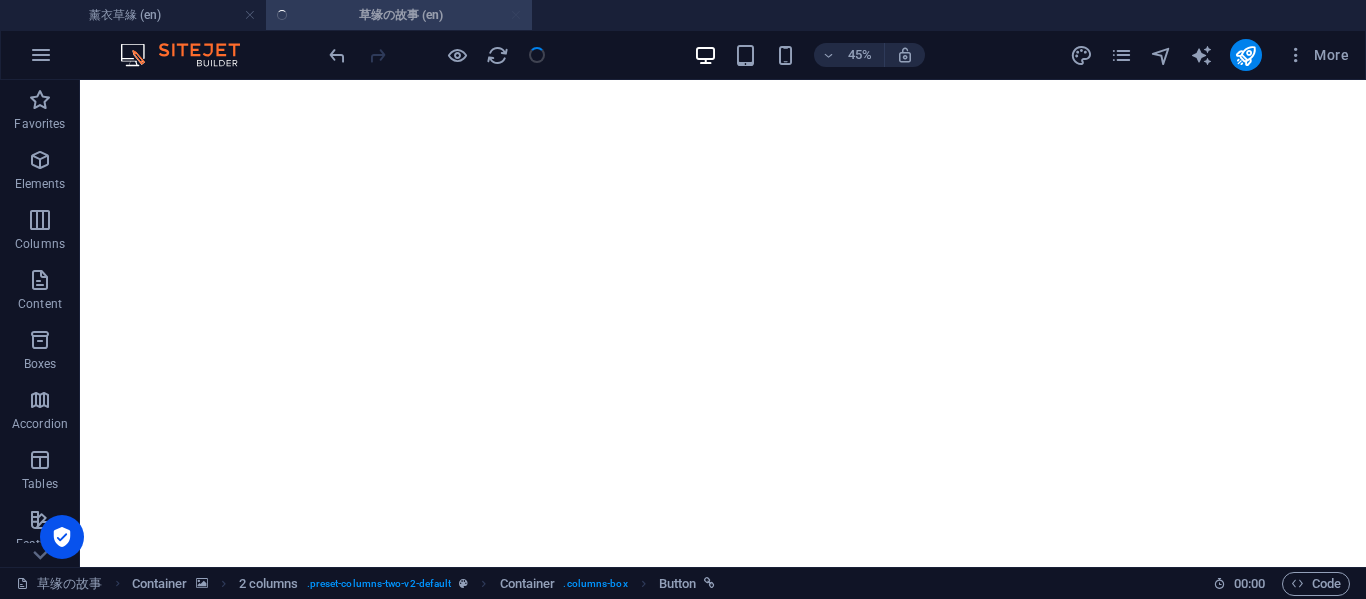 scroll, scrollTop: 2613, scrollLeft: 0, axis: vertical 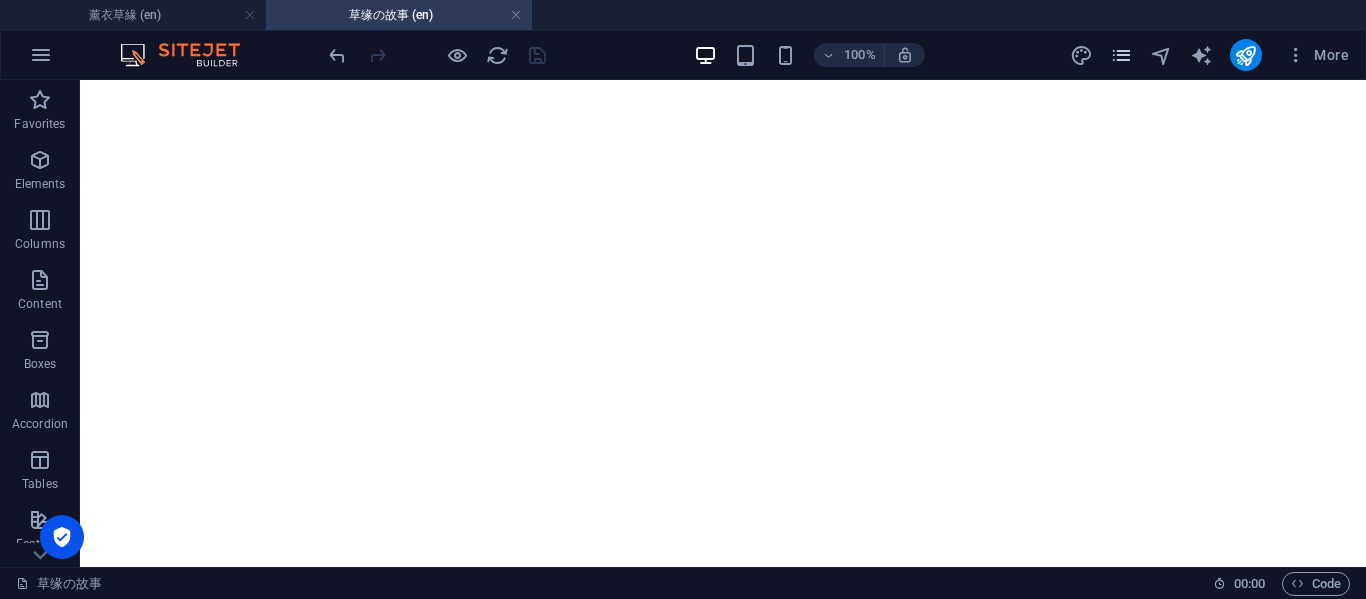 click at bounding box center (1122, 55) 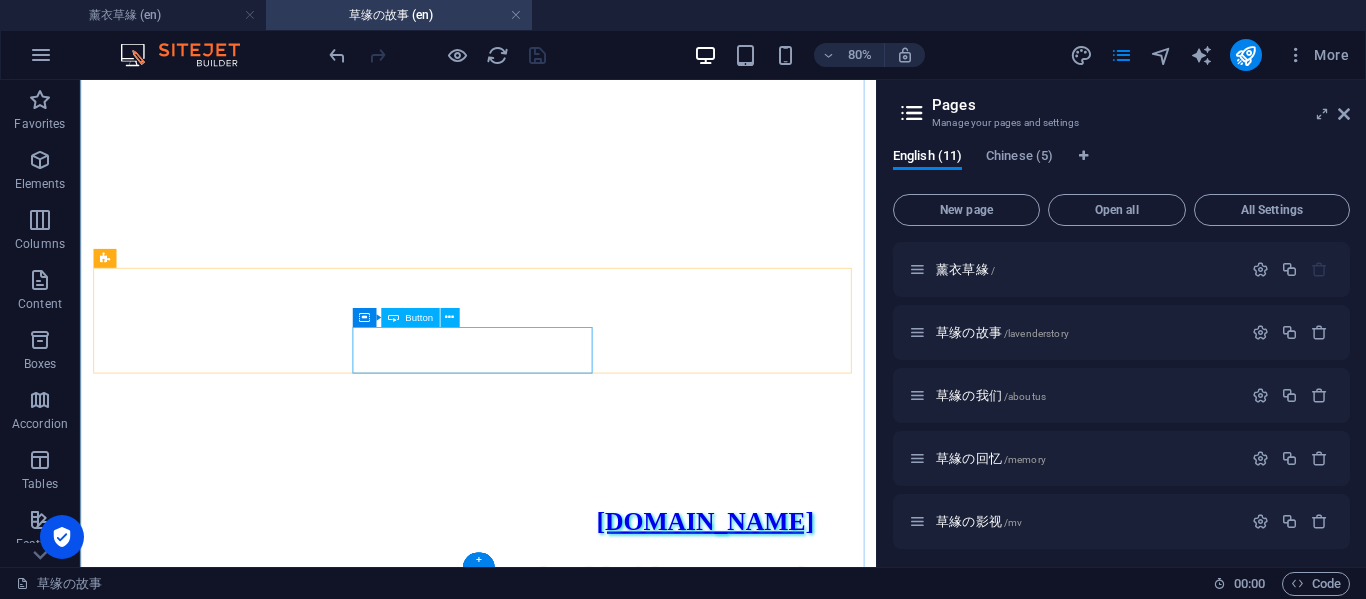 click on "正式开启旅程" at bounding box center (577, 5044) 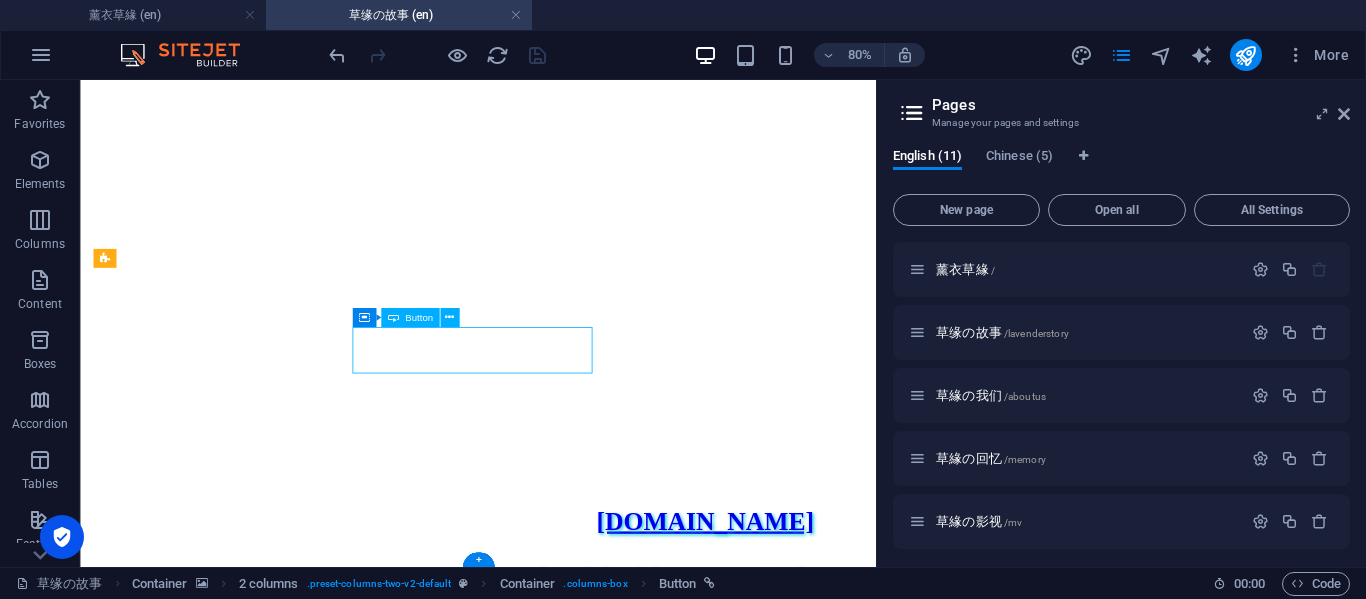 click on "正式开启旅程" at bounding box center (577, 5044) 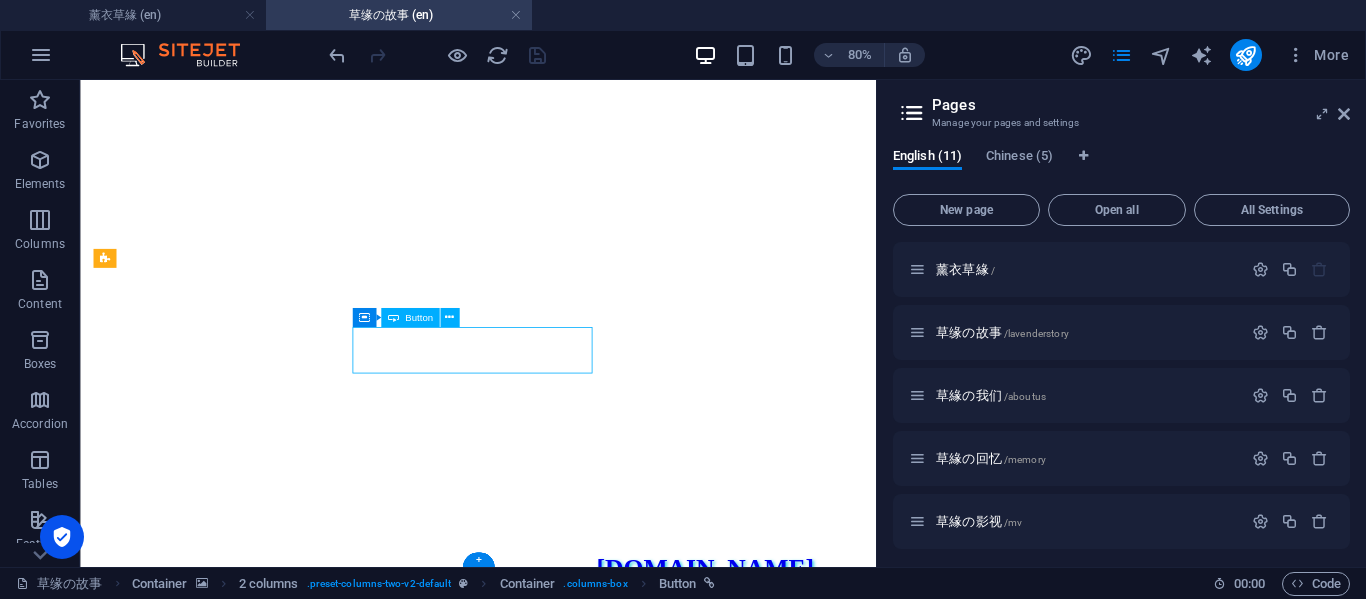 scroll, scrollTop: 2077, scrollLeft: 0, axis: vertical 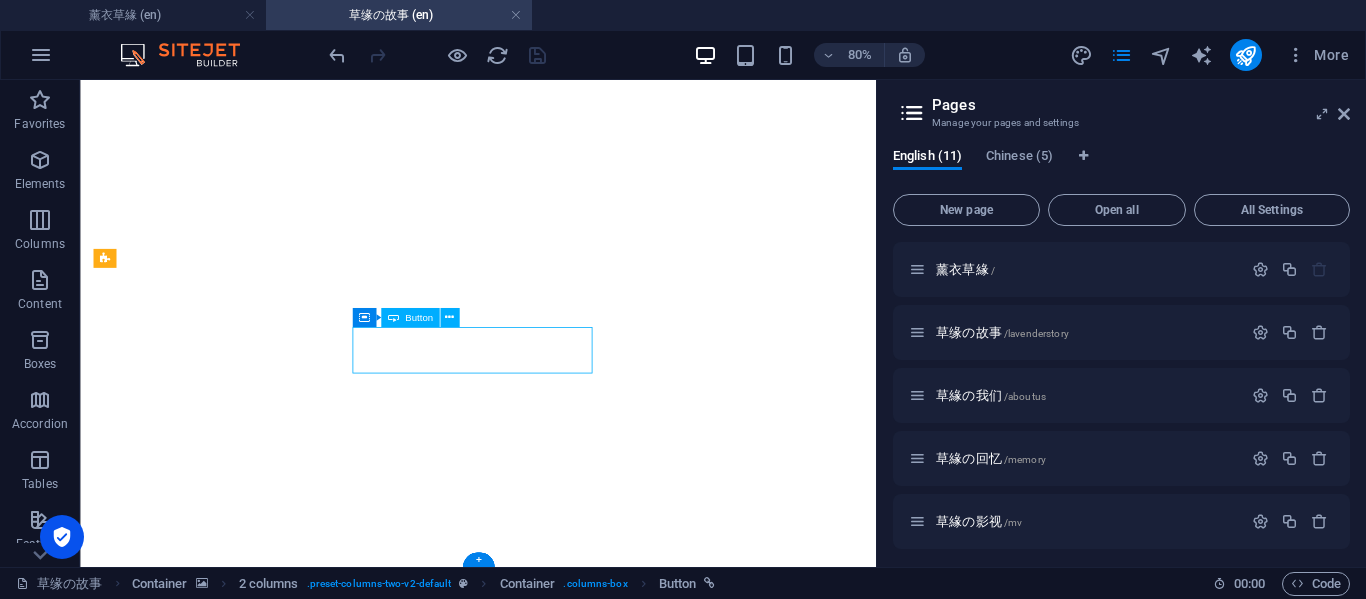 select on "px" 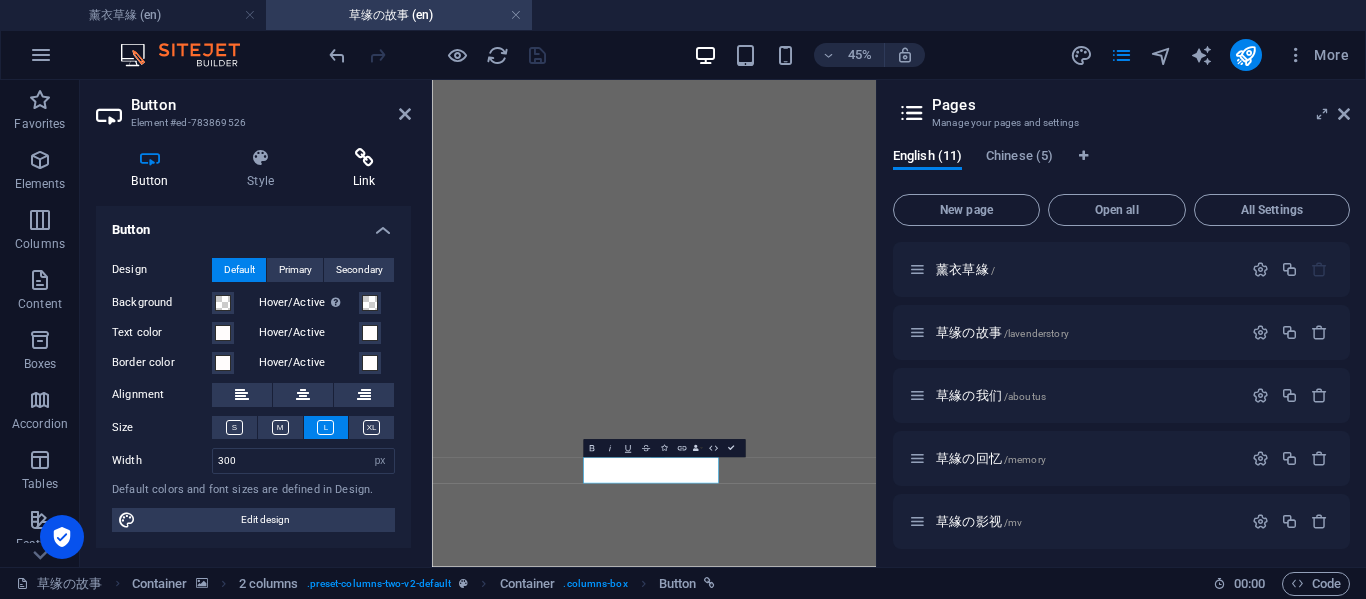 click at bounding box center [364, 158] 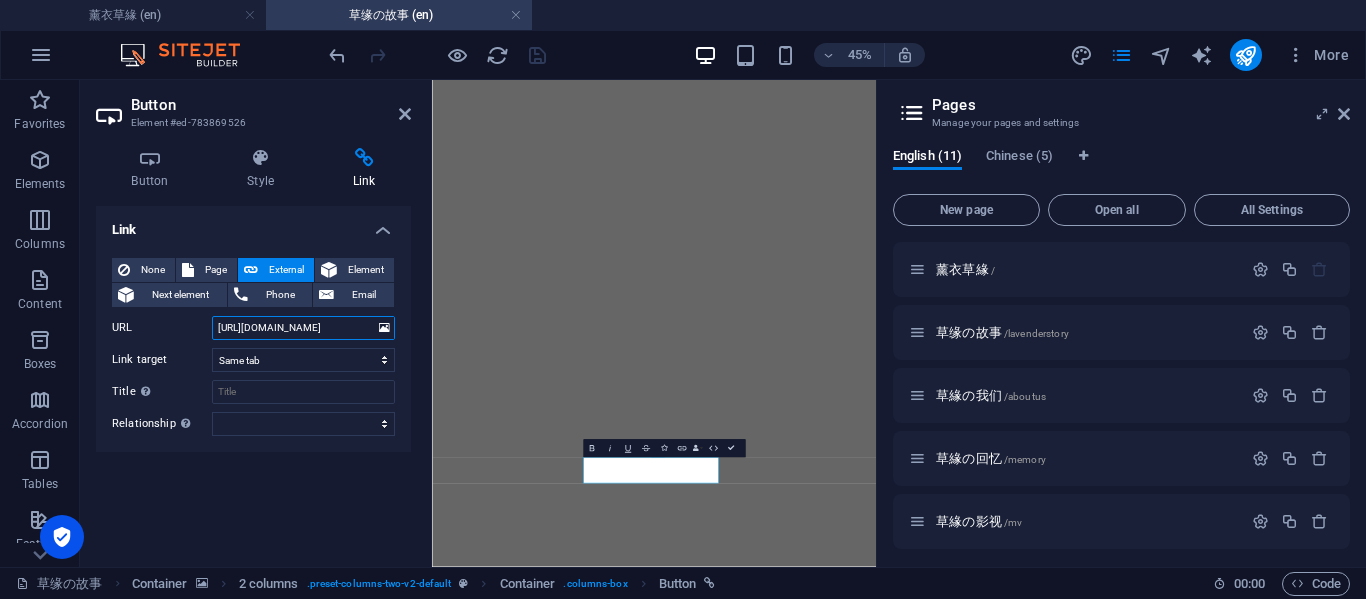 click on "https://photospace.life/DUFT95" at bounding box center [303, 328] 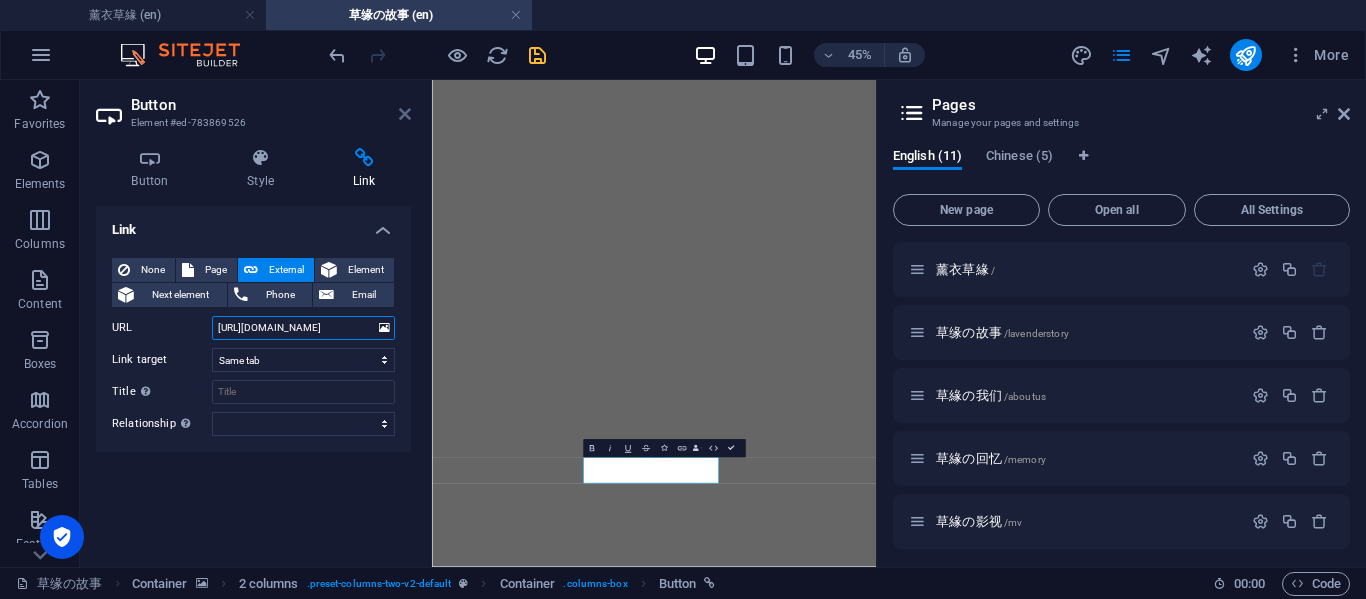 type on "https://photospace.life/1ZAS92" 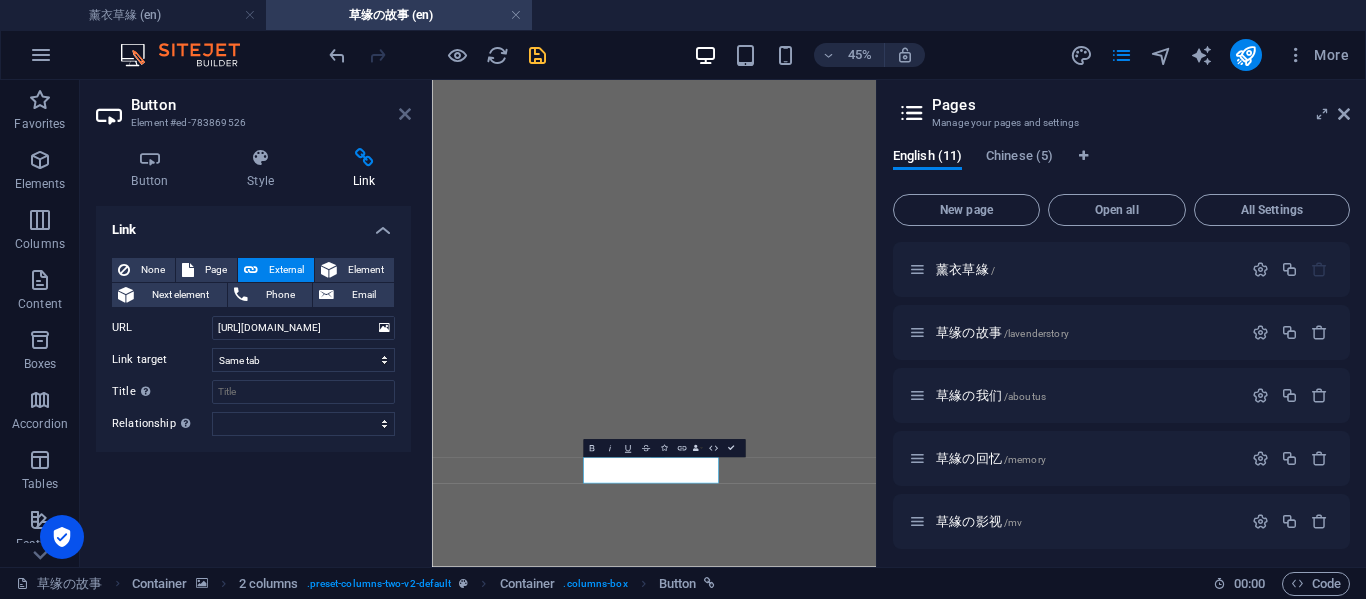 click at bounding box center [405, 114] 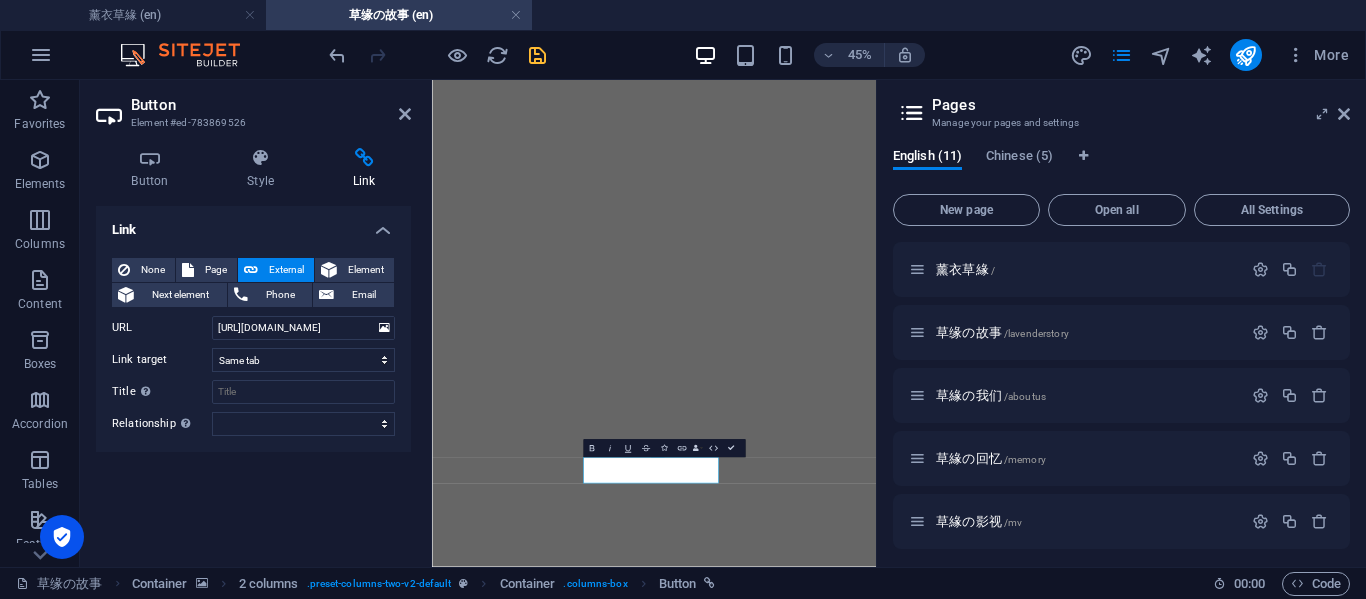 scroll, scrollTop: 2614, scrollLeft: 0, axis: vertical 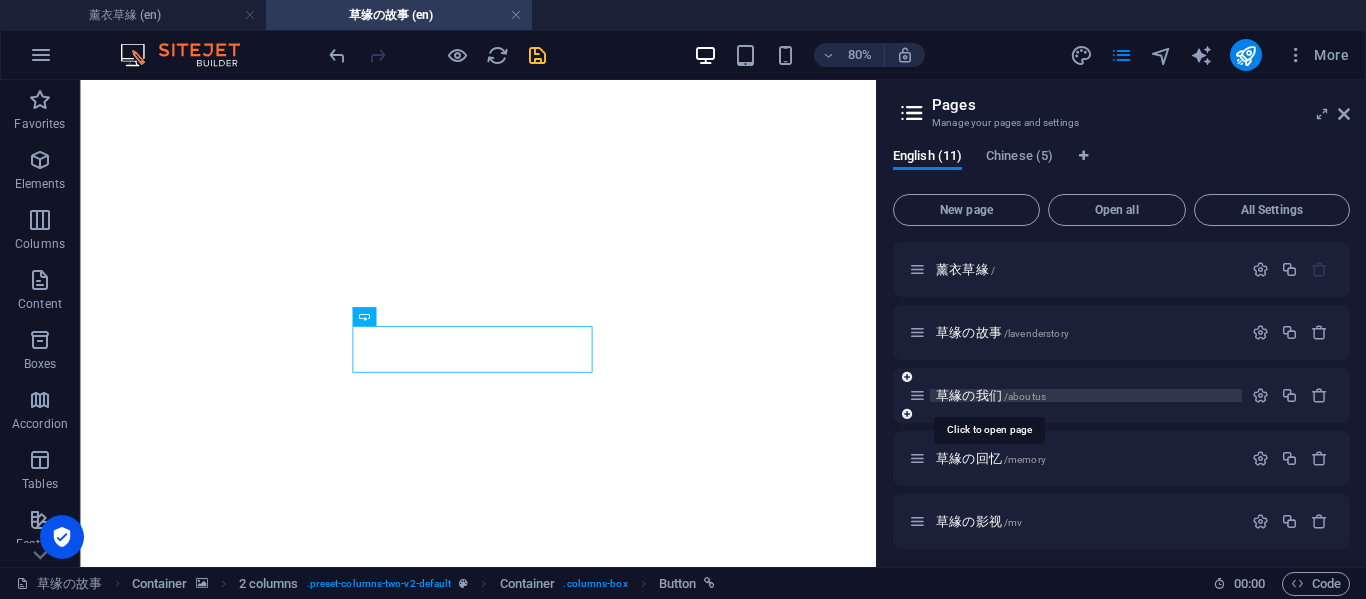 click on "草緣の我们 /aboutus" at bounding box center (991, 395) 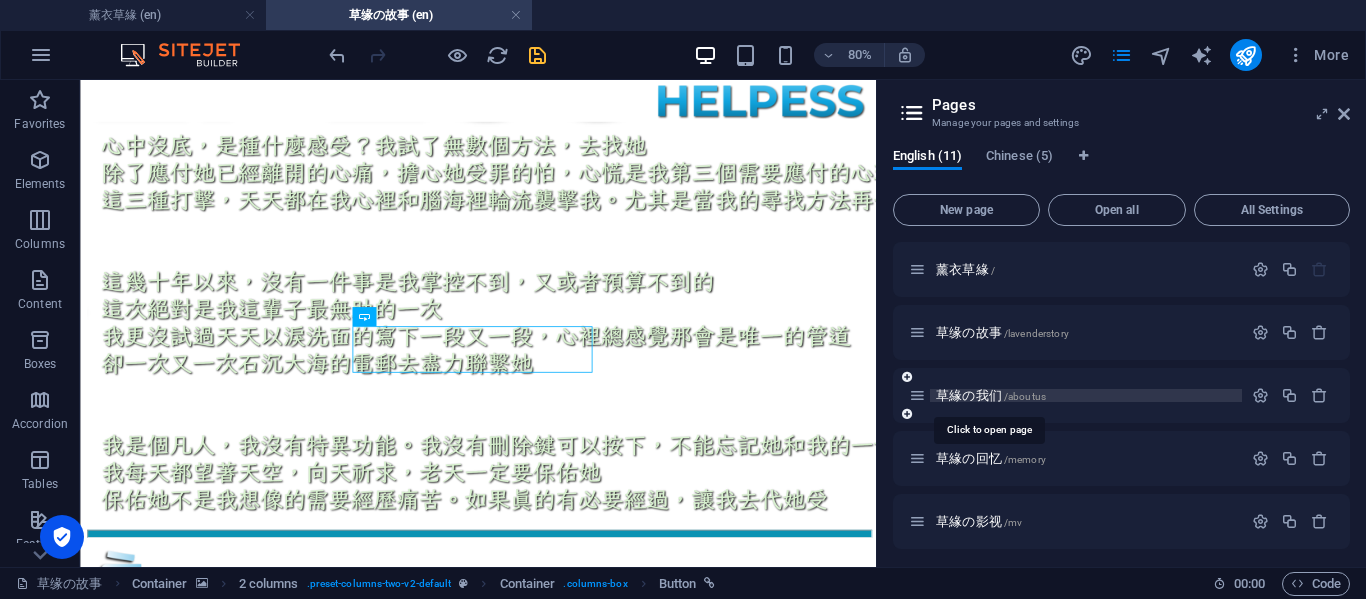 scroll, scrollTop: 0, scrollLeft: 0, axis: both 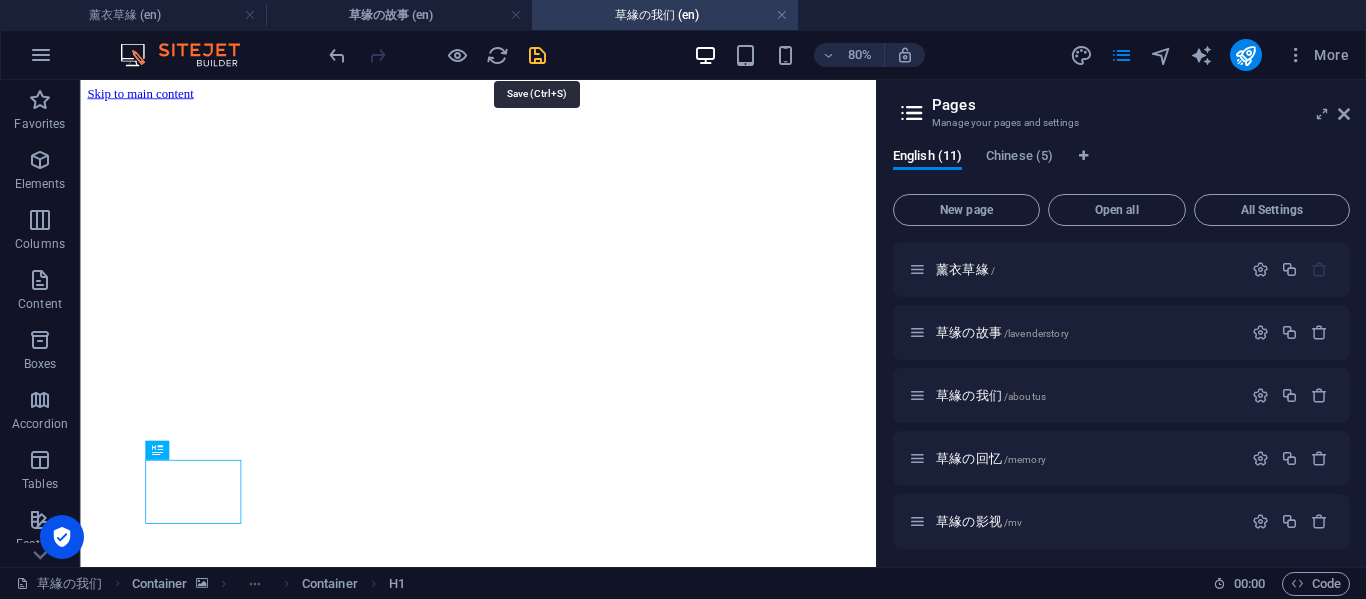 click at bounding box center [537, 55] 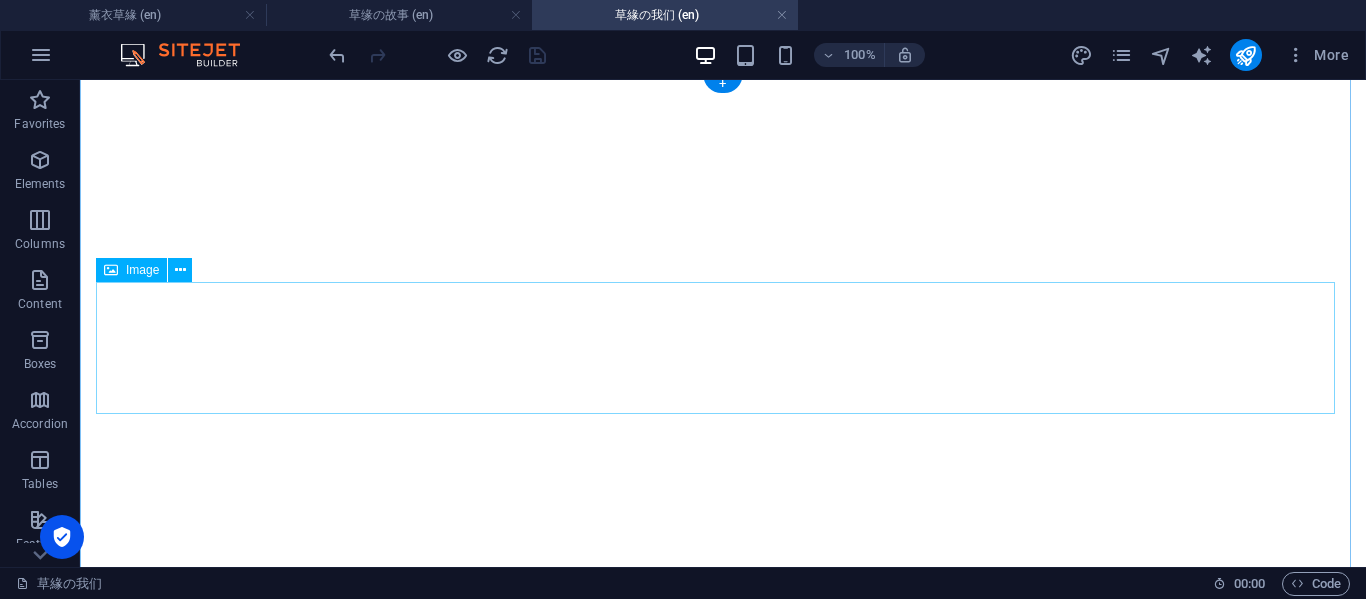 scroll, scrollTop: 0, scrollLeft: 0, axis: both 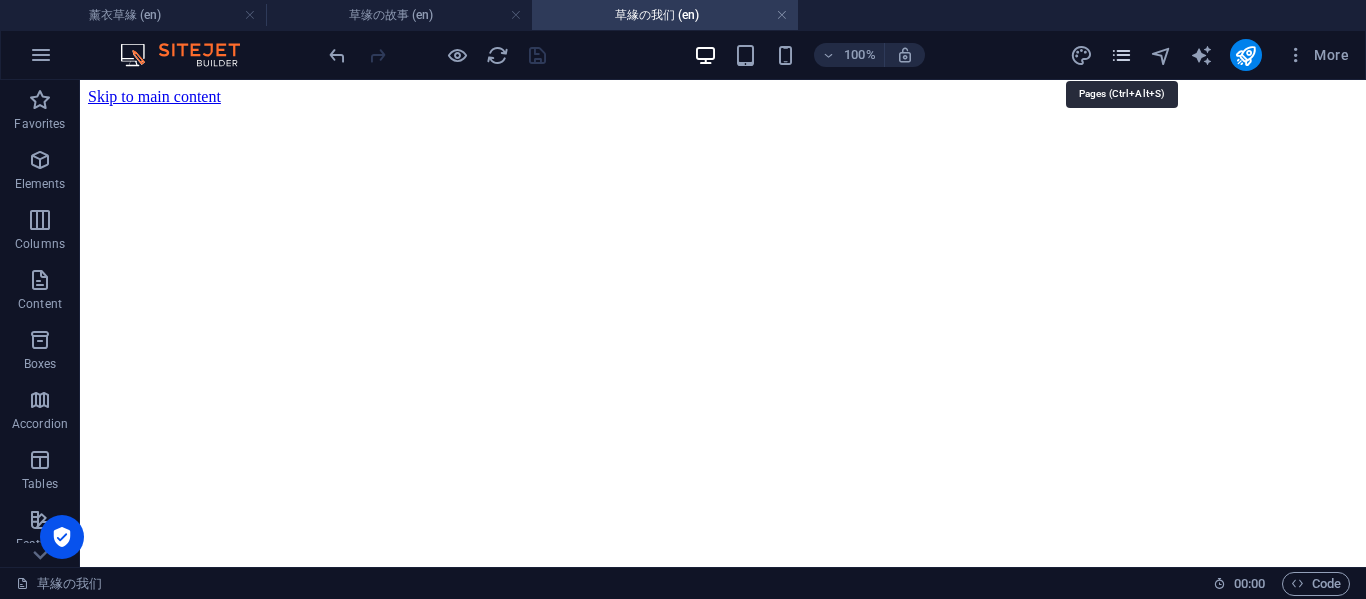 click at bounding box center (1121, 55) 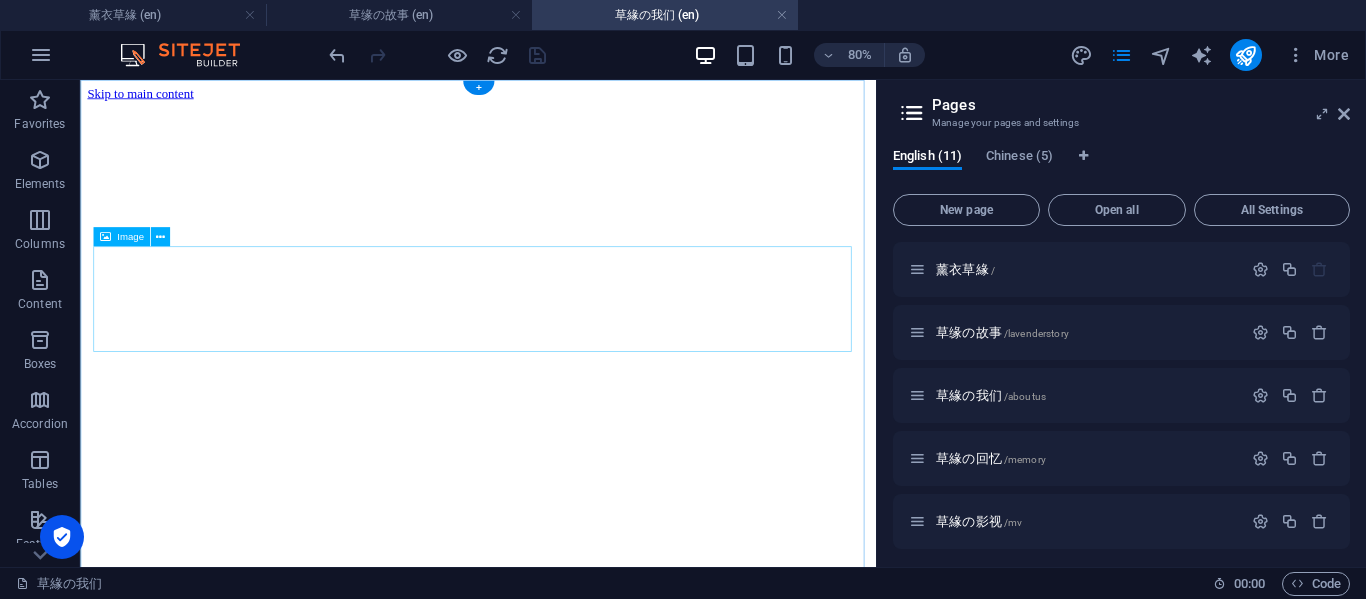 click at bounding box center (577, 4413) 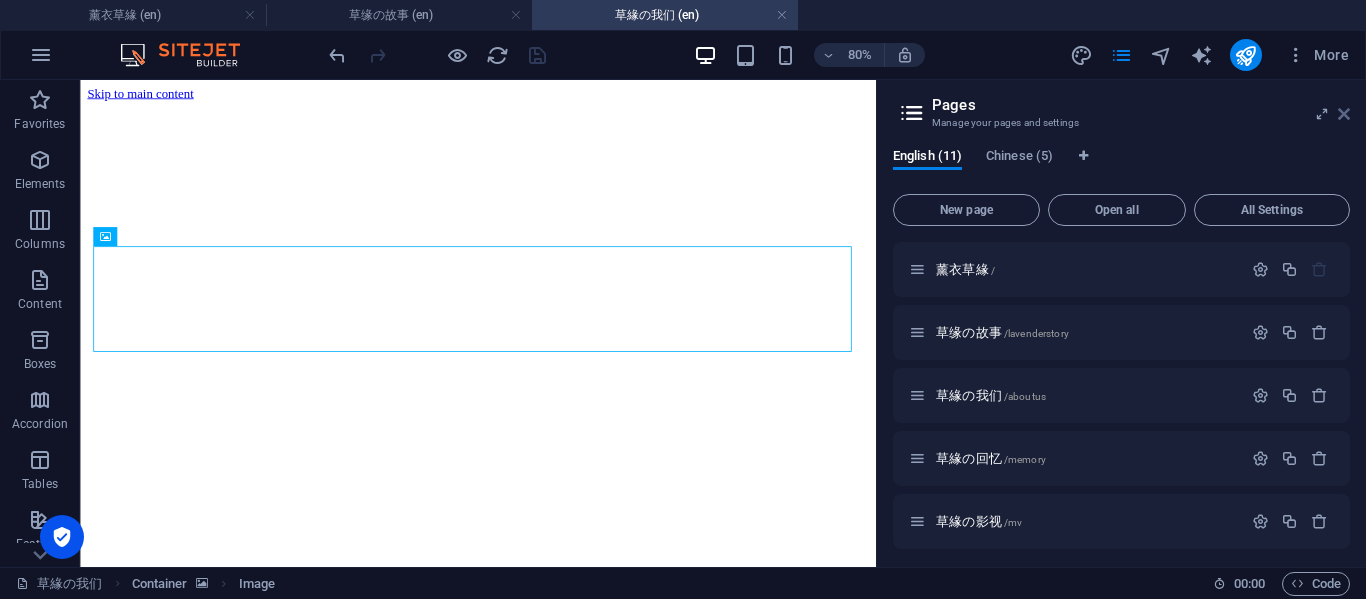 drag, startPoint x: 1349, startPoint y: 106, endPoint x: 1266, endPoint y: 26, distance: 115.27792 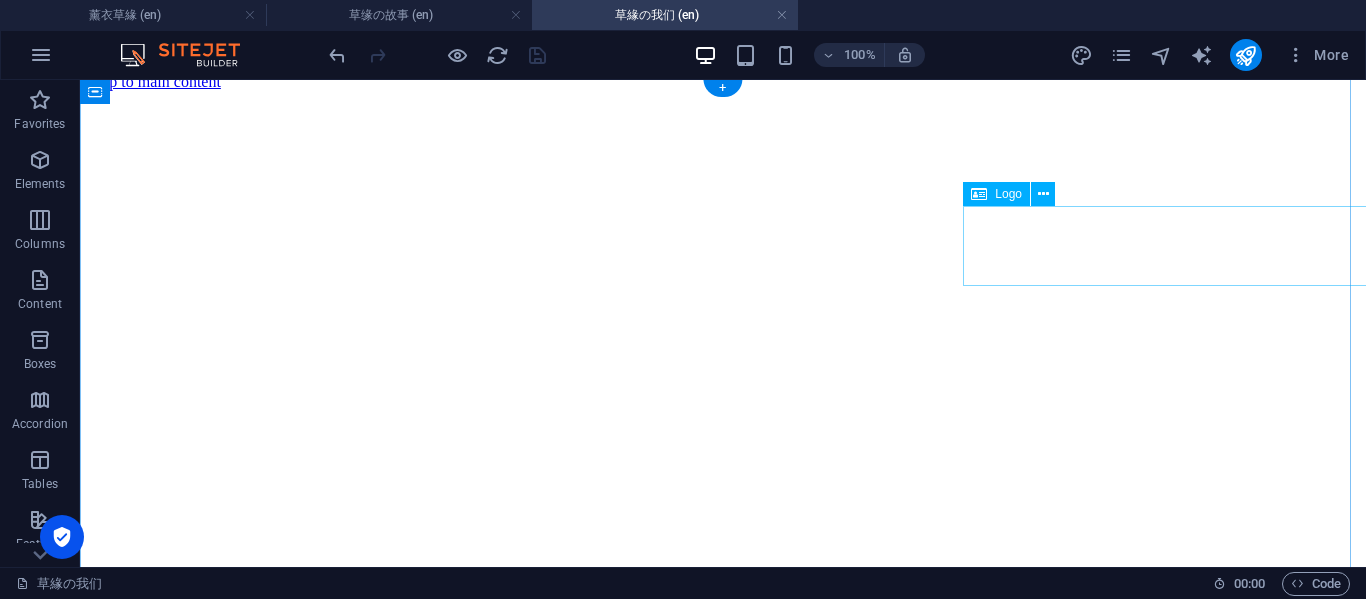 scroll, scrollTop: 0, scrollLeft: 0, axis: both 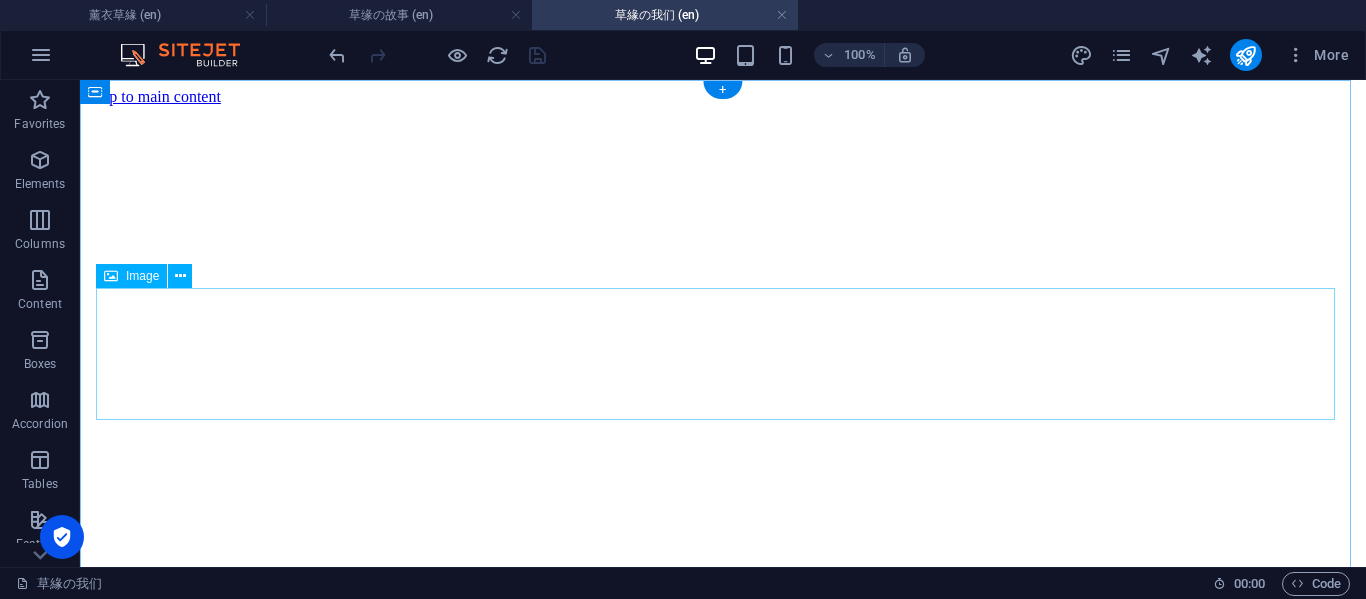 click at bounding box center [723, 4413] 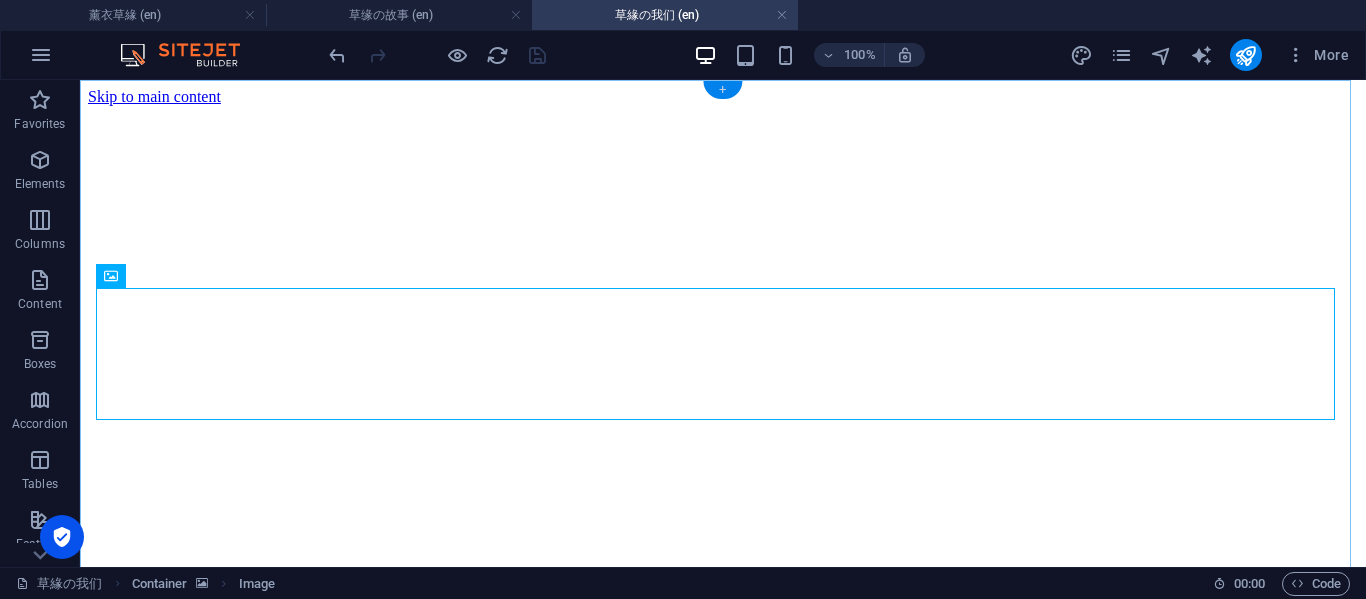 drag, startPoint x: 728, startPoint y: 88, endPoint x: 286, endPoint y: 70, distance: 442.36636 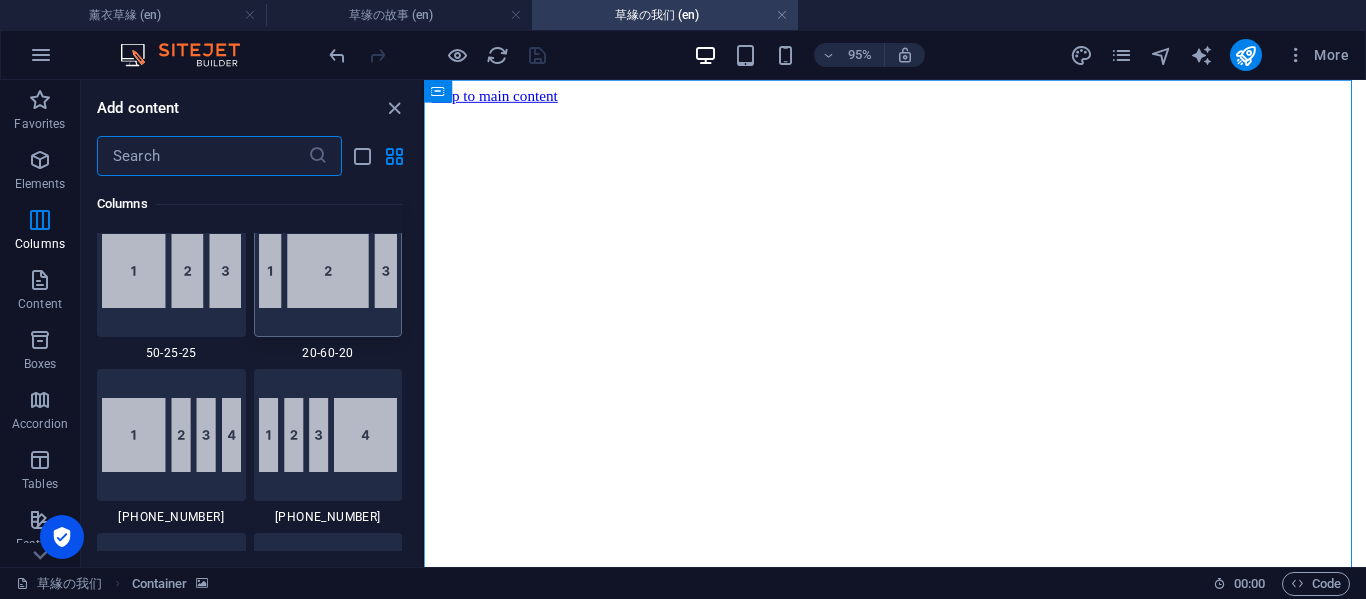 scroll, scrollTop: 1832, scrollLeft: 0, axis: vertical 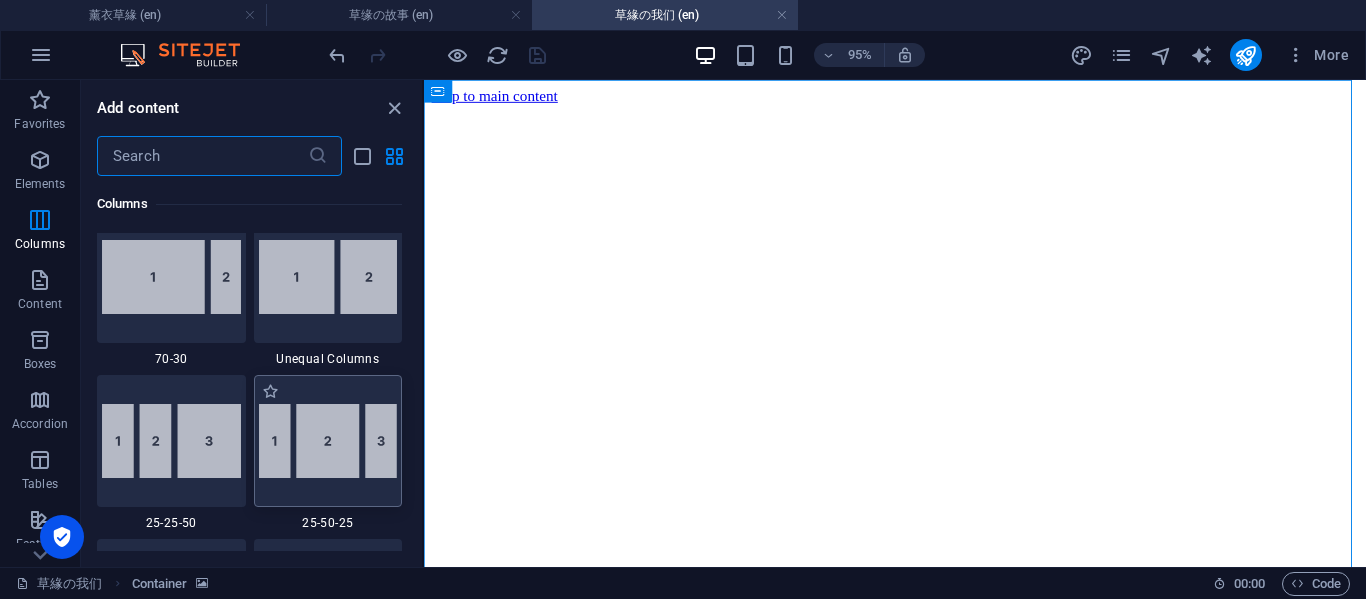 click at bounding box center [328, 441] 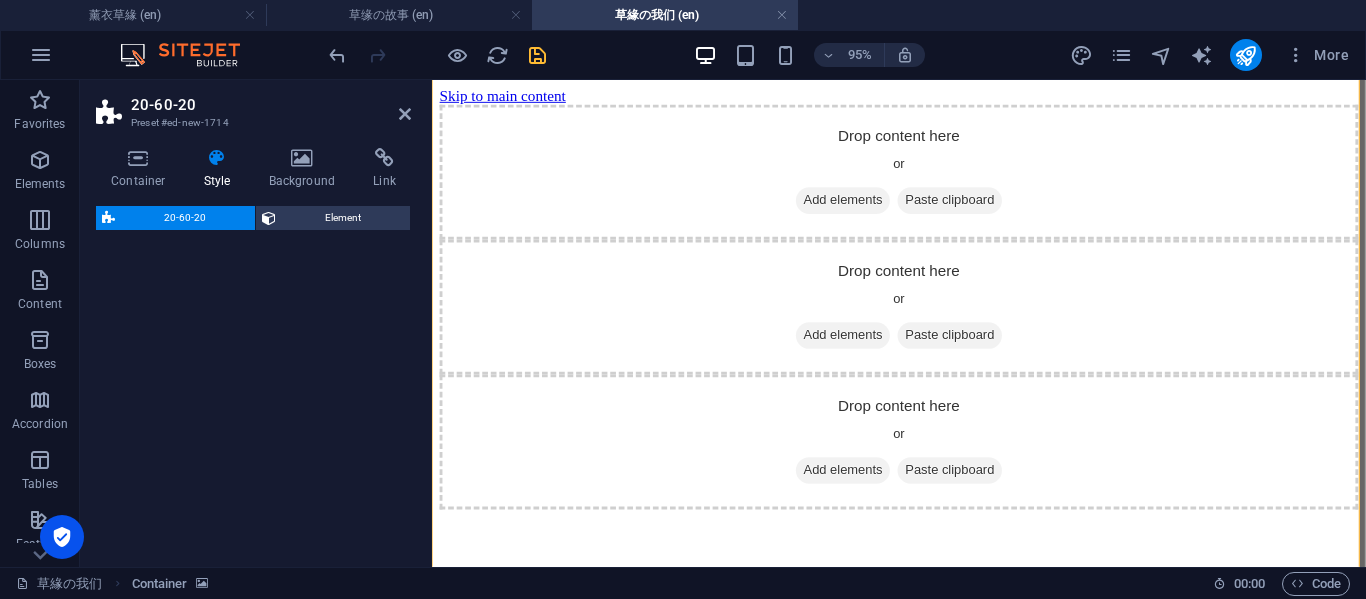select on "%" 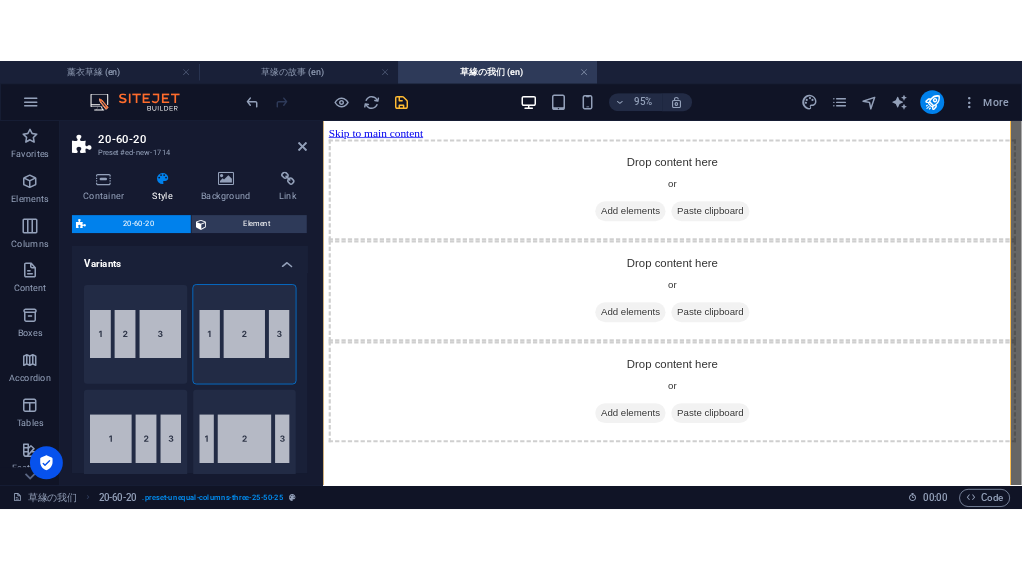 scroll, scrollTop: 85, scrollLeft: 0, axis: vertical 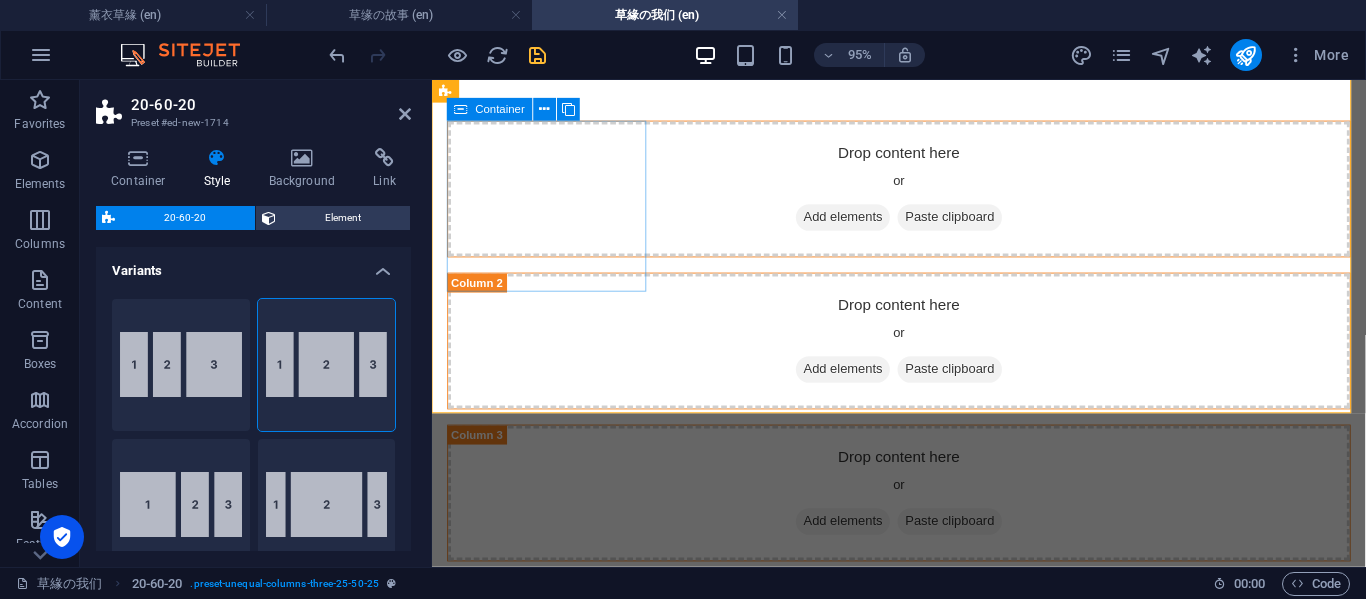 click on "Add elements" at bounding box center (864, 225) 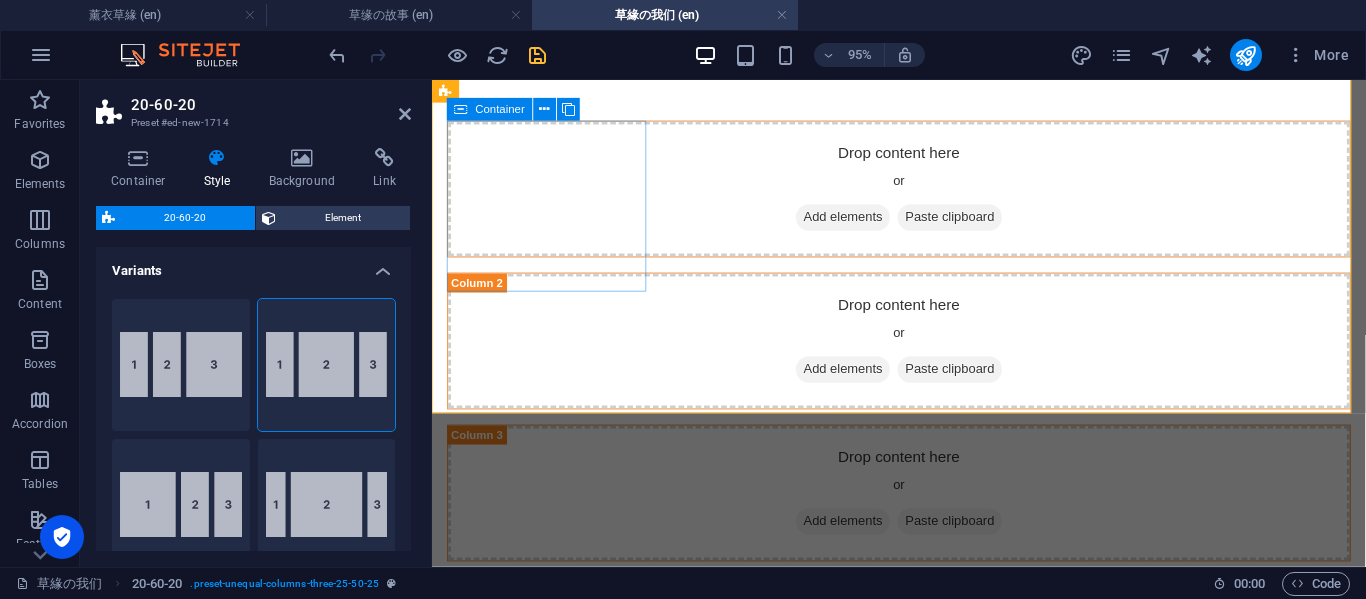 click at bounding box center (823, 225) 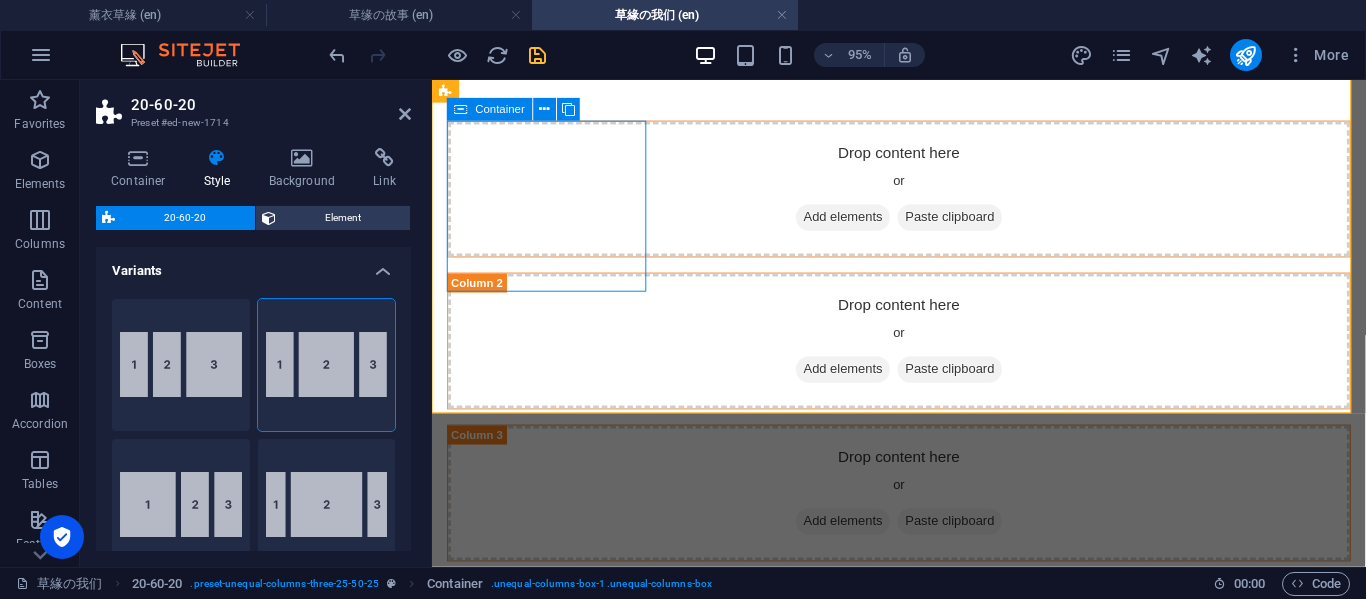 click on "Add elements" at bounding box center (864, 225) 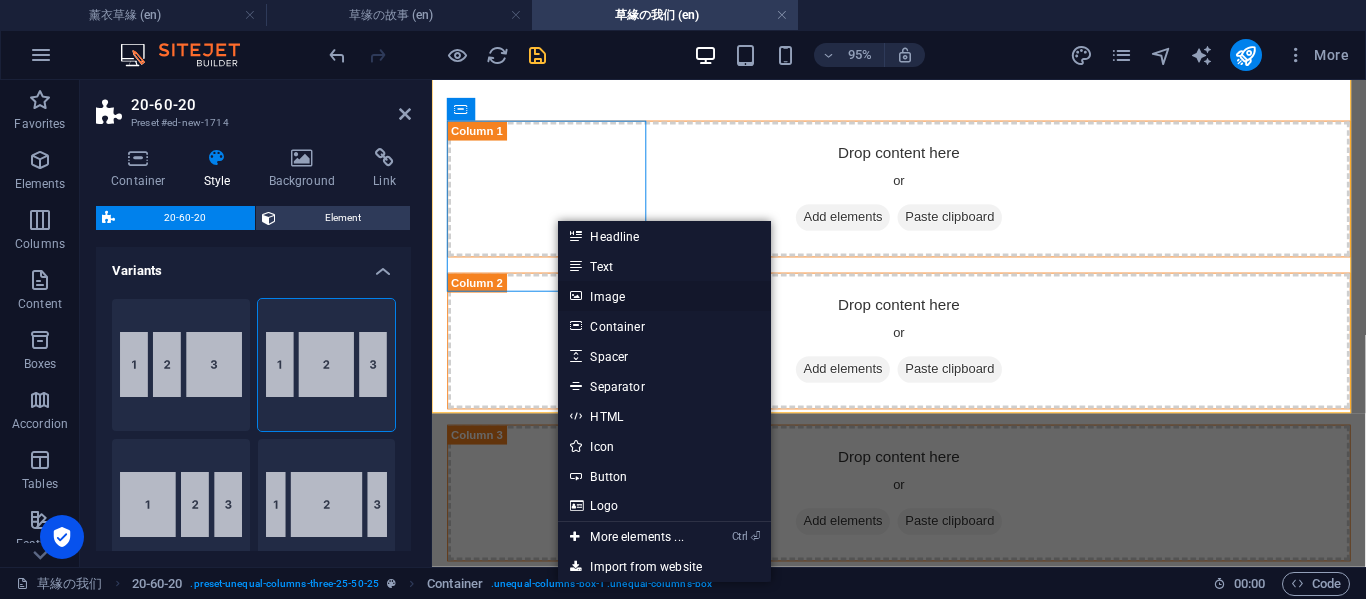 click on "Image" at bounding box center (664, 296) 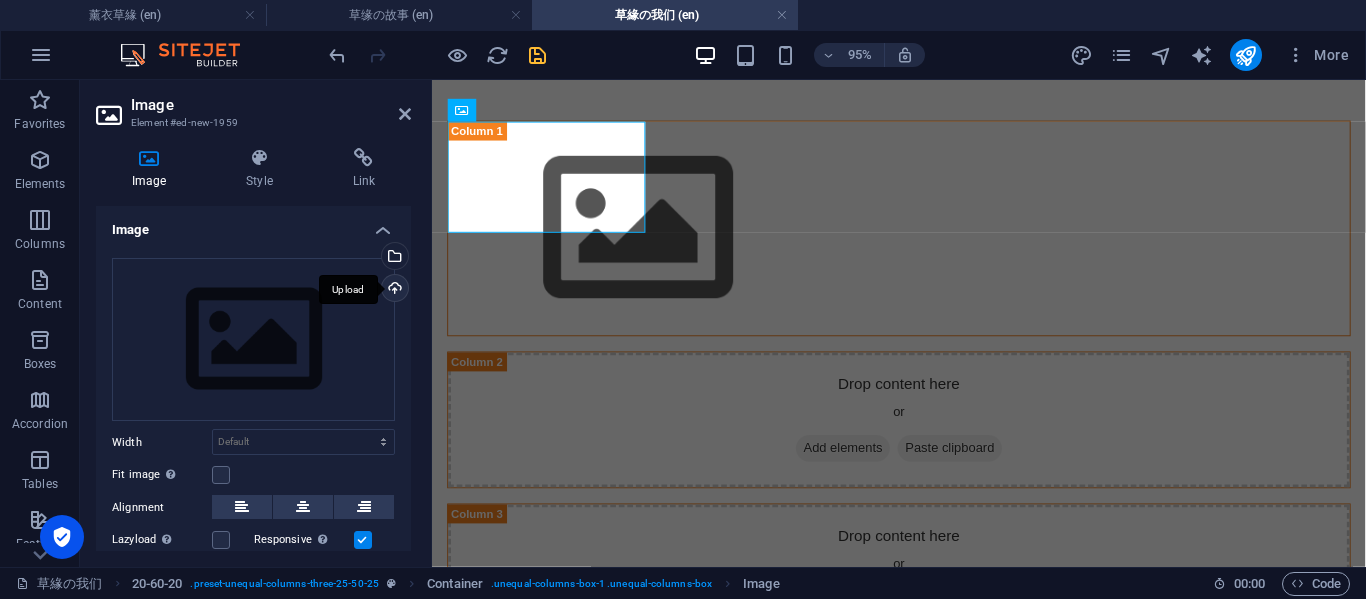 click on "Upload" at bounding box center (393, 290) 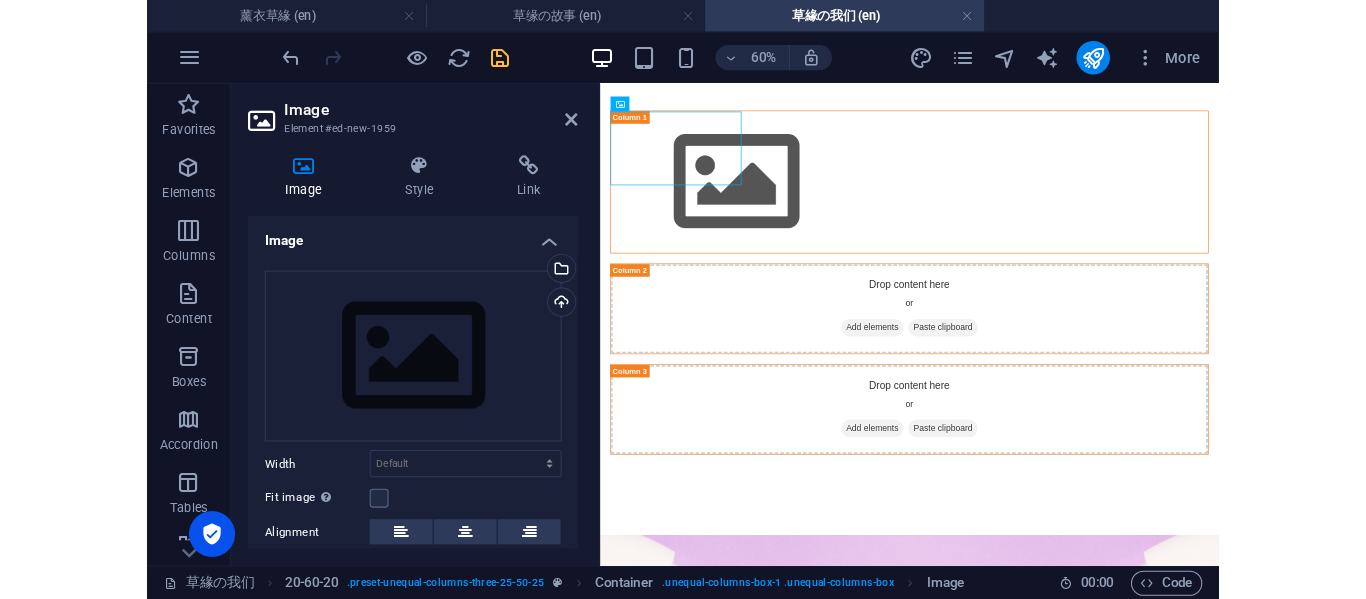 scroll, scrollTop: 71, scrollLeft: 0, axis: vertical 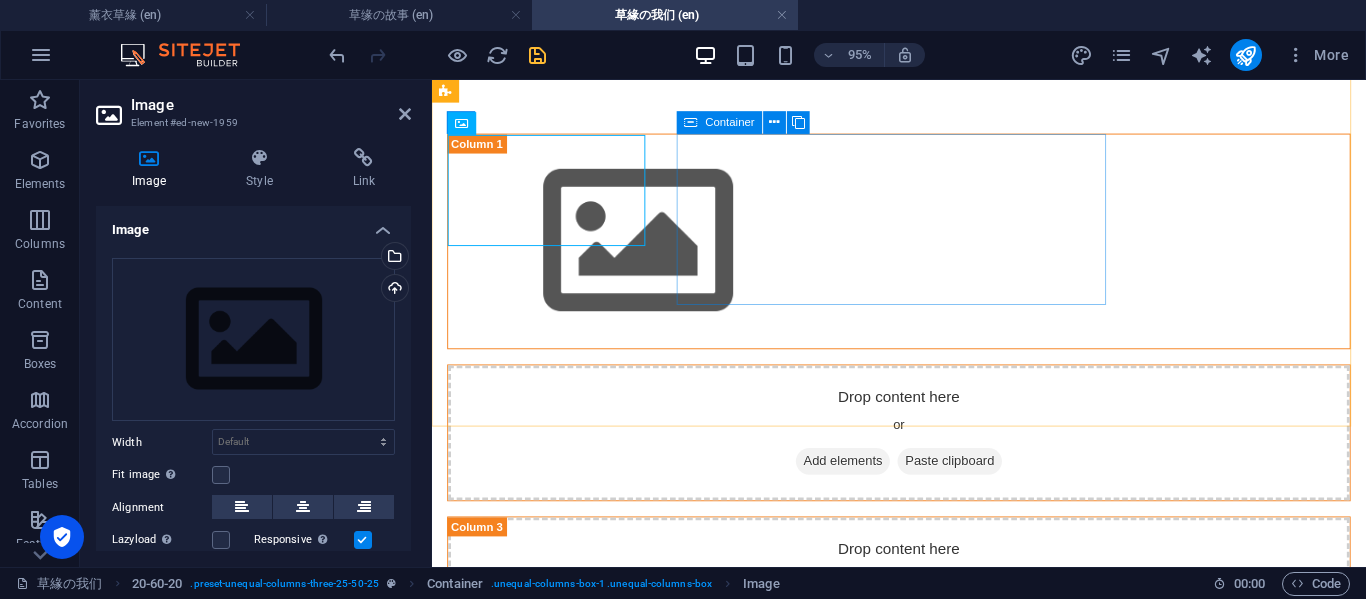 click on "Paste clipboard" at bounding box center [977, 482] 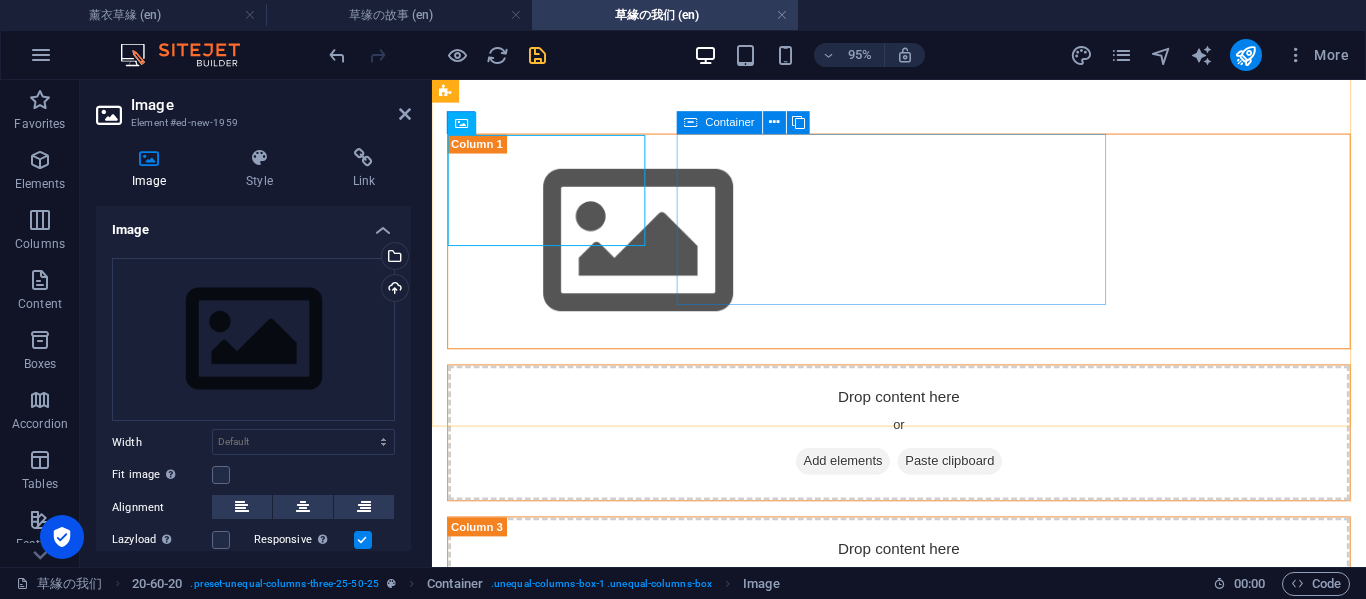 click on "Add elements" at bounding box center [864, 482] 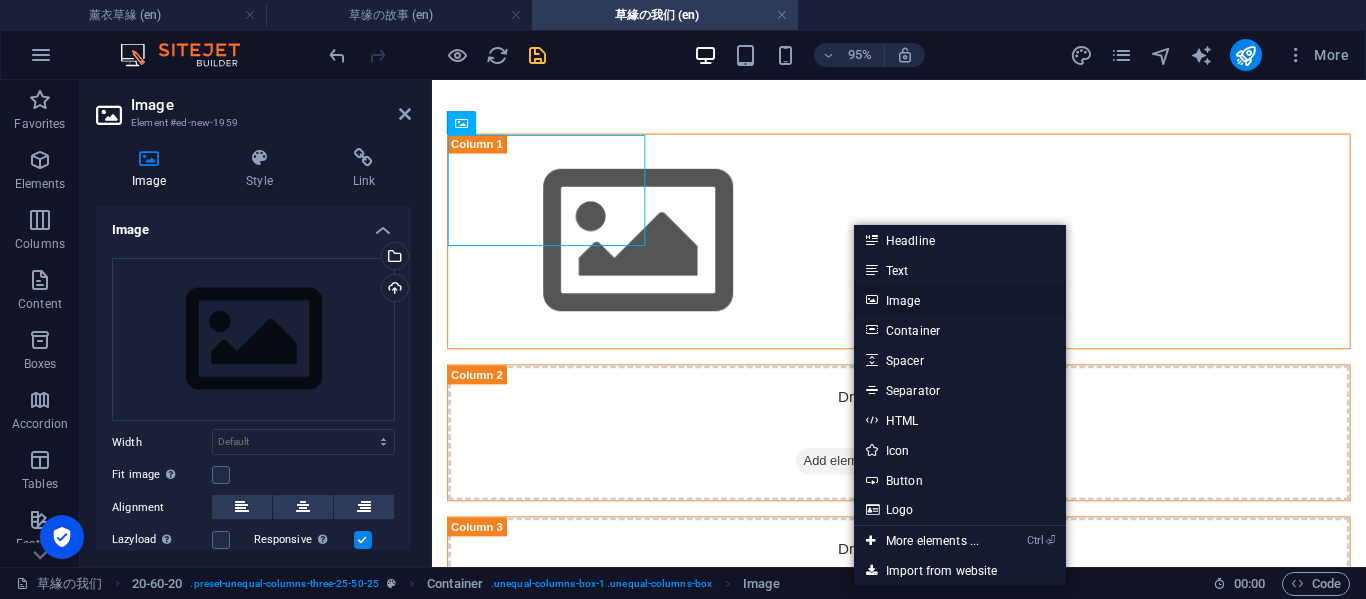 click on "Image" at bounding box center [960, 300] 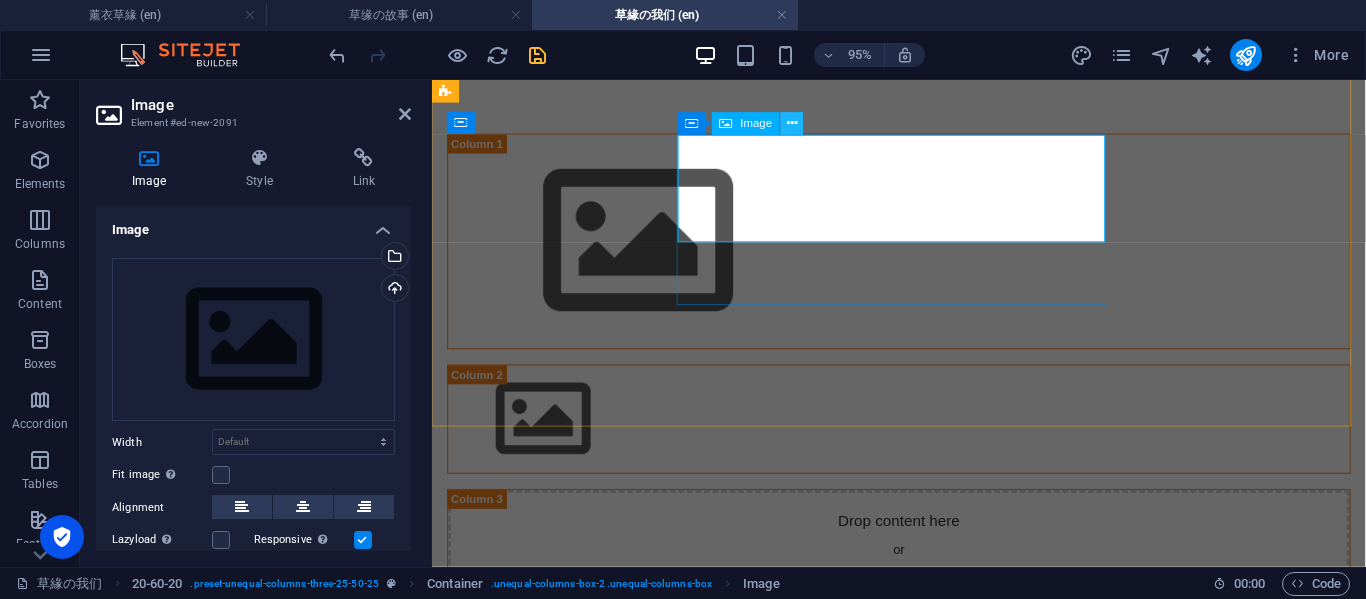 click at bounding box center (792, 124) 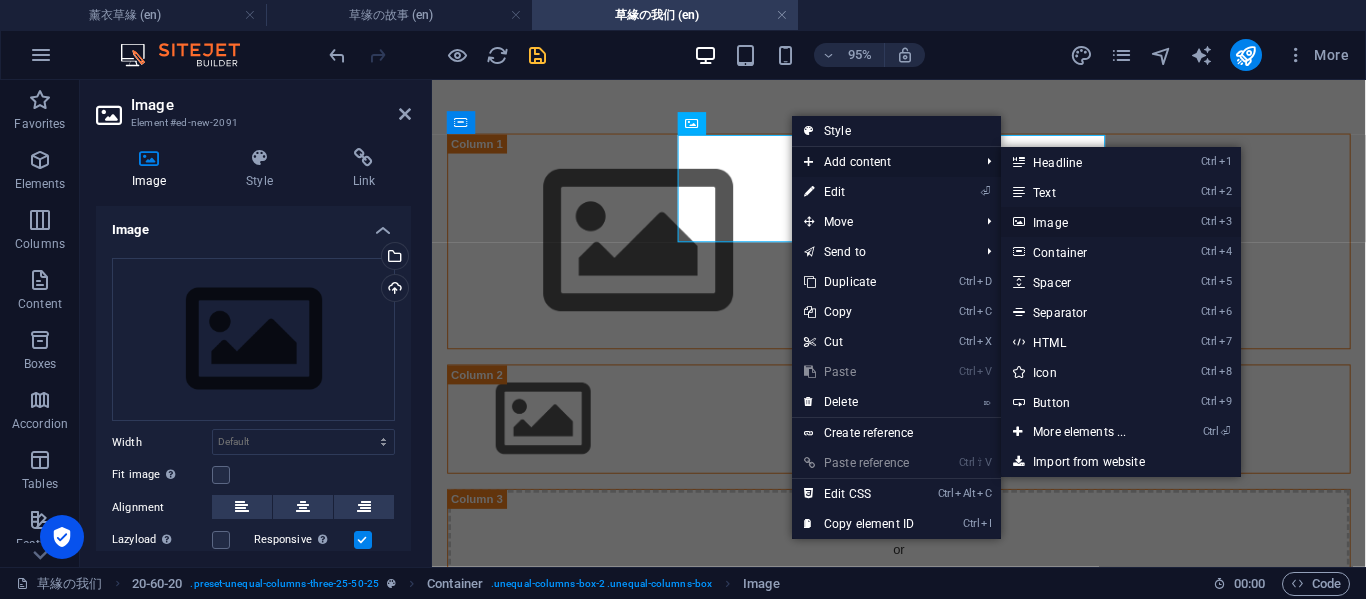 click on "Ctrl 3  Image" at bounding box center (1083, 222) 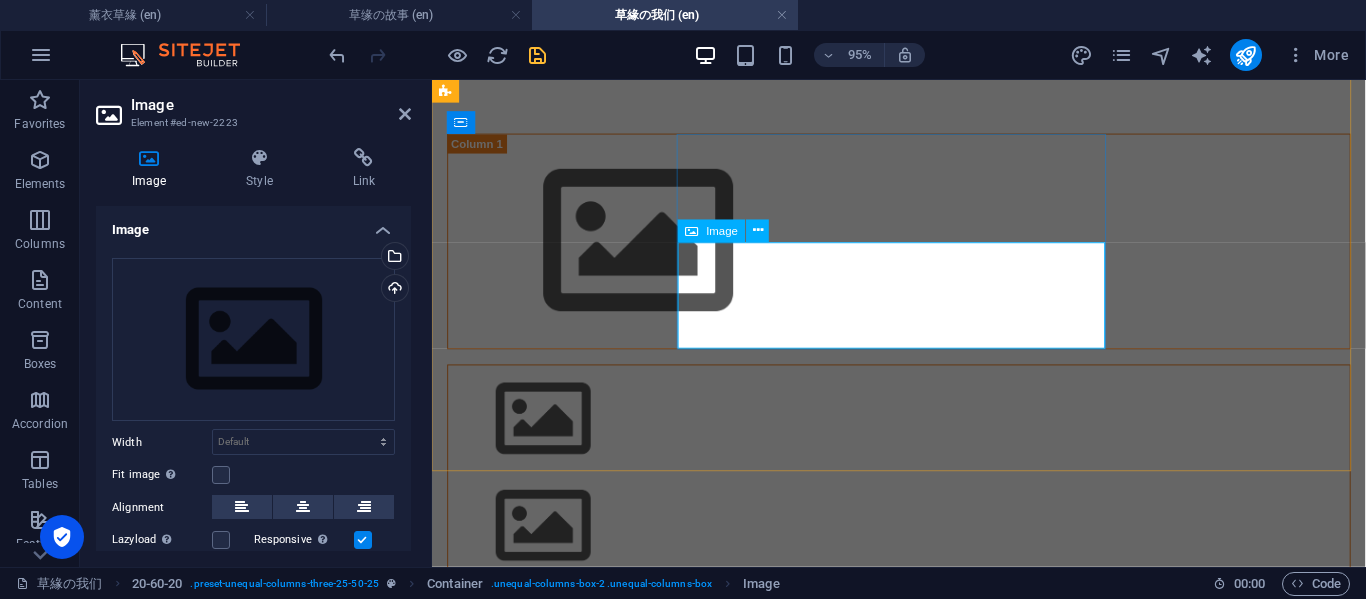 click at bounding box center [923, 550] 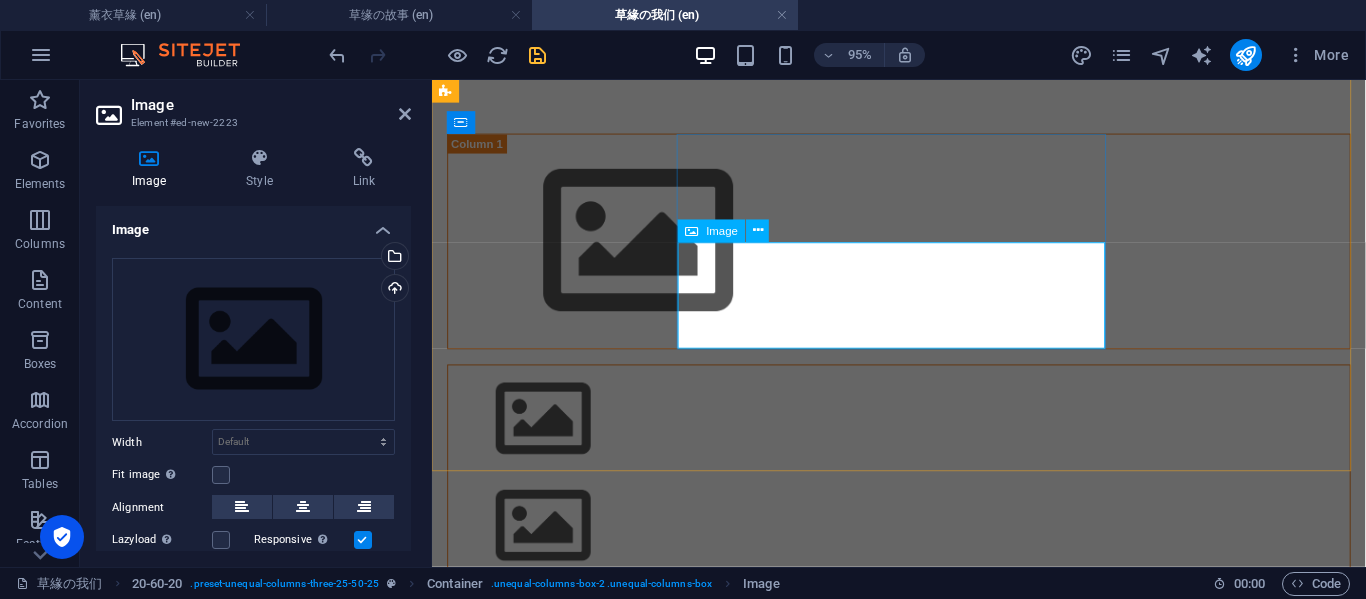 click at bounding box center (923, 550) 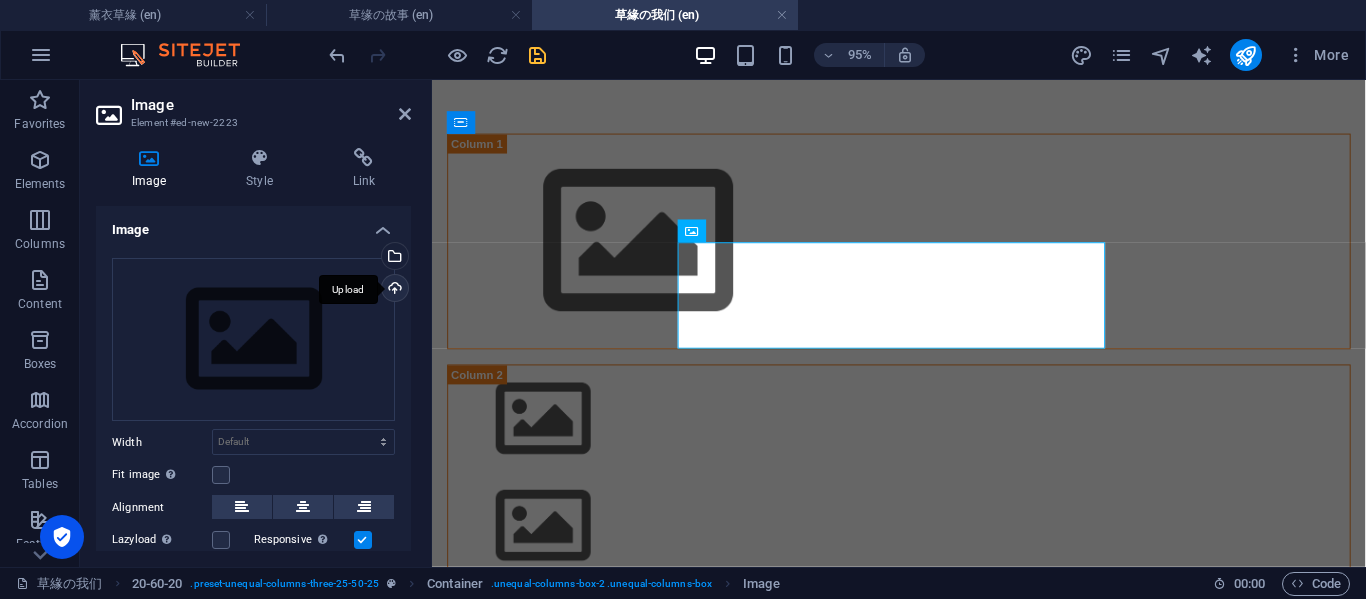 click on "Upload" at bounding box center [393, 290] 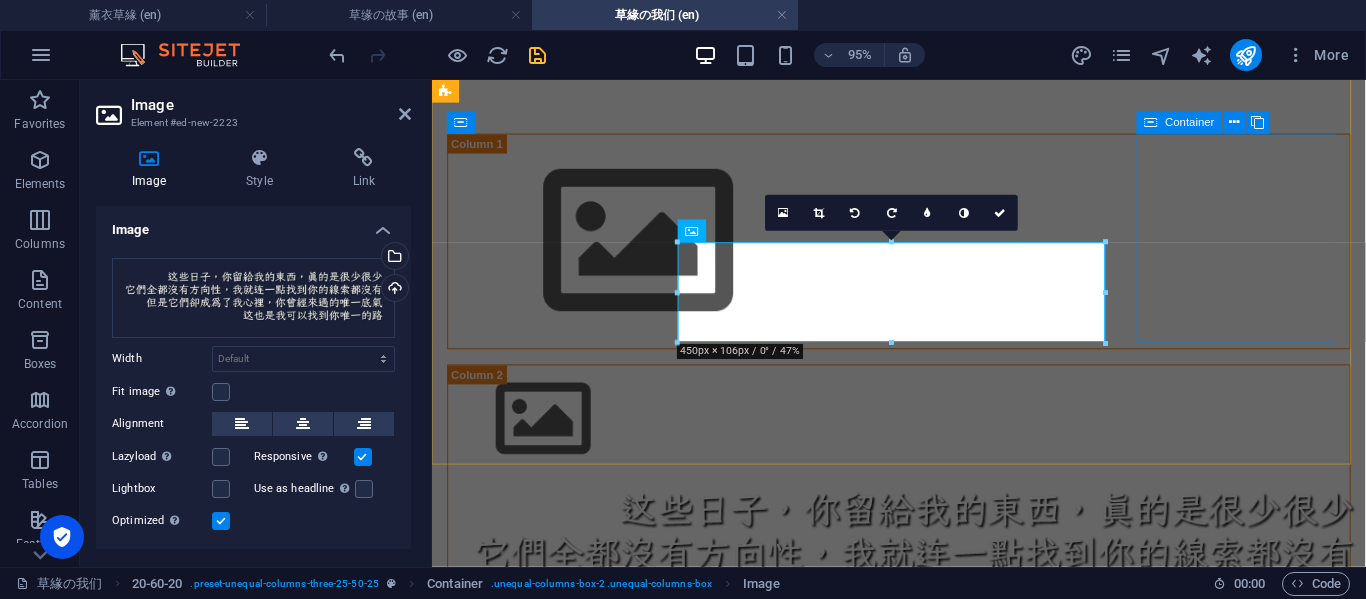 click on "Add elements" at bounding box center [864, 843] 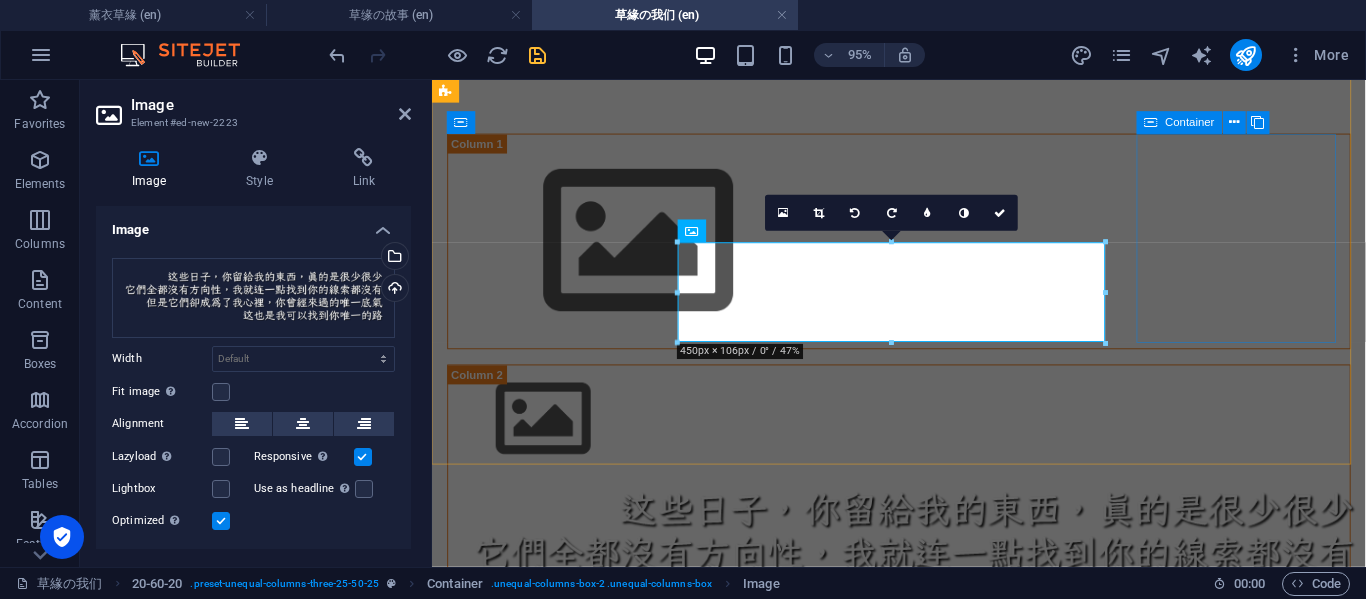 click on "Add elements" at bounding box center [864, 843] 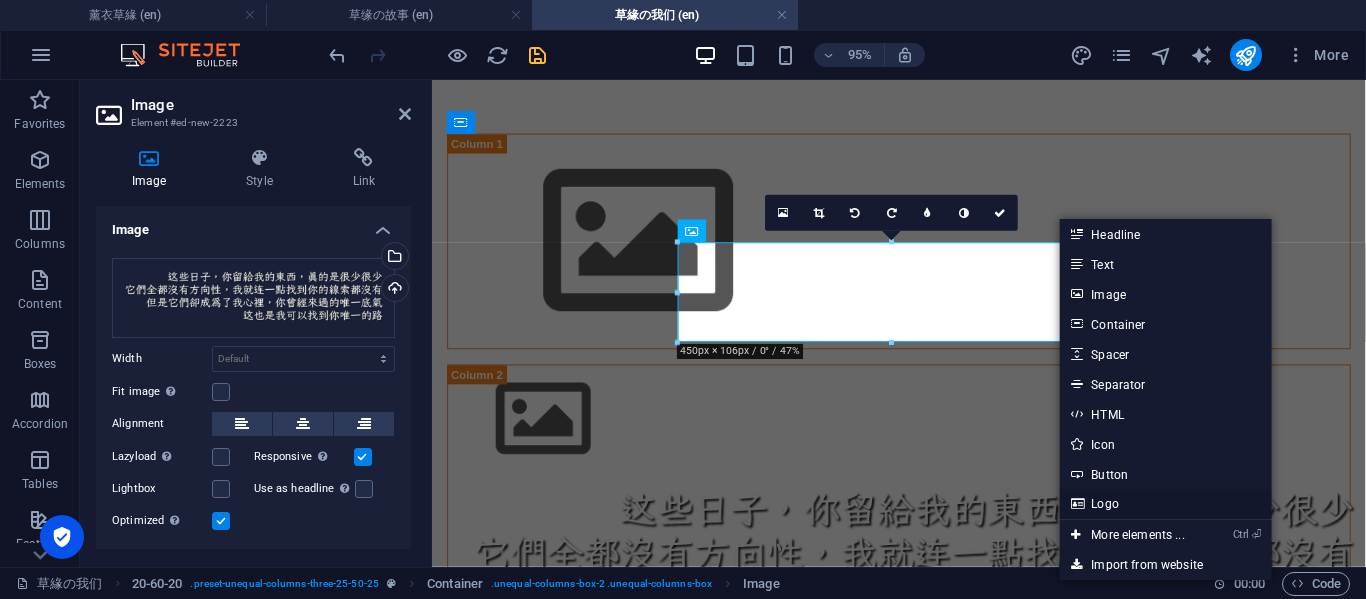 drag, startPoint x: 1132, startPoint y: 493, endPoint x: 732, endPoint y: 443, distance: 403.11288 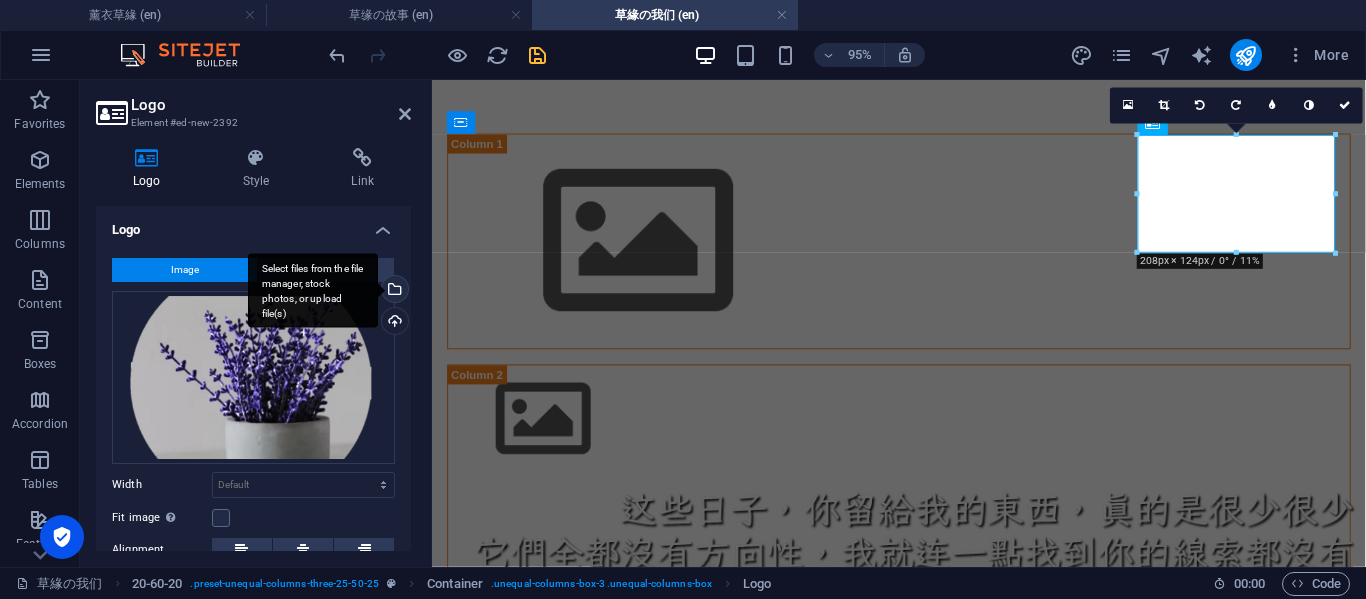 click on "Select files from the file manager, stock photos, or upload file(s)" at bounding box center (313, 290) 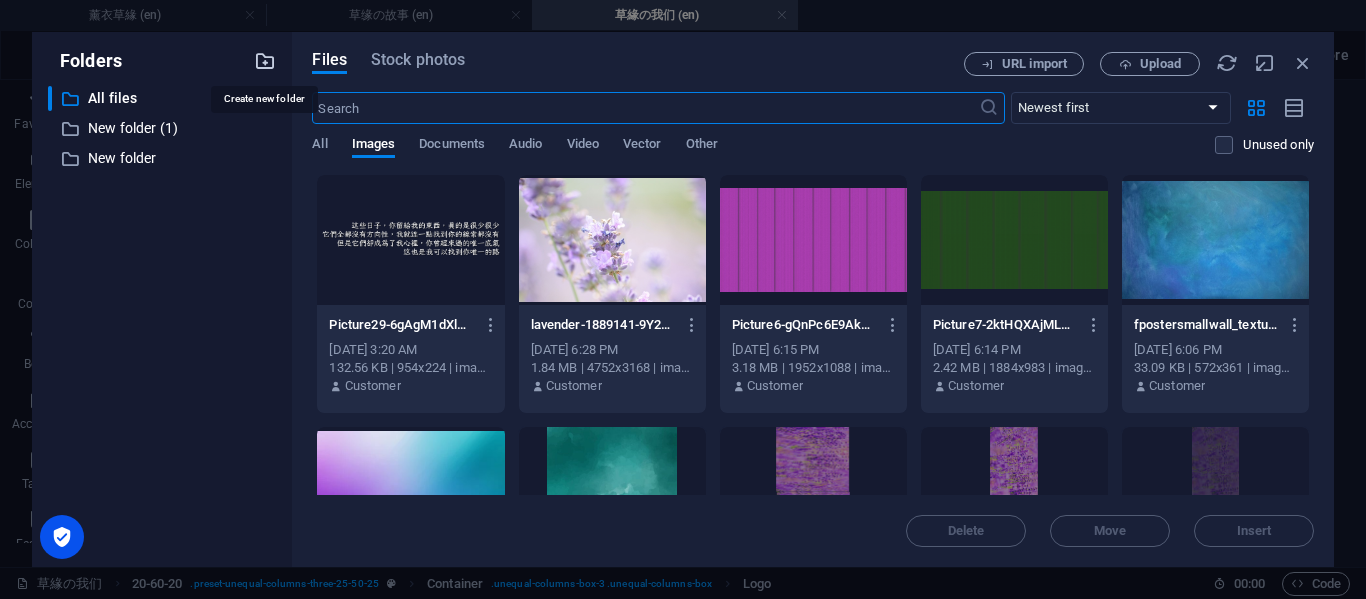 click at bounding box center (265, 61) 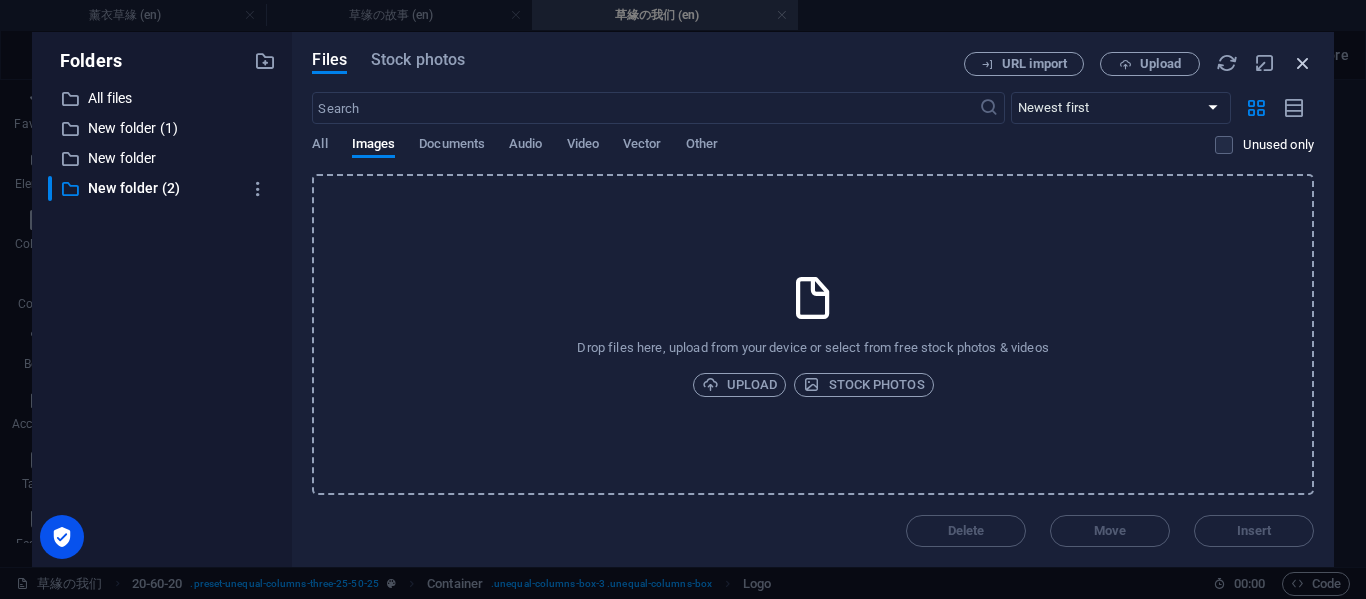 click at bounding box center (1303, 63) 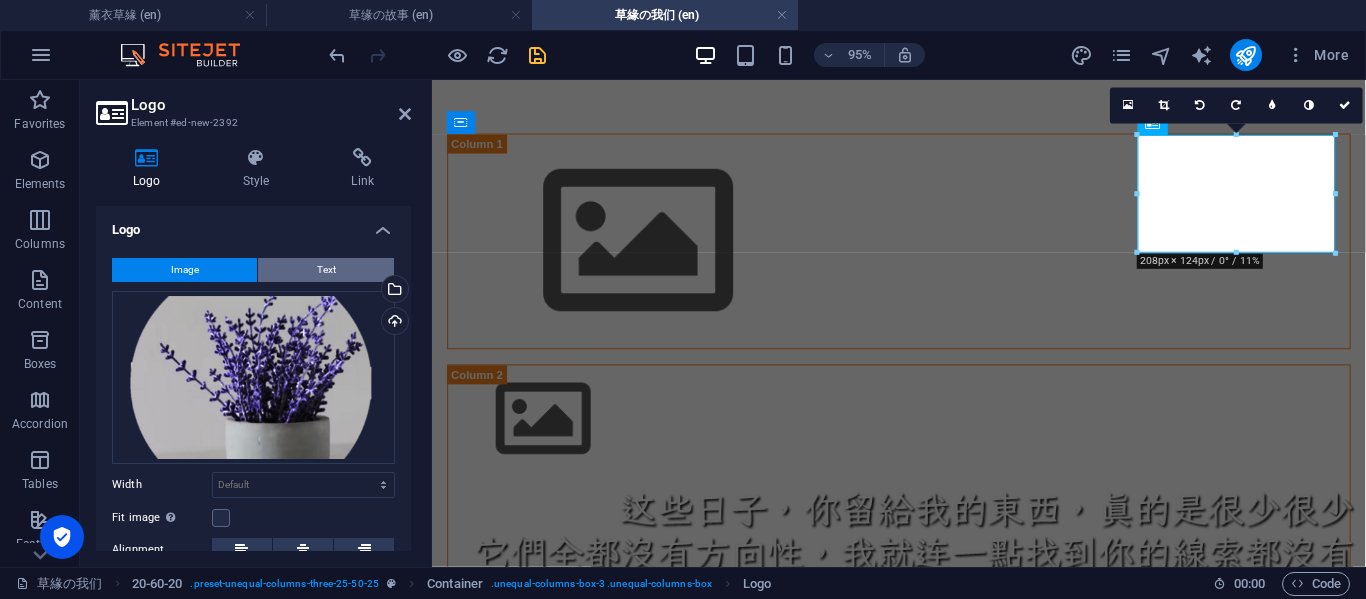 click on "Text" at bounding box center (326, 270) 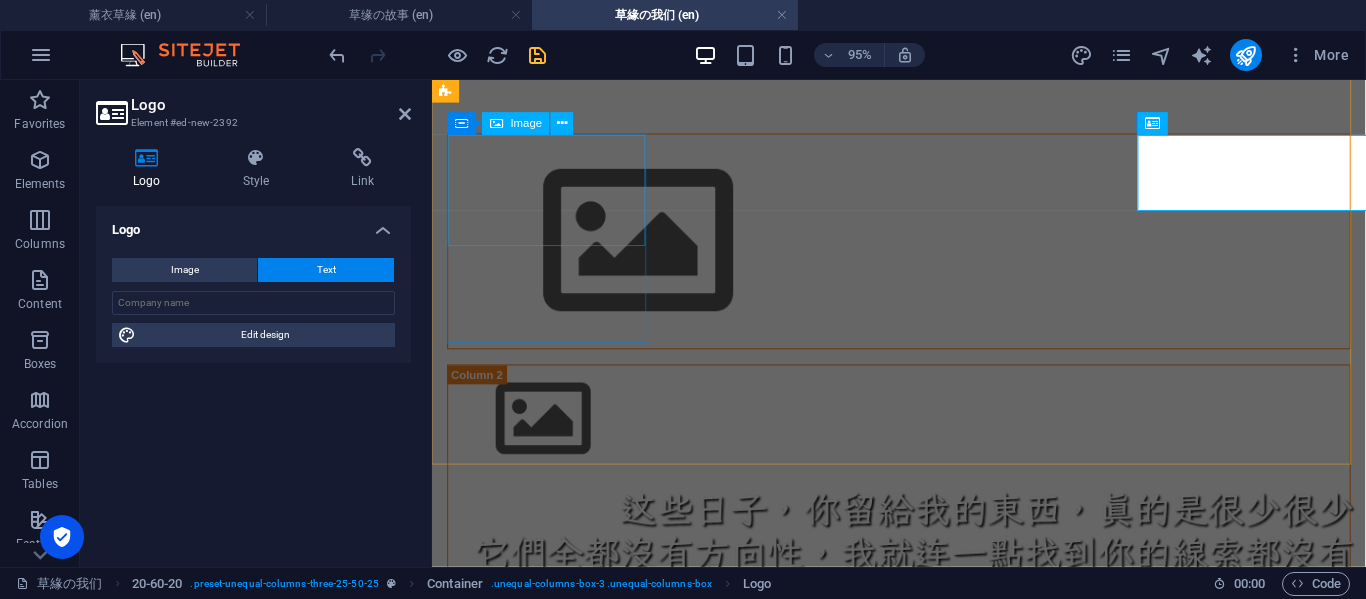 click at bounding box center [923, 250] 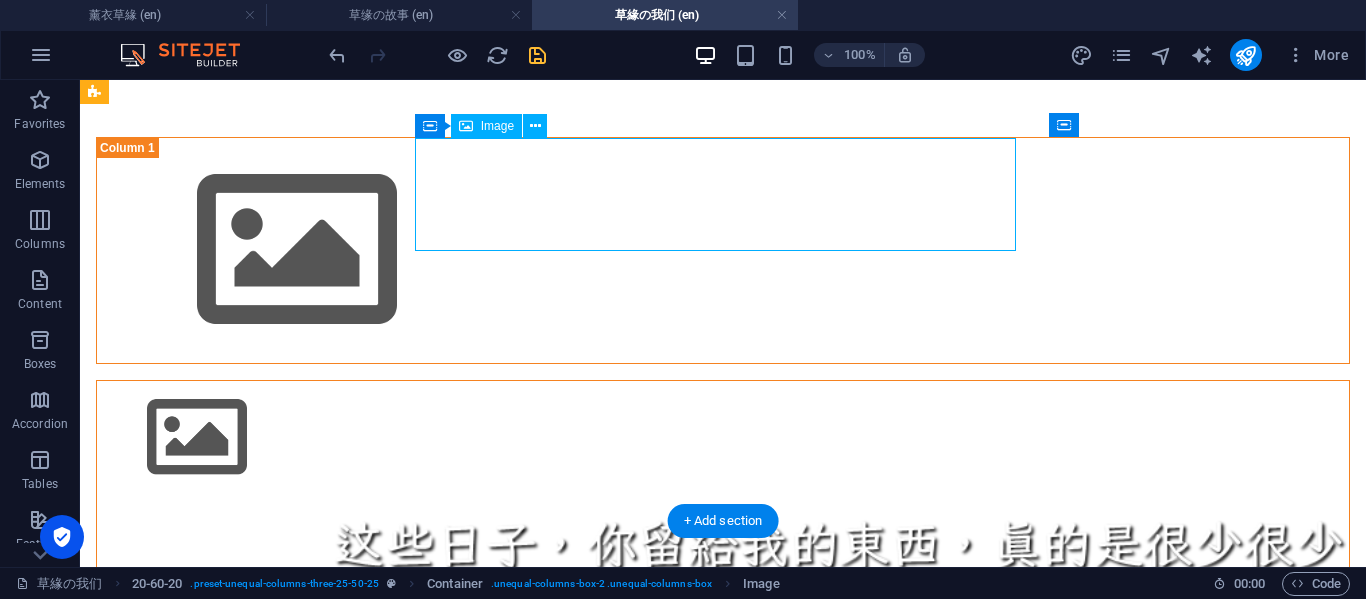drag, startPoint x: 739, startPoint y: 200, endPoint x: 723, endPoint y: 226, distance: 30.528675 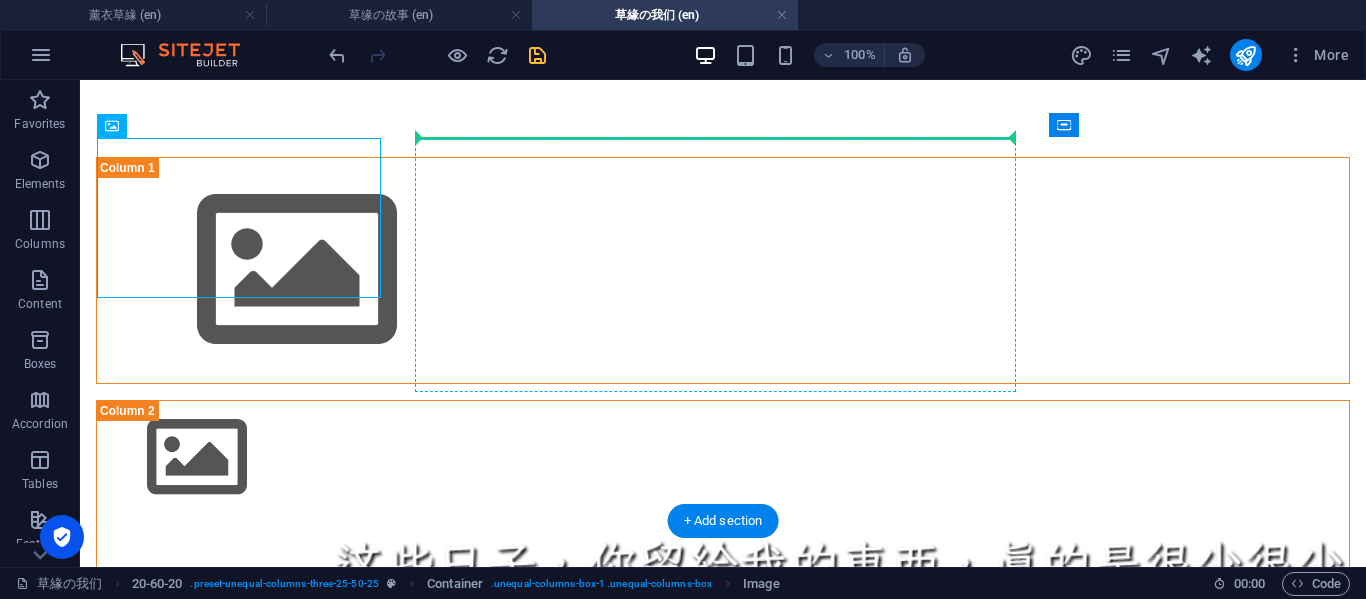 scroll, scrollTop: 0, scrollLeft: 0, axis: both 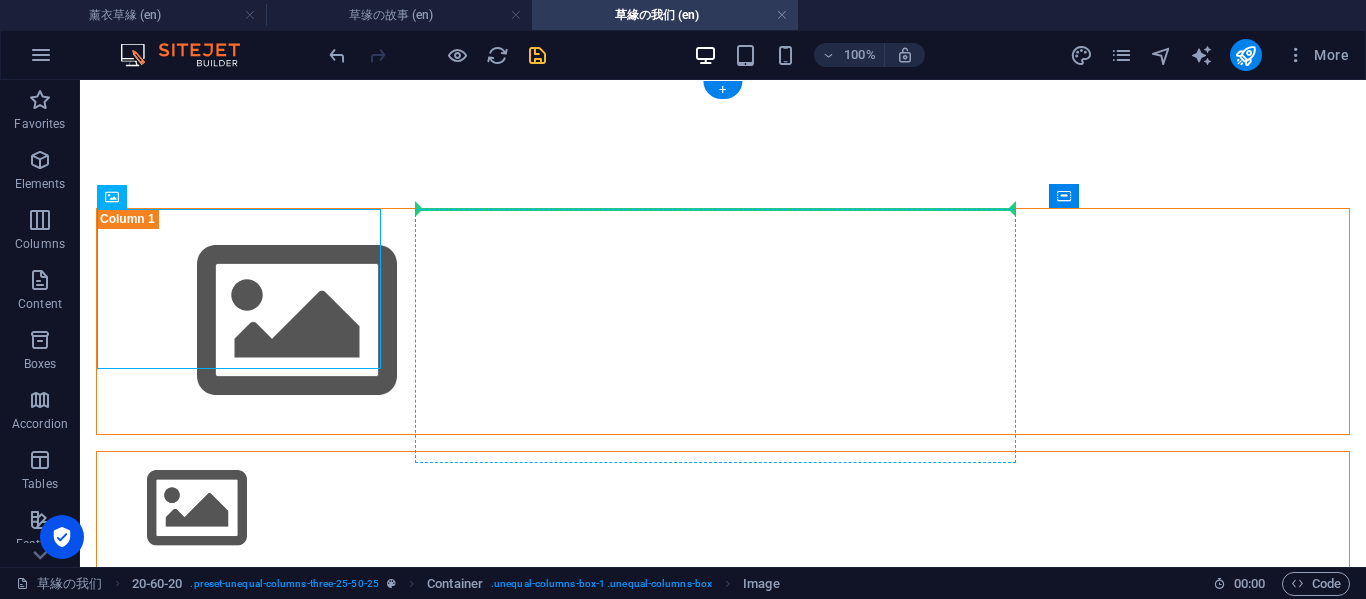 drag, startPoint x: 342, startPoint y: 171, endPoint x: 559, endPoint y: 238, distance: 227.10791 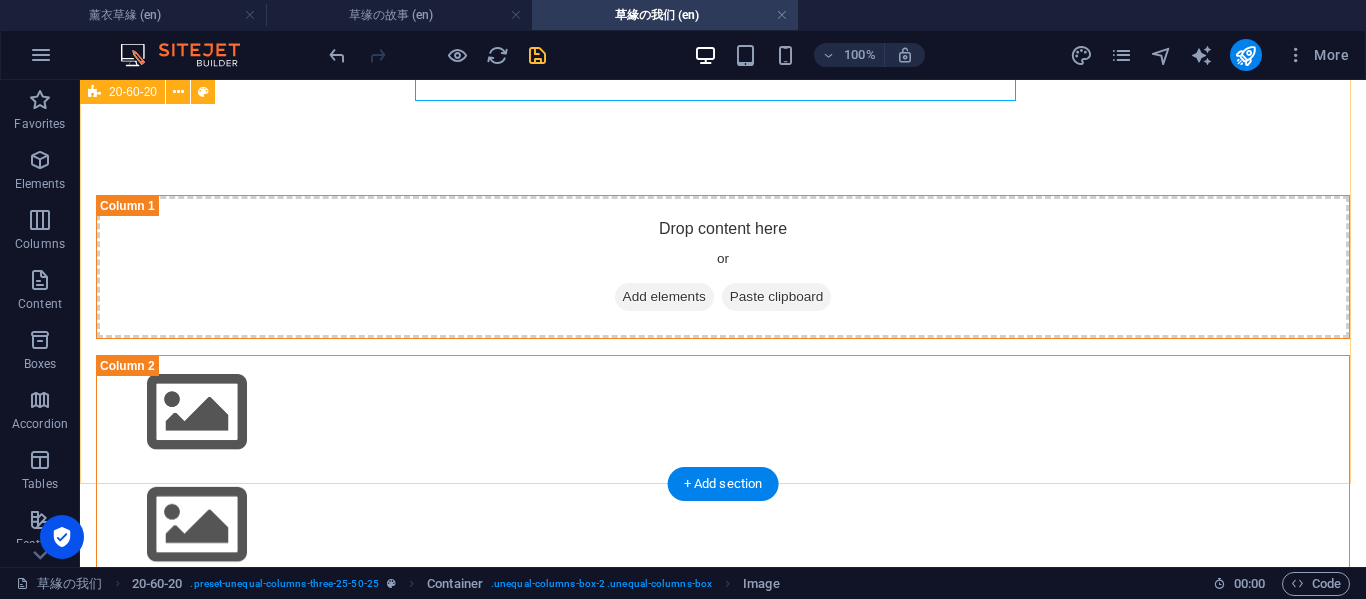 scroll, scrollTop: 0, scrollLeft: 0, axis: both 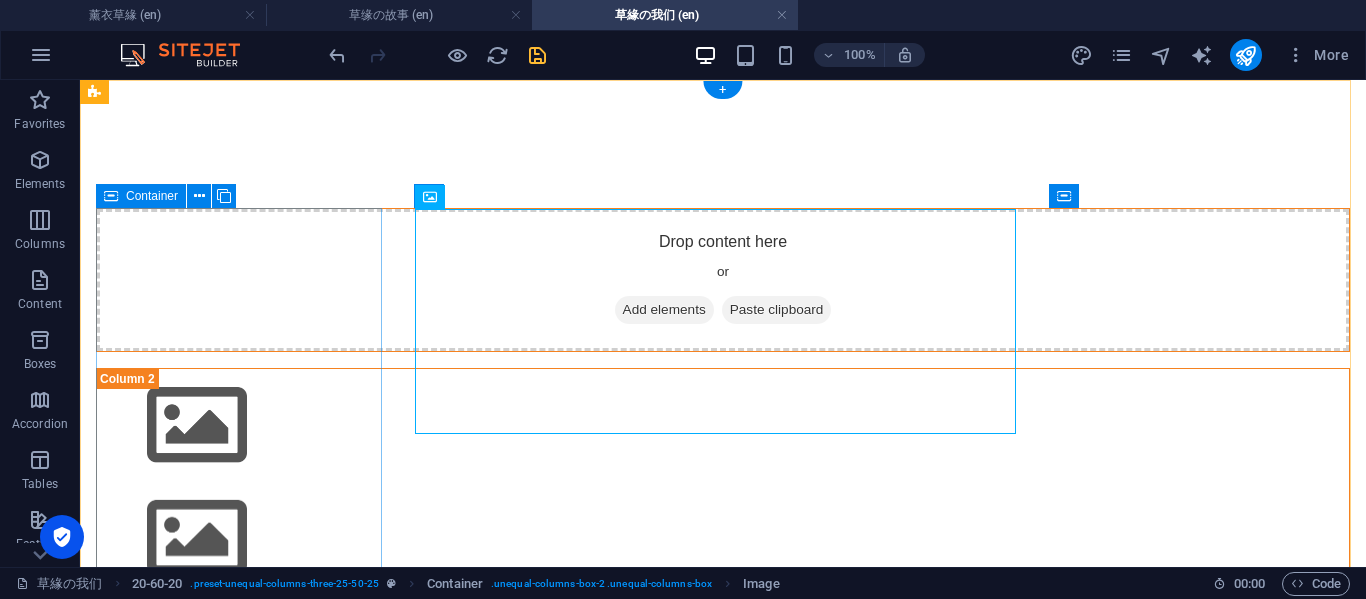 click on "Add elements" at bounding box center (664, 310) 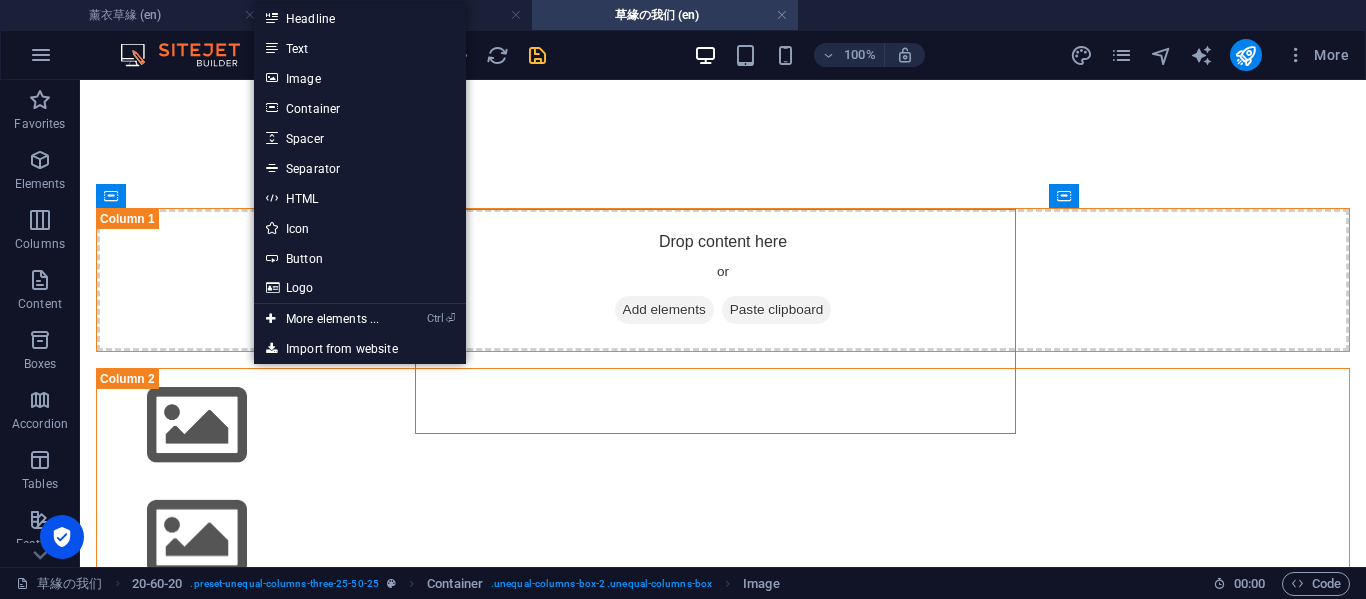 click on "Image" at bounding box center (360, 78) 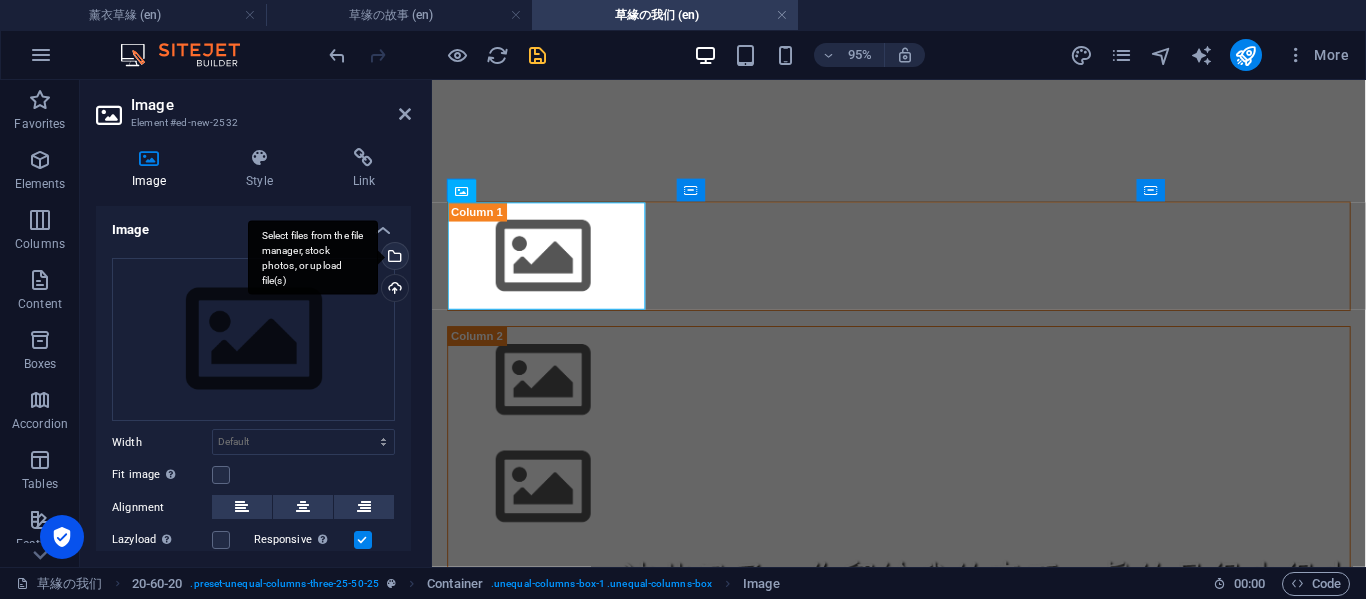 click on "Select files from the file manager, stock photos, or upload file(s)" at bounding box center (393, 258) 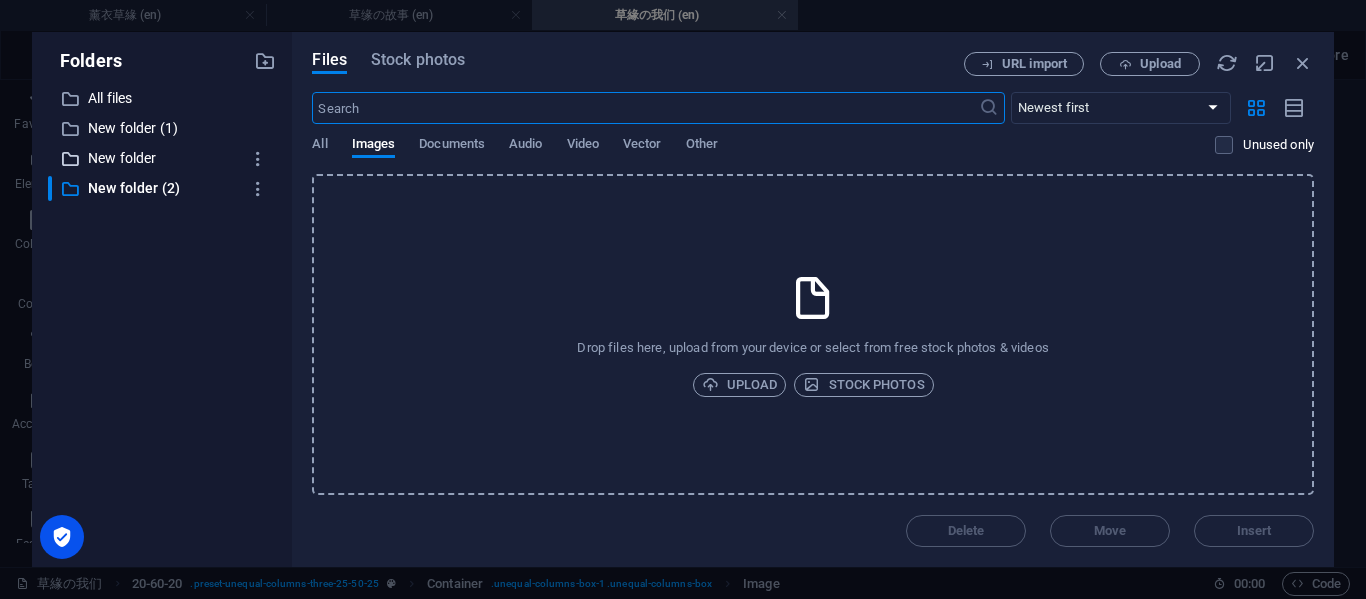click at bounding box center [70, 159] 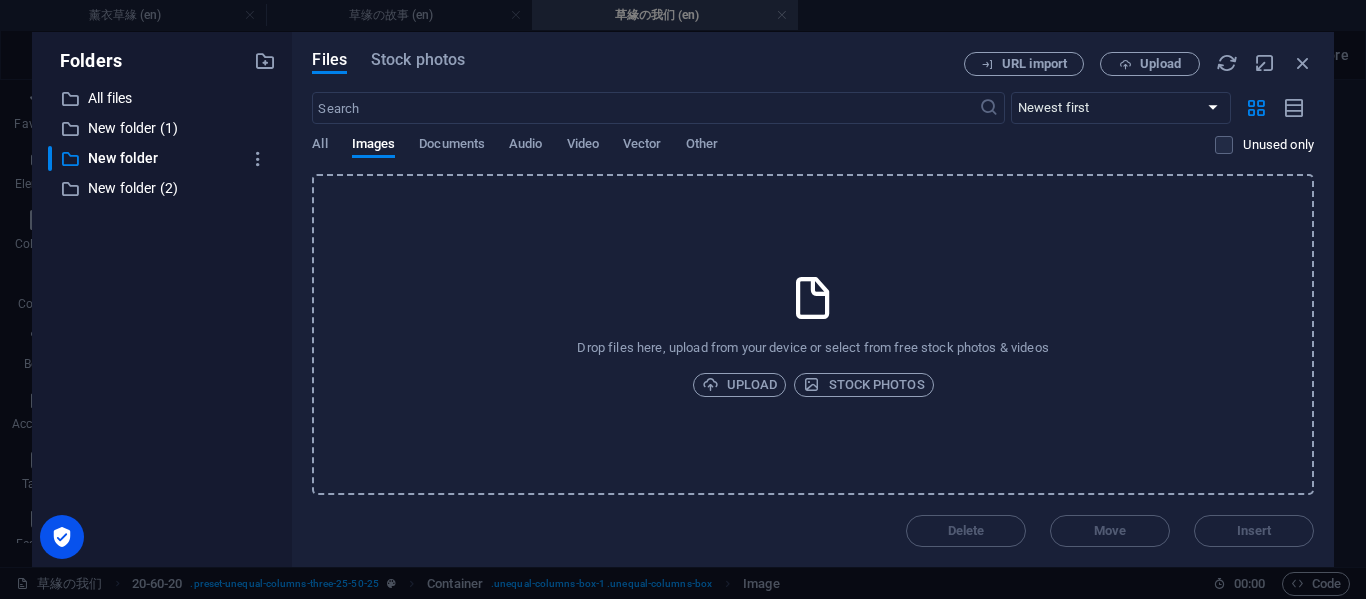 click on "​ All files All files ​ New folder (1) New folder (1) ​ New folder New folder ​ New folder (2) New folder (2)" at bounding box center [162, 318] 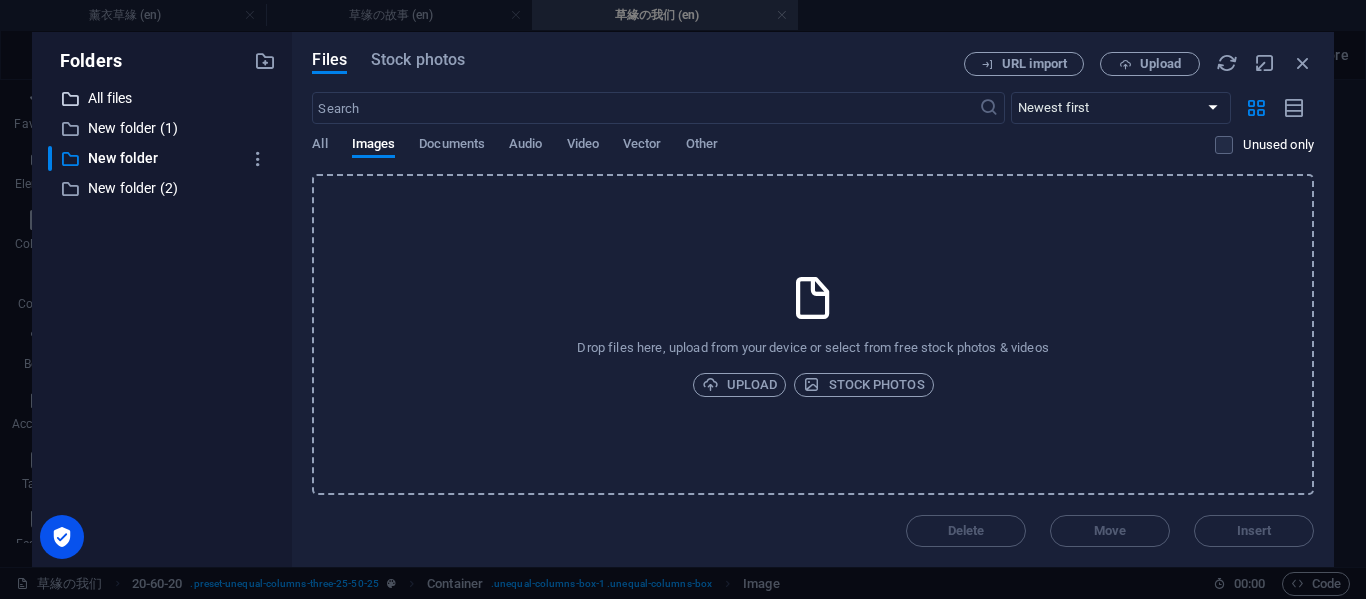 click on "All files" at bounding box center [164, 98] 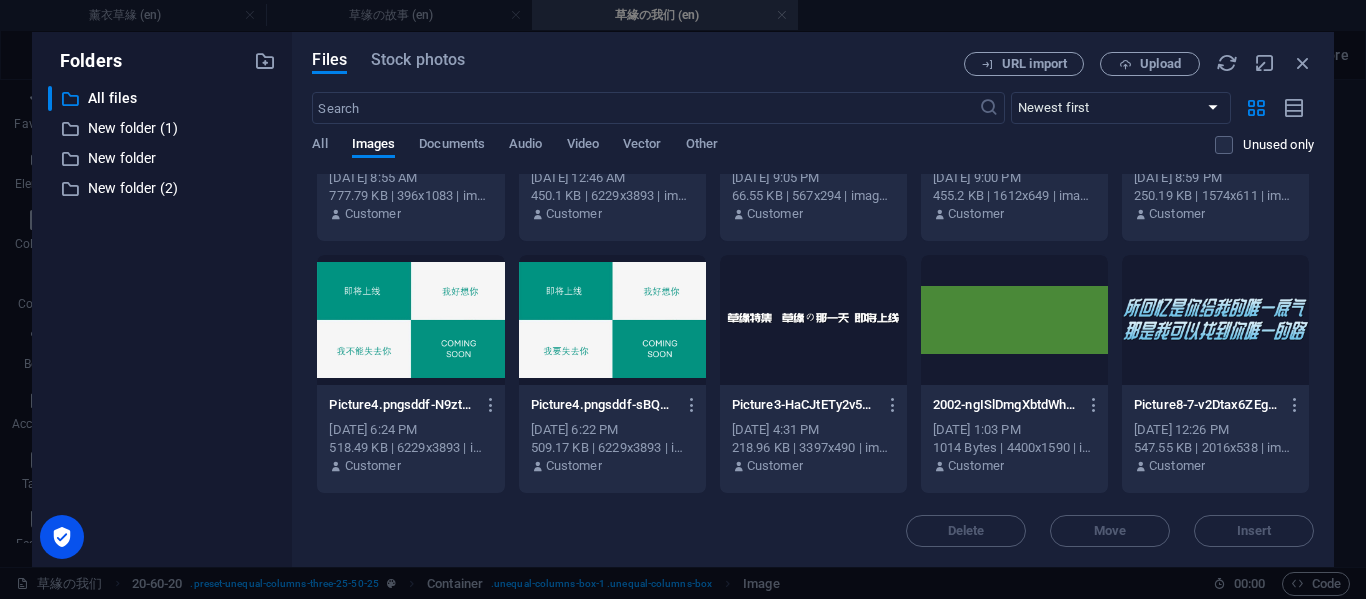 scroll, scrollTop: 667, scrollLeft: 0, axis: vertical 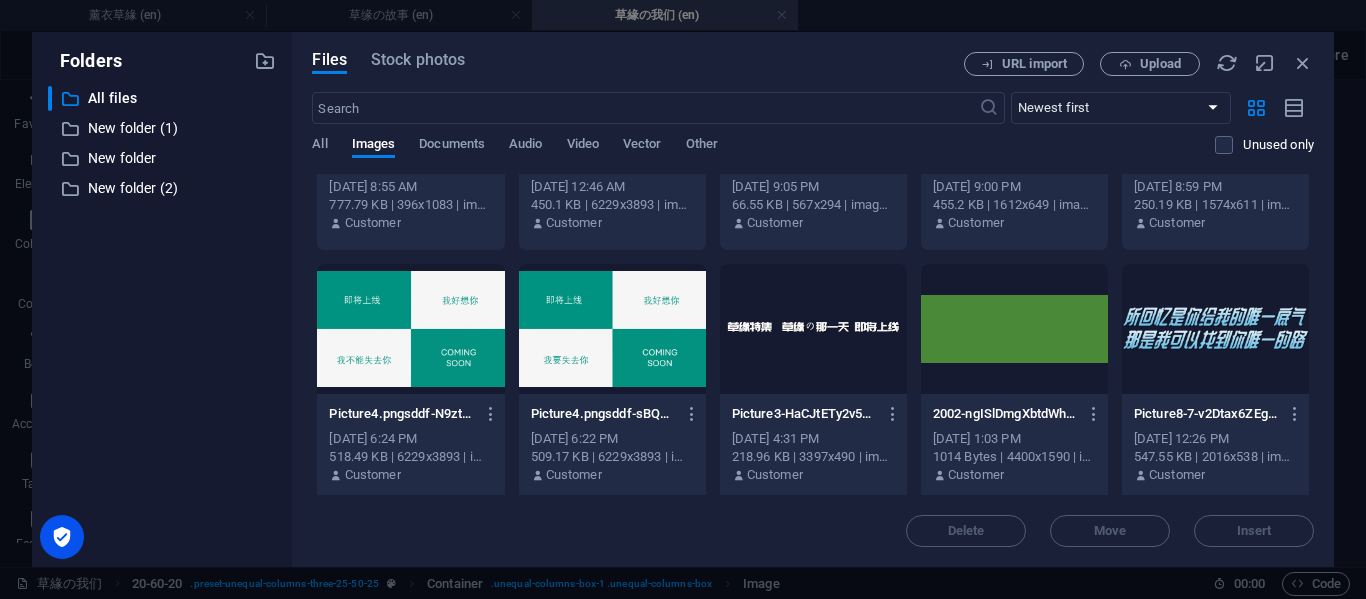 click at bounding box center [1215, 329] 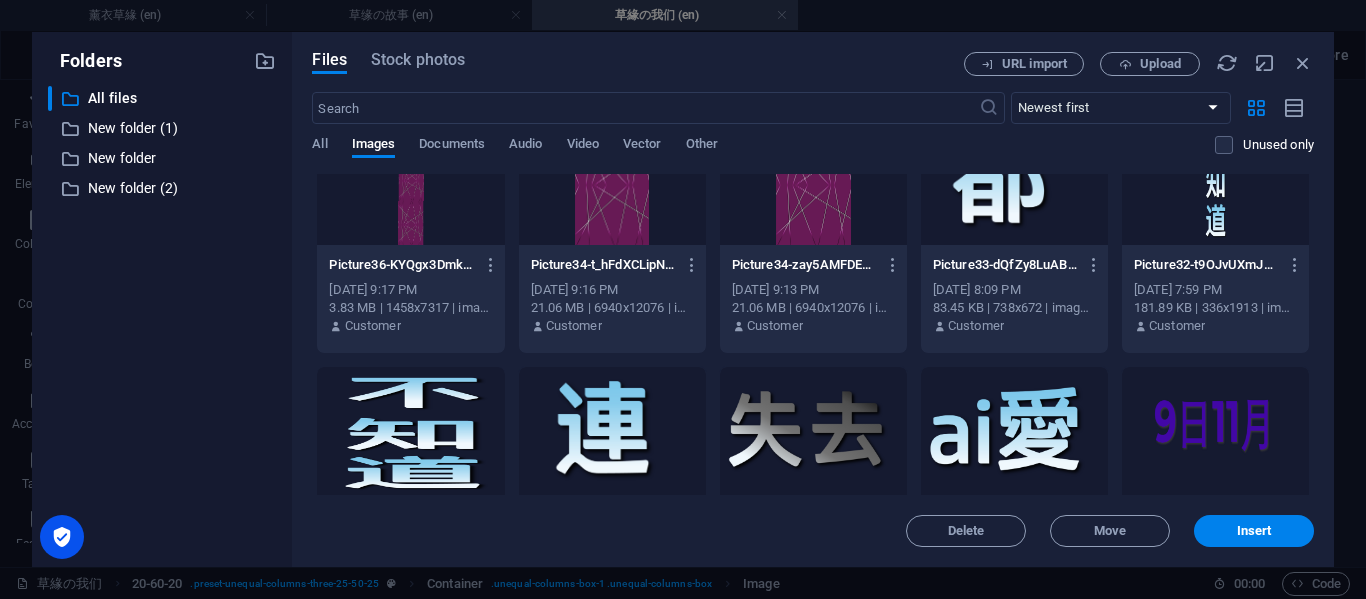 scroll, scrollTop: 1333, scrollLeft: 0, axis: vertical 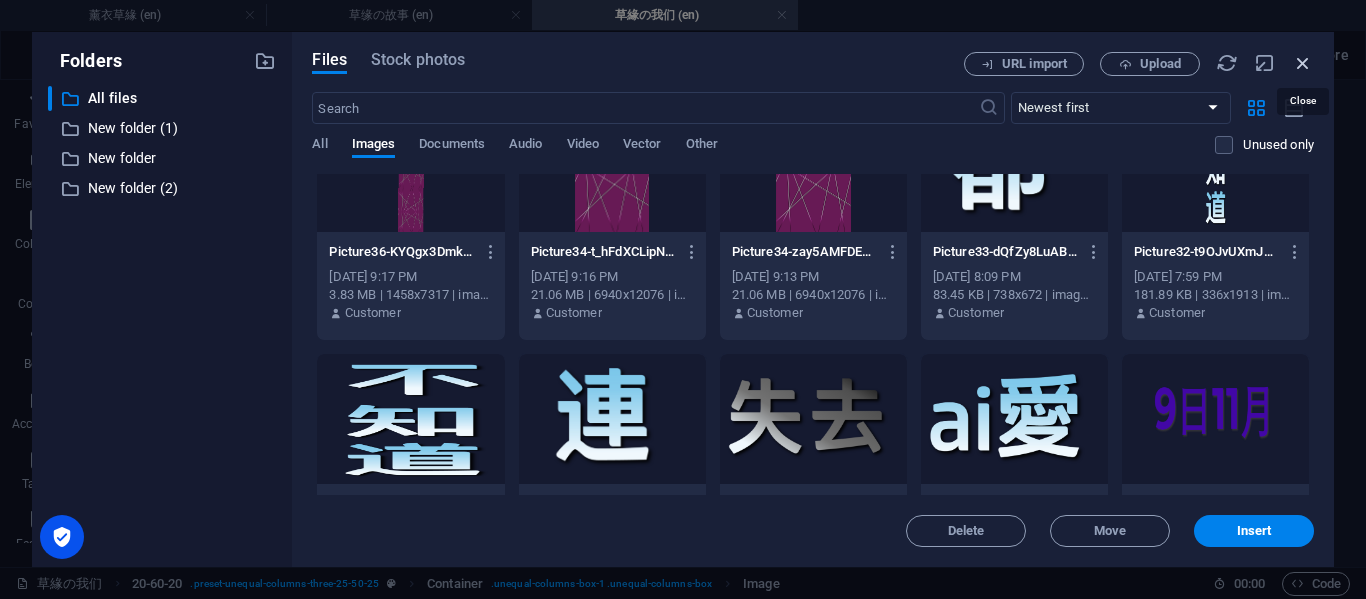 click at bounding box center (1303, 63) 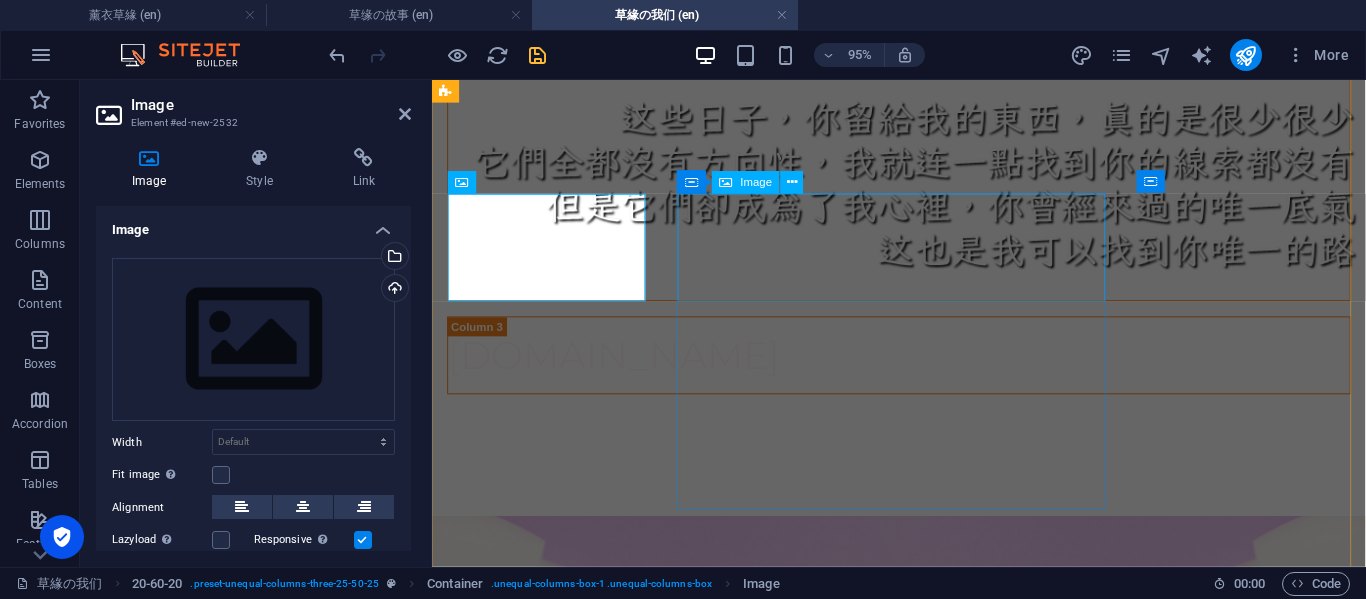 scroll, scrollTop: 667, scrollLeft: 0, axis: vertical 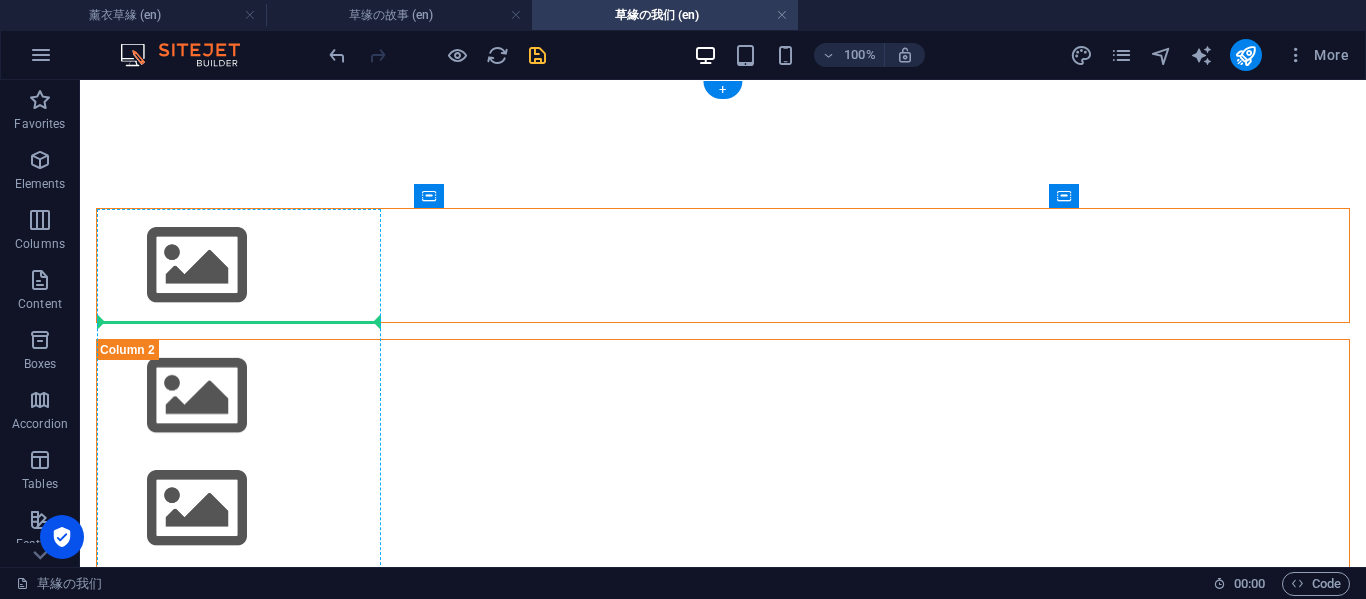 drag, startPoint x: 518, startPoint y: 283, endPoint x: 258, endPoint y: 284, distance: 260.00192 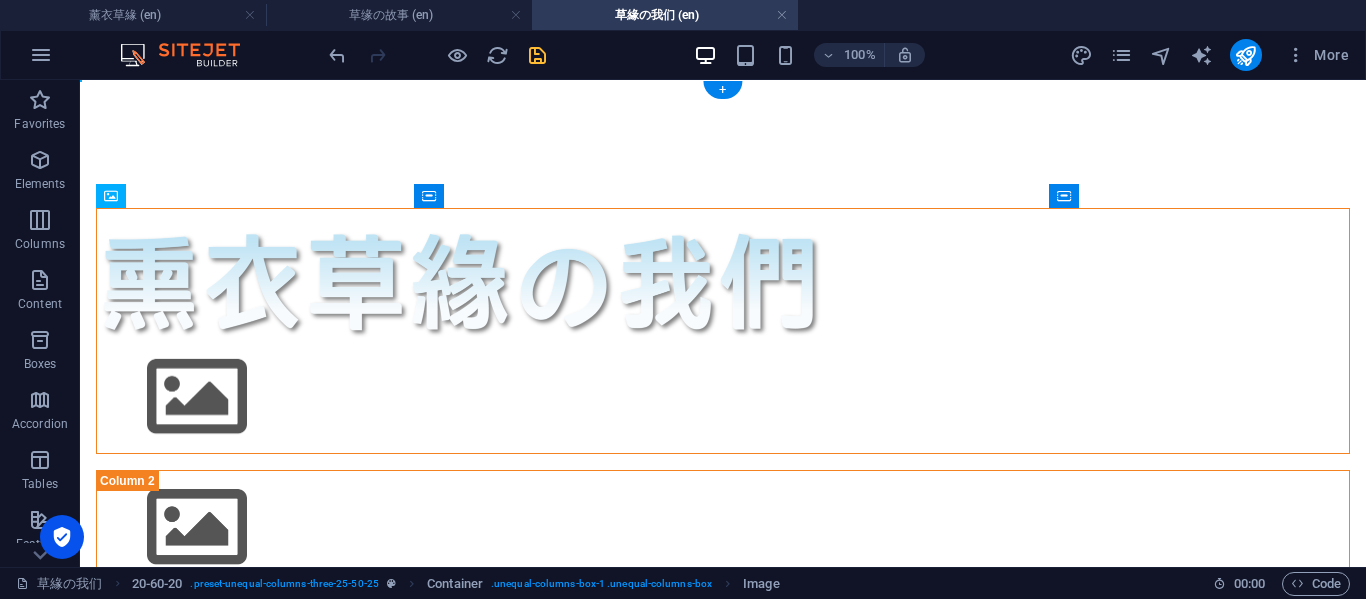 drag, startPoint x: 265, startPoint y: 333, endPoint x: 266, endPoint y: 293, distance: 40.012497 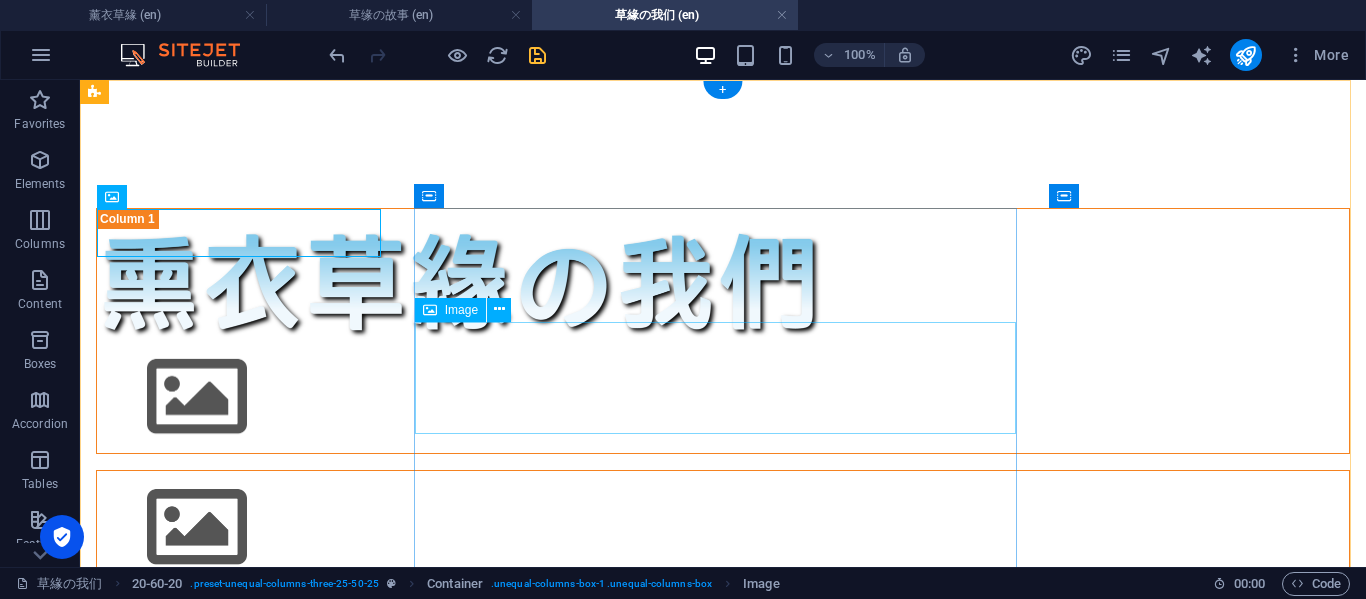 click at bounding box center (723, 640) 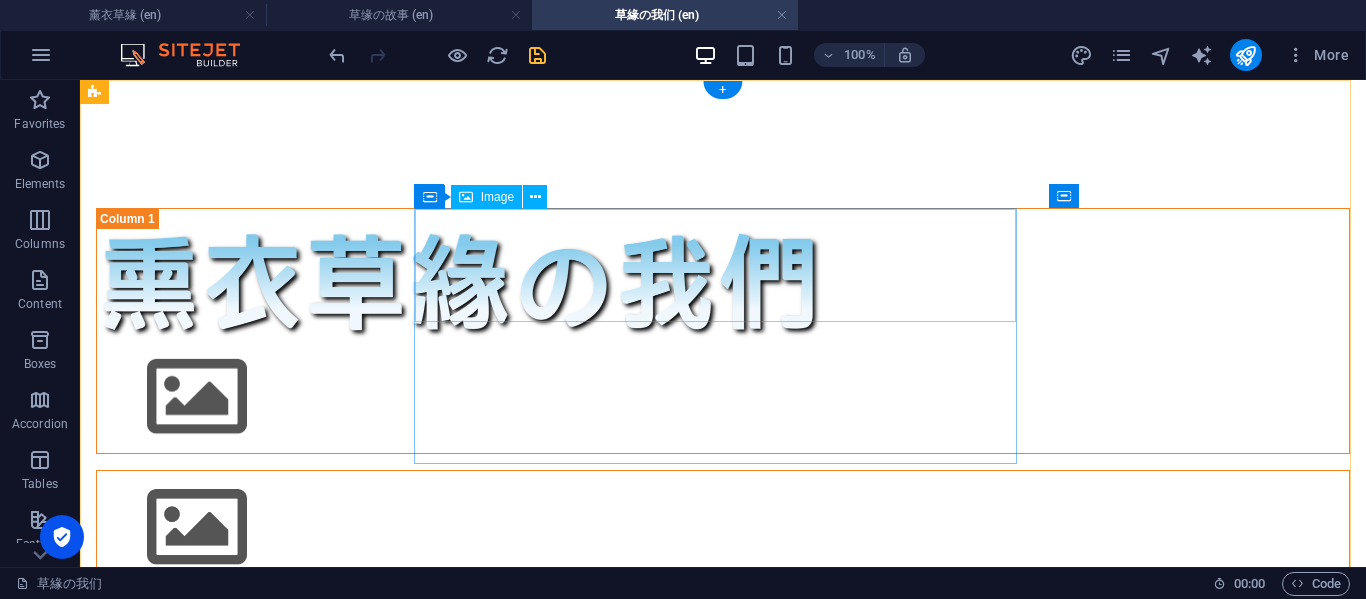 click at bounding box center (723, 527) 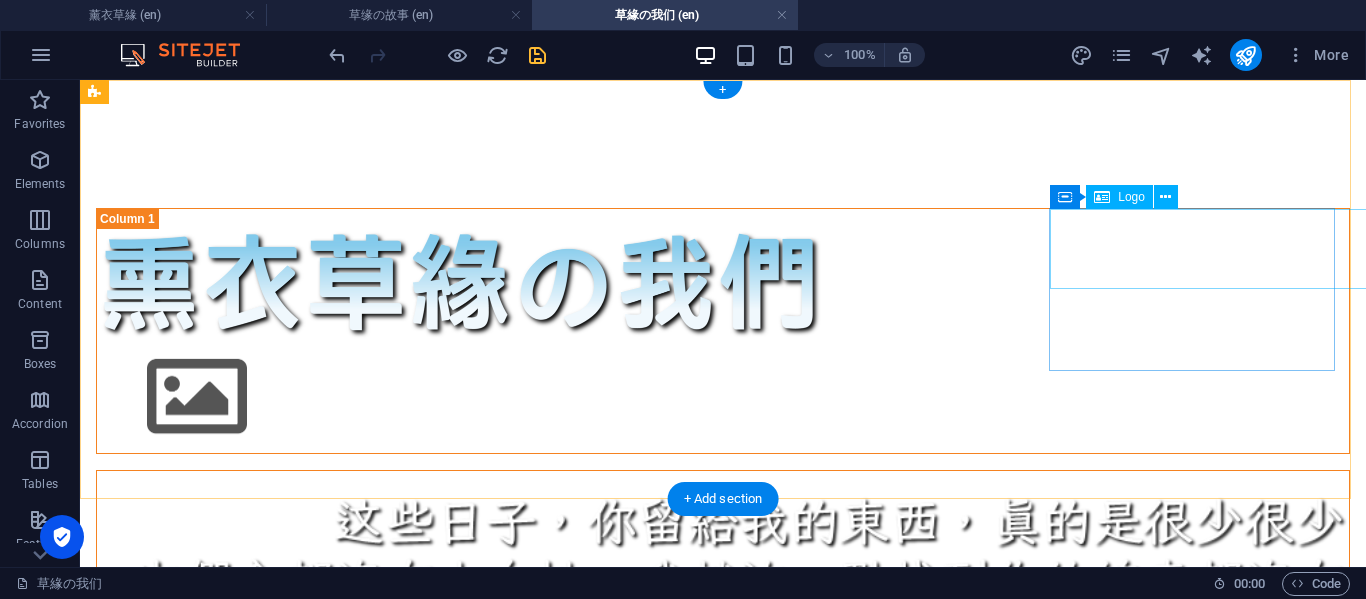 click on "[DOMAIN_NAME]" at bounding box center (723, 831) 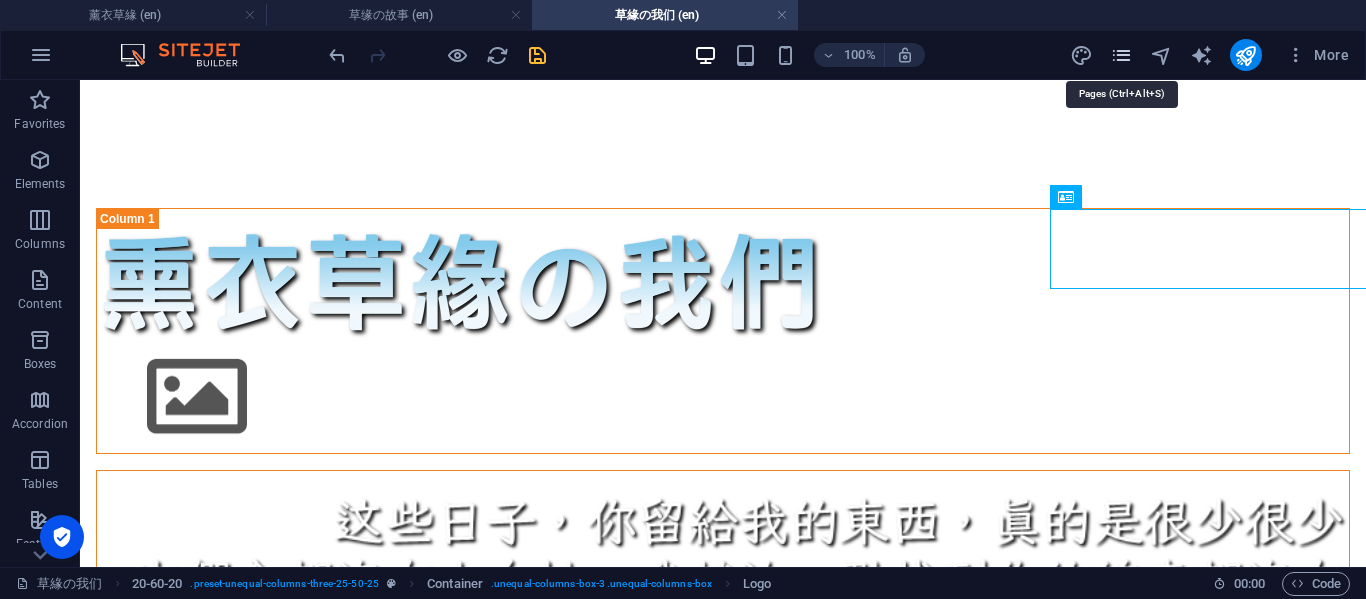 click at bounding box center (1121, 55) 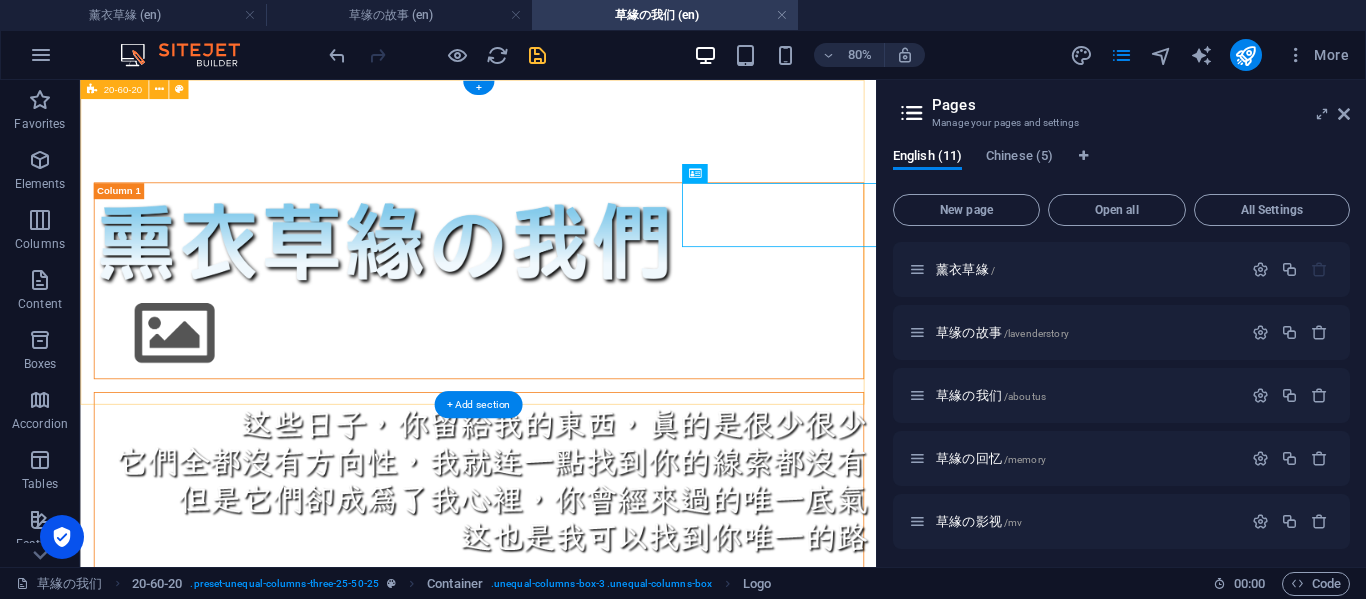 click on "[DOMAIN_NAME]" at bounding box center [577, 506] 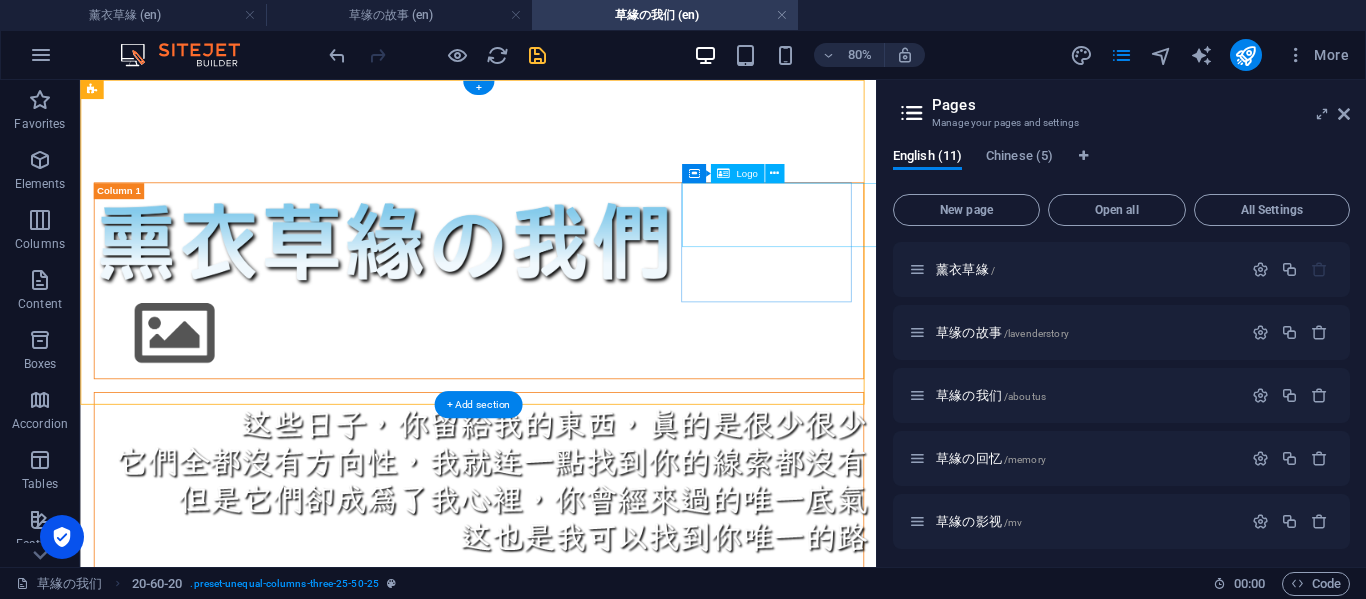click on "[DOMAIN_NAME]" at bounding box center [577, 763] 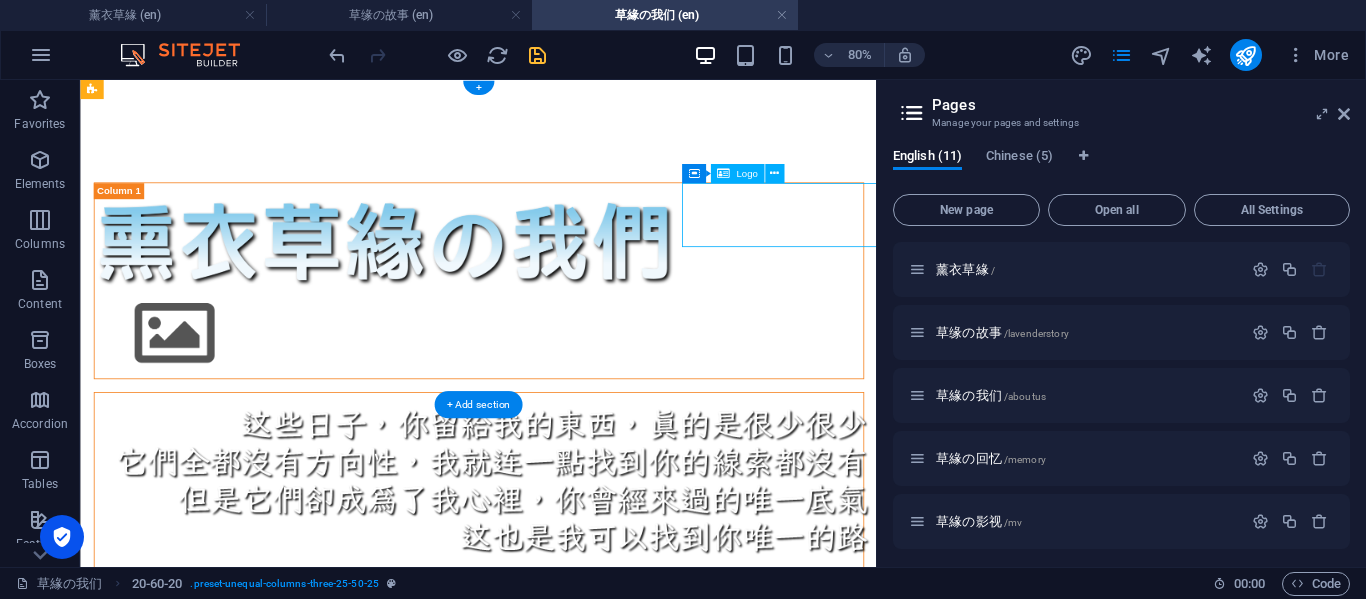 click on "[DOMAIN_NAME]" at bounding box center [577, 763] 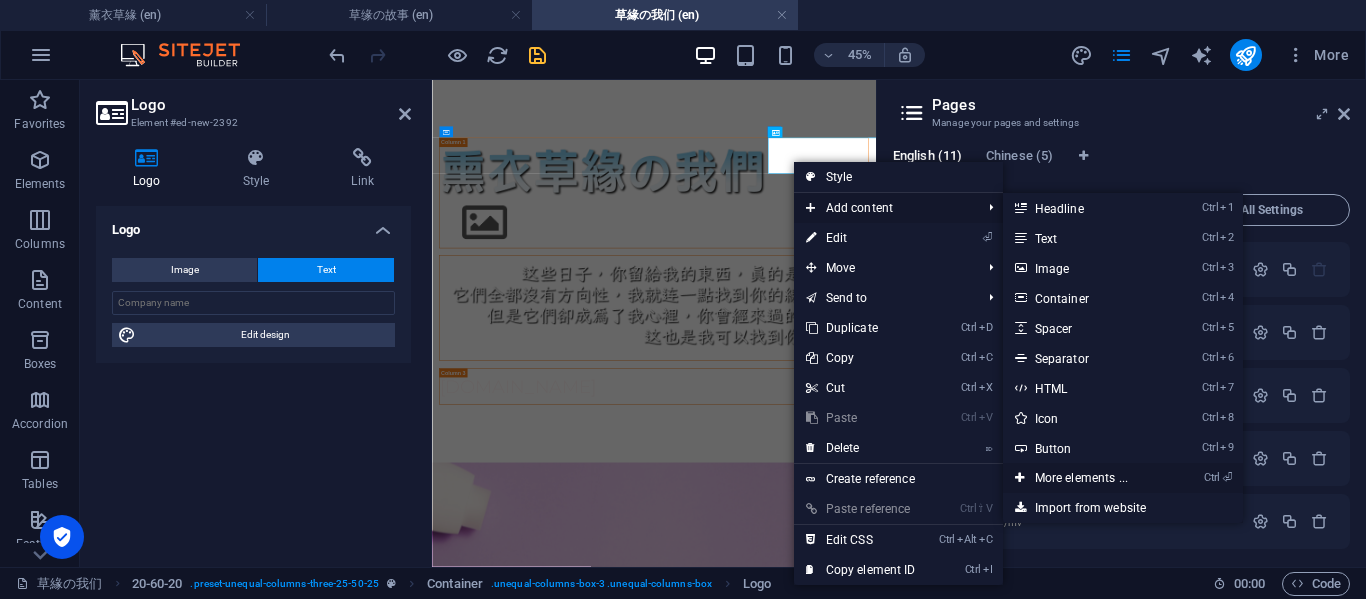 drag, startPoint x: 1075, startPoint y: 472, endPoint x: 886, endPoint y: 828, distance: 403.05954 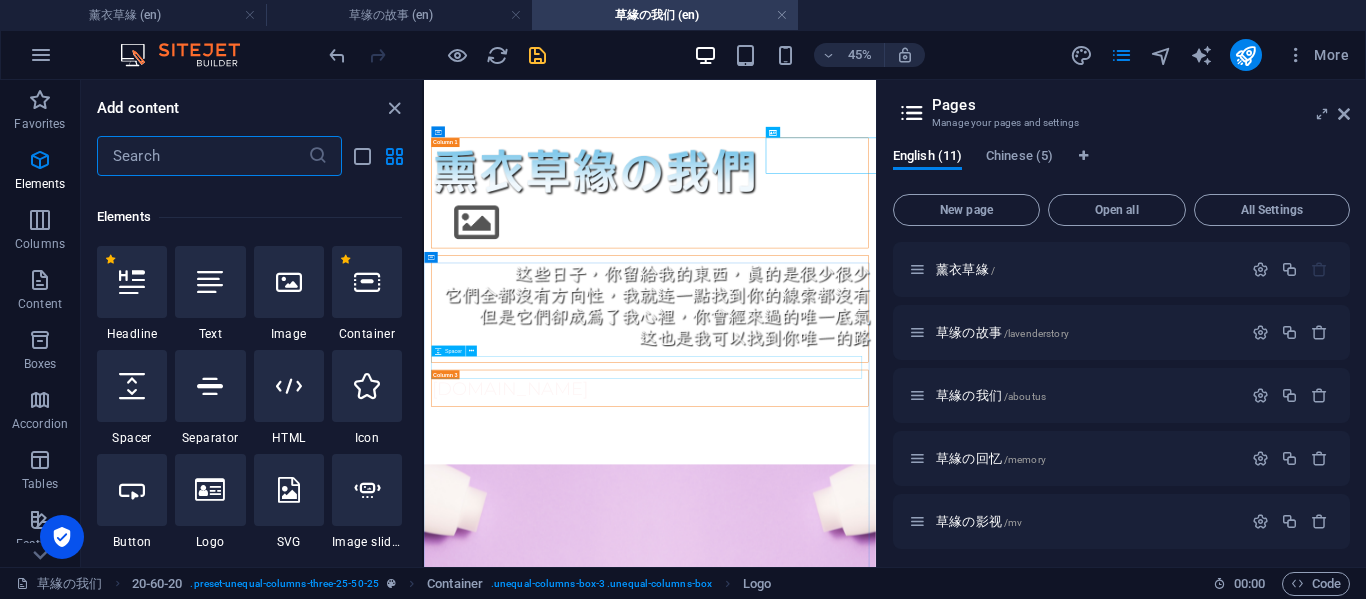 scroll, scrollTop: 213, scrollLeft: 0, axis: vertical 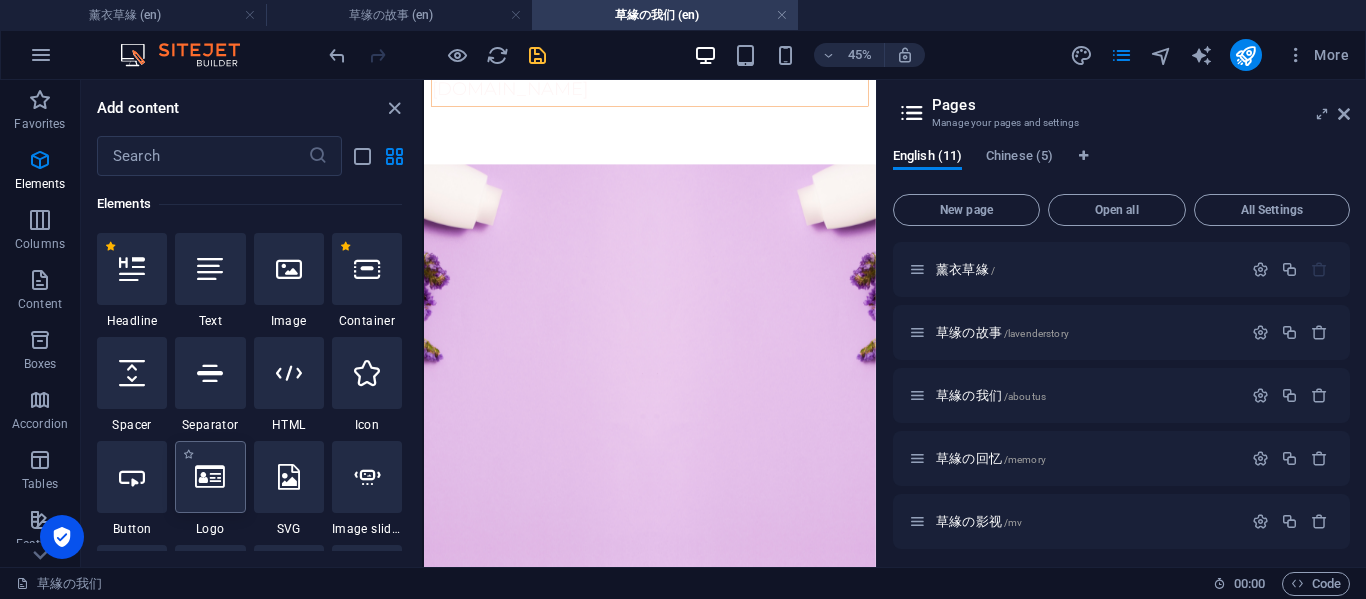 click at bounding box center [210, 477] 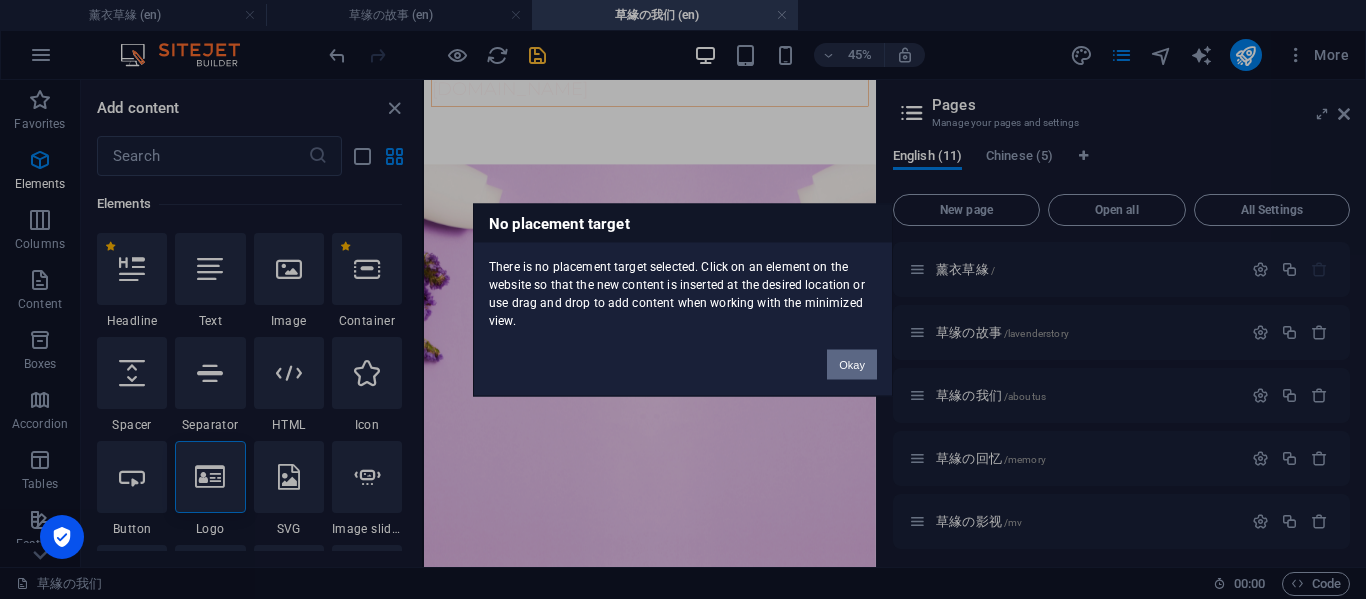 click on "Okay" at bounding box center [852, 364] 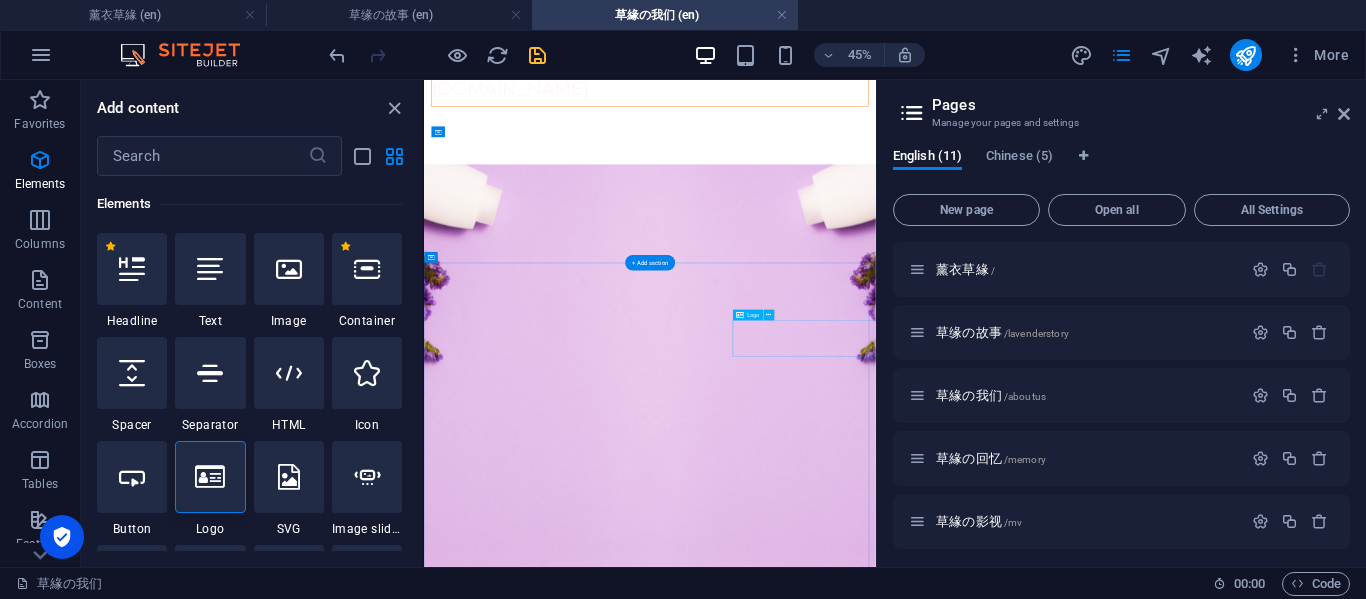 scroll, scrollTop: 0, scrollLeft: 0, axis: both 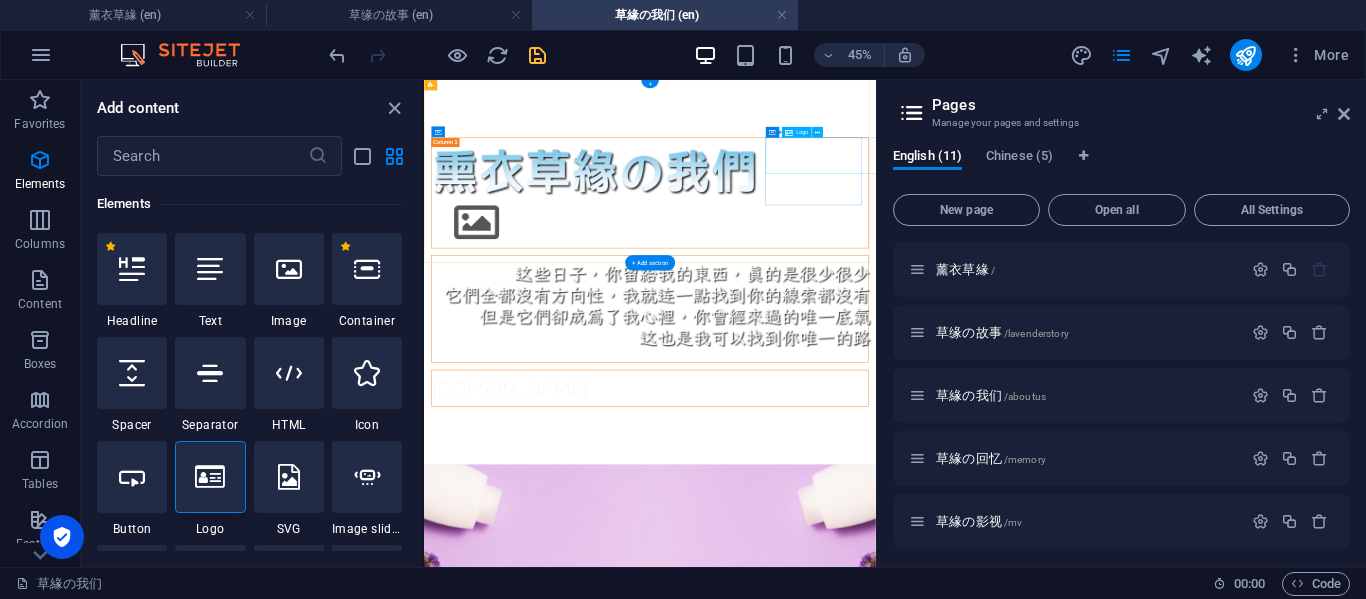 click on "[DOMAIN_NAME]" at bounding box center (926, 765) 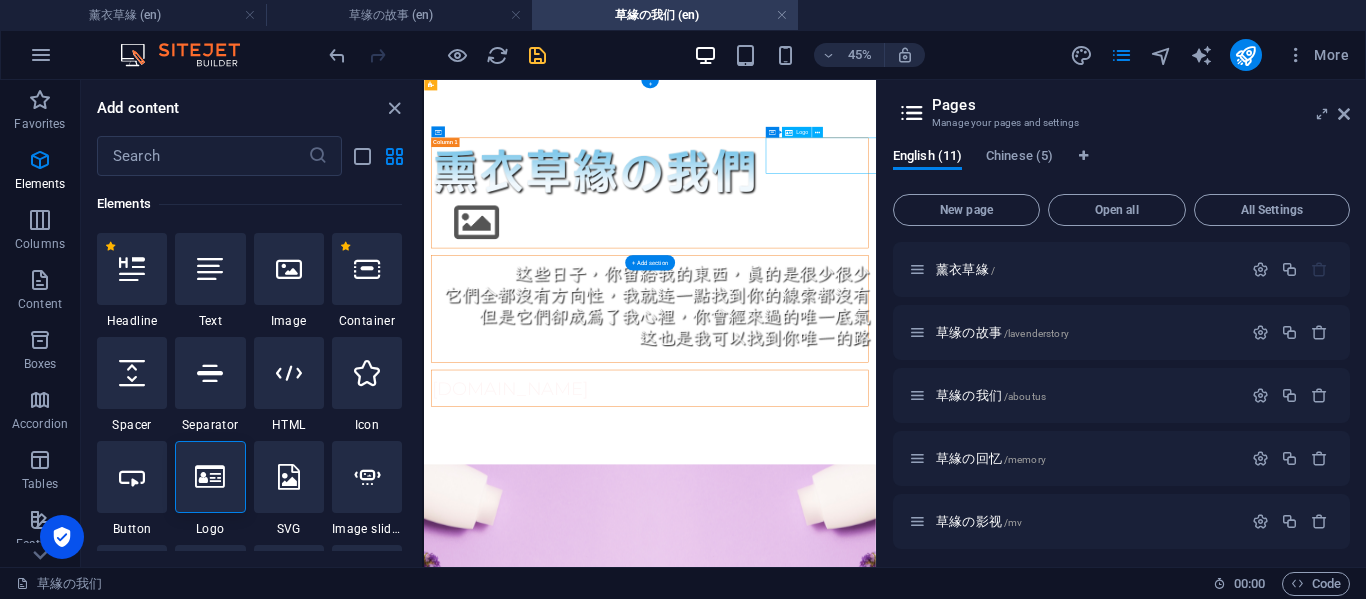 click on "[DOMAIN_NAME]" at bounding box center (926, 765) 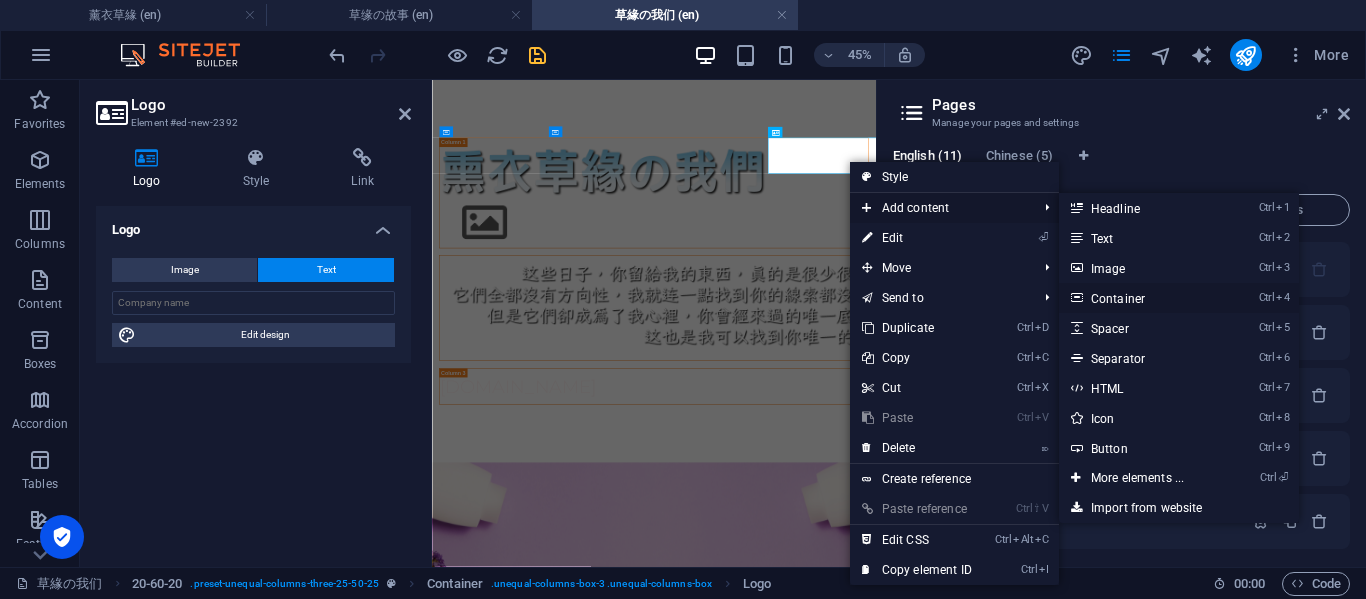 click on "Ctrl 4  Container" at bounding box center [1141, 298] 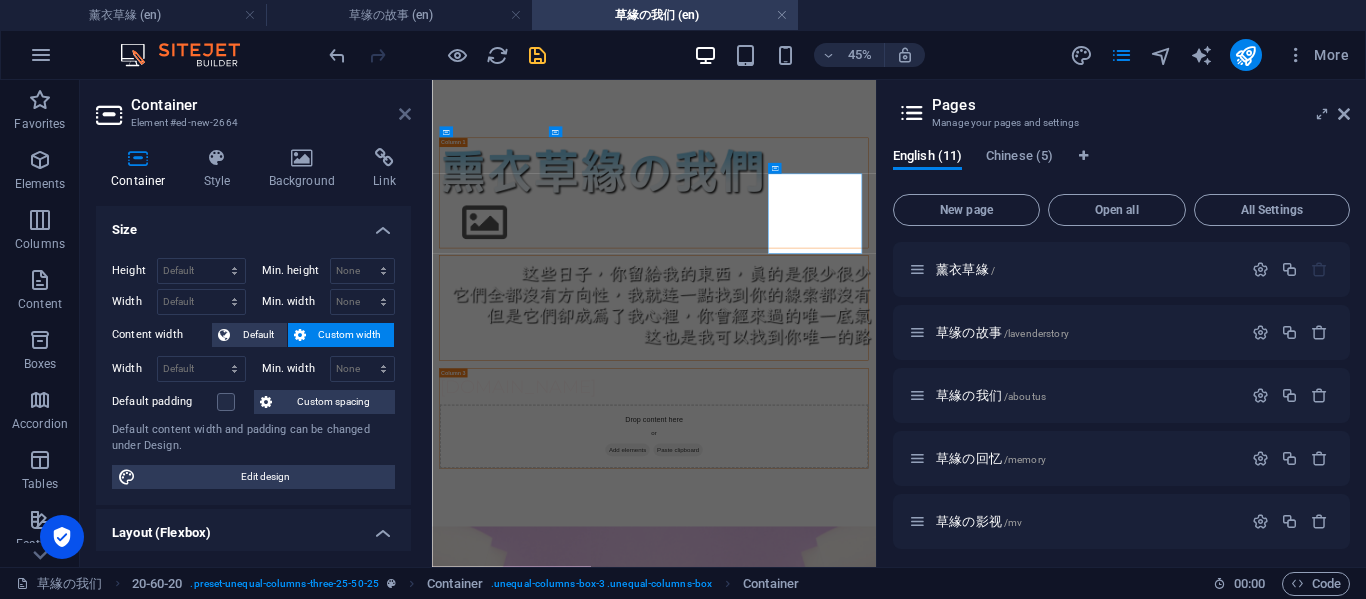 drag, startPoint x: 402, startPoint y: 115, endPoint x: 406, endPoint y: 52, distance: 63.126858 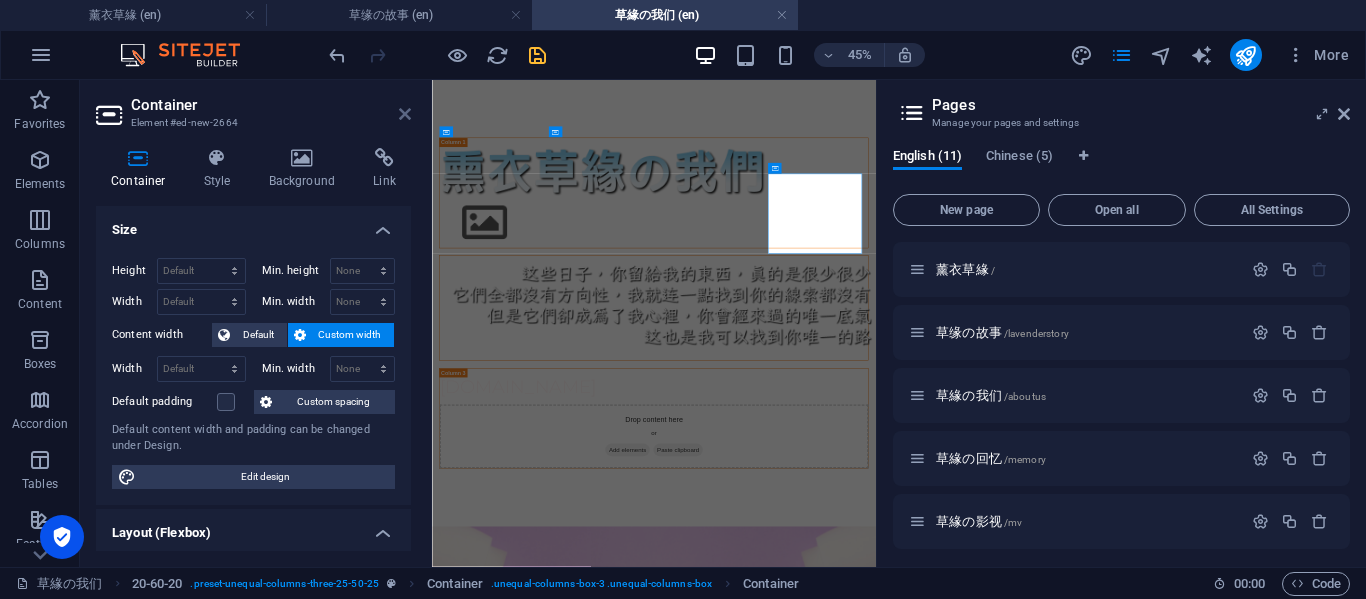 click at bounding box center (405, 114) 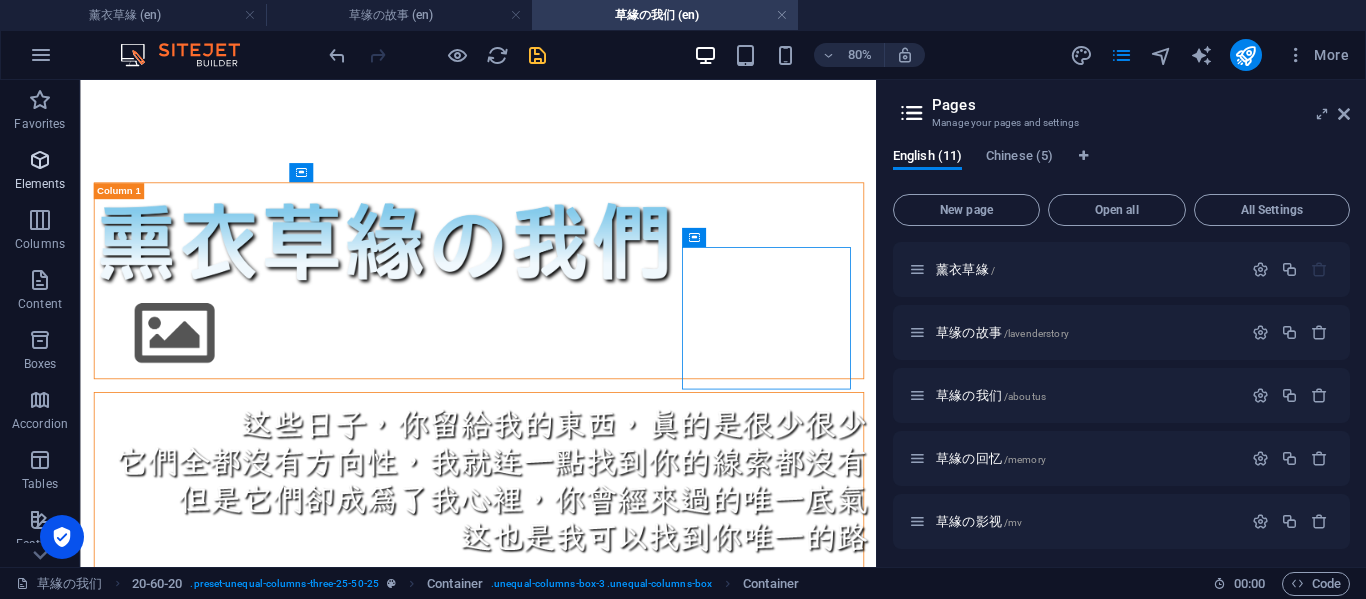 drag, startPoint x: 35, startPoint y: 187, endPoint x: 4, endPoint y: 178, distance: 32.280025 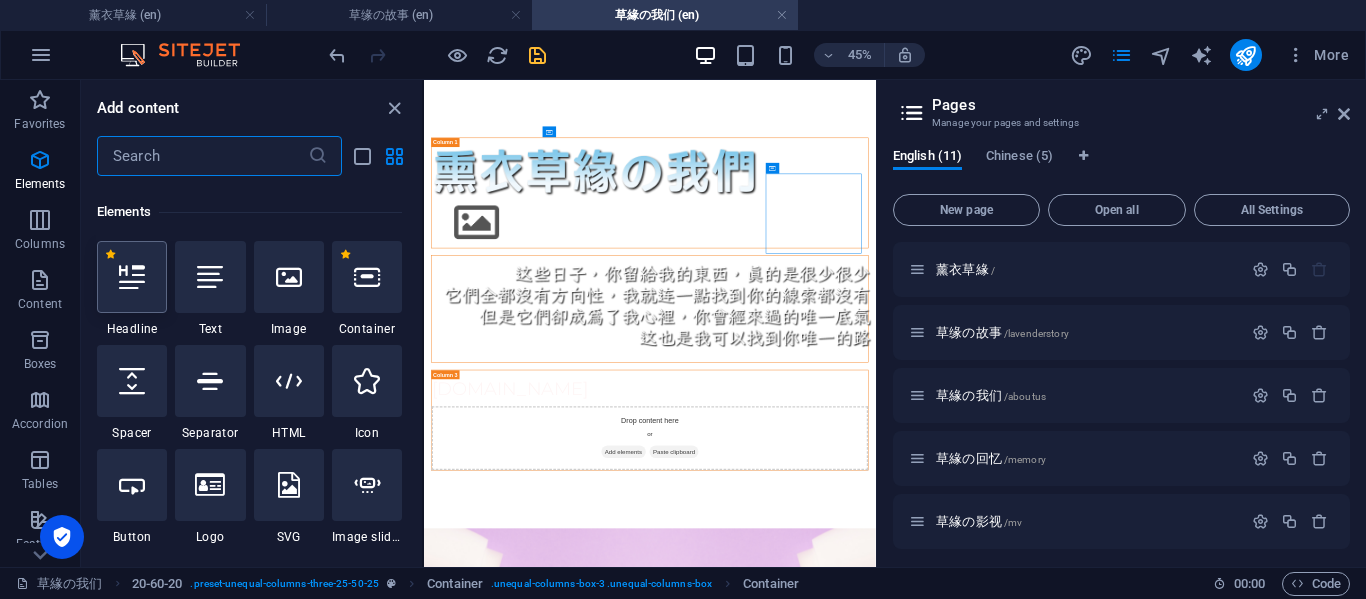 scroll, scrollTop: 213, scrollLeft: 0, axis: vertical 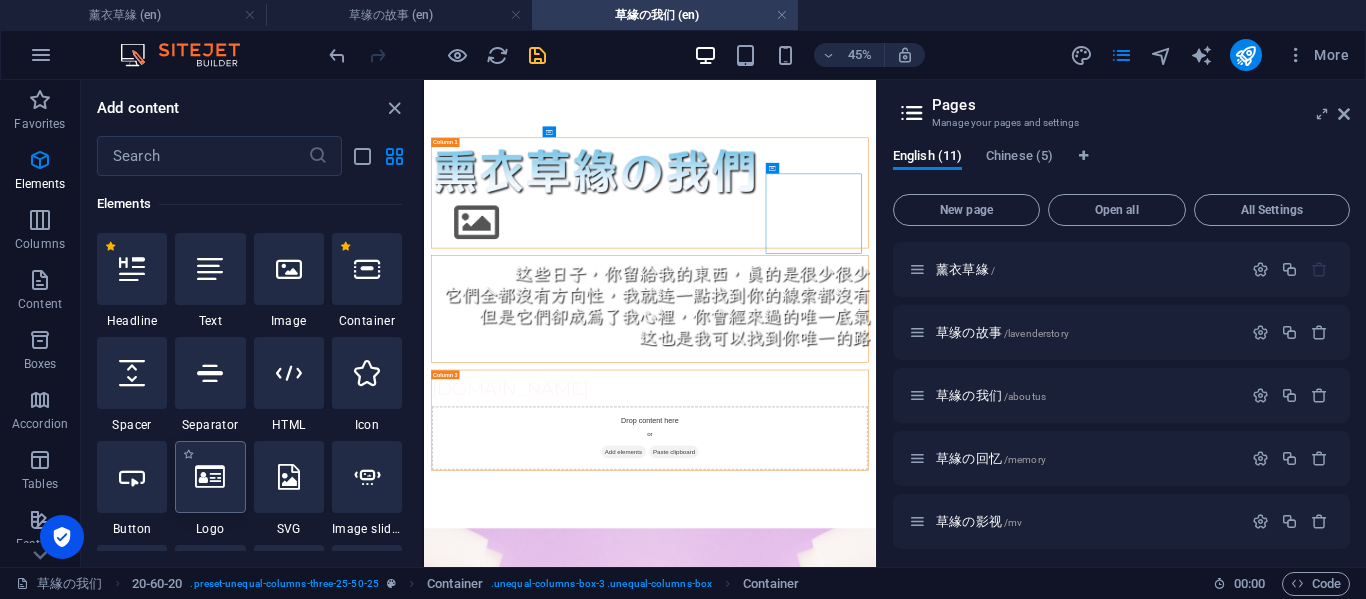 click at bounding box center (210, 477) 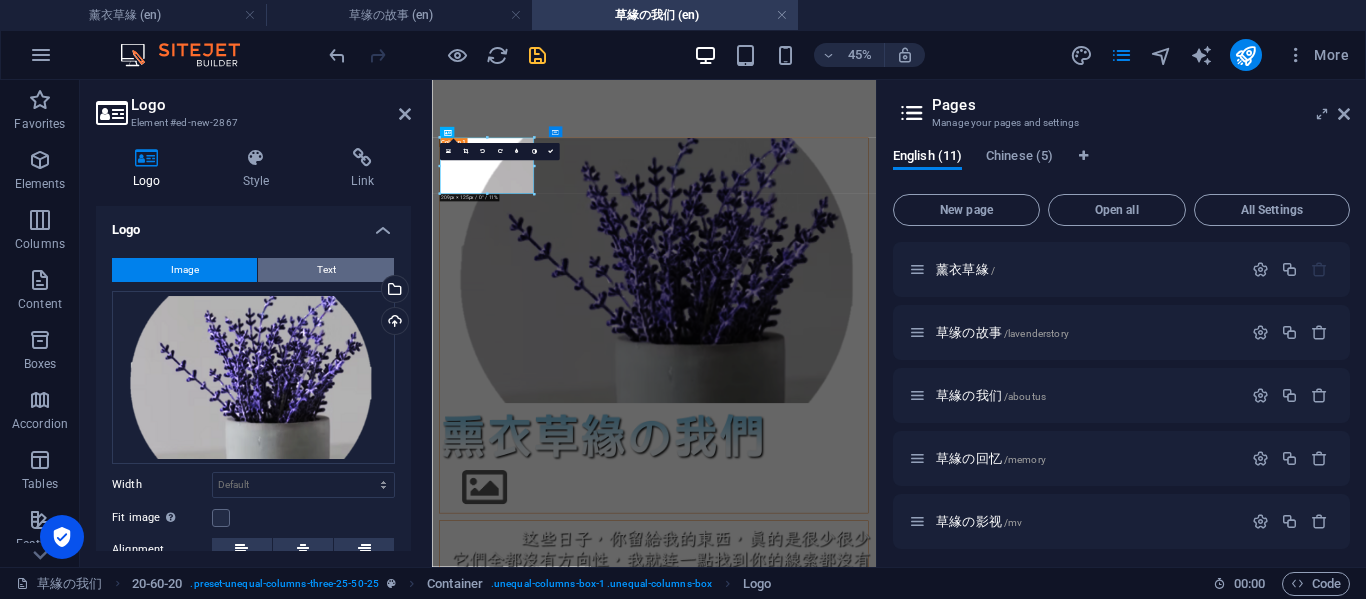 click on "Text" at bounding box center [326, 270] 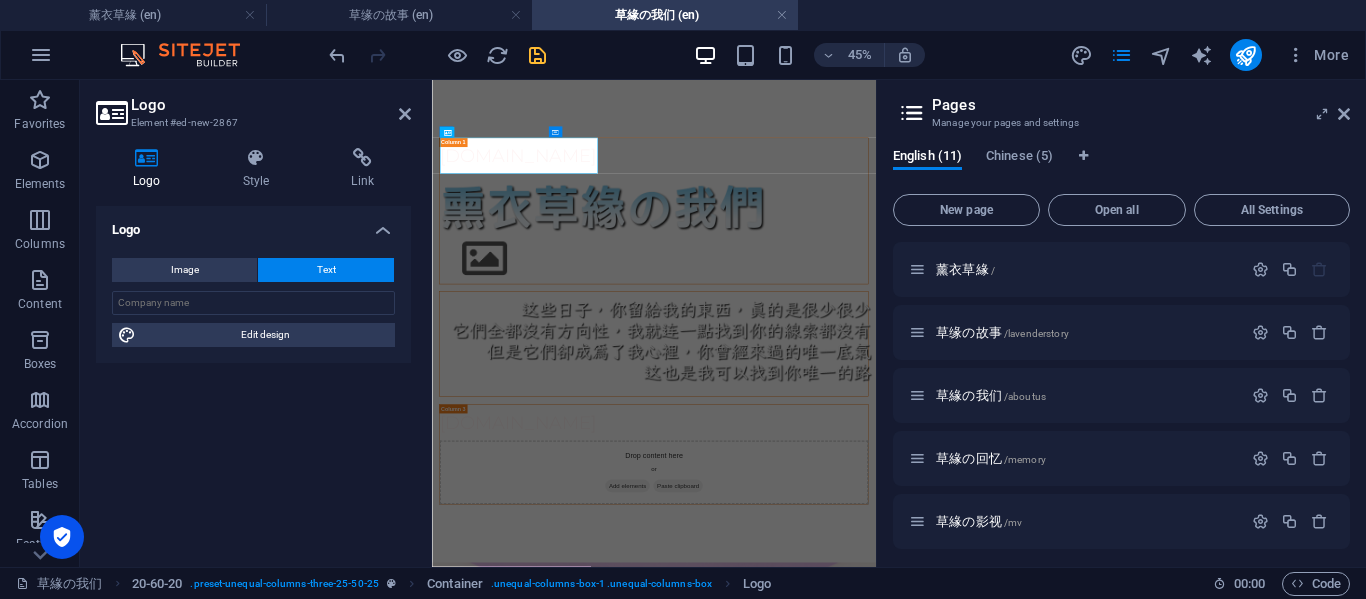 click on "Logo" at bounding box center [271, 105] 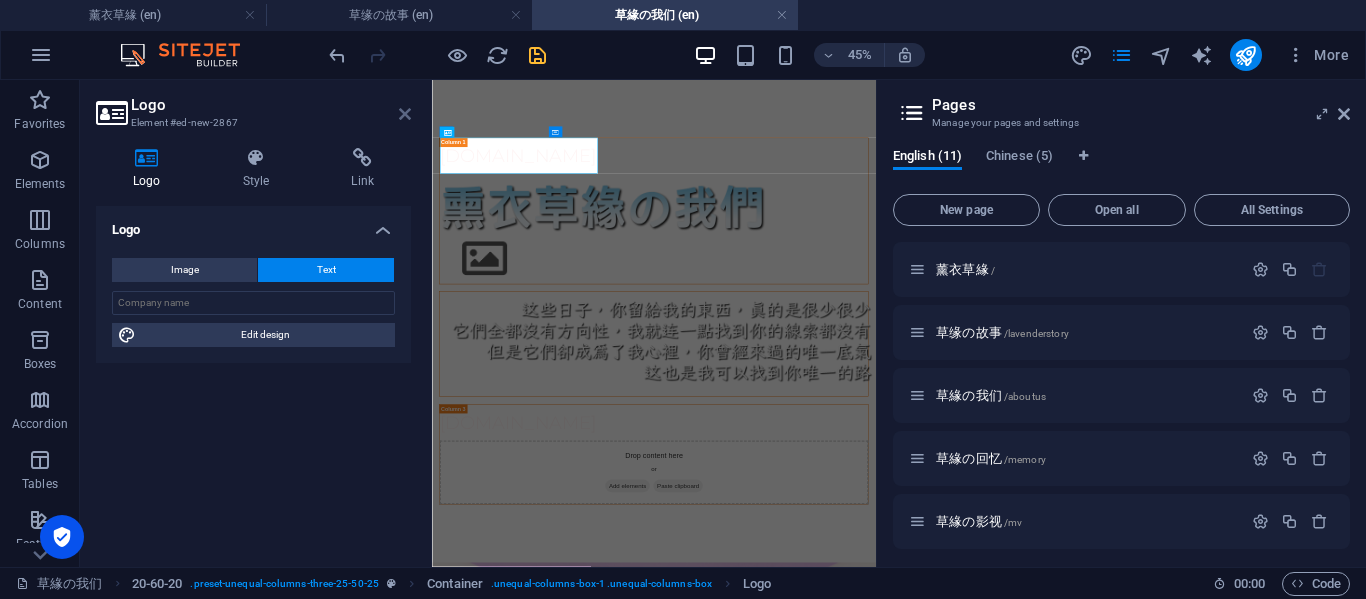 click at bounding box center (405, 114) 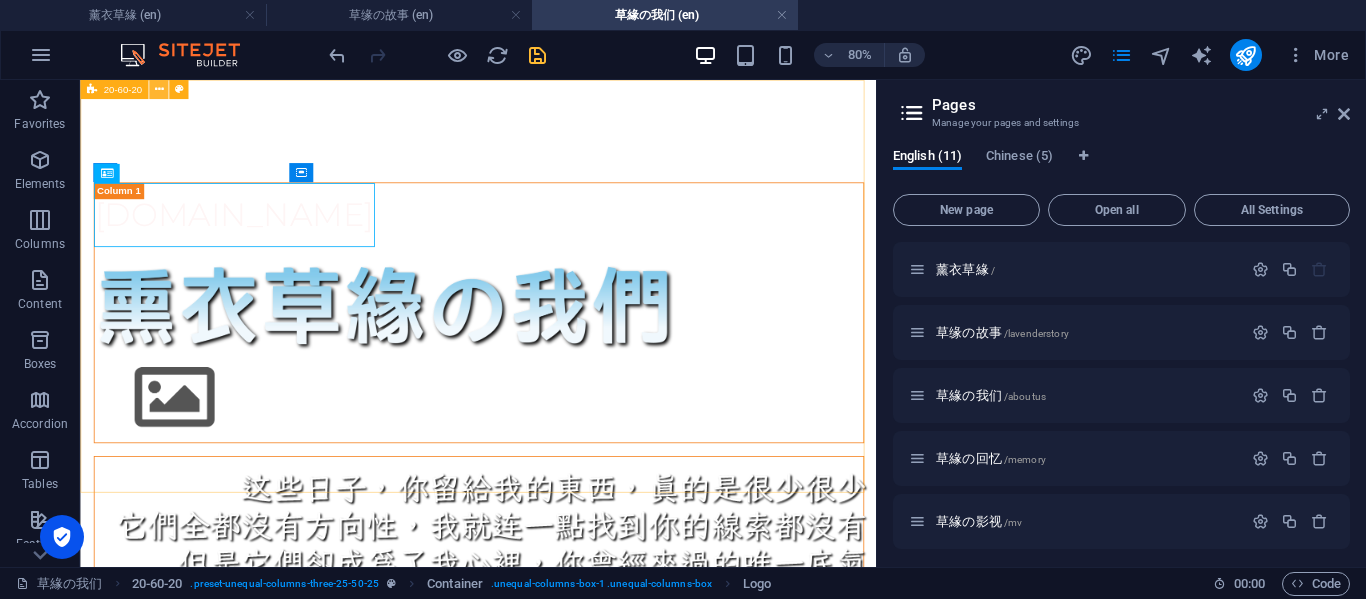 click at bounding box center [158, 89] 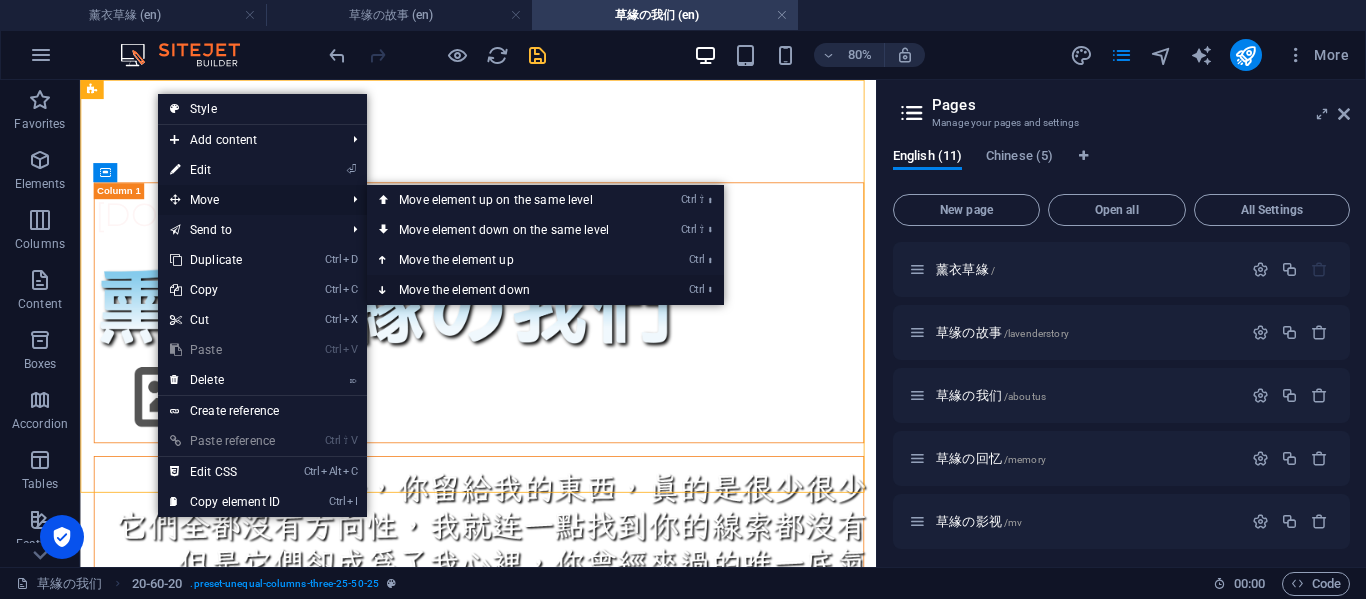 click on "Ctrl ⬇  Move the element down" at bounding box center (508, 290) 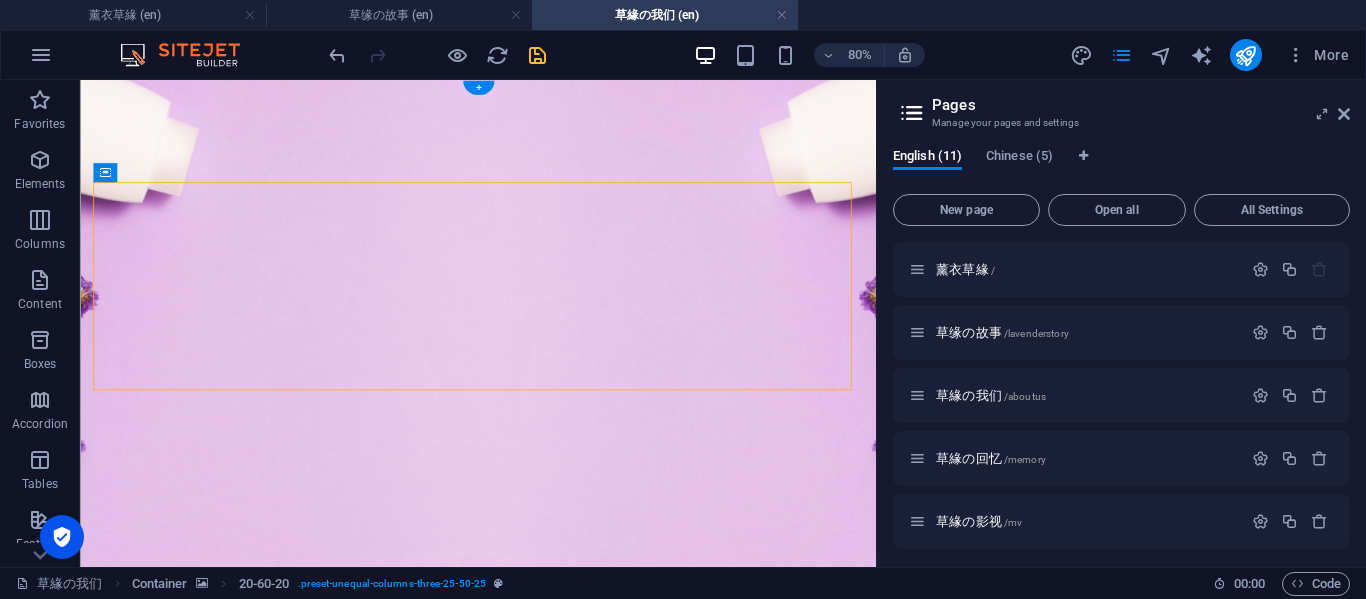 click at bounding box center (577, 2027) 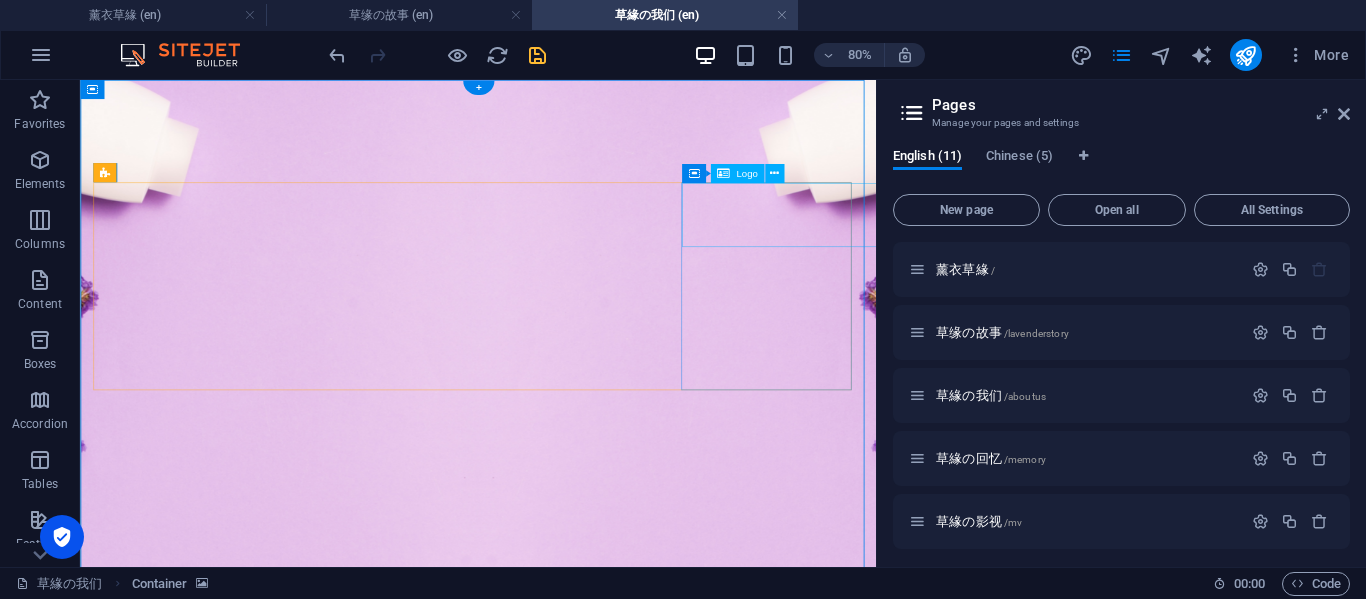 click on "[DOMAIN_NAME]" at bounding box center [577, 4737] 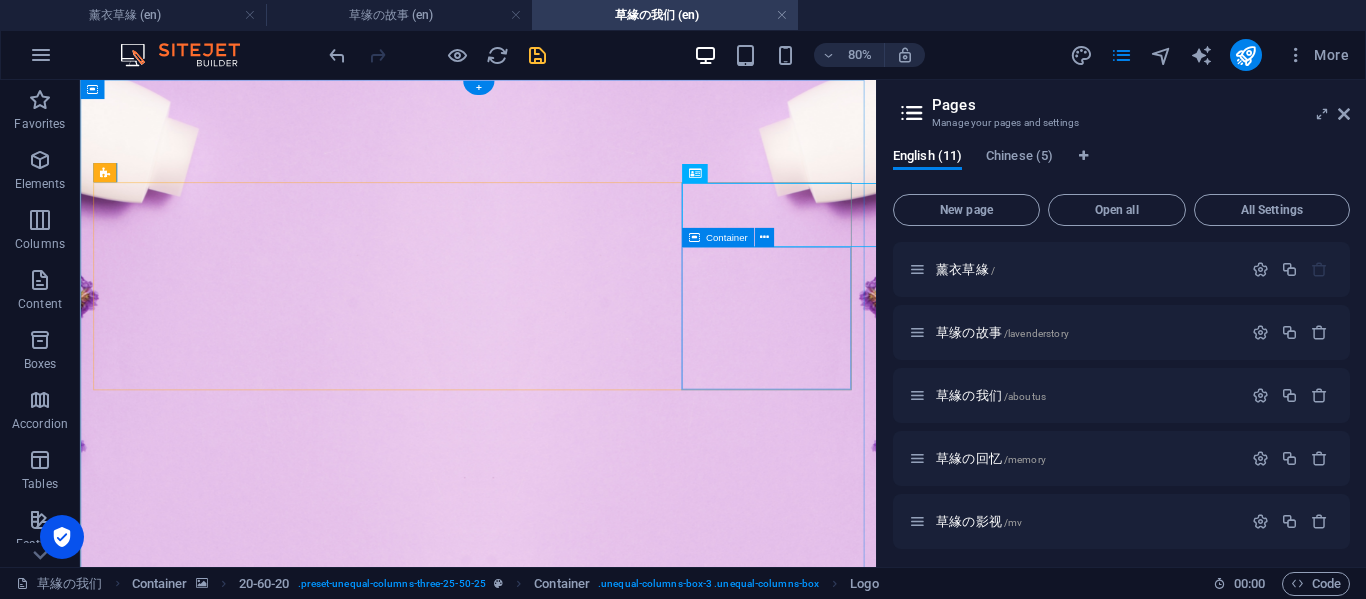click on "Drop content here or  Add elements  Paste clipboard" at bounding box center [577, 4848] 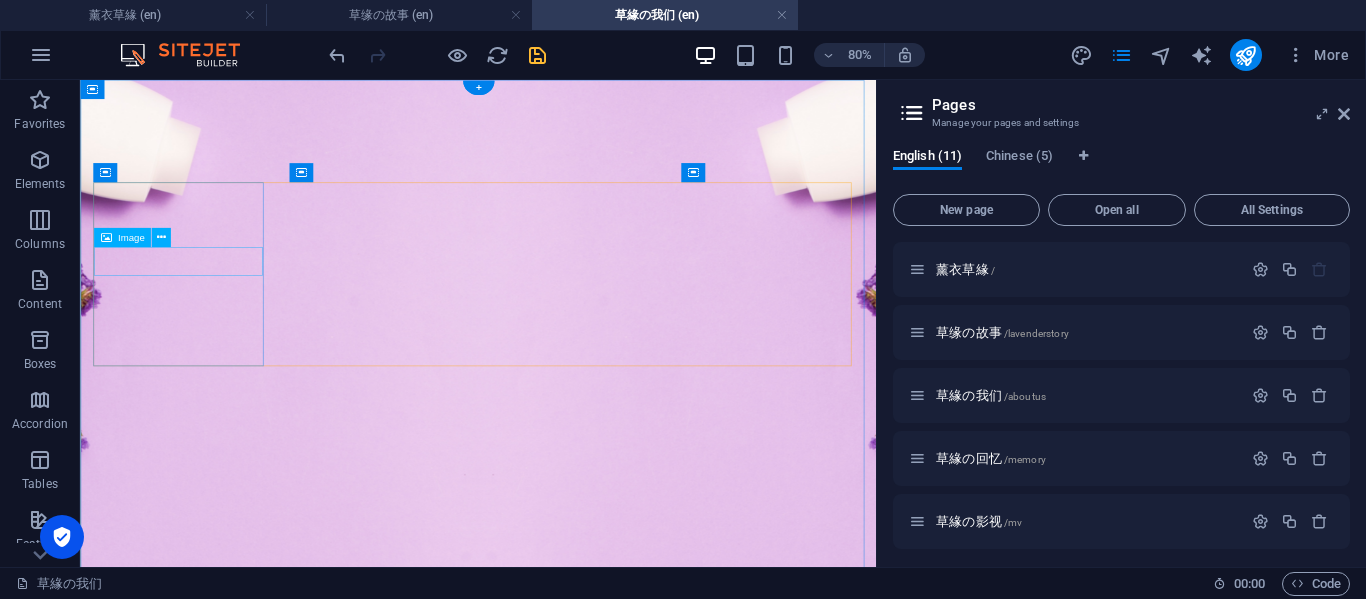 click at bounding box center [577, 4220] 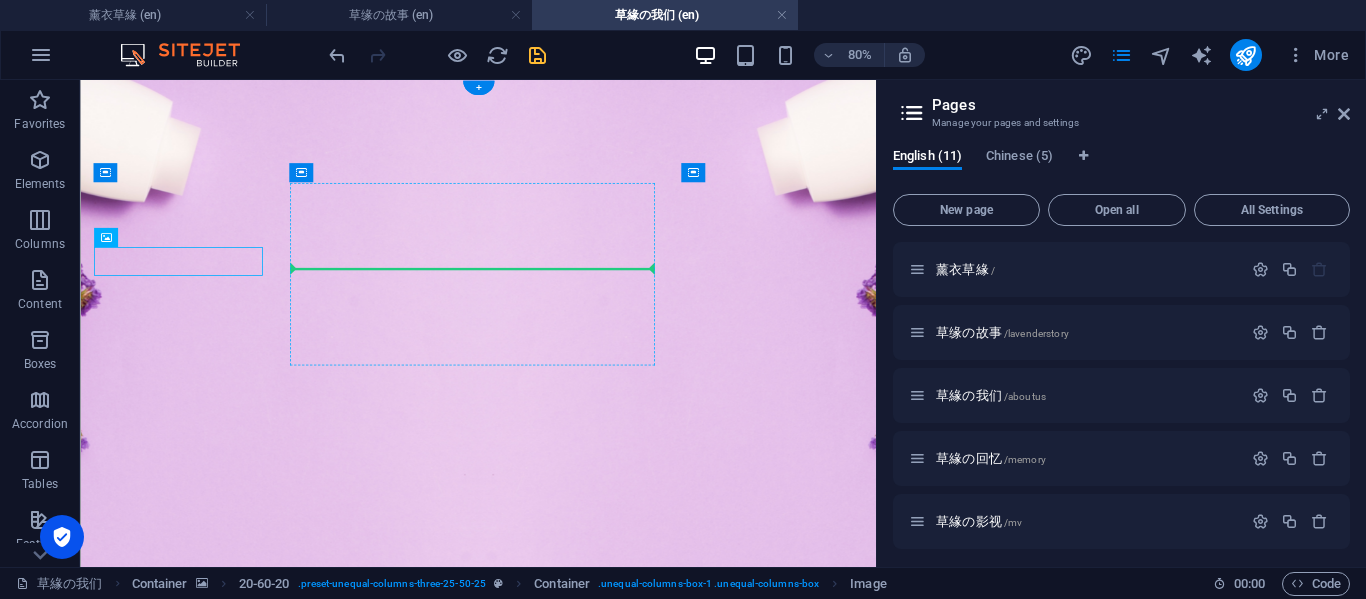 drag, startPoint x: 253, startPoint y: 310, endPoint x: 380, endPoint y: 282, distance: 130.04999 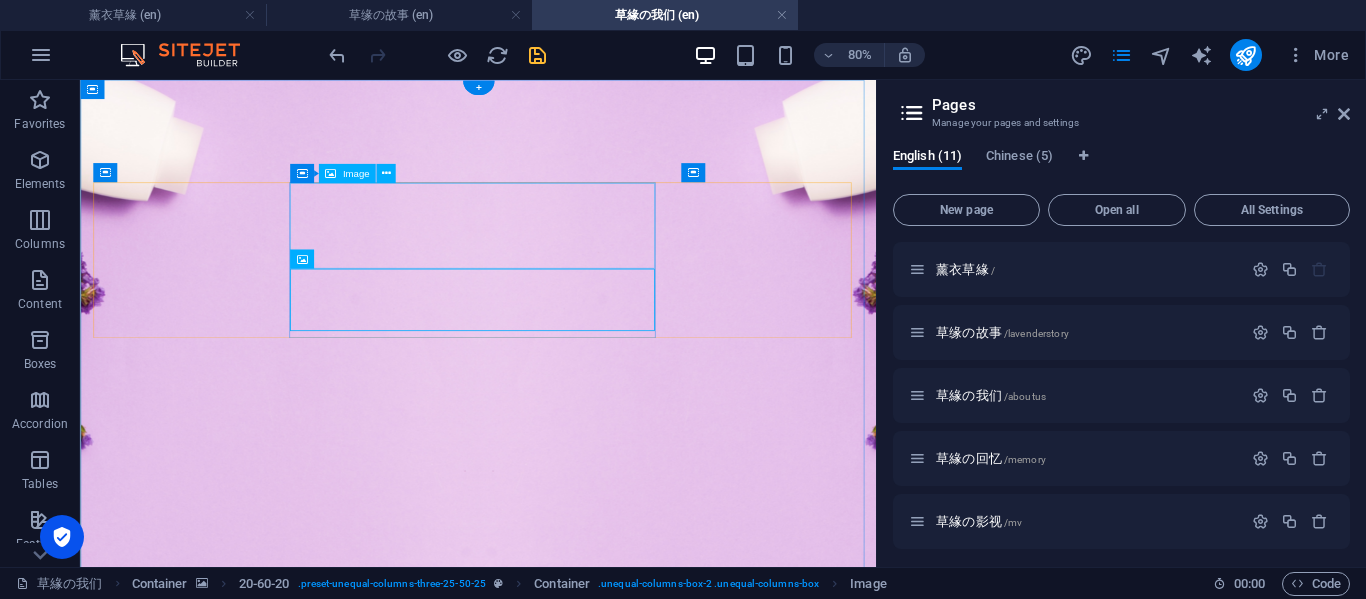 click at bounding box center [577, 4366] 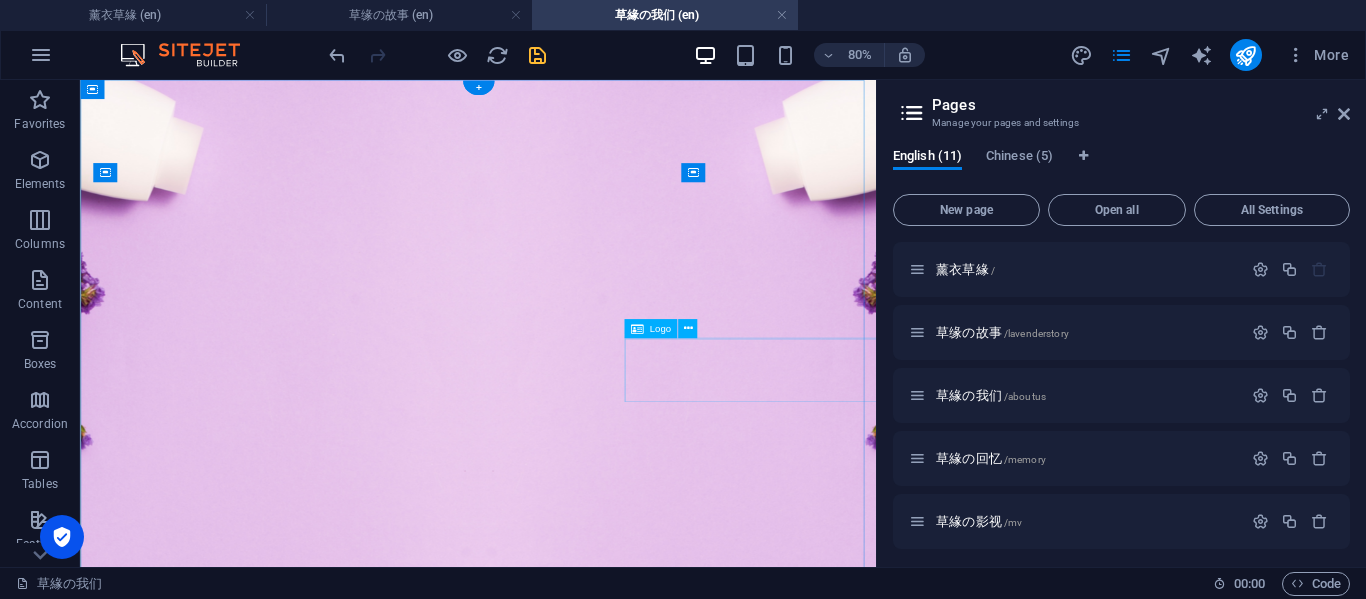 click on "[DOMAIN_NAME]" at bounding box center [1251, 4519] 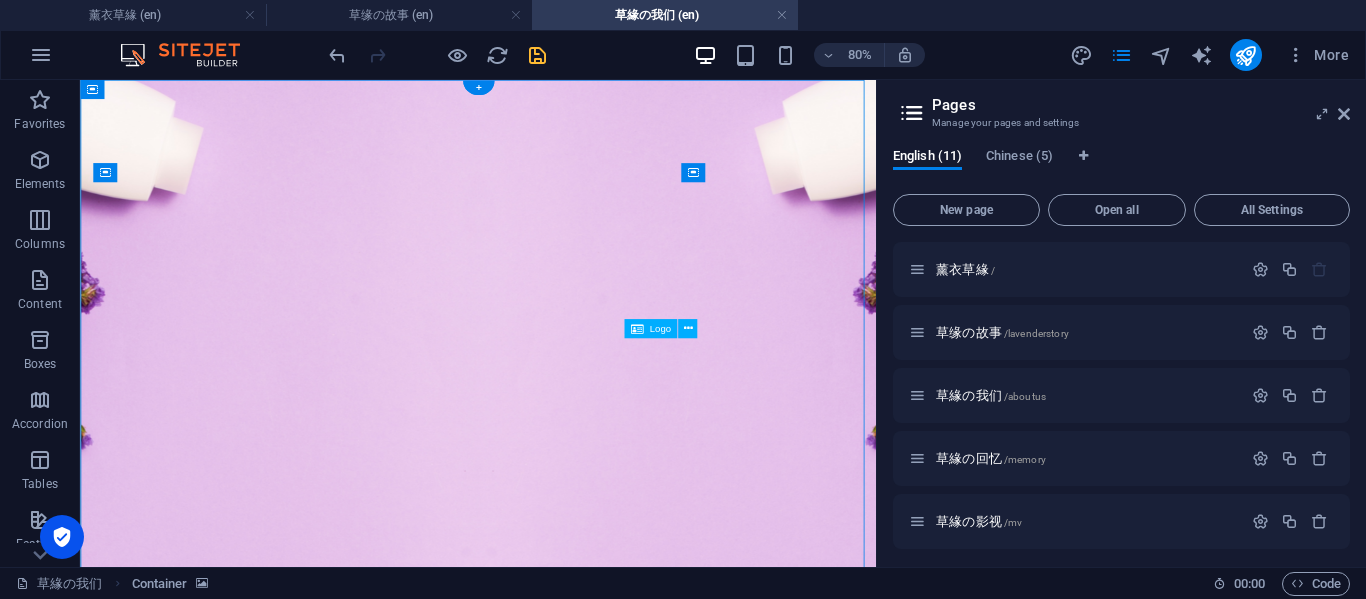 click on "[DOMAIN_NAME]" at bounding box center (1251, 4519) 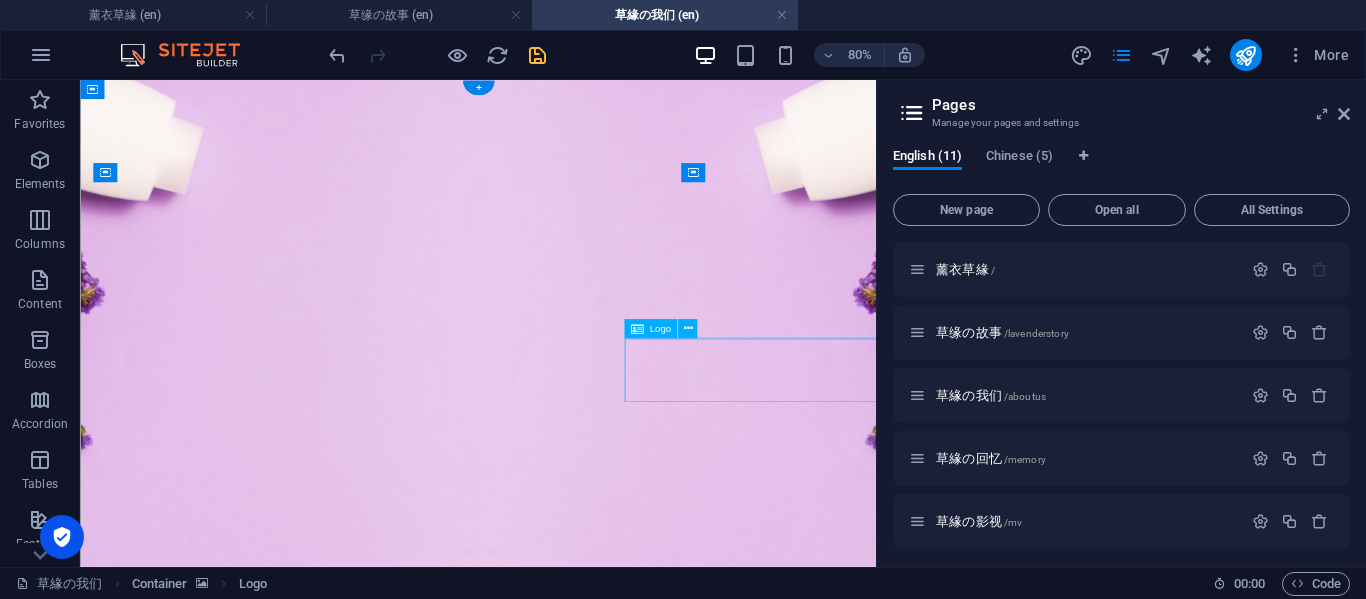 click on "[DOMAIN_NAME]" at bounding box center [1251, 4519] 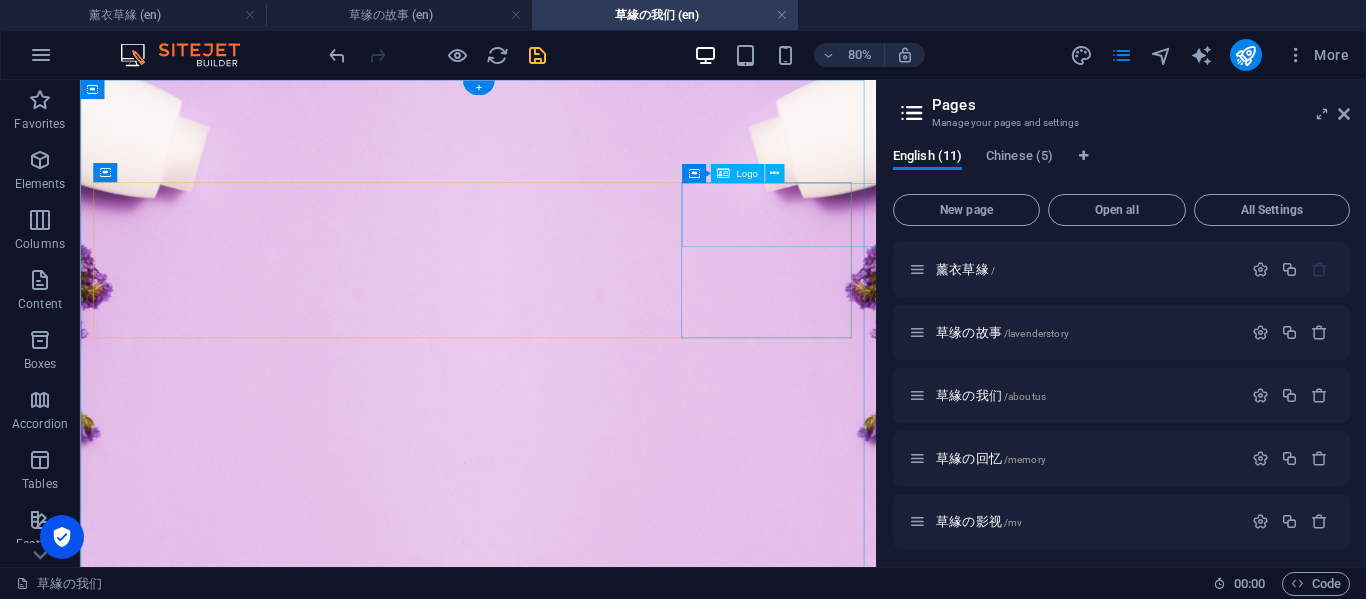 click on "[DOMAIN_NAME]" at bounding box center [577, 4358] 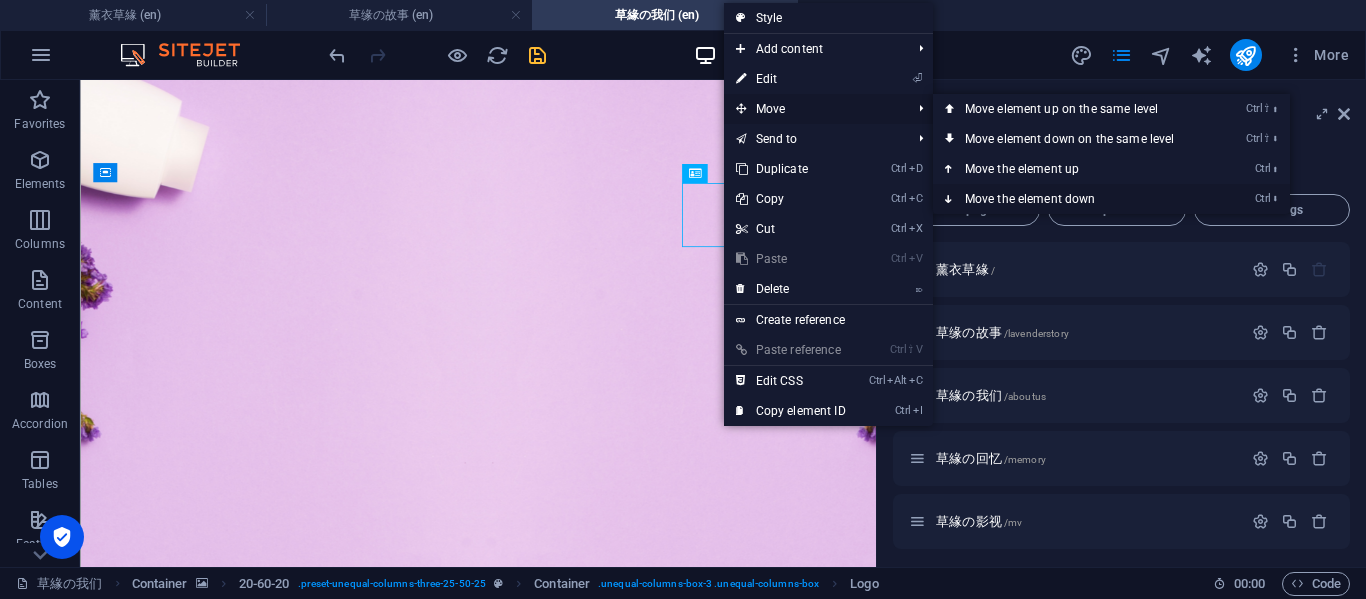 click on "Ctrl ⬇  Move the element down" at bounding box center [1074, 199] 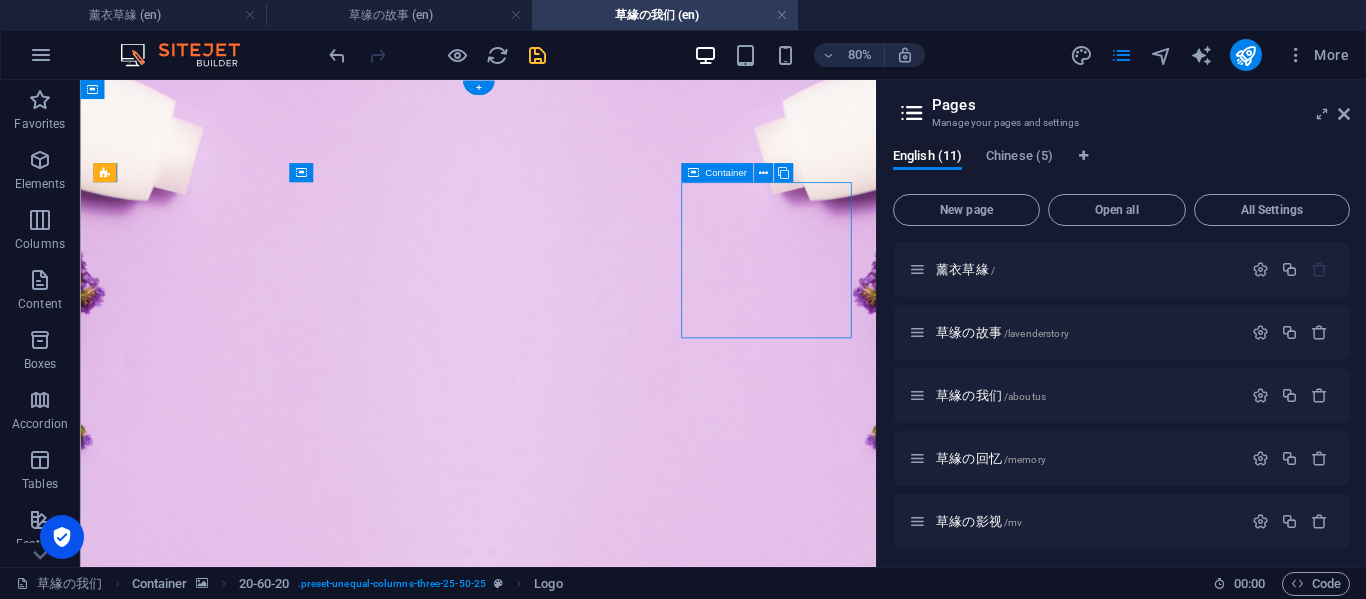 click on "Drop content here or  Add elements  Paste clipboard" at bounding box center (577, 4469) 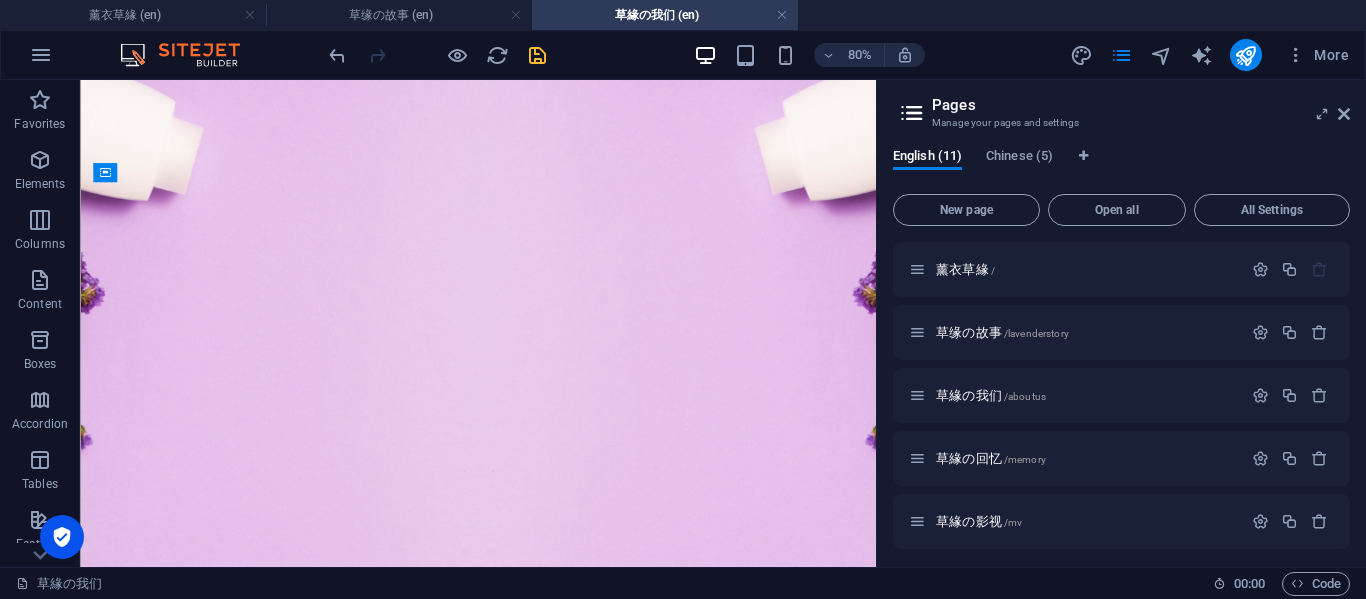 click on "Pages Manage your pages and settings" at bounding box center [1123, 106] 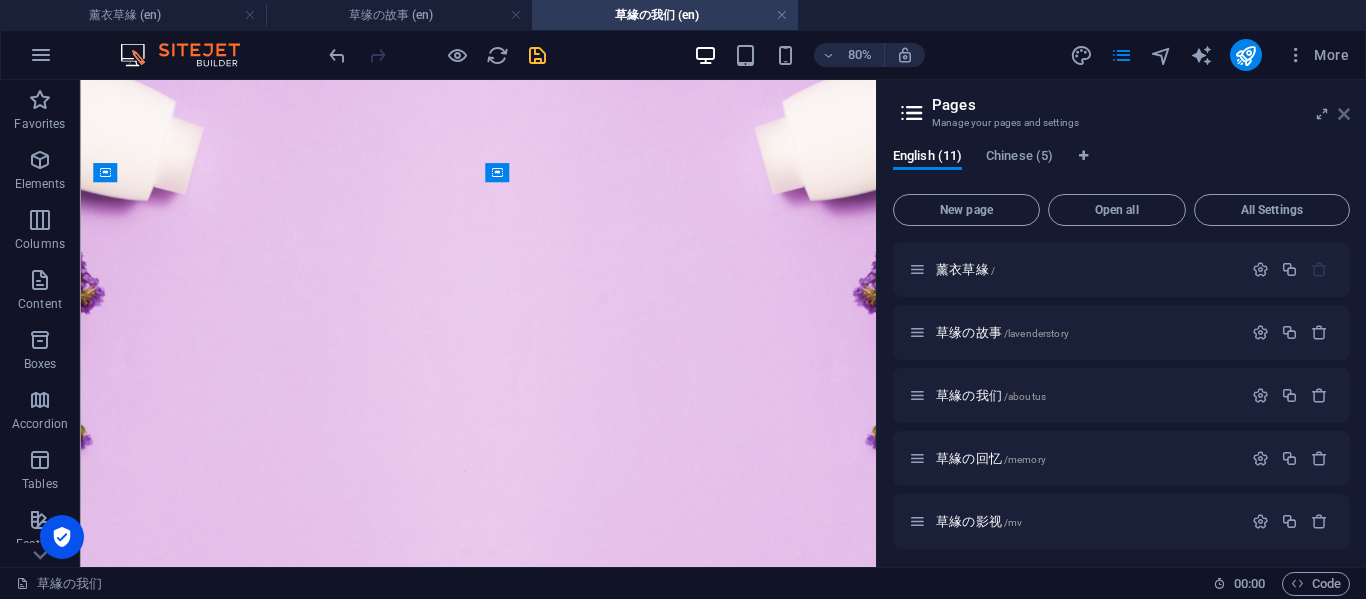 drag, startPoint x: 1343, startPoint y: 108, endPoint x: 1262, endPoint y: 46, distance: 102.0049 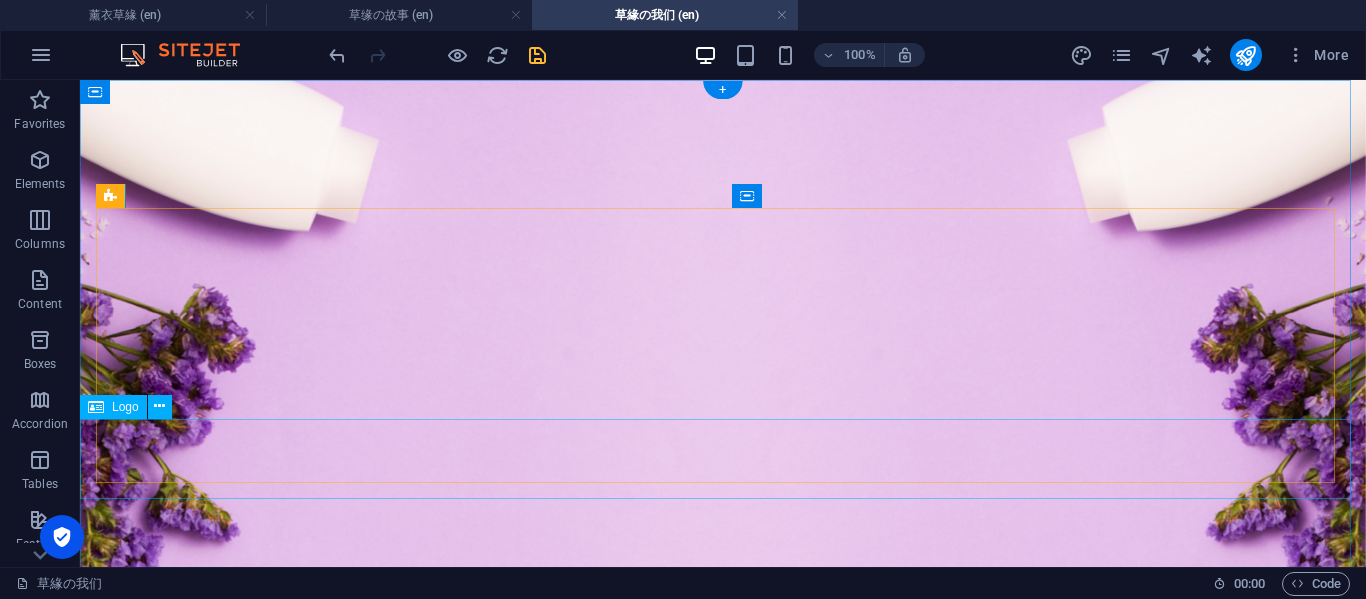 click on "[DOMAIN_NAME]" at bounding box center [723, 4437] 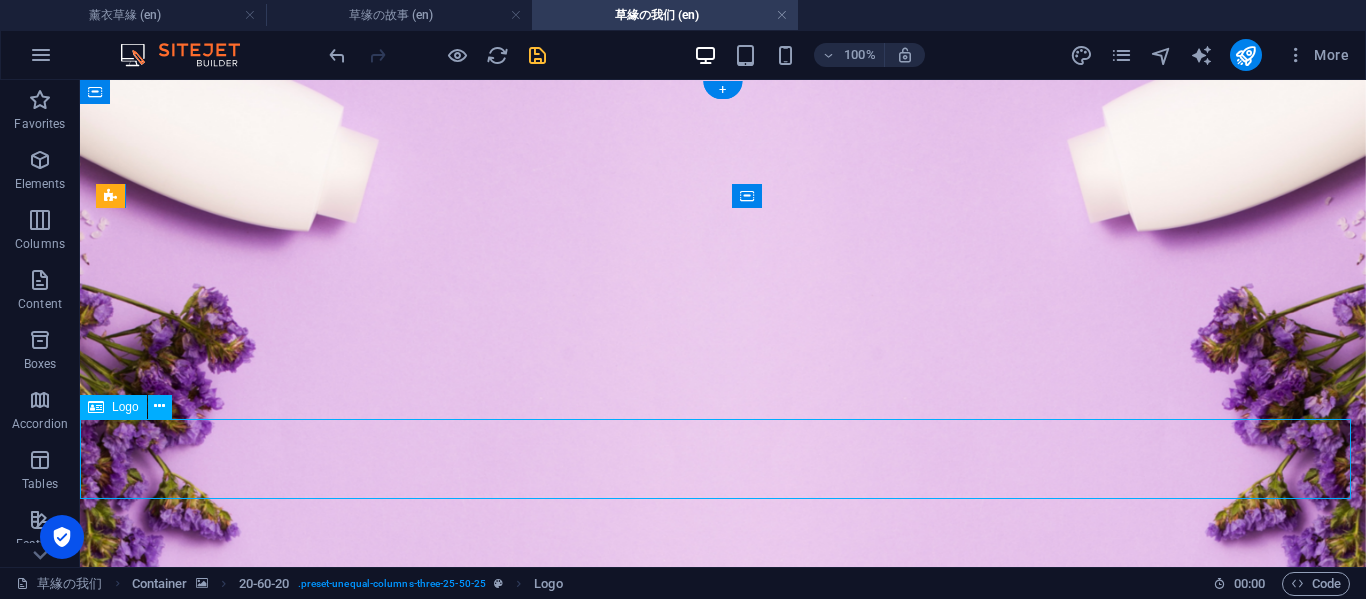 click on "[DOMAIN_NAME]" at bounding box center (723, 4437) 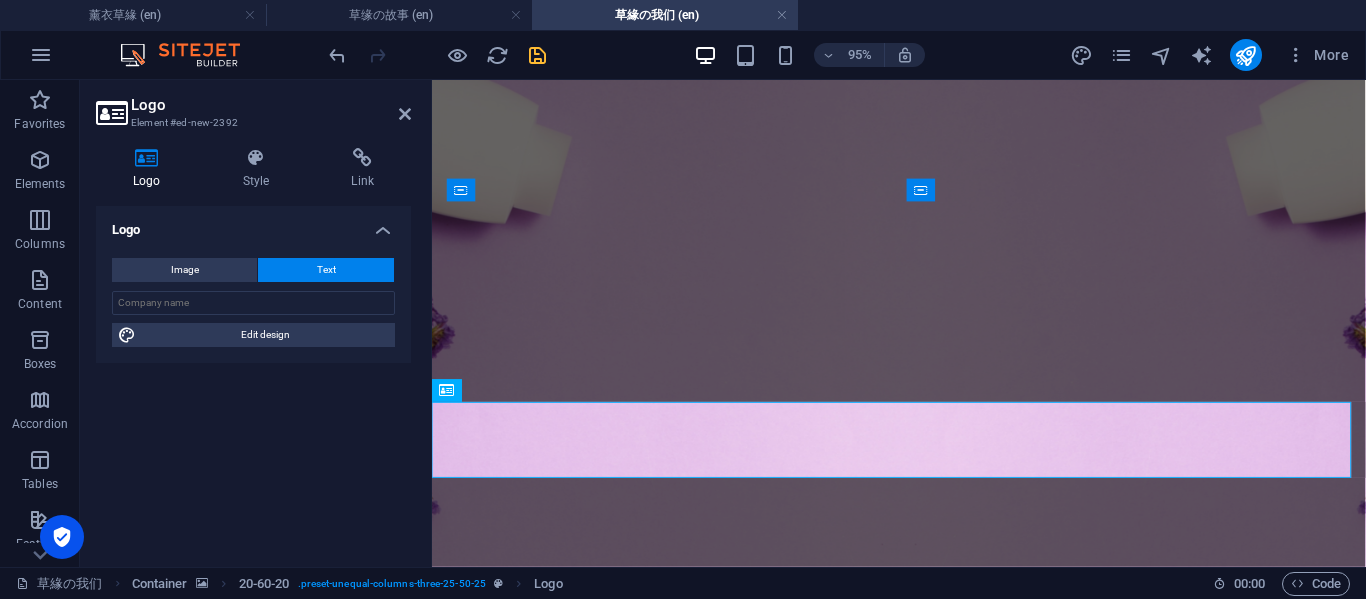 click on "Logo Element #ed-new-2392" at bounding box center (253, 106) 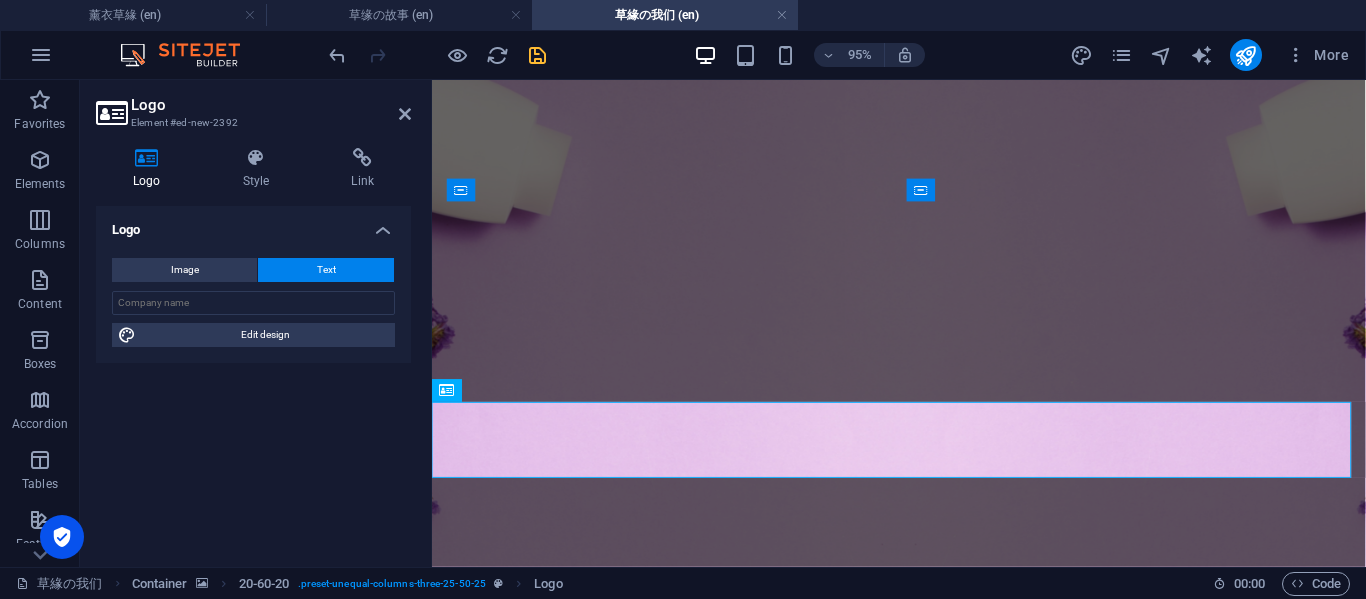 click on "Logo Element #ed-new-2392 Logo Style Link Logo Image Text Drag files here, click to choose files or select files from Files or our free stock photos & videos Select files from the file manager, stock photos, or upload file(s) Upload Width Default auto px rem % em vh vw Fit image Automatically fit image to a fixed width and height Height Default auto px Alignment Lazyload Loading images after the page loads improves page speed. Responsive Automatically load retina image and smartphone optimized sizes. Lightbox Use as headline The image will be wrapped in an H1 headline tag. Useful for giving alternative text the weight of an H1 headline, e.g. for the logo. Leave unchecked if uncertain. Optimized Images are compressed to improve page speed. Position Direction Custom X offset 50 px rem % vh vw Y offset 50 px rem % vh vw Edit design Text Float No float Image left Image right Determine how text should behave around the image. Text Alternative text Image caption Paragraph Format Normal Heading 1 Heading 2 Heading 3" at bounding box center [256, 323] 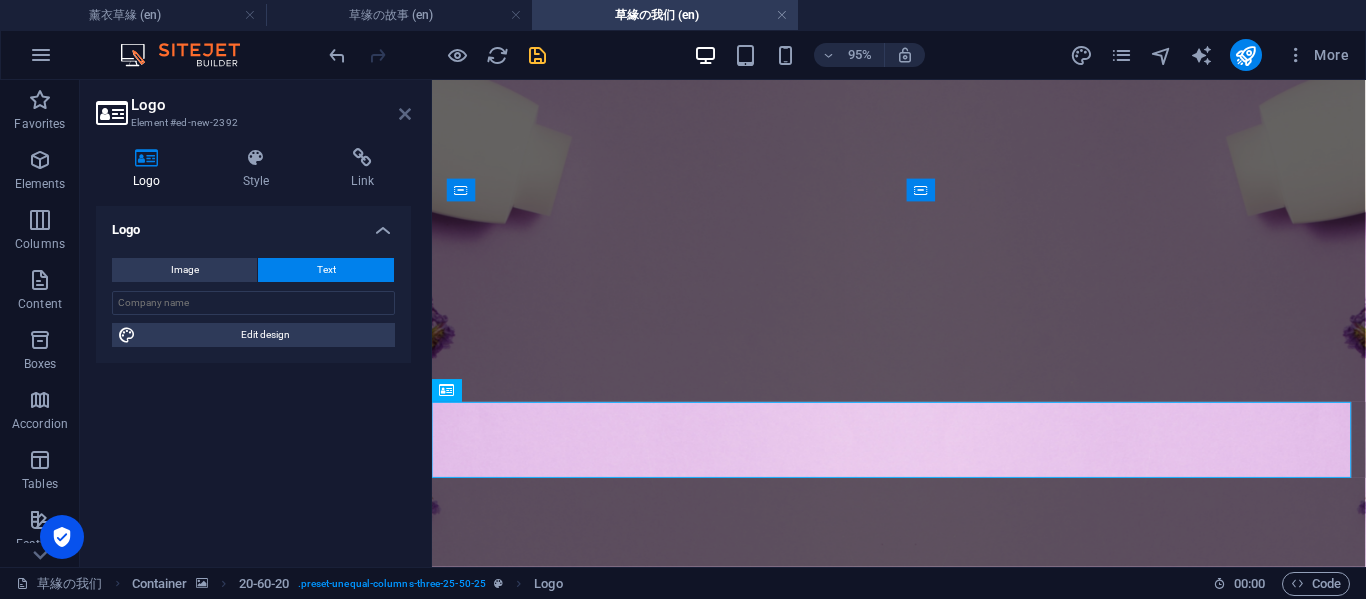 drag, startPoint x: 405, startPoint y: 111, endPoint x: 329, endPoint y: 40, distance: 104.00481 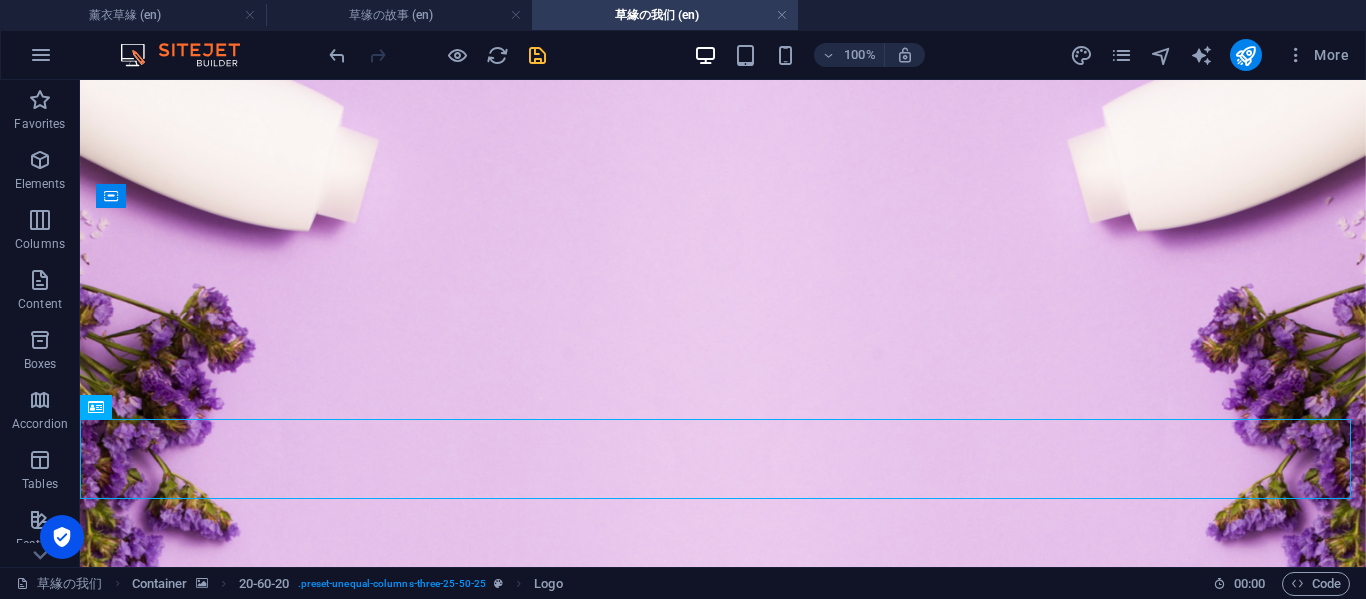 click at bounding box center (537, 55) 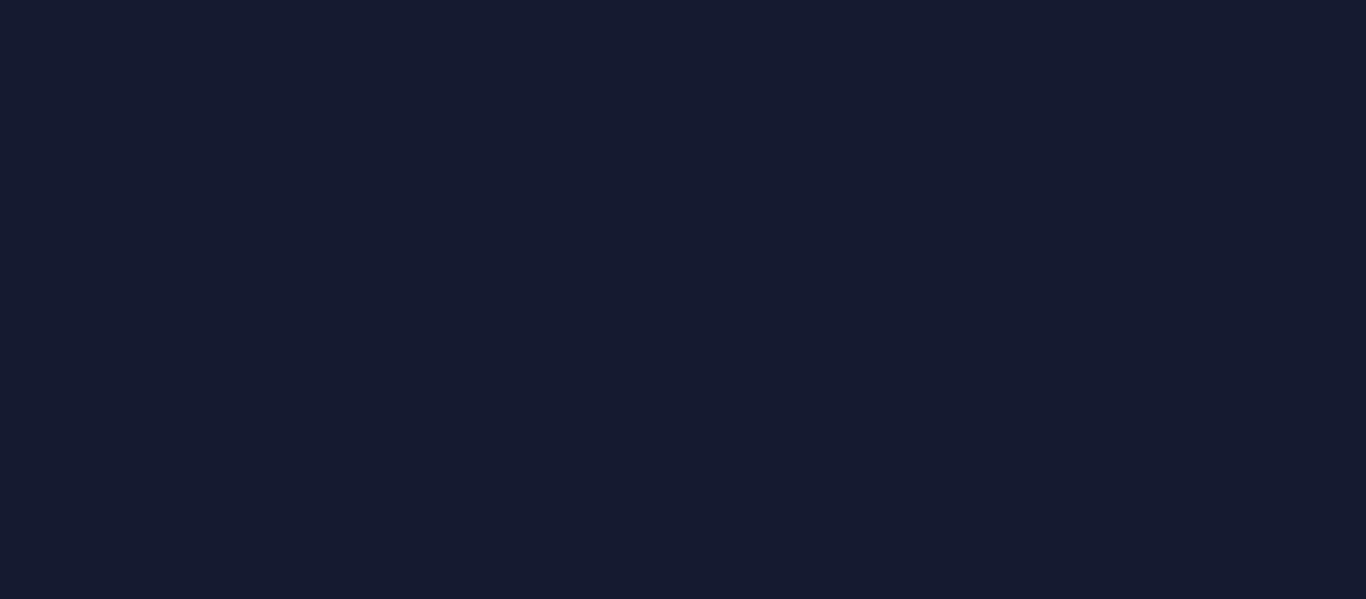 scroll, scrollTop: 0, scrollLeft: 0, axis: both 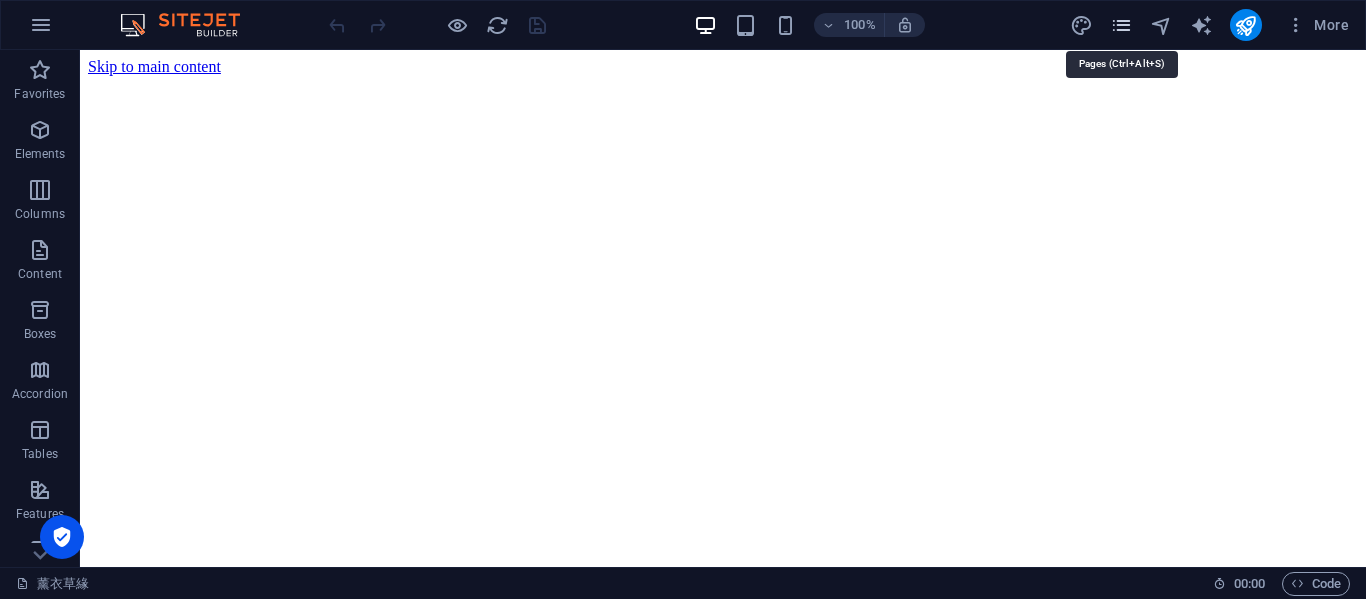 click at bounding box center (1121, 25) 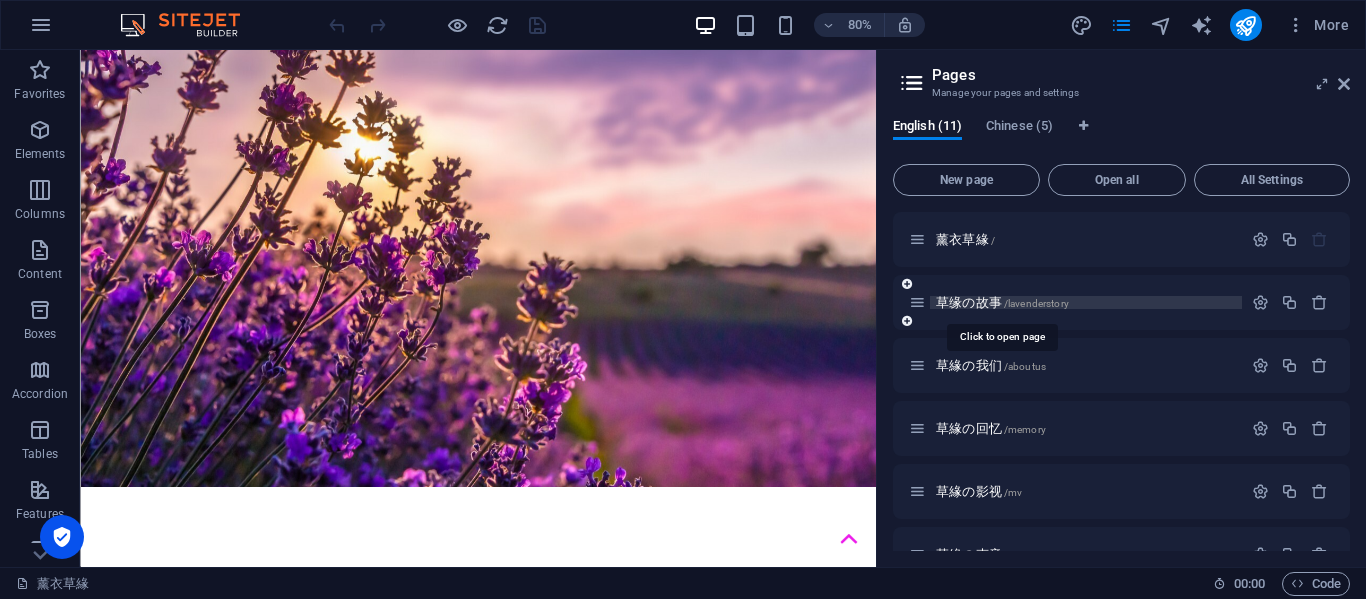 click on "草缘の故事 /lavenderstory" at bounding box center [1002, 302] 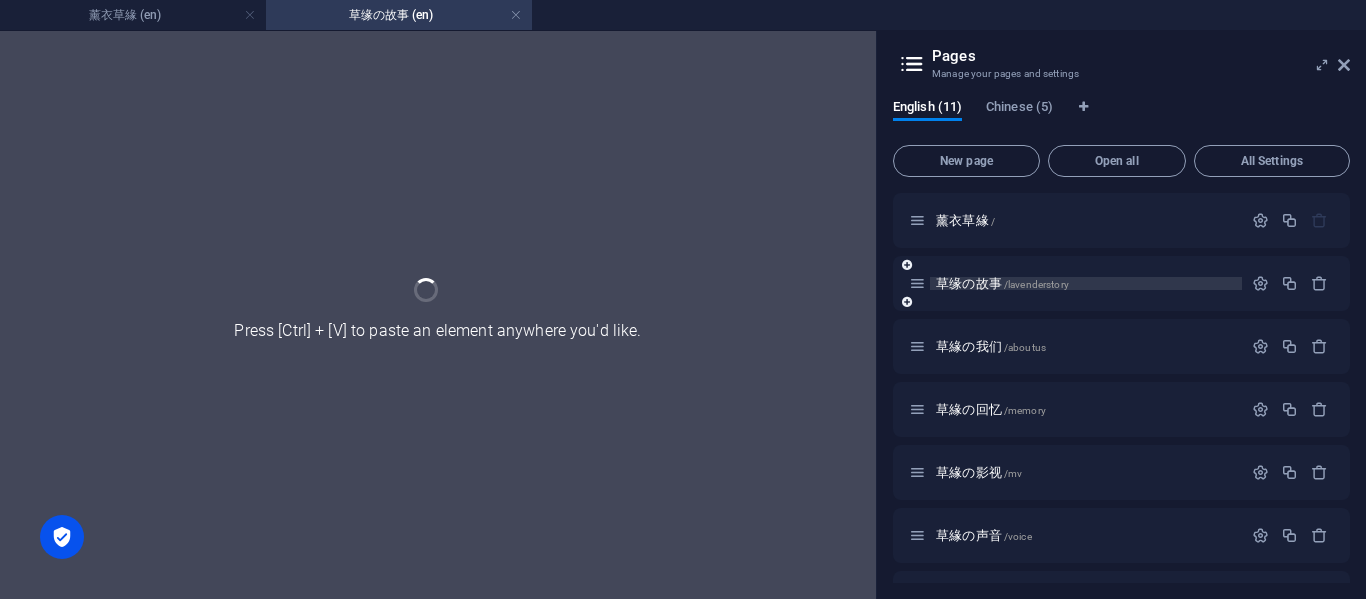 click on "草缘の故事 /lavenderstory" at bounding box center [1121, 283] 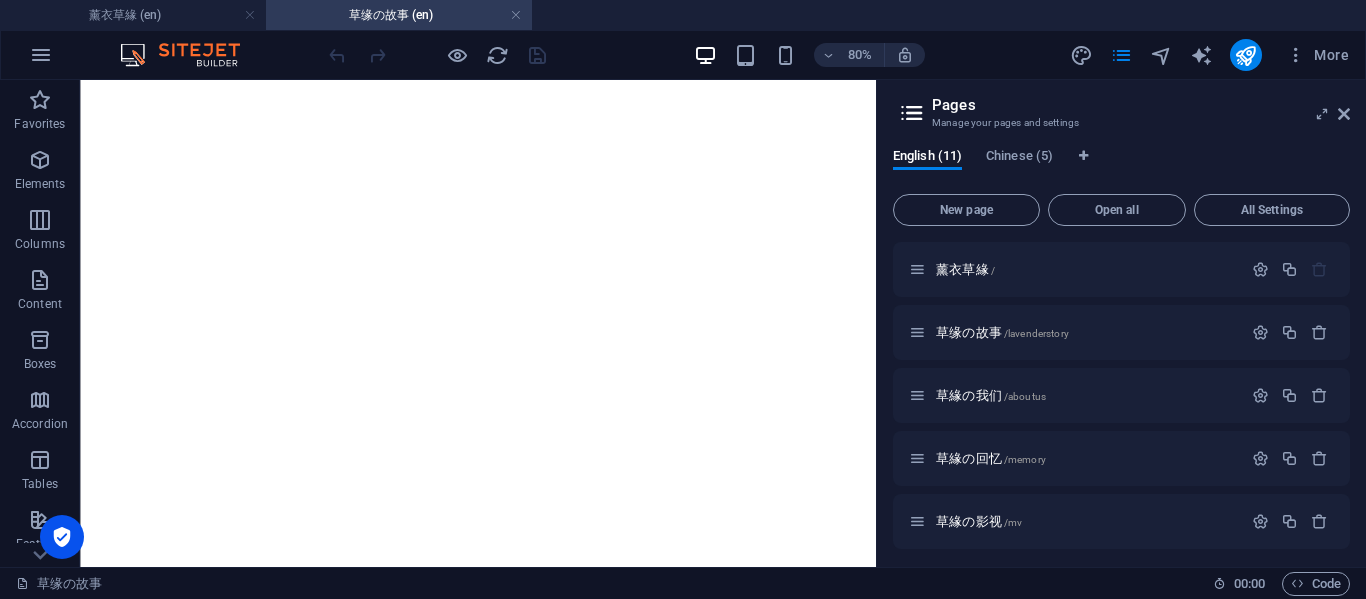 scroll, scrollTop: 2614, scrollLeft: 0, axis: vertical 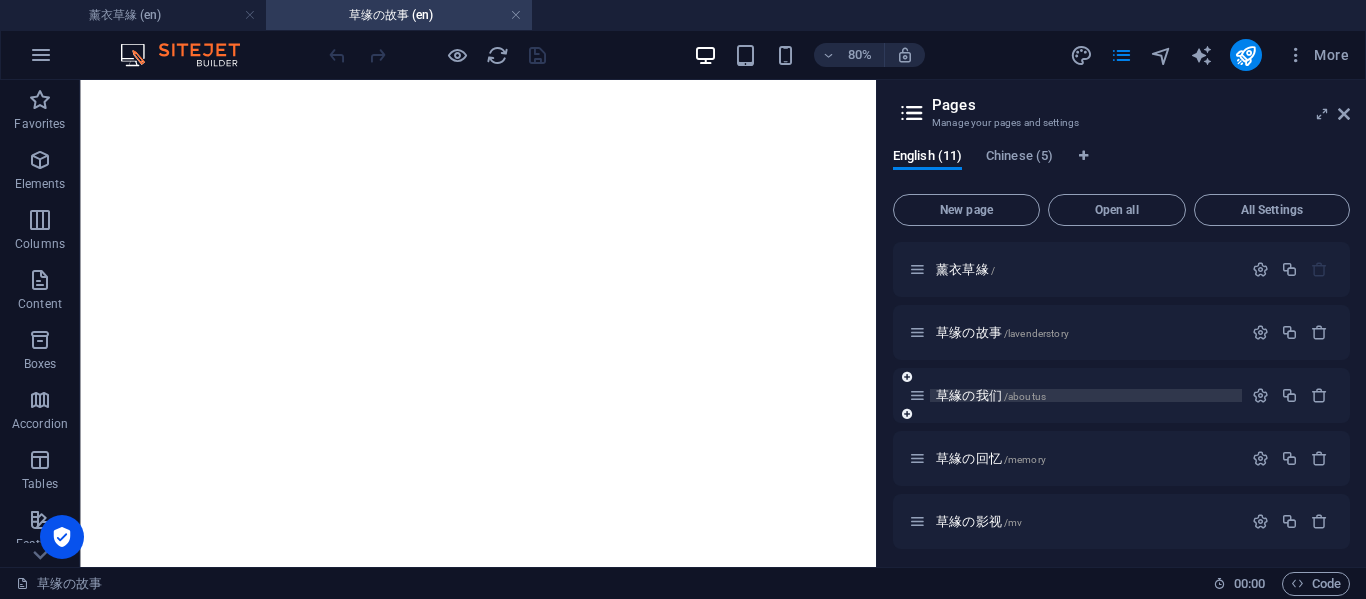 click on "草緣の我们 /aboutus" at bounding box center (991, 395) 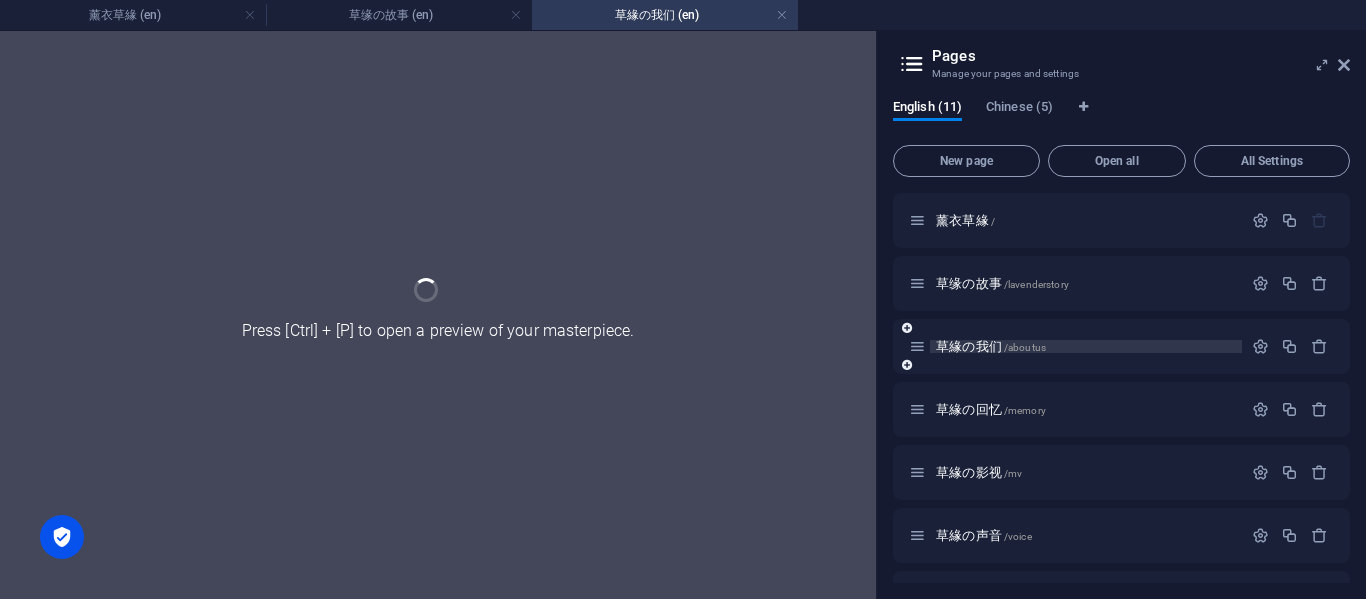 scroll, scrollTop: 0, scrollLeft: 0, axis: both 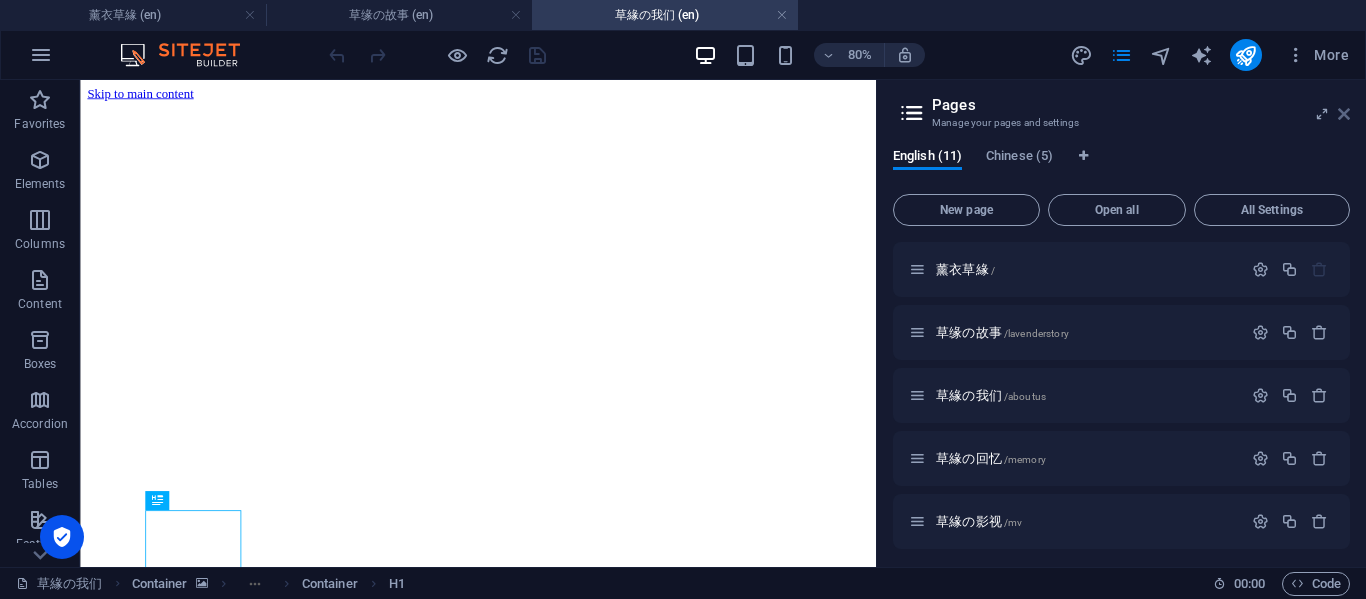 drag, startPoint x: 1345, startPoint y: 117, endPoint x: 1258, endPoint y: 43, distance: 114.21471 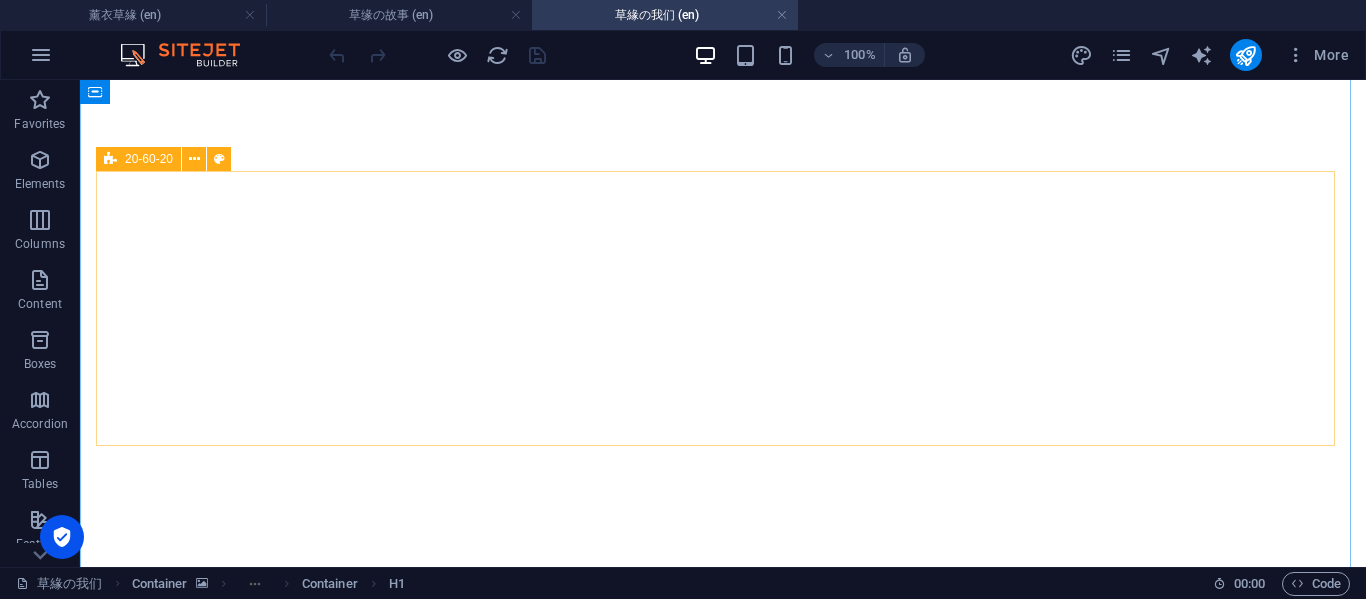 scroll, scrollTop: 37, scrollLeft: 0, axis: vertical 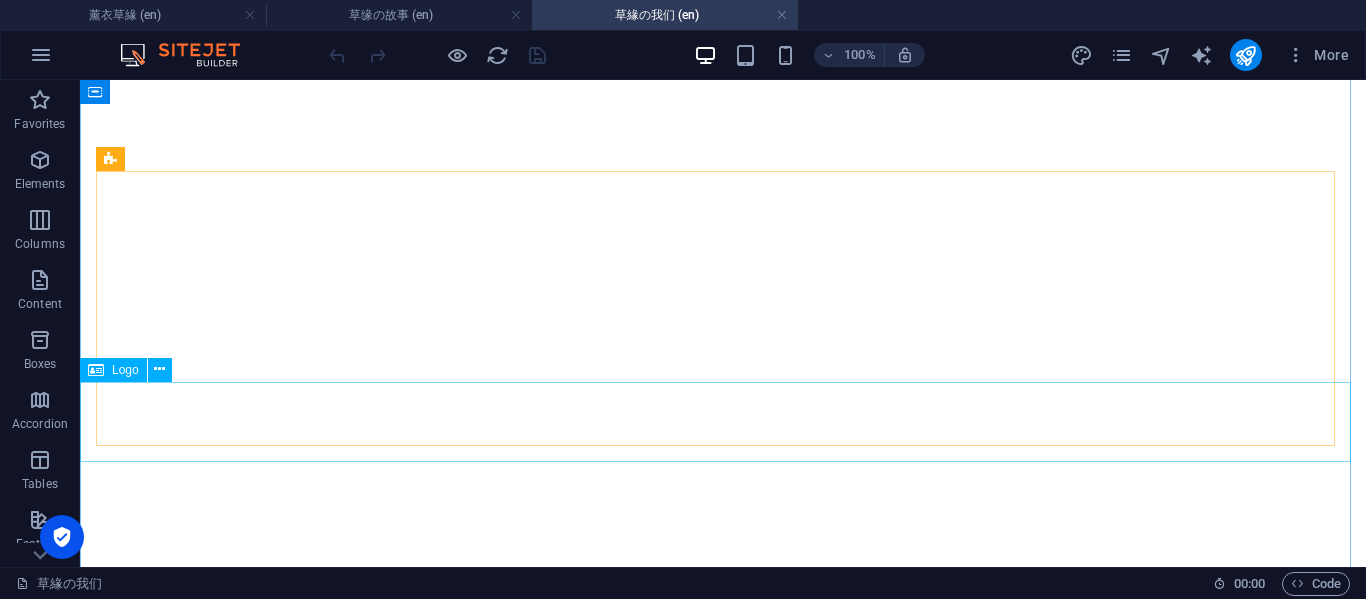 click on "[DOMAIN_NAME]" at bounding box center (723, 4775) 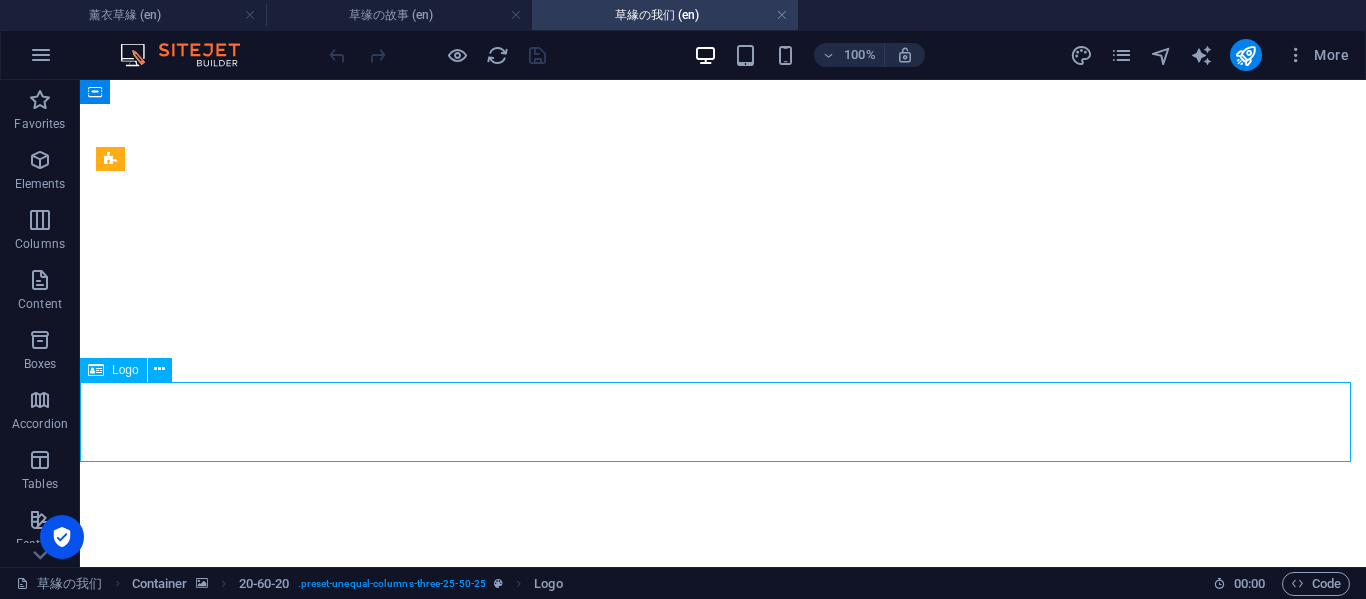 click on "[DOMAIN_NAME]" at bounding box center (723, 4775) 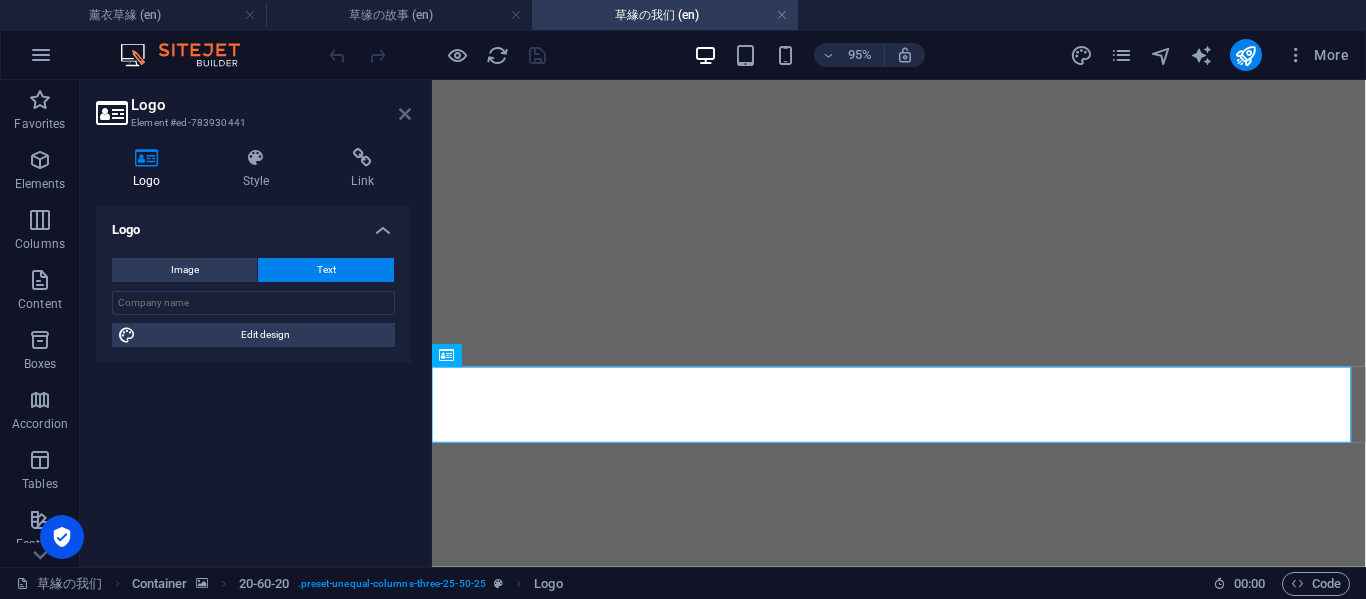 click at bounding box center (405, 114) 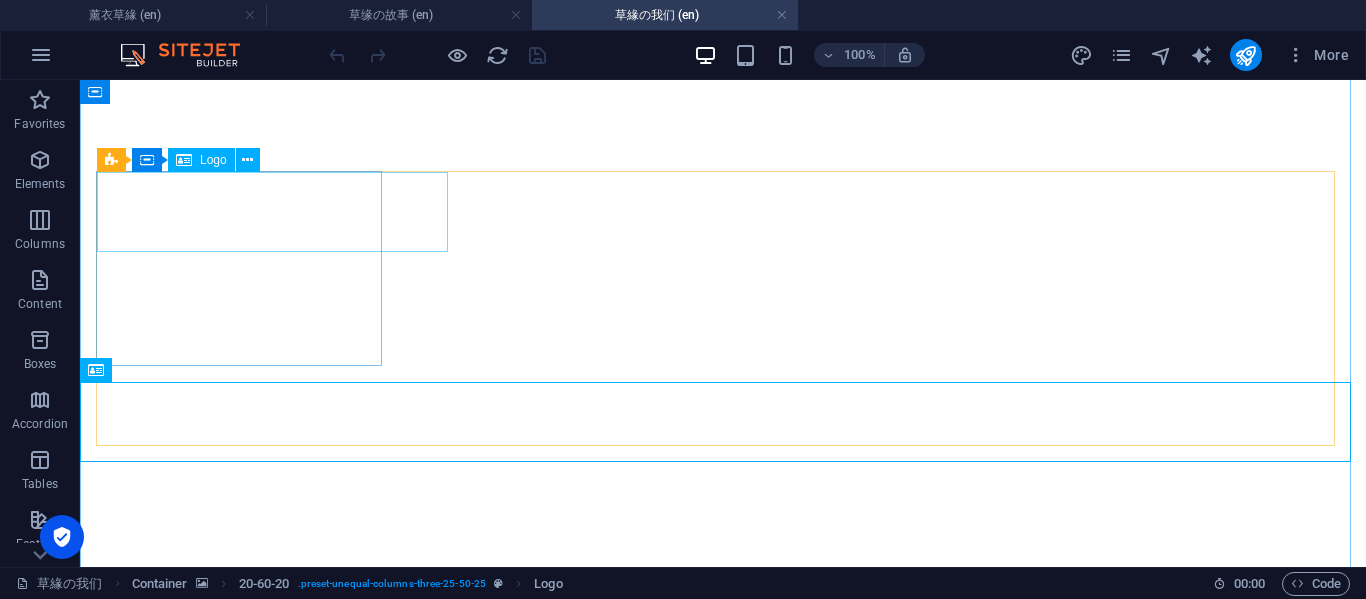 click on "[DOMAIN_NAME]" at bounding box center (723, 4330) 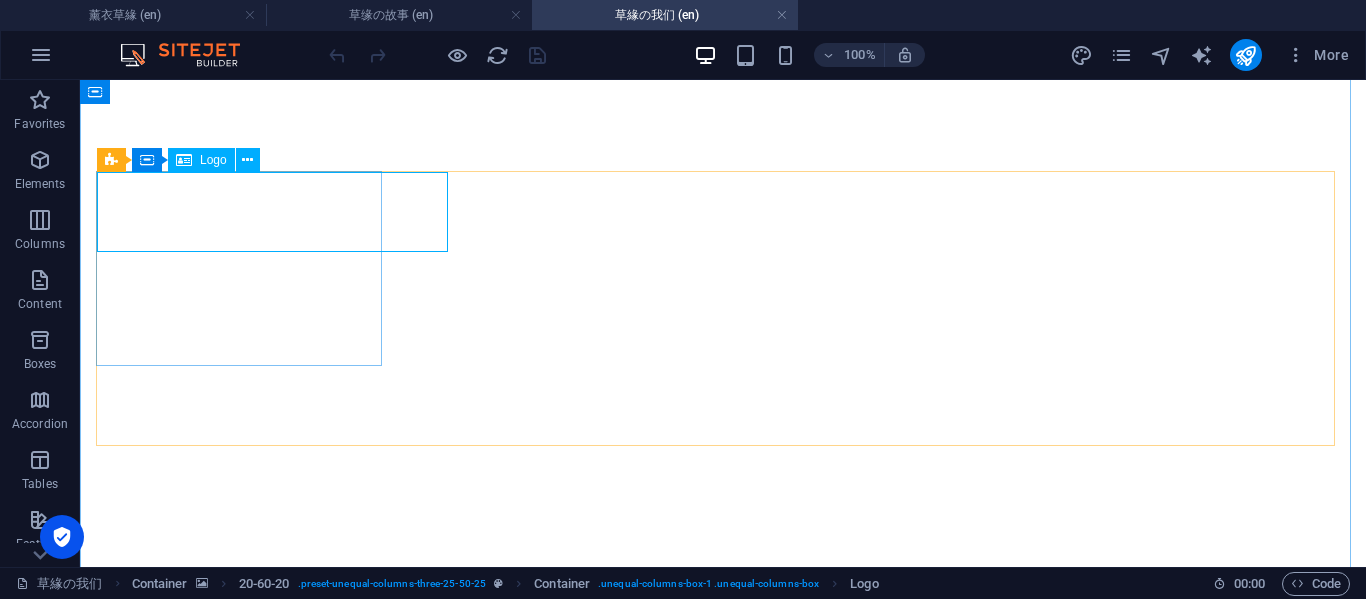 click on "[DOMAIN_NAME]" at bounding box center [723, 4330] 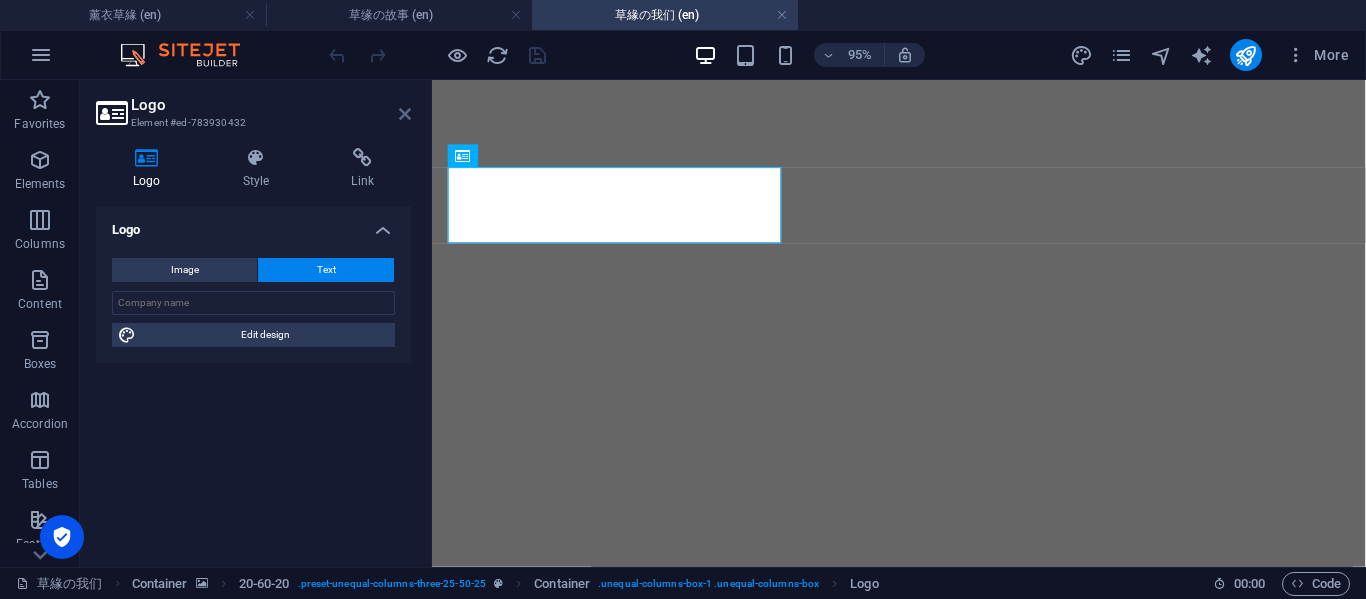 click at bounding box center (405, 114) 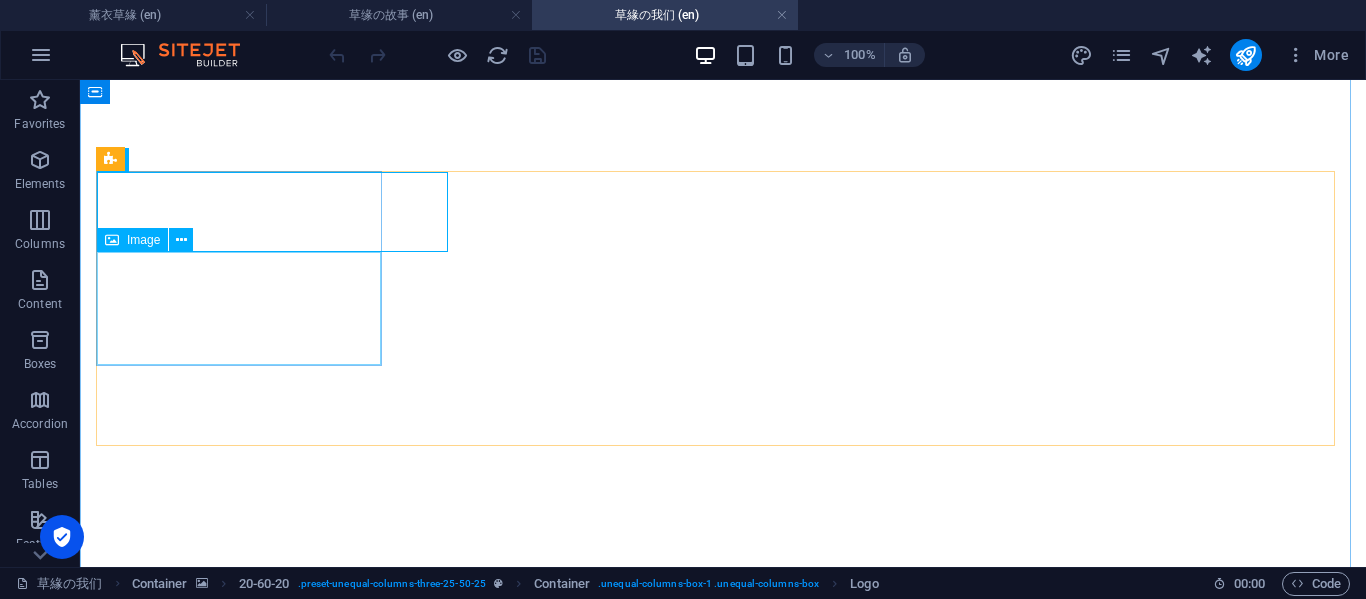 click at bounding box center [723, 4485] 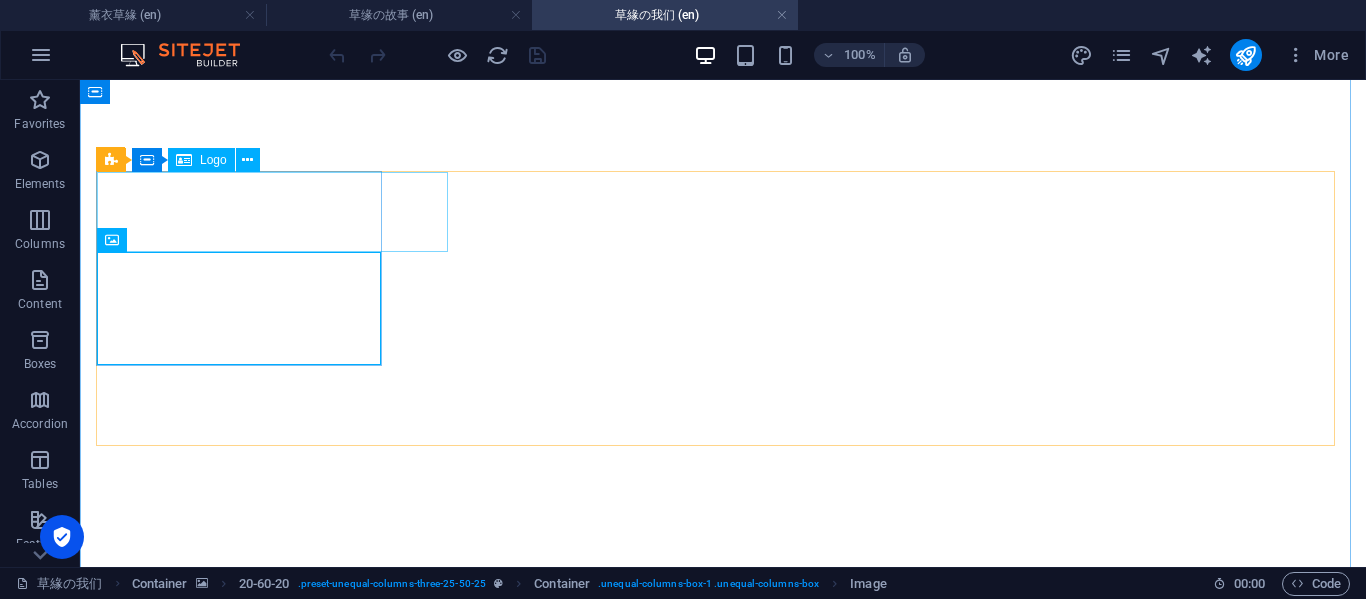 click on "[DOMAIN_NAME]" at bounding box center (723, 4330) 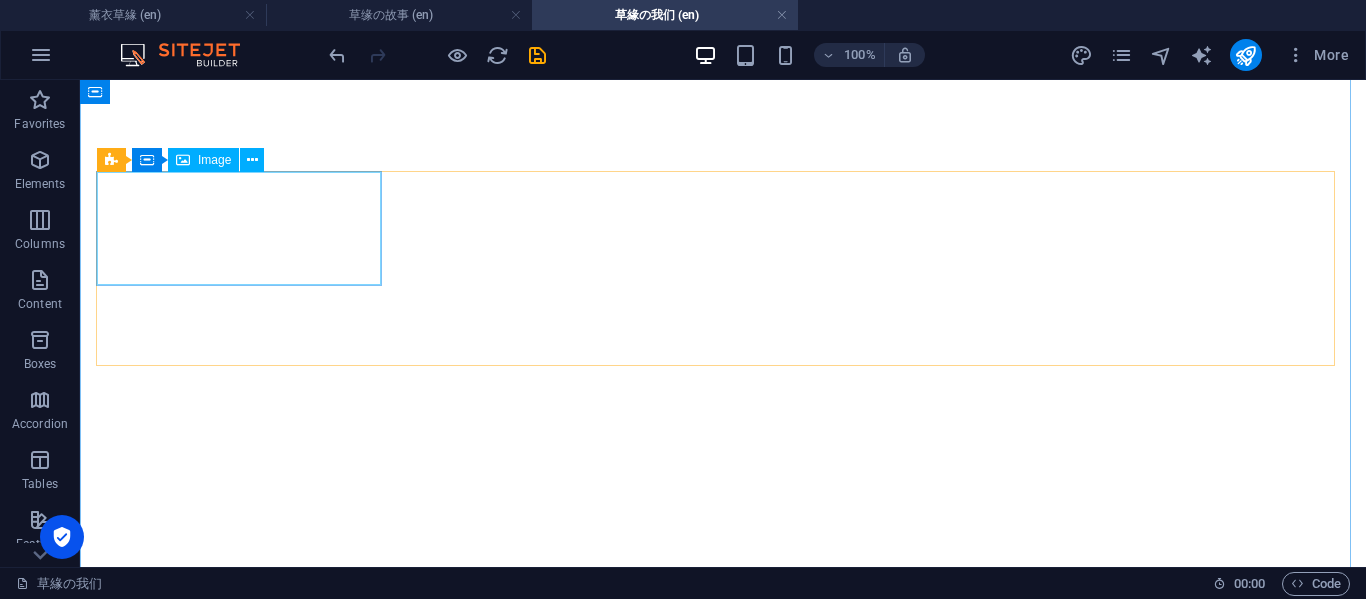 click at bounding box center (723, 4325) 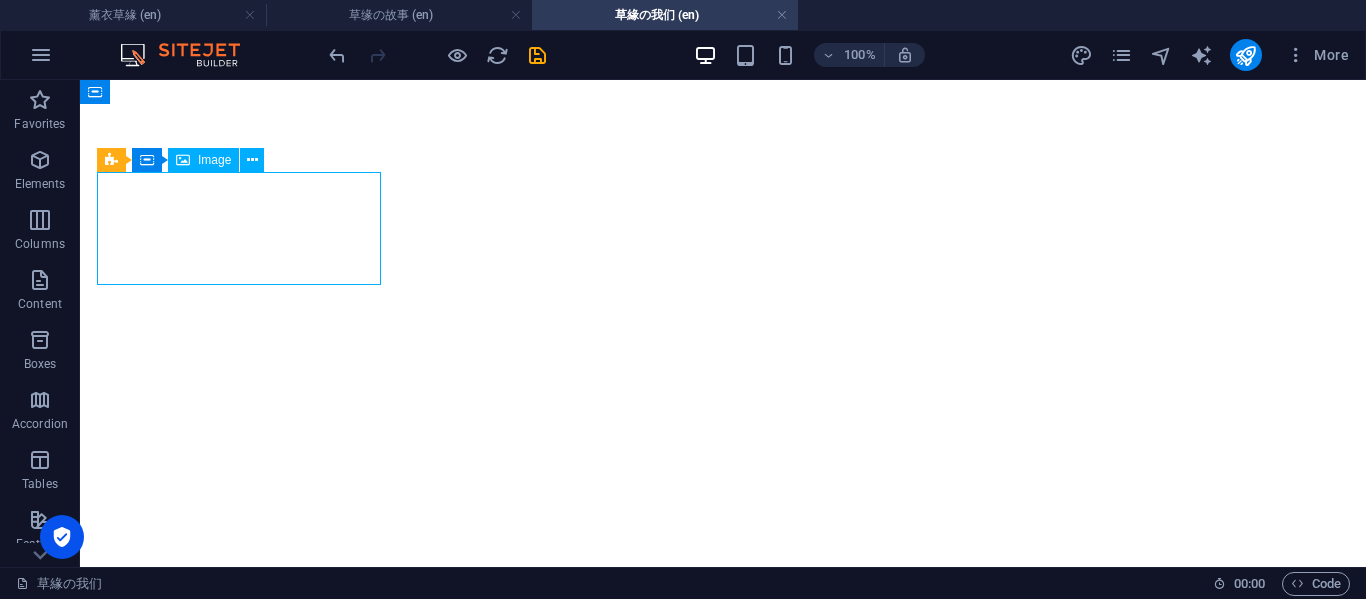 click at bounding box center (723, 4325) 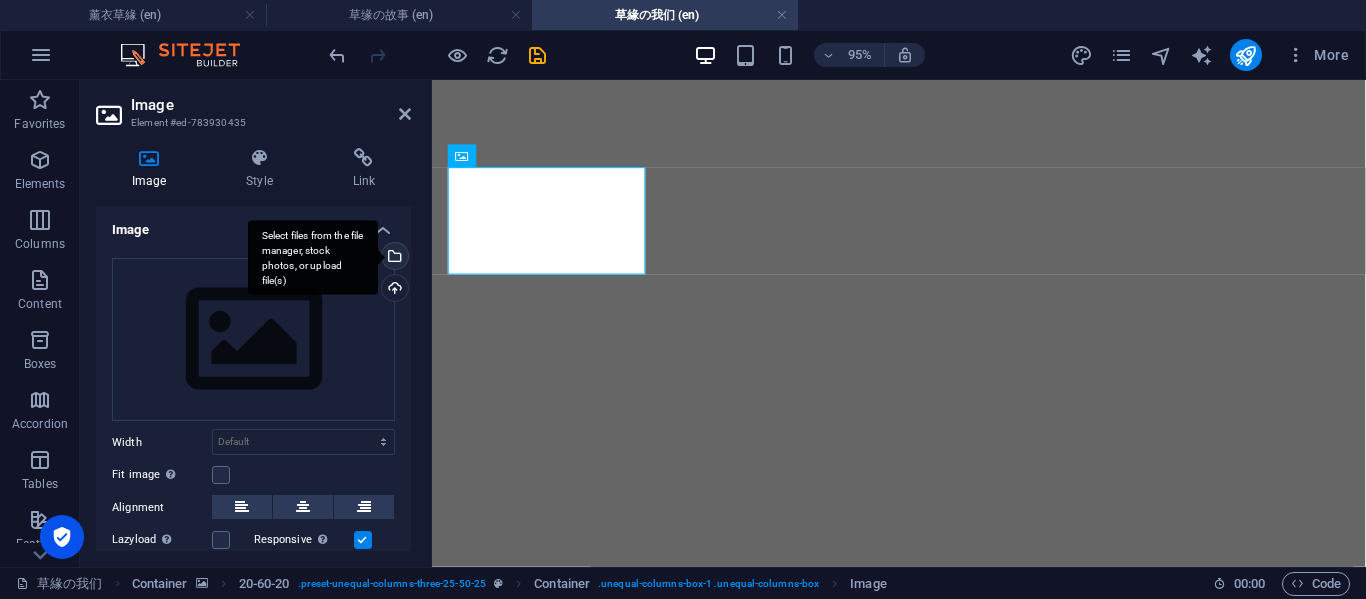 click on "Select files from the file manager, stock photos, or upload file(s)" at bounding box center (393, 258) 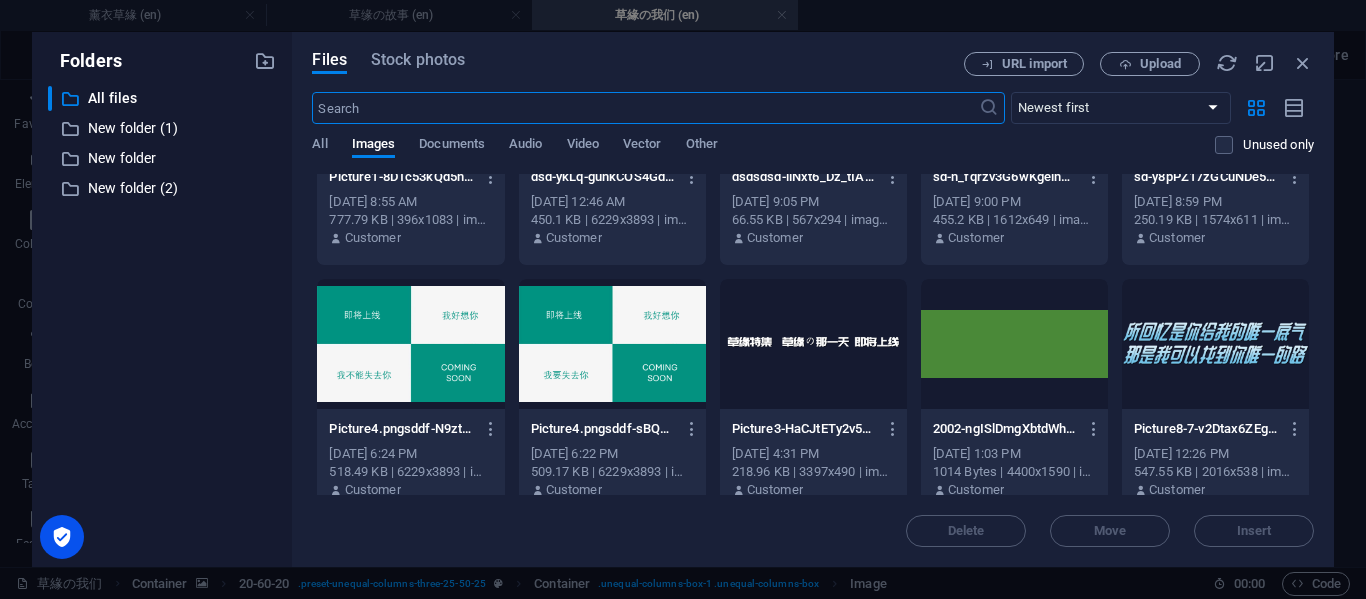 scroll, scrollTop: 667, scrollLeft: 0, axis: vertical 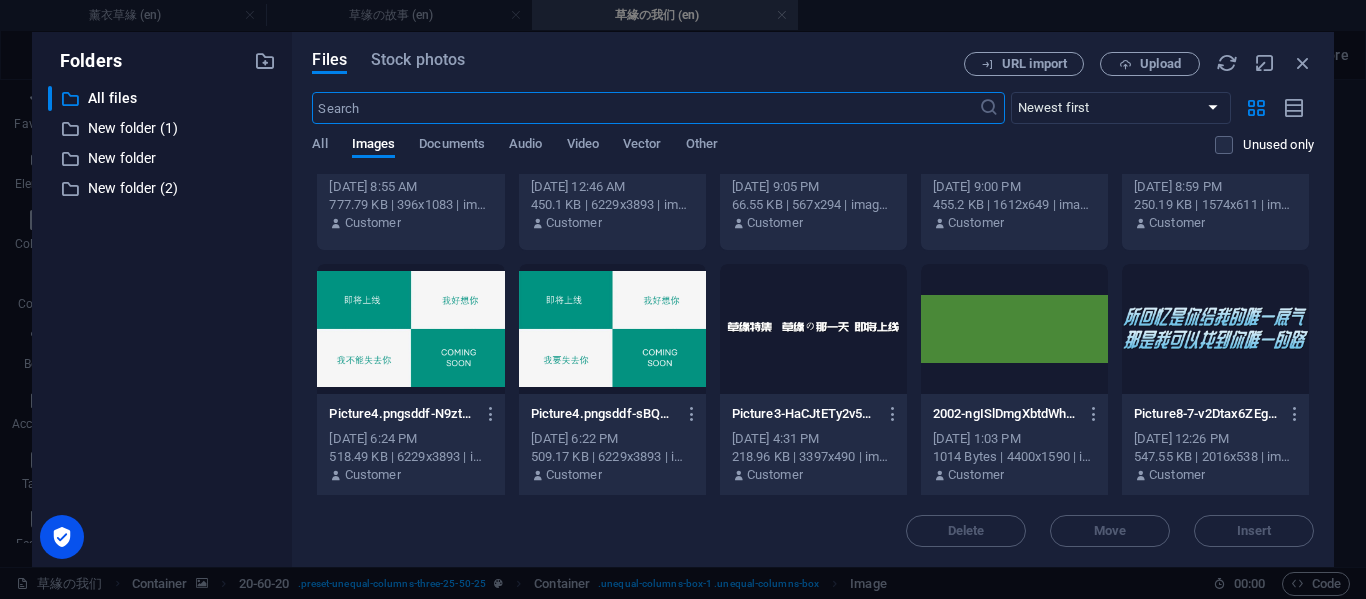 click at bounding box center (1215, 329) 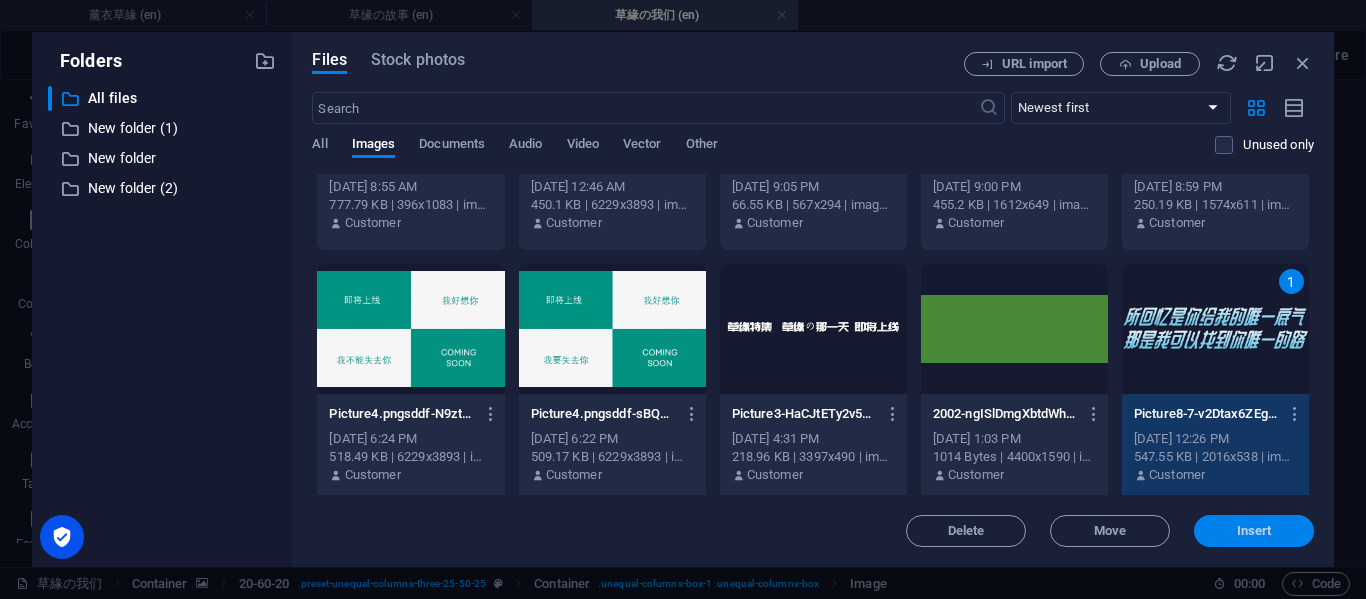 click on "Insert" at bounding box center [1254, 531] 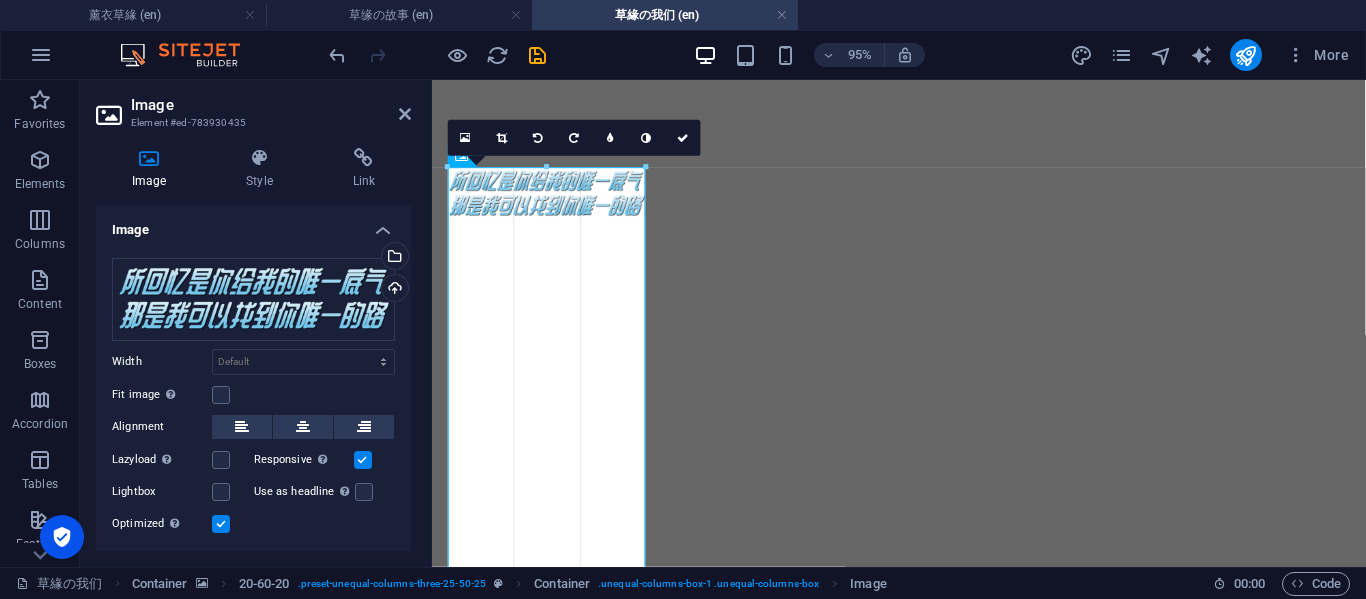 drag, startPoint x: 641, startPoint y: 219, endPoint x: 241, endPoint y: 187, distance: 401.27795 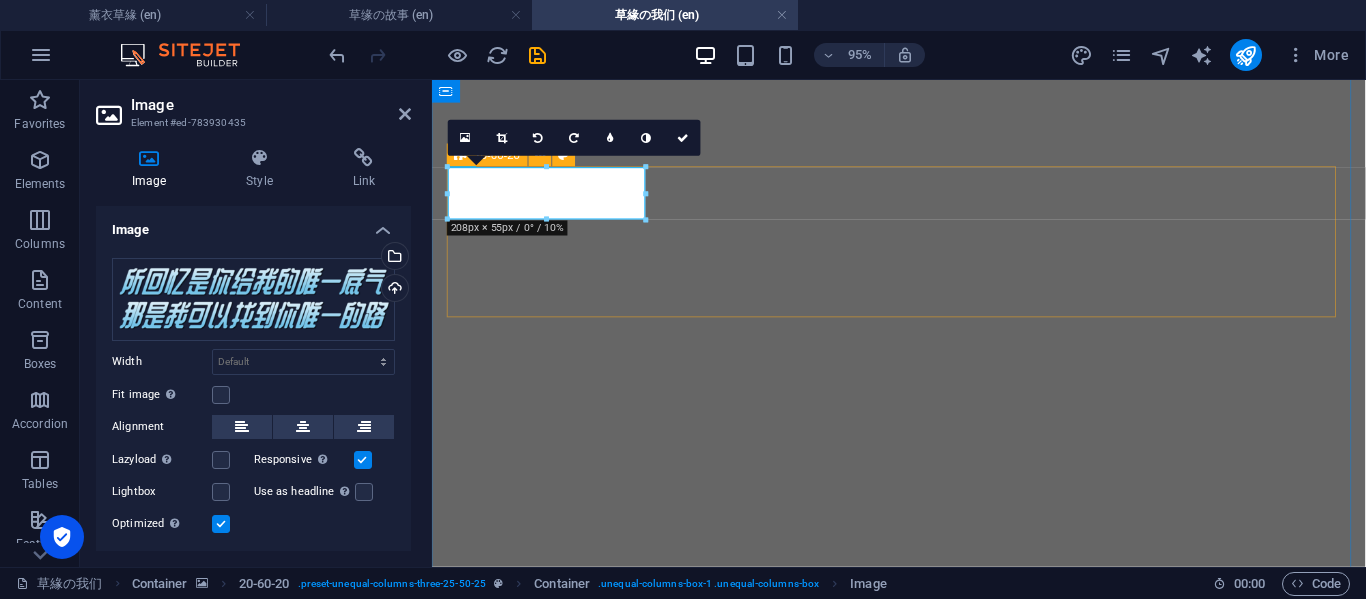 drag, startPoint x: 661, startPoint y: 197, endPoint x: 681, endPoint y: 203, distance: 20.880613 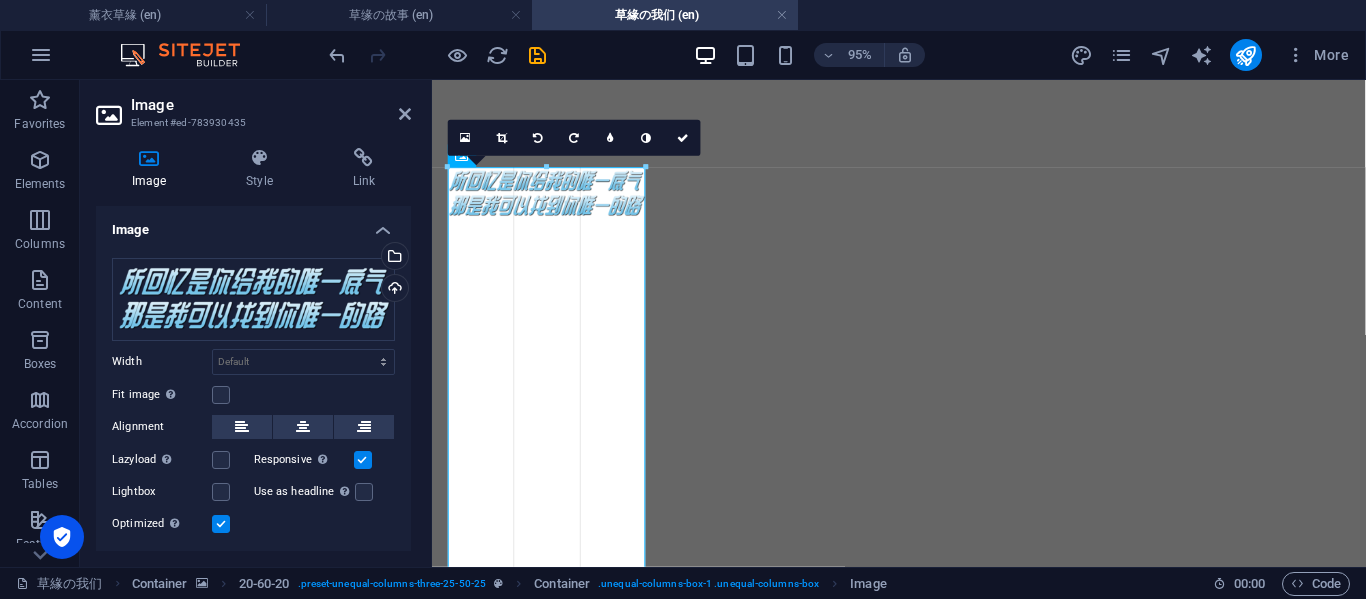 click at bounding box center (892, 2849) 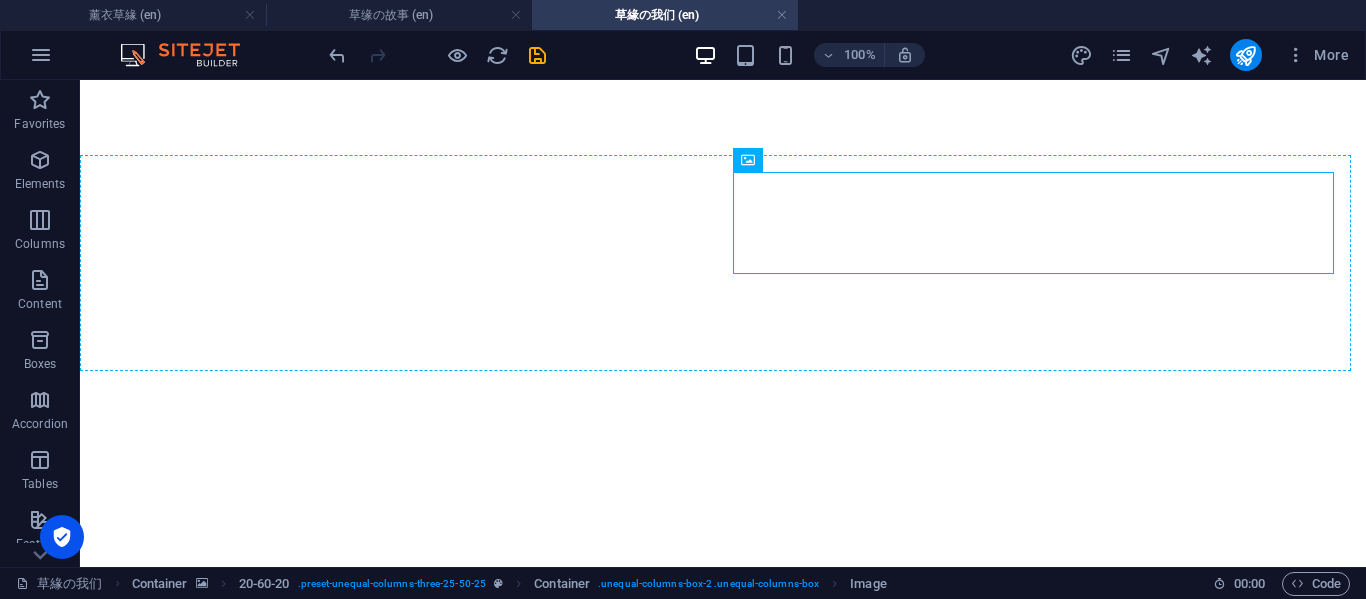 drag, startPoint x: 619, startPoint y: 229, endPoint x: 761, endPoint y: 309, distance: 162.98466 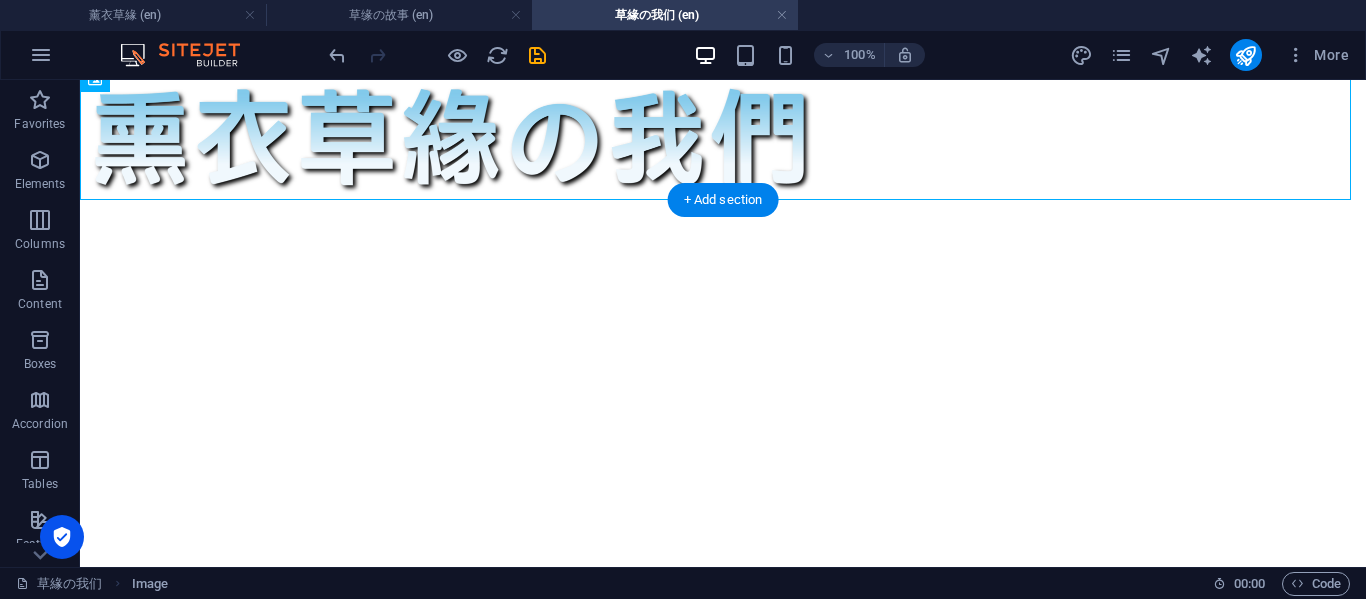 scroll, scrollTop: 0, scrollLeft: 0, axis: both 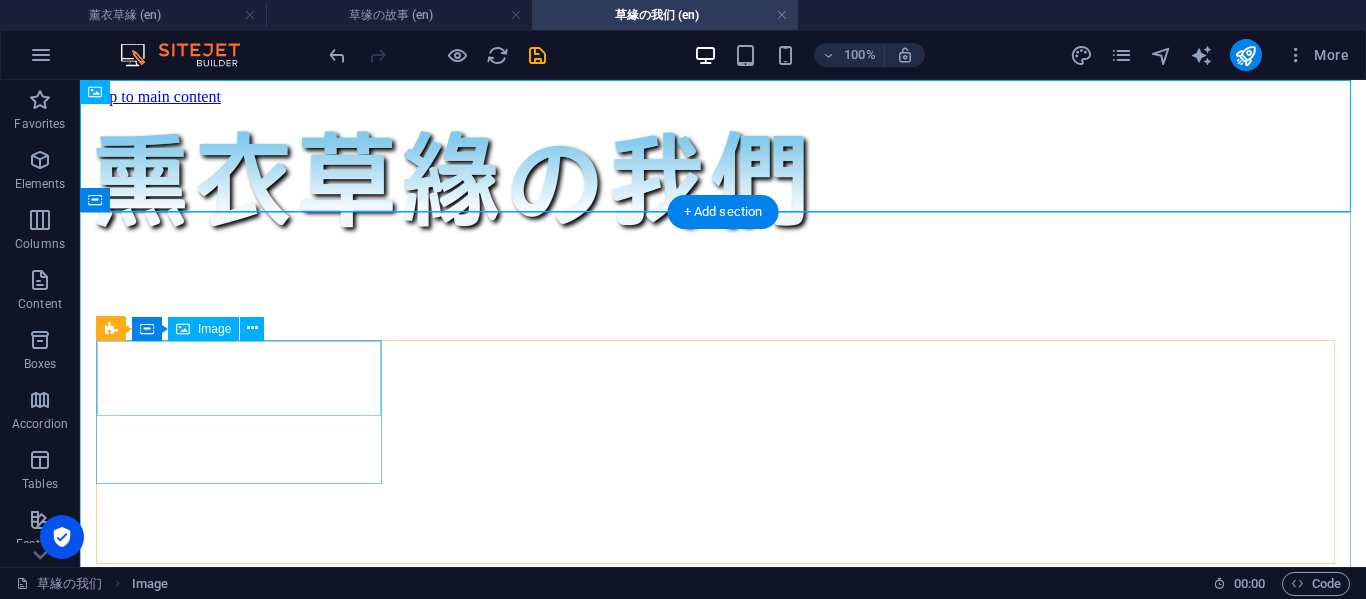 click at bounding box center (723, 4586) 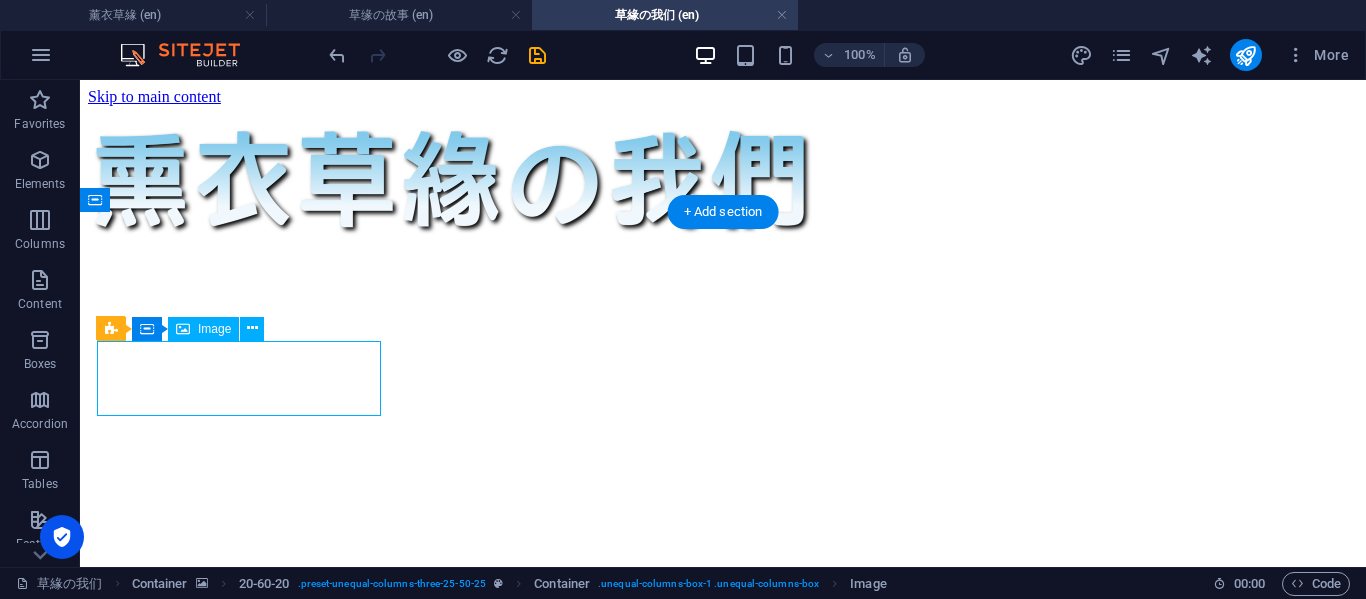 click at bounding box center [723, 4586] 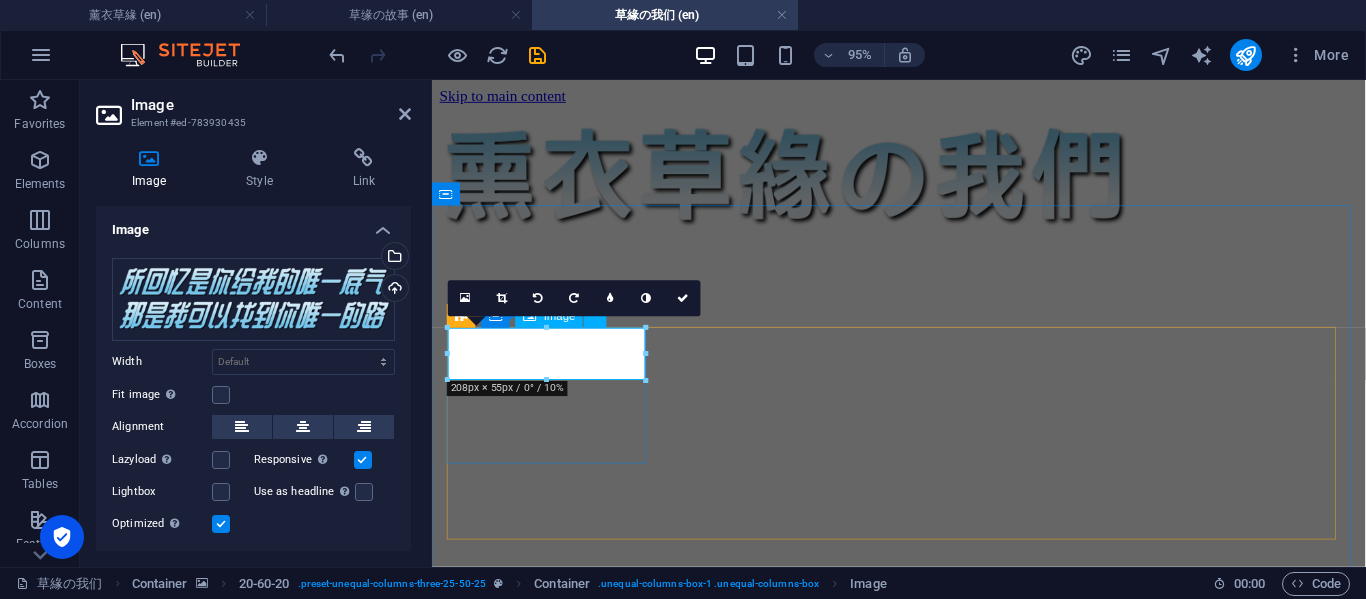 click at bounding box center (923, 4546) 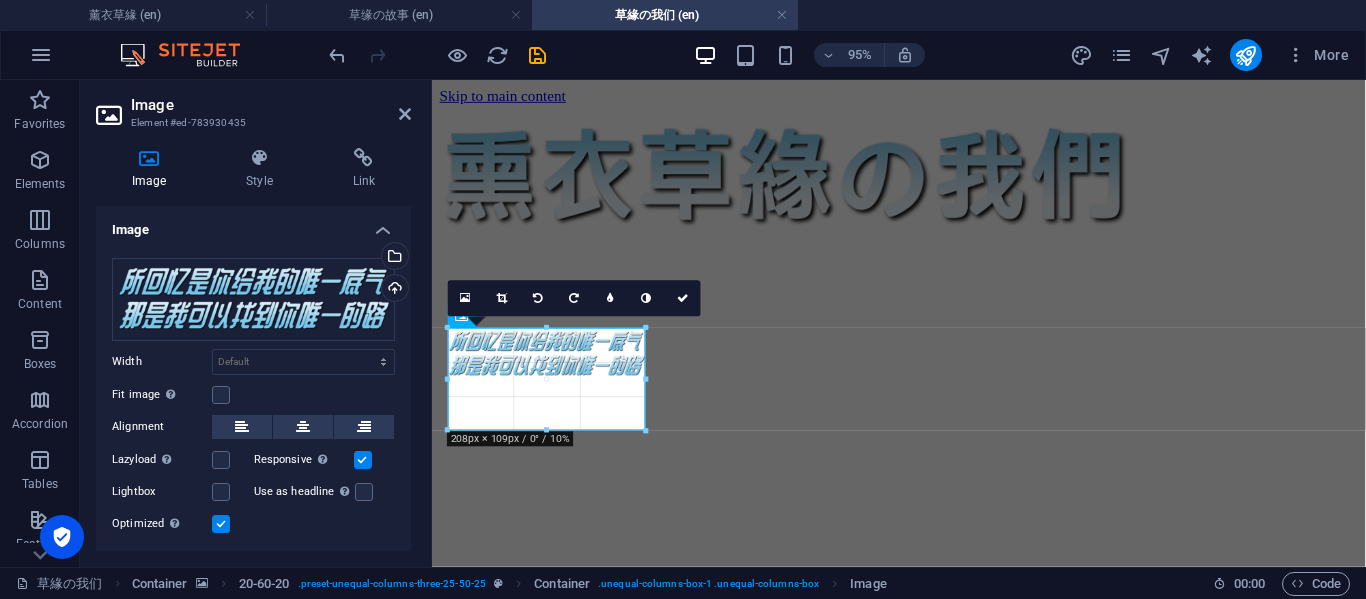 drag, startPoint x: 647, startPoint y: 352, endPoint x: 261, endPoint y: 294, distance: 390.3332 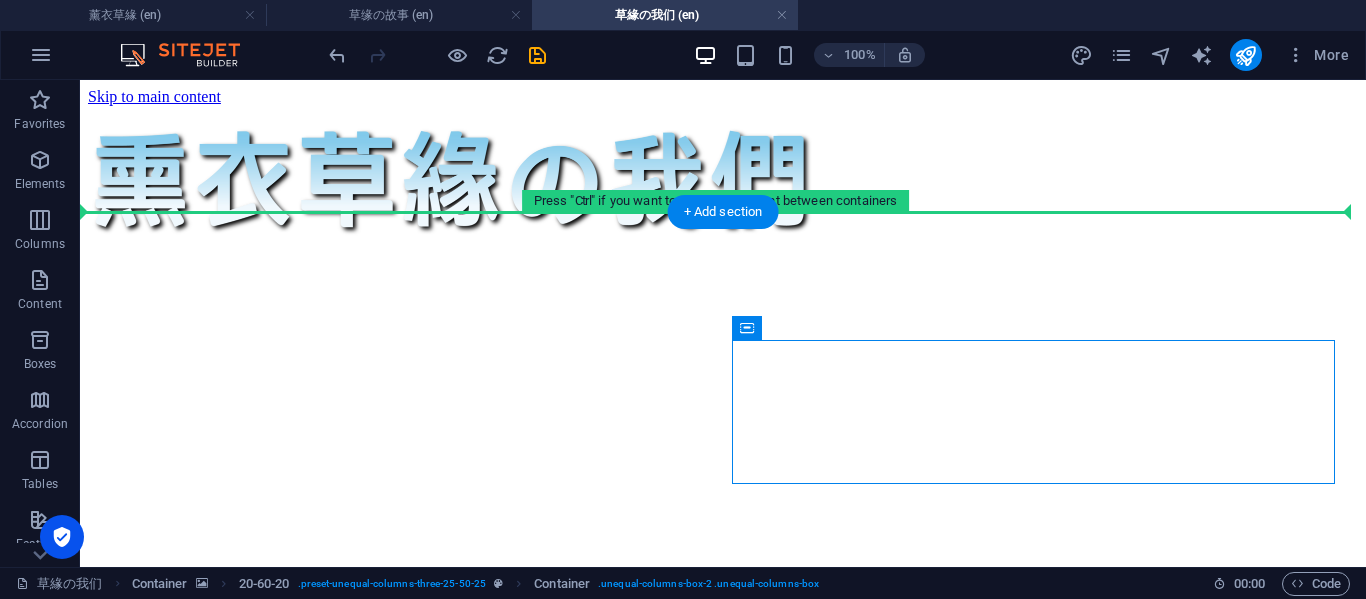 drag, startPoint x: 634, startPoint y: 397, endPoint x: 1010, endPoint y: 221, distance: 415.15298 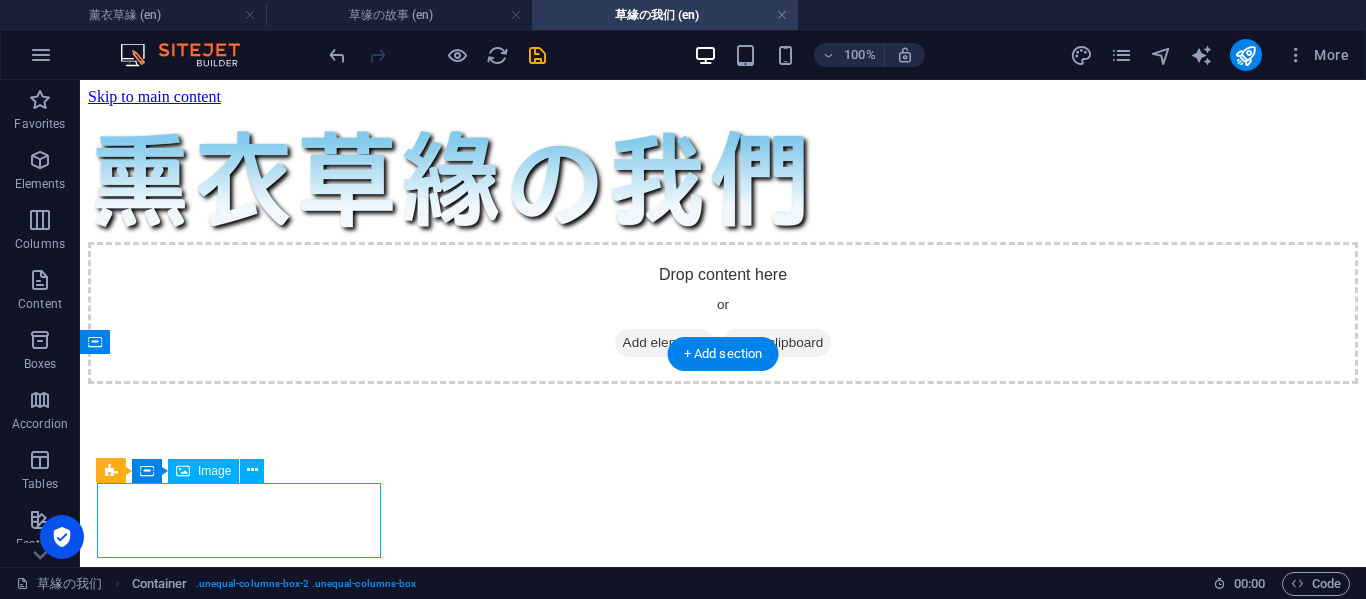 click at bounding box center (723, 4662) 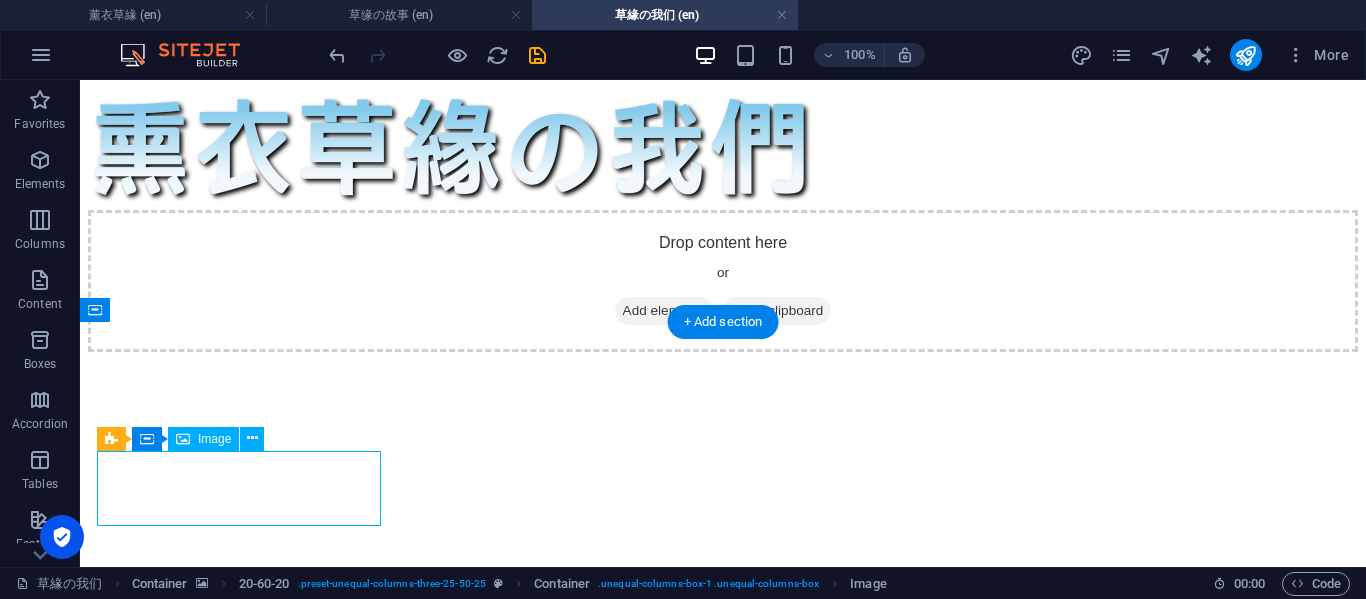 click at bounding box center (723, 4630) 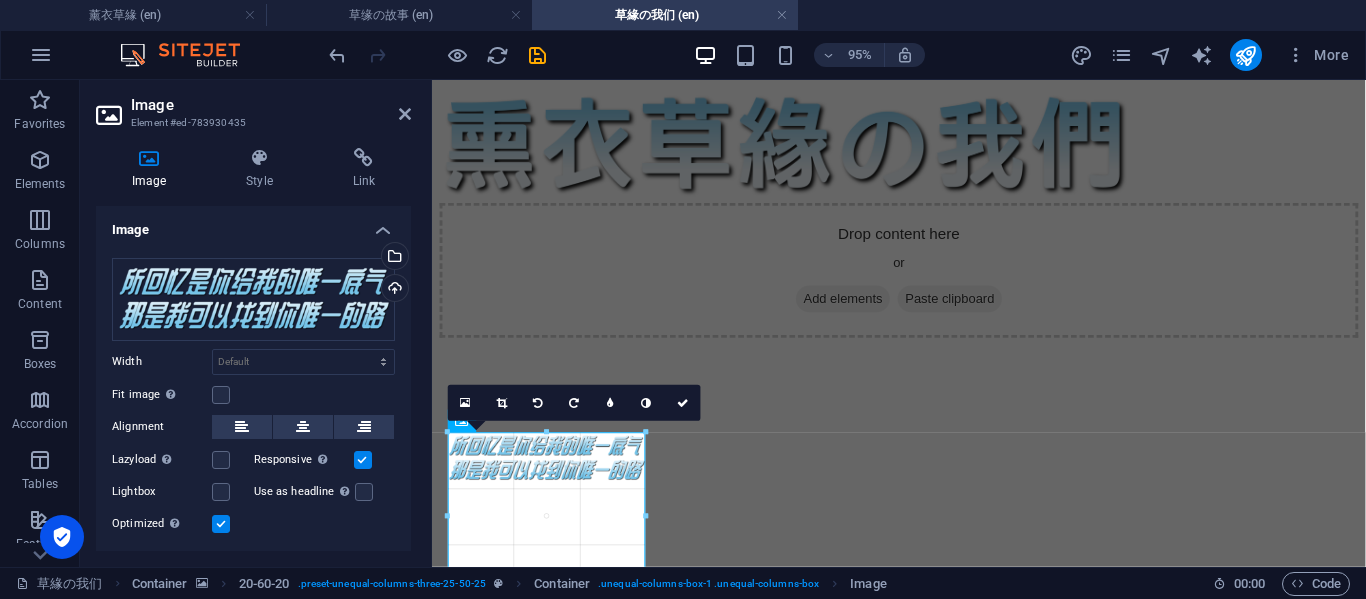 drag, startPoint x: 643, startPoint y: 481, endPoint x: 674, endPoint y: 506, distance: 39.824615 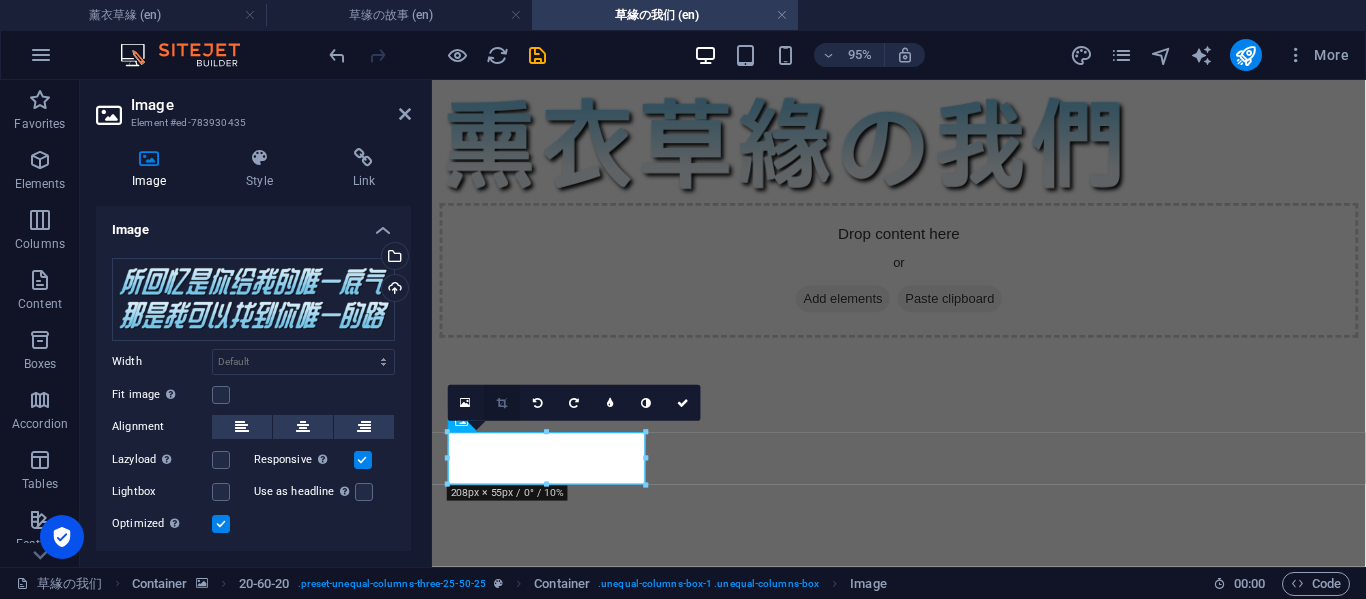 click at bounding box center [502, 402] 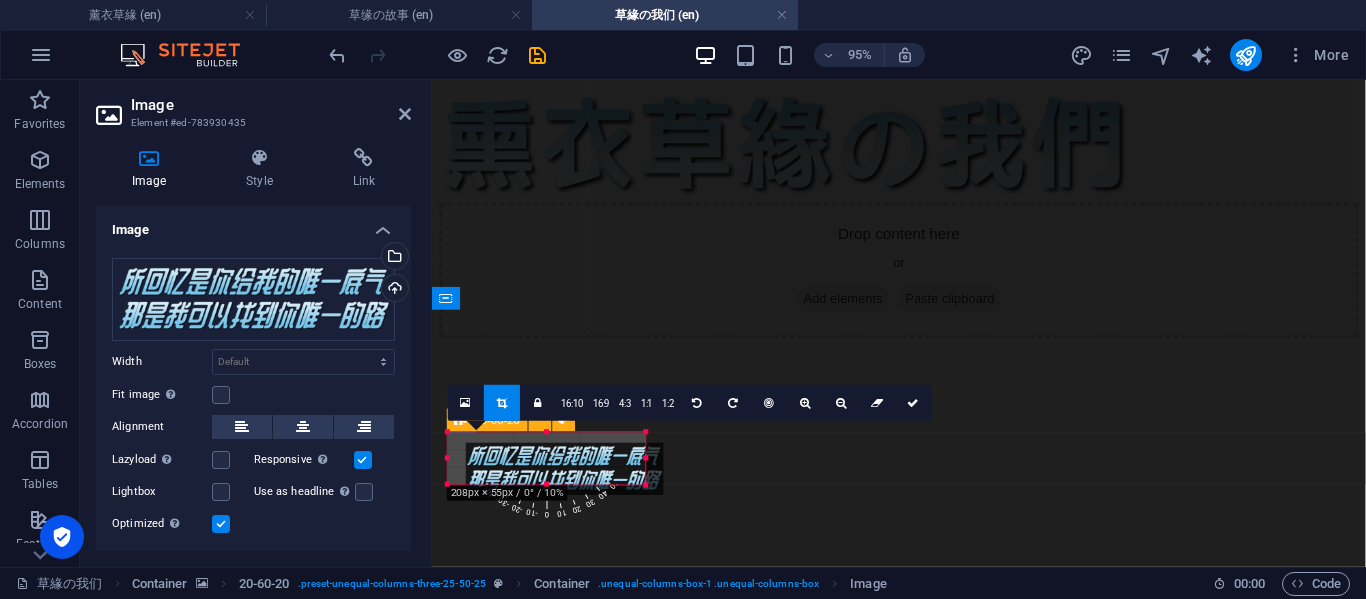 drag, startPoint x: 1070, startPoint y: 537, endPoint x: 727, endPoint y: 498, distance: 345.21008 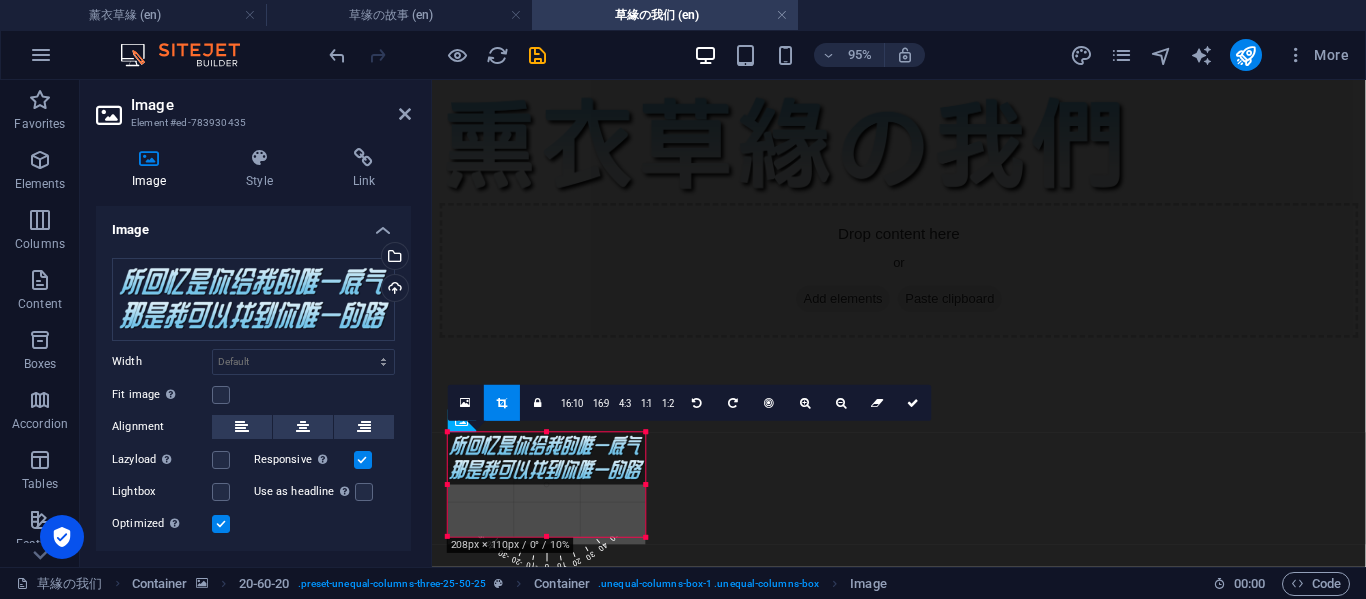 drag, startPoint x: 641, startPoint y: 482, endPoint x: 699, endPoint y: 535, distance: 78.56844 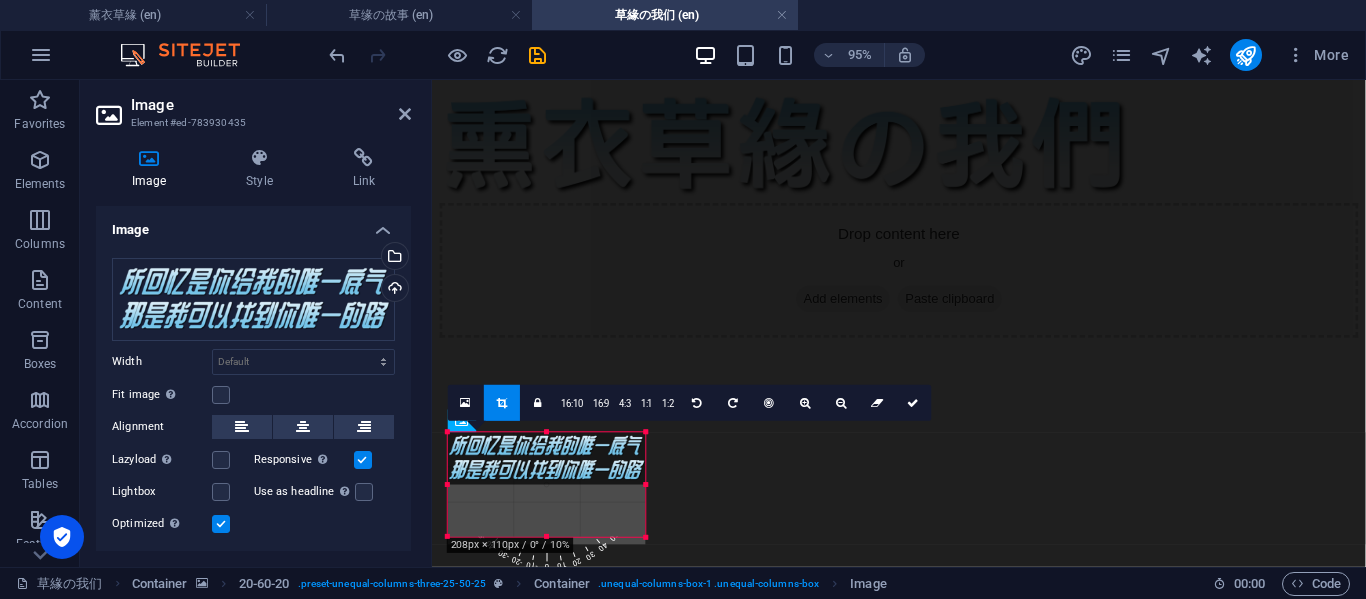 click on "H1   Container   Wide image with text   Wide image with text   Container   Container   Image   20-60-20   Container   Logo   Spacer   Container   Image   Container   20-60-20   Container   Image   Container   20-60-20   Container   Logo   Placeholder 180 170 160 150 140 130 120 110 100 90 80 70 60 50 40 30 20 10 0 -10 -20 -30 -40 -50 -60 -70 -80 -90 -100 -110 -120 -130 -140 -150 -160 -170 208px × 110px / 0° / 10% 16:10 16:9 4:3 1:1 1:2 0" at bounding box center [899, 308] 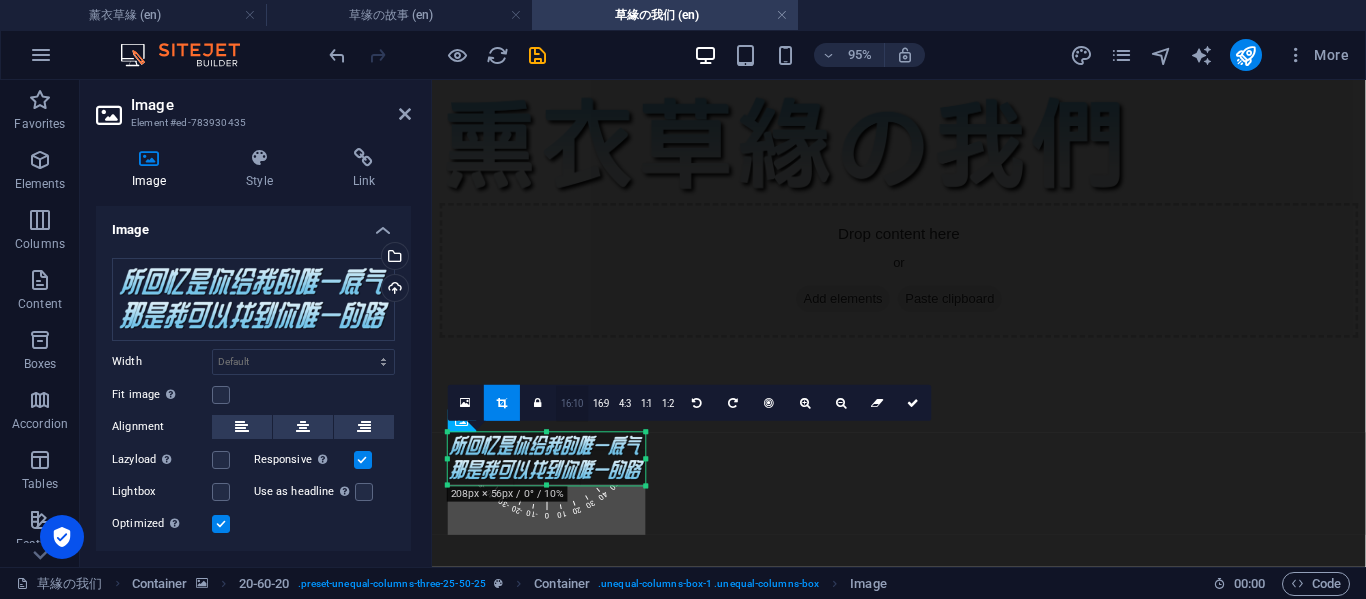 click on "16:10" at bounding box center (572, 403) 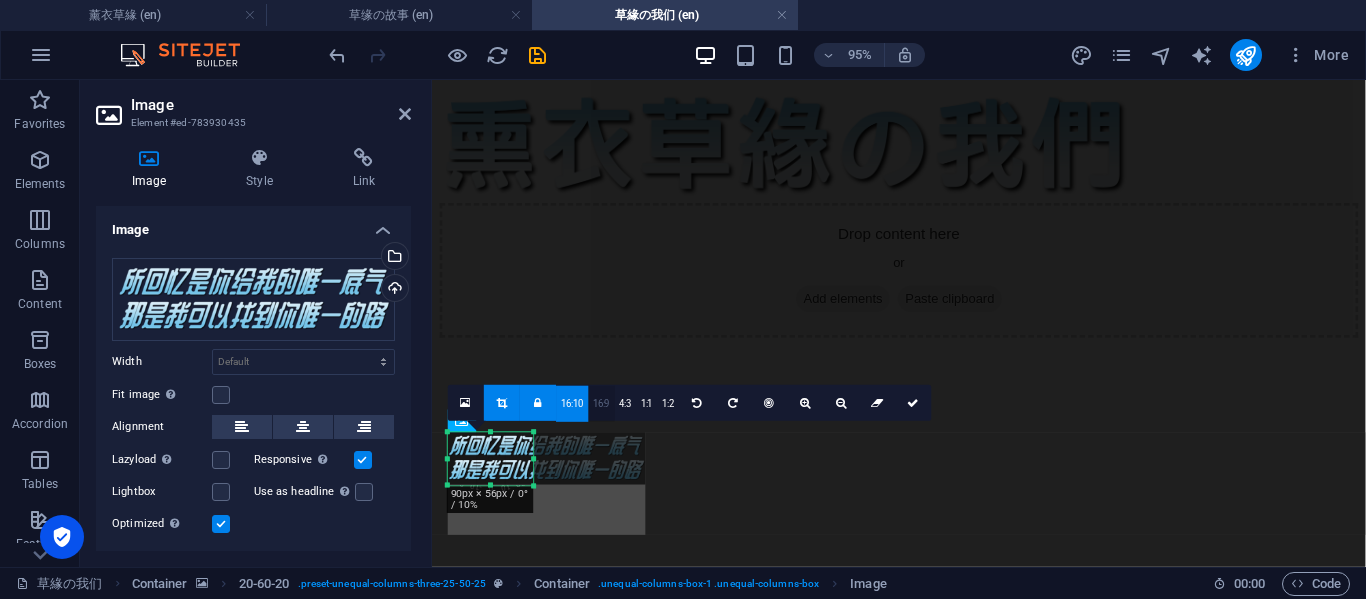 click on "16:9" at bounding box center [601, 403] 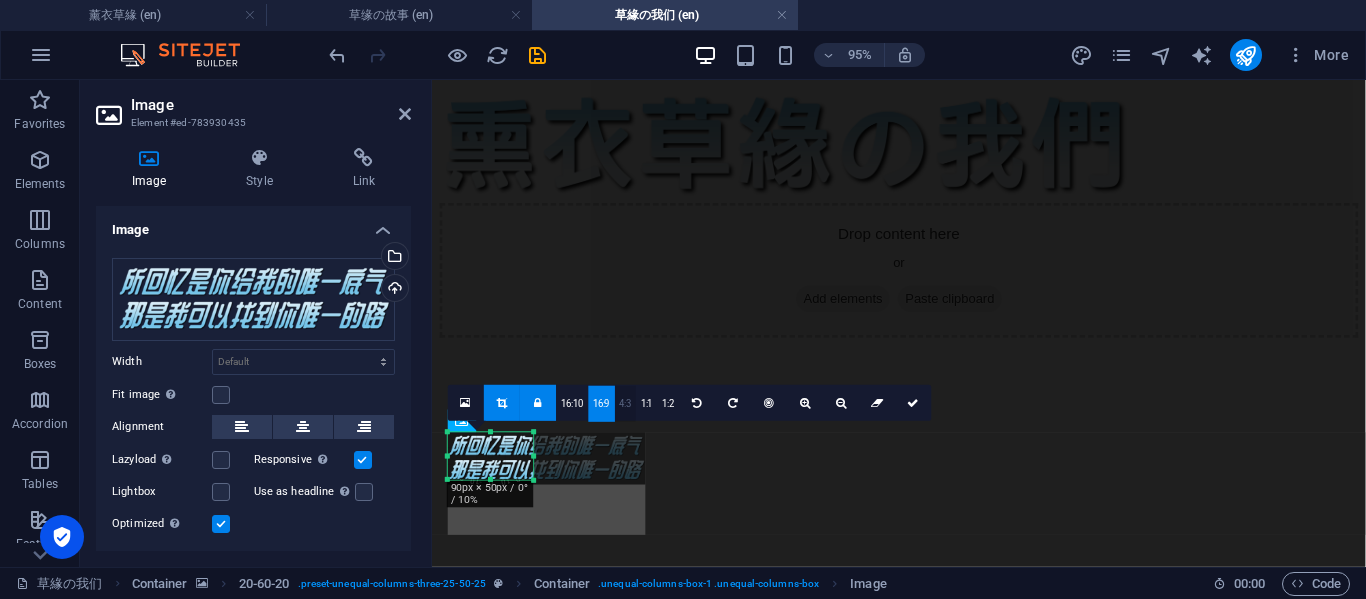 click on "4:3" at bounding box center [625, 403] 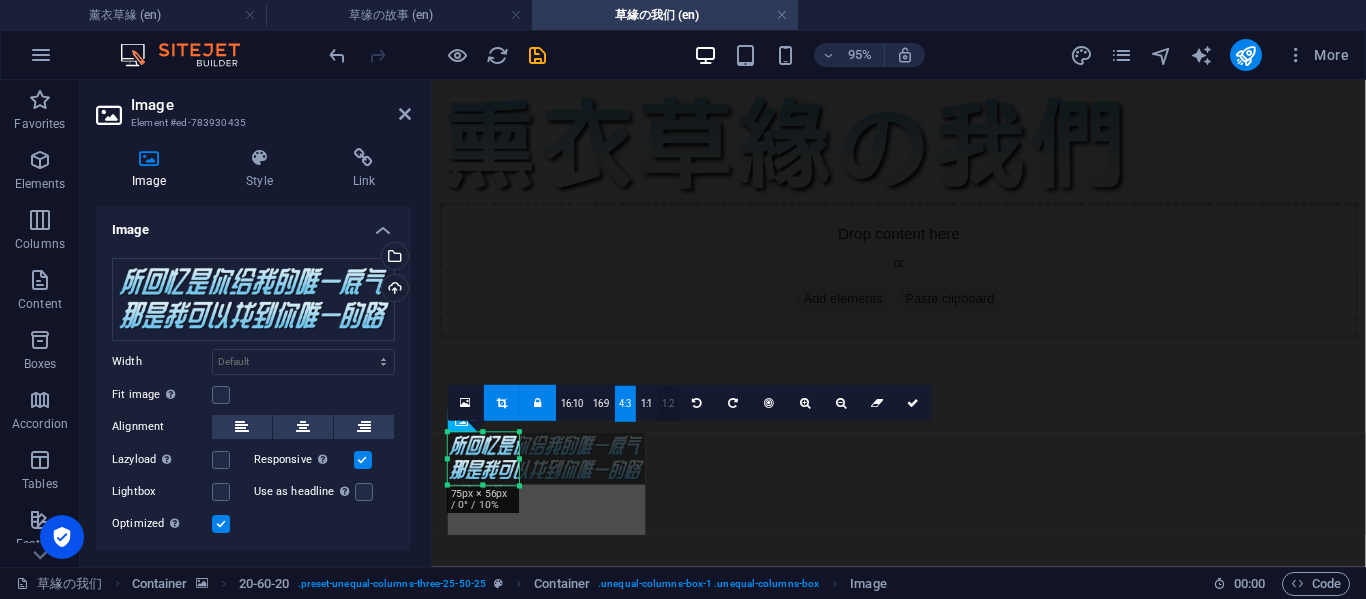click on "1:2" at bounding box center [668, 403] 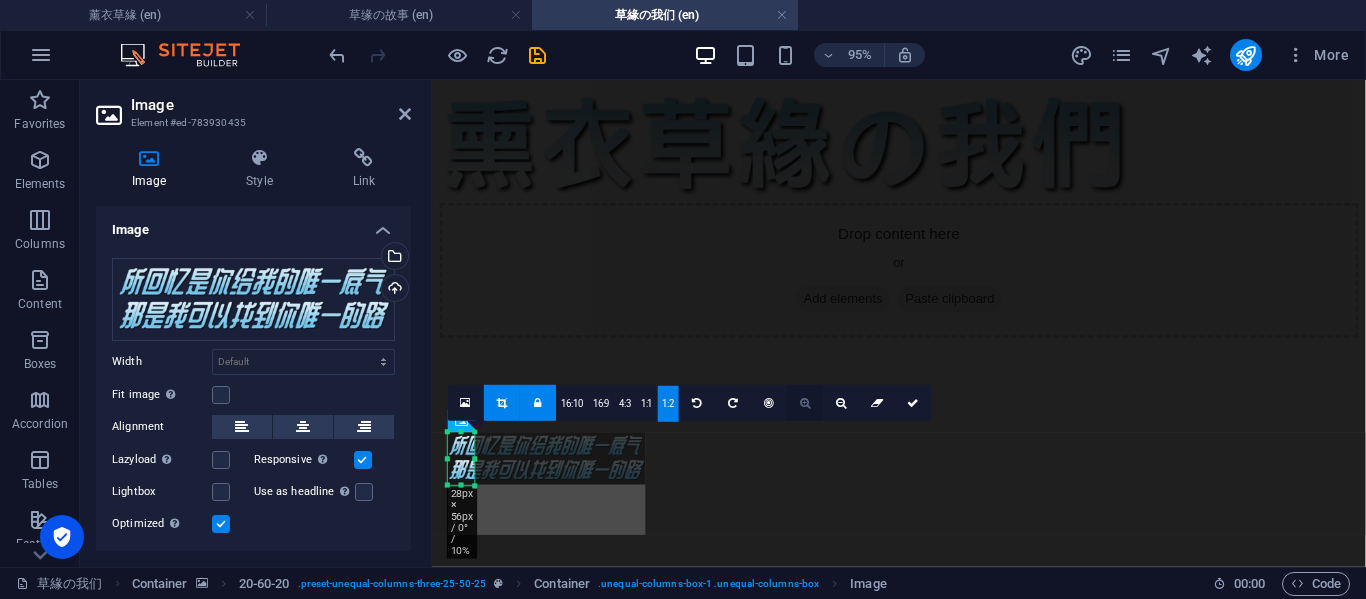 click at bounding box center (805, 402) 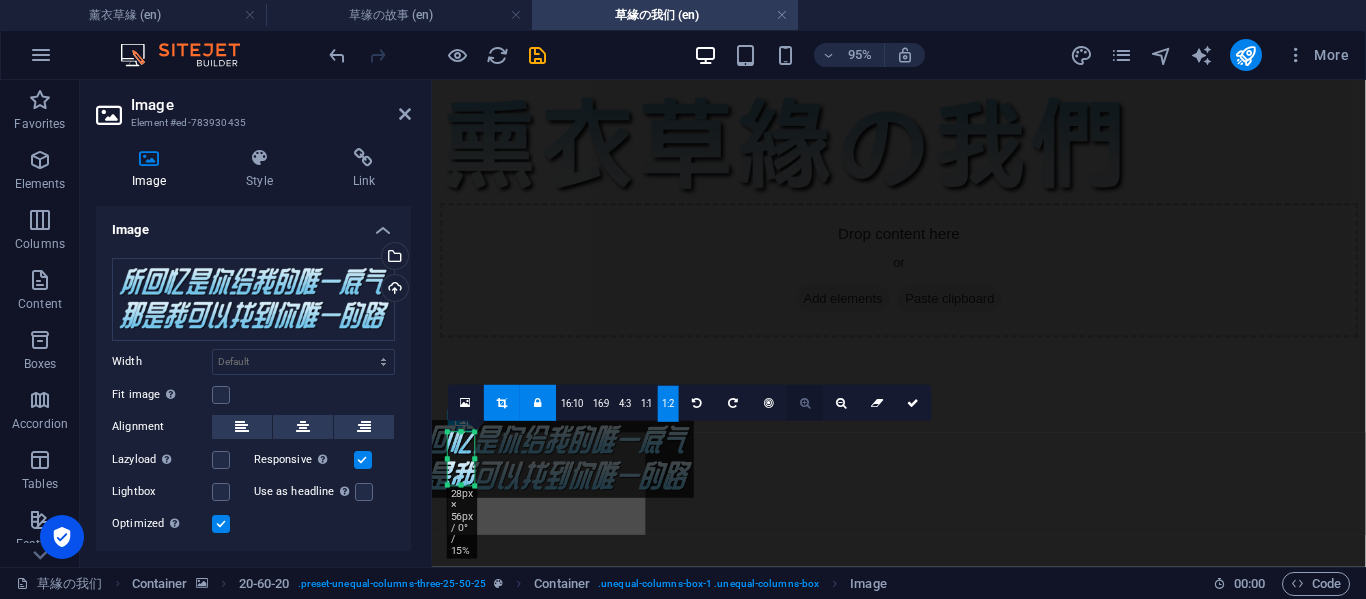 click at bounding box center (805, 402) 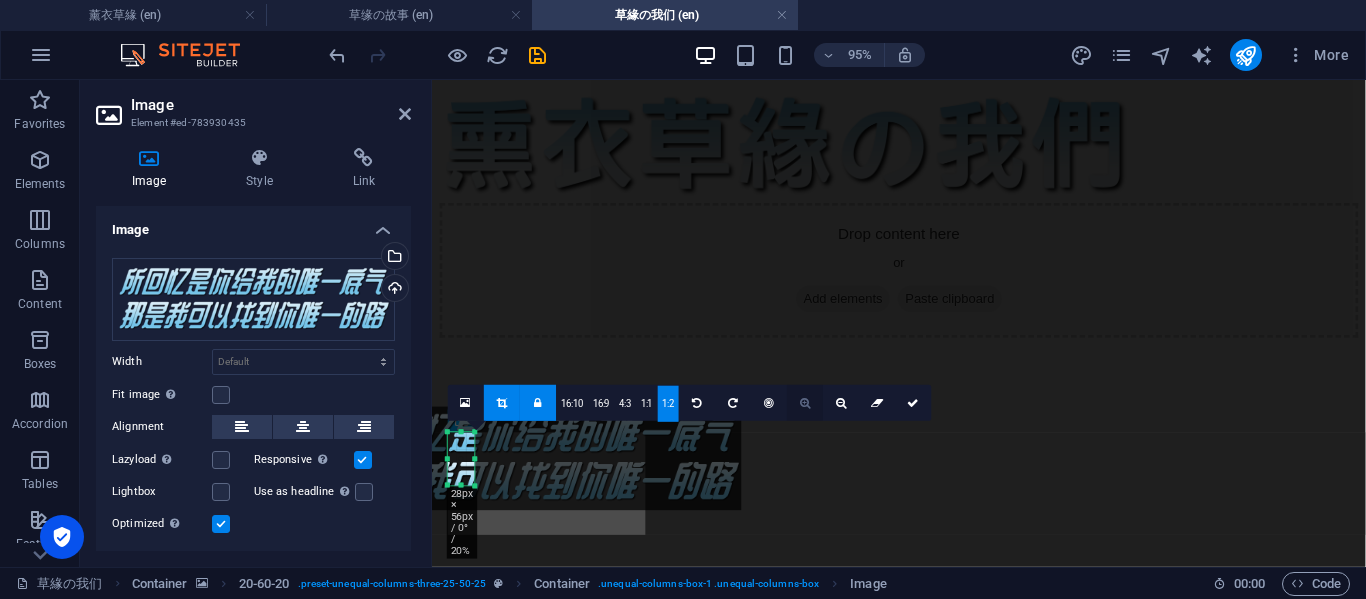 click at bounding box center [805, 402] 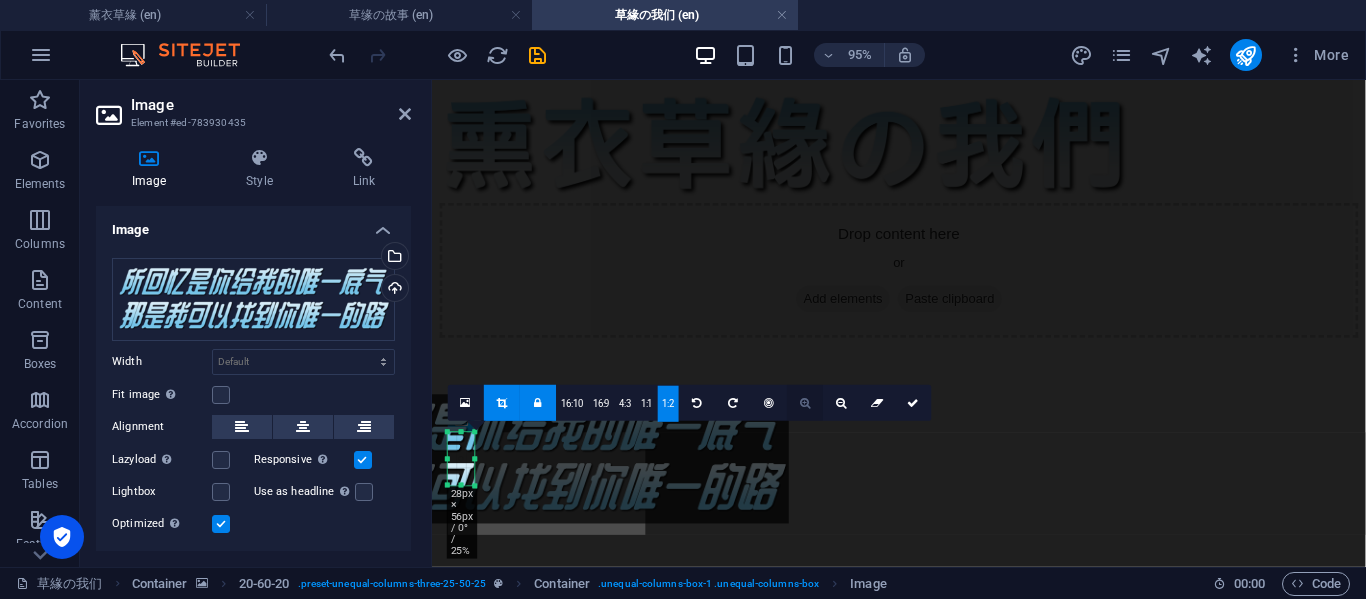 click at bounding box center (805, 402) 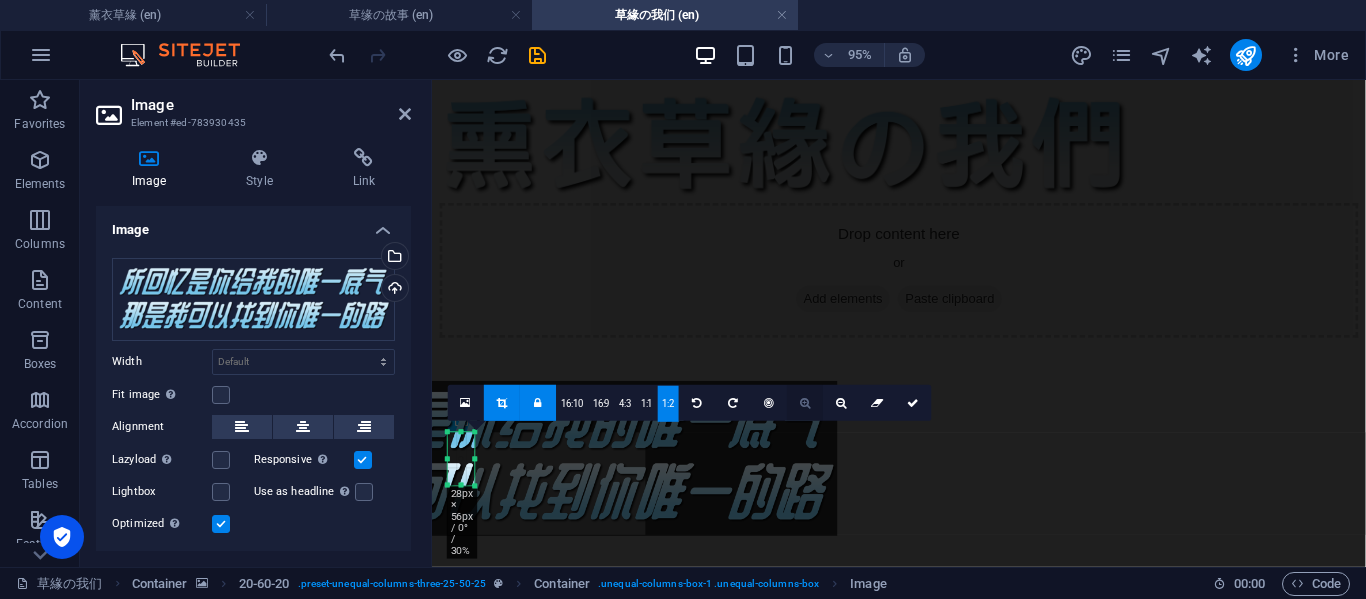 click at bounding box center (805, 402) 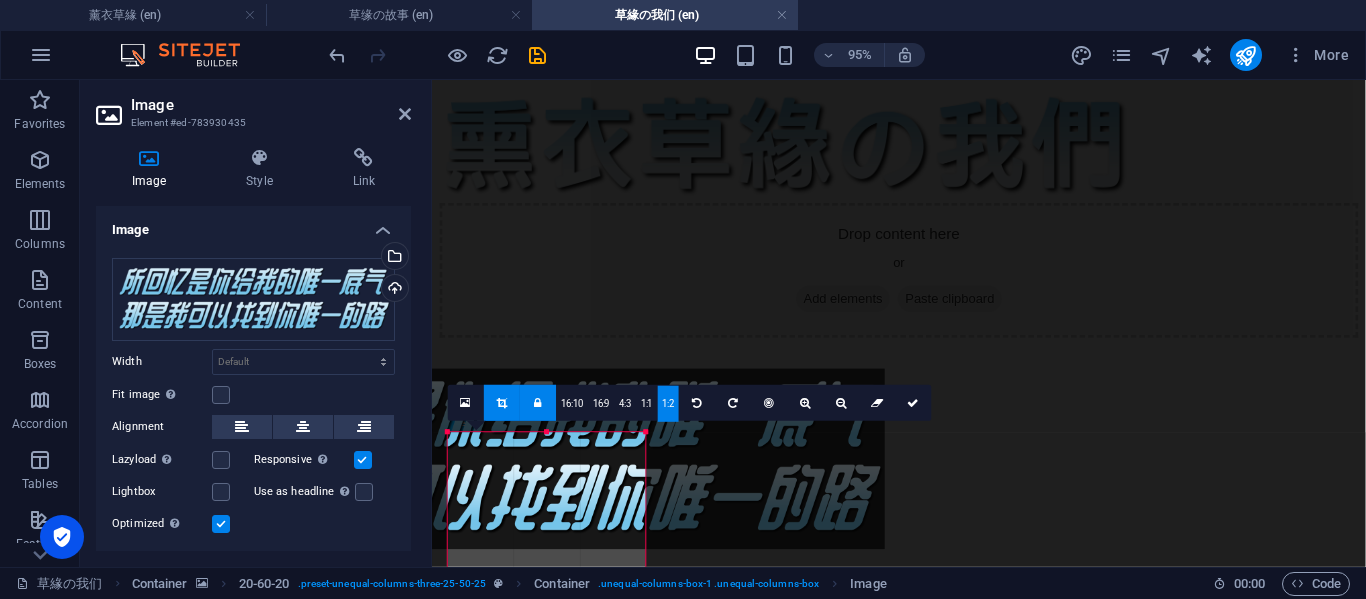 drag, startPoint x: 491, startPoint y: 489, endPoint x: 762, endPoint y: 495, distance: 271.0664 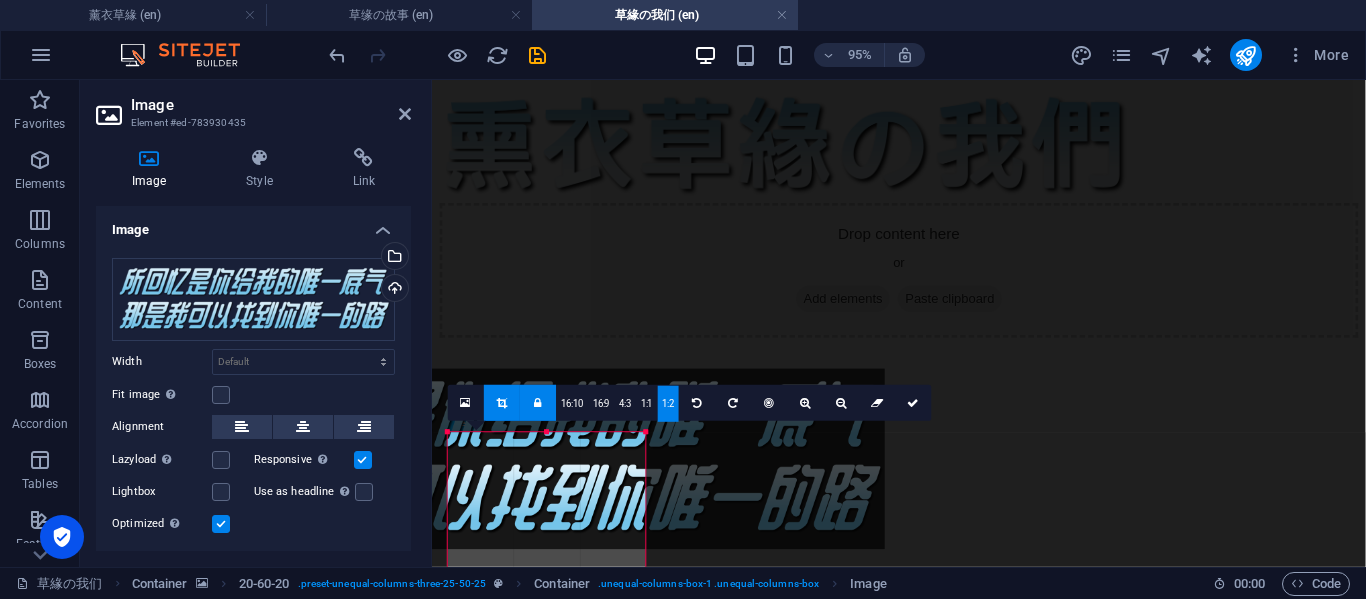 click on "180 170 160 150 140 130 120 110 100 90 80 70 60 50 40 30 20 10 0 -10 -20 -30 -40 -50 -60 -70 -80 -90 -100 -110 -120 -130 -140 -150 -160 -170 208px × 39666px / 0° / 35% 16:10 16:9 4:3 1:1 1:2 0" at bounding box center [547, 19273] 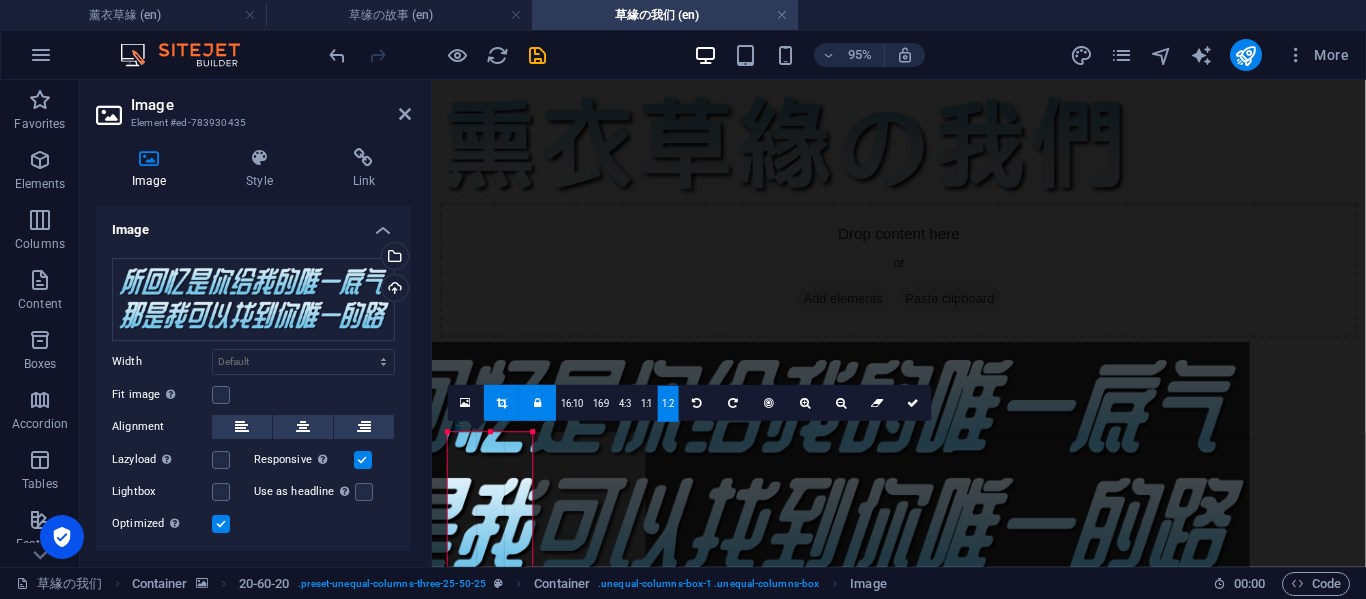 drag, startPoint x: 446, startPoint y: 489, endPoint x: 363, endPoint y: 478, distance: 83.725746 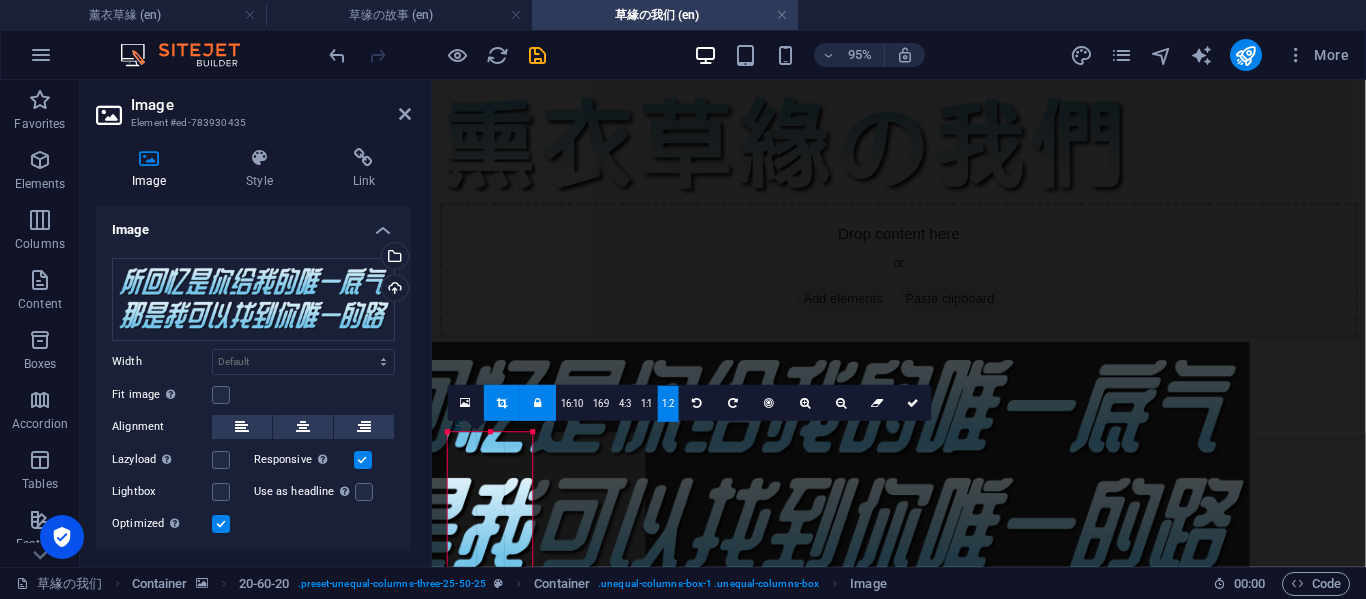 click on "Image Element #ed-783930435 Image Style Link Image Drag files here, click to choose files or select files from Files or our free stock photos & videos Select files from the file manager, stock photos, or upload file(s) Upload Width Default auto px rem % em vh vw Fit image Automatically fit image to a fixed width and height Height Default auto px Alignment Lazyload Loading images after the page loads improves page speed. Responsive Automatically load retina image and smartphone optimized sizes. Lightbox Use as headline The image will be wrapped in an H1 headline tag. Useful for giving alternative text the weight of an H1 headline, e.g. for the logo. Leave unchecked if uncertain. Optimized Images are compressed to improve page speed. Position Direction Custom X offset 50 px rem % vh vw Y offset 50 px rem % vh vw Text Float No float Image left Image right Determine how text should behave around the image. Text Alternative text Image caption Paragraph Format Normal Heading 1 Heading 2 Heading 3 Heading 4 Code 8 9" at bounding box center [723, 323] 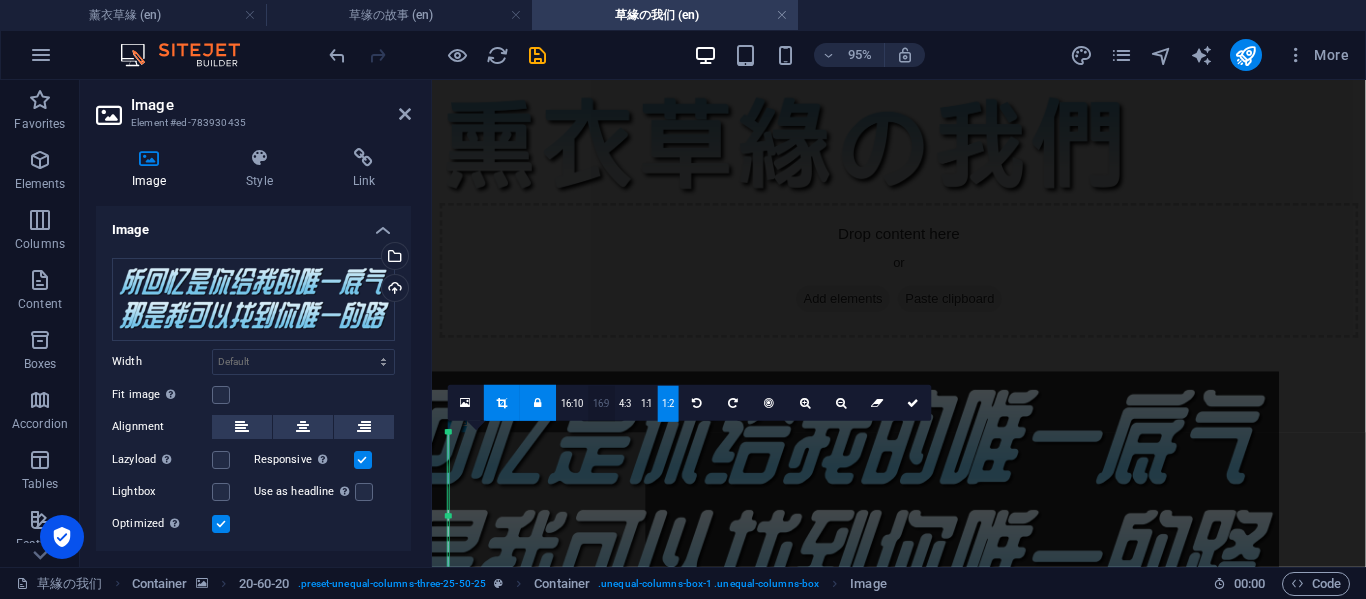 drag, startPoint x: 598, startPoint y: 374, endPoint x: 608, endPoint y: 400, distance: 27.856777 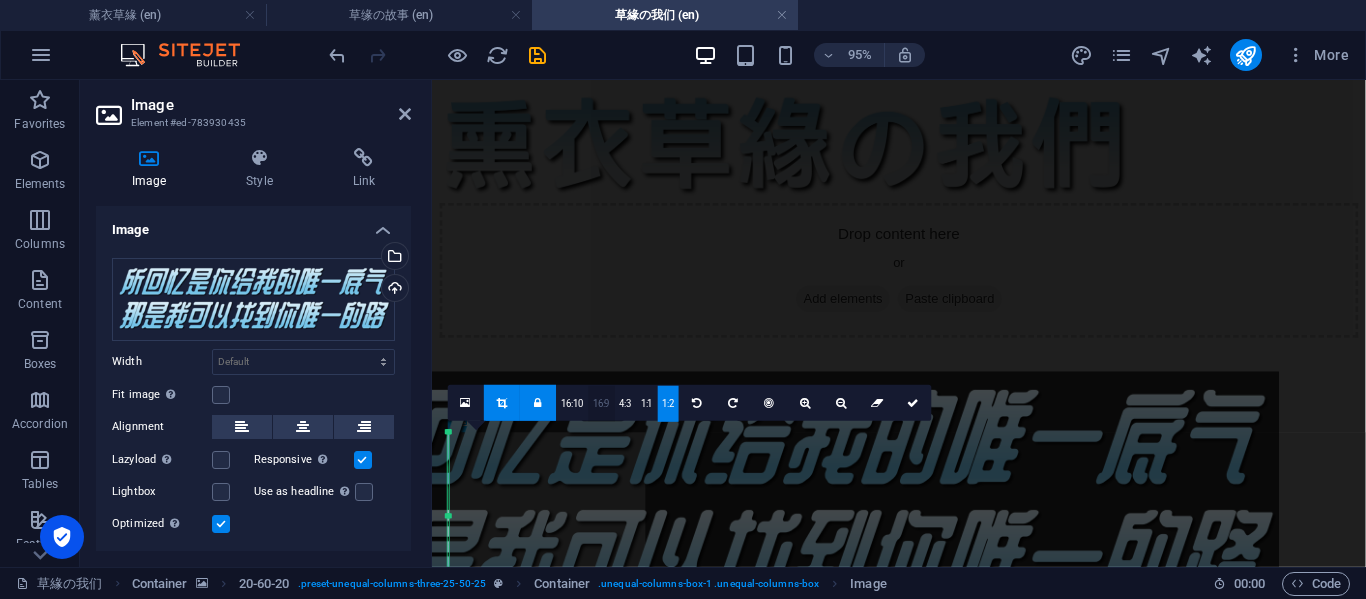 click on "180 170 160 150 140 130 120 110 100 90 80 70 60 50 40 30 20 10 0 -10 -20 -30 -40 -50 -60 -70 -80 -90 -100 -110 -120 -130 -140 -150 -160 -170 1px × 177px / 0° / 35% 16:10 16:9 4:3 1:1 1:2 0" at bounding box center [448, 516] 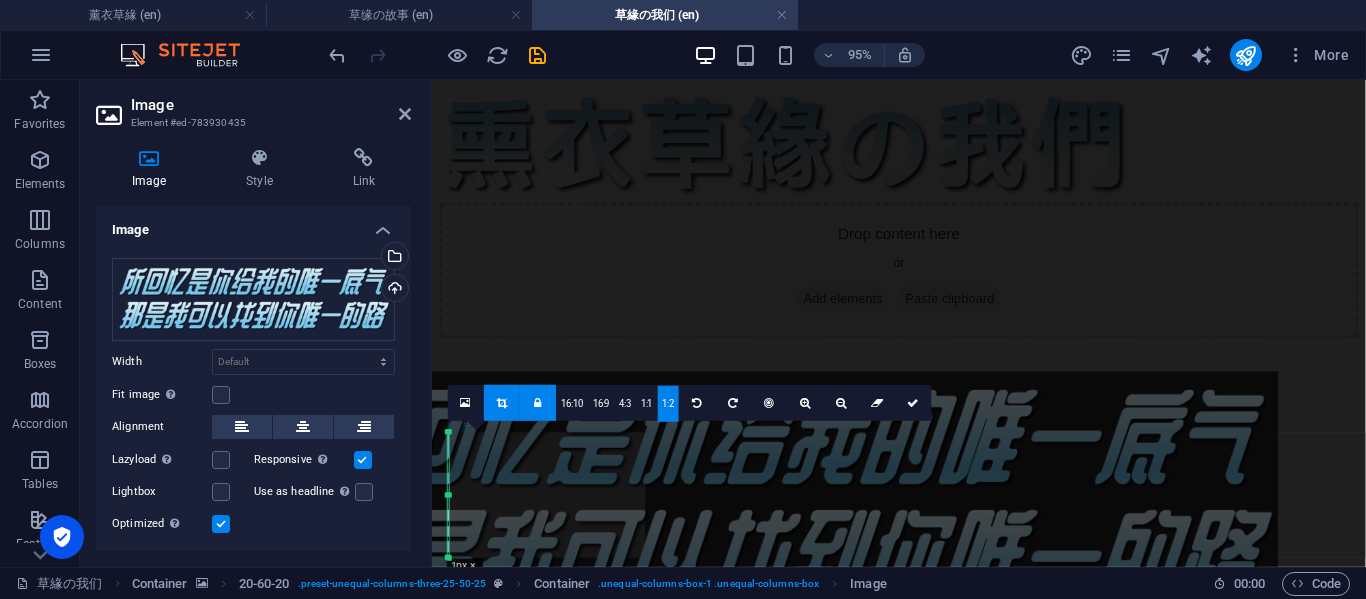 drag, startPoint x: 448, startPoint y: 518, endPoint x: 636, endPoint y: 533, distance: 188.59746 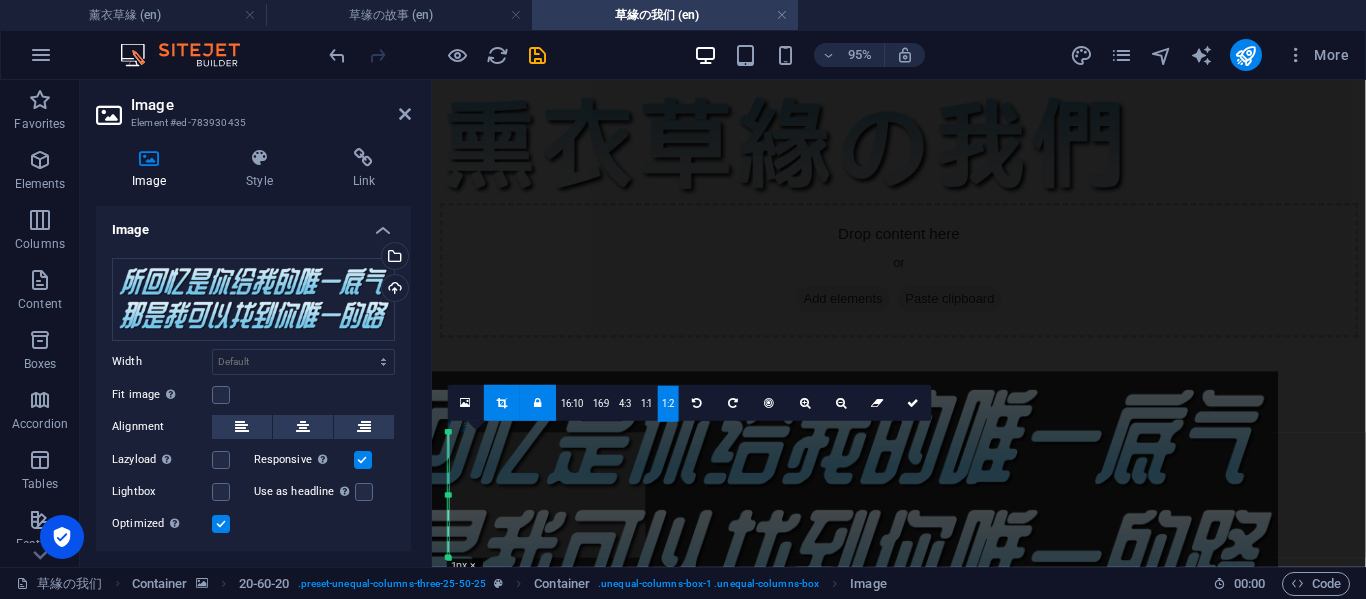 click on "180 170 160 150 140 130 120 110 100 90 80 70 60 50 40 30 20 10 0 -10 -20 -30 -40 -50 -60 -70 -80 -90 -100 -110 -120 -130 -140 -150 -160 -170 1px × 132px / 0° / 35% 16:10 16:9 4:3 1:1 1:2 0" at bounding box center (448, 495) 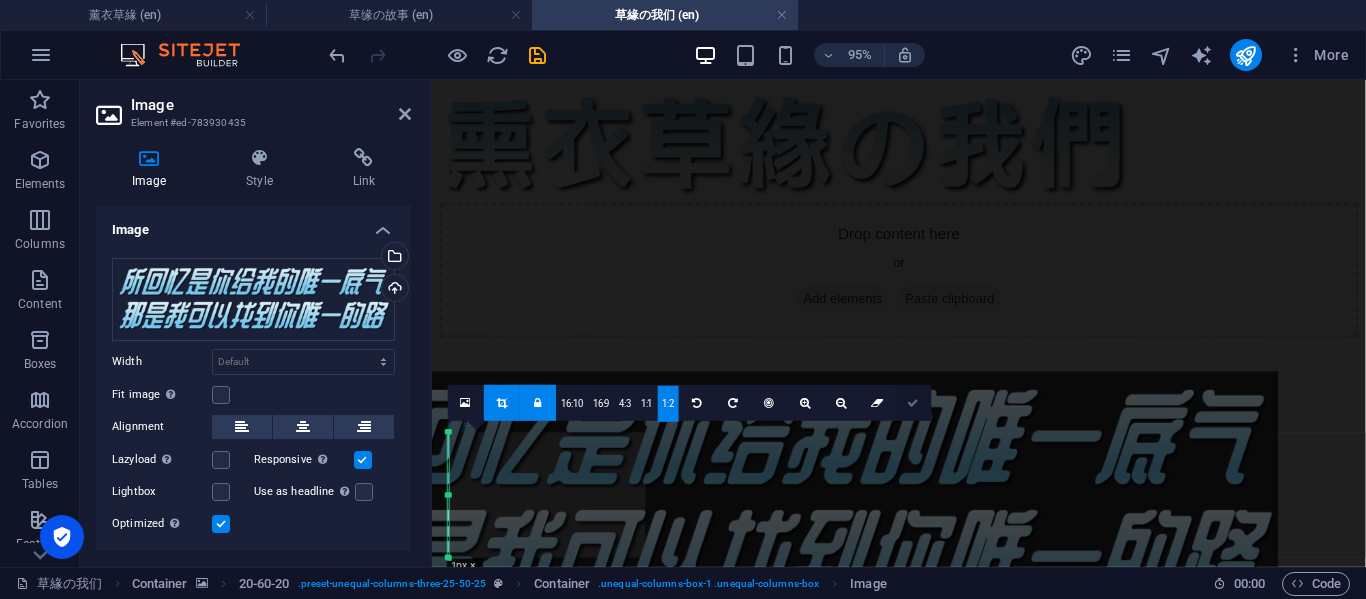 click at bounding box center (914, 402) 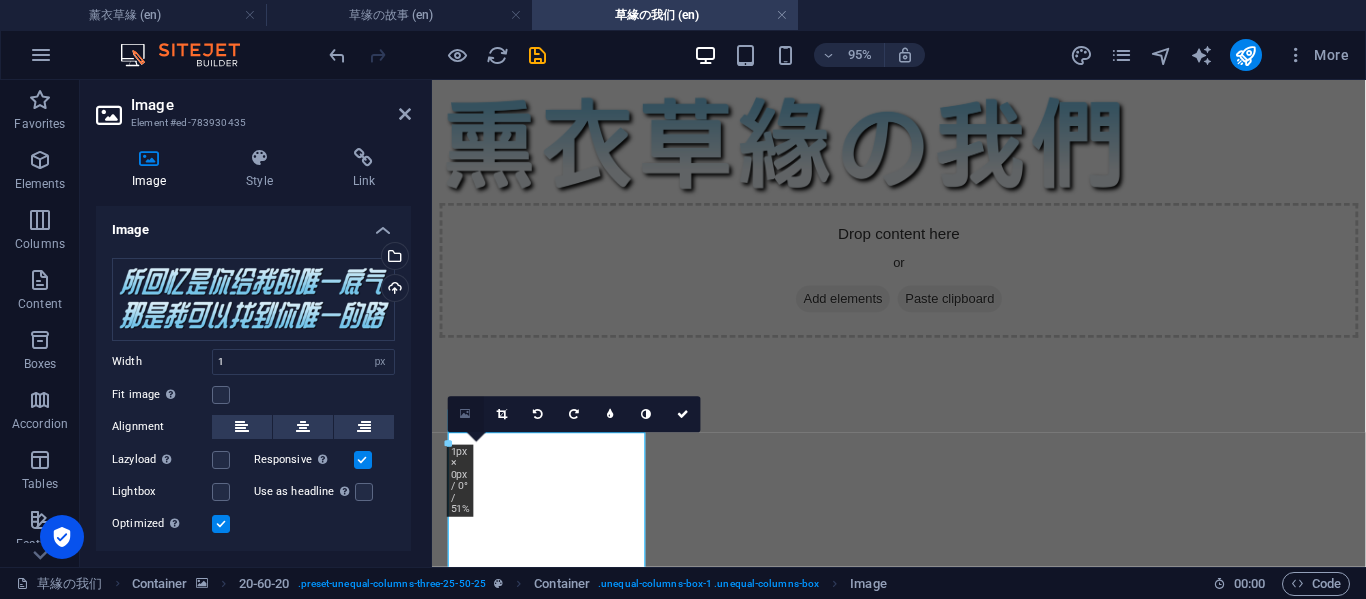 click at bounding box center [466, 414] 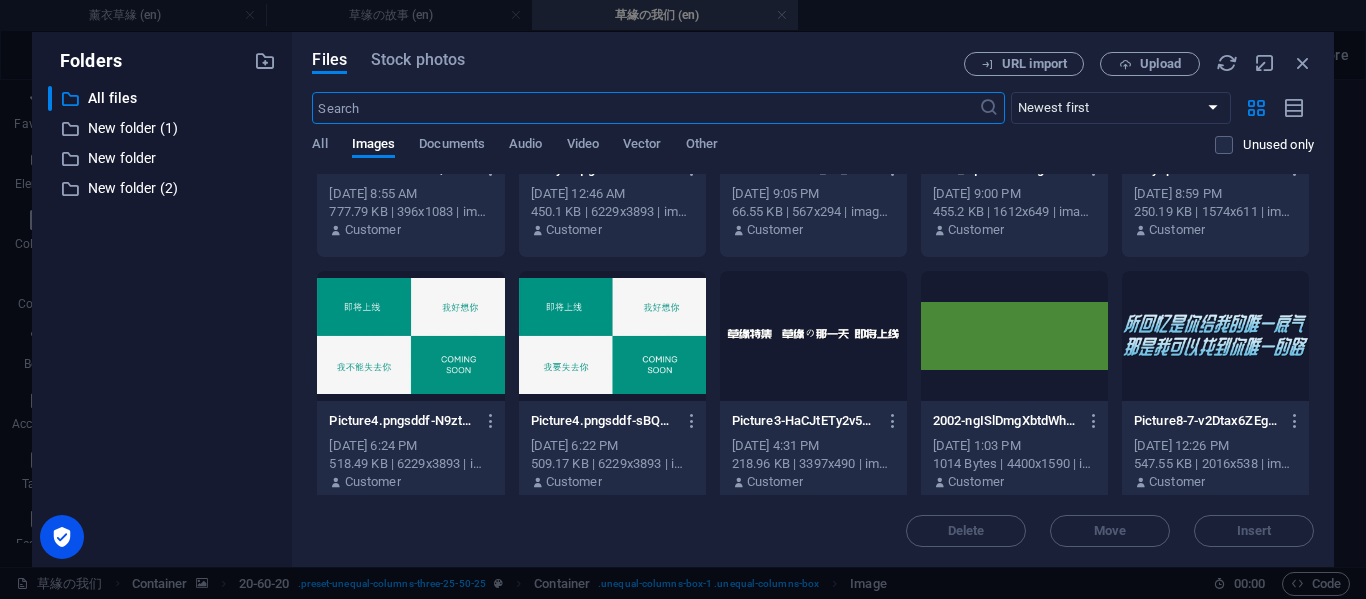 scroll, scrollTop: 667, scrollLeft: 0, axis: vertical 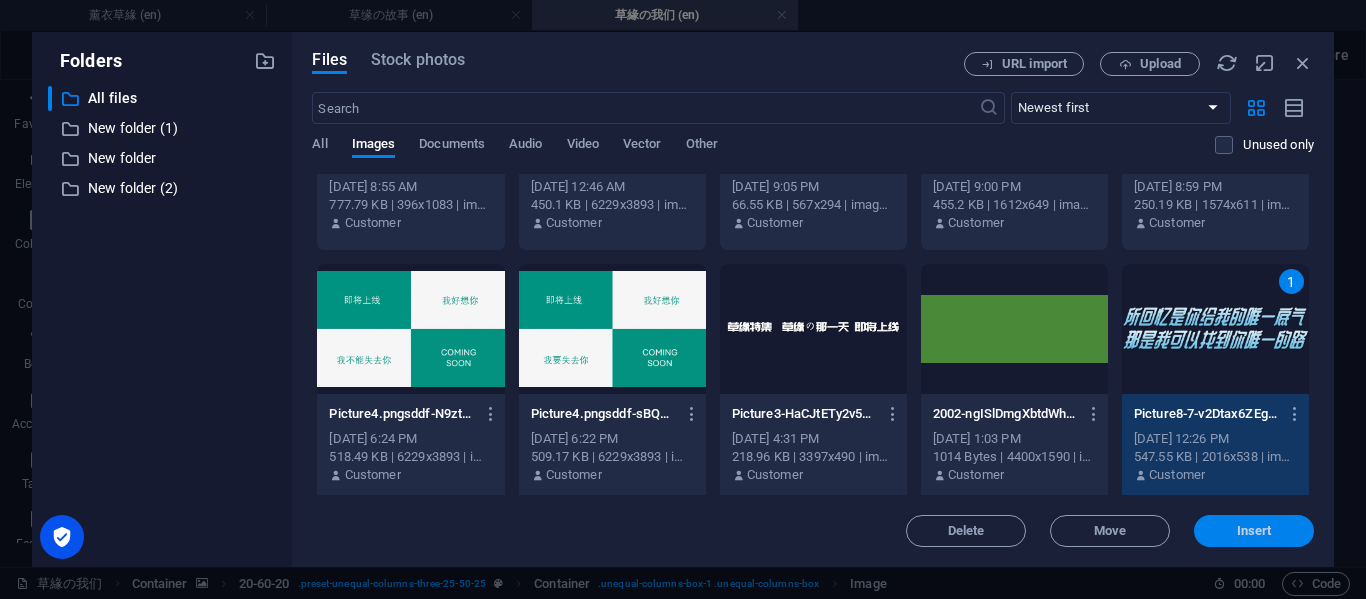 click on "Insert" at bounding box center (1254, 531) 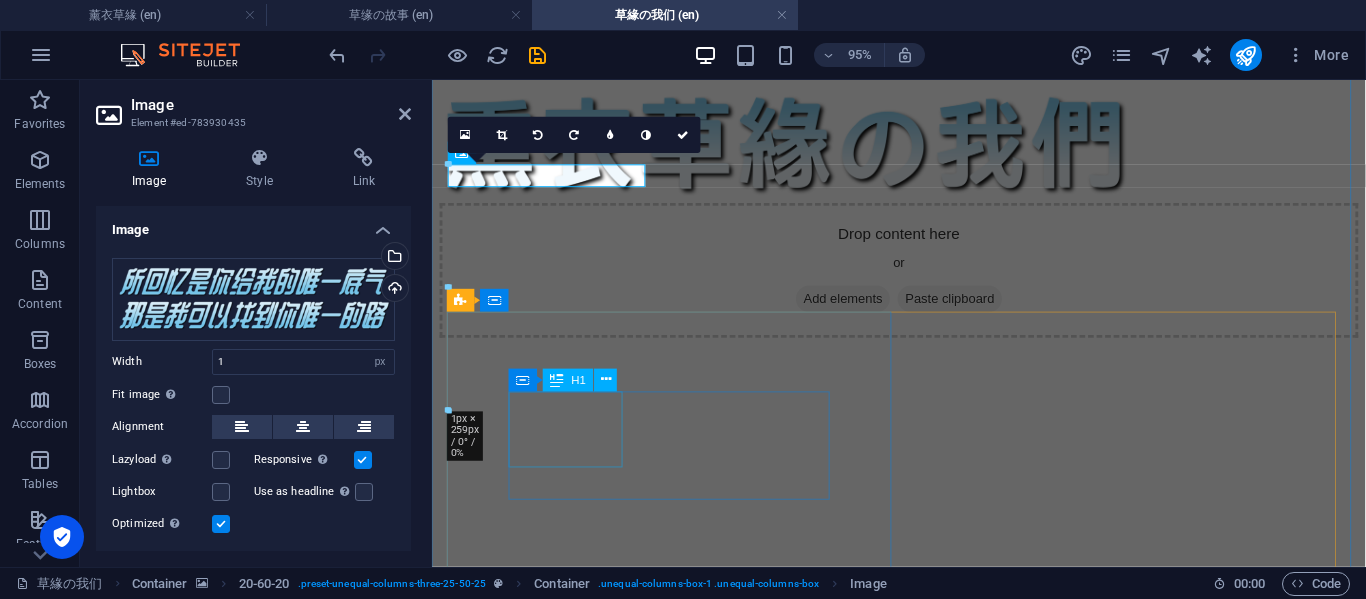 scroll, scrollTop: 365, scrollLeft: 0, axis: vertical 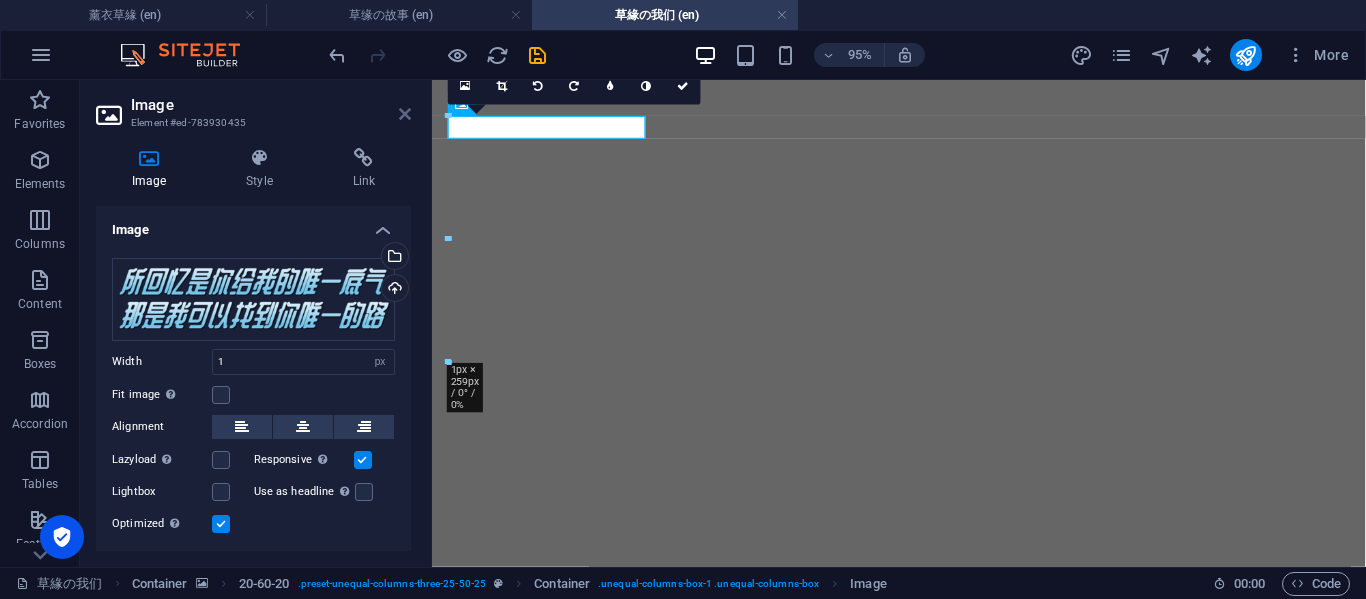 click at bounding box center (405, 114) 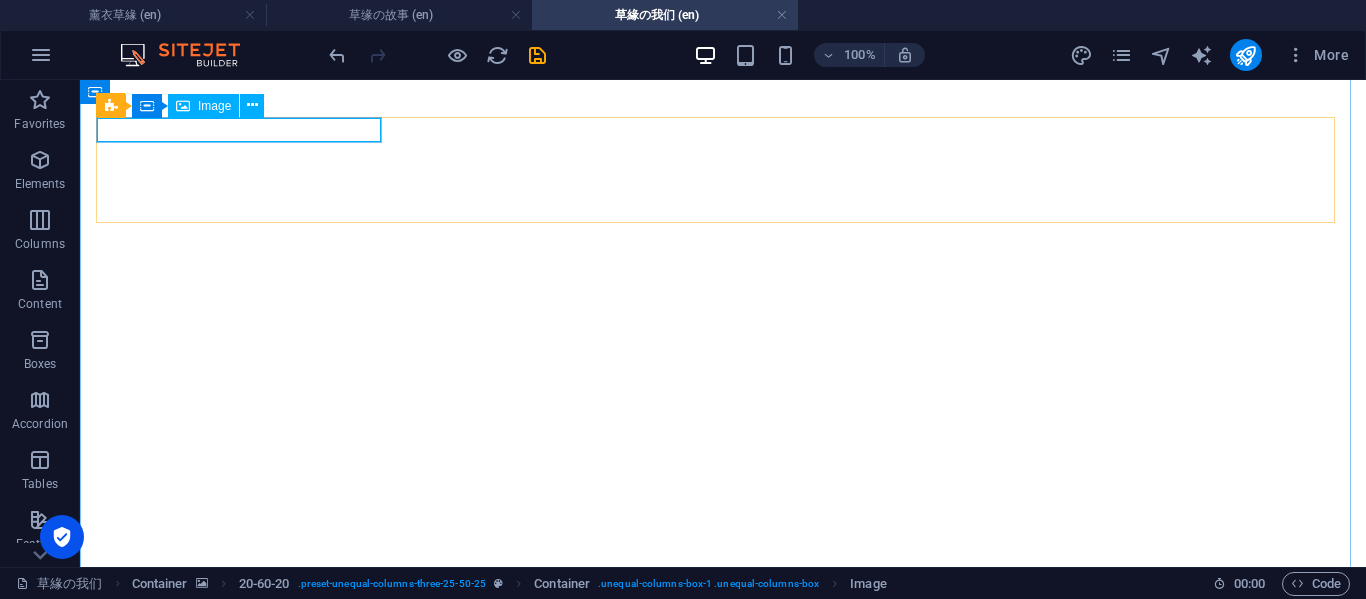 click at bounding box center [723, 3683] 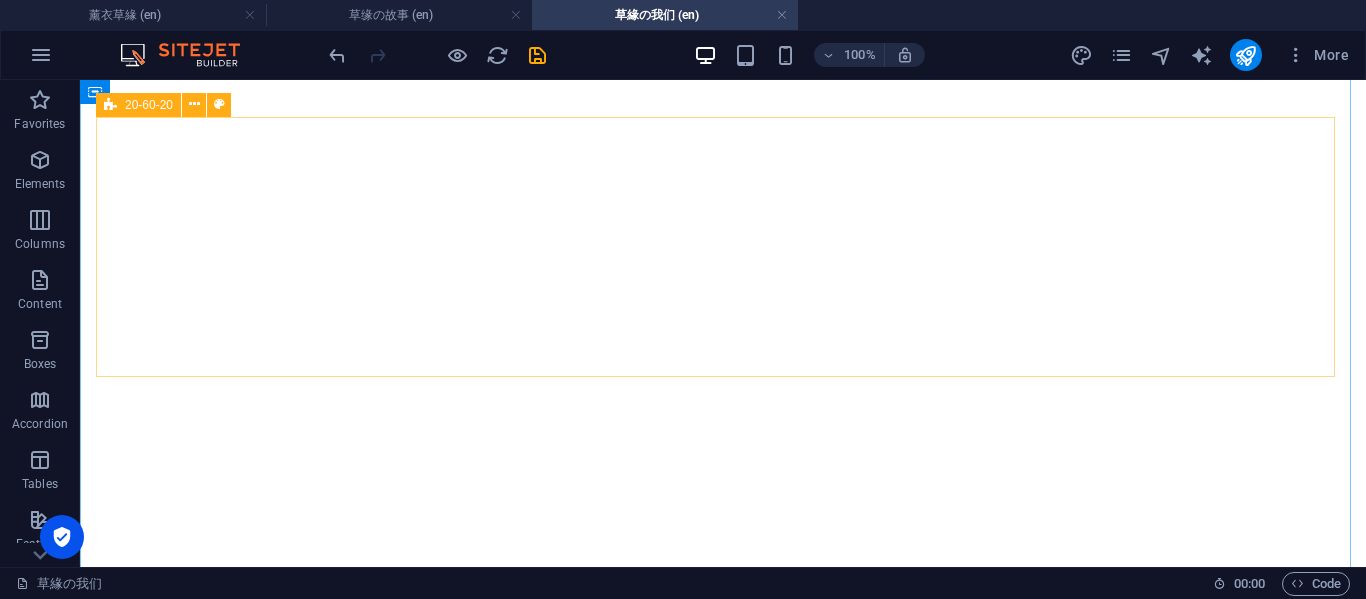 click on "Drop content here or  Add elements  Paste clipboard [DOMAIN_NAME]" at bounding box center (723, 4326) 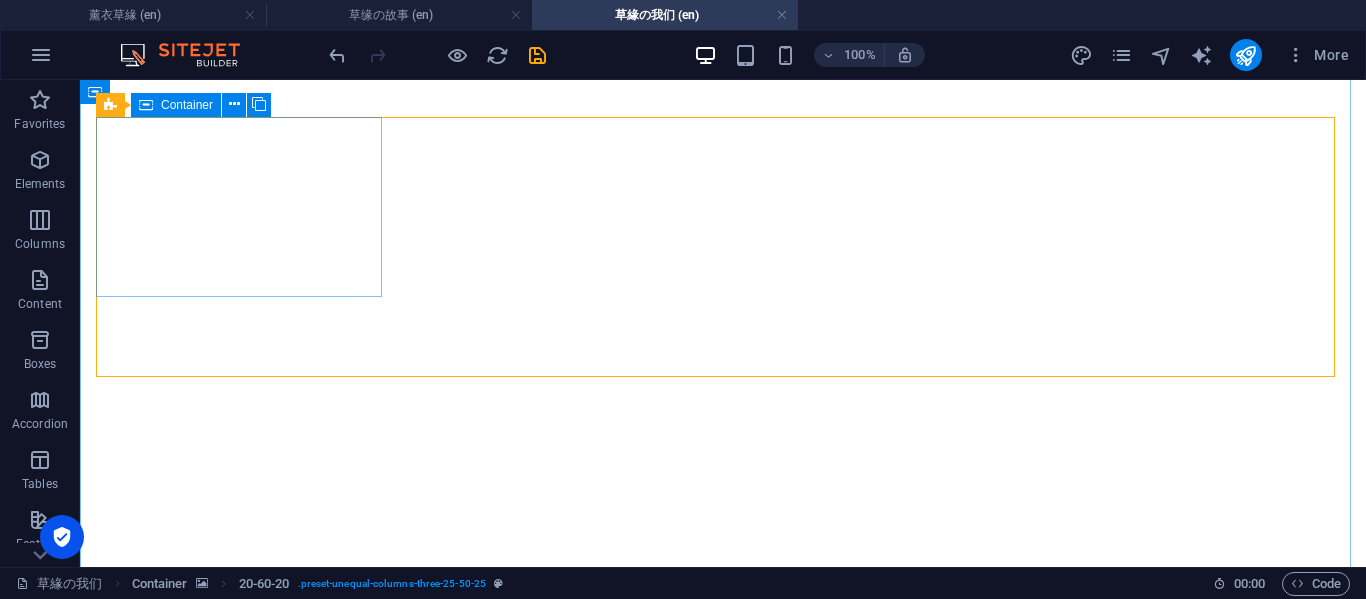 click on "Add elements" at bounding box center (664, 4327) 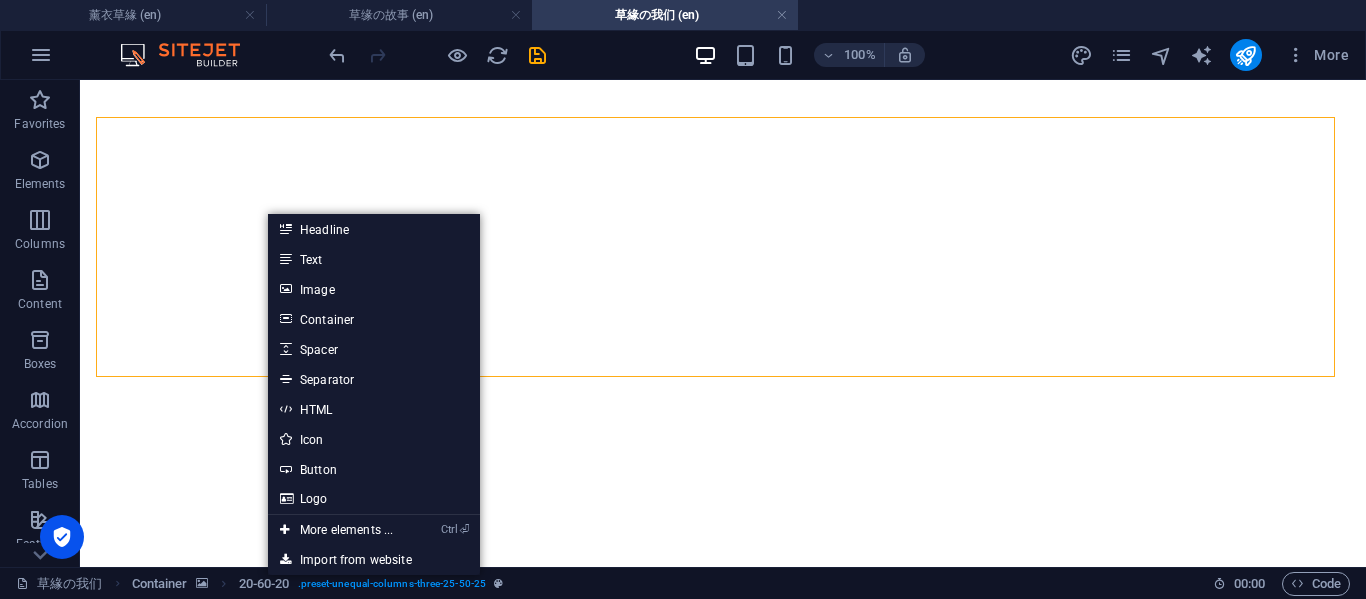 click on "Image" at bounding box center (374, 289) 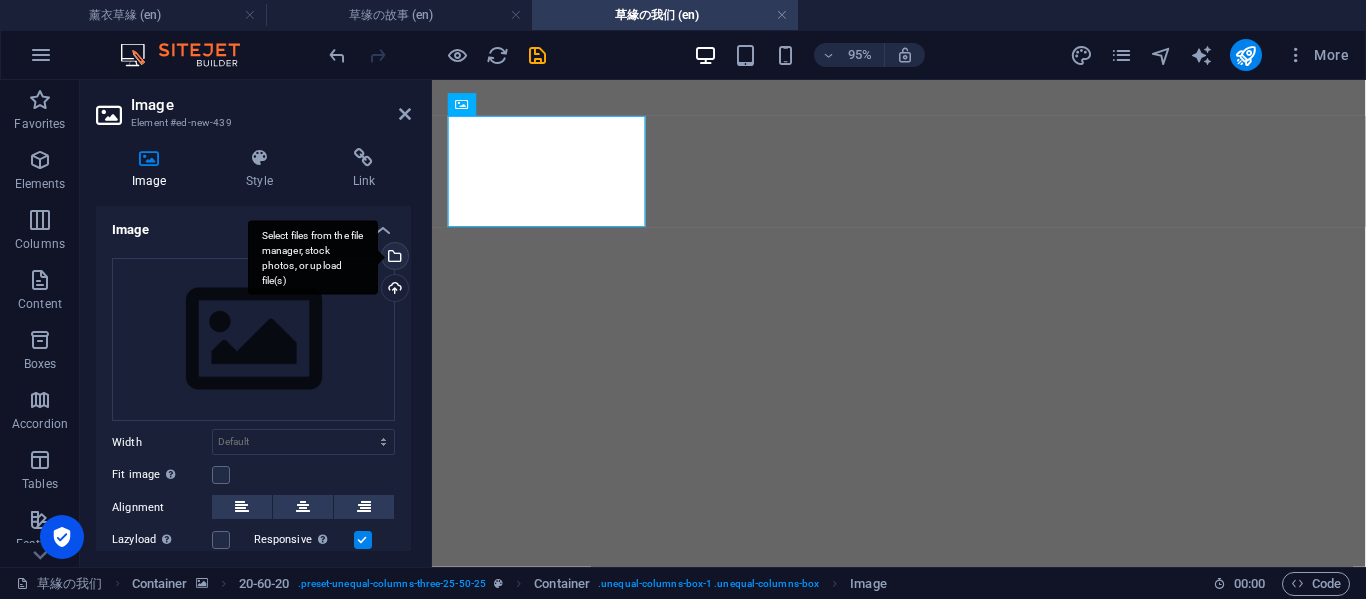 click on "Select files from the file manager, stock photos, or upload file(s)" at bounding box center (313, 257) 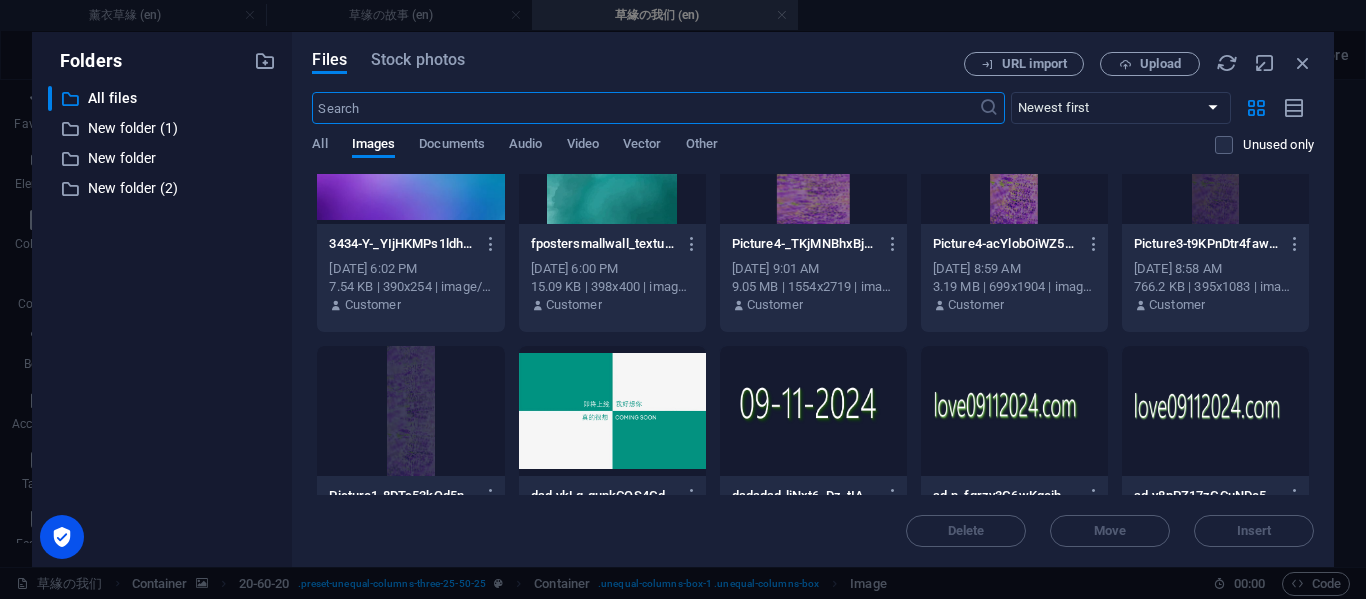 scroll, scrollTop: 667, scrollLeft: 0, axis: vertical 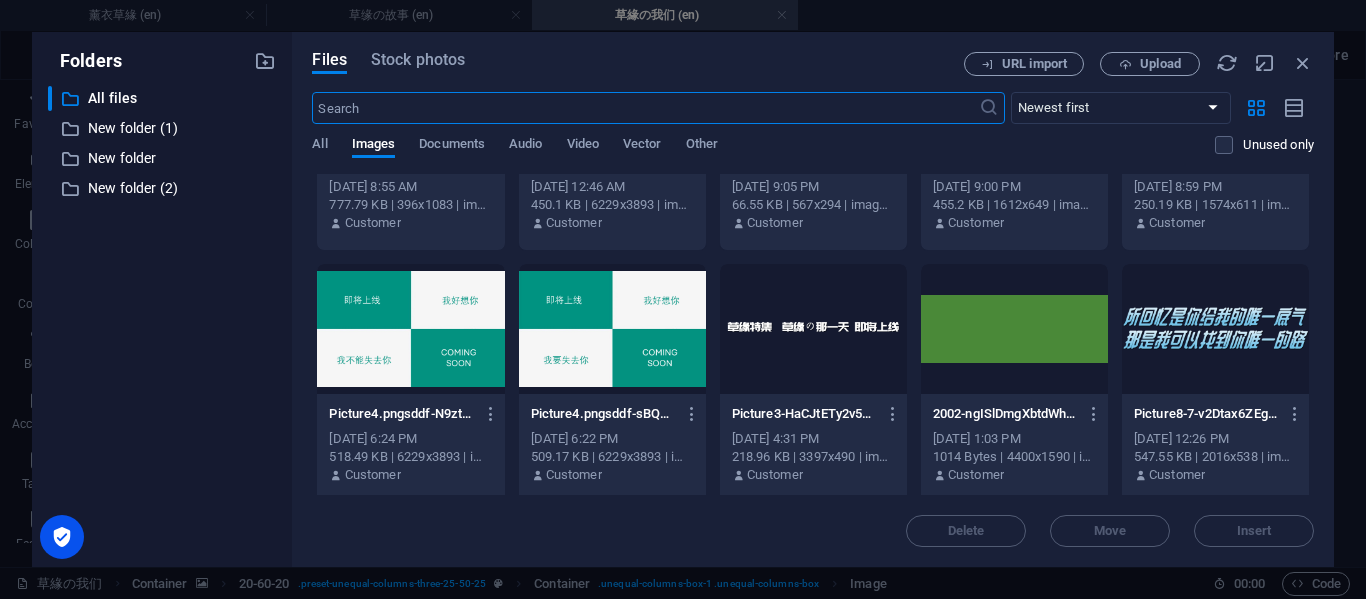 click at bounding box center [1215, 329] 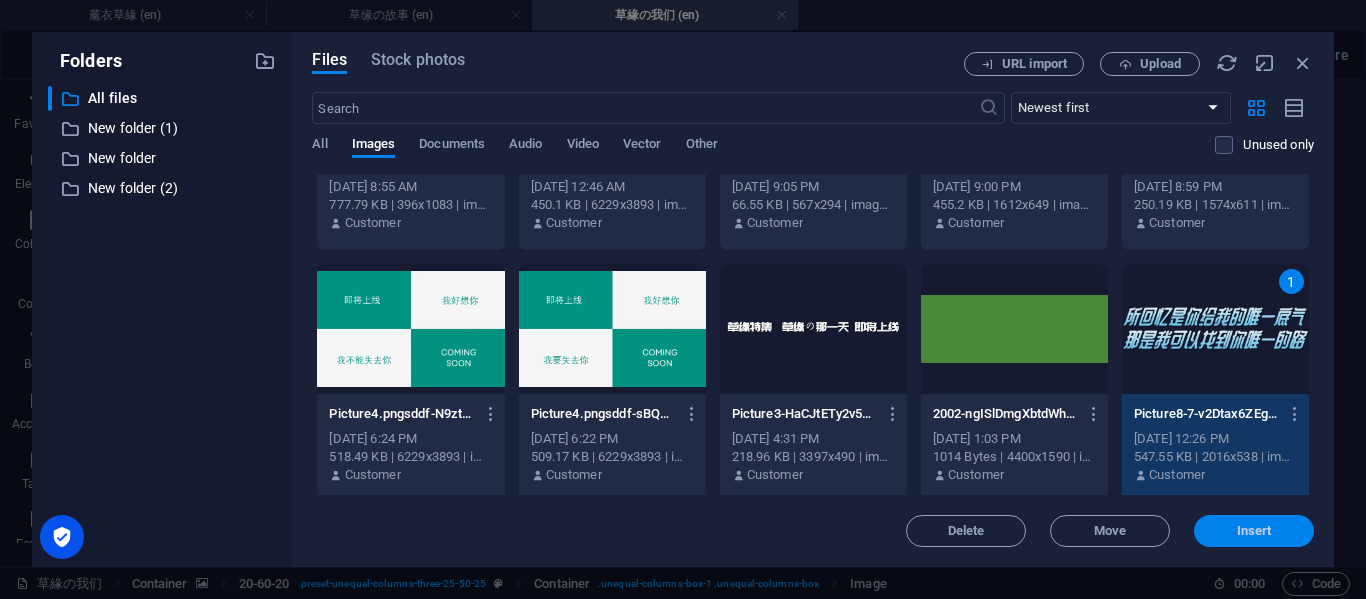 click on "Insert" at bounding box center (1254, 531) 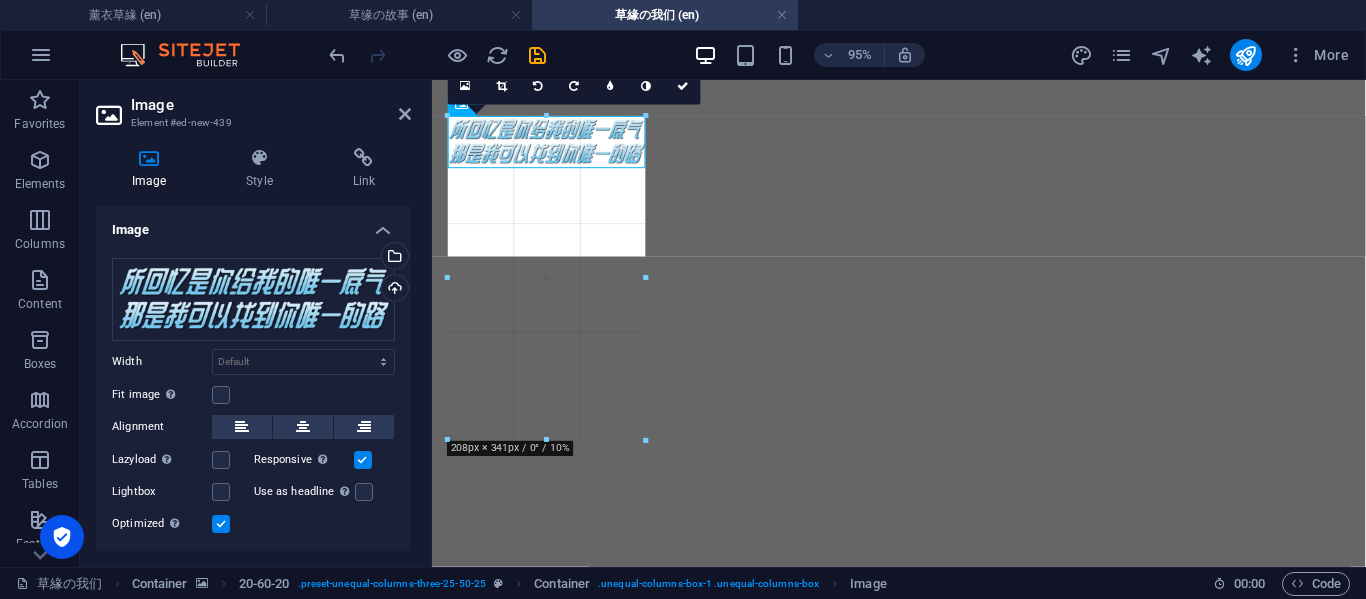 drag, startPoint x: 645, startPoint y: 173, endPoint x: 700, endPoint y: 206, distance: 64.14047 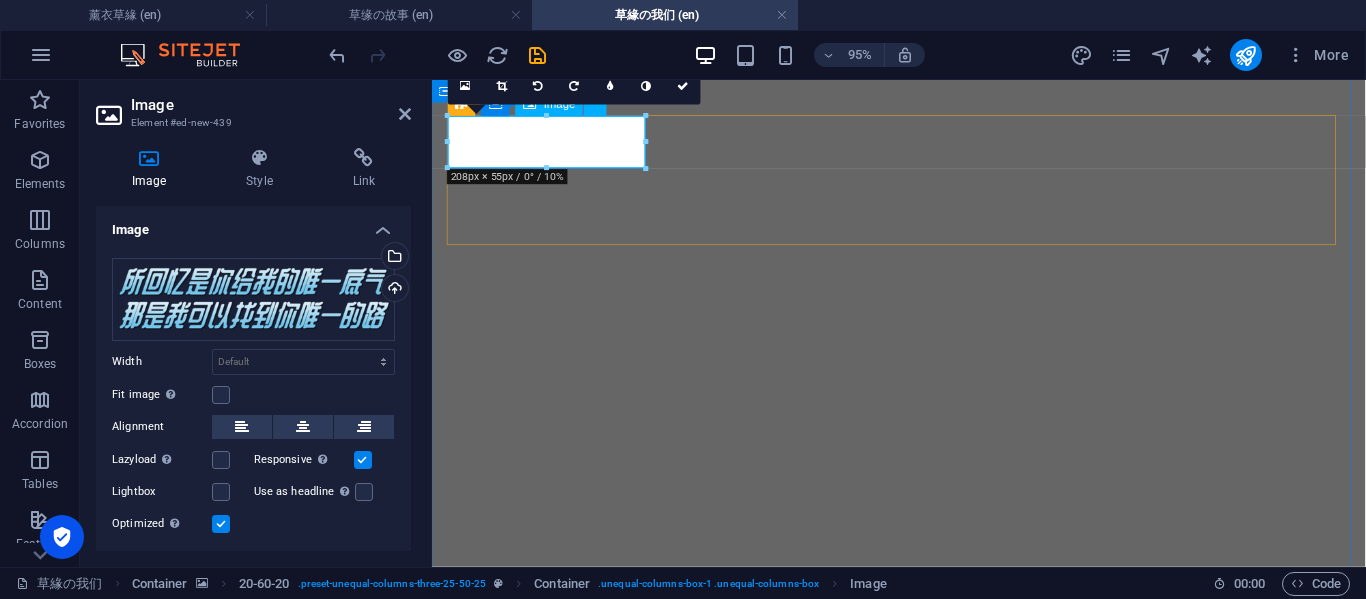 click at bounding box center [923, 3838] 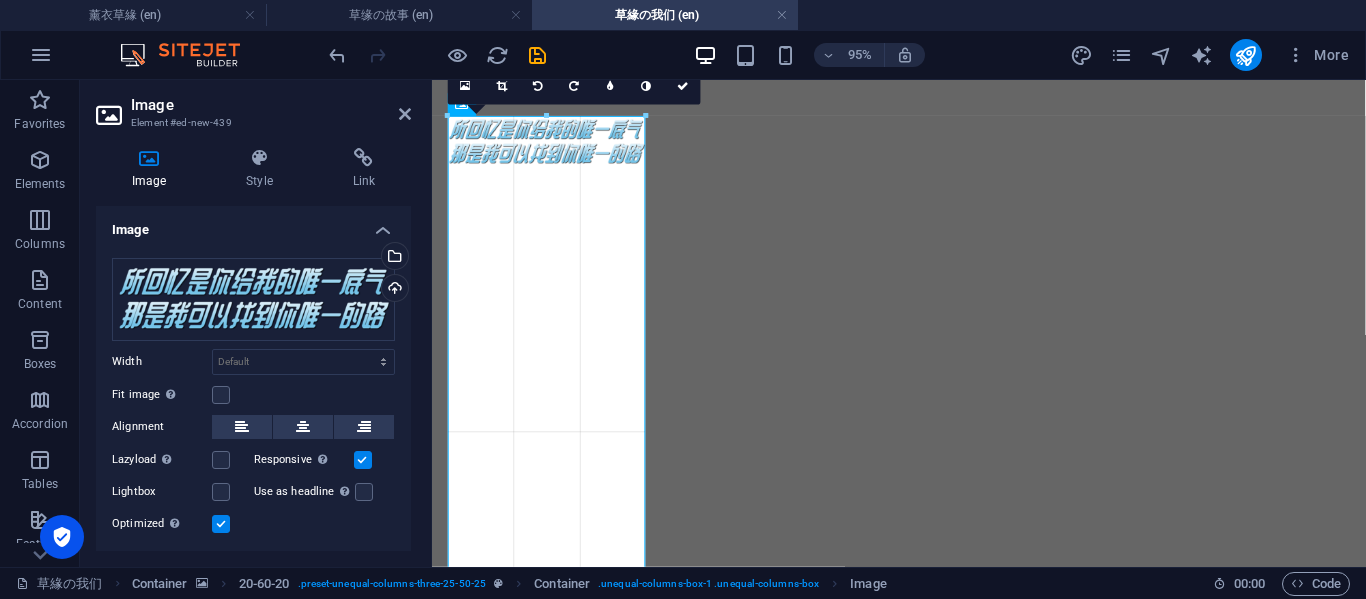 drag, startPoint x: 649, startPoint y: 143, endPoint x: 161, endPoint y: 145, distance: 488.0041 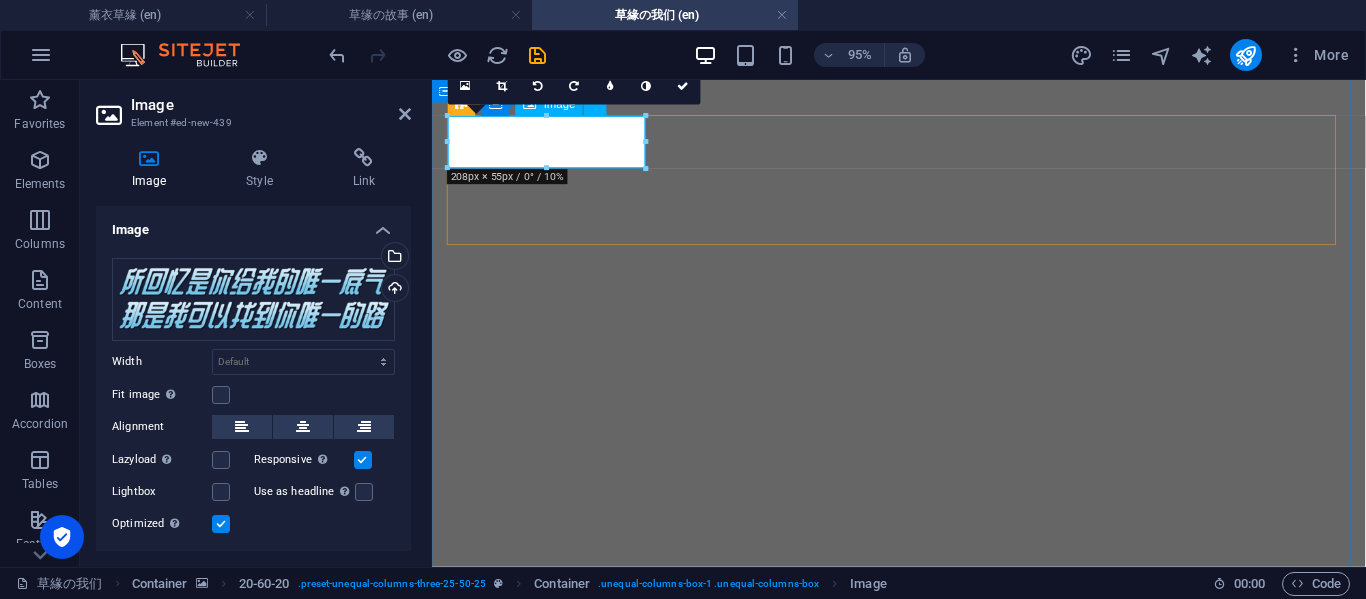 click at bounding box center (923, 3838) 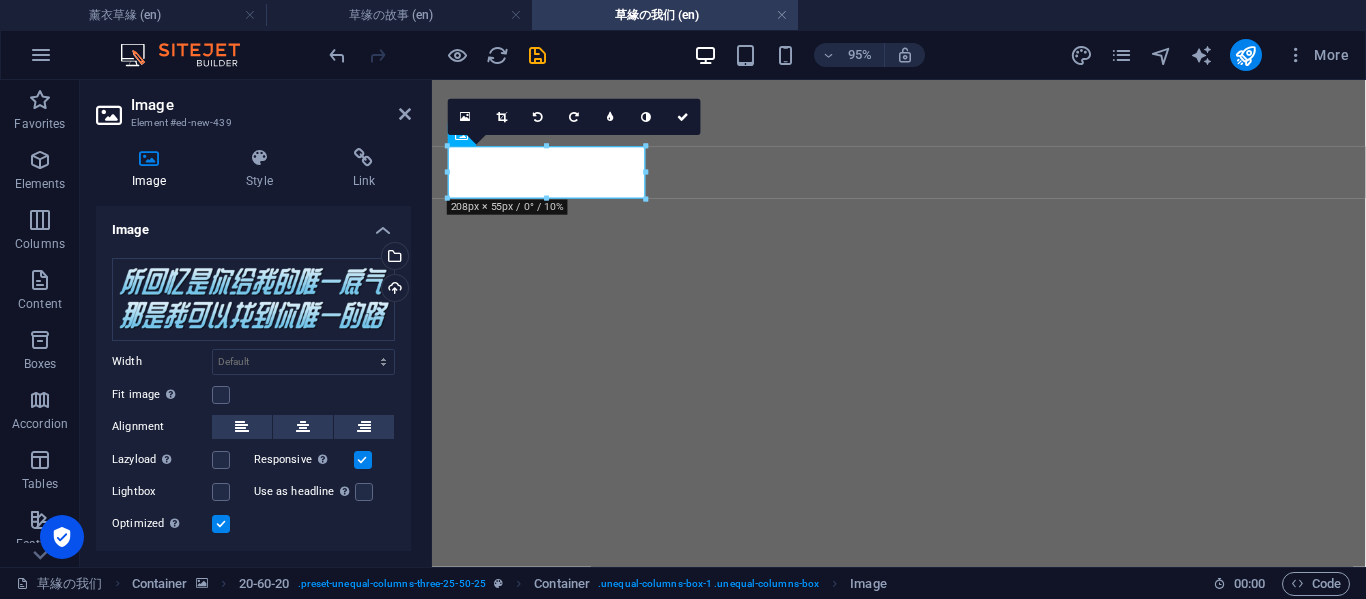 scroll, scrollTop: 333, scrollLeft: 0, axis: vertical 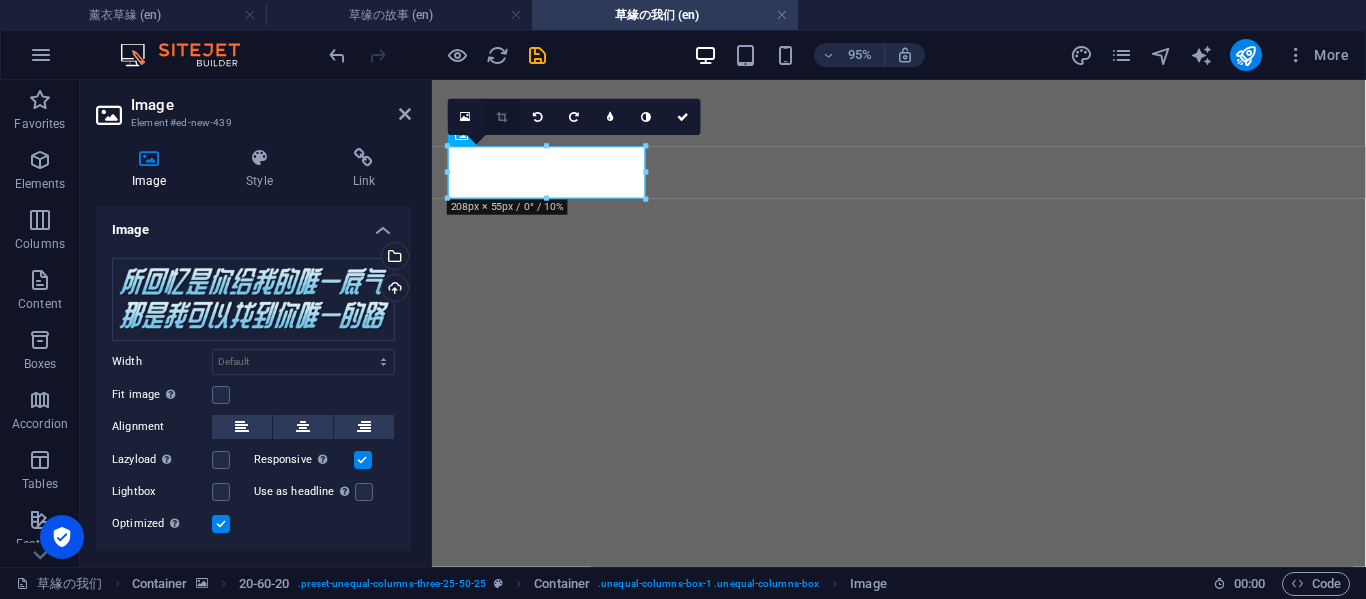 click at bounding box center (502, 116) 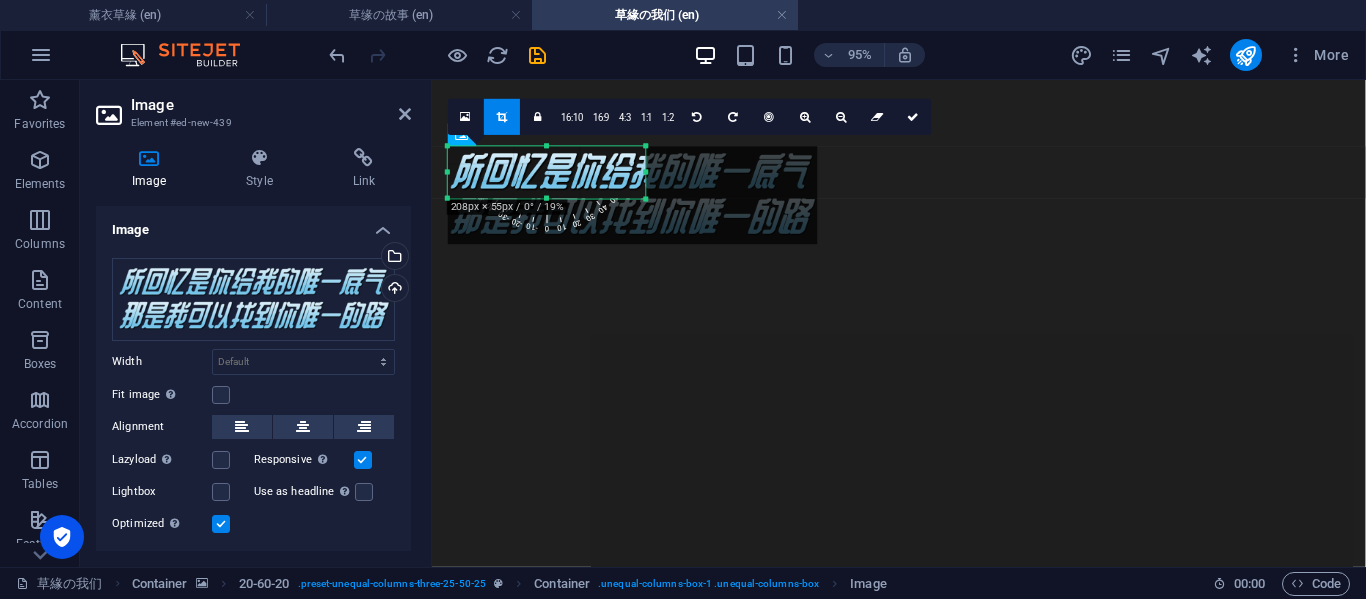 drag, startPoint x: 574, startPoint y: 188, endPoint x: 614, endPoint y: 201, distance: 42.059483 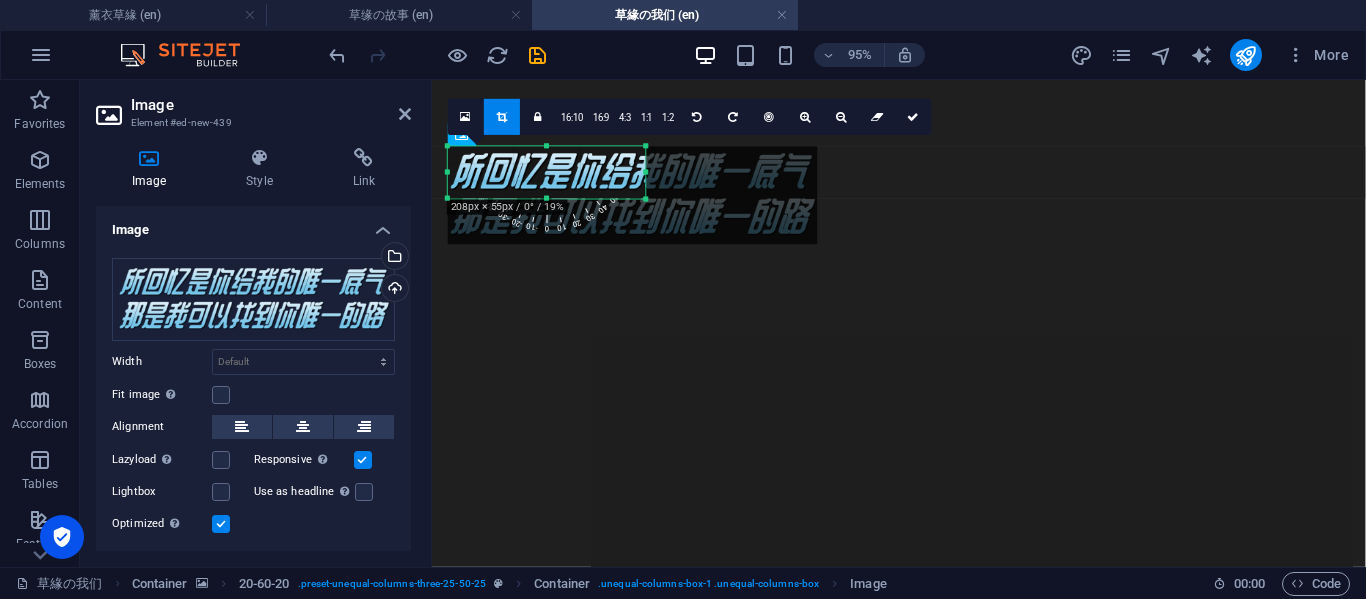 click on "180 170 160 150 140 130 120 110 100 90 80 70 60 50 40 30 20 10 0 -10 -20 -30 -40 -50 -60 -70 -80 -90 -100 -110 -120 -130 -140 -150 -160 -170 208px × 55px / 0° / 19% 16:10 16:9 4:3 1:1 1:2 0" at bounding box center [547, 172] 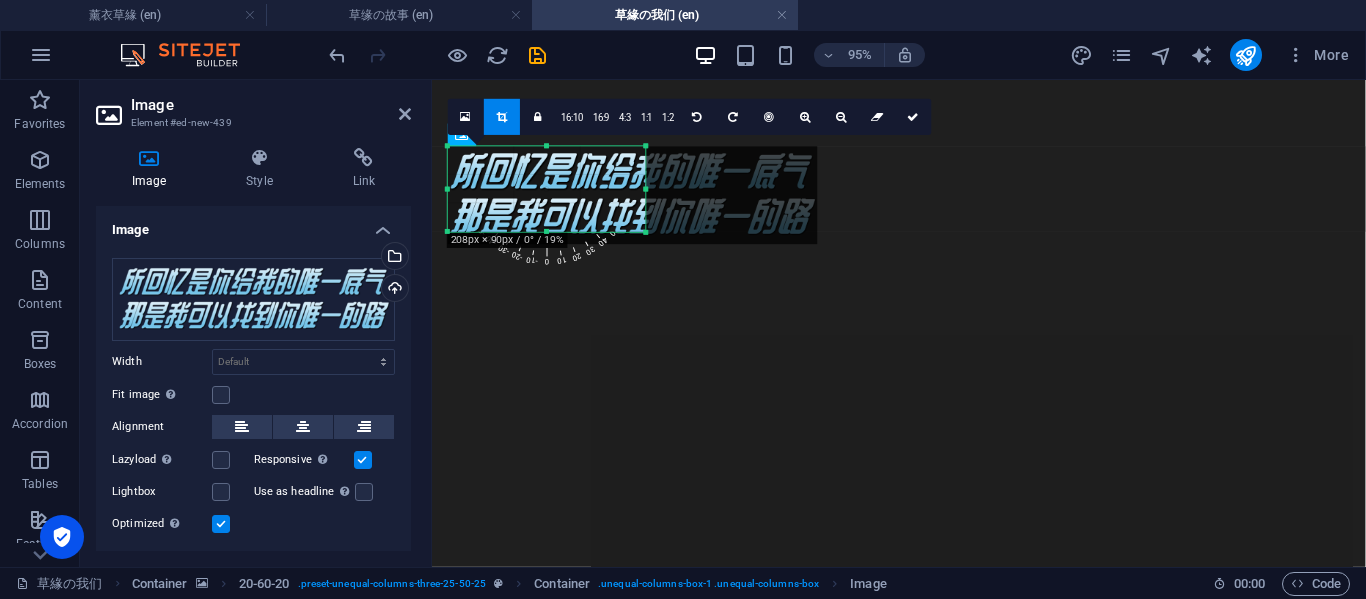 drag, startPoint x: 646, startPoint y: 201, endPoint x: 665, endPoint y: 234, distance: 38.078865 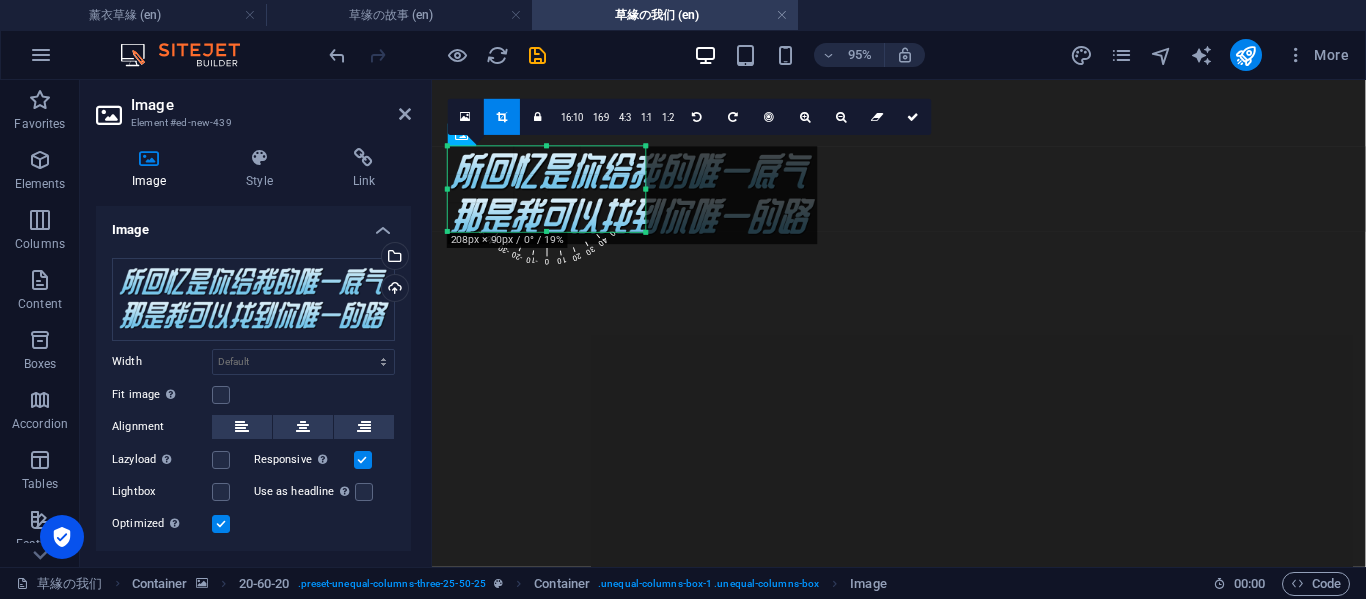 click on "180 170 160 150 140 130 120 110 100 90 80 70 60 50 40 30 20 10 0 -10 -20 -30 -40 -50 -60 -70 -80 -90 -100 -110 -120 -130 -140 -150 -160 -170 208px × 90px / 0° / 19% 16:10 16:9 4:3 1:1 1:2 0" at bounding box center [547, 188] 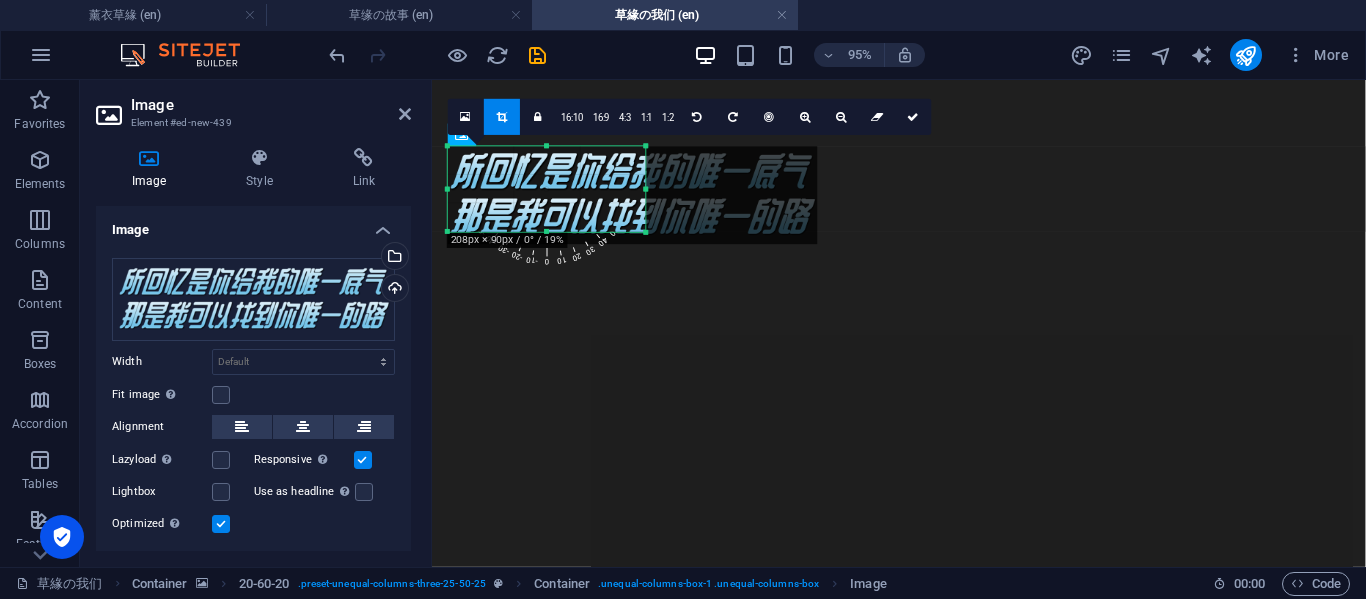drag, startPoint x: 647, startPoint y: 185, endPoint x: 675, endPoint y: 192, distance: 28.86174 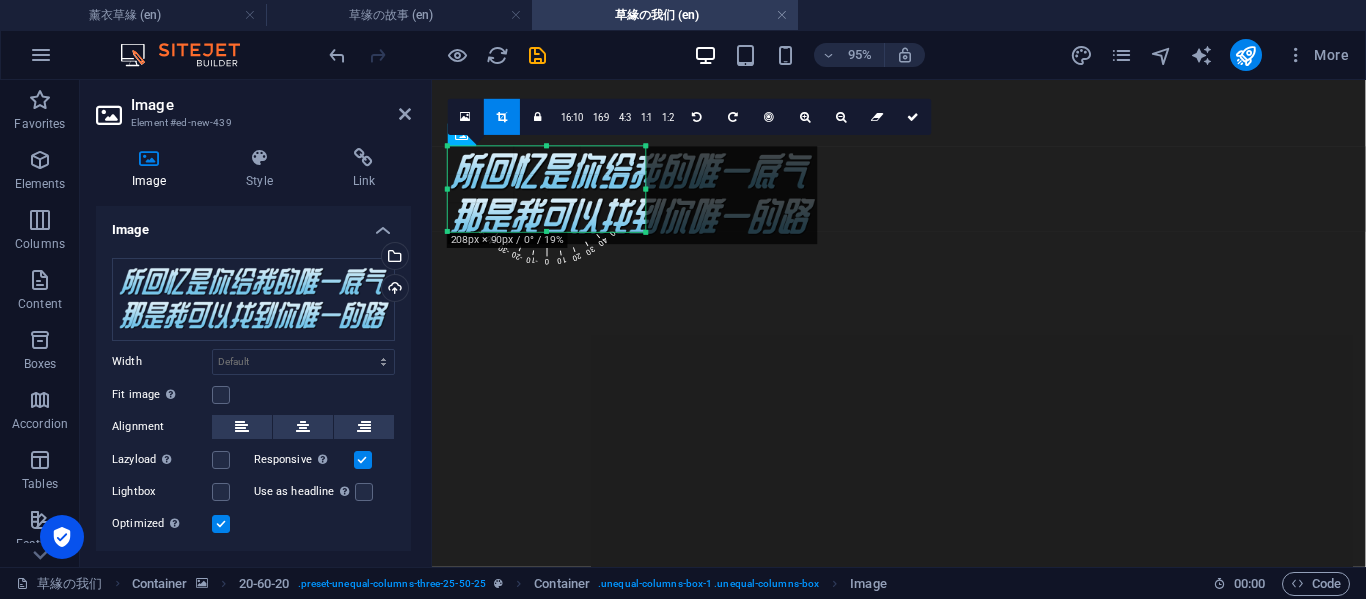 click on "180 170 160 150 140 130 120 110 100 90 80 70 60 50 40 30 20 10 0 -10 -20 -30 -40 -50 -60 -70 -80 -90 -100 -110 -120 -130 -140 -150 -160 -170 208px × 90px / 0° / 19% 16:10 16:9 4:3 1:1 1:2 0" at bounding box center [547, 188] 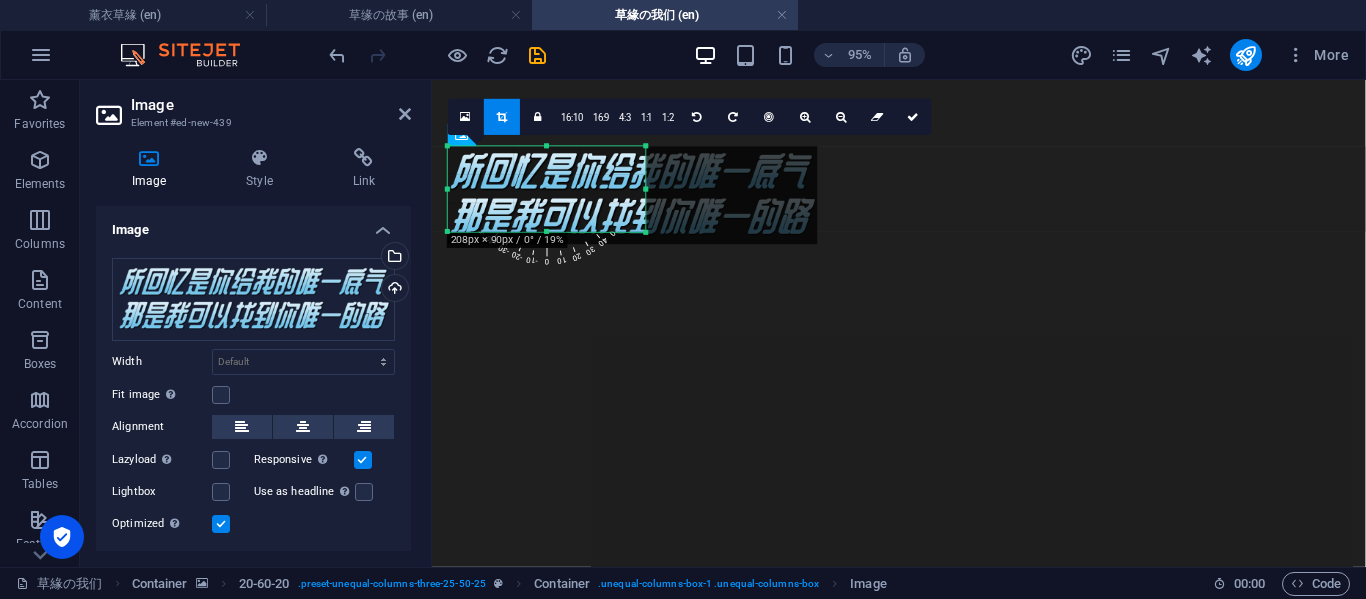 drag, startPoint x: 645, startPoint y: 189, endPoint x: 679, endPoint y: 199, distance: 35.44009 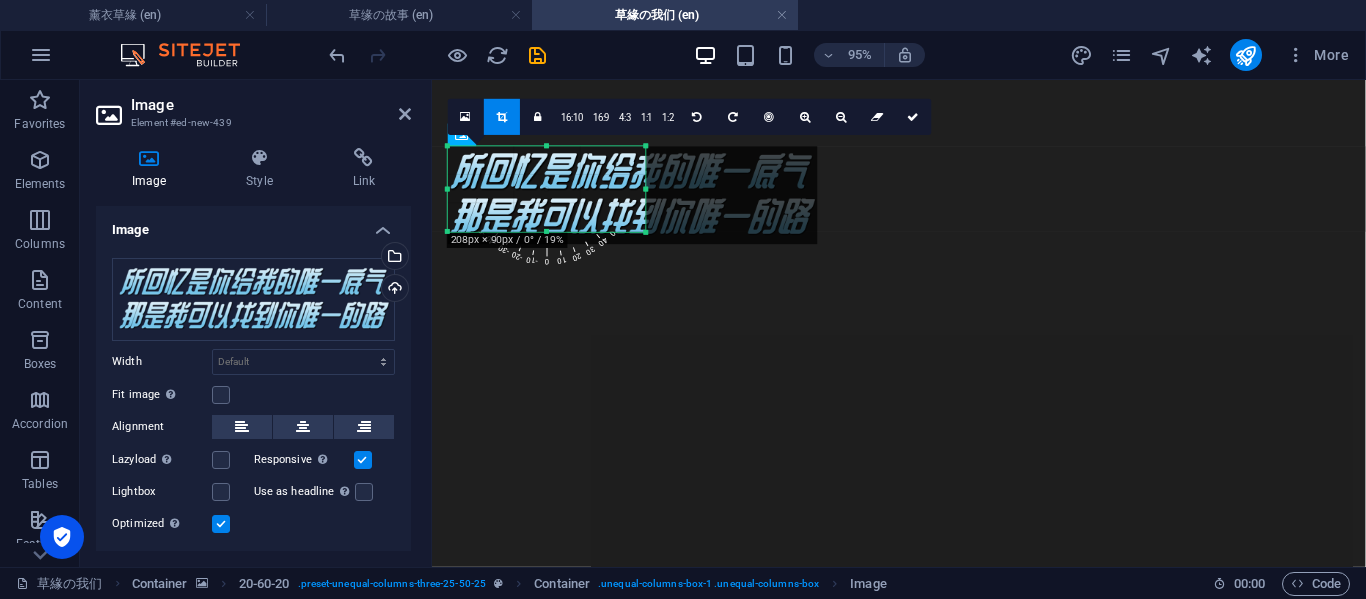 click on "180 170 160 150 140 130 120 110 100 90 80 70 60 50 40 30 20 10 0 -10 -20 -30 -40 -50 -60 -70 -80 -90 -100 -110 -120 -130 -140 -150 -160 -170 208px × 90px / 0° / 19% 16:10 16:9 4:3 1:1 1:2 0" at bounding box center [547, 188] 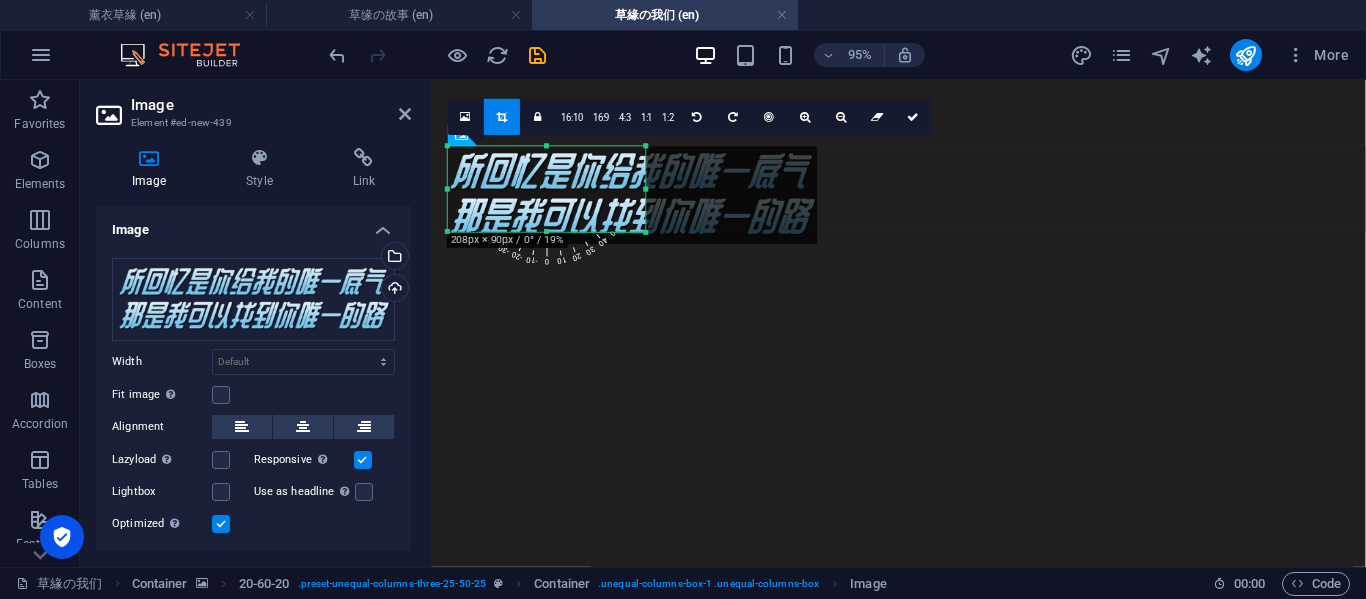 drag, startPoint x: 647, startPoint y: 185, endPoint x: 663, endPoint y: 189, distance: 16.492422 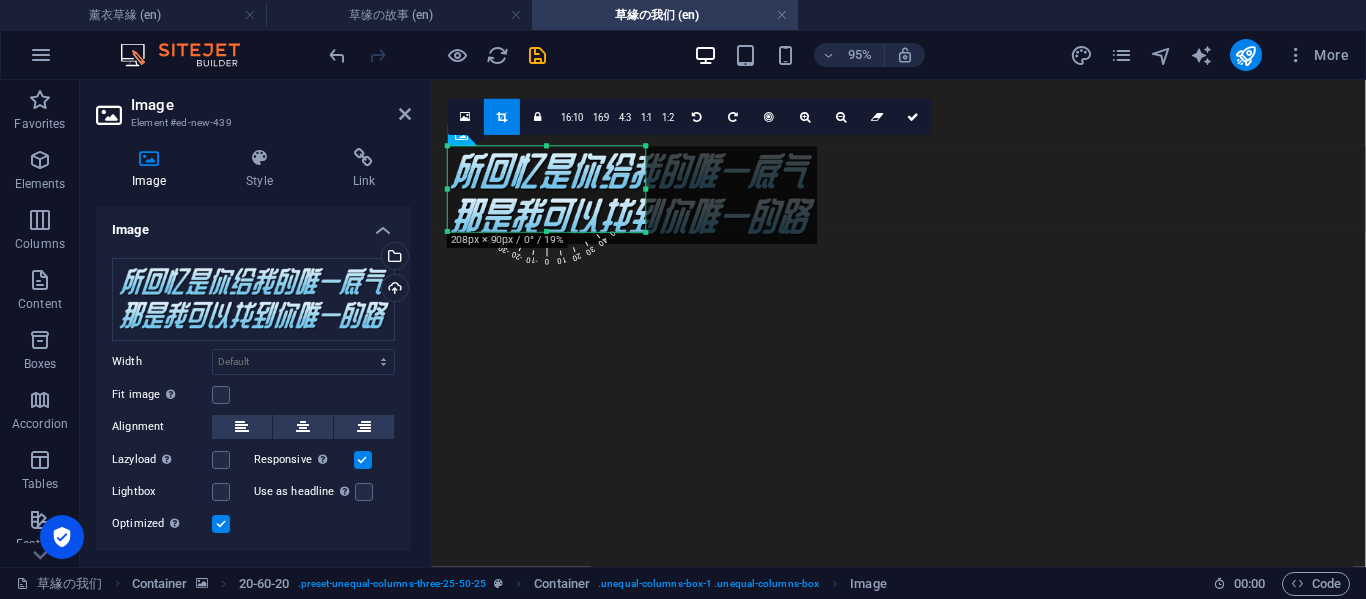 click on "180 170 160 150 140 130 120 110 100 90 80 70 60 50 40 30 20 10 0 -10 -20 -30 -40 -50 -60 -70 -80 -90 -100 -110 -120 -130 -140 -150 -160 -170 208px × 90px / 0° / 19% 16:10 16:9 4:3 1:1 1:2 0" at bounding box center [547, 188] 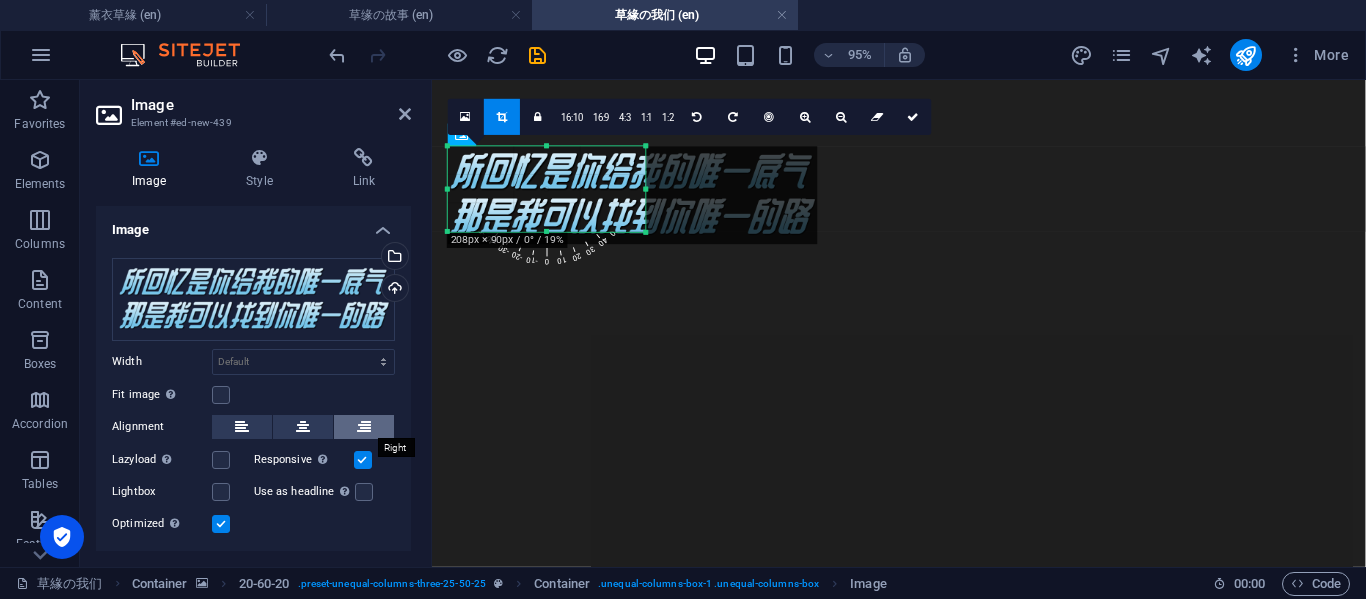 click at bounding box center [364, 427] 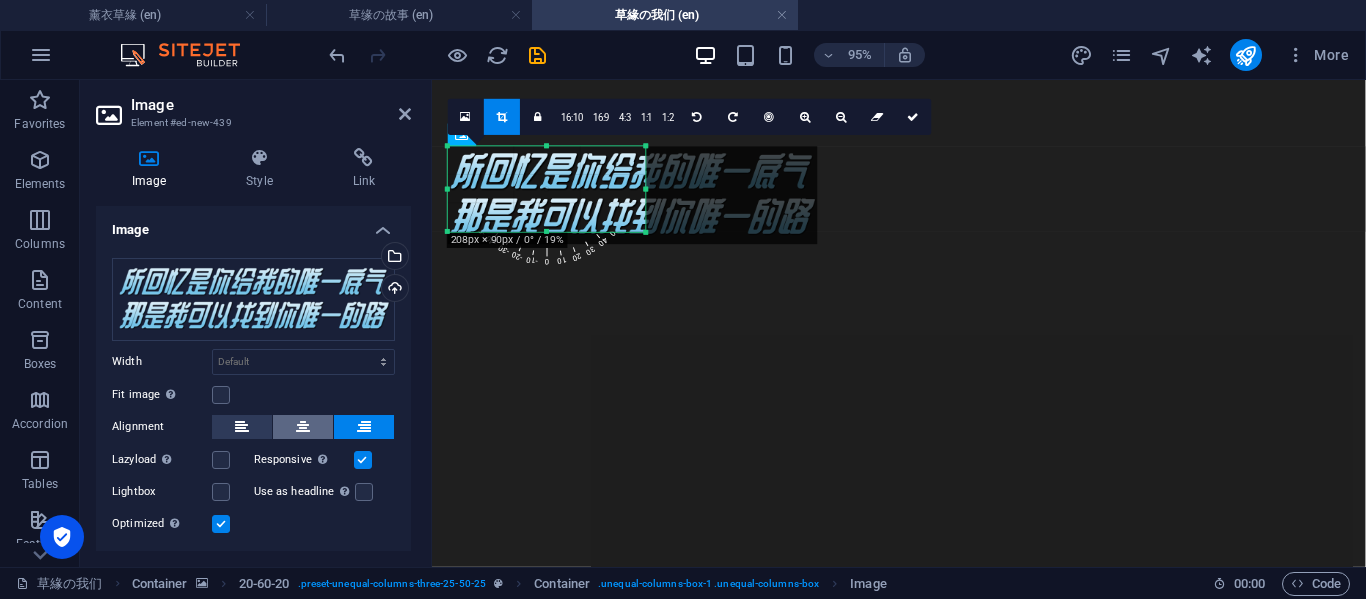 click at bounding box center (303, 427) 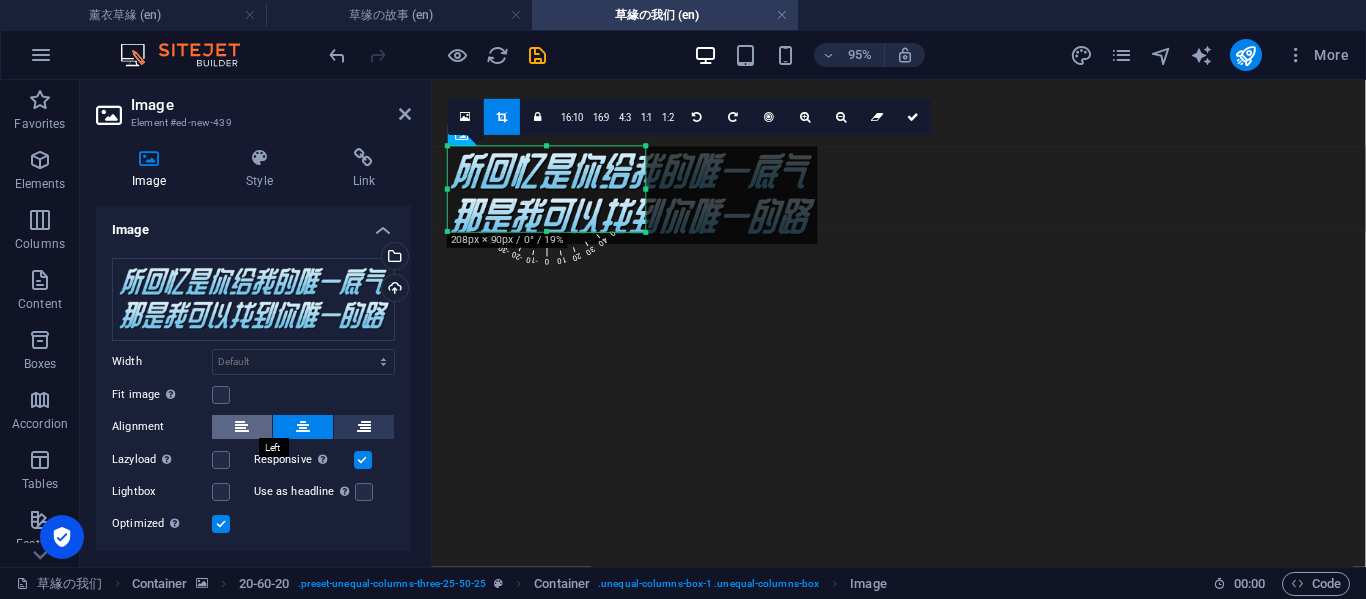 click at bounding box center (242, 427) 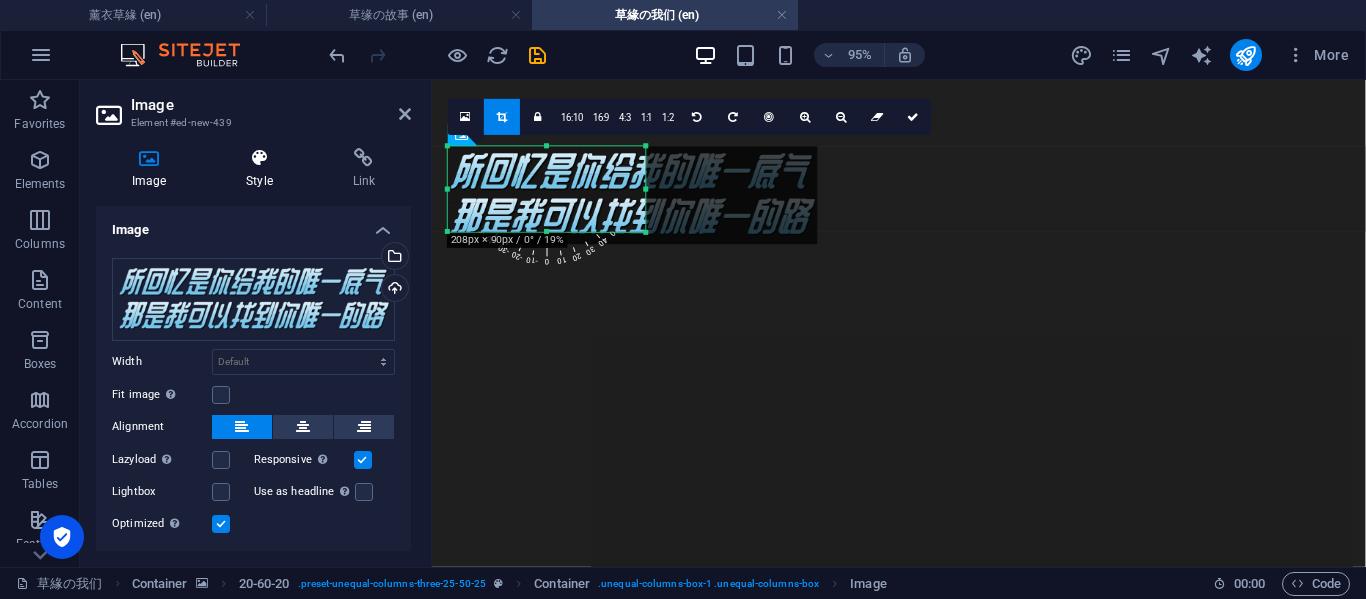 click at bounding box center (259, 158) 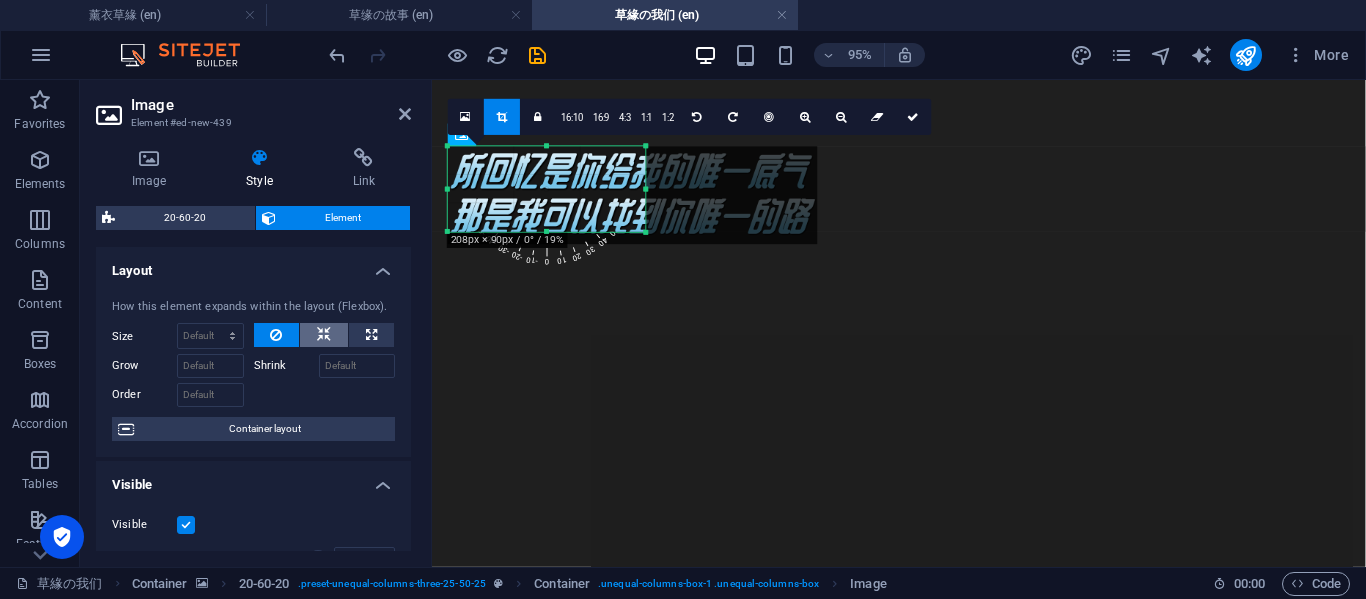click at bounding box center [324, 335] 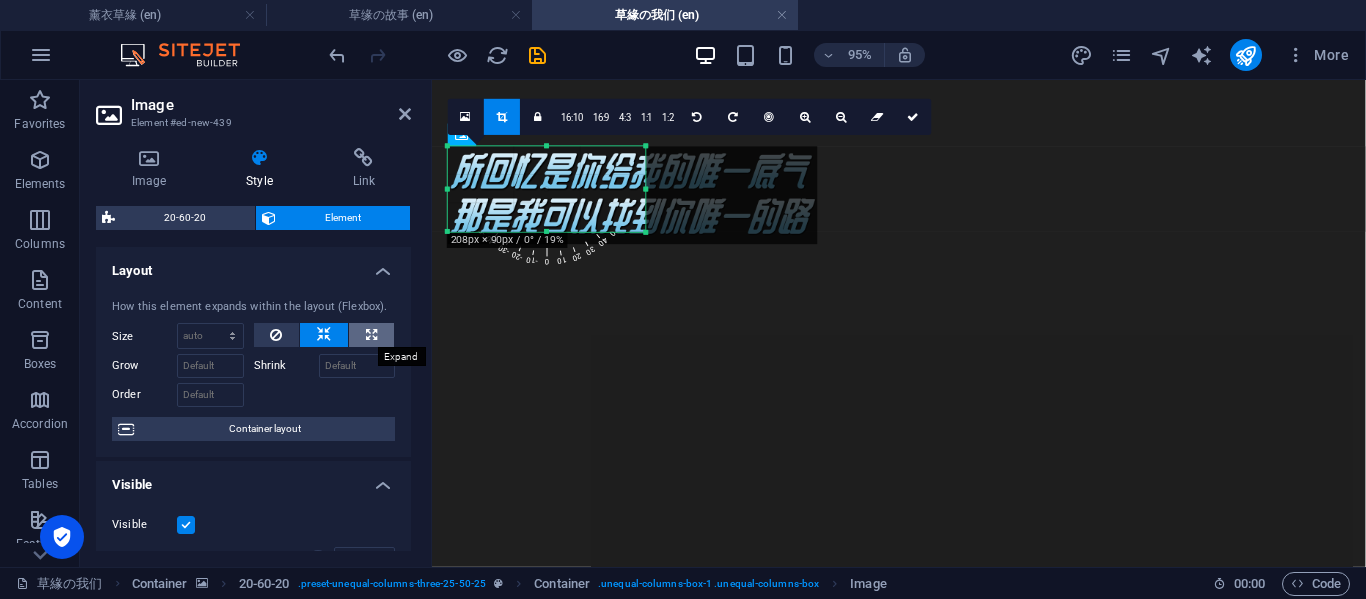drag, startPoint x: 362, startPoint y: 338, endPoint x: 36, endPoint y: 251, distance: 337.40924 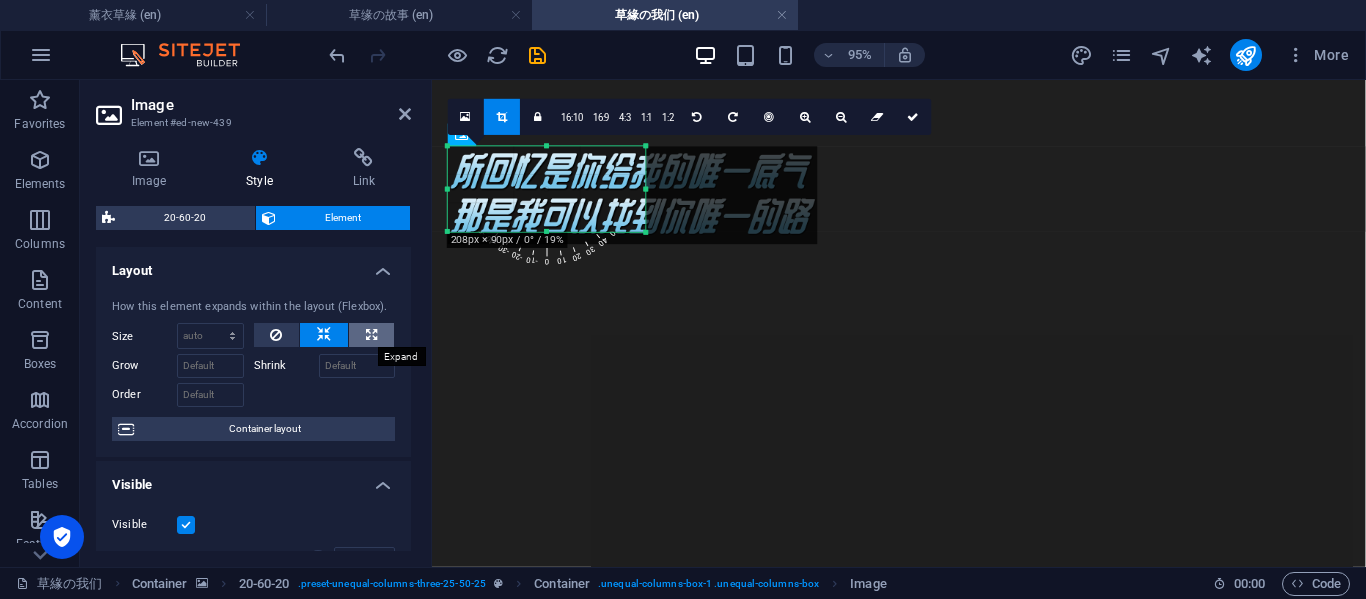 click at bounding box center [371, 335] 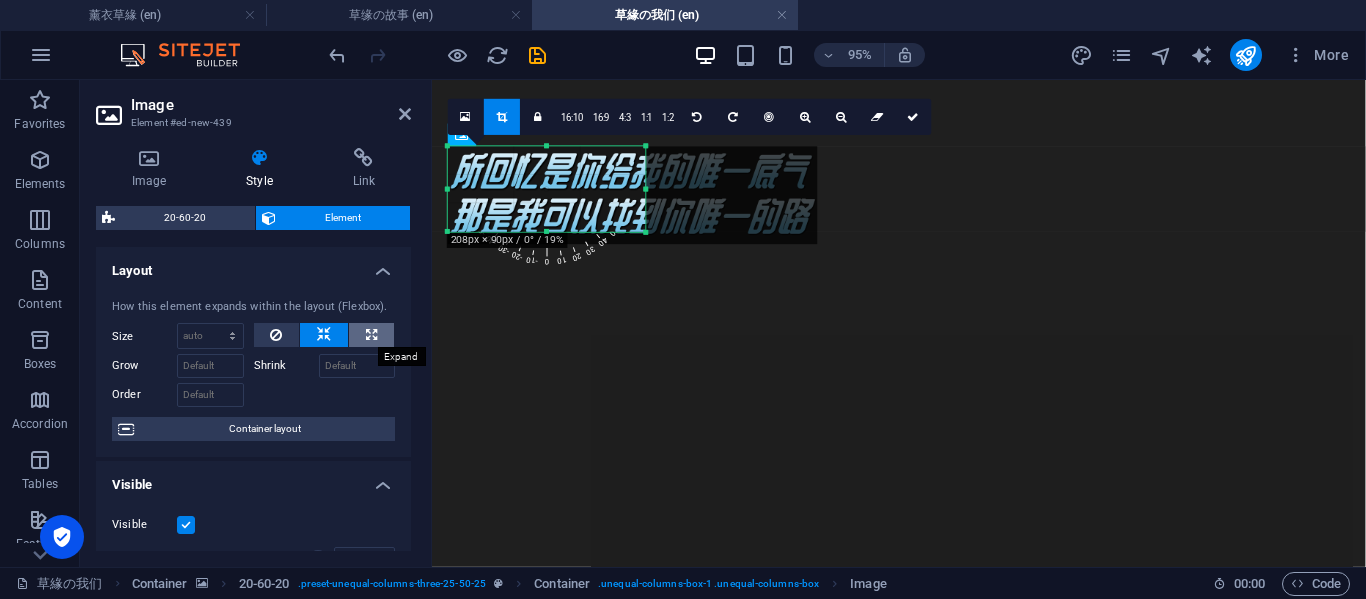 type on "100" 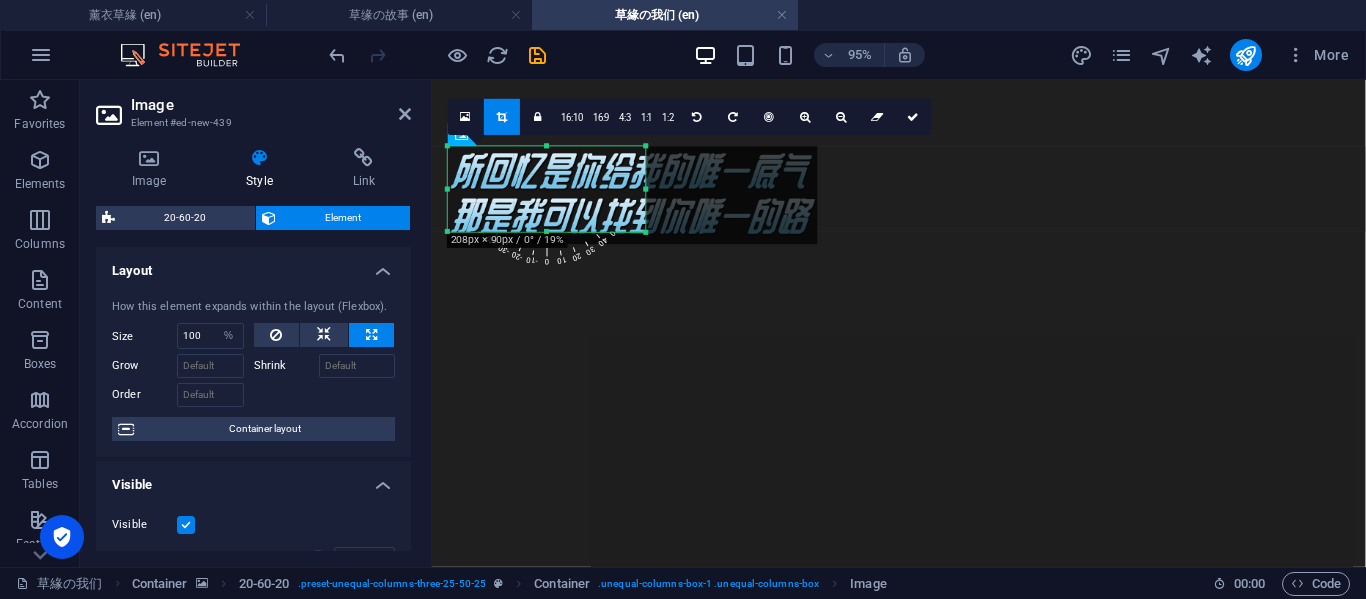 drag, startPoint x: 644, startPoint y: 191, endPoint x: 691, endPoint y: 245, distance: 71.5891 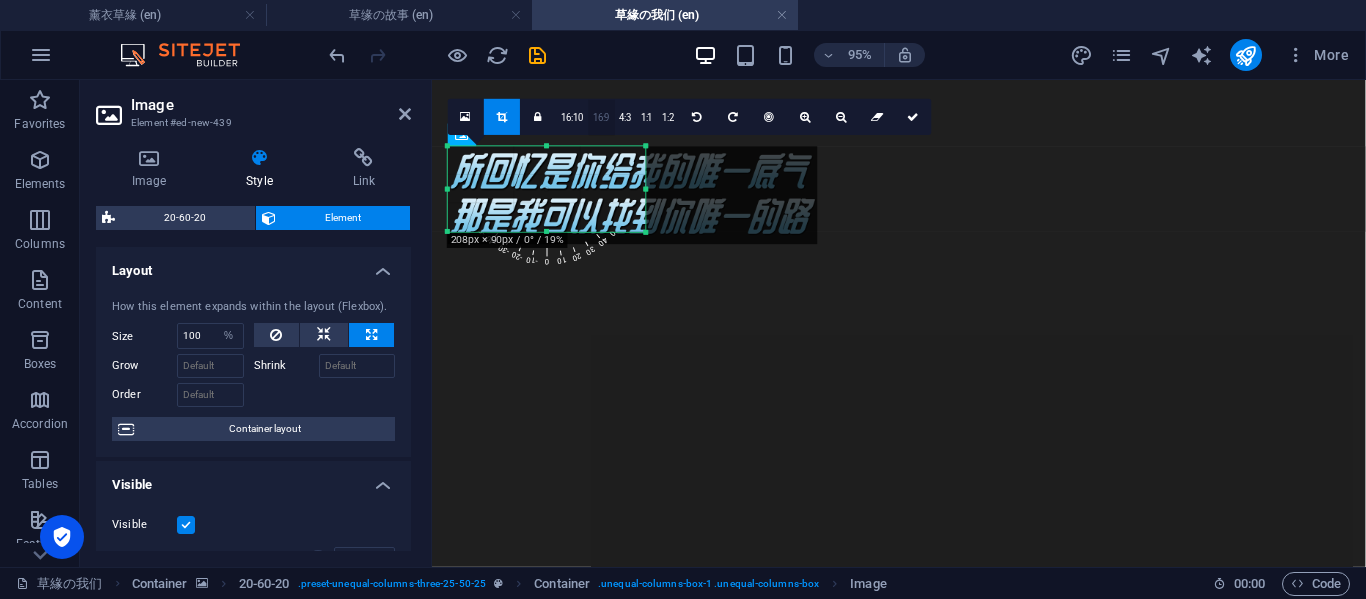 click on "16:9" at bounding box center [601, 117] 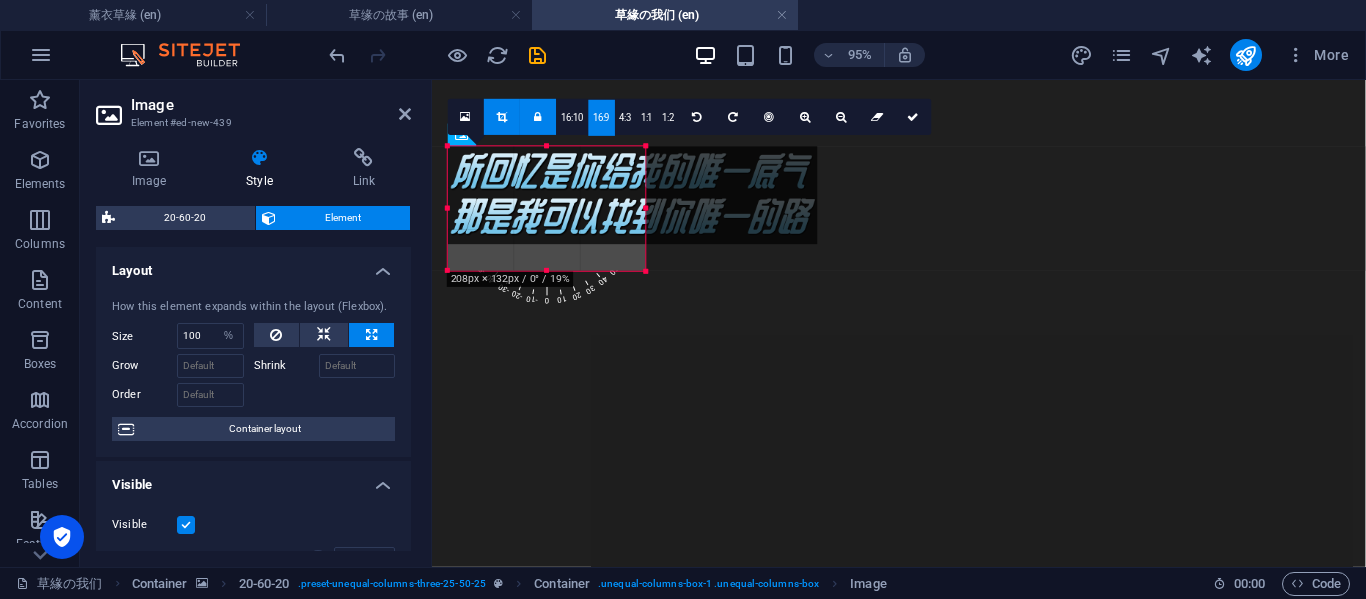 drag, startPoint x: 637, startPoint y: 249, endPoint x: 233, endPoint y: 193, distance: 407.86273 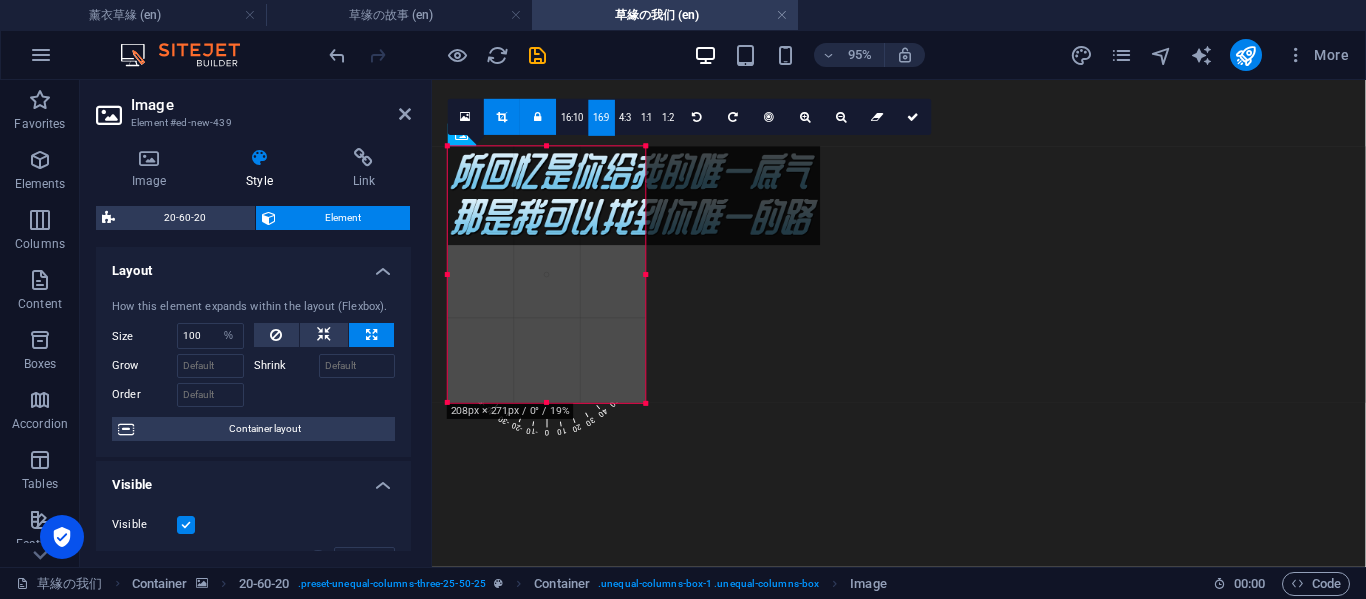 drag, startPoint x: 607, startPoint y: 192, endPoint x: 676, endPoint y: 200, distance: 69.46222 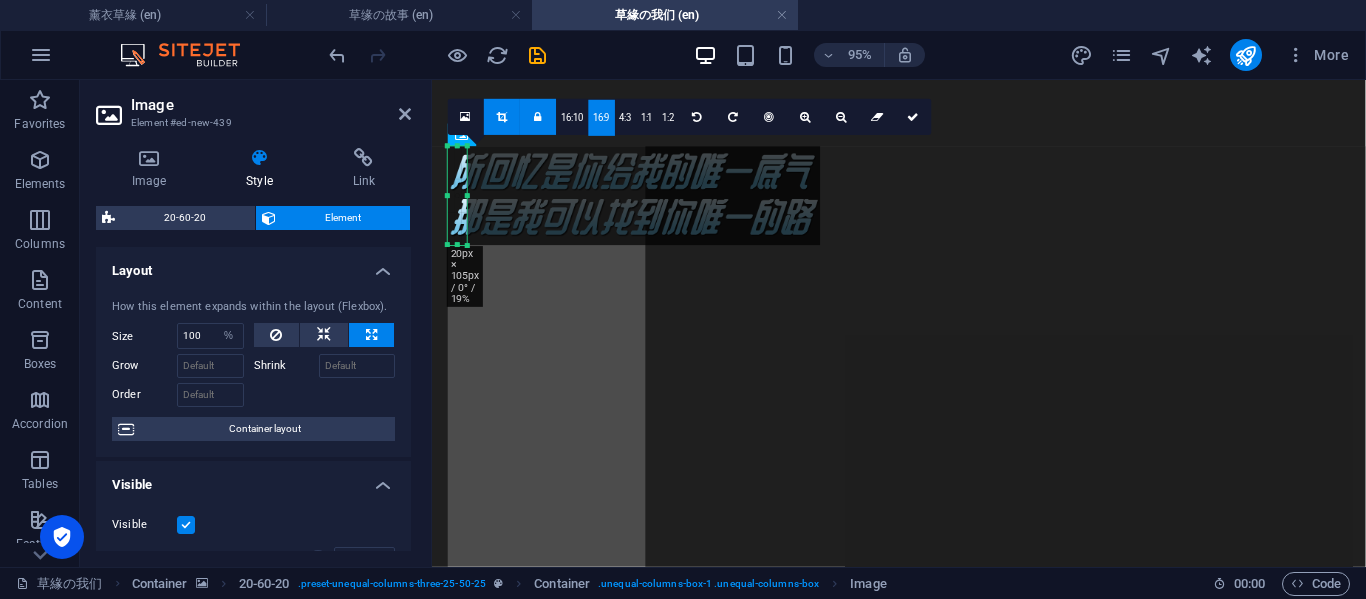 click at bounding box center (634, 195) 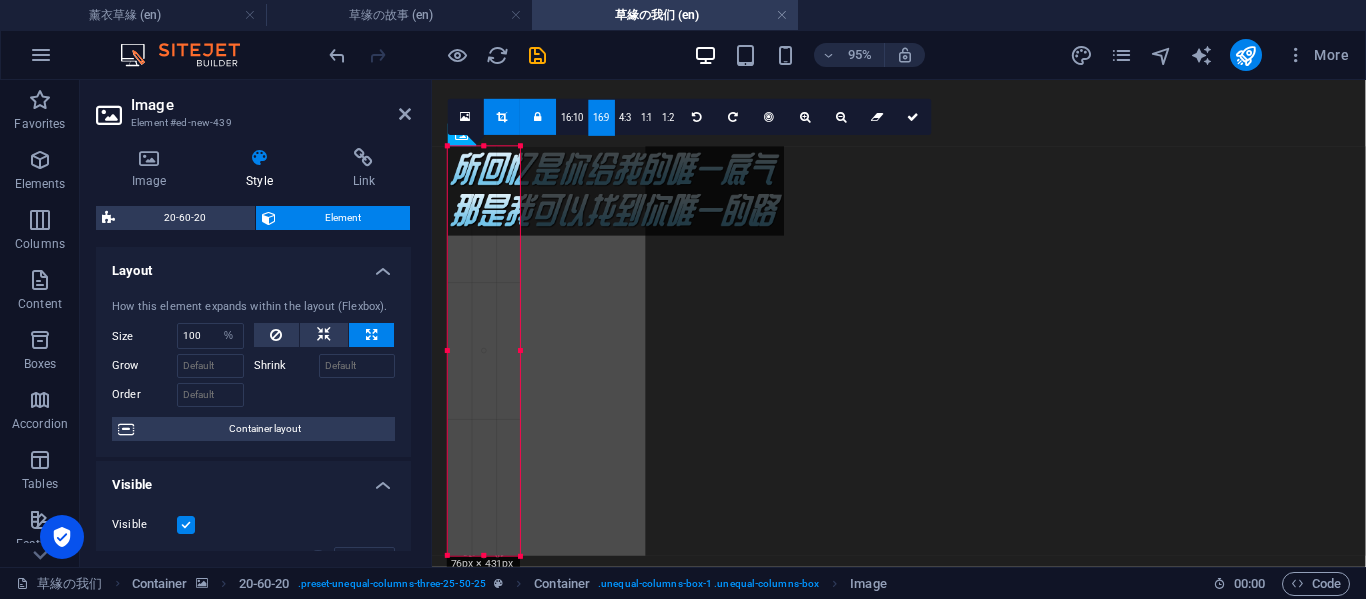 drag, startPoint x: 516, startPoint y: 209, endPoint x: 526, endPoint y: 211, distance: 10.198039 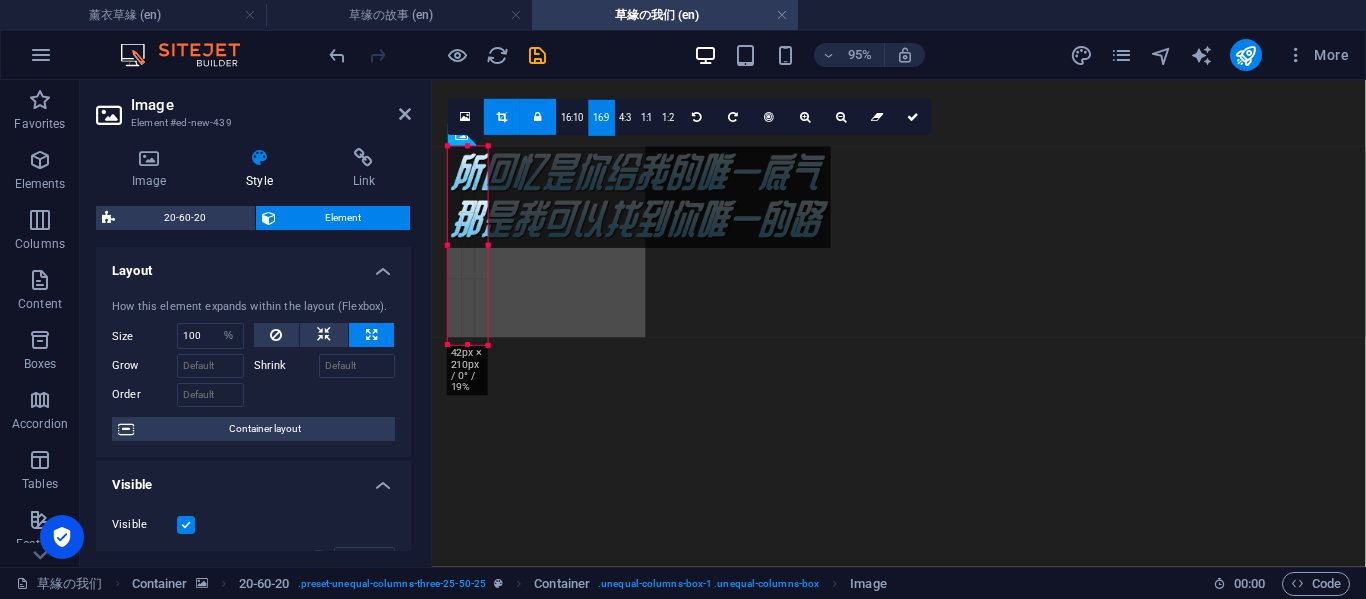 drag, startPoint x: 467, startPoint y: 241, endPoint x: 492, endPoint y: 242, distance: 25.019993 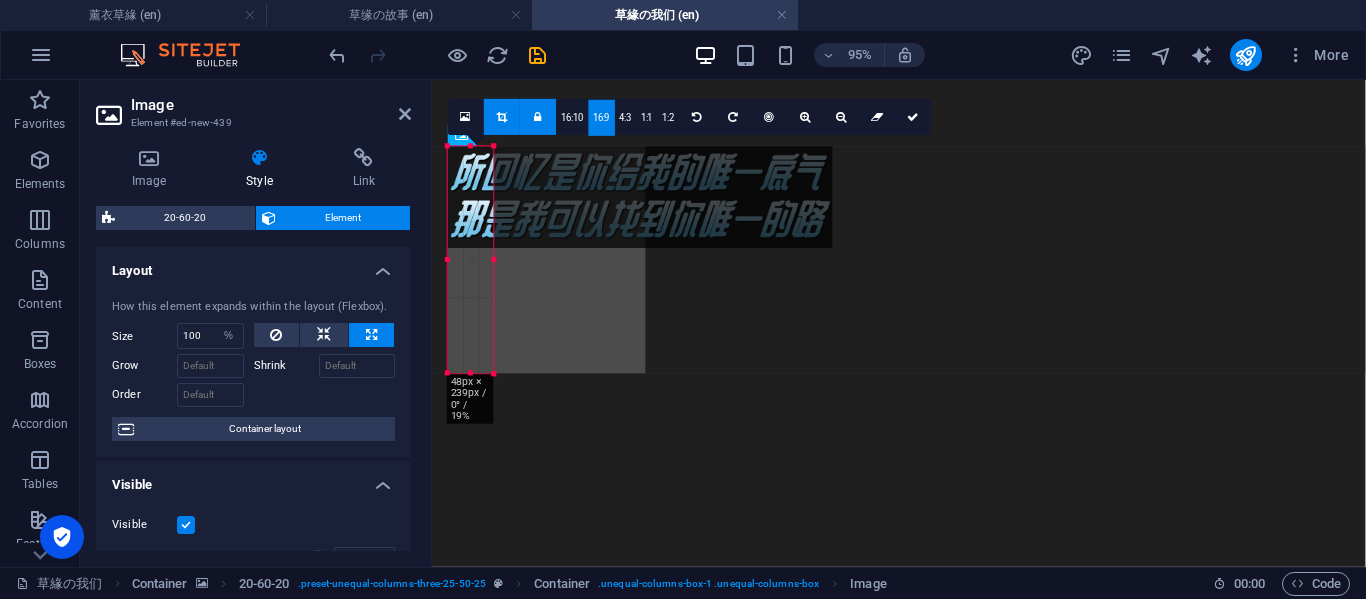 drag, startPoint x: 485, startPoint y: 193, endPoint x: 498, endPoint y: 195, distance: 13.152946 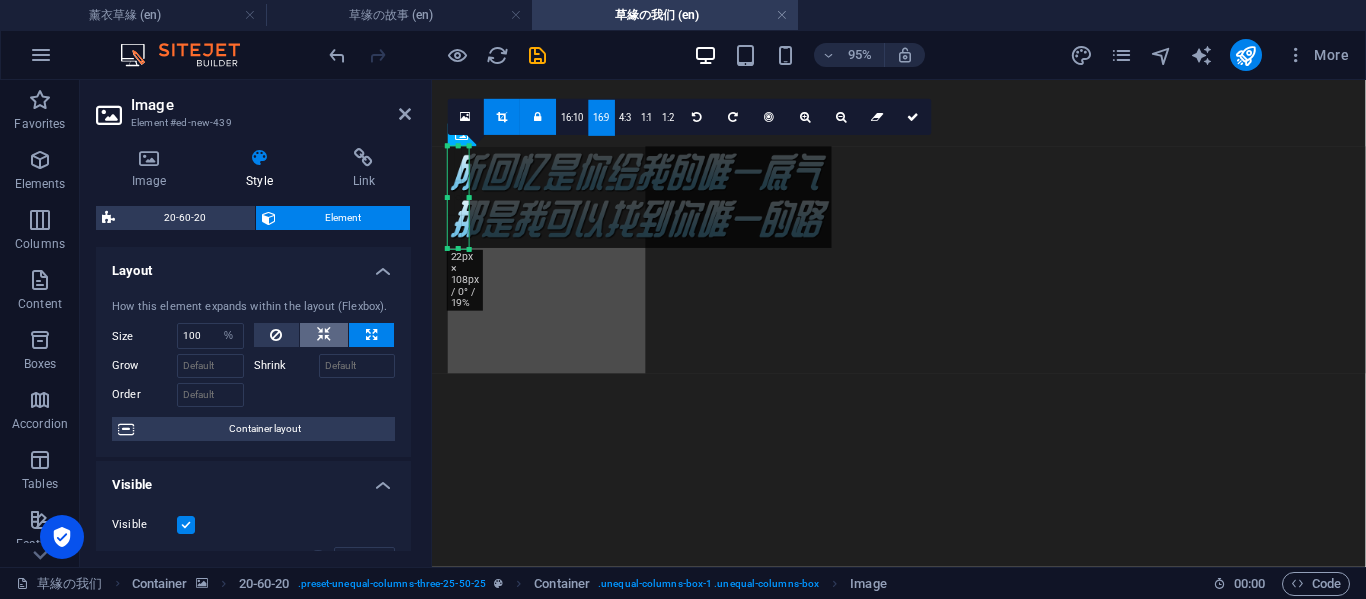 click at bounding box center (324, 335) 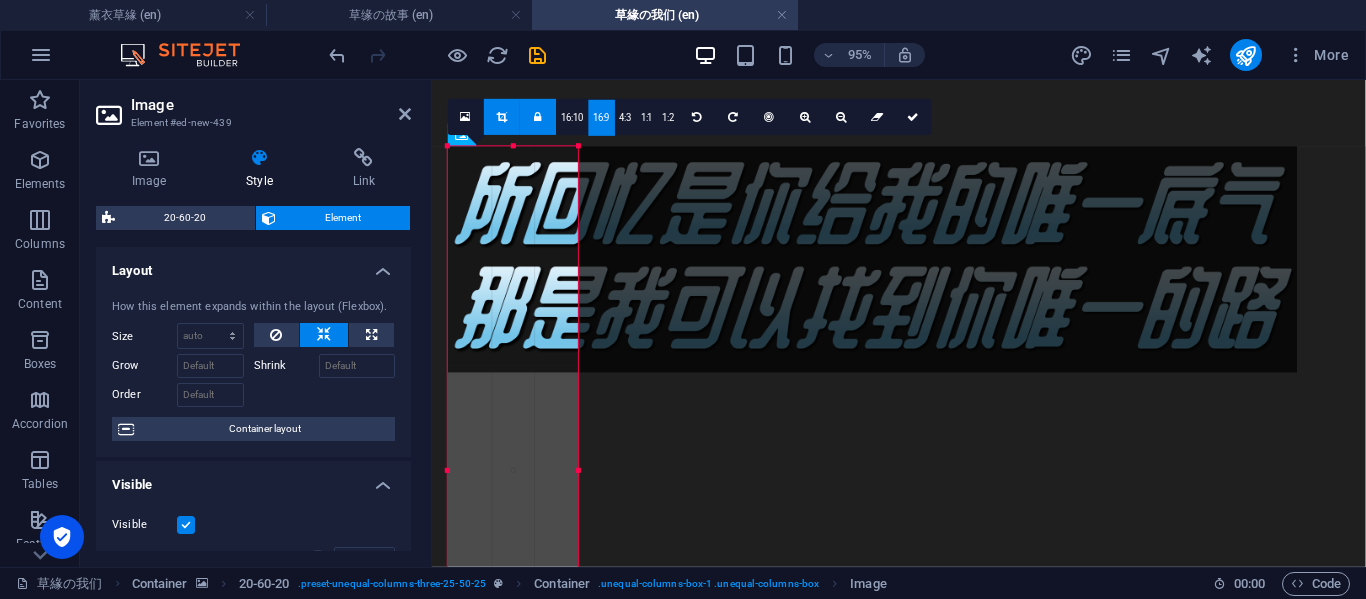 drag, startPoint x: 496, startPoint y: 260, endPoint x: 581, endPoint y: 261, distance: 85.00588 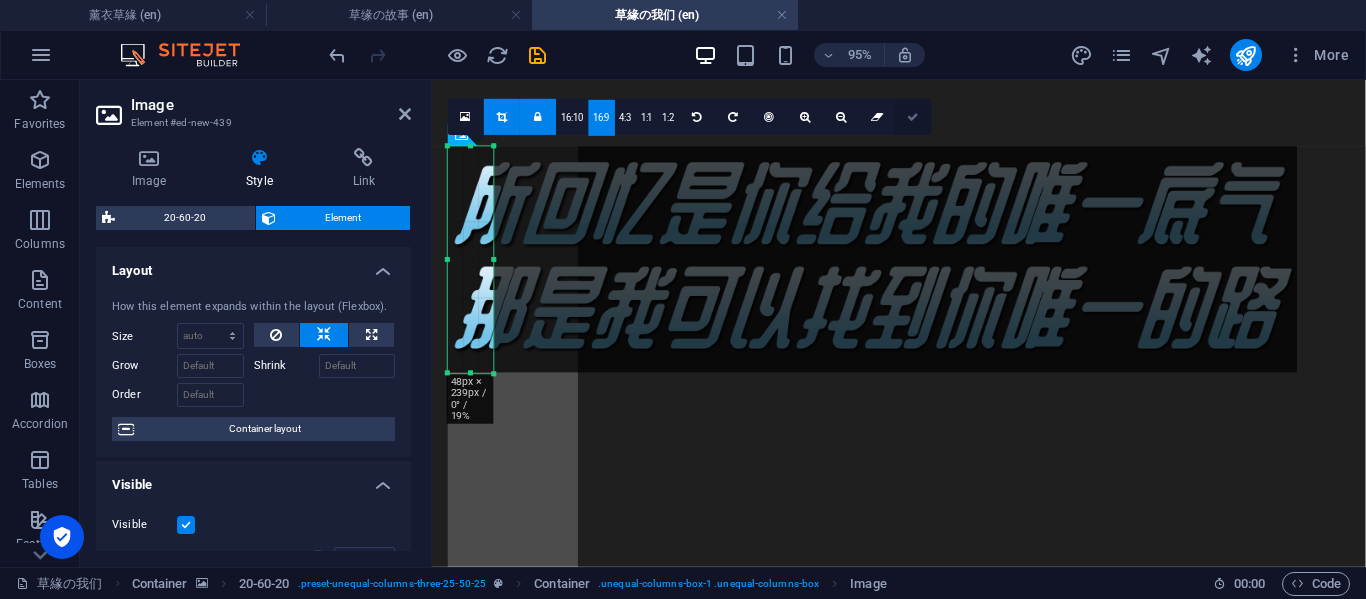 click at bounding box center [914, 116] 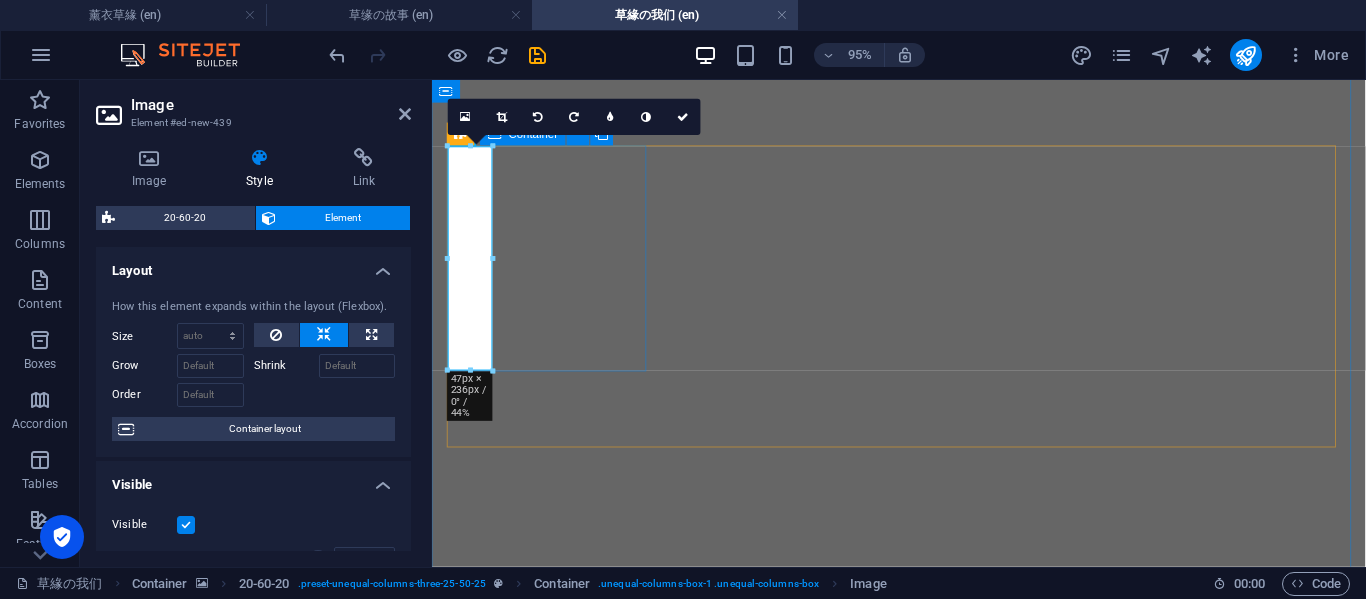 click at bounding box center [923, 4038] 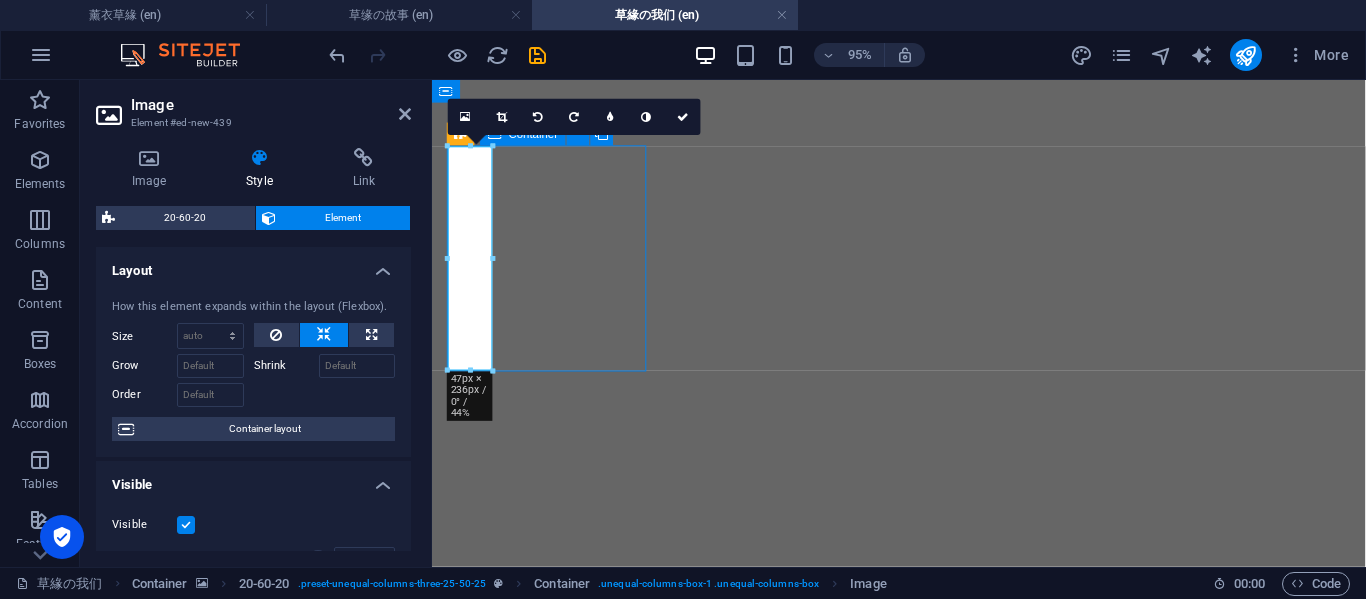 click at bounding box center [923, 4038] 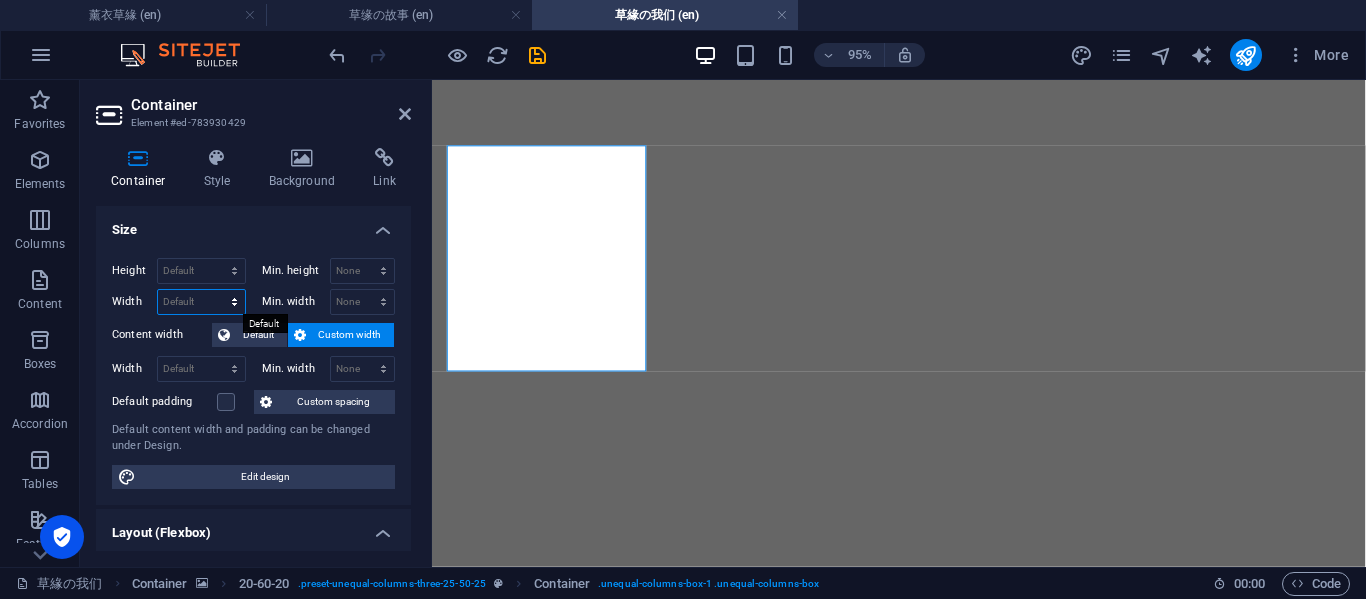 click on "Default px rem % em vh vw" at bounding box center (201, 302) 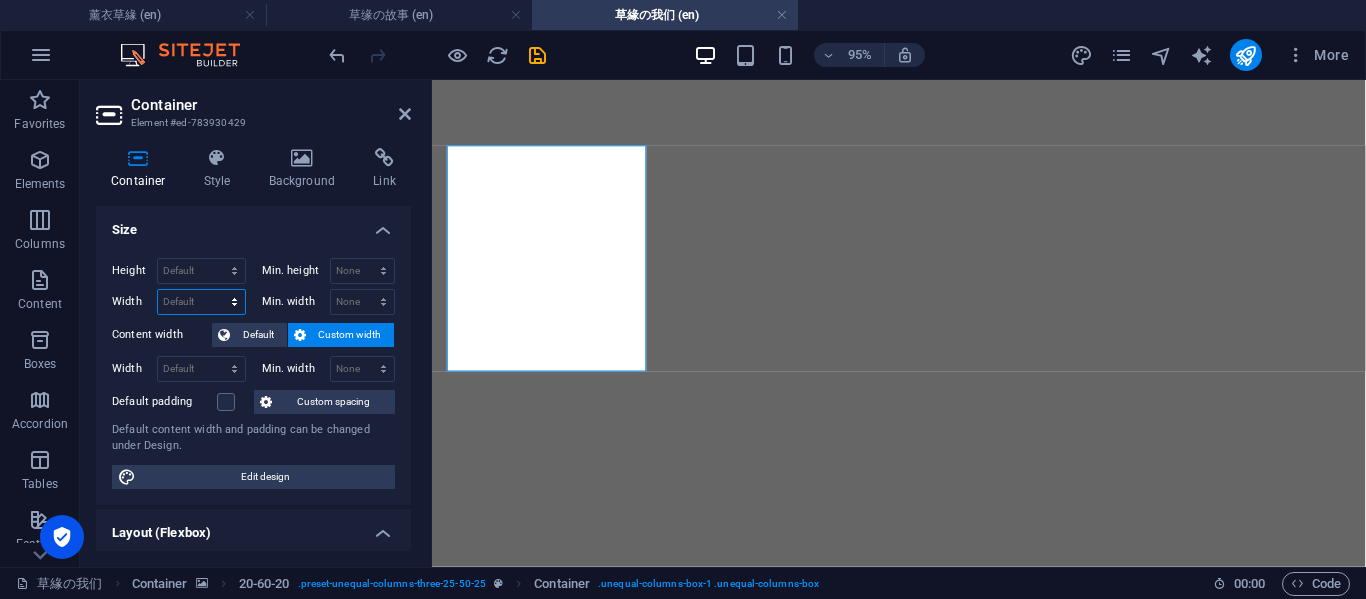 select on "px" 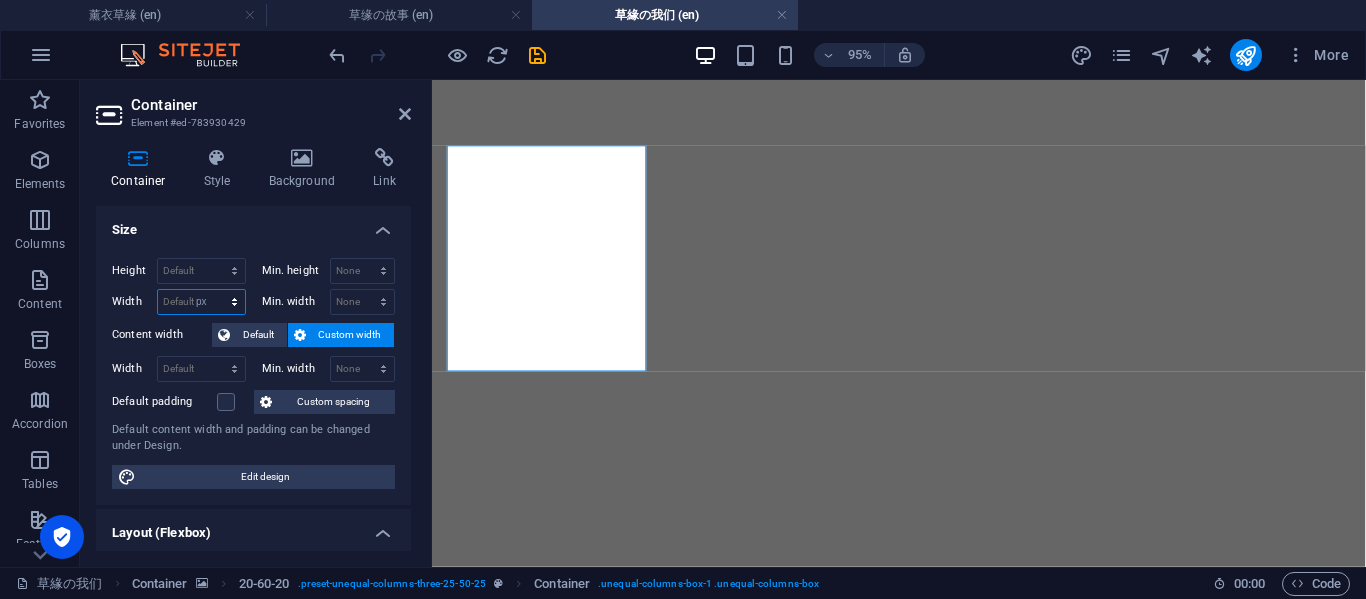 click on "Default px rem % em vh vw" at bounding box center (201, 302) 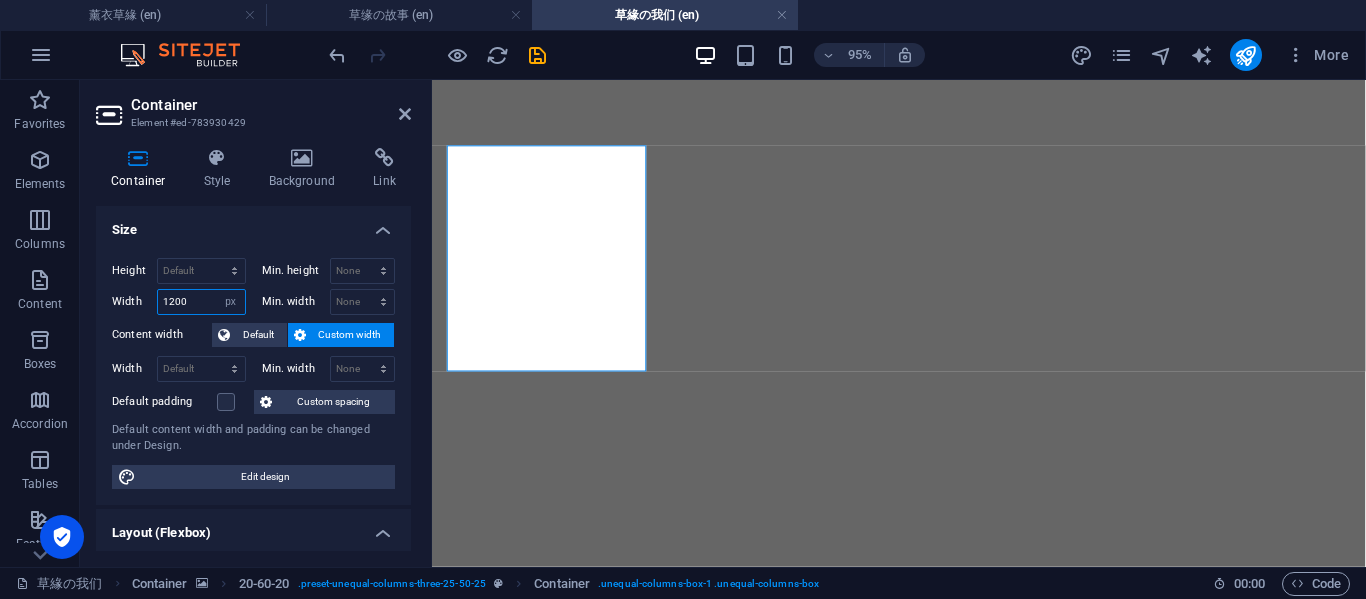 type on "1200" 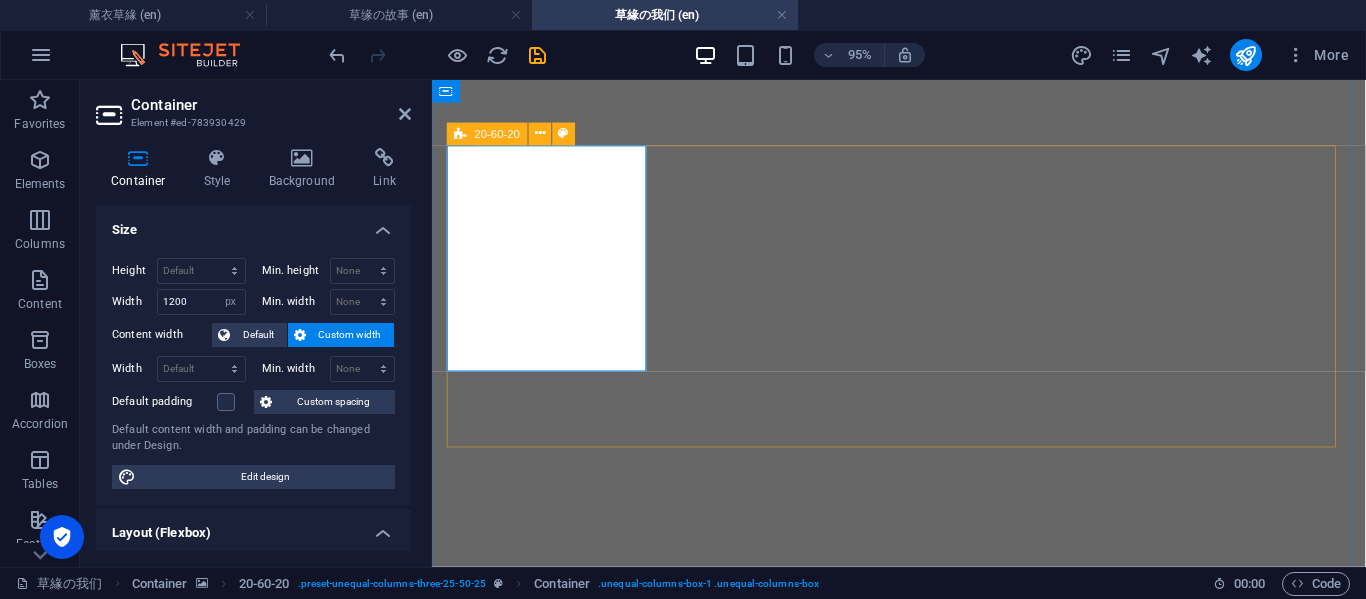 click on "[DOMAIN_NAME]" at bounding box center (923, 4067) 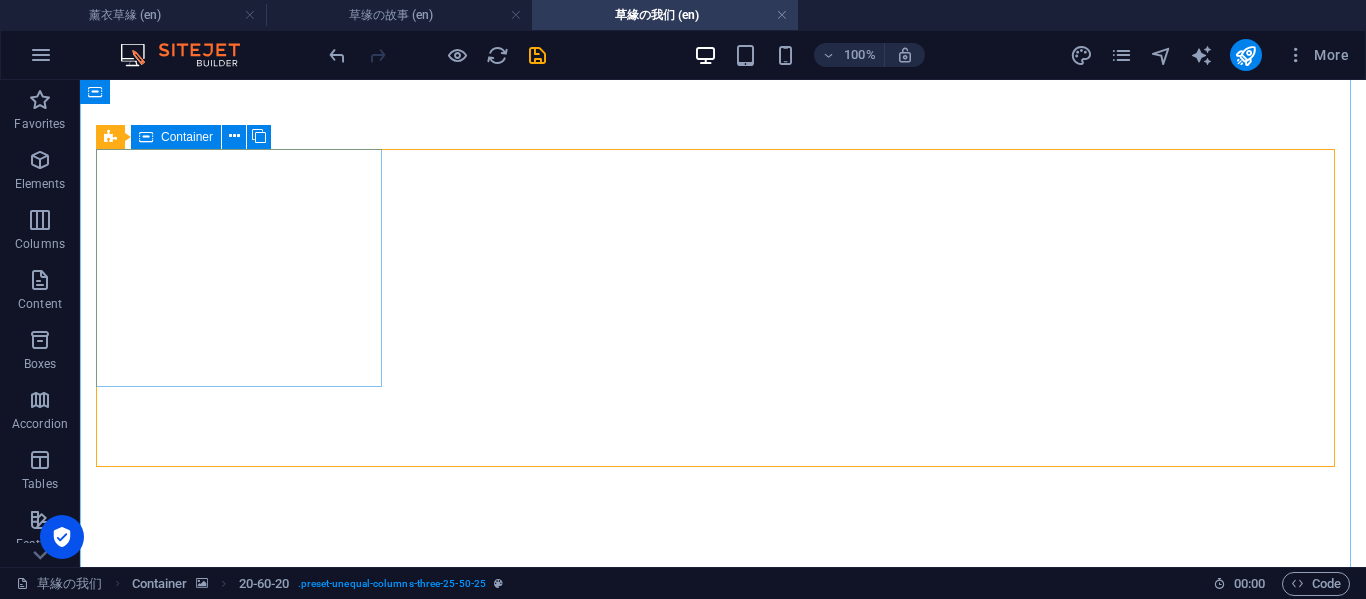 click at bounding box center (688, 4038) 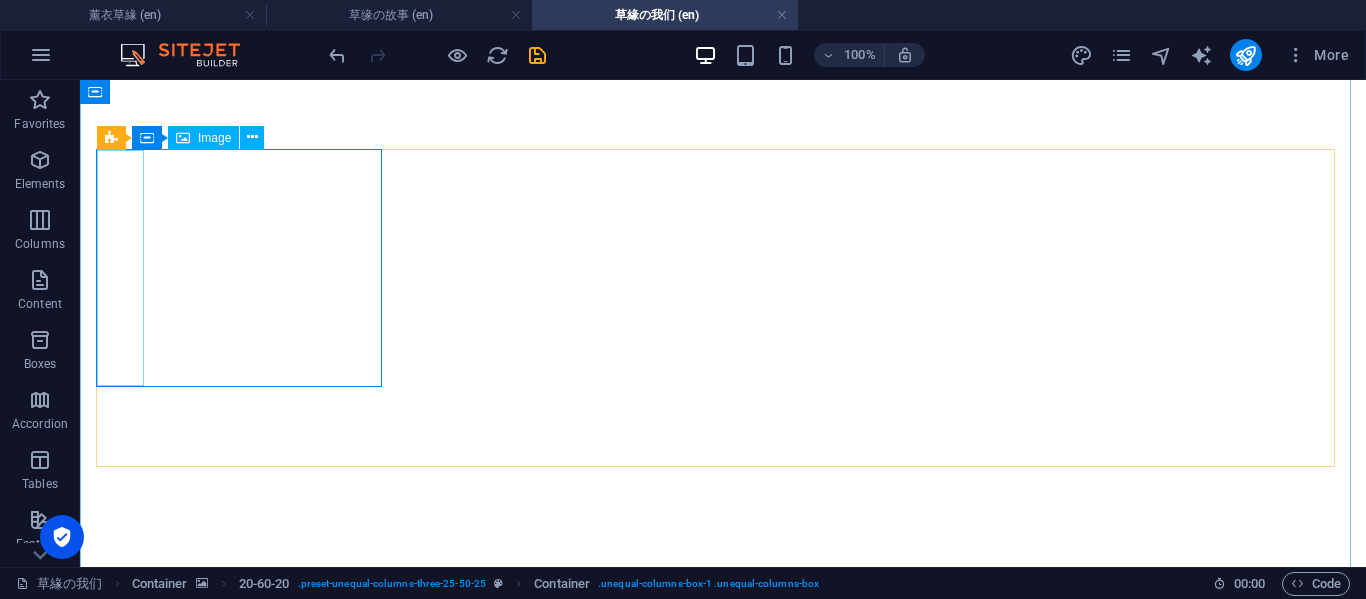 click at bounding box center [688, 4038] 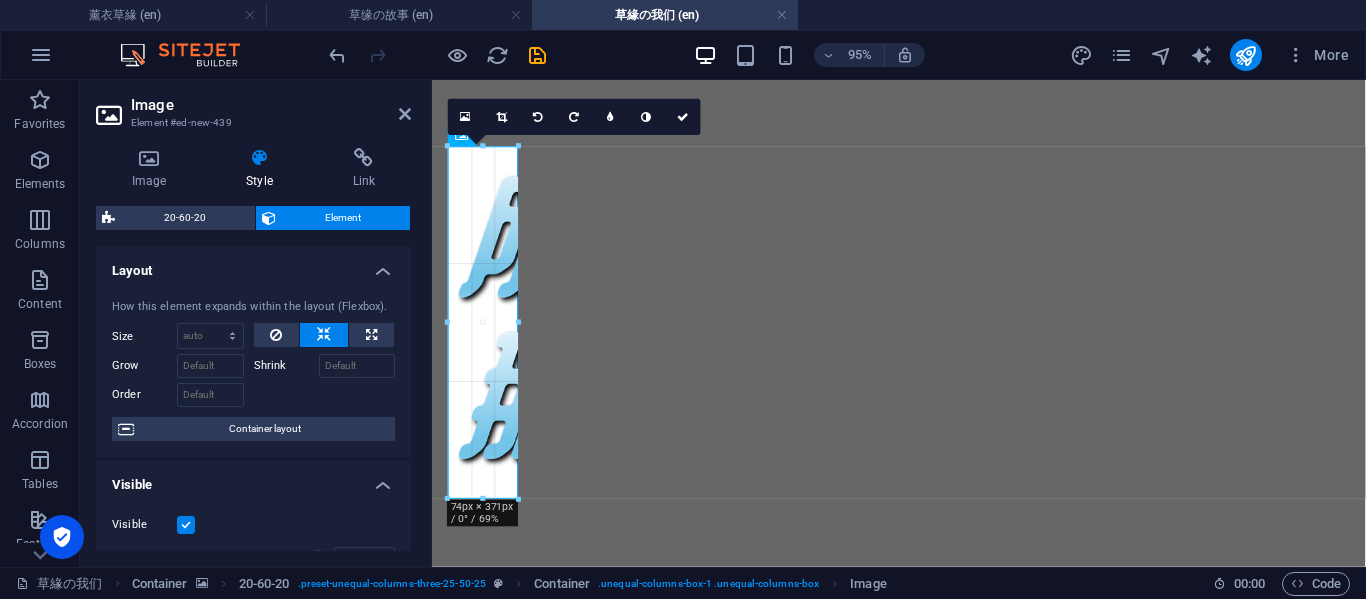 drag, startPoint x: 490, startPoint y: 258, endPoint x: 517, endPoint y: 272, distance: 30.413813 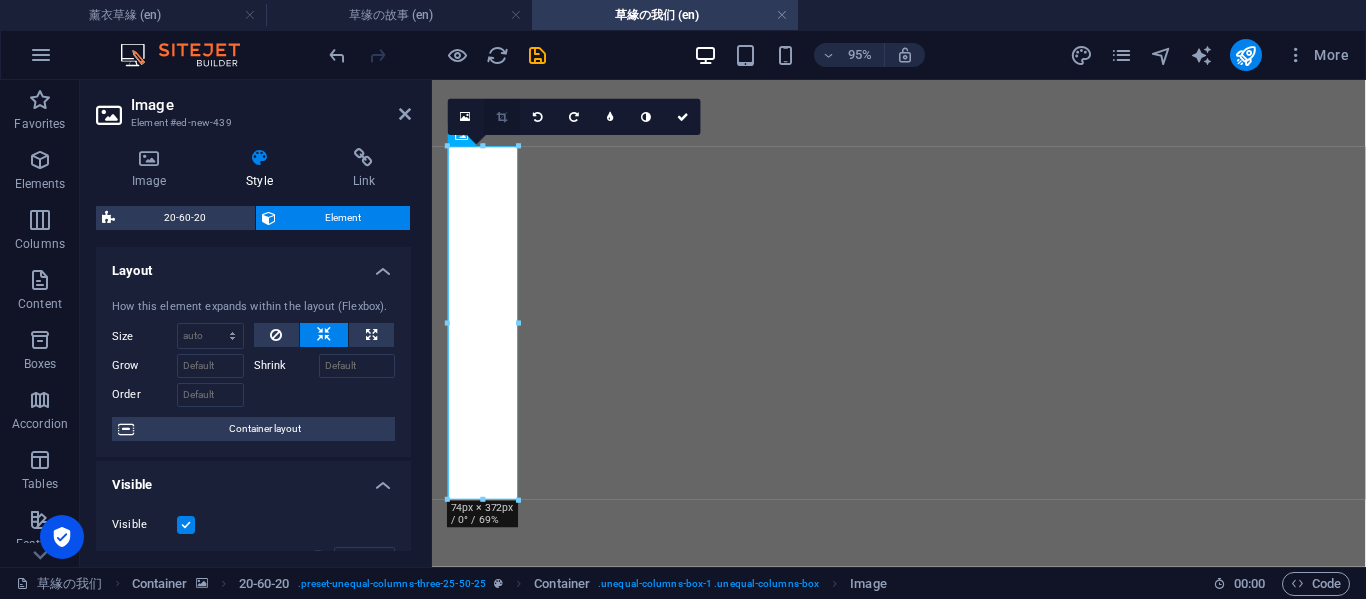 click at bounding box center [502, 117] 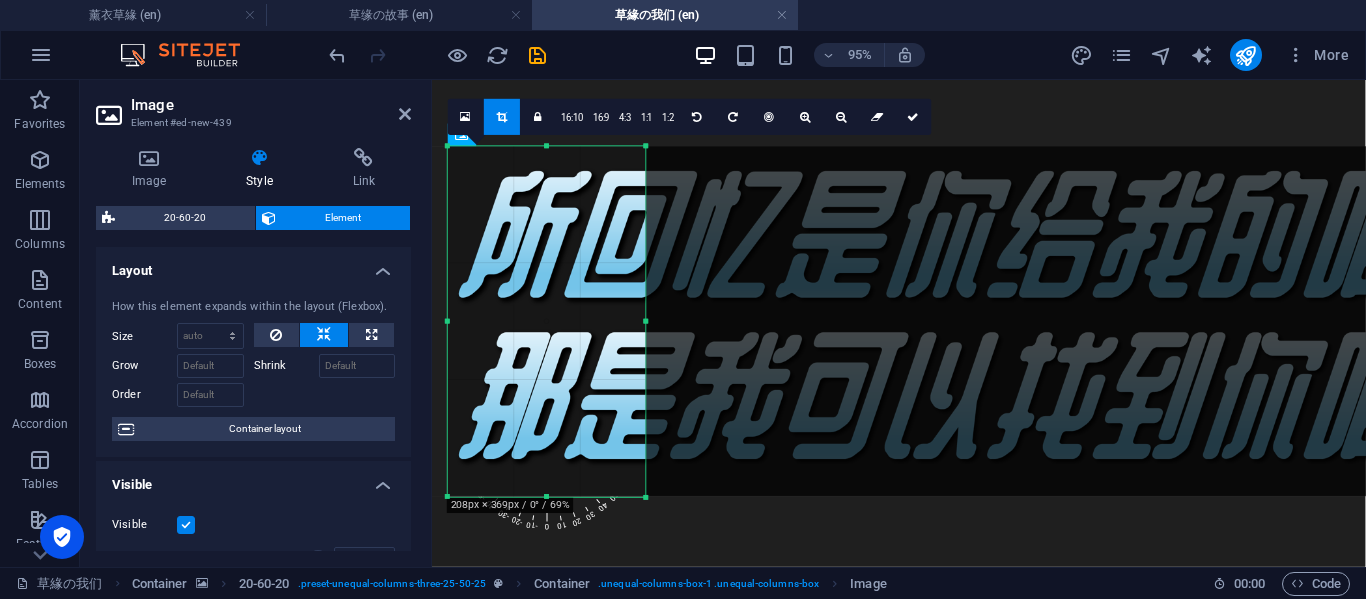drag, startPoint x: 520, startPoint y: 320, endPoint x: 946, endPoint y: 316, distance: 426.01877 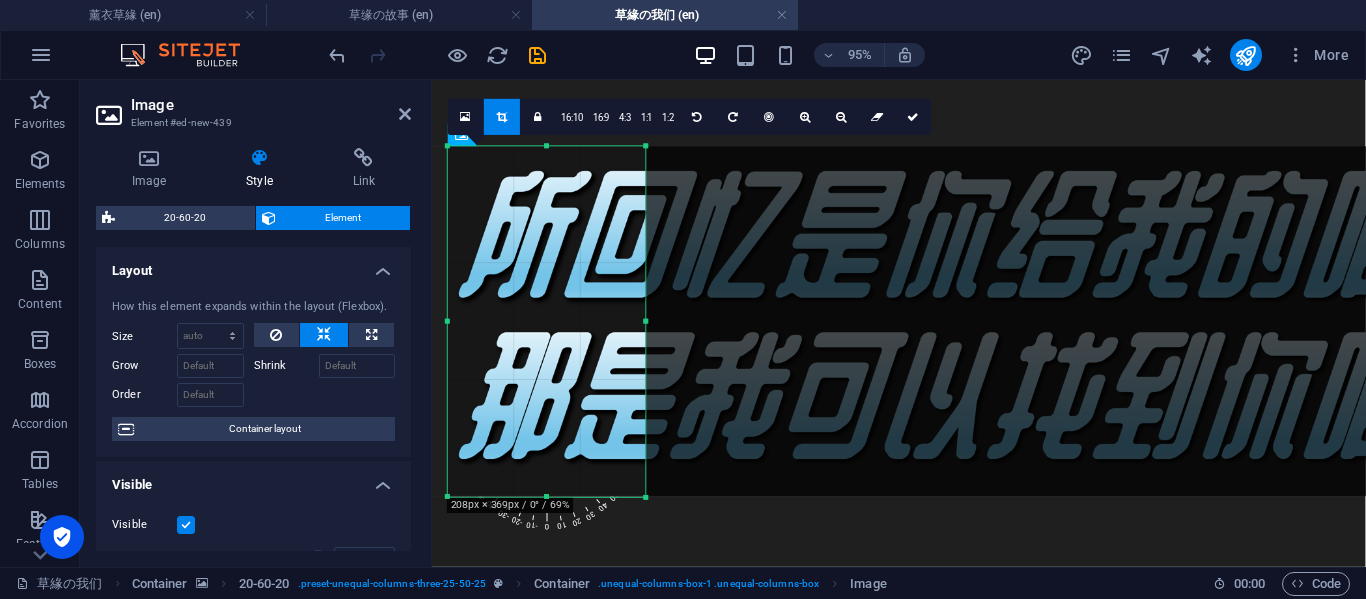 click on "180 170 160 150 140 130 120 110 100 90 80 70 60 50 40 30 20 10 0 -10 -20 -30 -40 -50 -60 -70 -80 -90 -100 -110 -120 -130 -140 -150 -160 -170 208px × 369px / 0° / 69% 16:10 16:9 4:3 1:1 1:2 0" at bounding box center [547, 321] 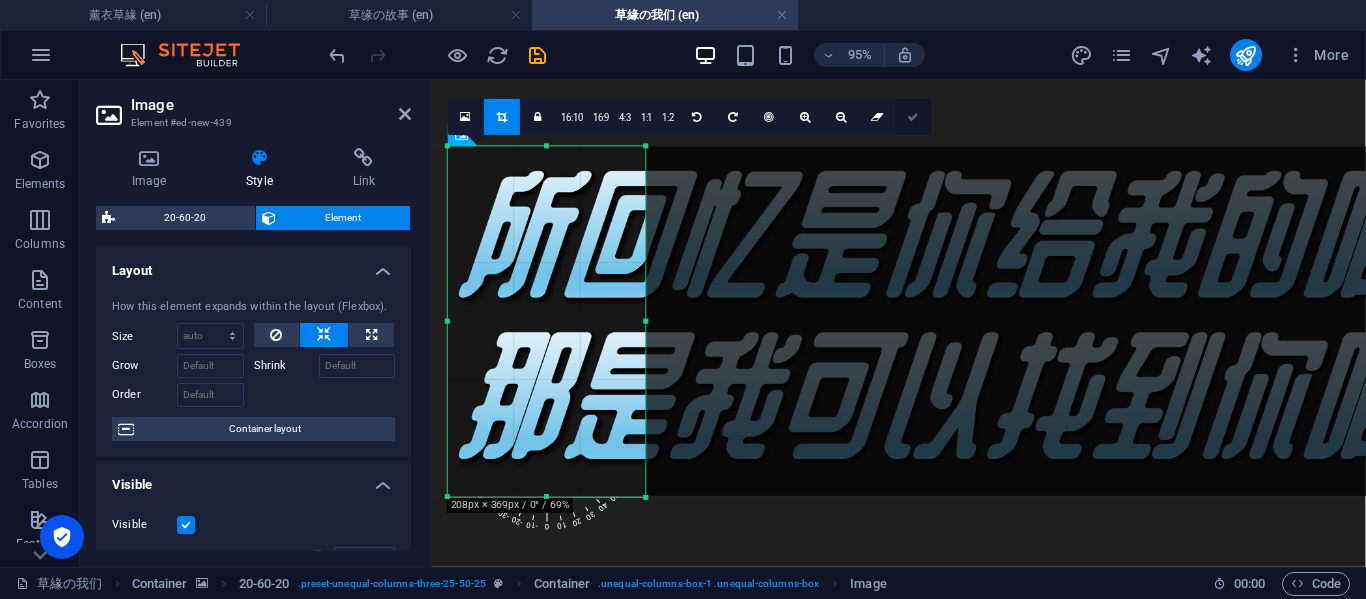 click at bounding box center [914, 116] 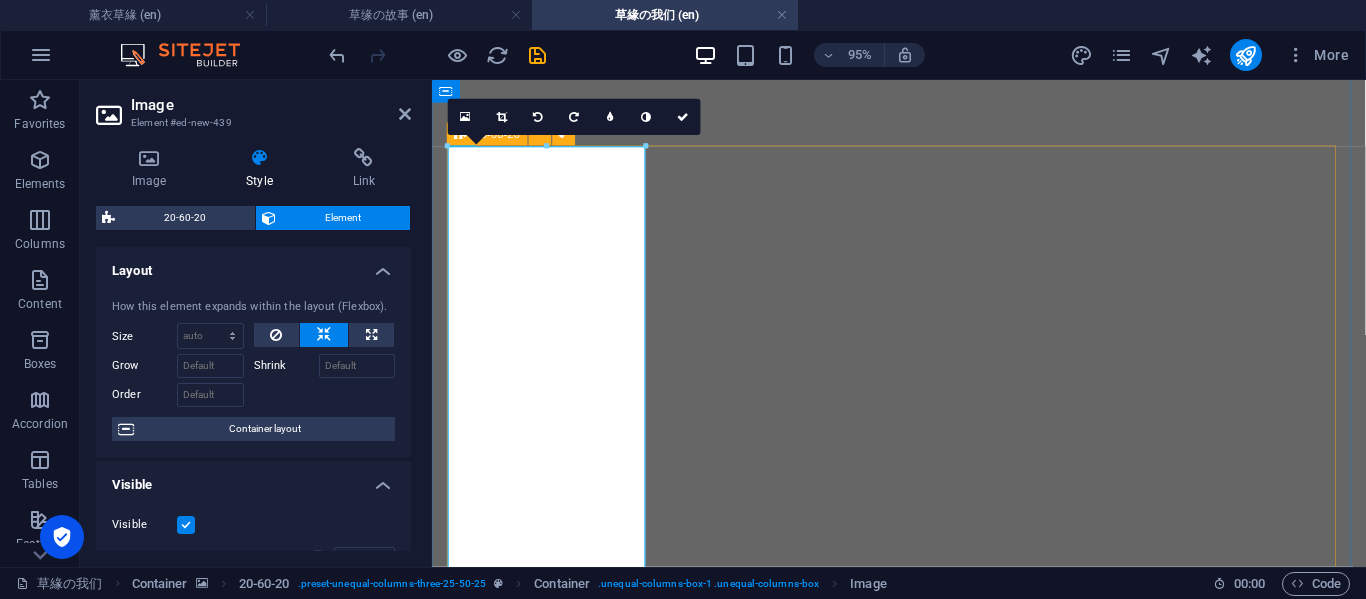 click on "[DOMAIN_NAME]" at bounding box center [923, 4942] 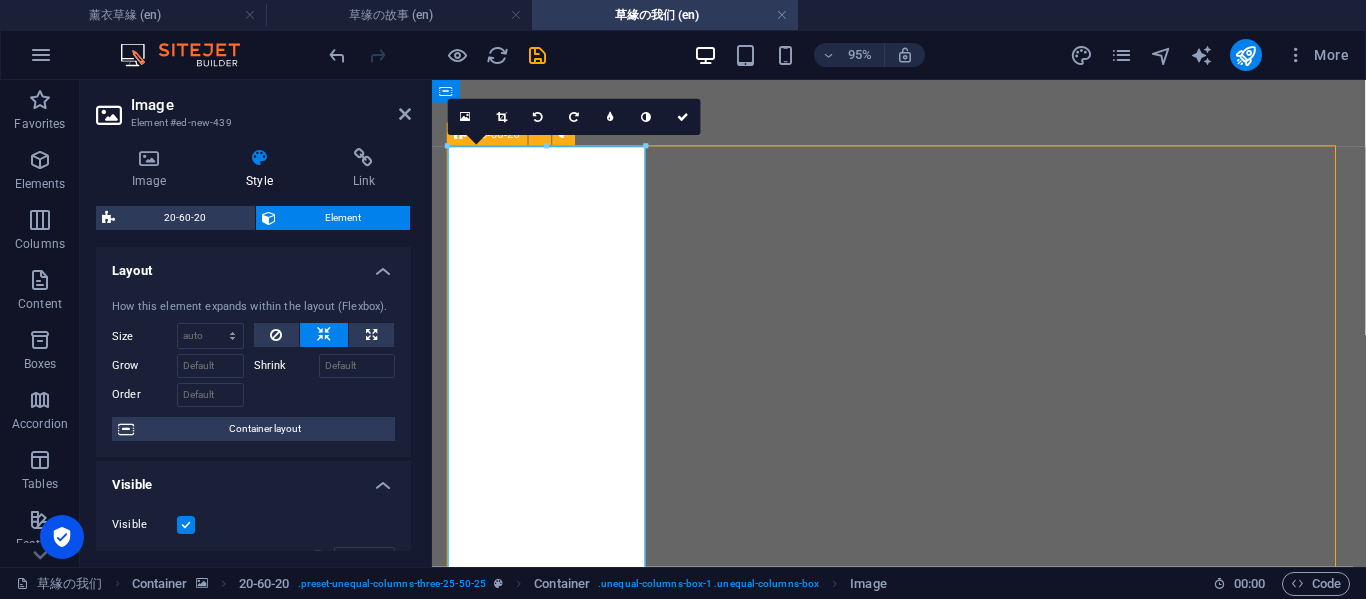 click on "[DOMAIN_NAME]" at bounding box center (923, 4942) 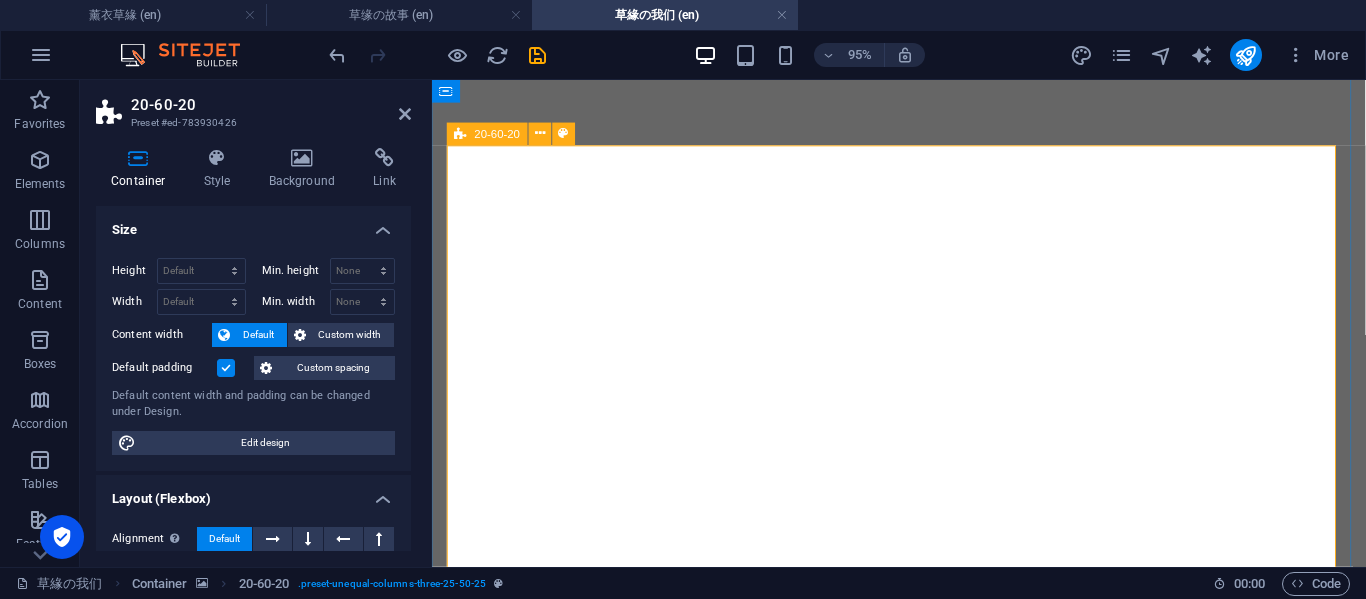 click on "20-60-20" at bounding box center (487, 133) 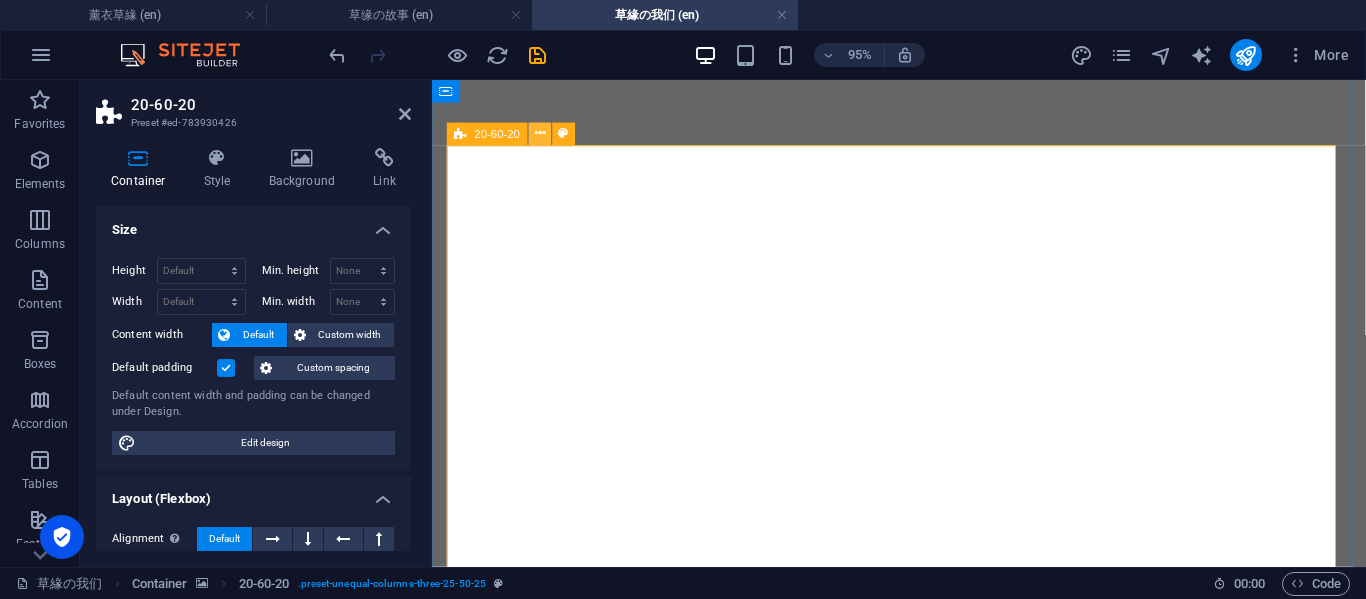 click at bounding box center [540, 134] 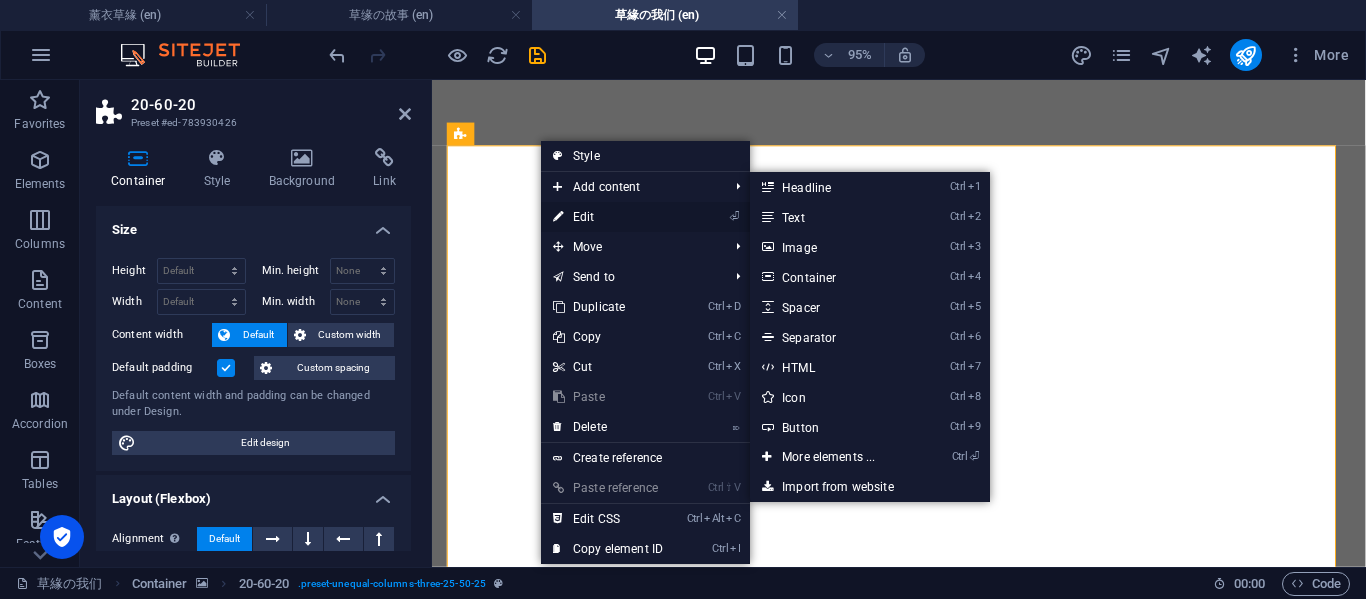 click on "⏎  Edit" at bounding box center (608, 217) 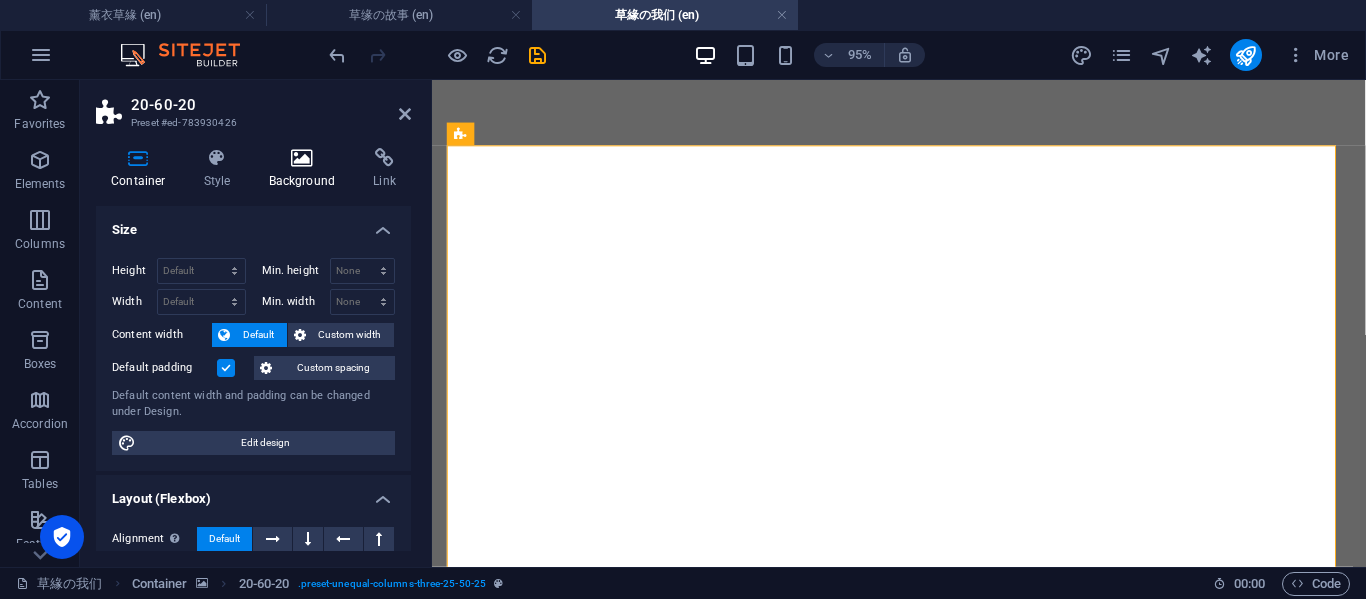click on "Background" at bounding box center (306, 169) 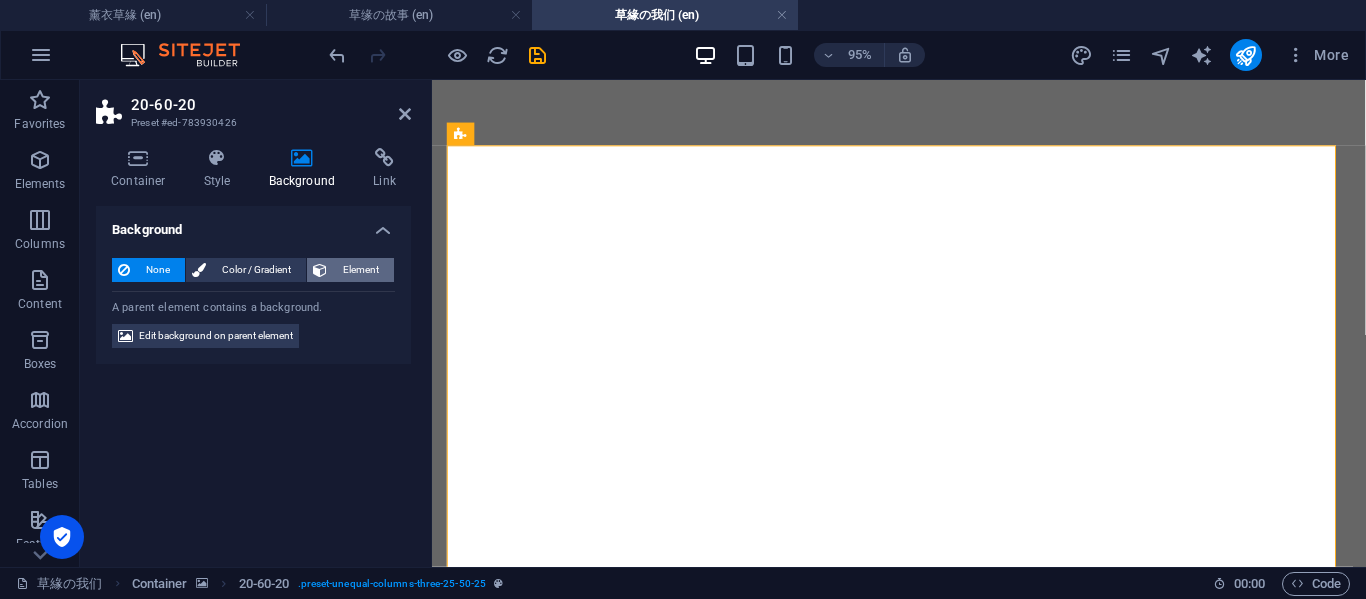 click on "Element" at bounding box center [360, 270] 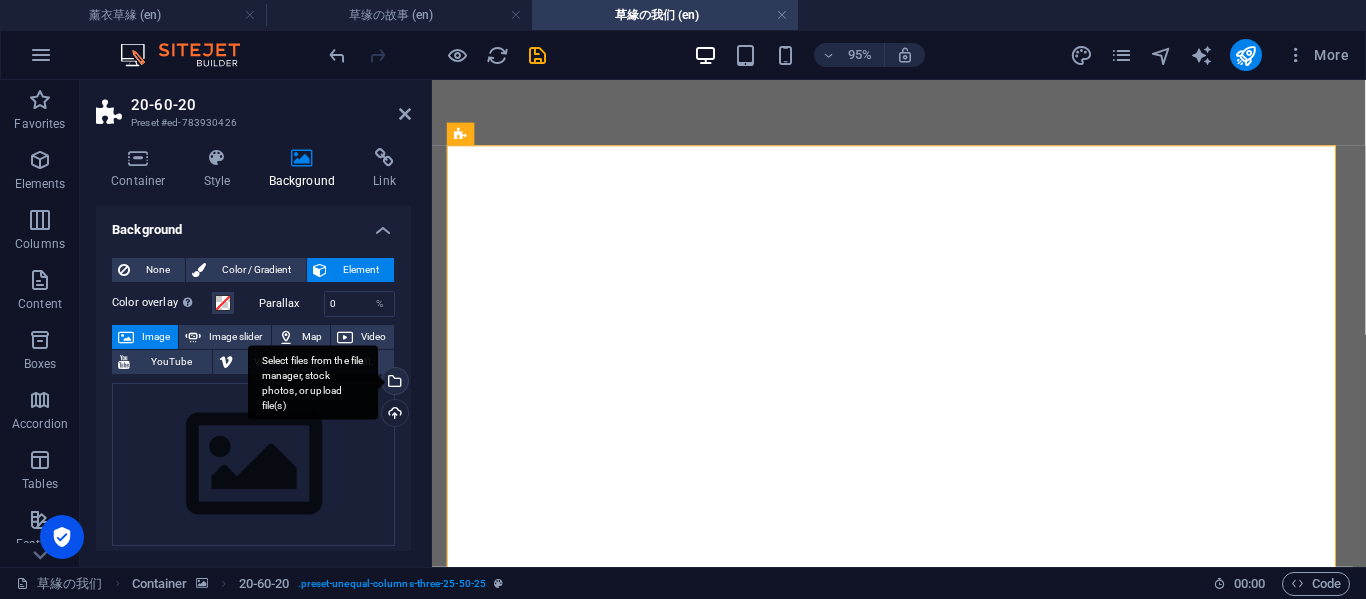 click on "Select files from the file manager, stock photos, or upload file(s)" at bounding box center (393, 383) 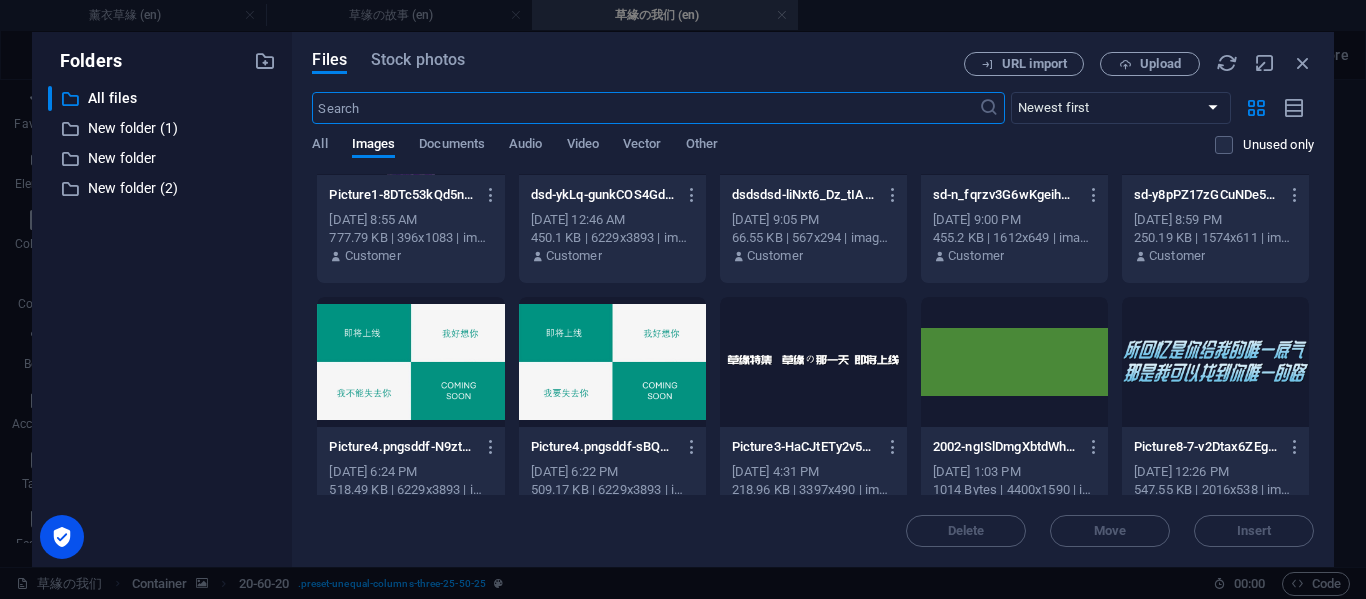 scroll, scrollTop: 667, scrollLeft: 0, axis: vertical 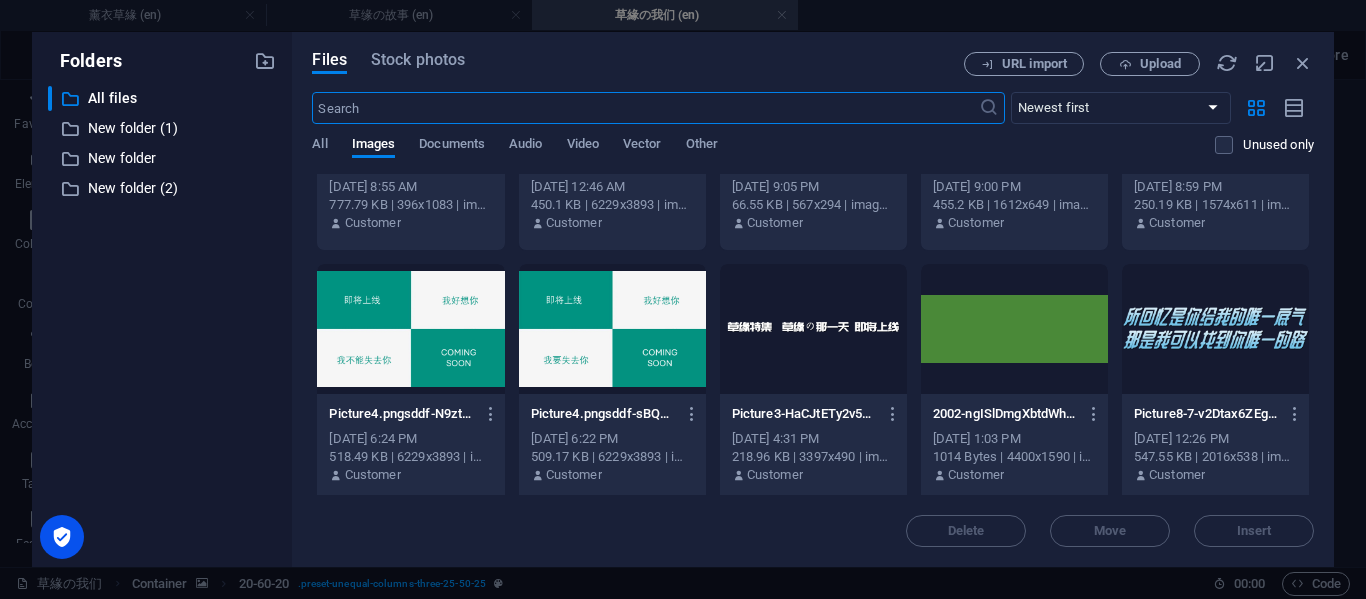 click at bounding box center (1215, 329) 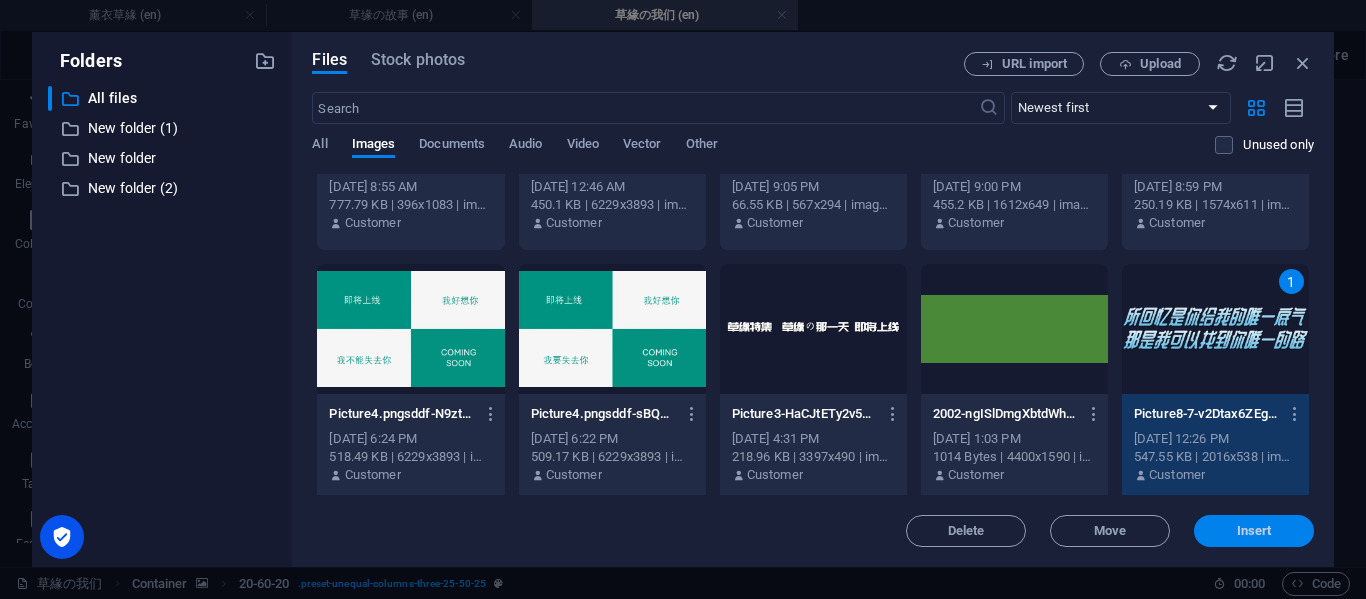 click on "Insert" at bounding box center (1254, 531) 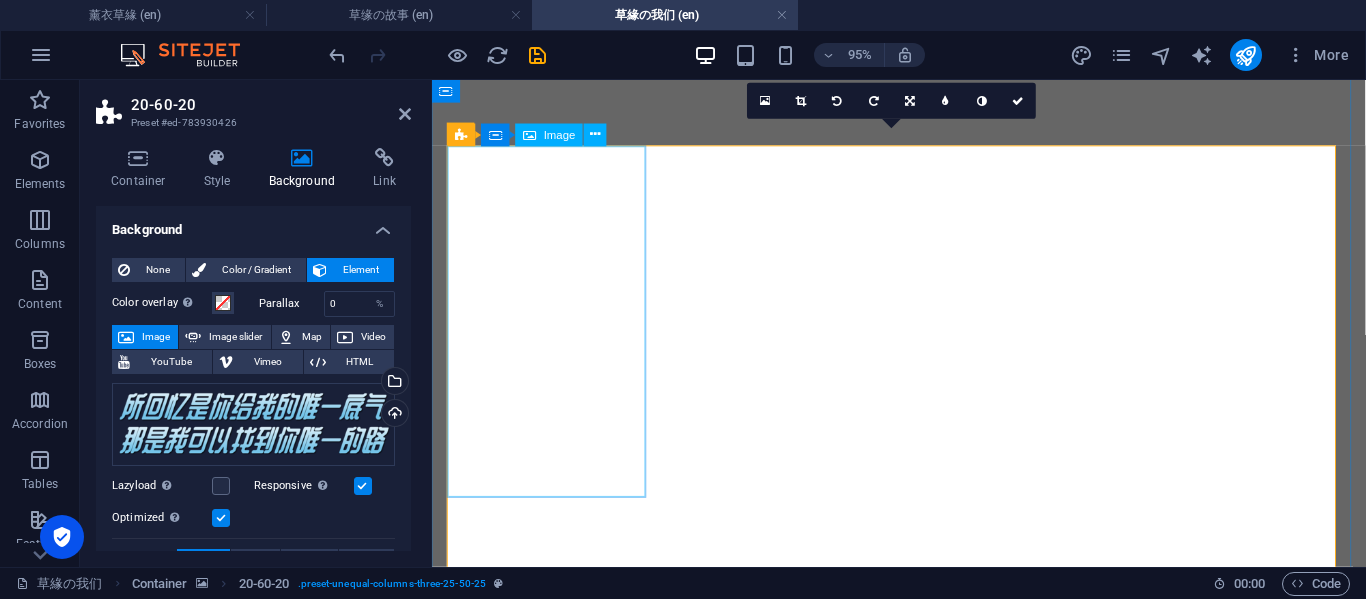 click at bounding box center [923, 4688] 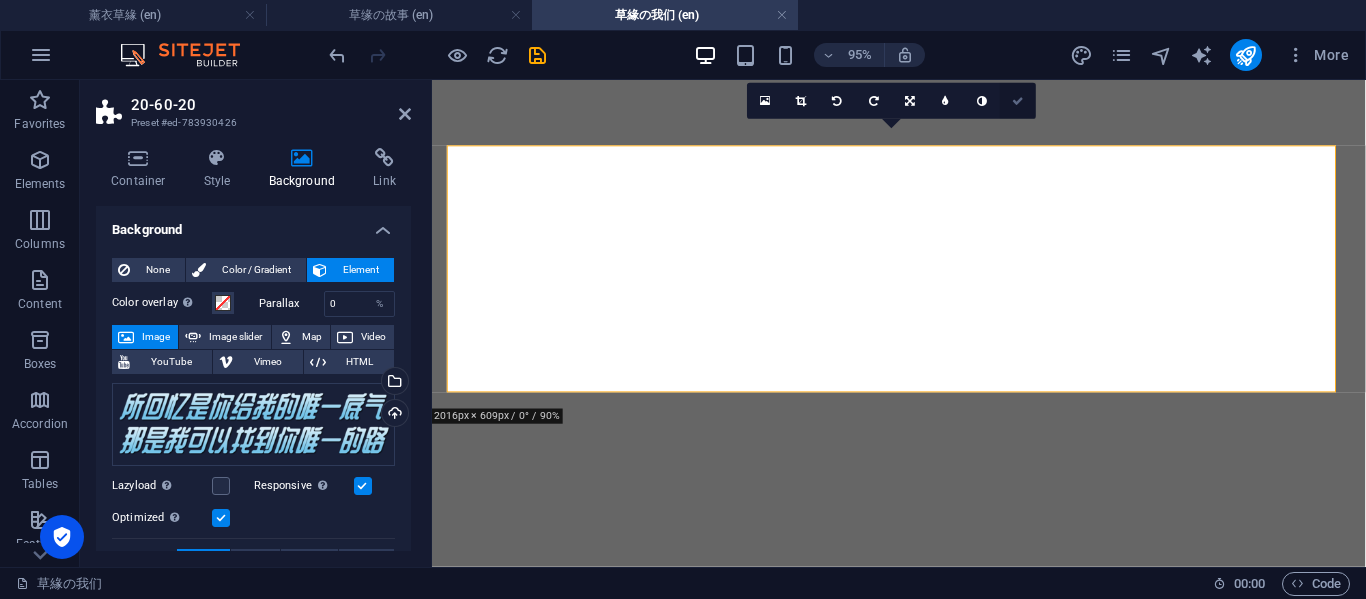 click at bounding box center (1018, 100) 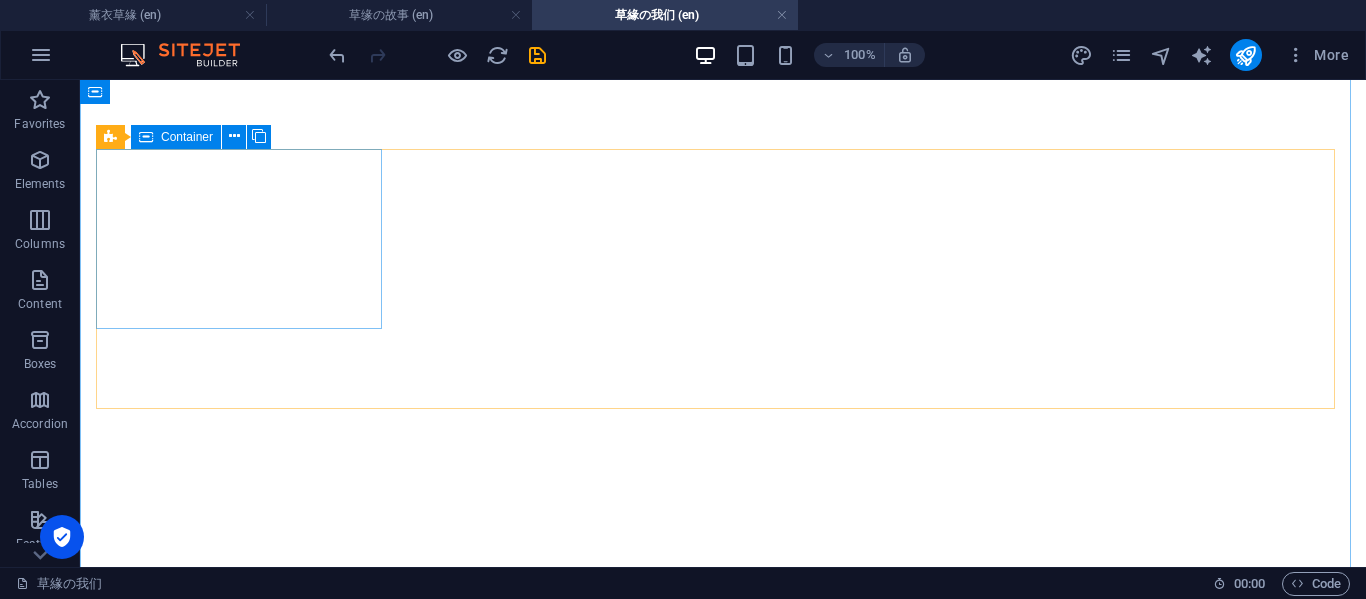 click on "Drop content here or  Add elements  Paste clipboard" at bounding box center [688, 4191] 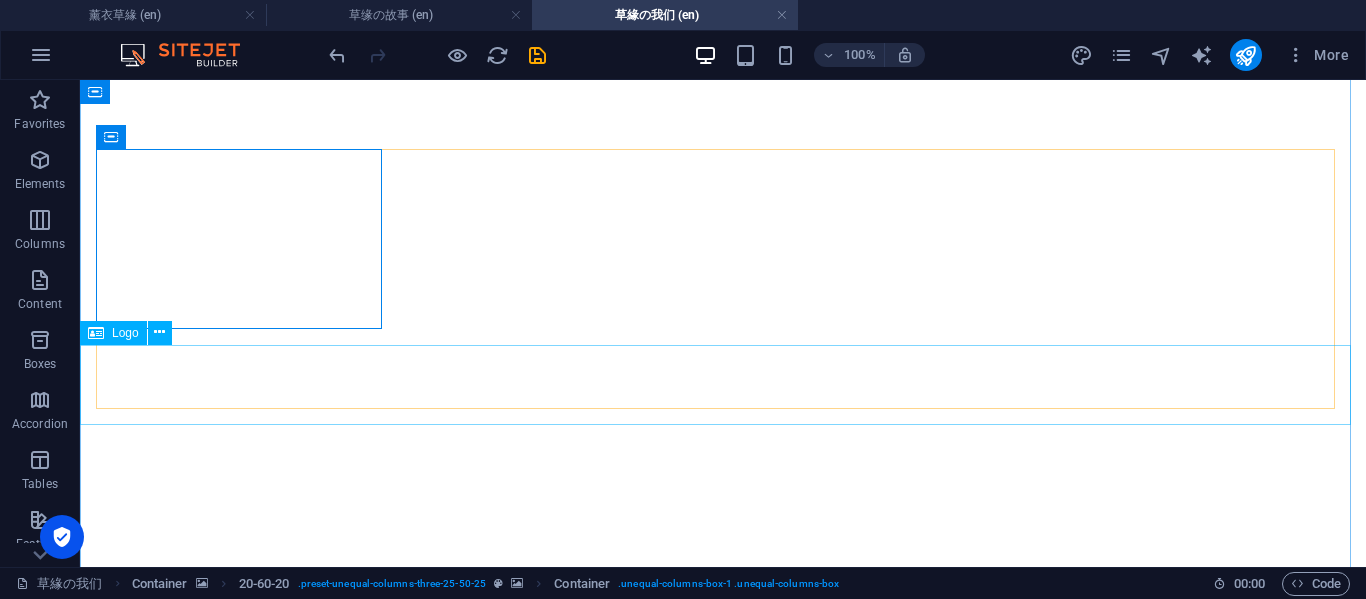 click on "[DOMAIN_NAME]" at bounding box center (723, 4301) 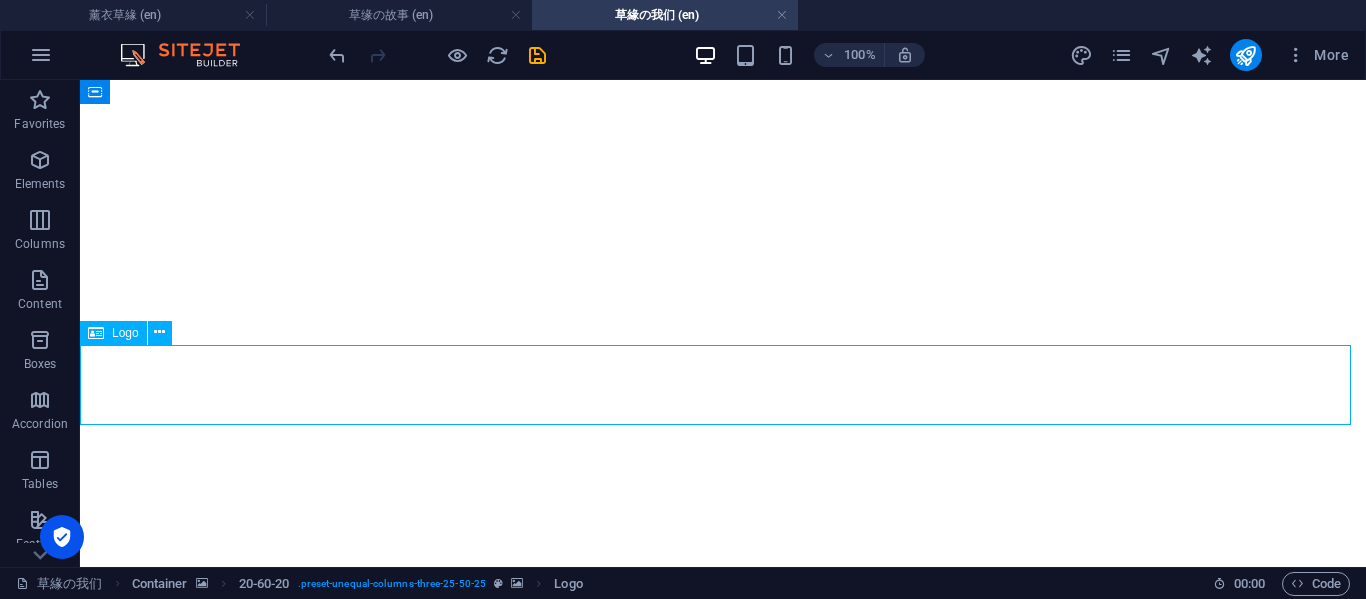 click on "[DOMAIN_NAME]" at bounding box center [723, 4301] 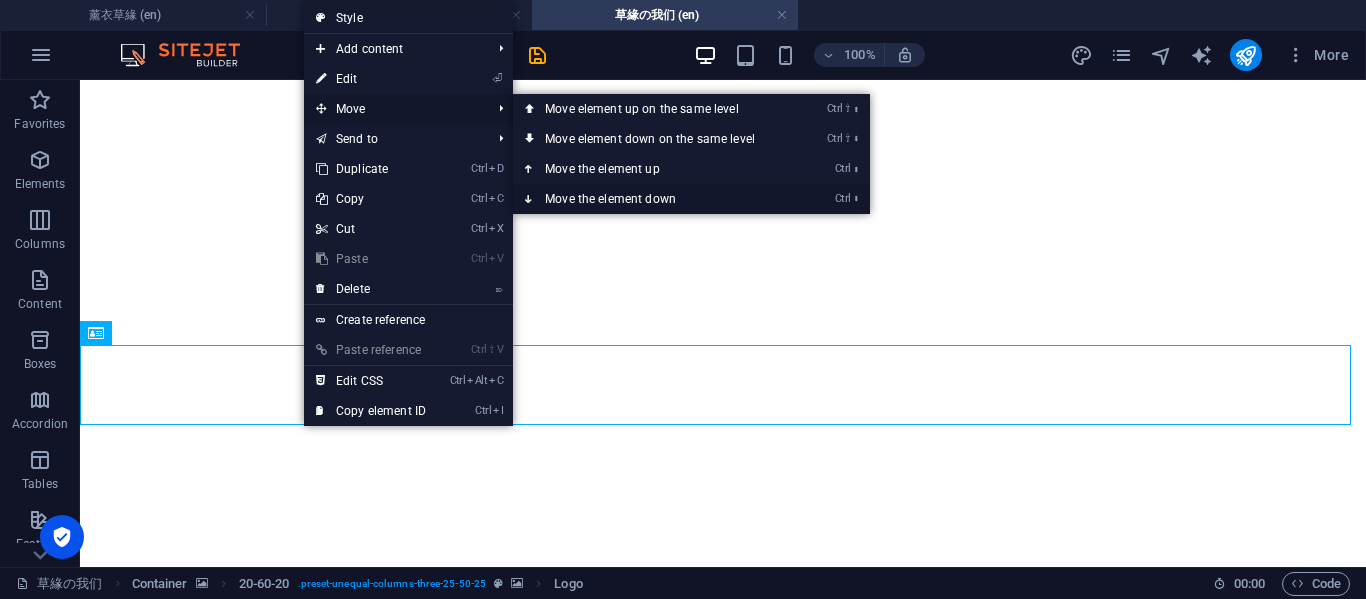 click on "Ctrl ⬇  Move the element down" at bounding box center (654, 199) 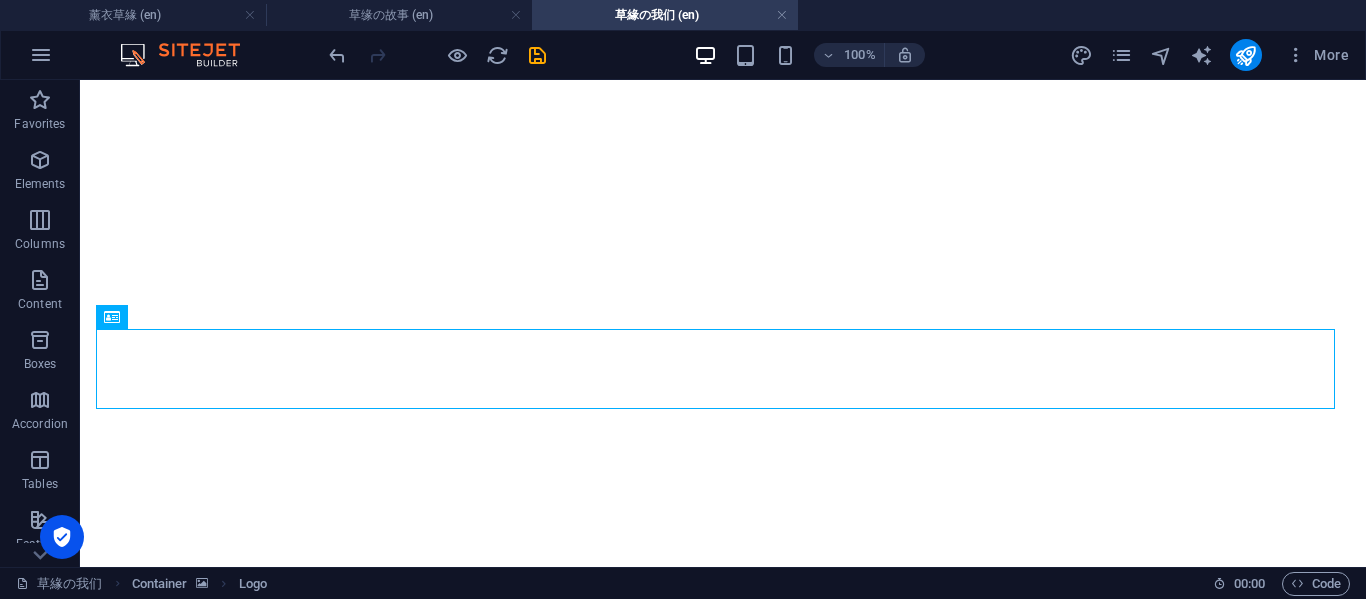 click at bounding box center [723, 4258] 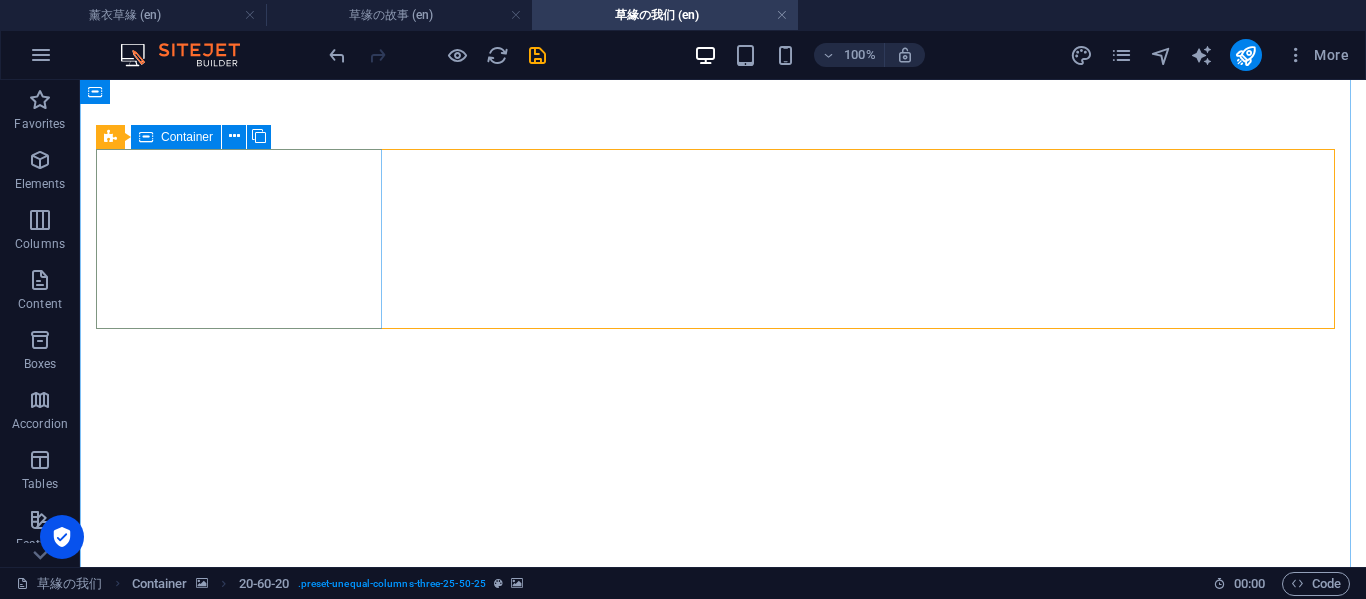 click on "Add elements" at bounding box center (629, 4539) 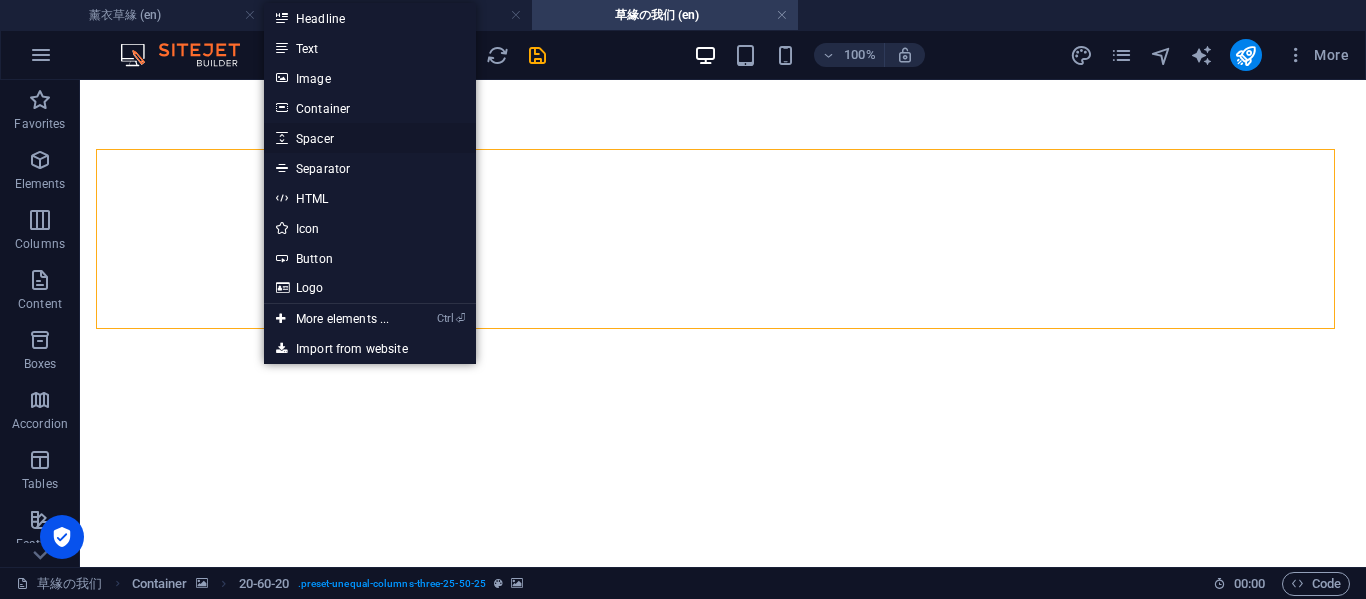 click on "Spacer" at bounding box center [370, 138] 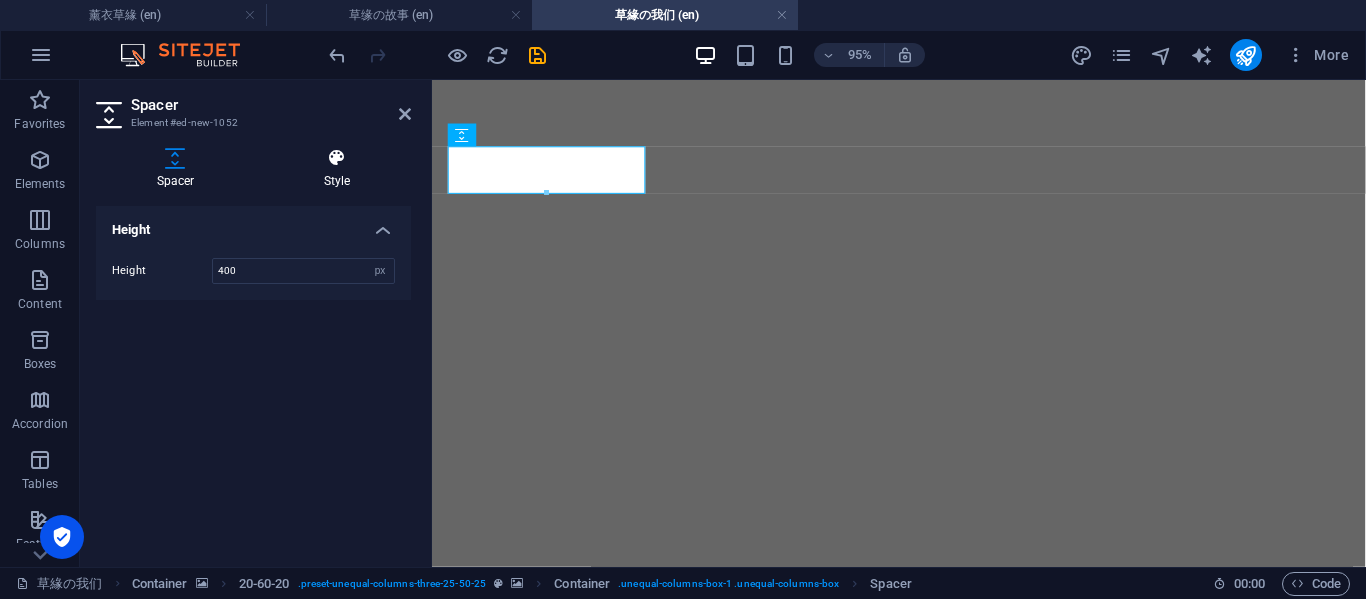 type on "400" 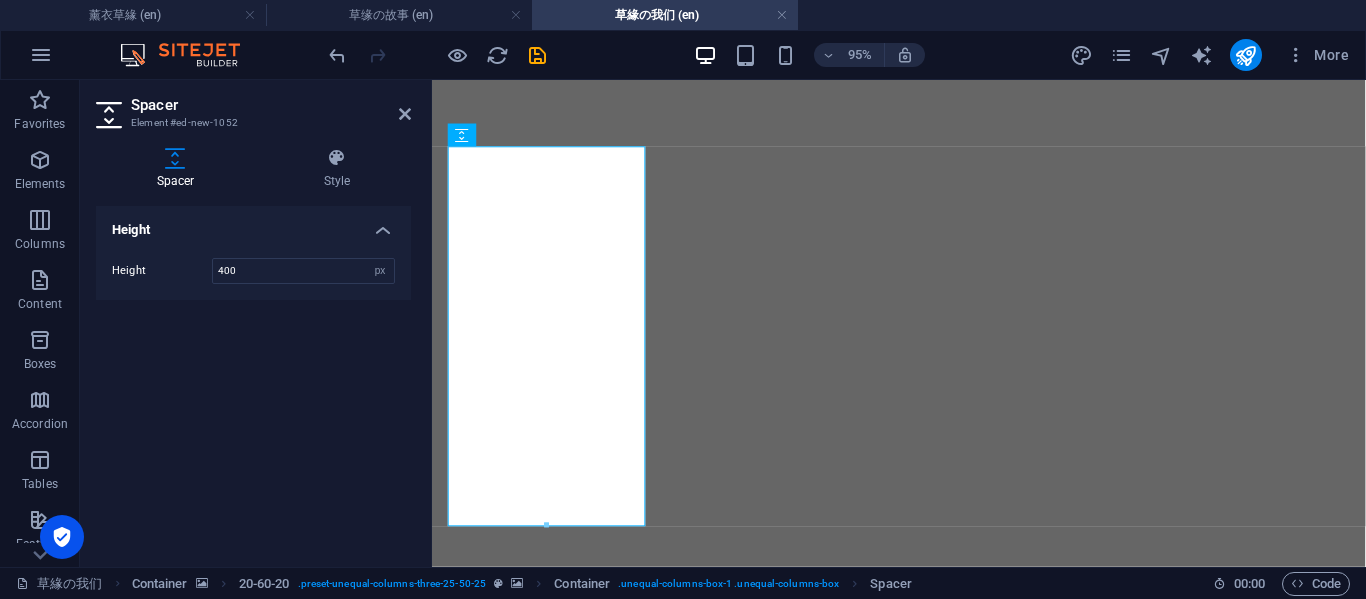 click on "Spacer" at bounding box center [271, 105] 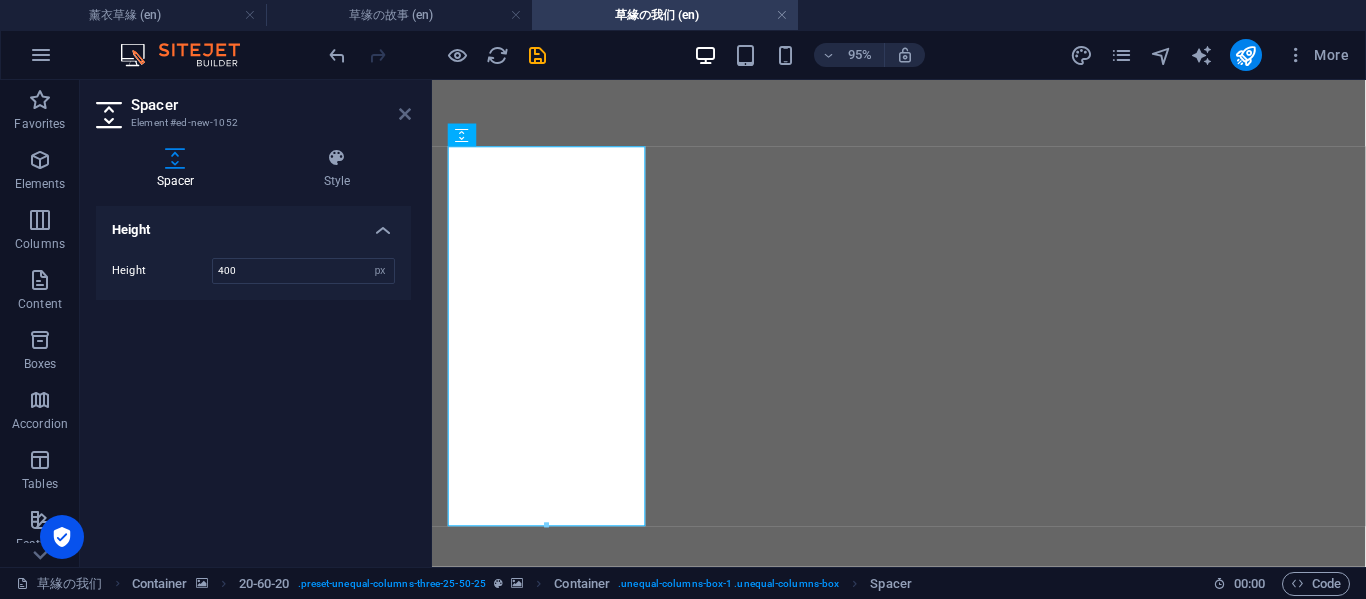 click at bounding box center [405, 114] 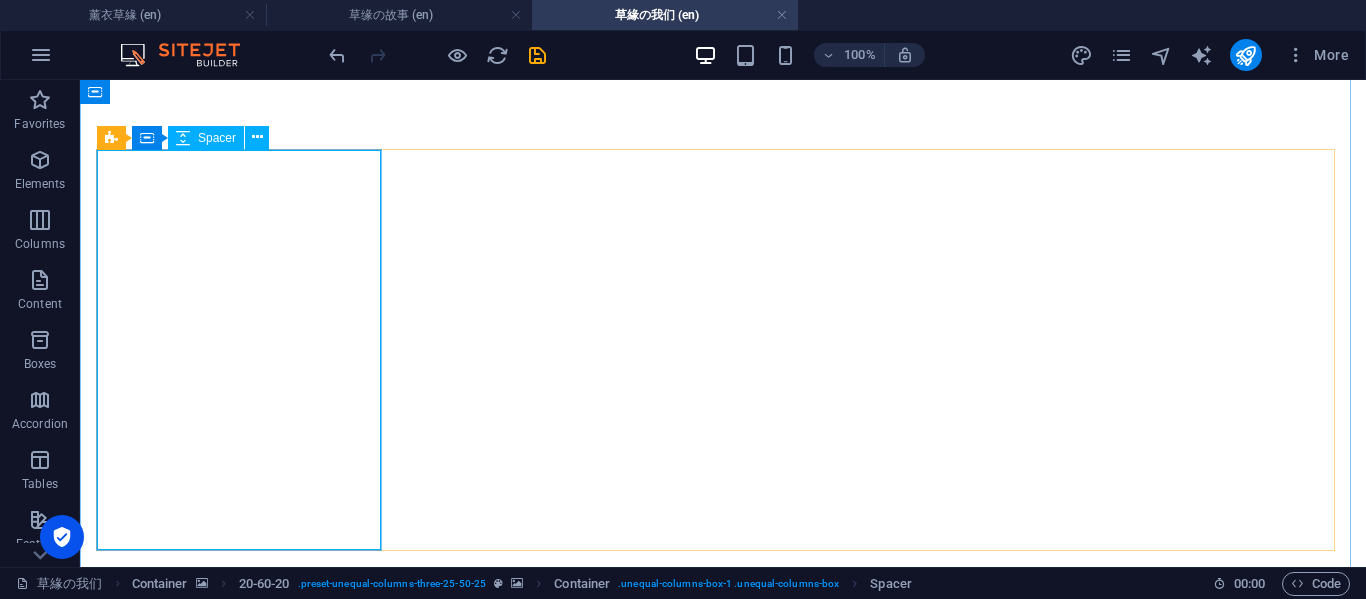 click at bounding box center [688, 4684] 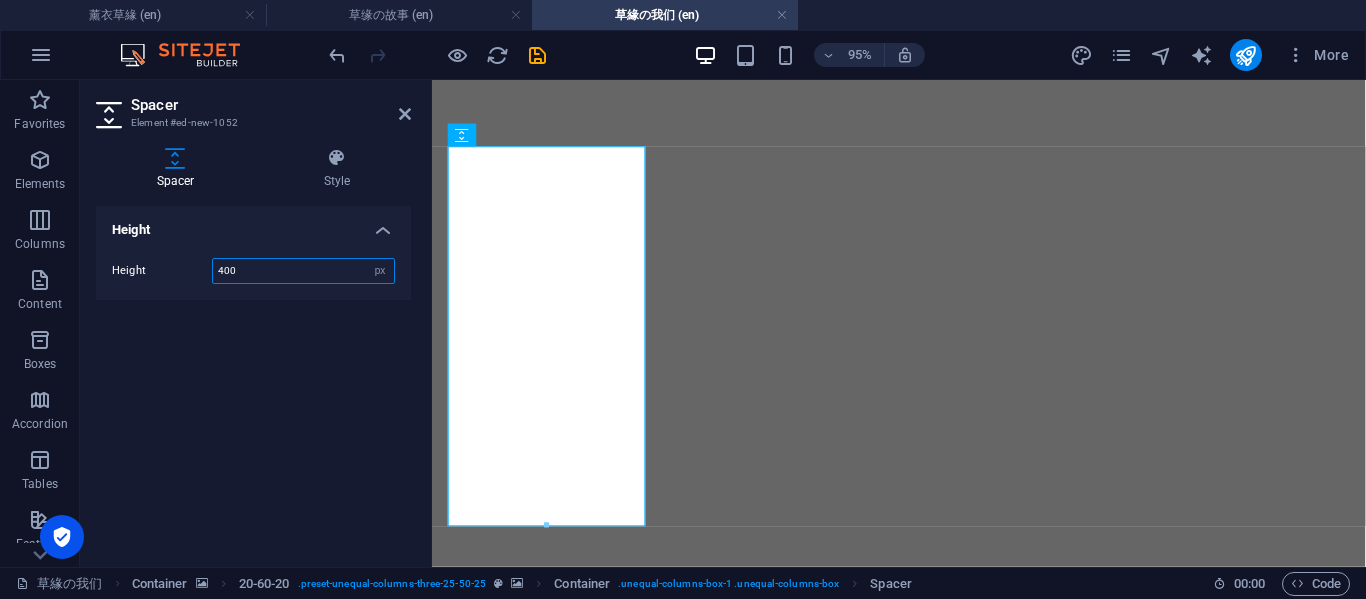 drag, startPoint x: 239, startPoint y: 266, endPoint x: 198, endPoint y: 262, distance: 41.19466 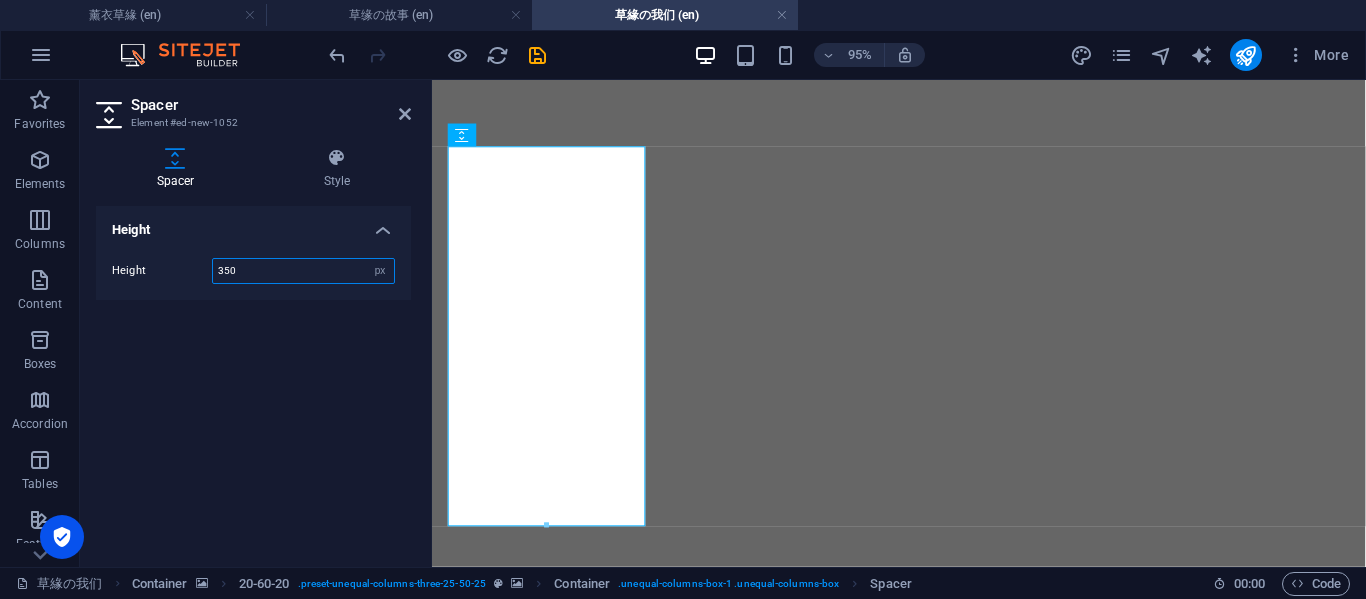 type on "350" 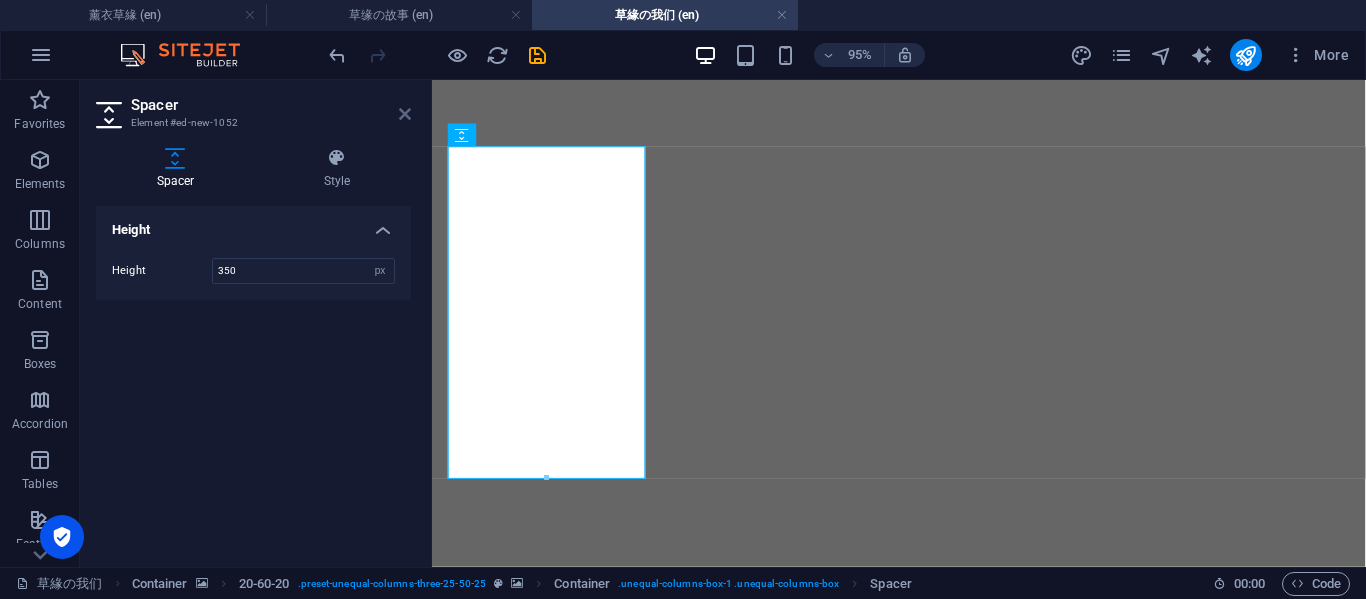 drag, startPoint x: 326, startPoint y: 36, endPoint x: 406, endPoint y: 116, distance: 113.137085 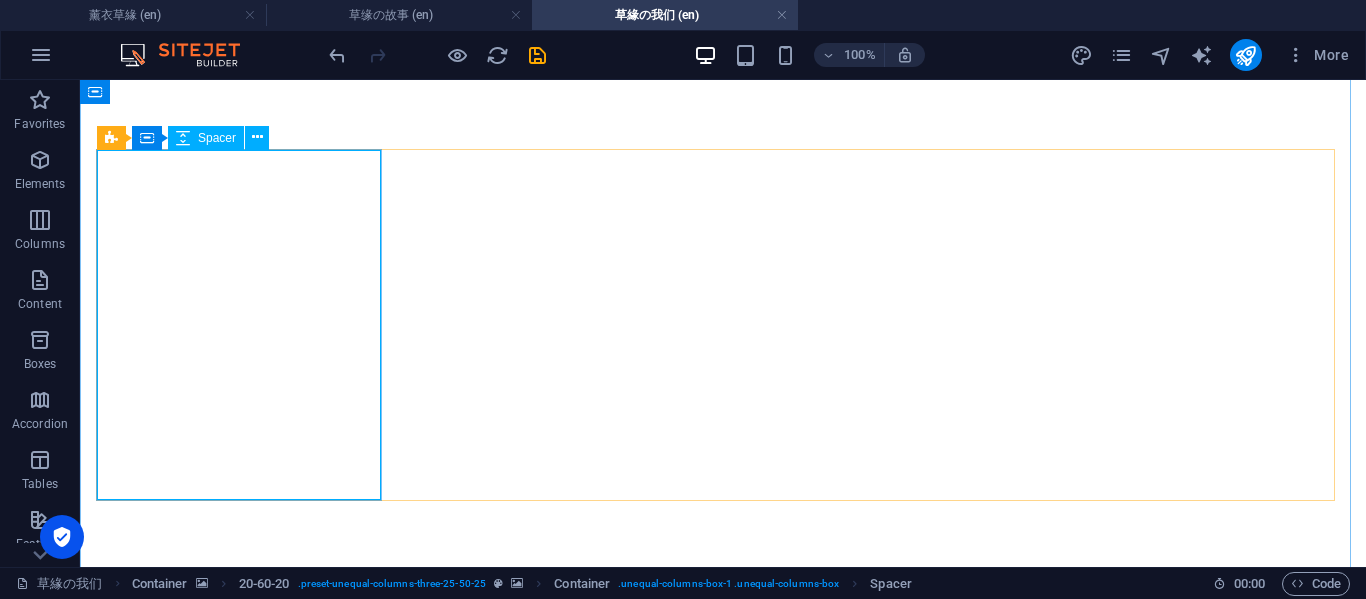 click at bounding box center [688, 4559] 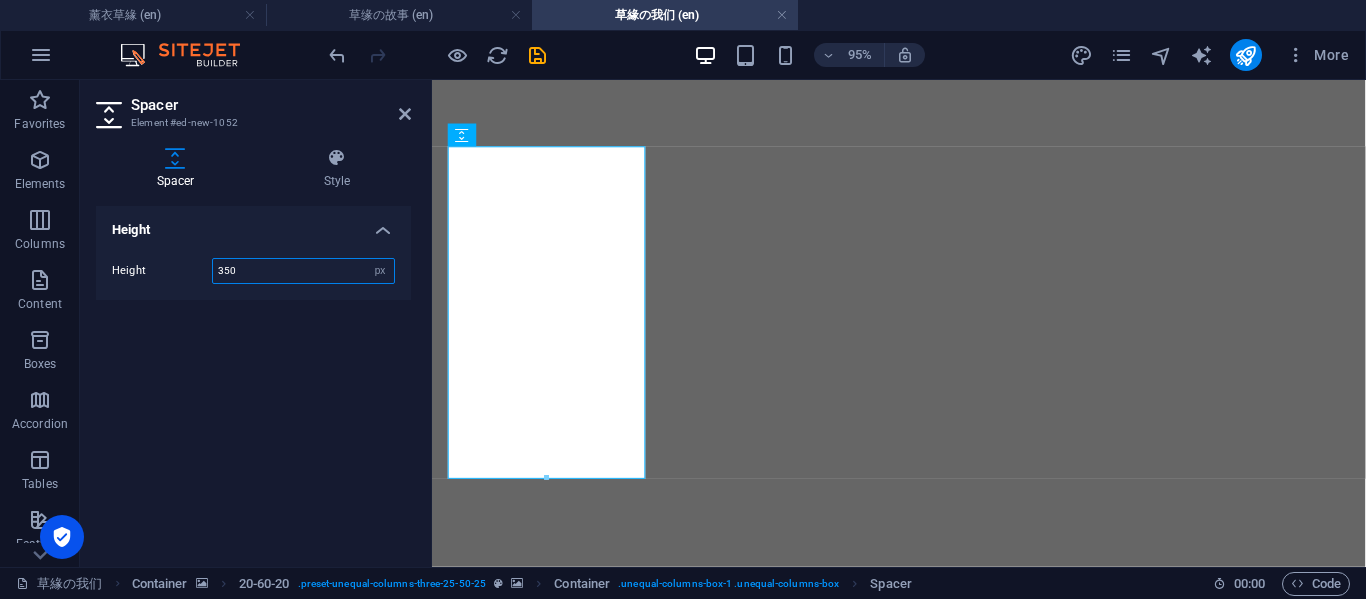 drag, startPoint x: 271, startPoint y: 275, endPoint x: 206, endPoint y: 263, distance: 66.09841 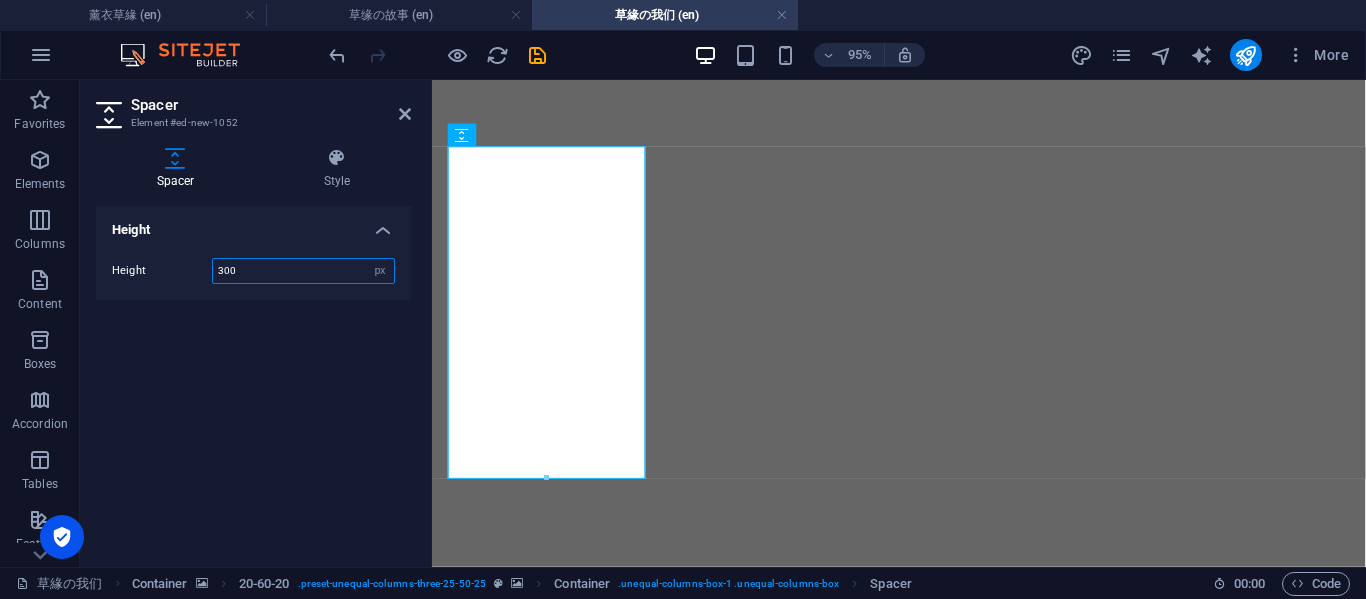 type on "300" 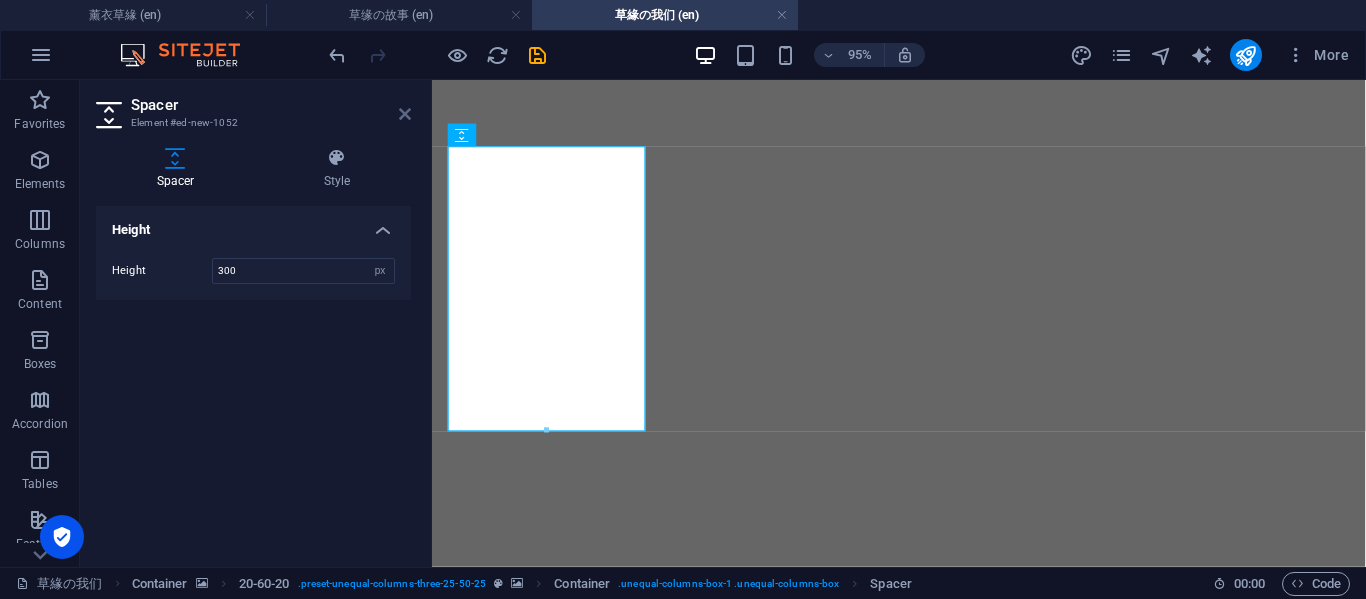 drag, startPoint x: 403, startPoint y: 111, endPoint x: 323, endPoint y: 32, distance: 112.432205 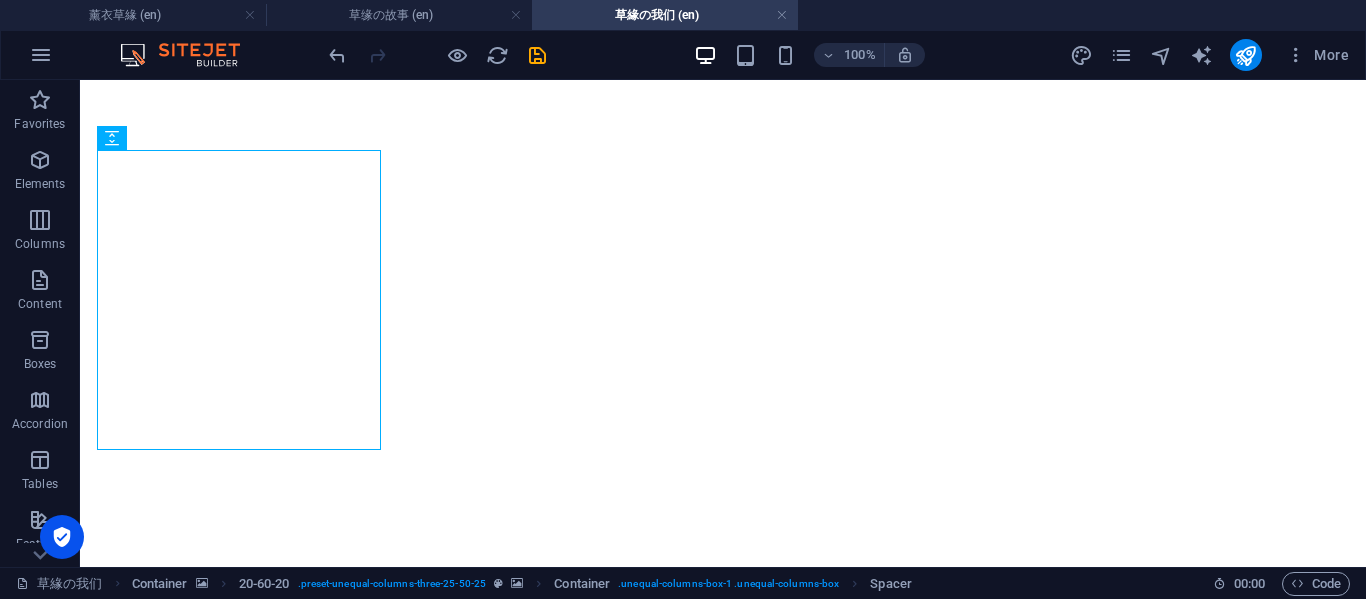 click at bounding box center (723, 3982) 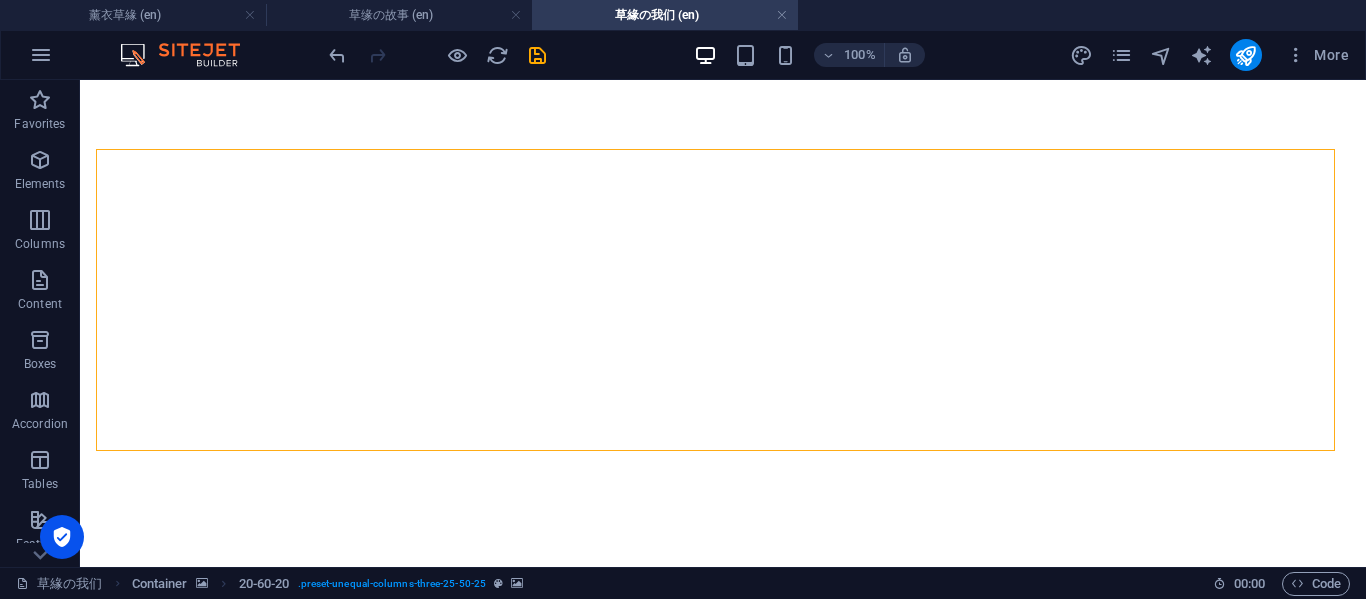 click at bounding box center [723, 3982] 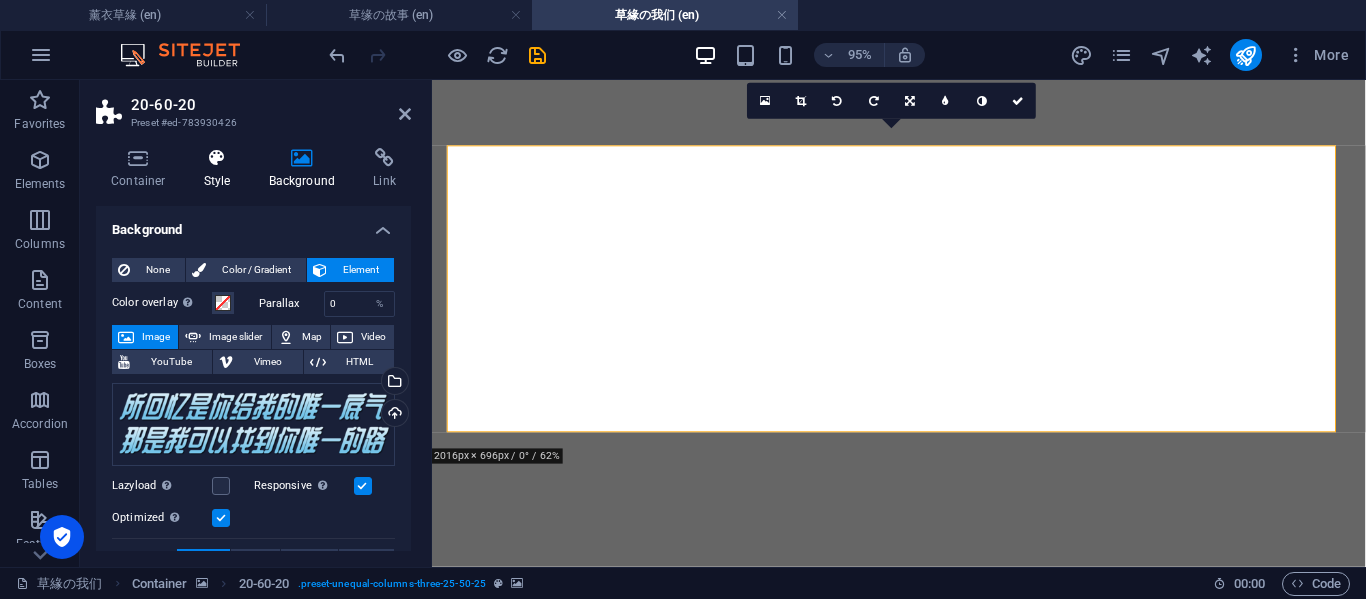 click at bounding box center [217, 158] 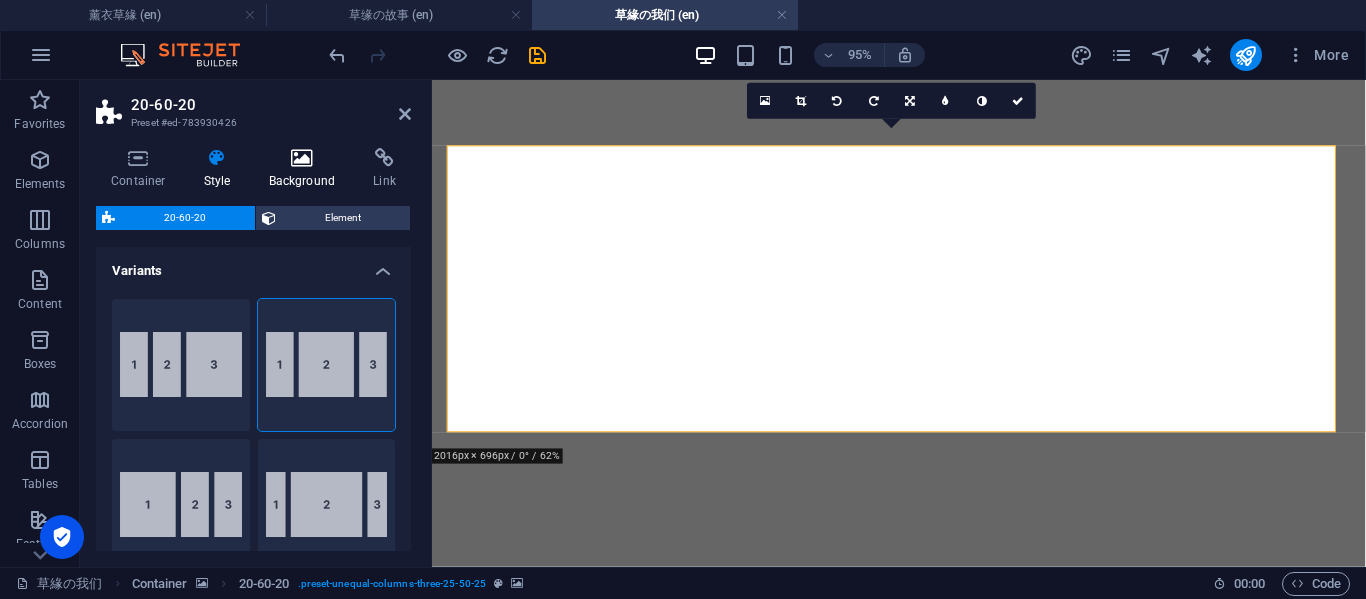 click at bounding box center (302, 158) 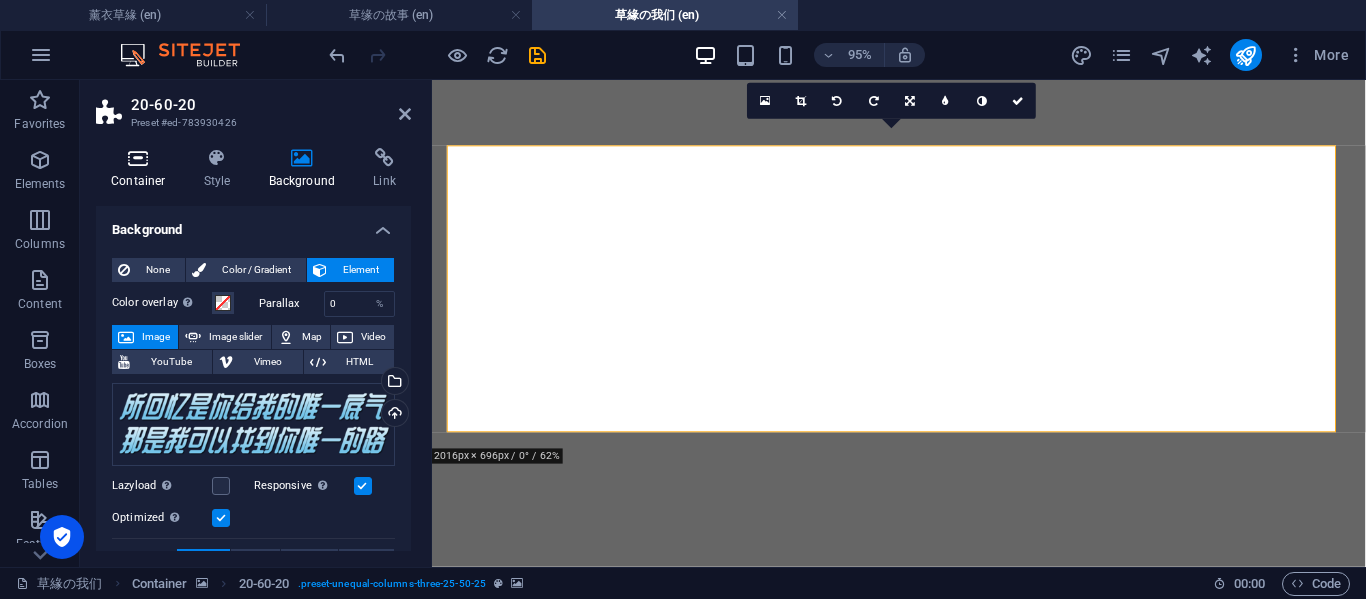click at bounding box center [138, 158] 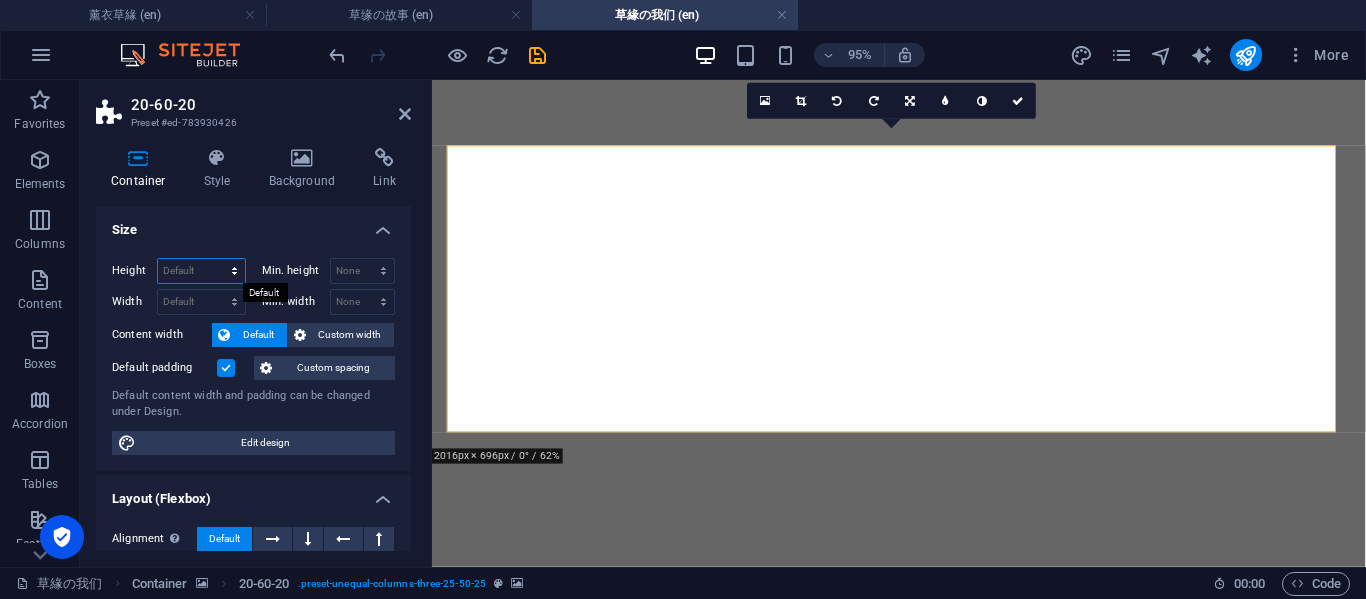 click on "Default px rem % vh vw" at bounding box center [201, 271] 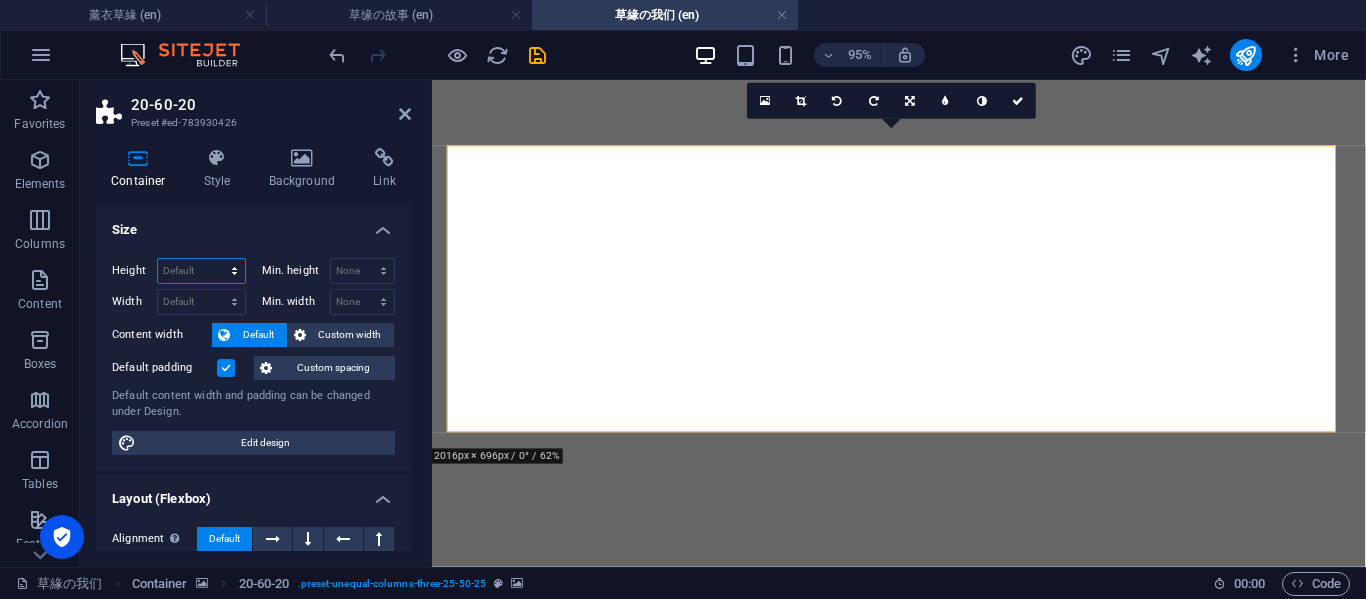 select on "px" 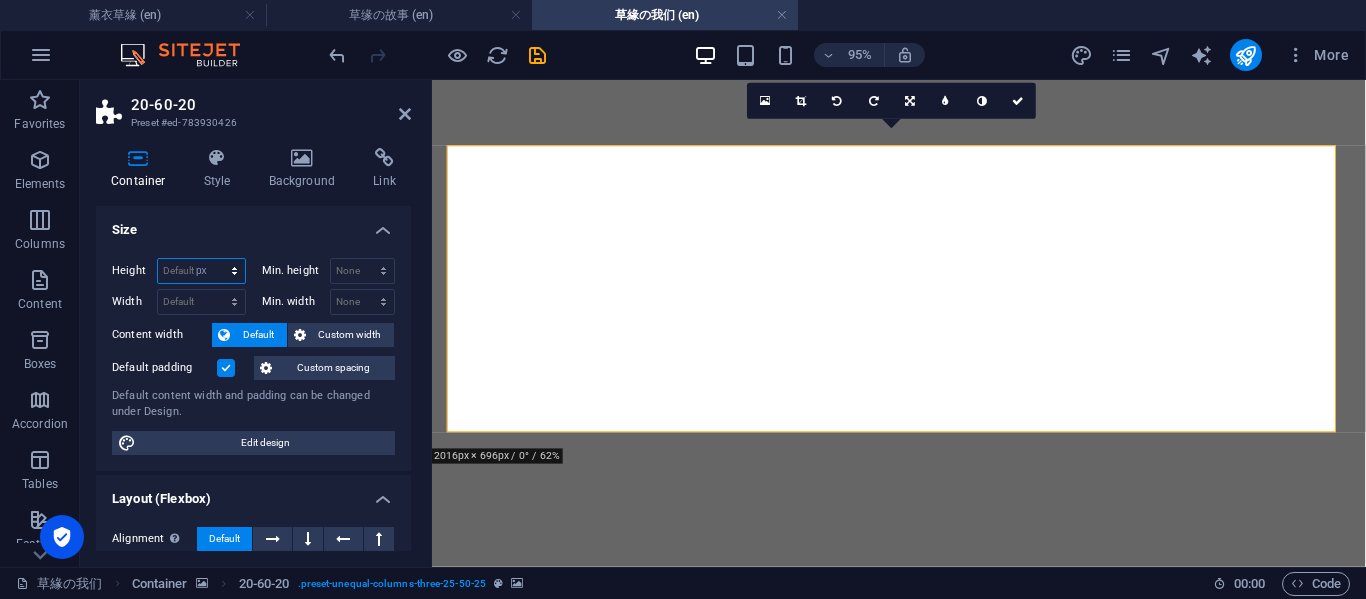 click on "Default px rem % vh vw" at bounding box center (201, 271) 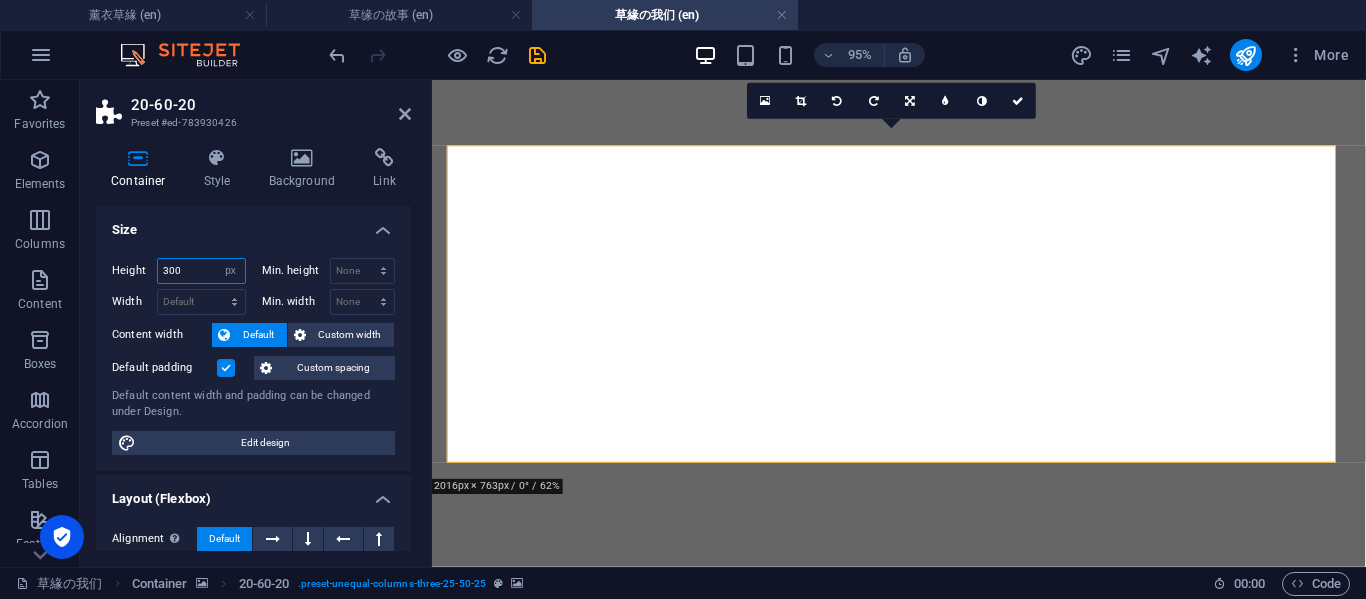 type on "300" 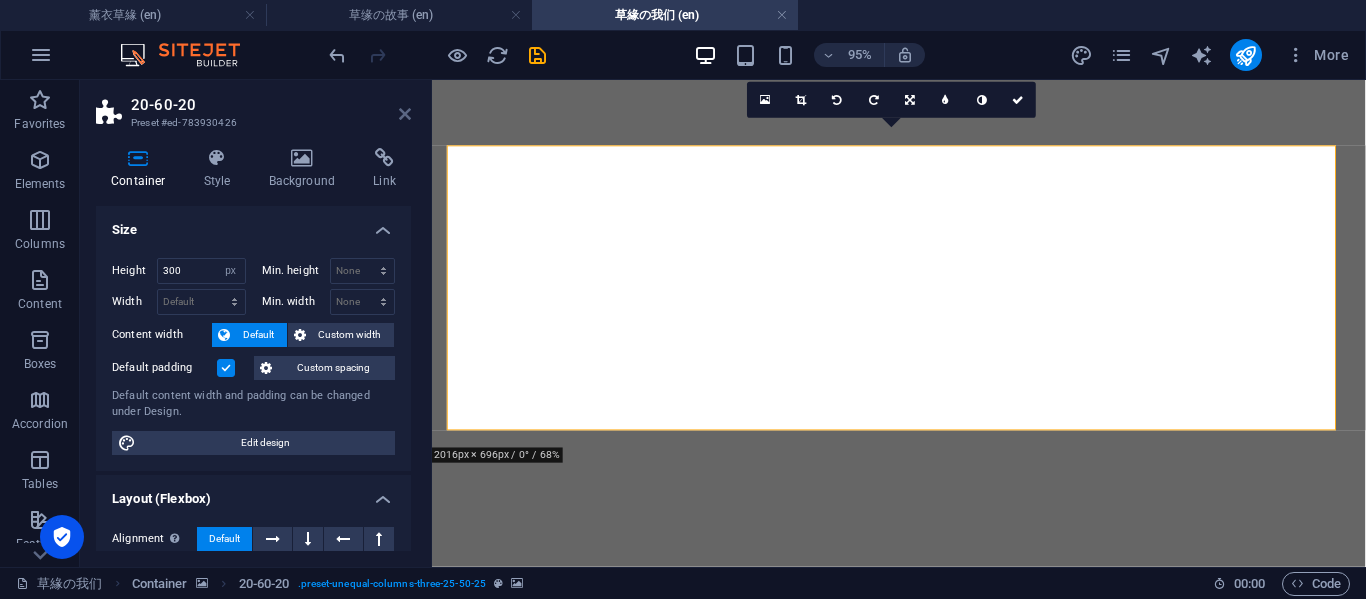 drag, startPoint x: 400, startPoint y: 116, endPoint x: 322, endPoint y: 36, distance: 111.73182 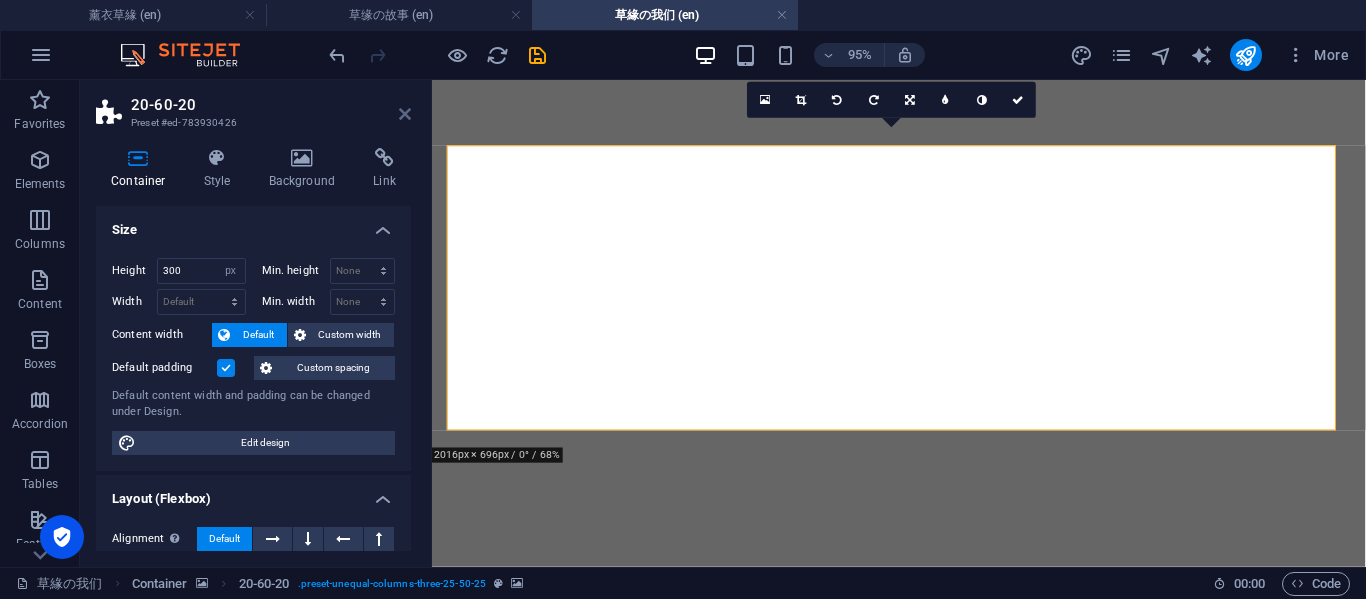 click at bounding box center (405, 114) 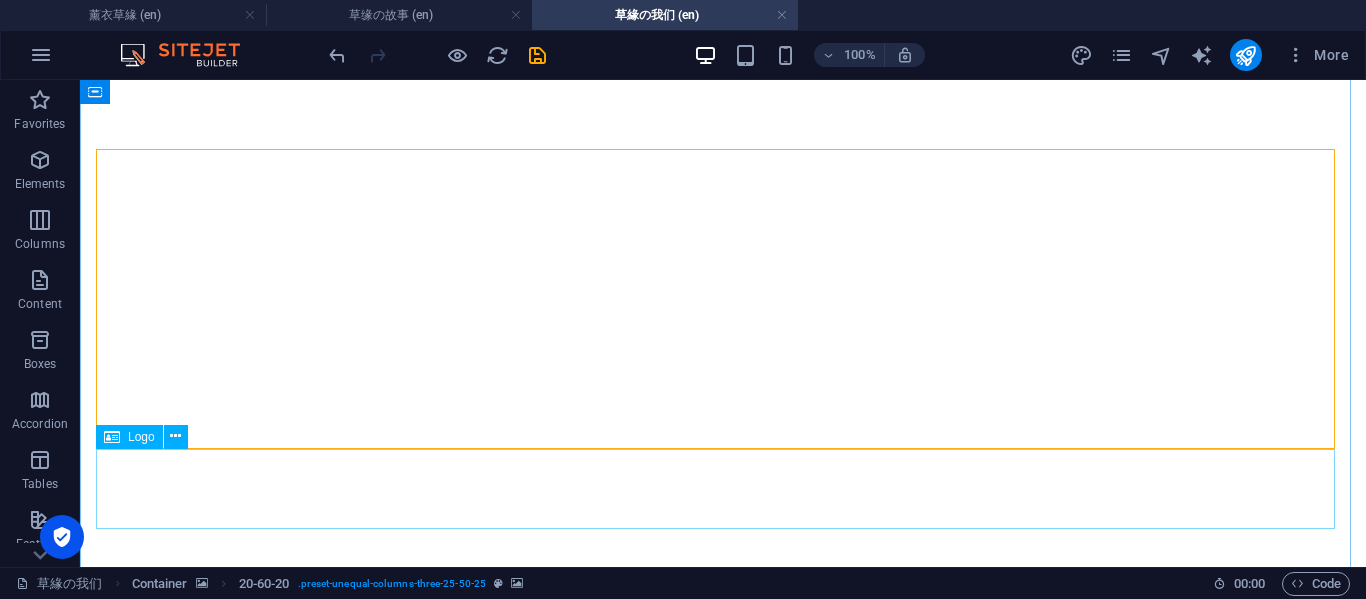 click on "[DOMAIN_NAME]" at bounding box center [723, 4319] 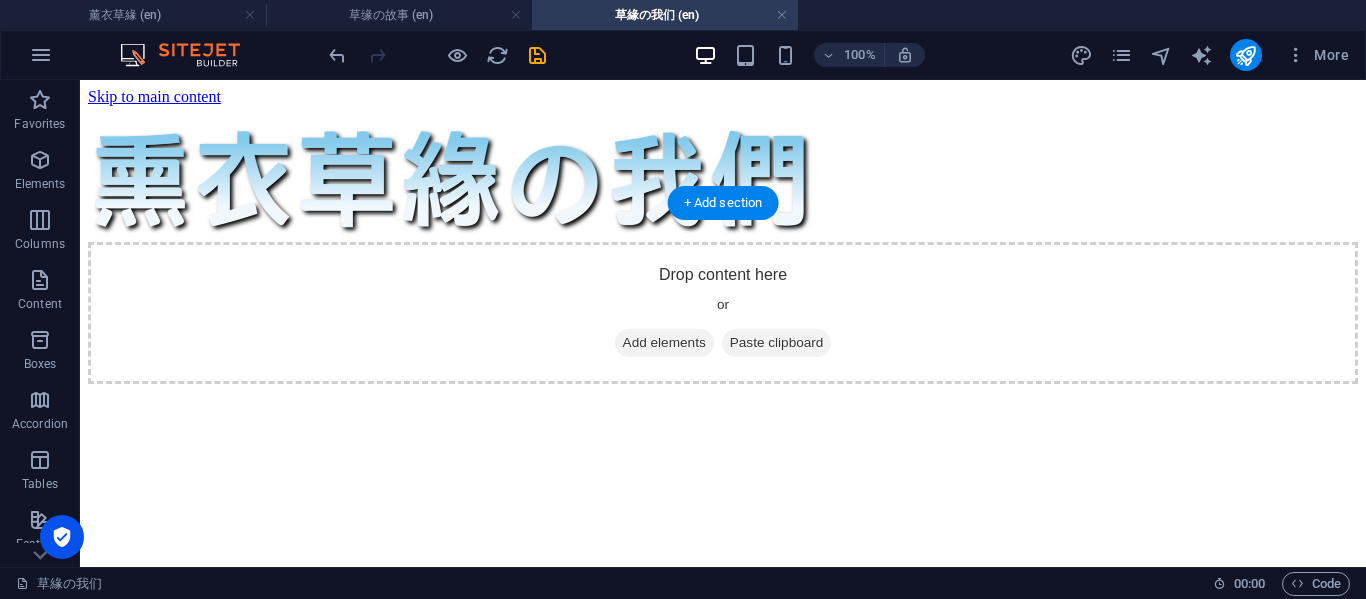 scroll, scrollTop: 333, scrollLeft: 0, axis: vertical 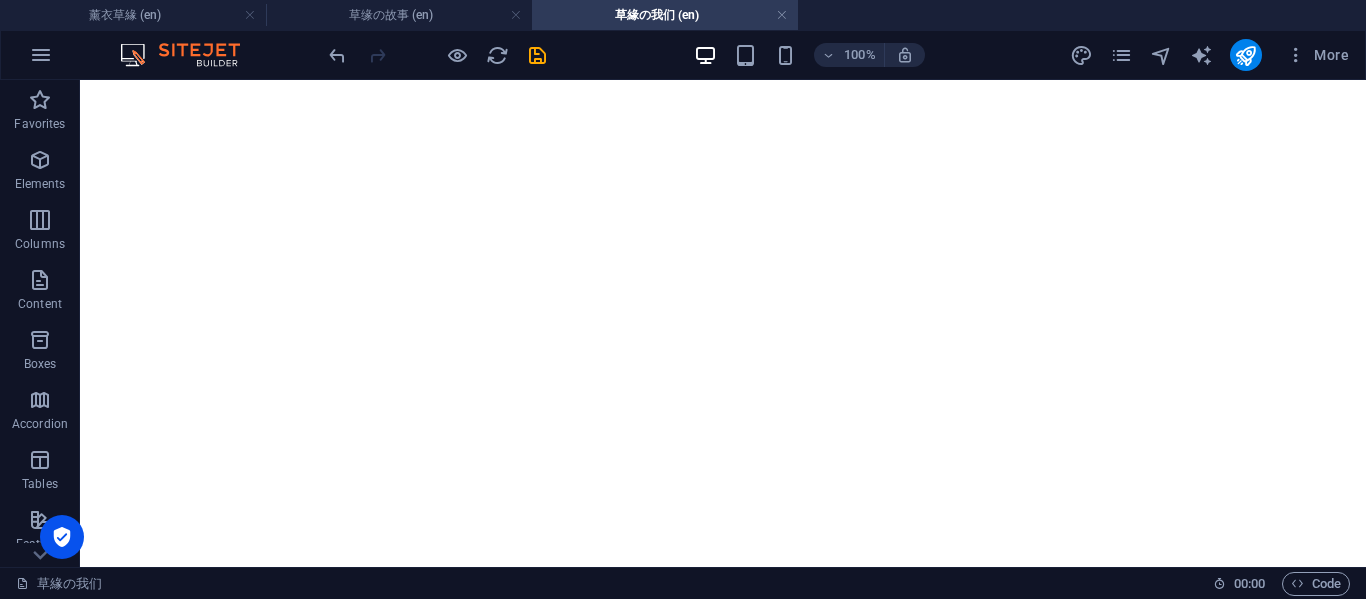 click at bounding box center (723, 4378) 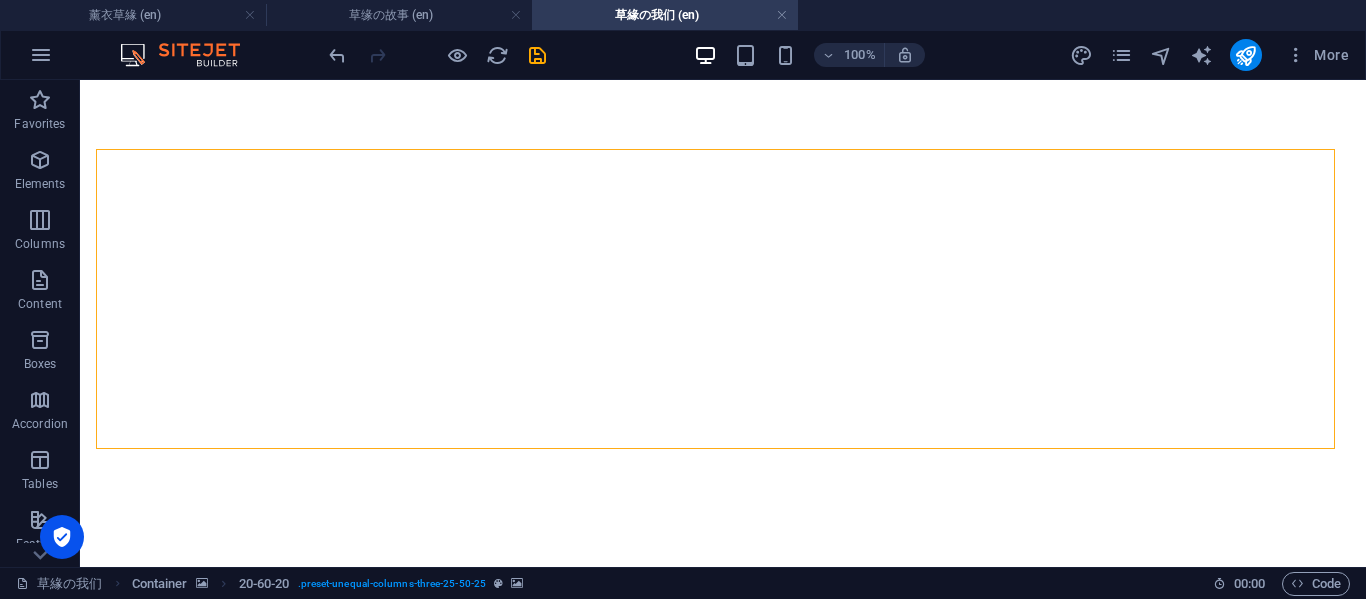 click at bounding box center [723, 4378] 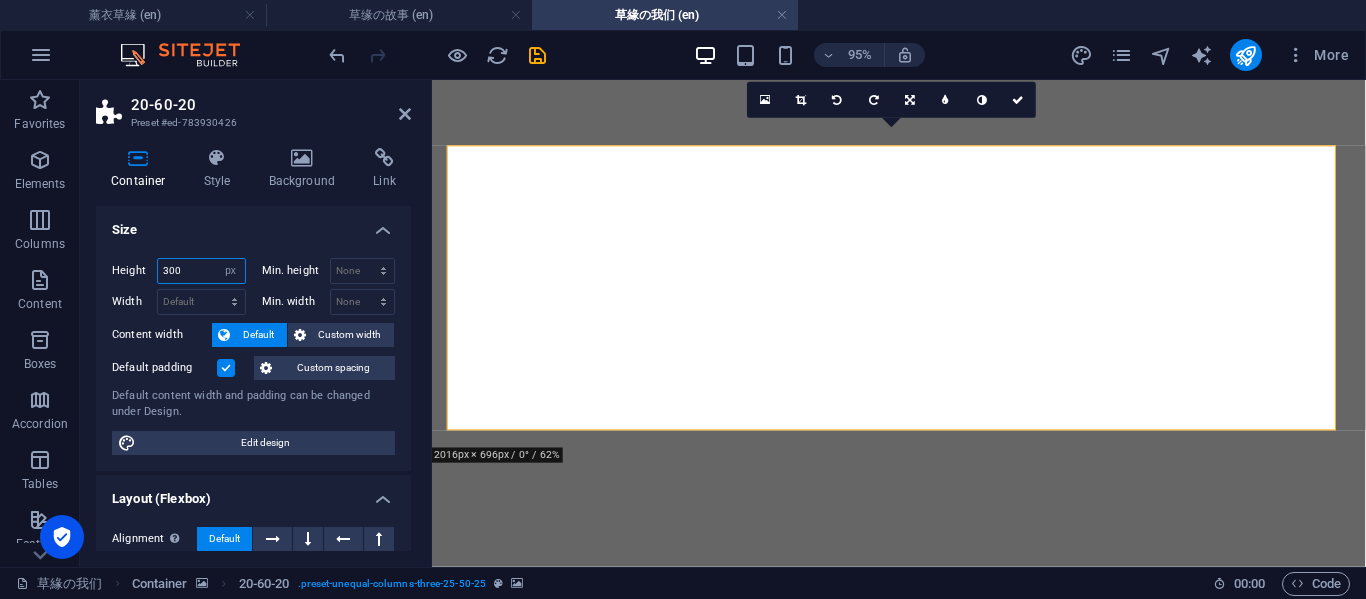 drag, startPoint x: 195, startPoint y: 271, endPoint x: 159, endPoint y: 253, distance: 40.24922 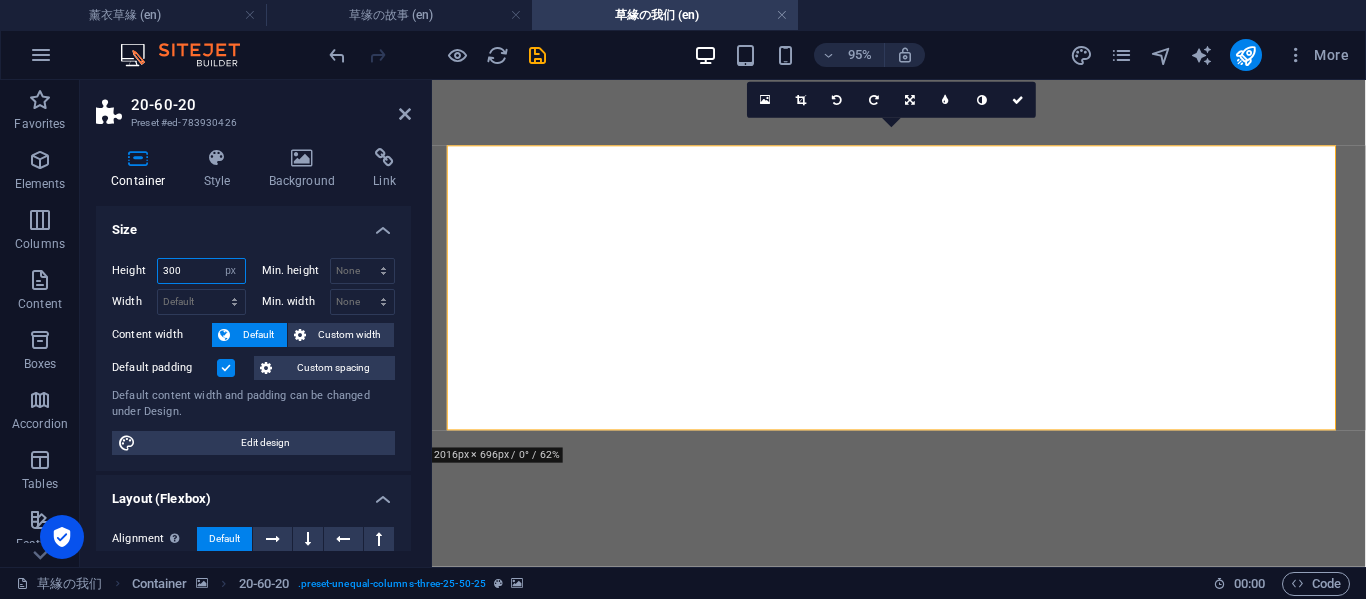 click on "Height 300 Default px rem % vh vw Min. height None px rem % vh vw Width Default px rem % em vh vw Min. width None px rem % vh vw Content width Default Custom width Width Default px rem % em vh vw Min. width None px rem % vh vw Default padding Custom spacing Default content width and padding can be changed under Design. Edit design" at bounding box center (253, 356) 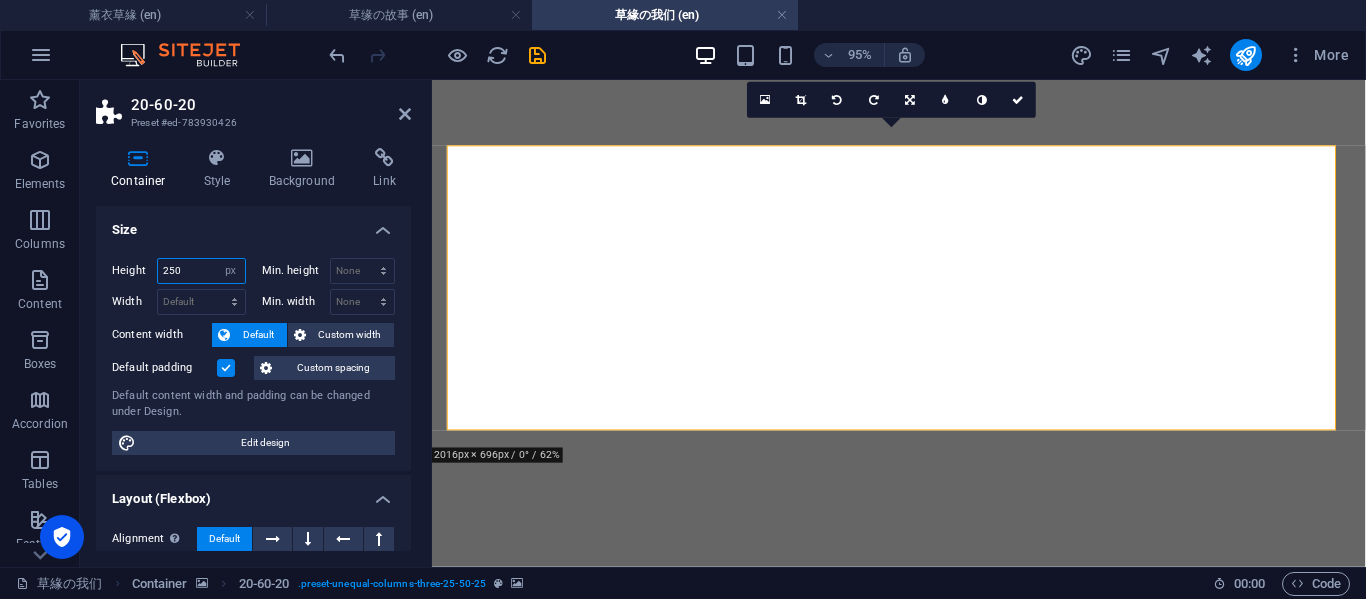 type on "250" 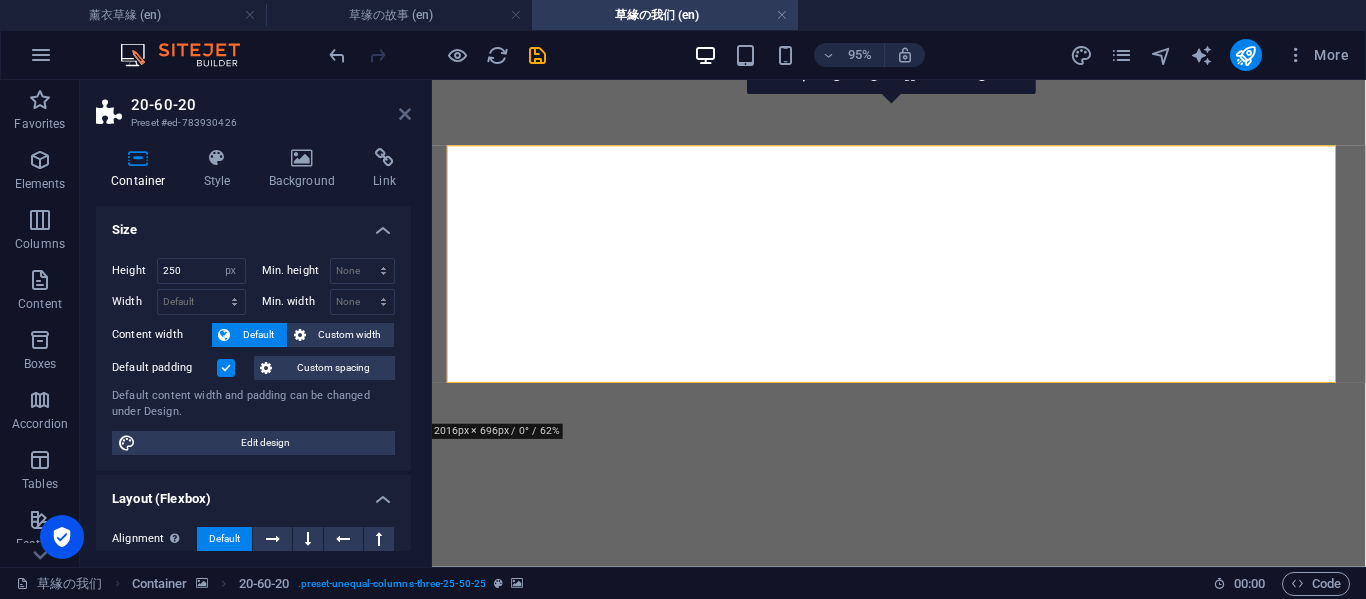 click at bounding box center [405, 114] 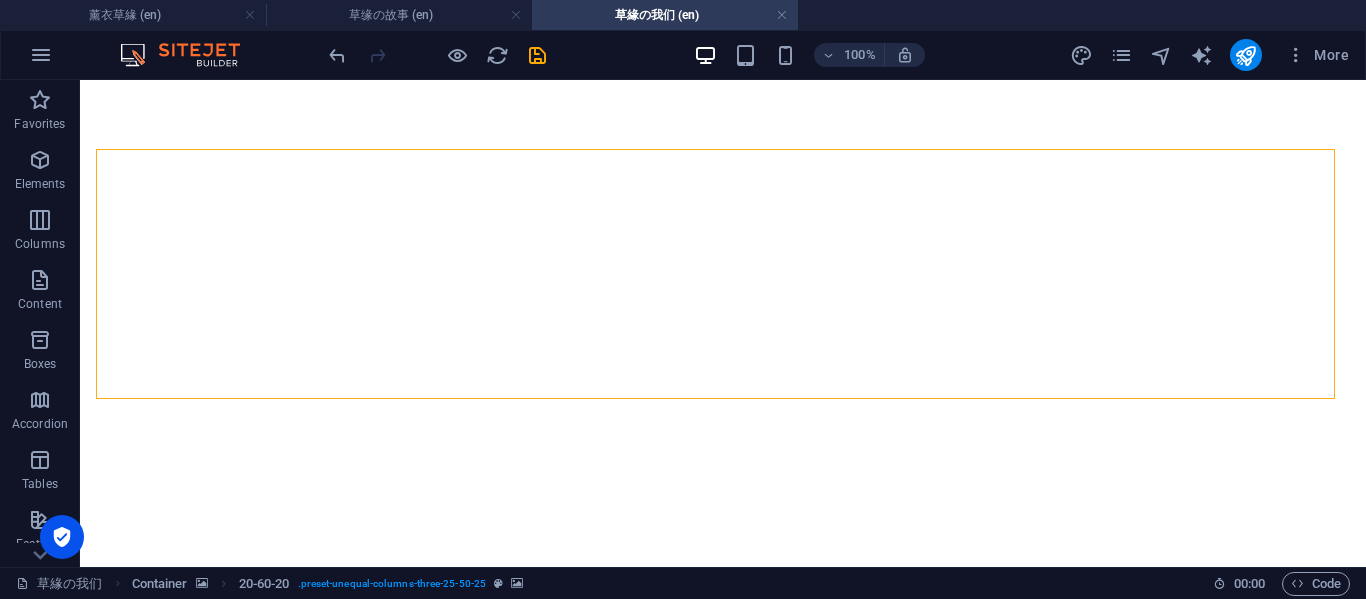 click at bounding box center (723, 3930) 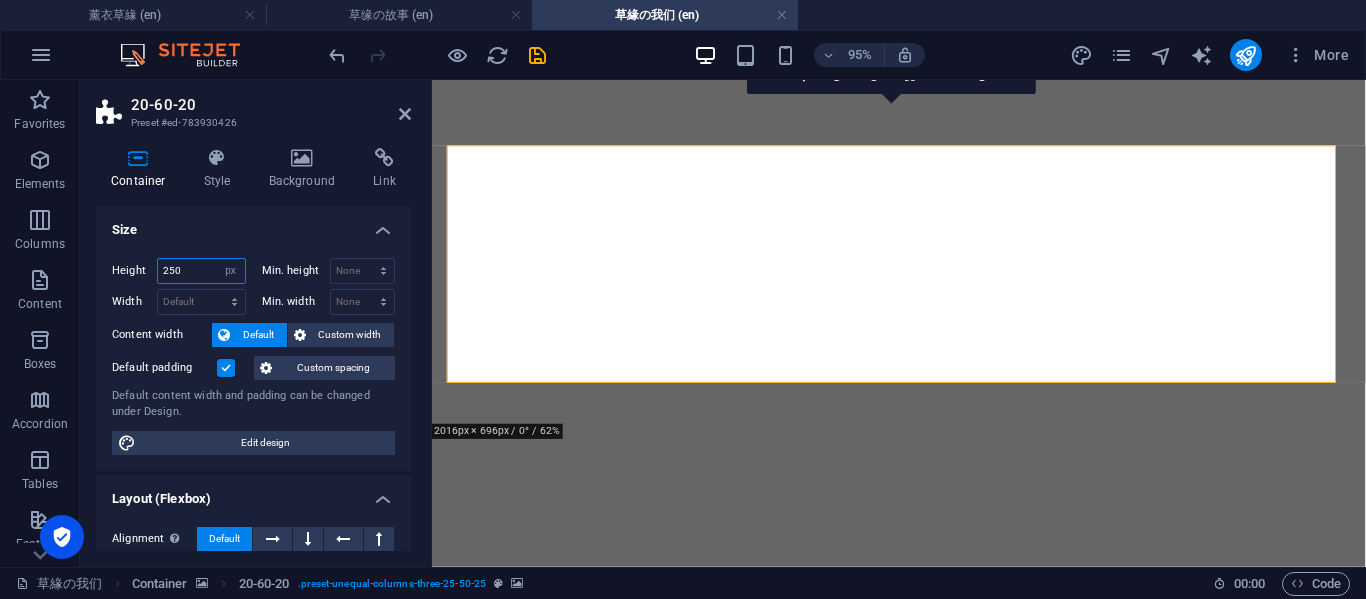 click on "250" at bounding box center (201, 271) 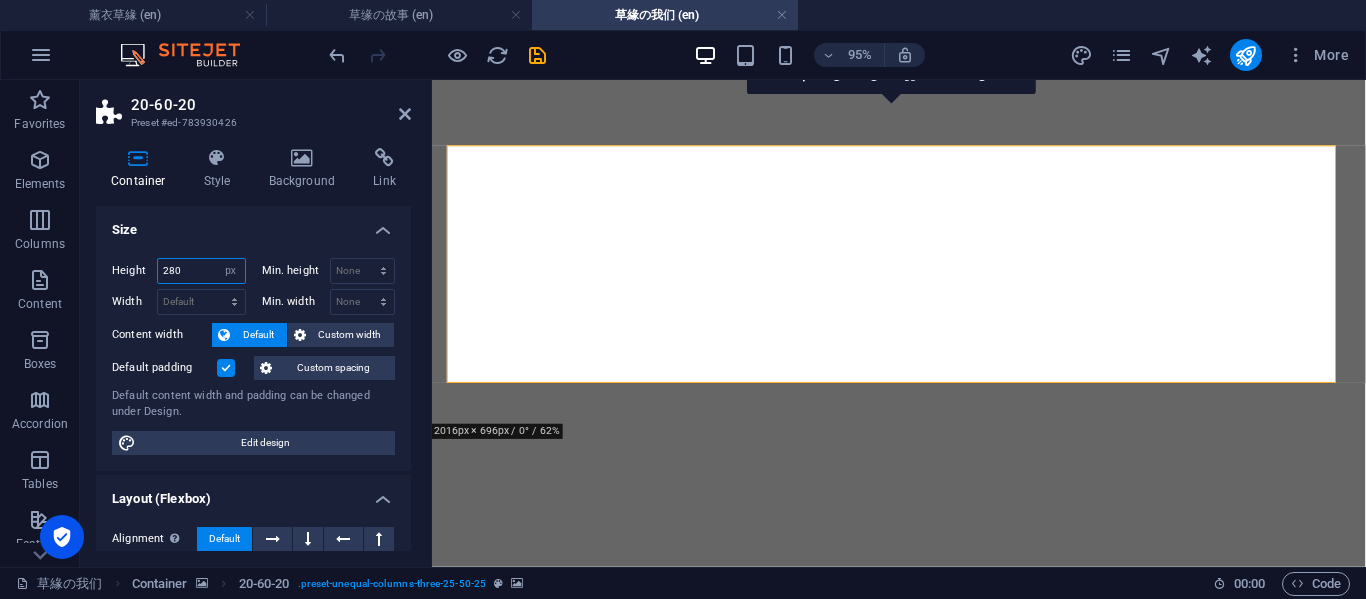 type on "280" 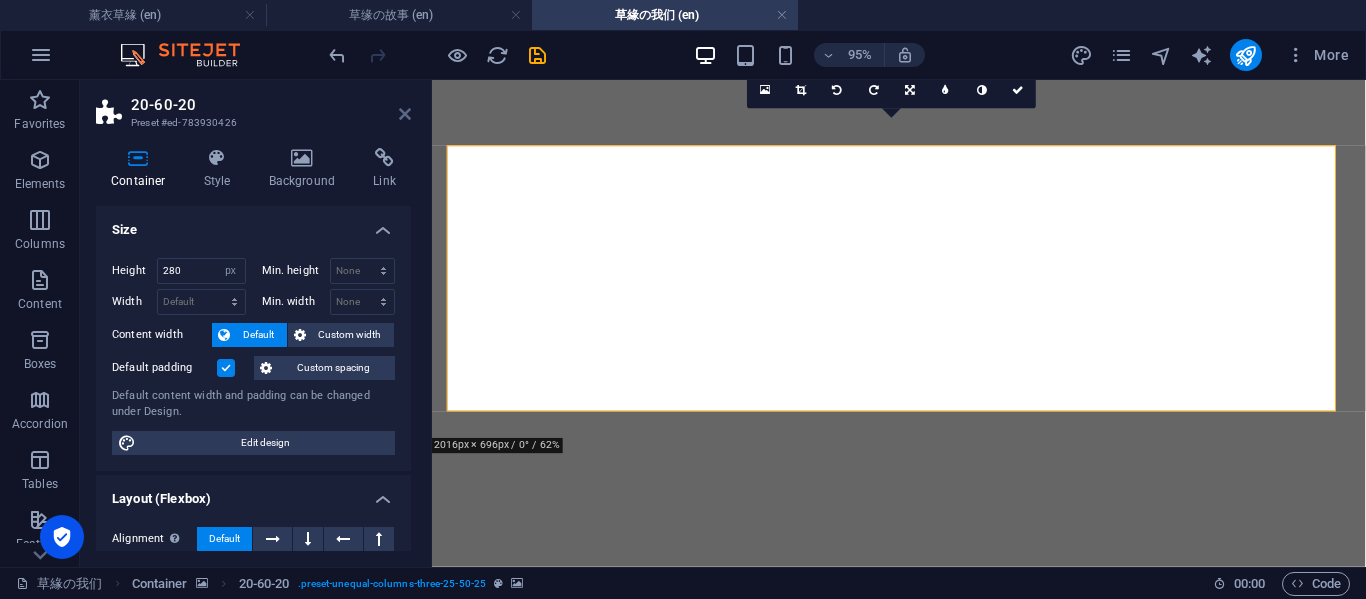 click at bounding box center [405, 114] 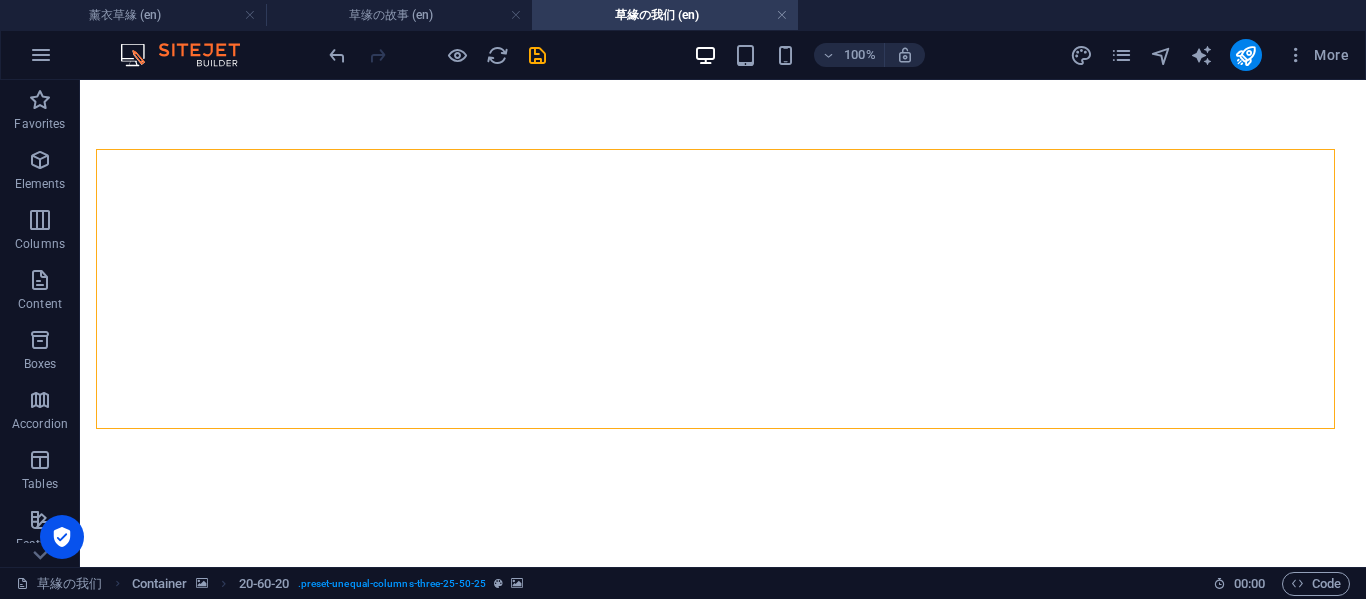 click at bounding box center (723, 3960) 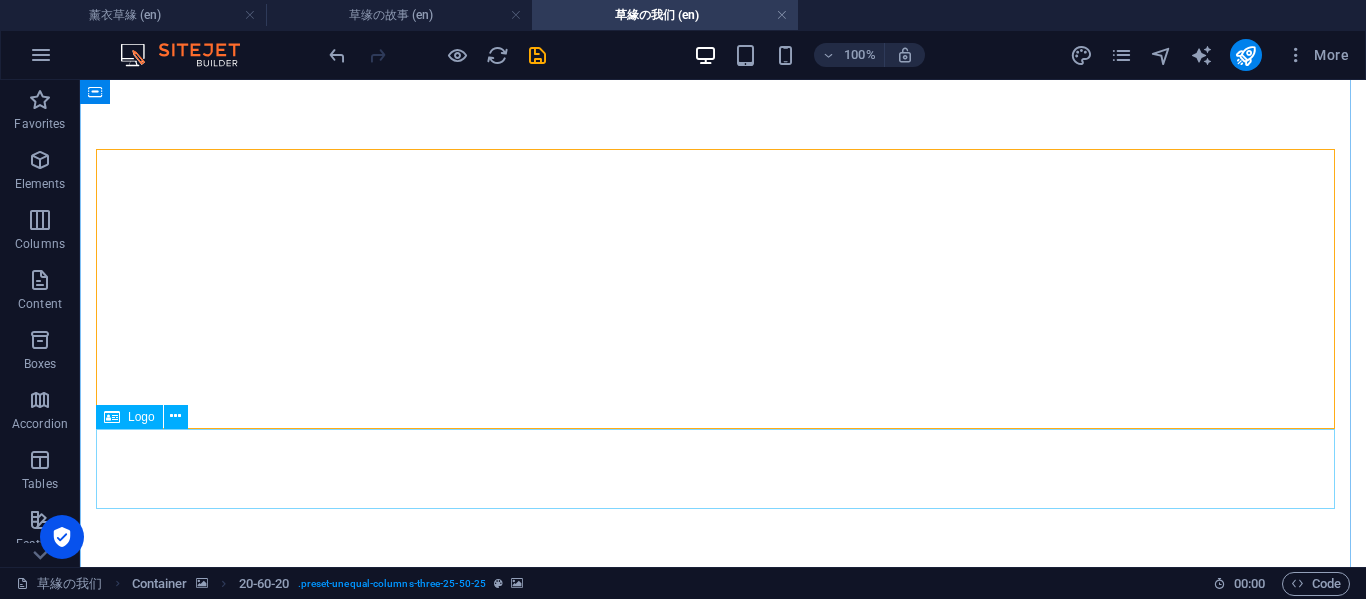 click on "[DOMAIN_NAME]" at bounding box center (723, 4279) 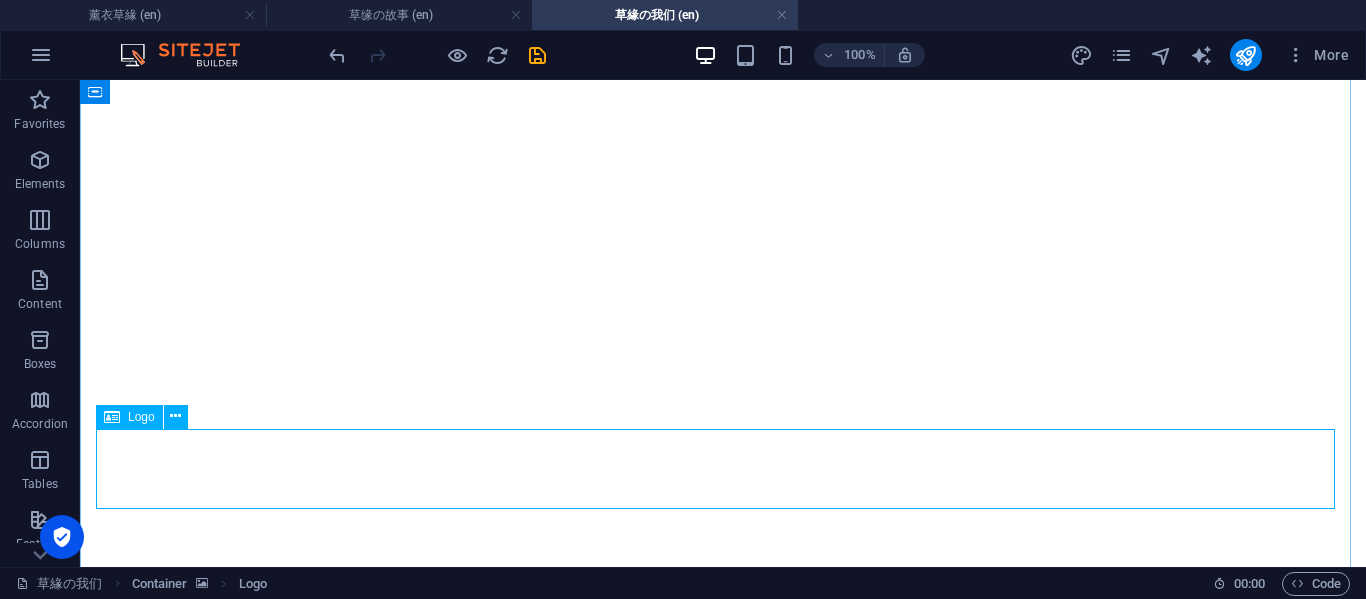 click on "[DOMAIN_NAME]" at bounding box center (723, 4279) 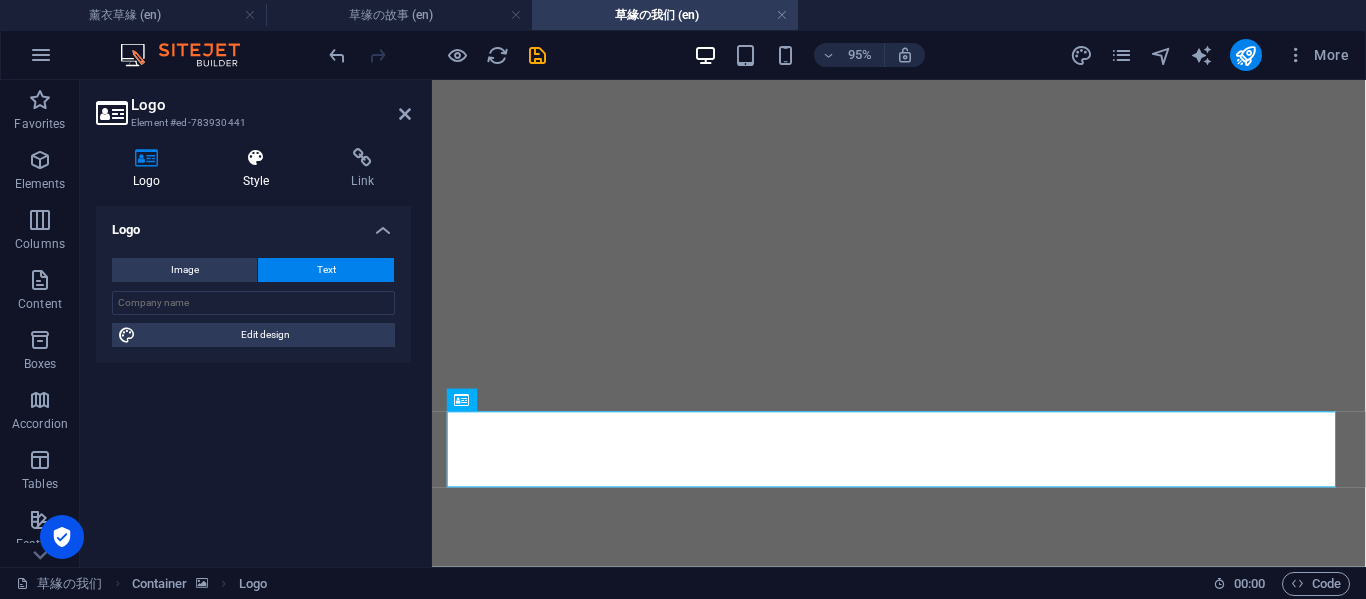 click on "Style" at bounding box center (260, 169) 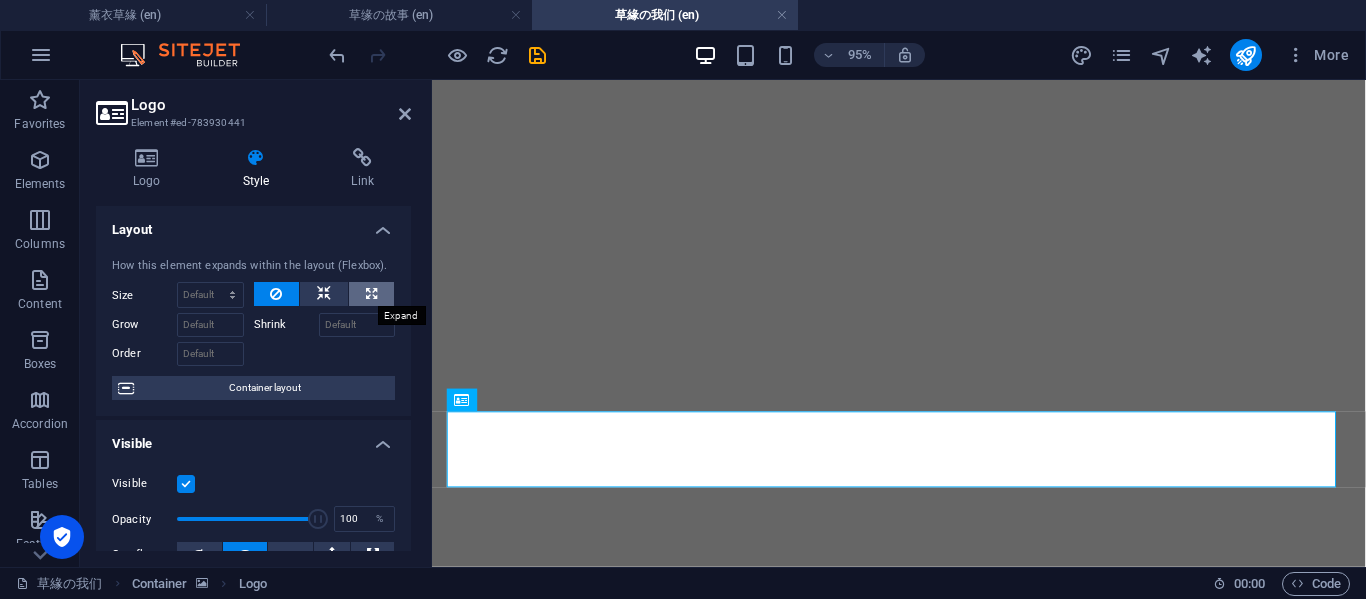 click at bounding box center (371, 294) 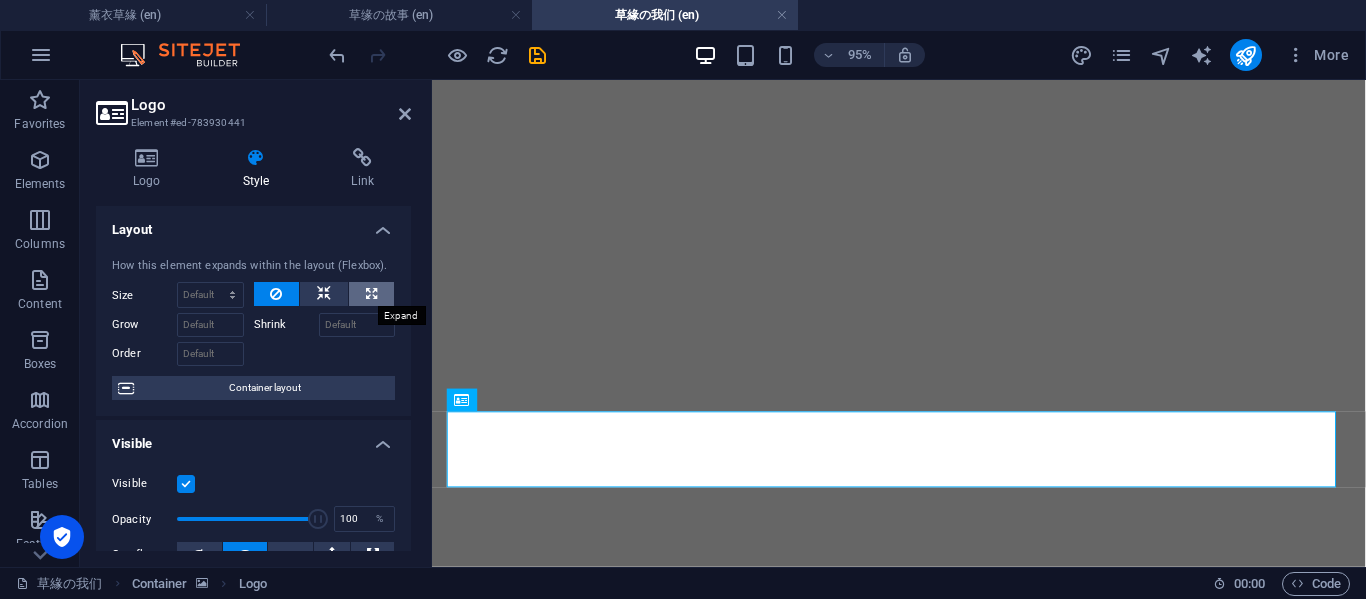 select on "%" 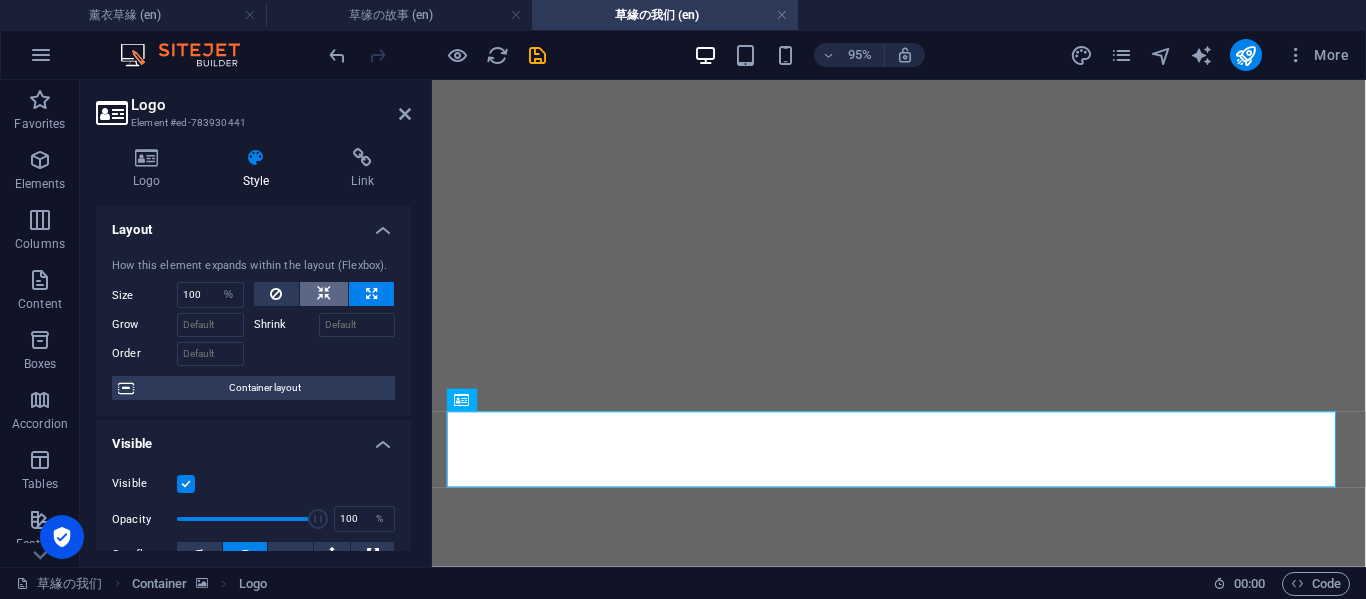 click at bounding box center [324, 294] 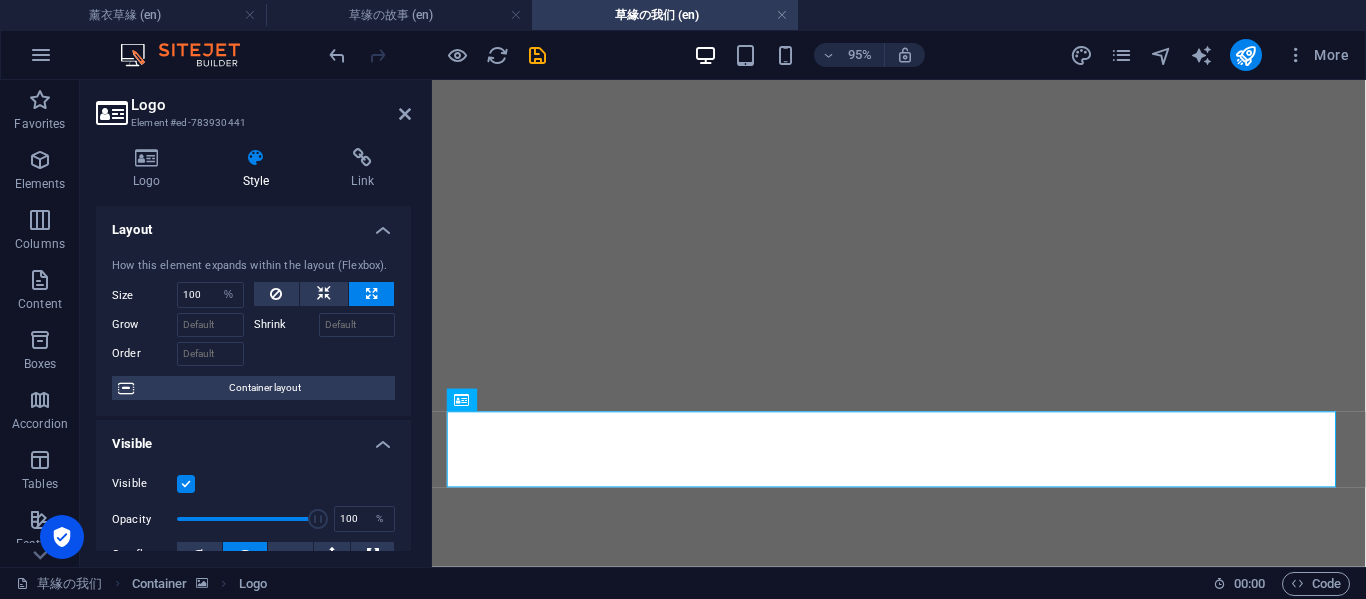 type 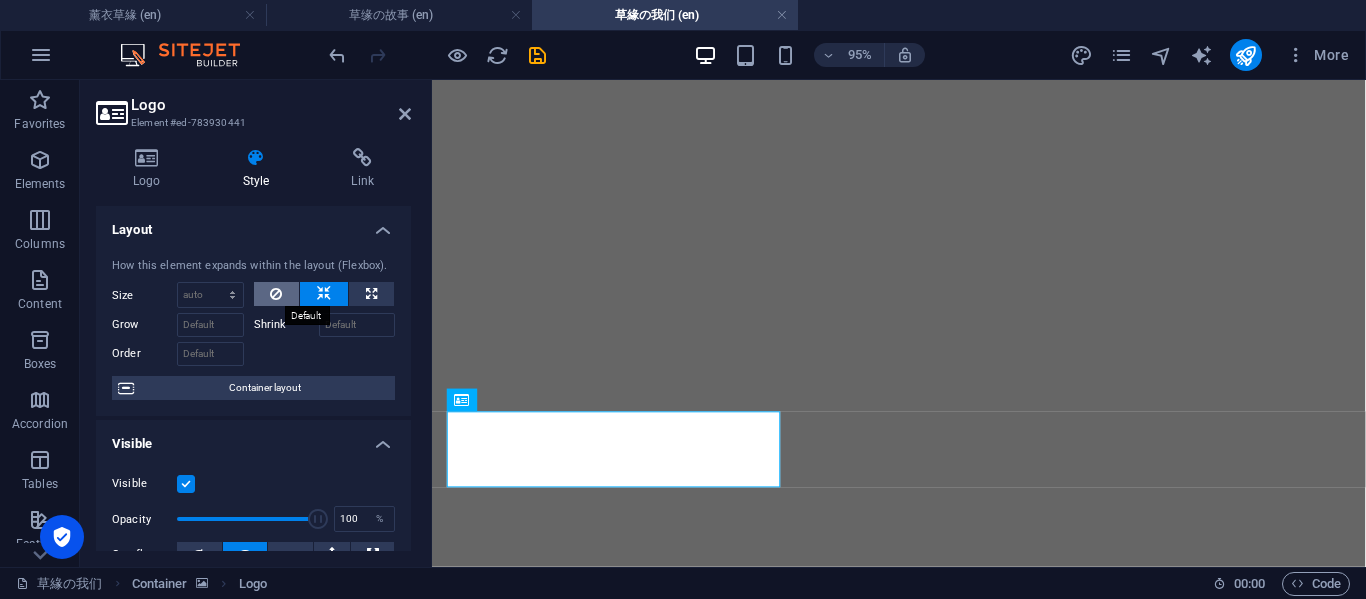 click at bounding box center (277, 294) 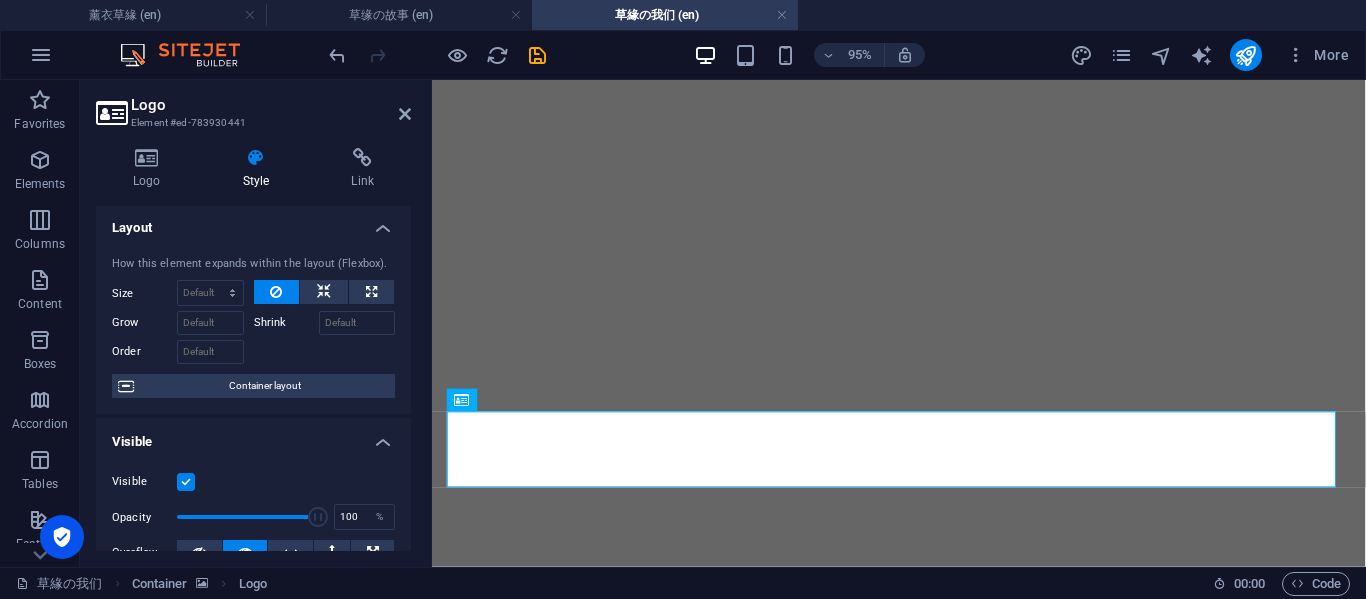 scroll, scrollTop: 0, scrollLeft: 0, axis: both 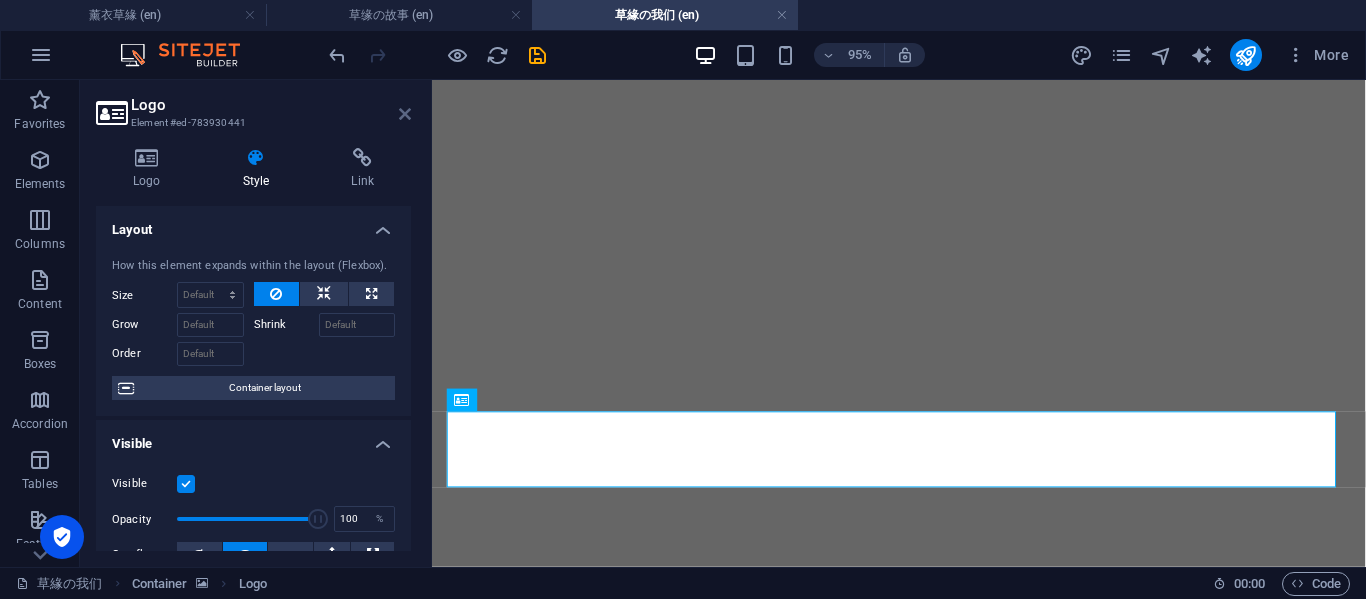 click at bounding box center [405, 114] 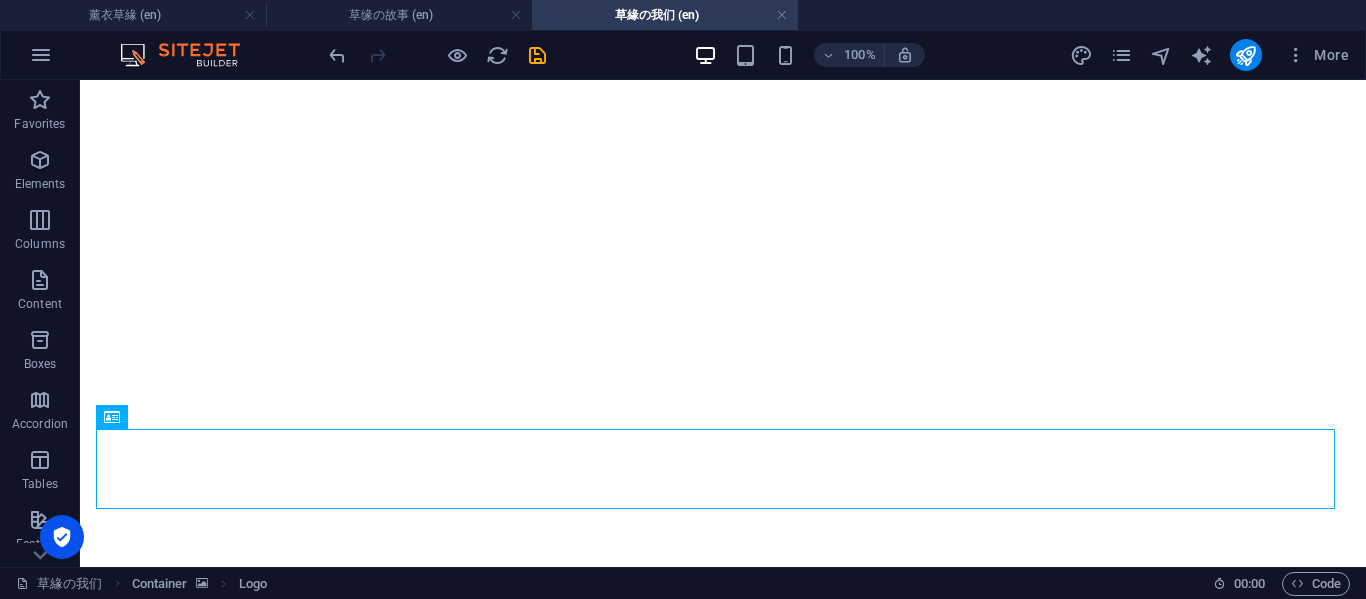 click at bounding box center (723, 3960) 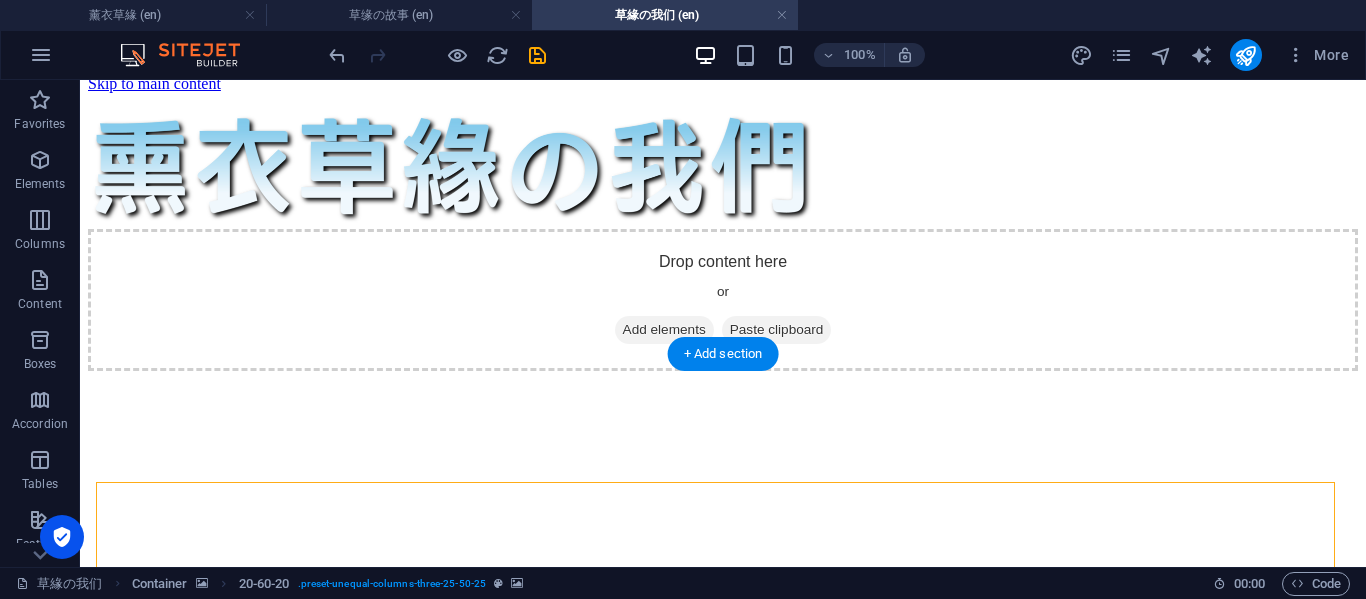 scroll, scrollTop: 0, scrollLeft: 0, axis: both 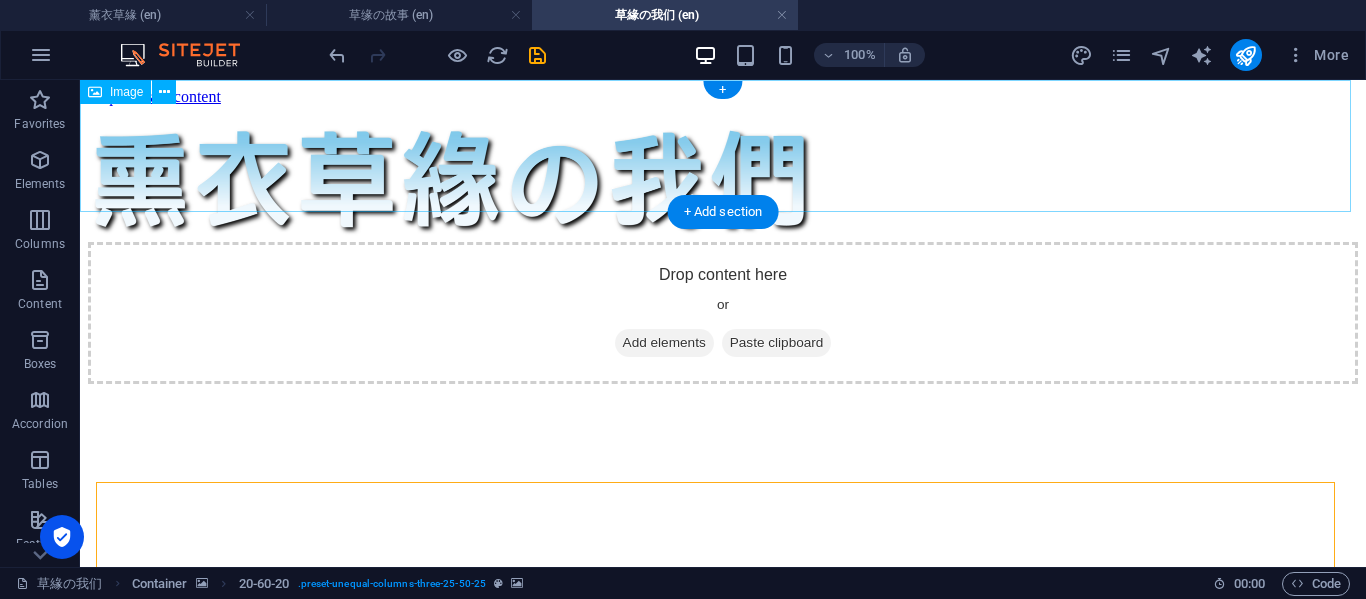 click at bounding box center [723, 174] 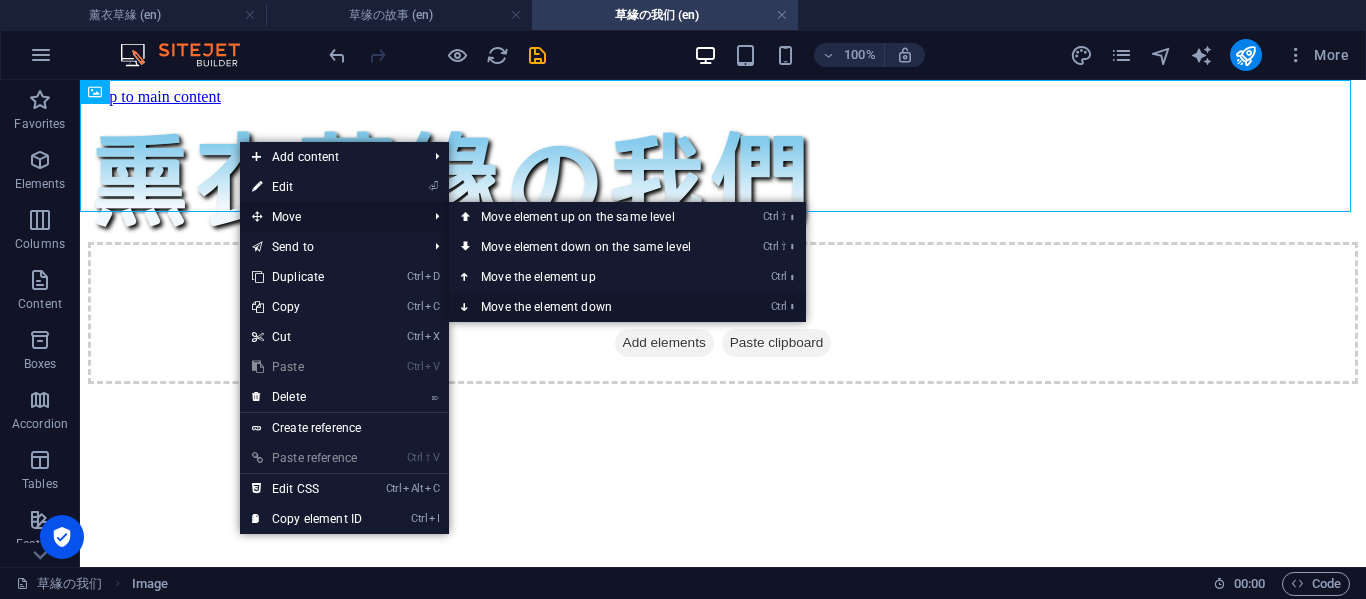 click on "Ctrl ⬇  Move the element down" at bounding box center [590, 307] 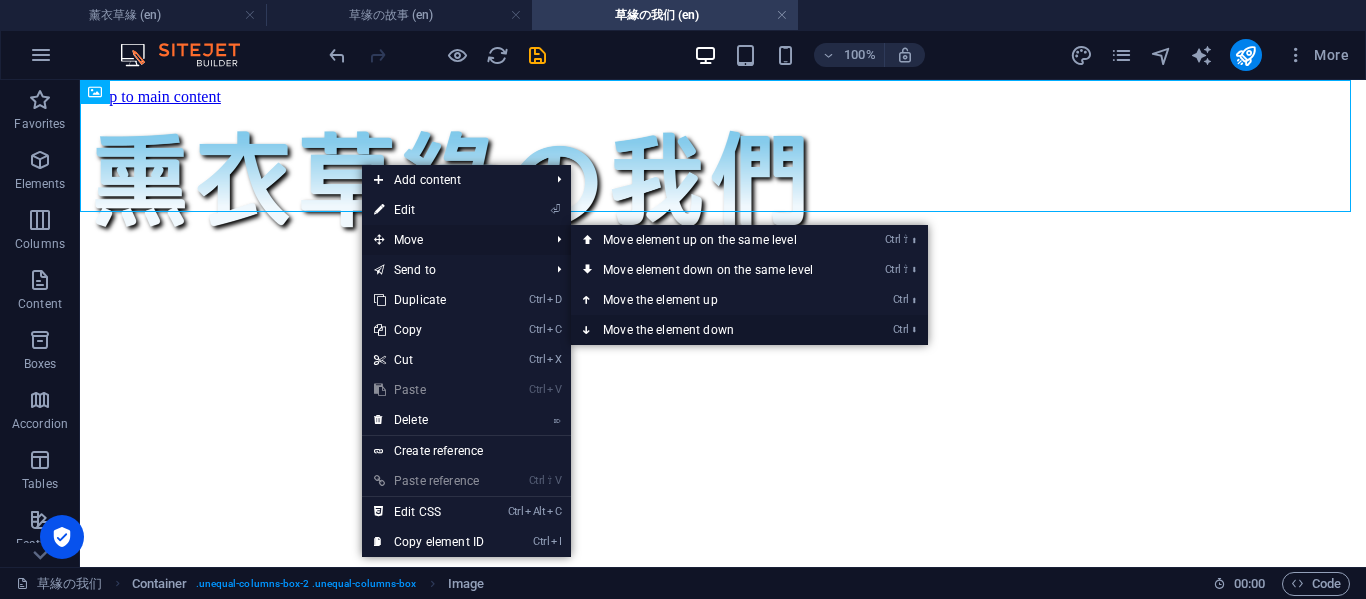 click on "Ctrl ⬇  Move the element down" at bounding box center (712, 330) 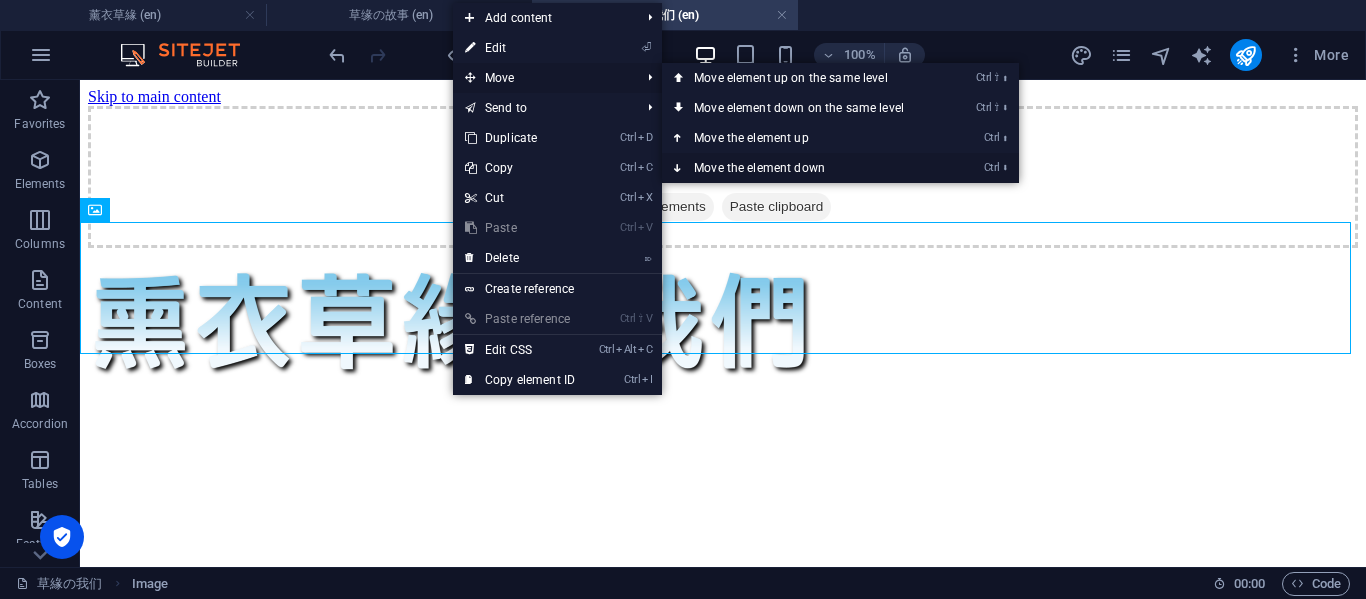 drag, startPoint x: 743, startPoint y: 173, endPoint x: 663, endPoint y: 91, distance: 114.56003 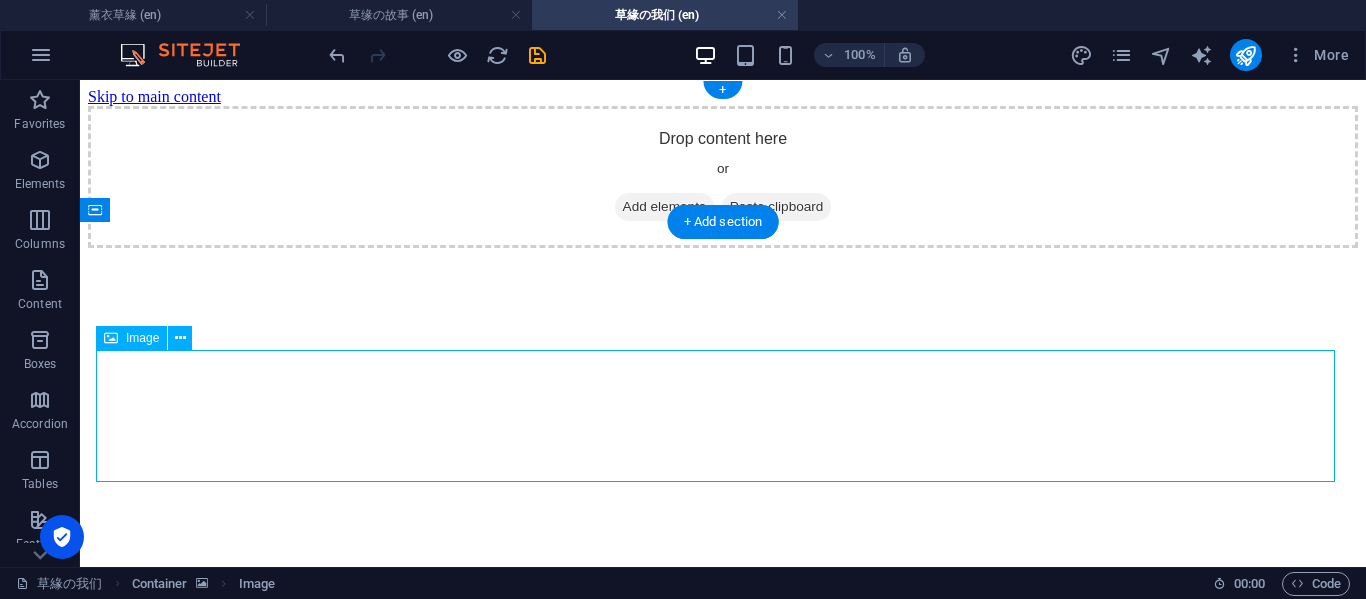 click at bounding box center [723, 4755] 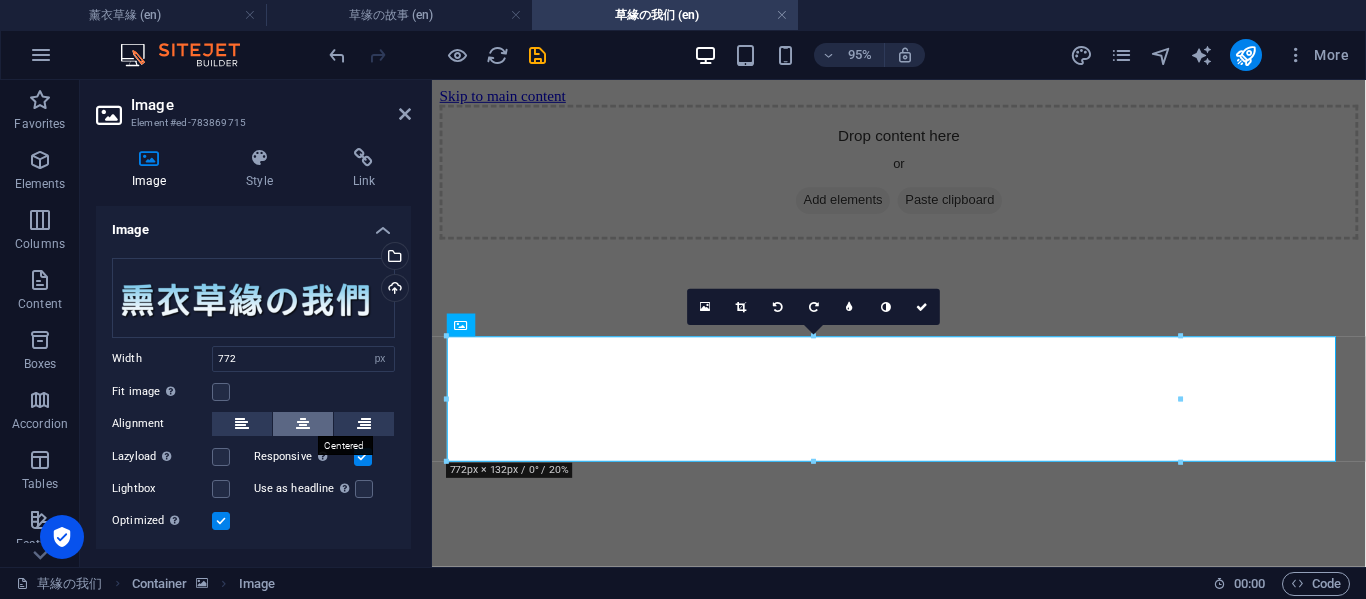 click at bounding box center [303, 424] 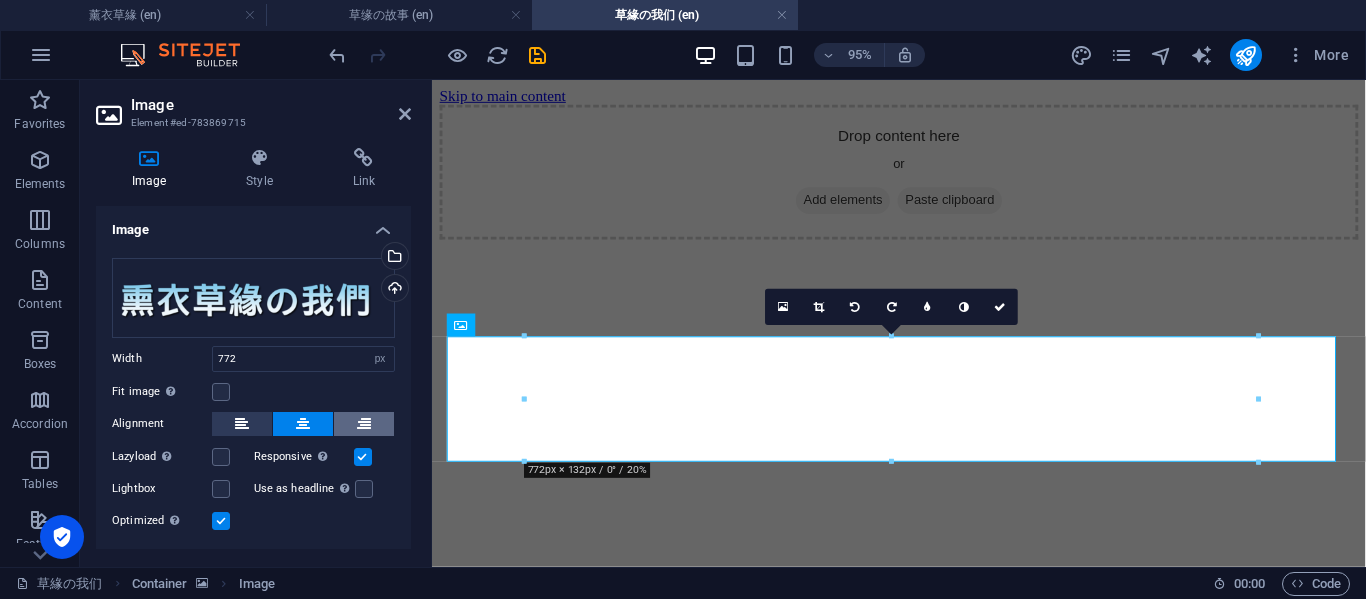 click at bounding box center (364, 424) 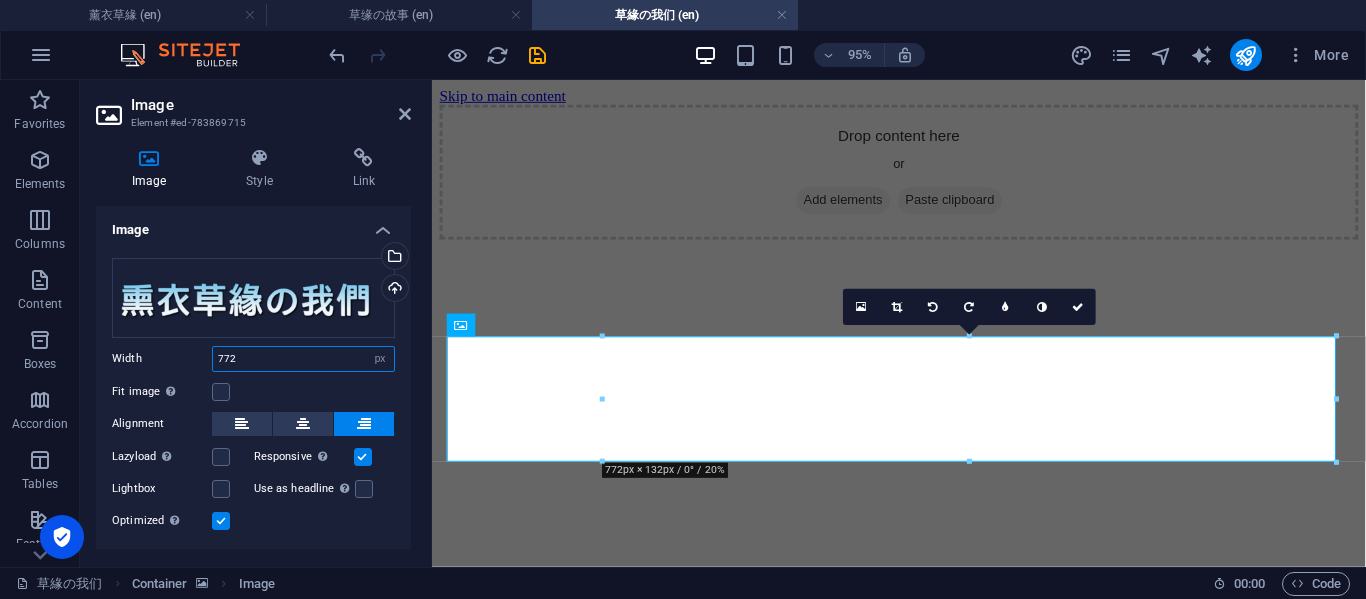 click on "772" at bounding box center [303, 359] 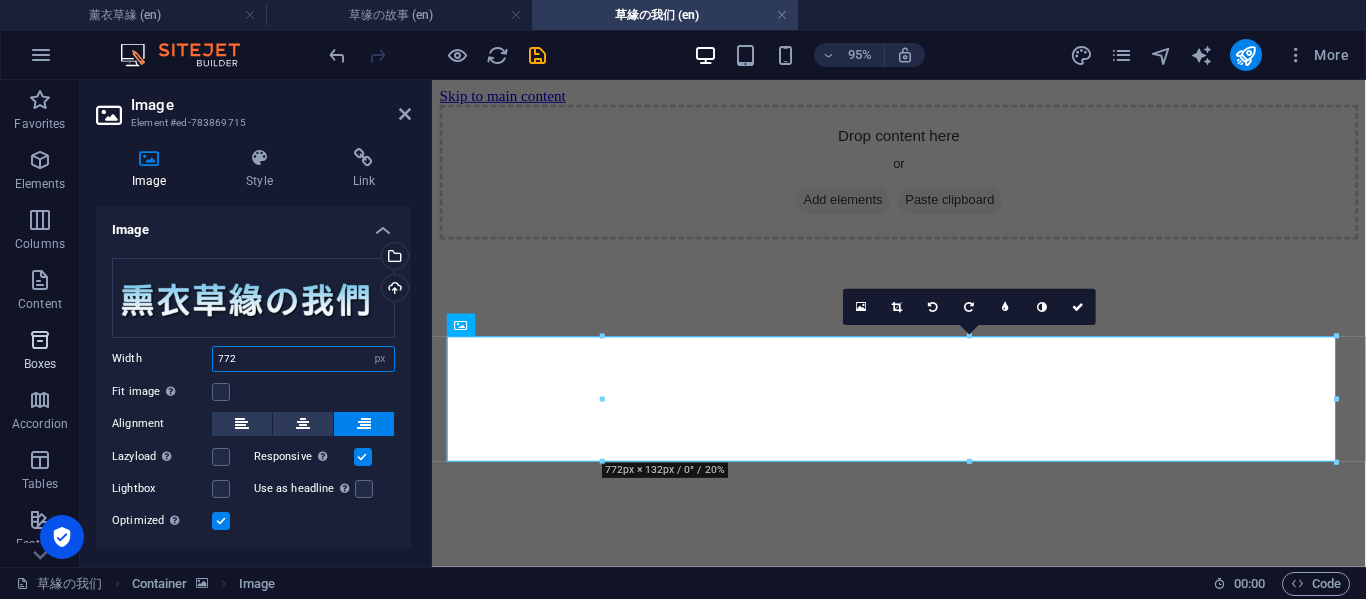 drag, startPoint x: 296, startPoint y: 363, endPoint x: 3, endPoint y: 345, distance: 293.55237 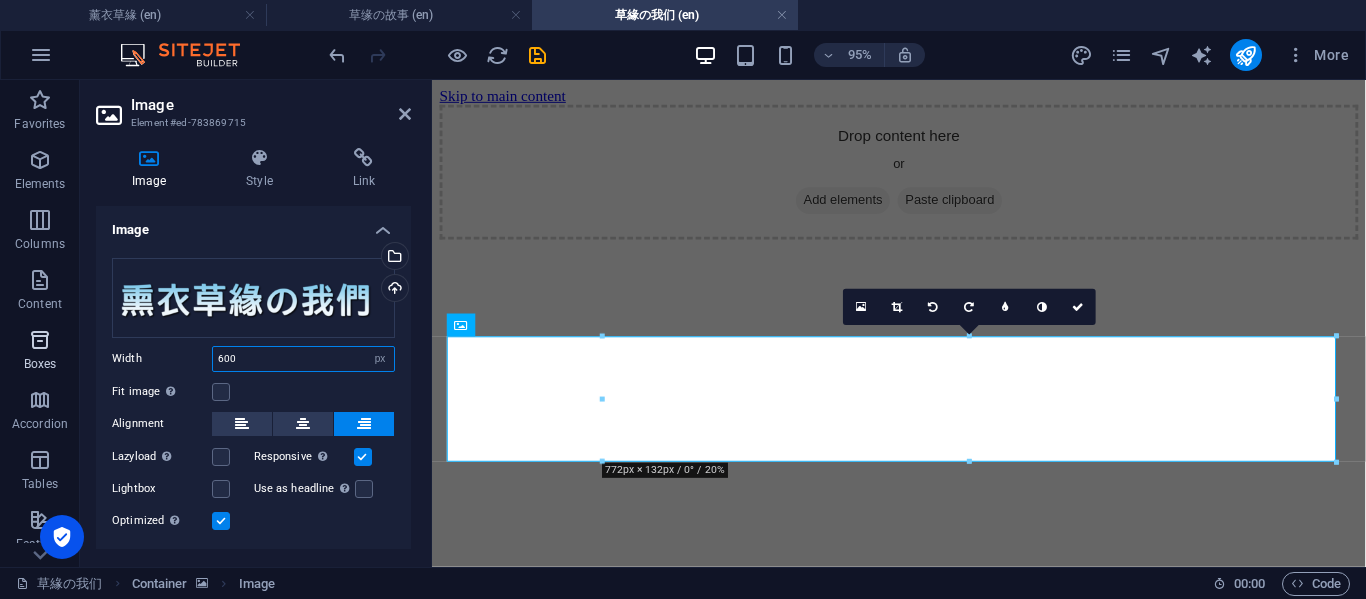 type on "600" 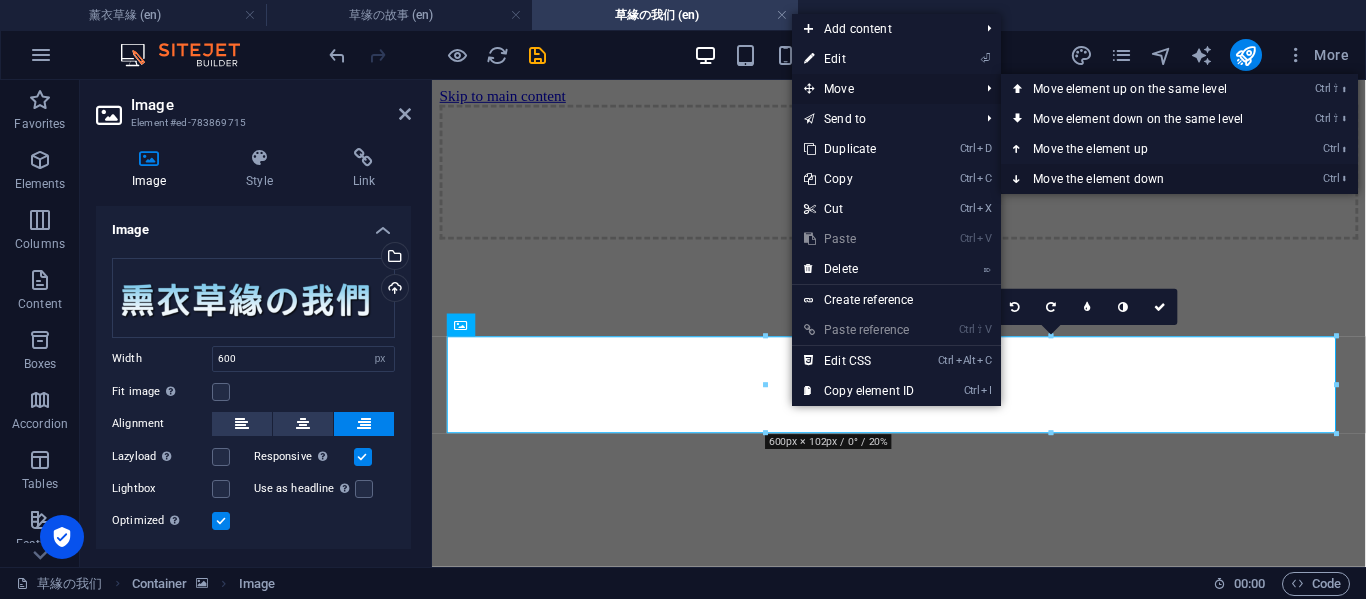 click on "Ctrl ⬇  Move the element down" at bounding box center (1142, 179) 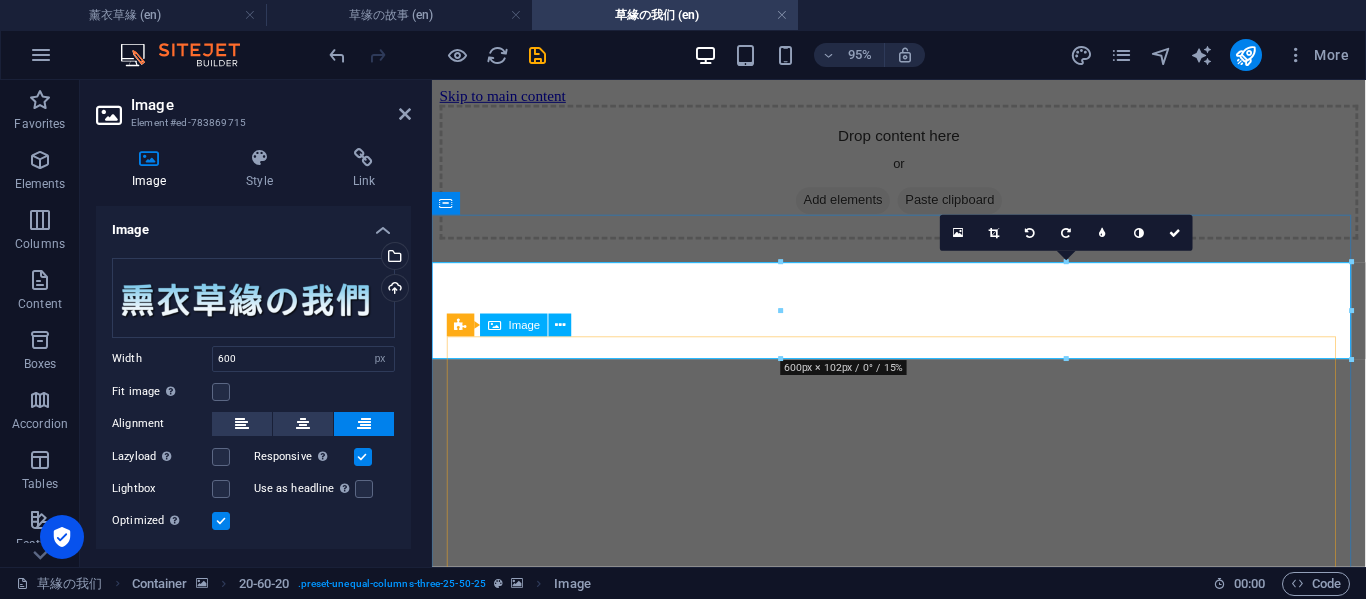 click at bounding box center (923, 4490) 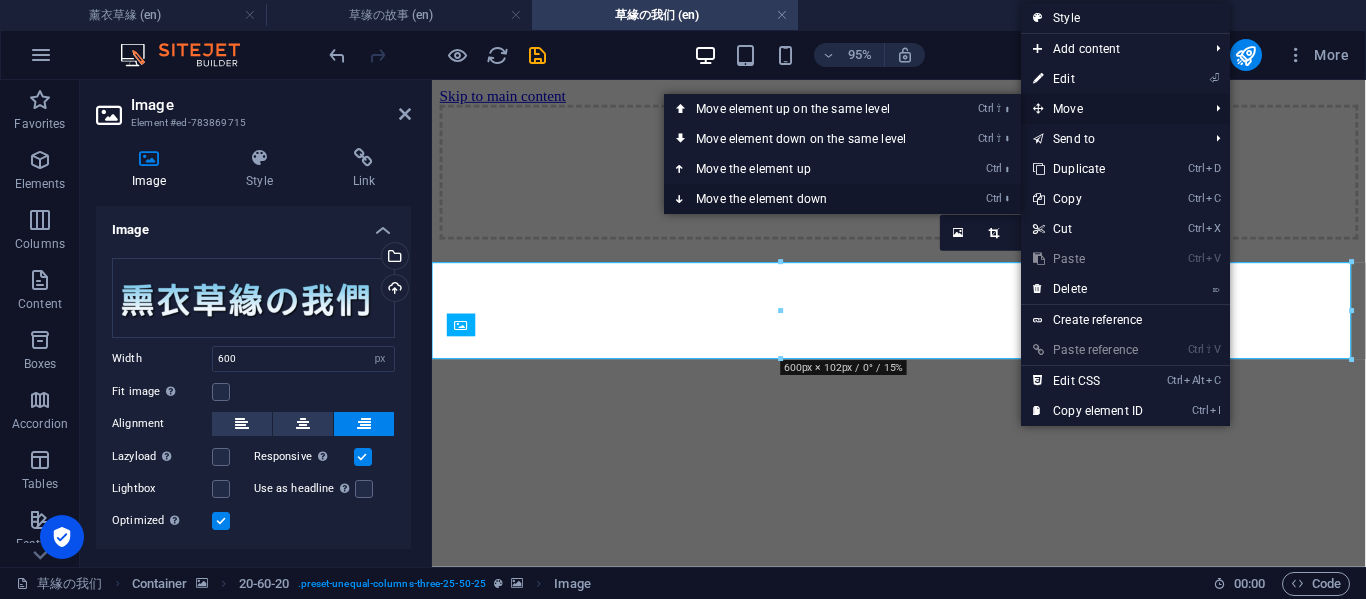 click on "Ctrl ⬇  Move the element down" at bounding box center (805, 199) 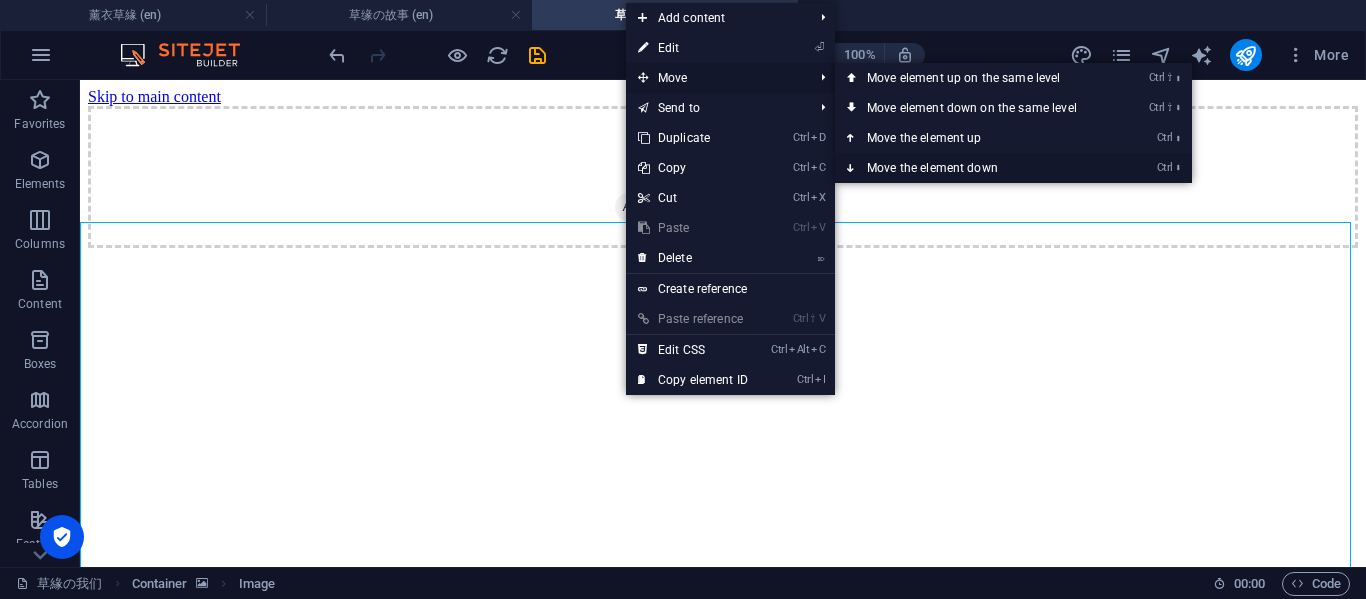 click on "Ctrl ⬇  Move the element down" at bounding box center [976, 168] 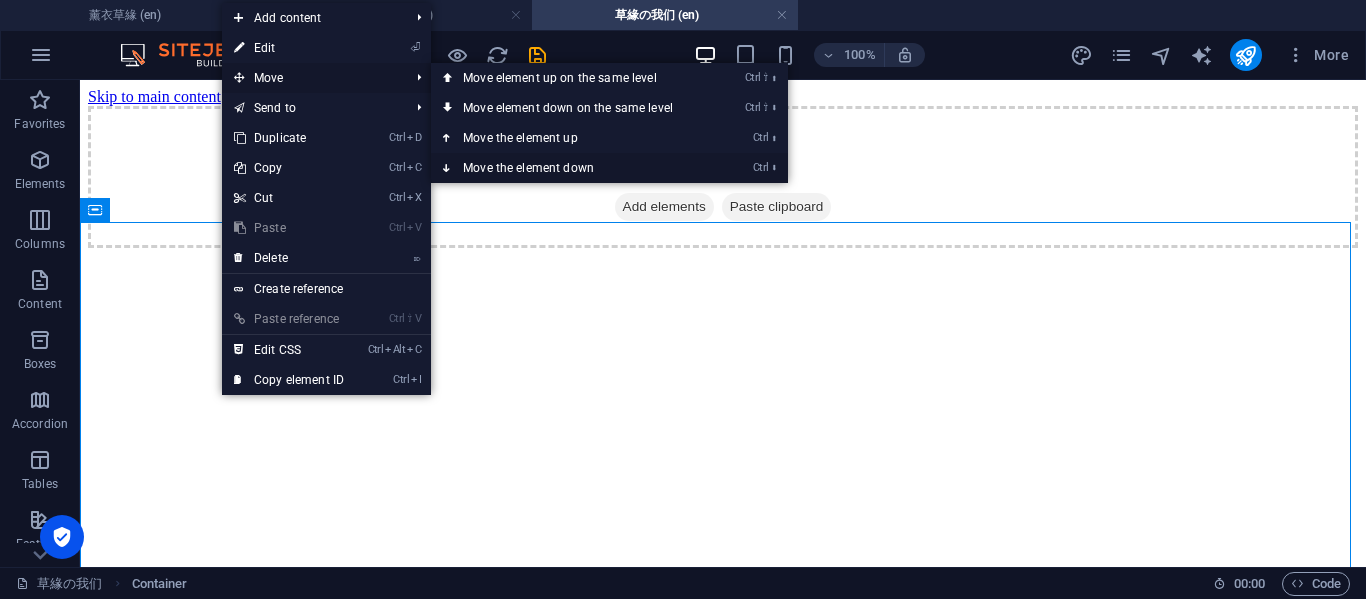 click on "Ctrl ⬇  Move the element down" at bounding box center (572, 168) 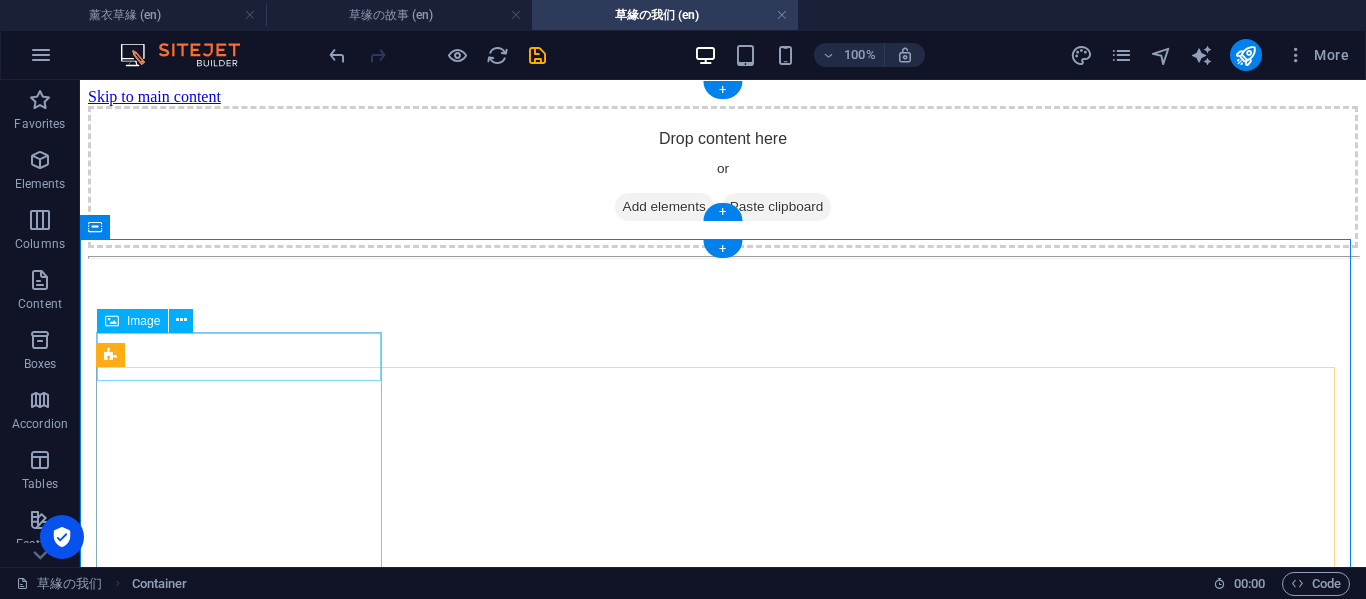 click at bounding box center (688, 4509) 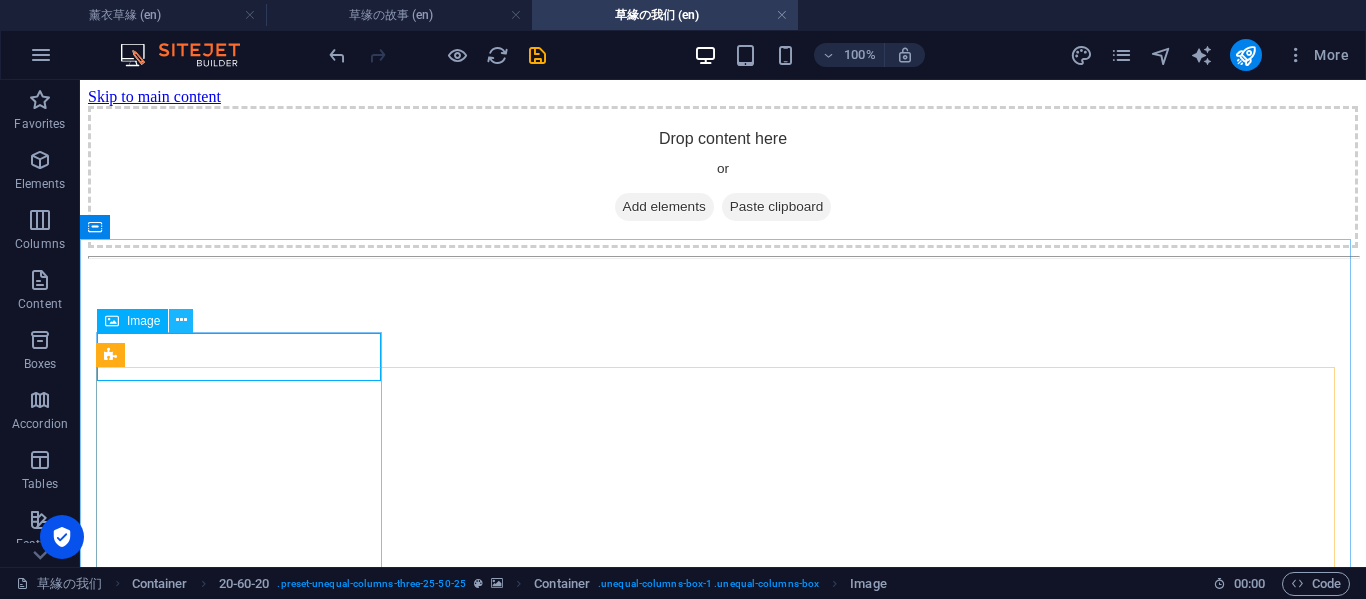 click at bounding box center [181, 320] 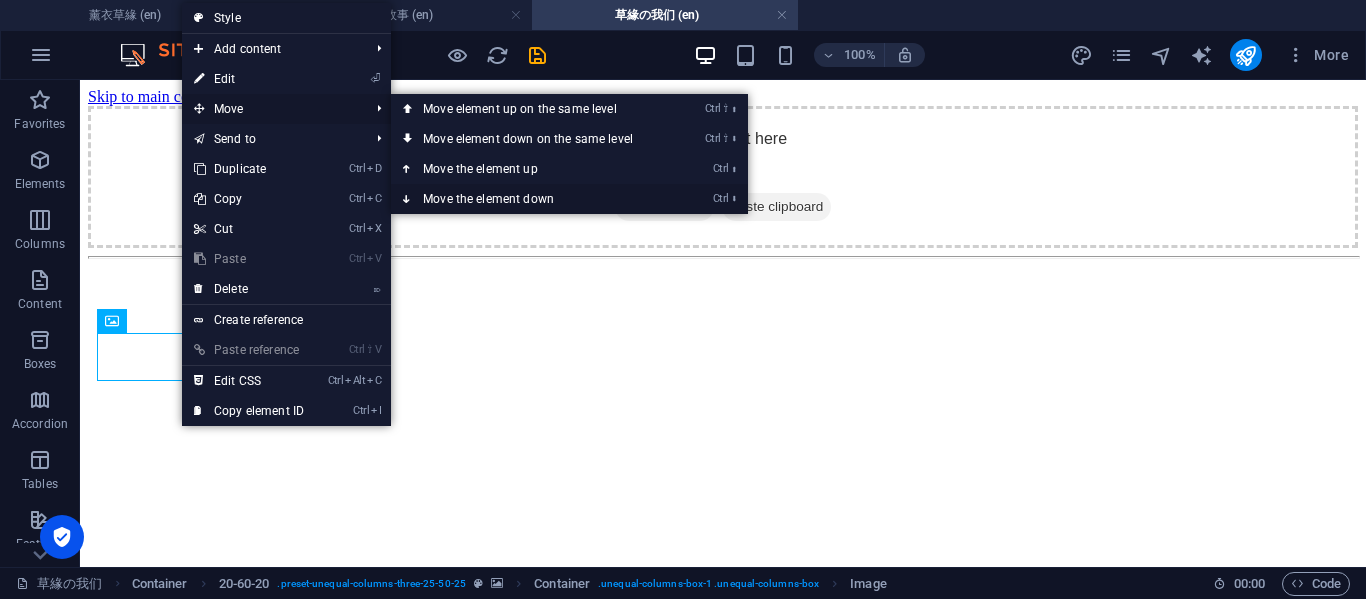 click on "Ctrl ⬇  Move the element down" at bounding box center (532, 199) 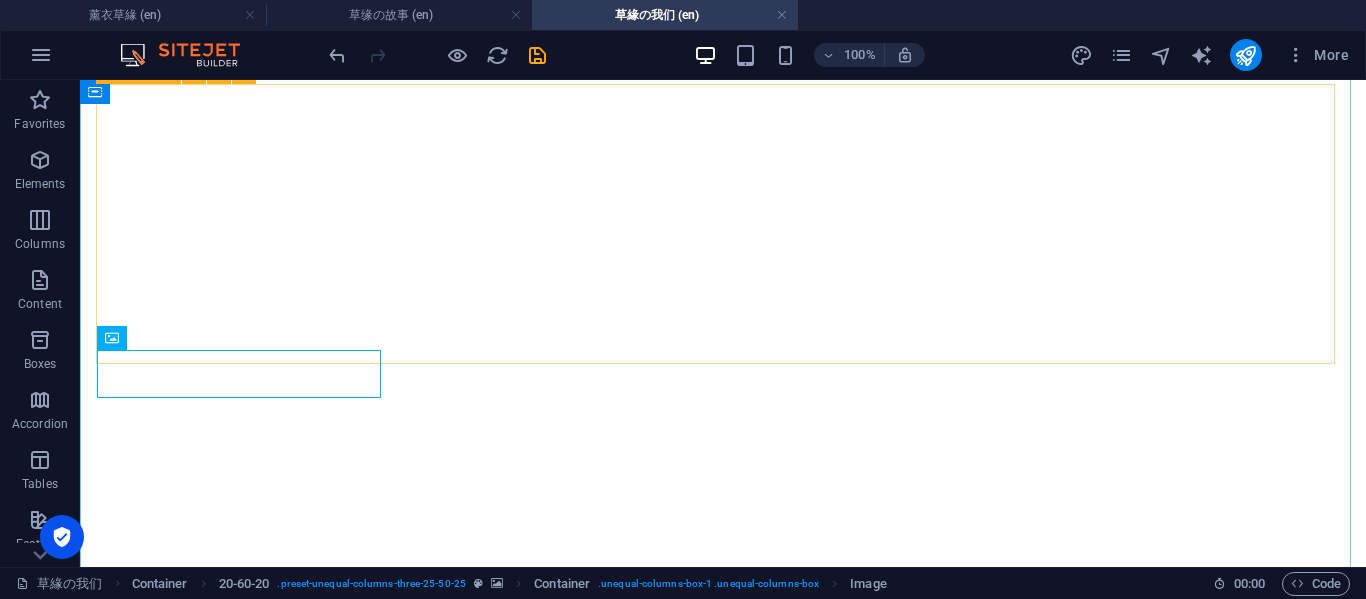 scroll, scrollTop: 333, scrollLeft: 0, axis: vertical 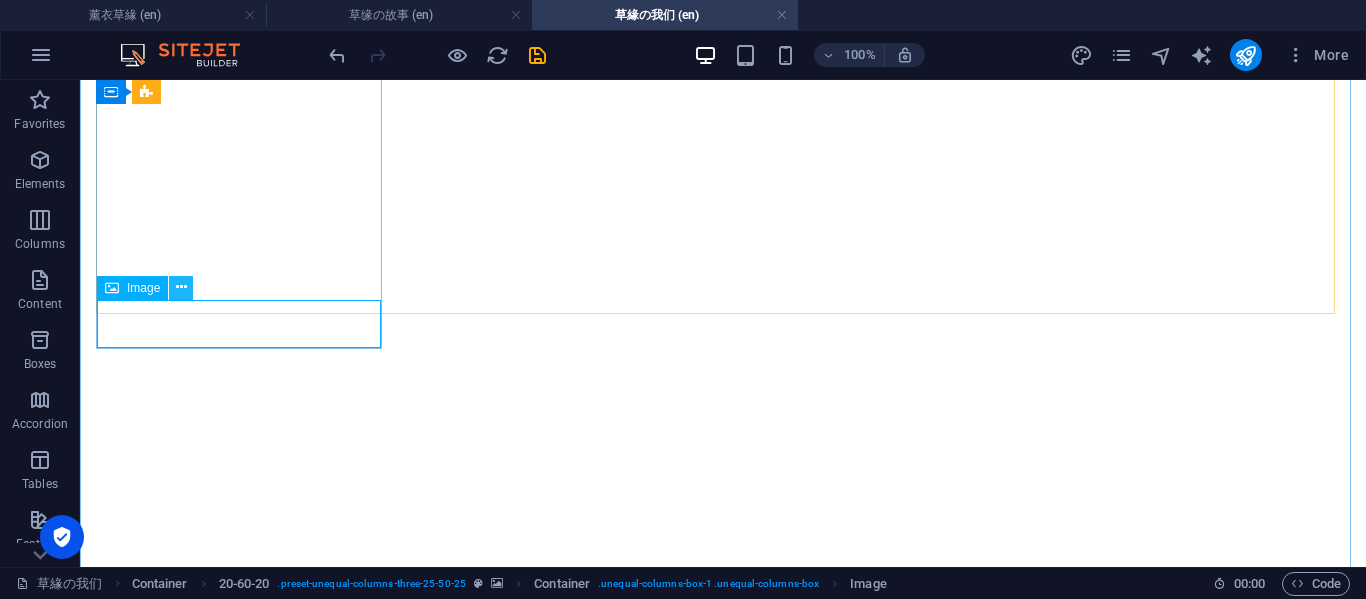 click at bounding box center (181, 287) 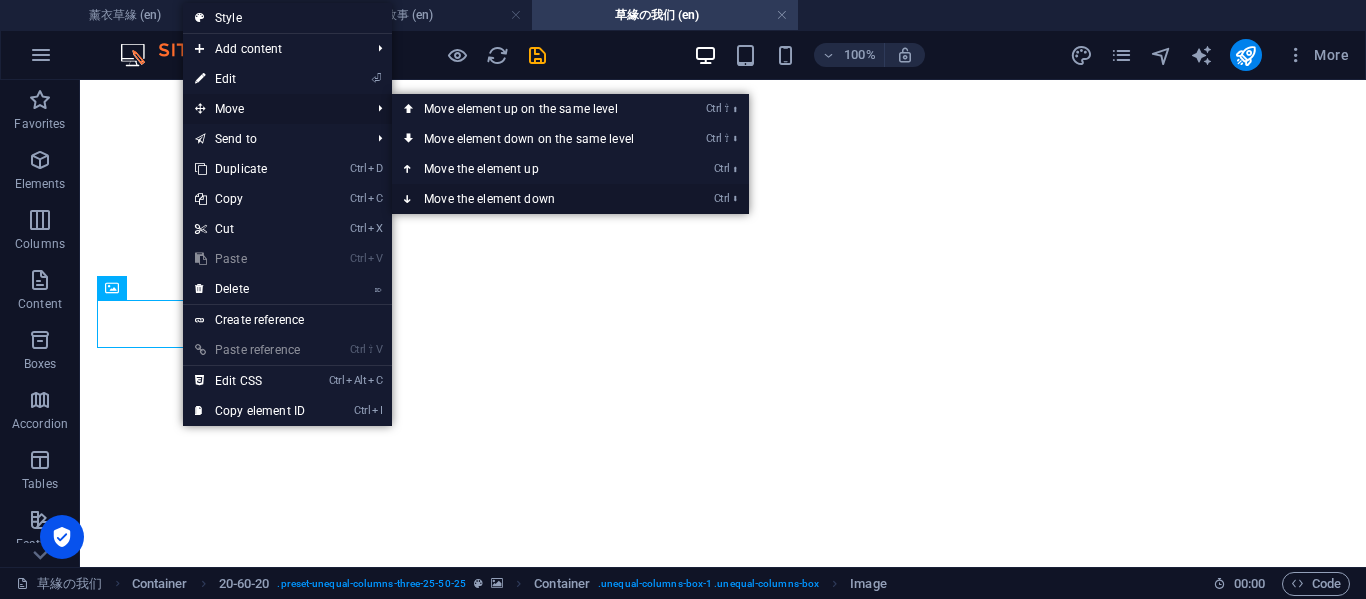 click on "Ctrl ⬇  Move the element down" at bounding box center (533, 199) 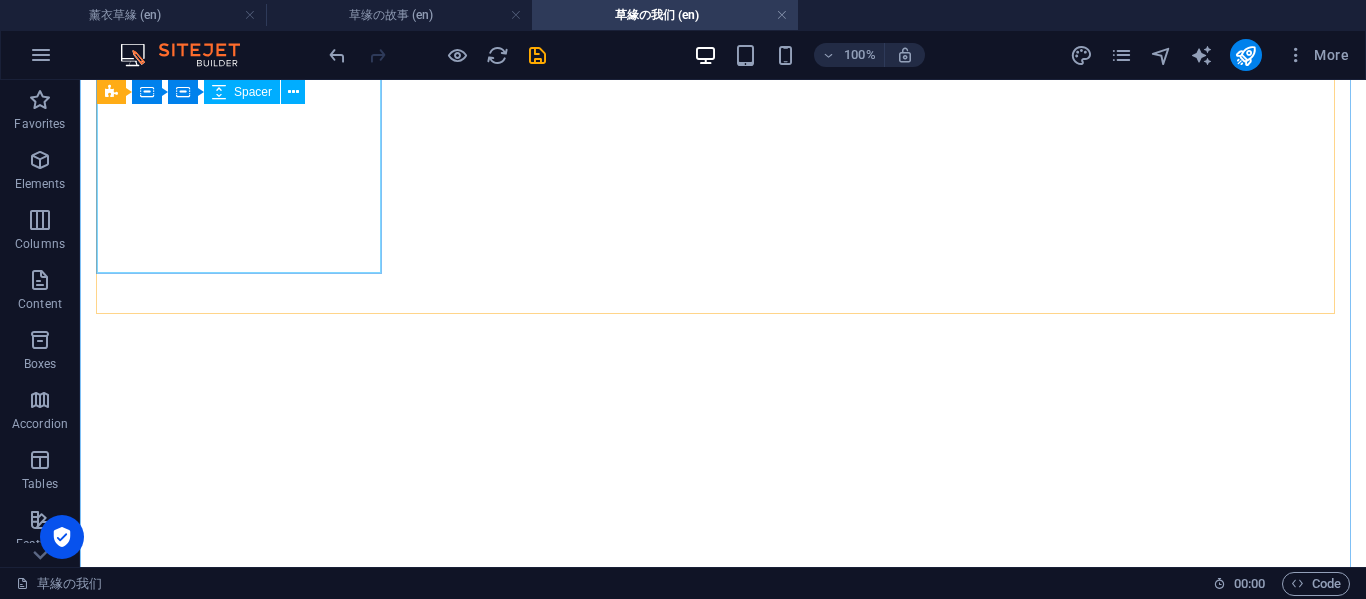 scroll, scrollTop: 333, scrollLeft: 0, axis: vertical 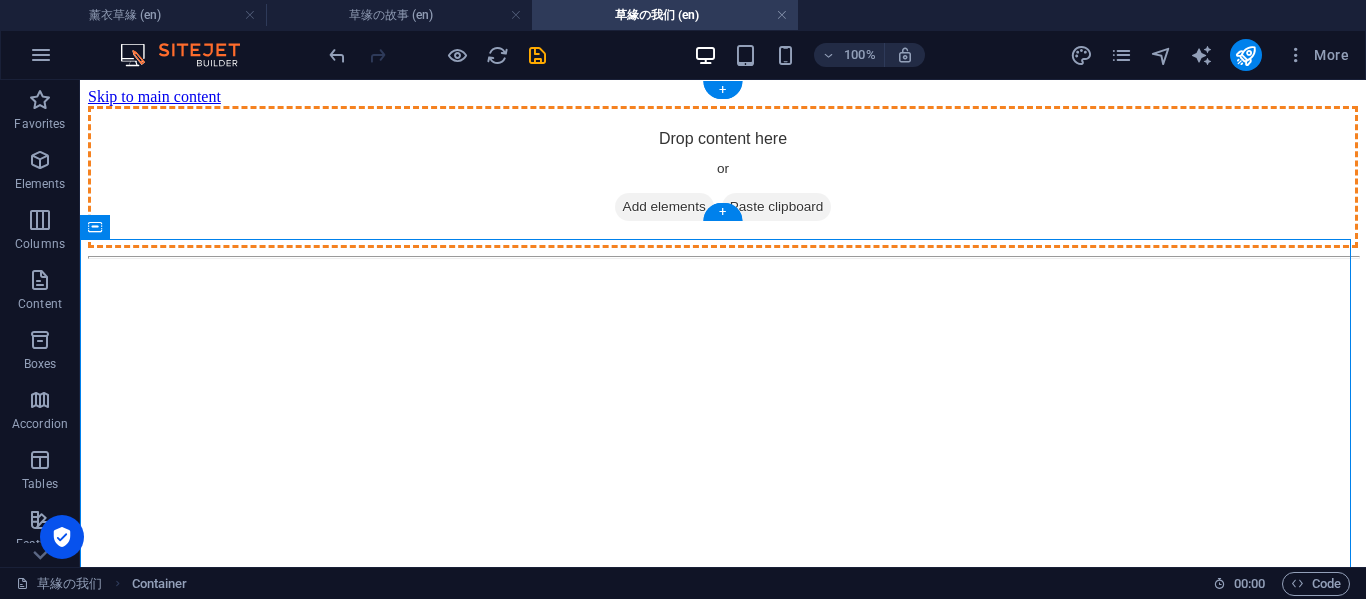 drag, startPoint x: 212, startPoint y: 384, endPoint x: 225, endPoint y: 182, distance: 202.41788 